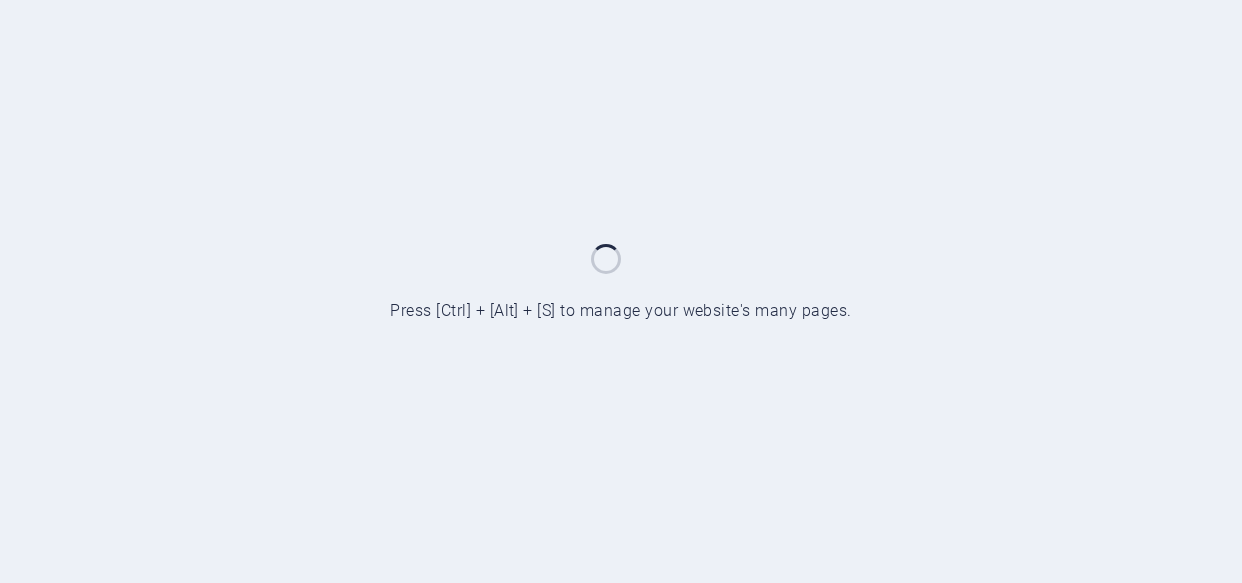scroll, scrollTop: 0, scrollLeft: 0, axis: both 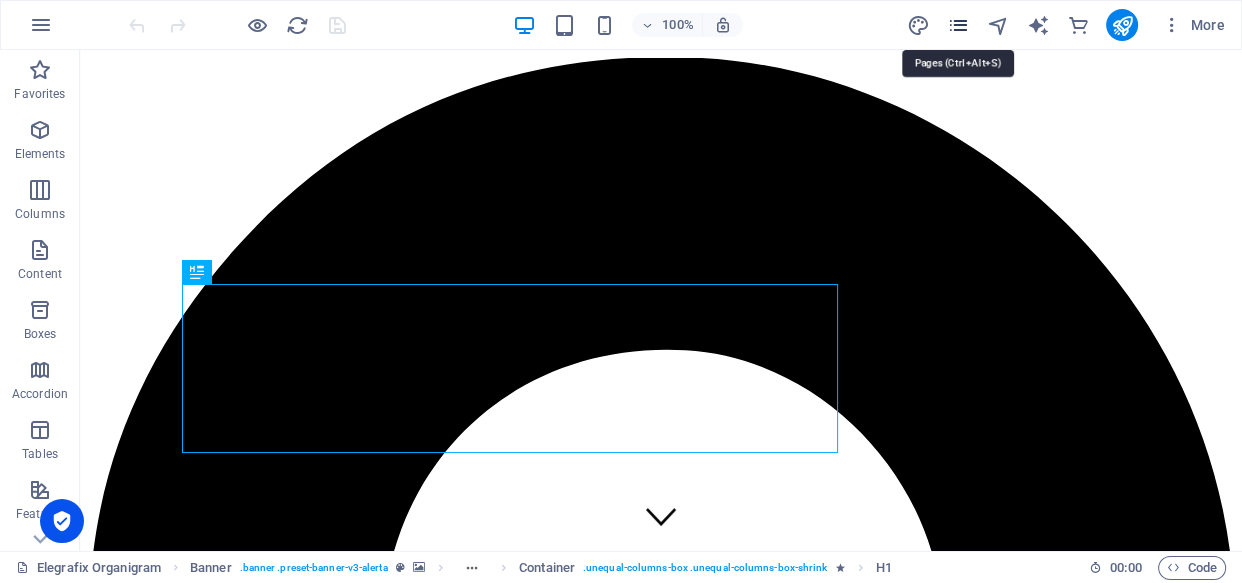 click at bounding box center [957, 25] 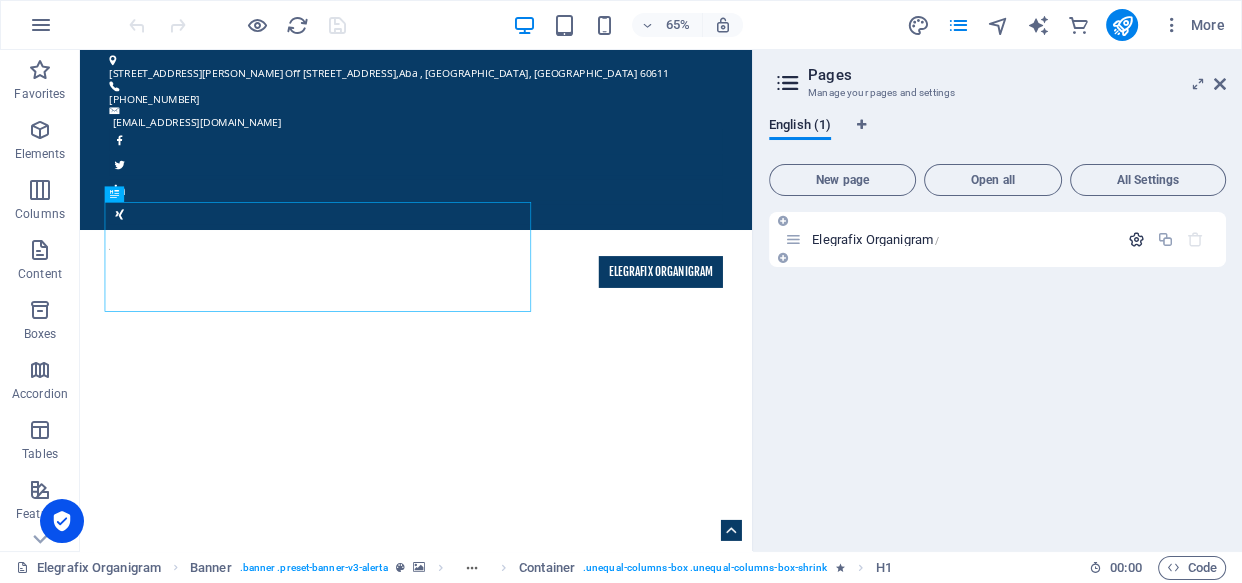 click at bounding box center [1136, 239] 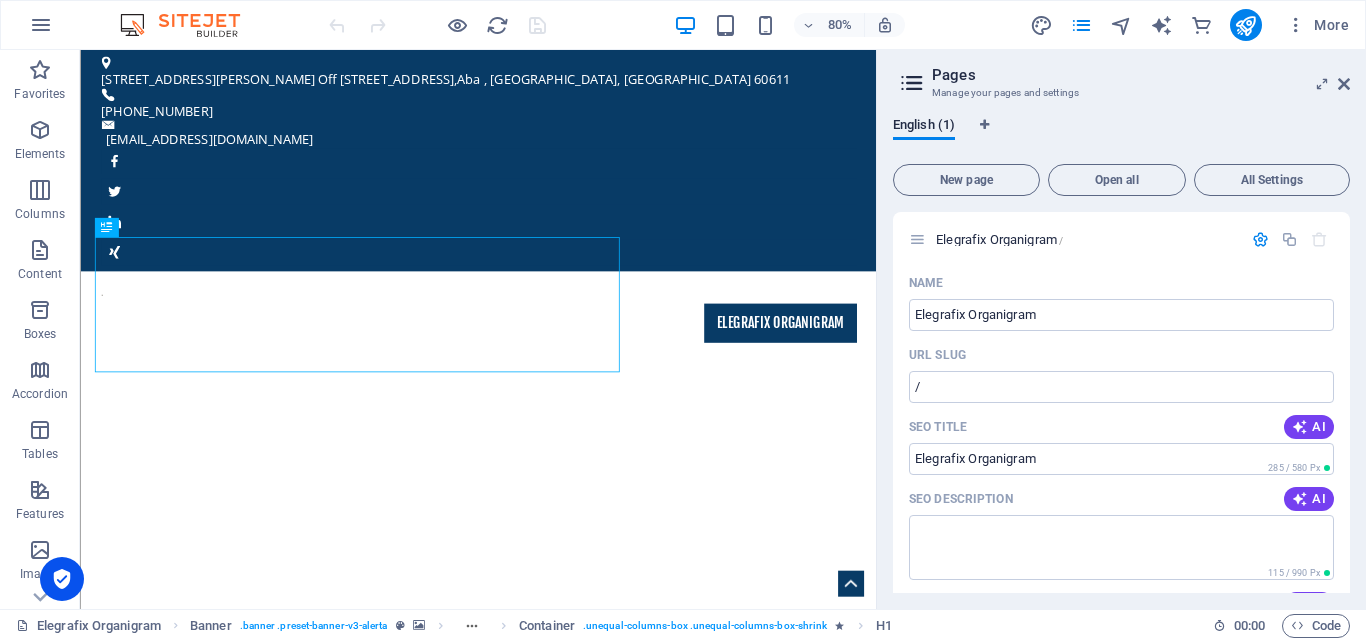 drag, startPoint x: 1351, startPoint y: 308, endPoint x: 1349, endPoint y: 418, distance: 110.01818 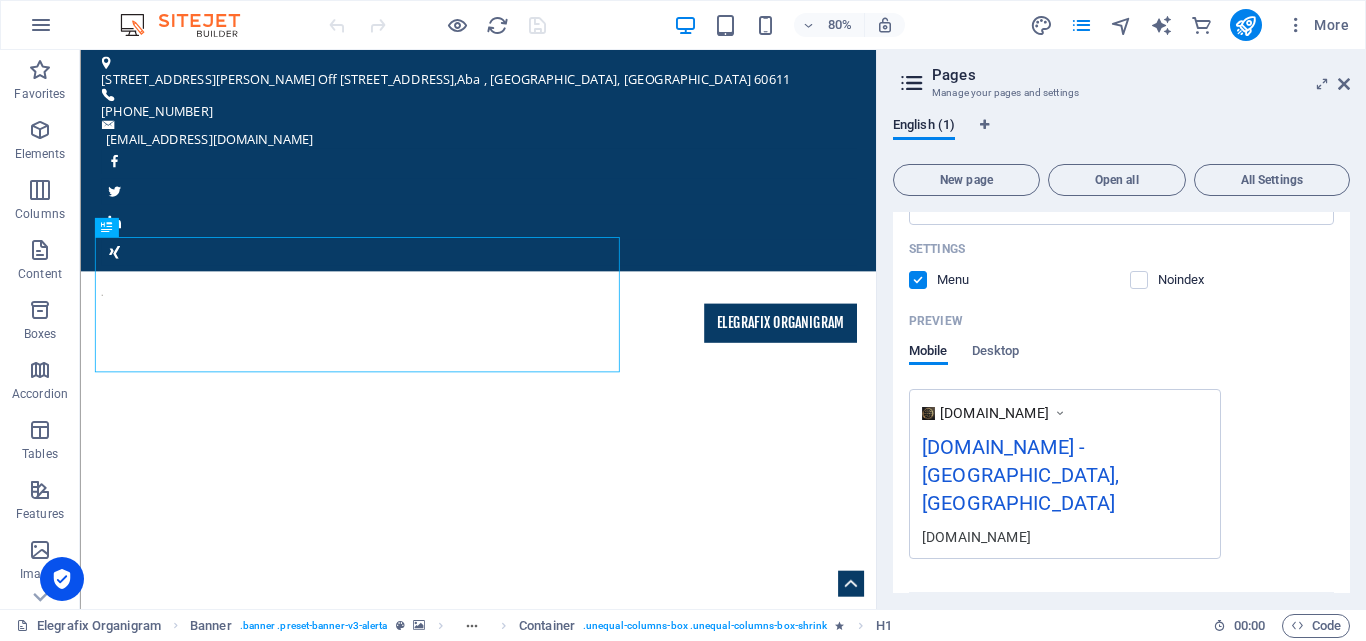 scroll, scrollTop: 410, scrollLeft: 0, axis: vertical 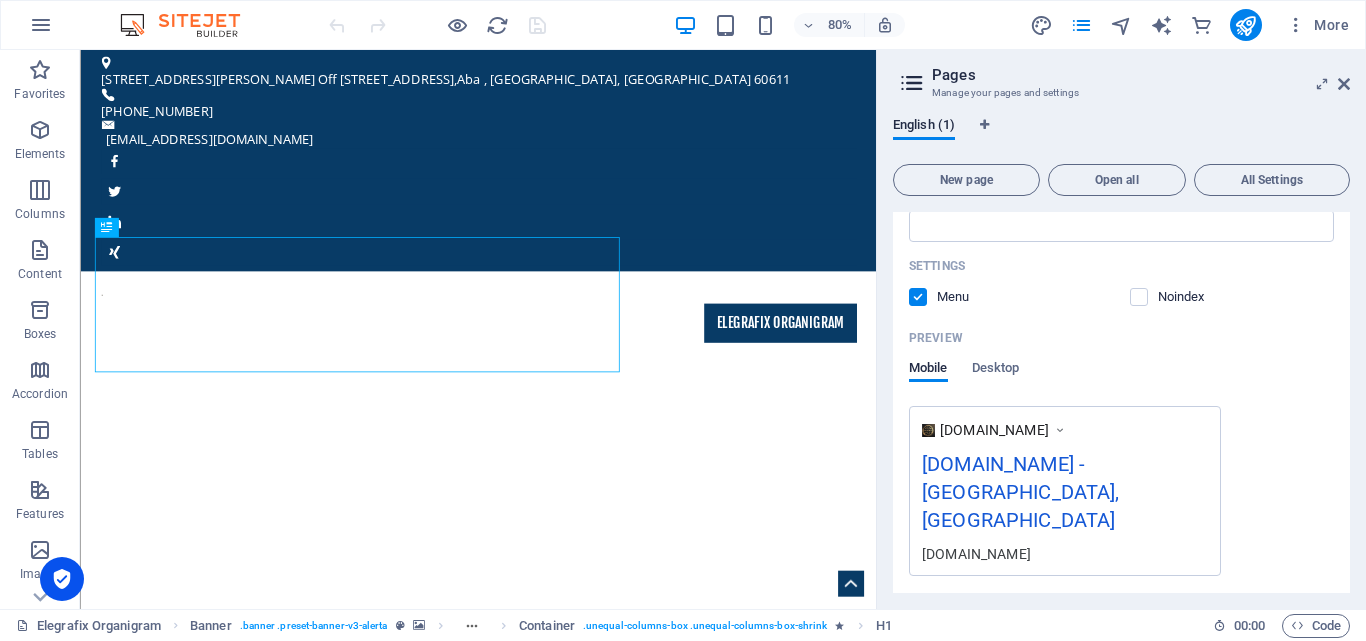 drag, startPoint x: 1348, startPoint y: 305, endPoint x: 990, endPoint y: 498, distance: 406.70996 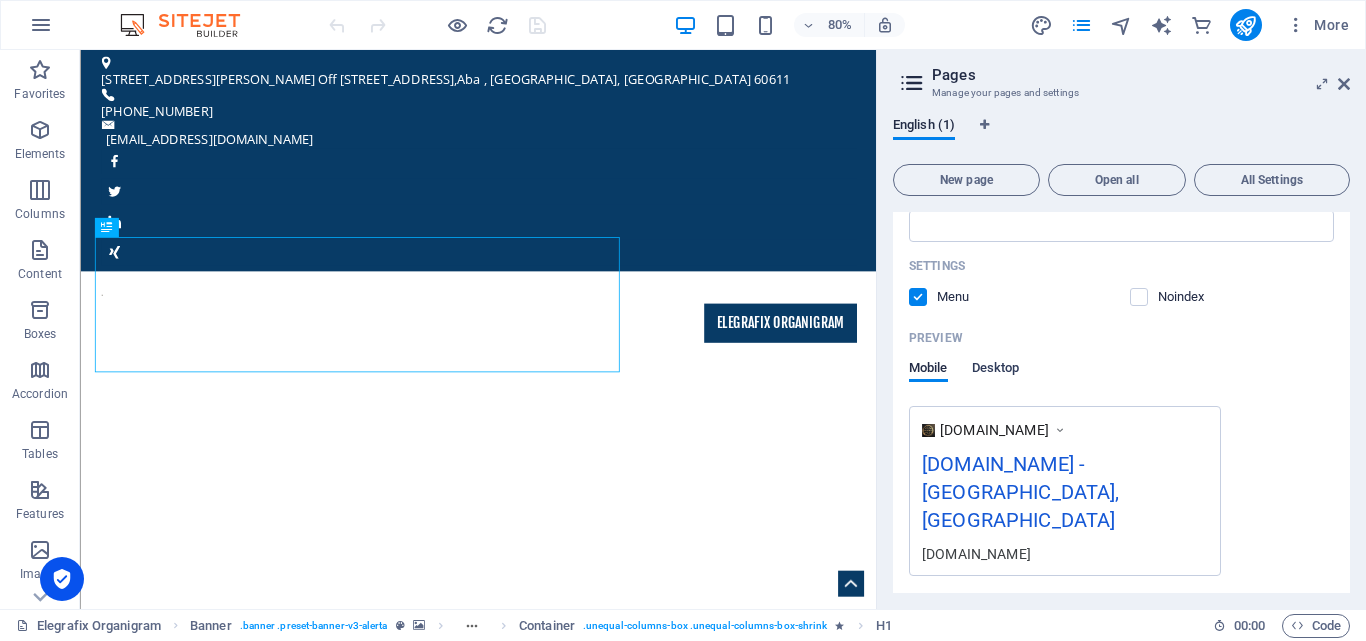 click on "Desktop" at bounding box center [996, 370] 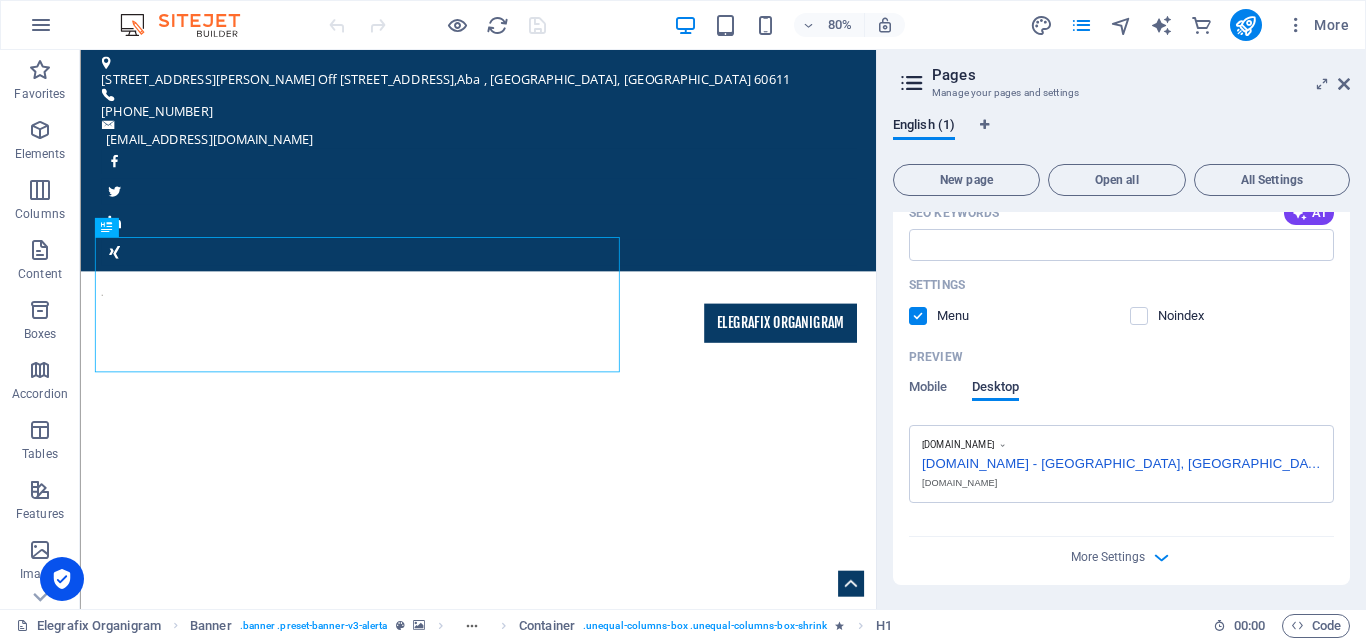 scroll, scrollTop: 391, scrollLeft: 0, axis: vertical 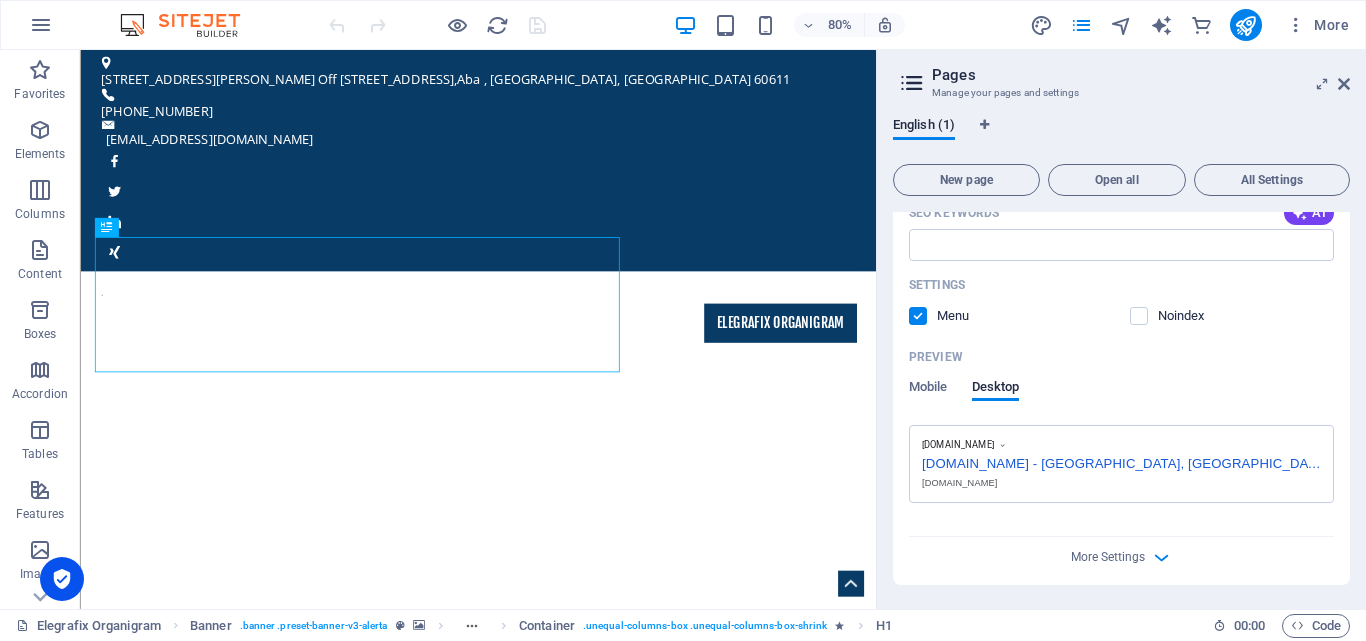 drag, startPoint x: 1051, startPoint y: 468, endPoint x: 1039, endPoint y: 472, distance: 12.649111 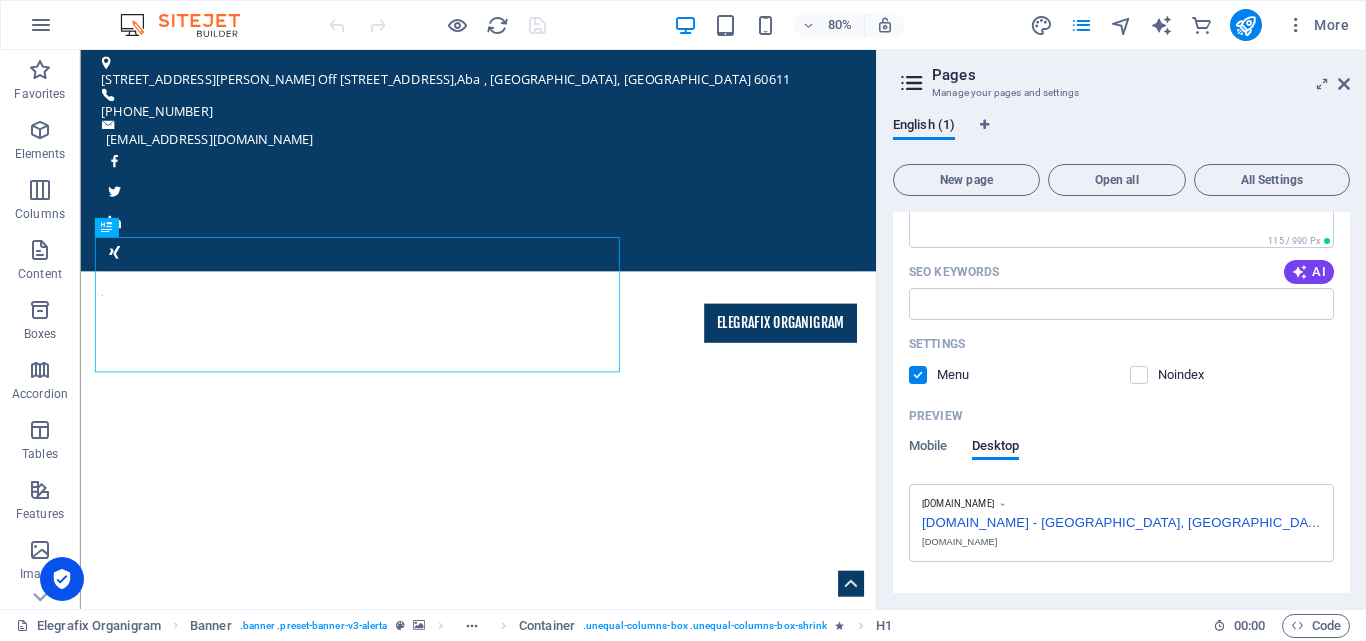 scroll, scrollTop: 391, scrollLeft: 0, axis: vertical 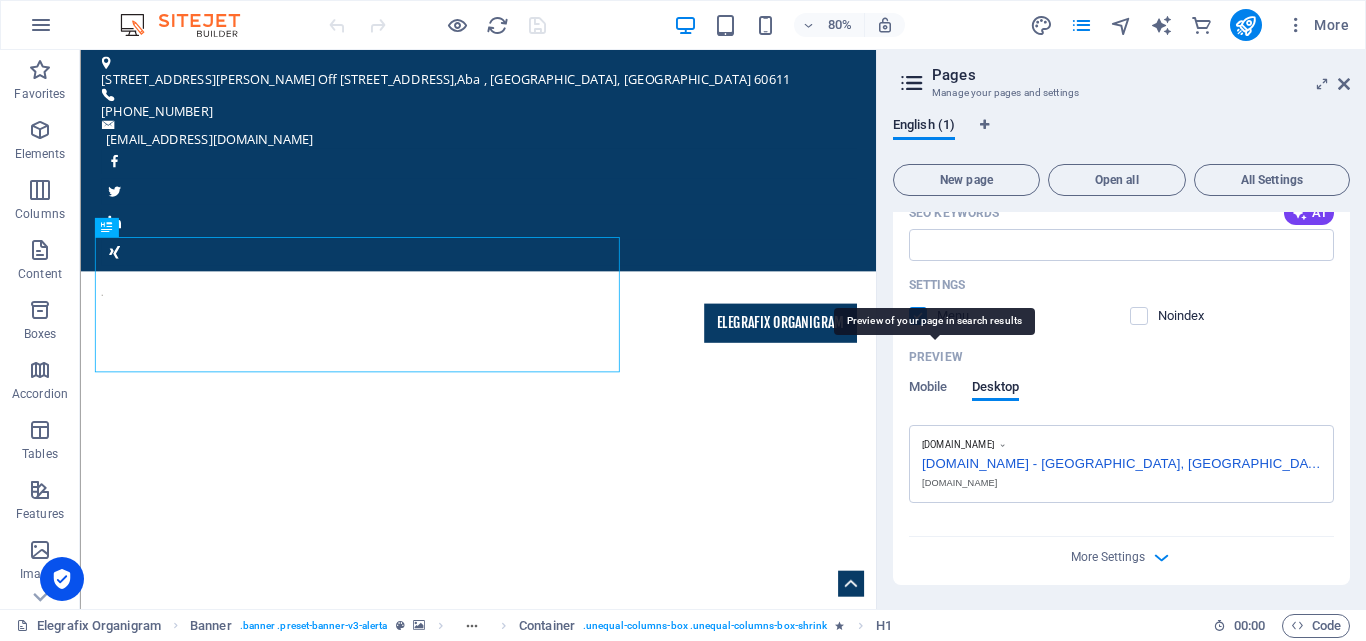 click on "Preview" at bounding box center [936, 357] 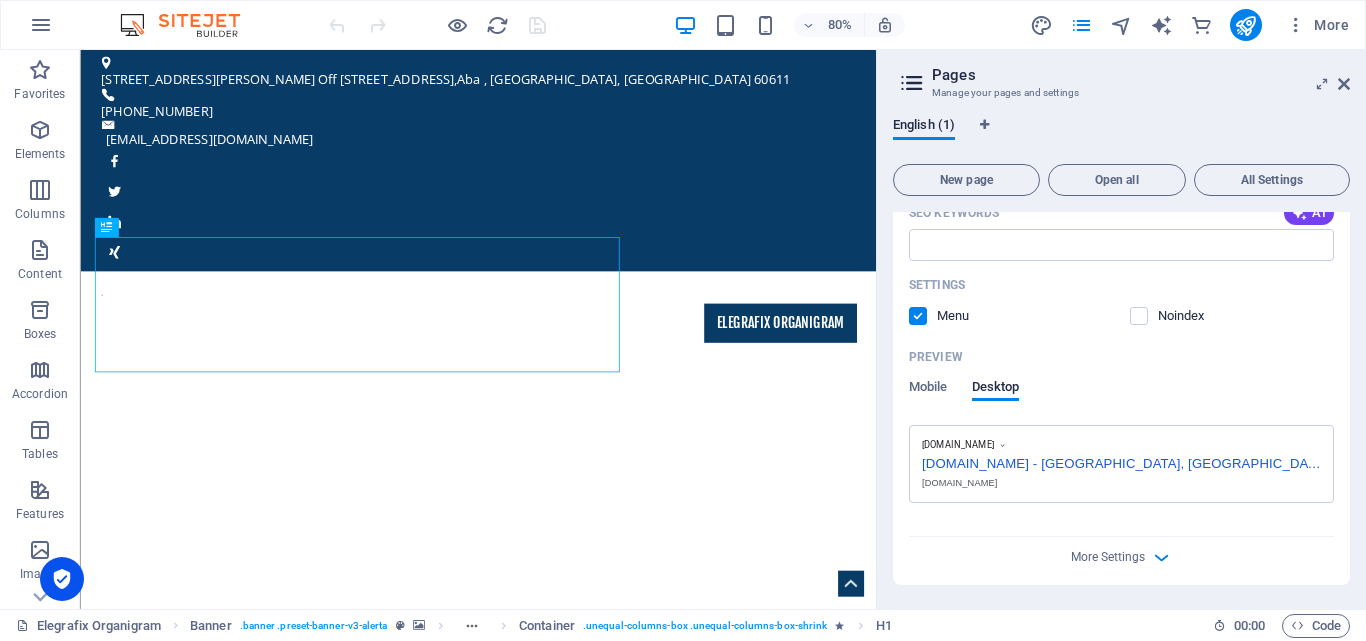 click at bounding box center (932, 316) 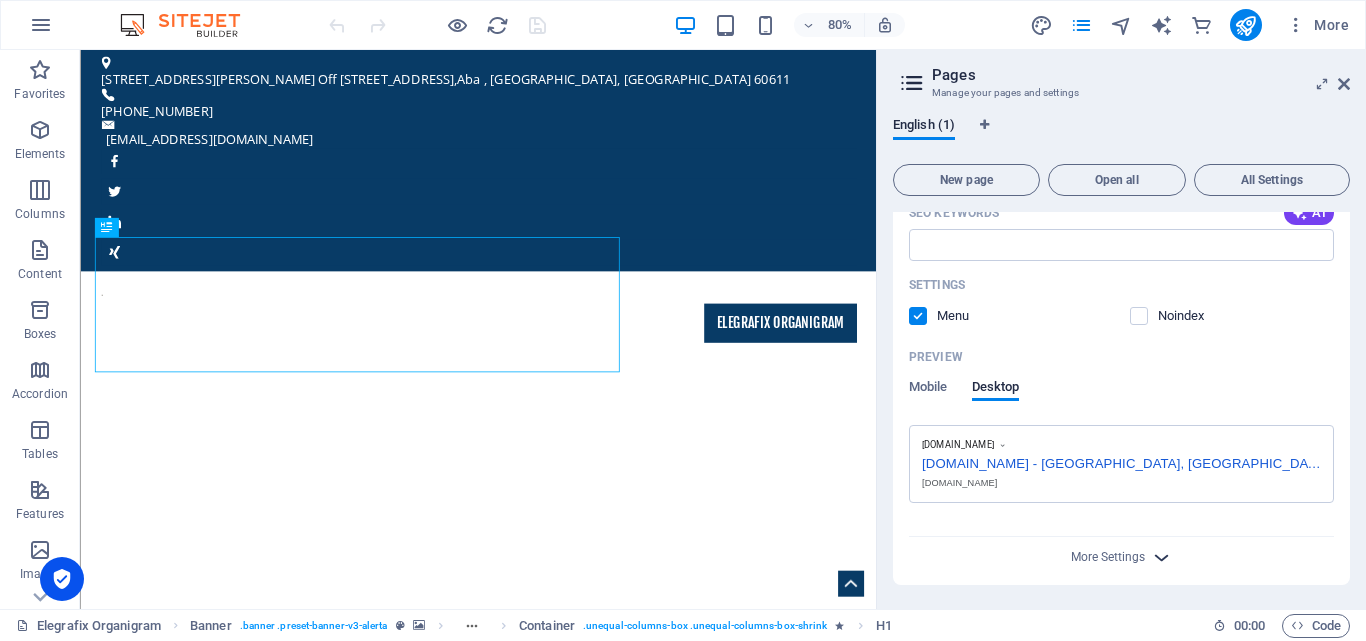 click at bounding box center [1161, 557] 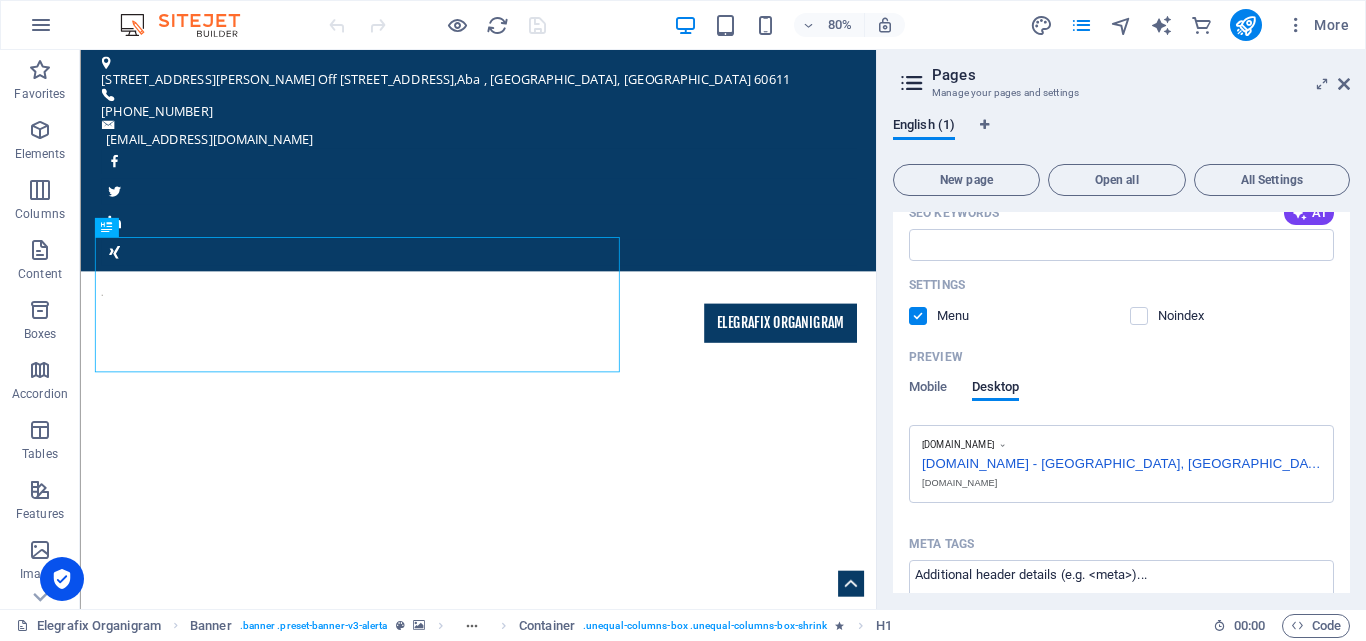type 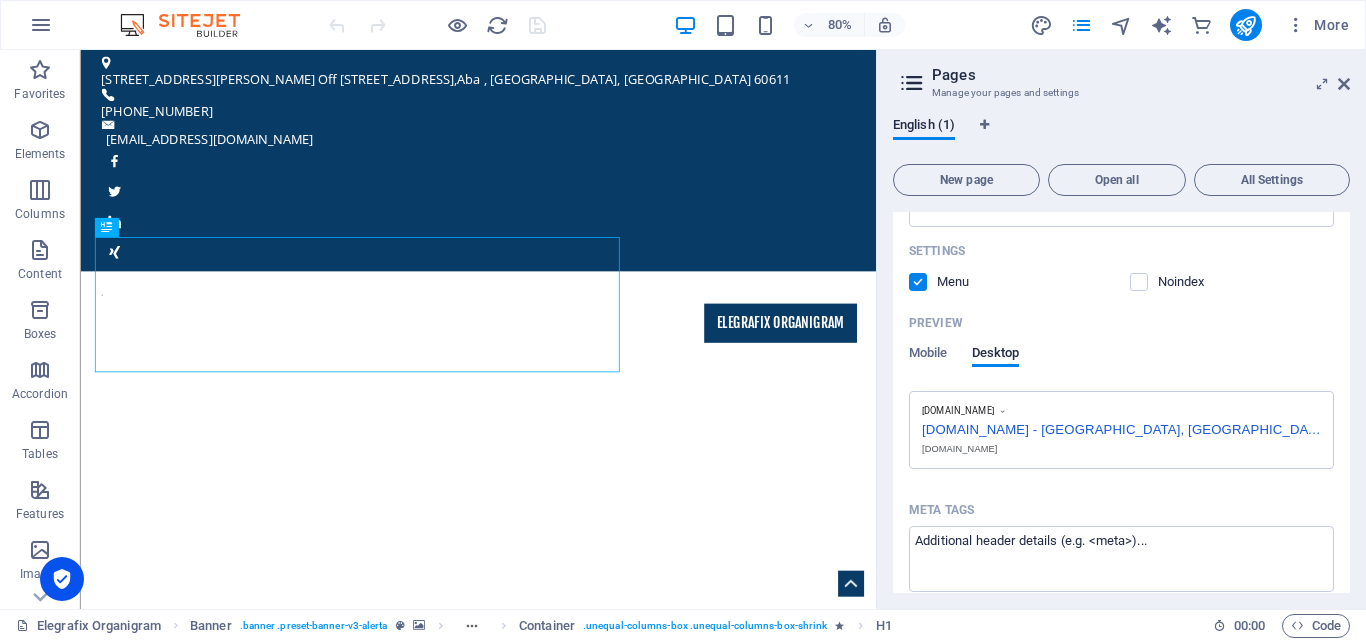 scroll, scrollTop: 399, scrollLeft: 0, axis: vertical 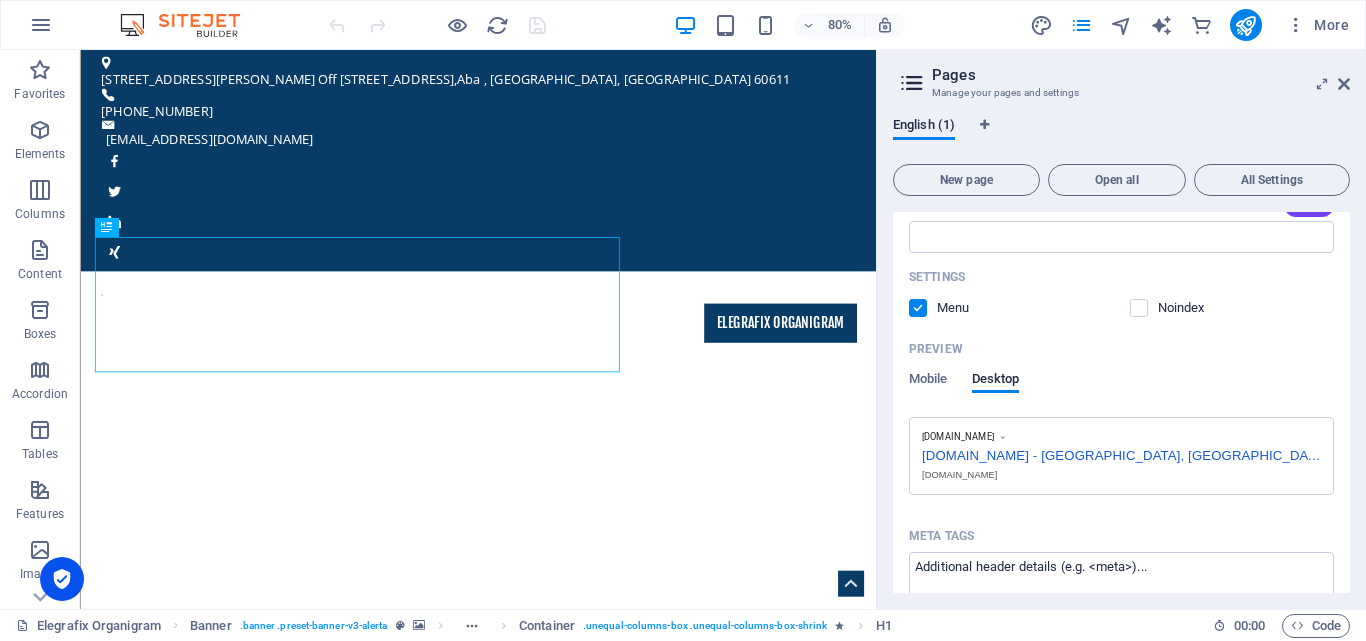 drag, startPoint x: 1000, startPoint y: 443, endPoint x: 1080, endPoint y: 485, distance: 90.35486 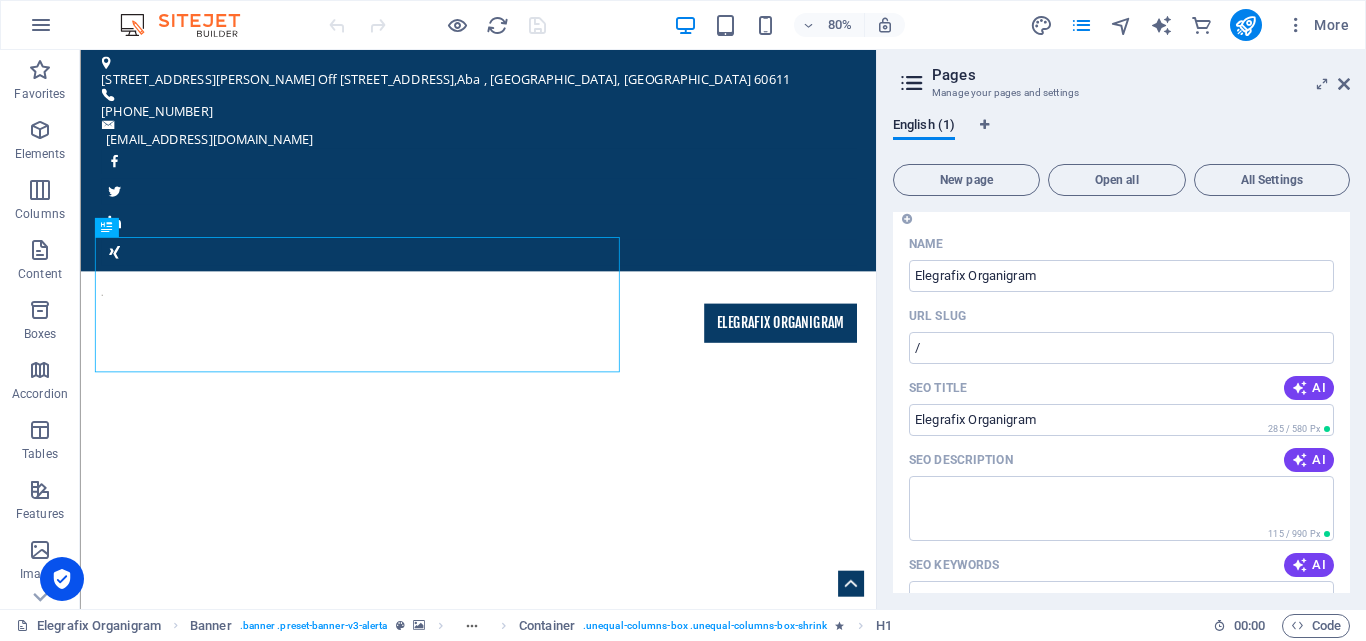 scroll, scrollTop: 0, scrollLeft: 0, axis: both 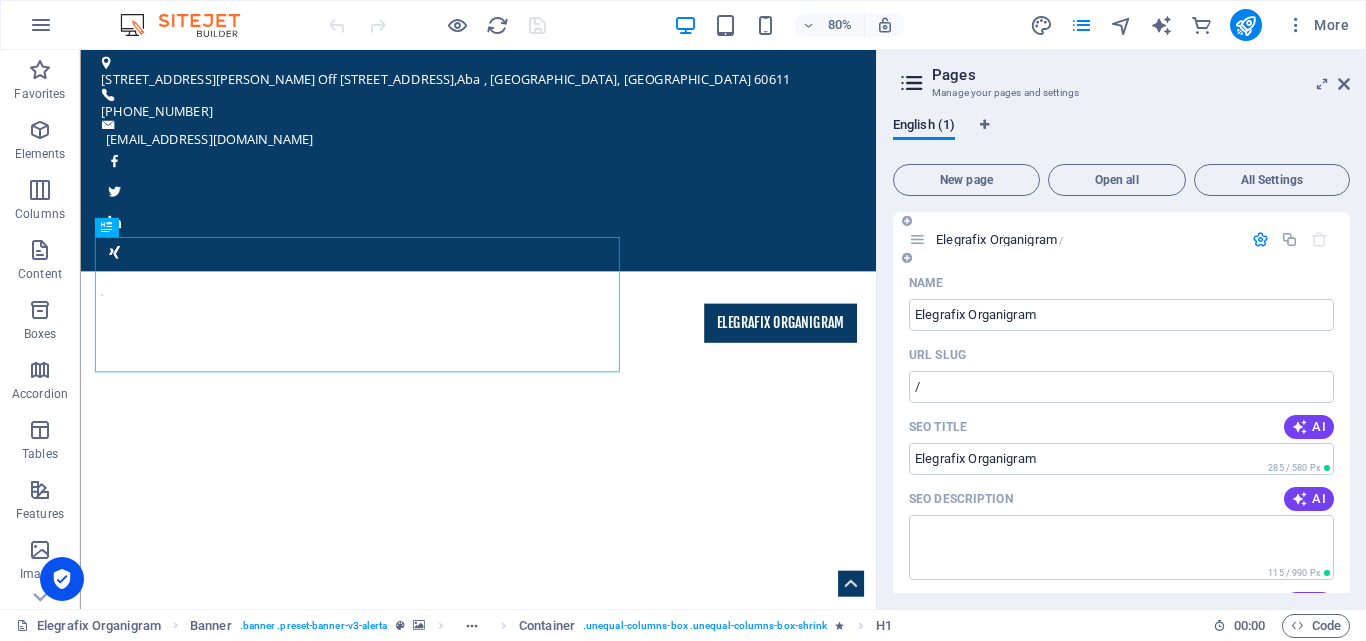 click at bounding box center (1260, 239) 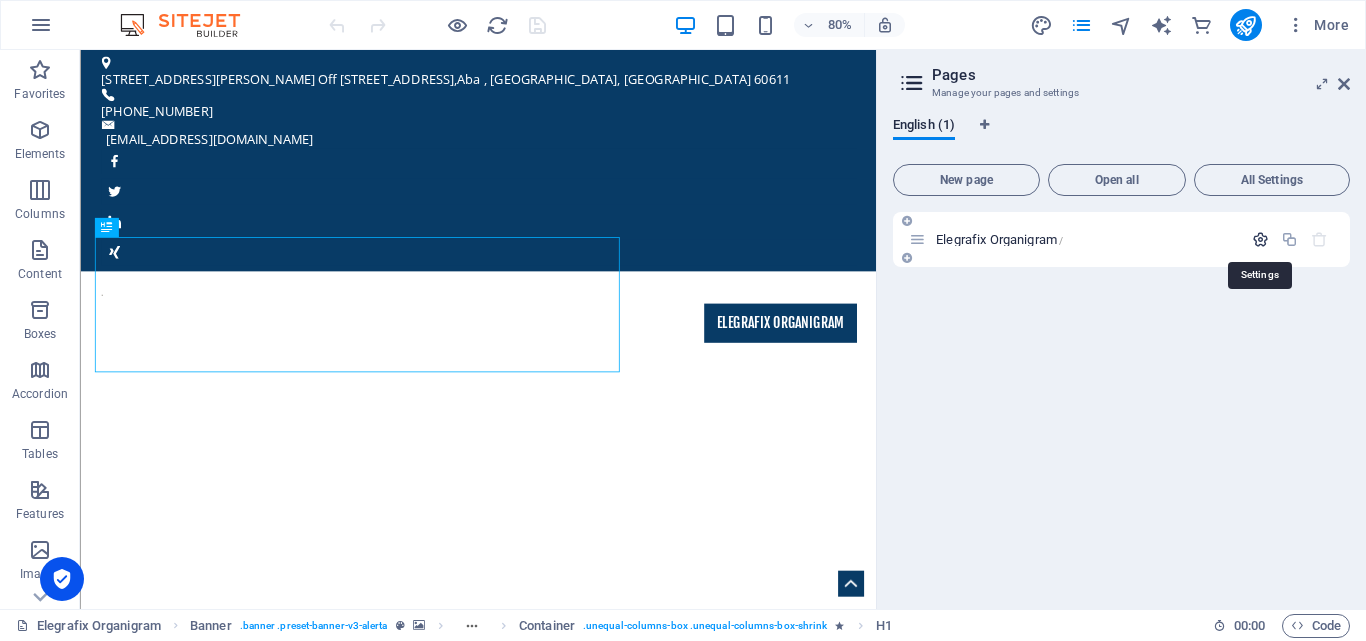 click at bounding box center [1260, 239] 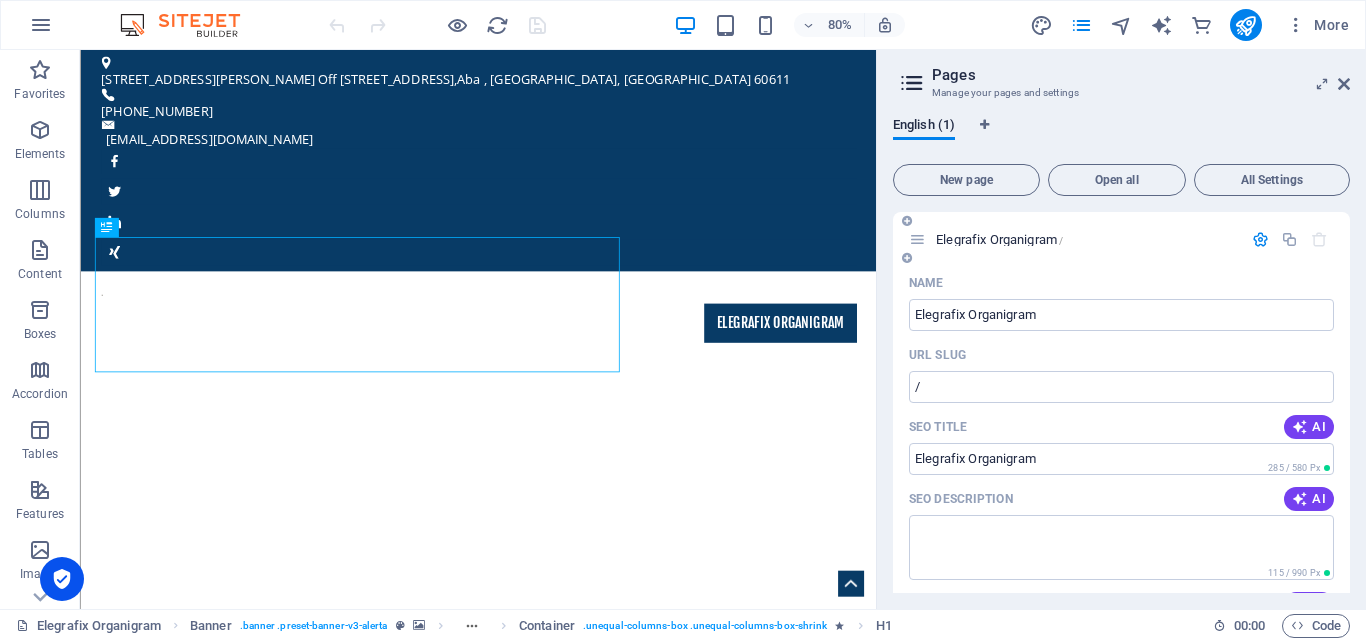 click on "Elegrafix Organigram /" at bounding box center [1075, 239] 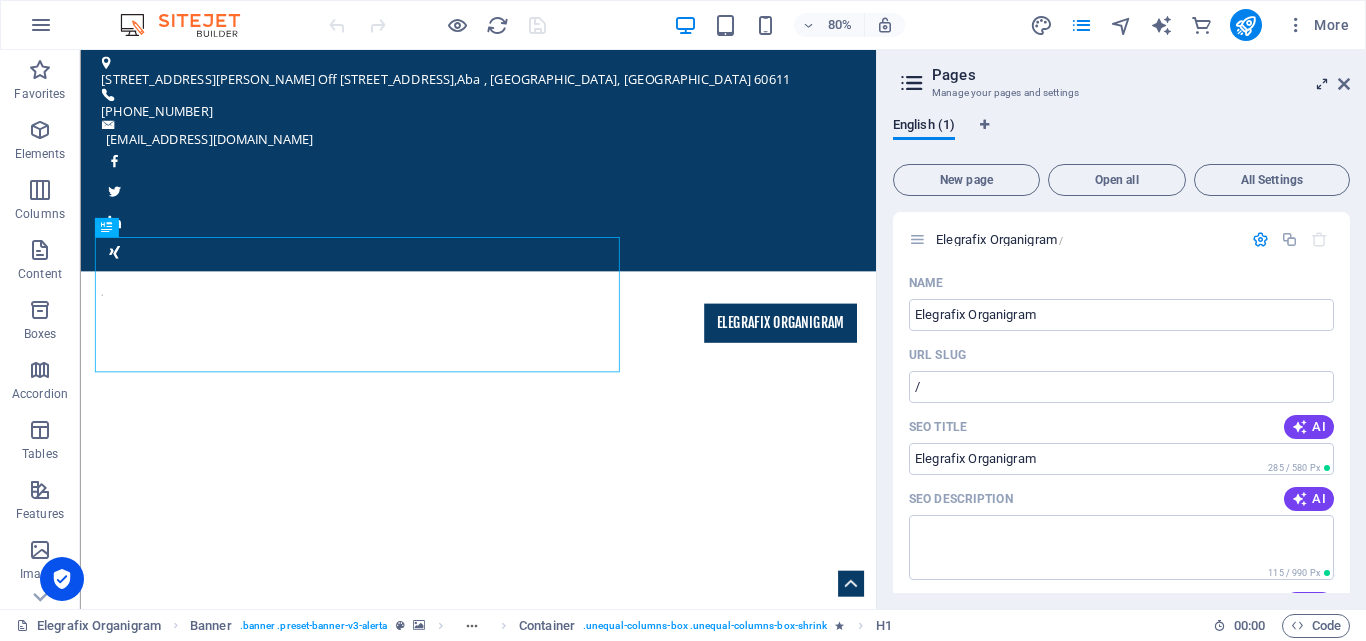 click at bounding box center [1322, 84] 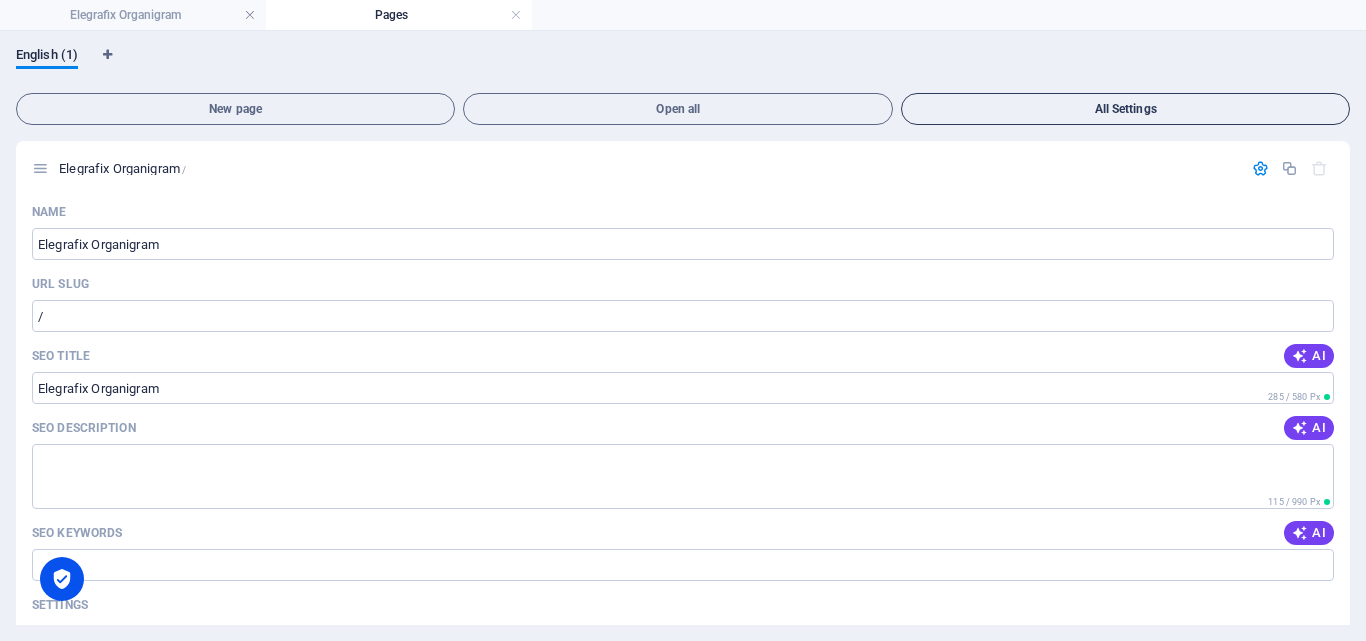 click on "All Settings" at bounding box center (1125, 109) 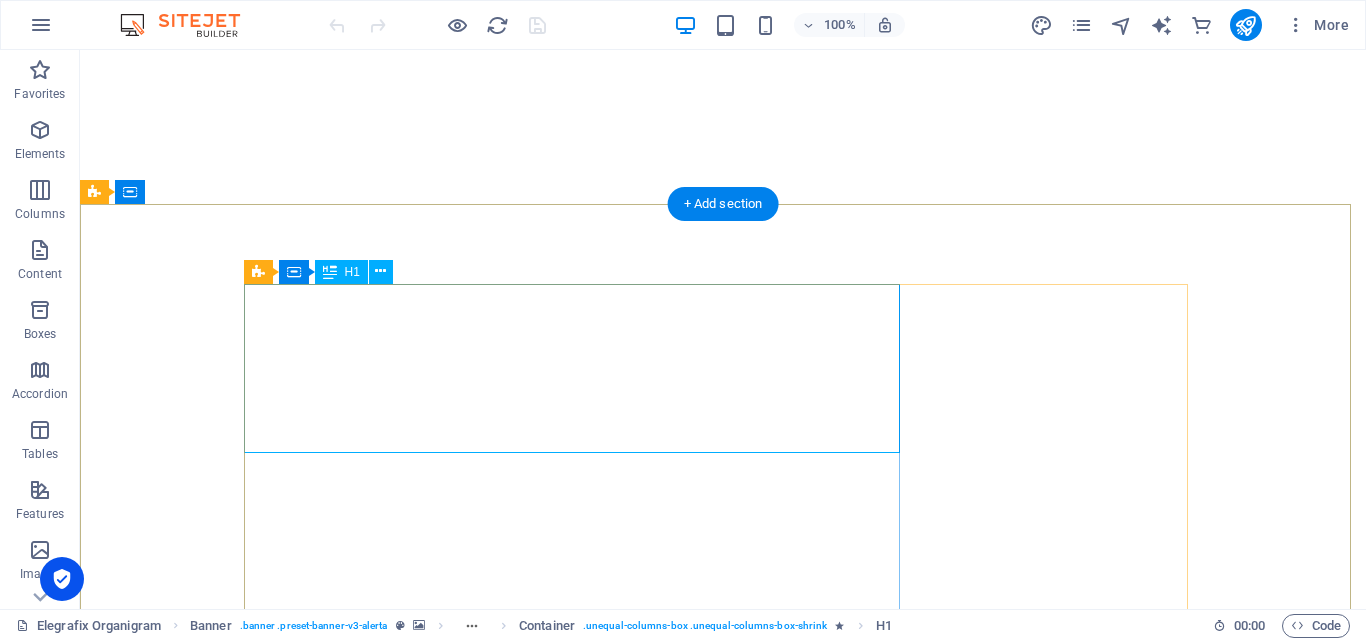 scroll, scrollTop: 0, scrollLeft: 0, axis: both 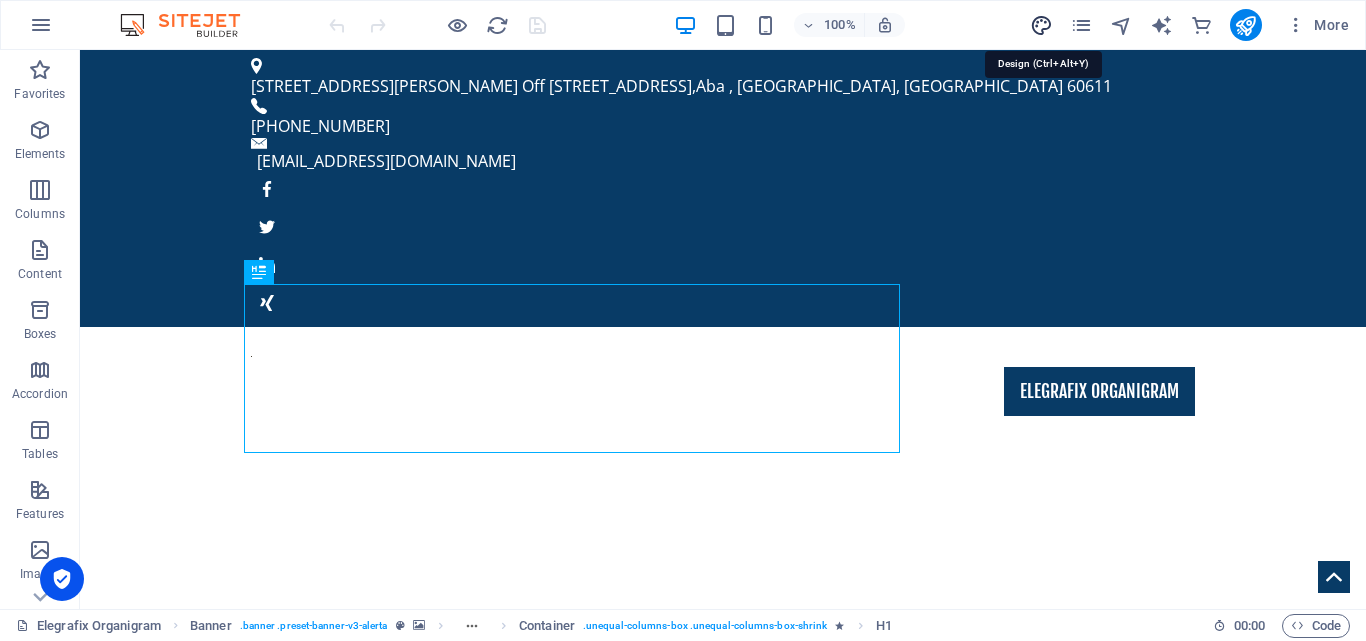 click at bounding box center [1041, 25] 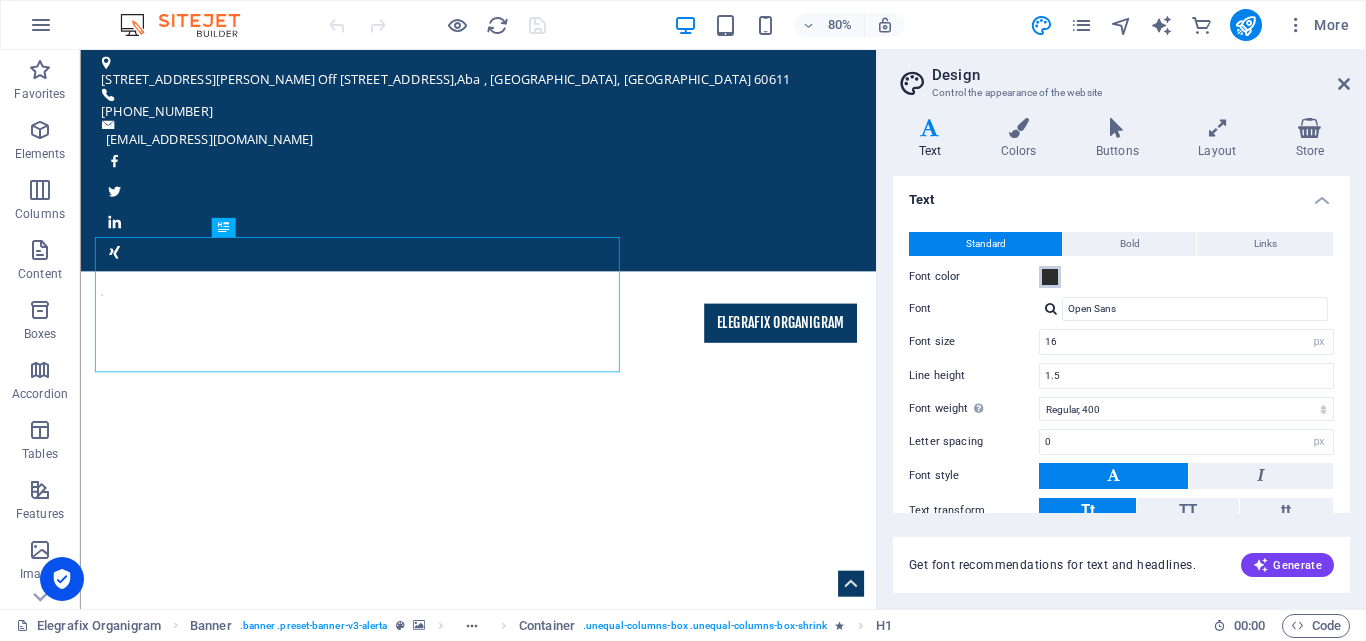 click at bounding box center [1050, 277] 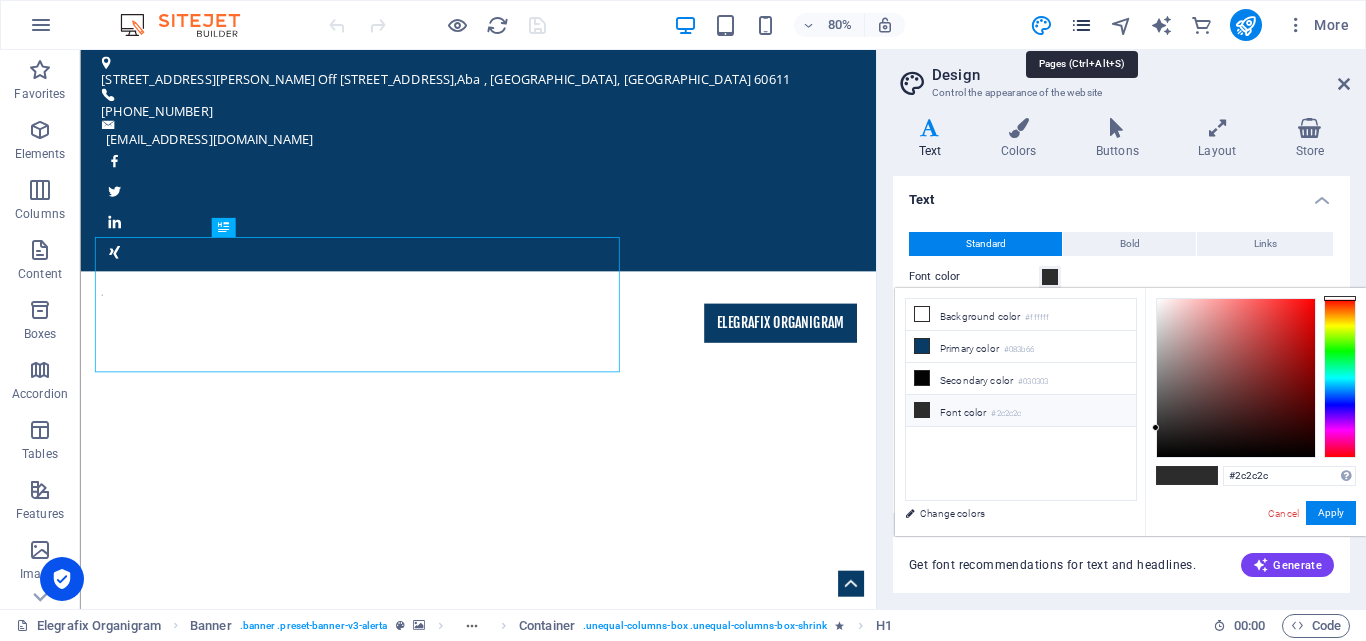 click at bounding box center [1081, 25] 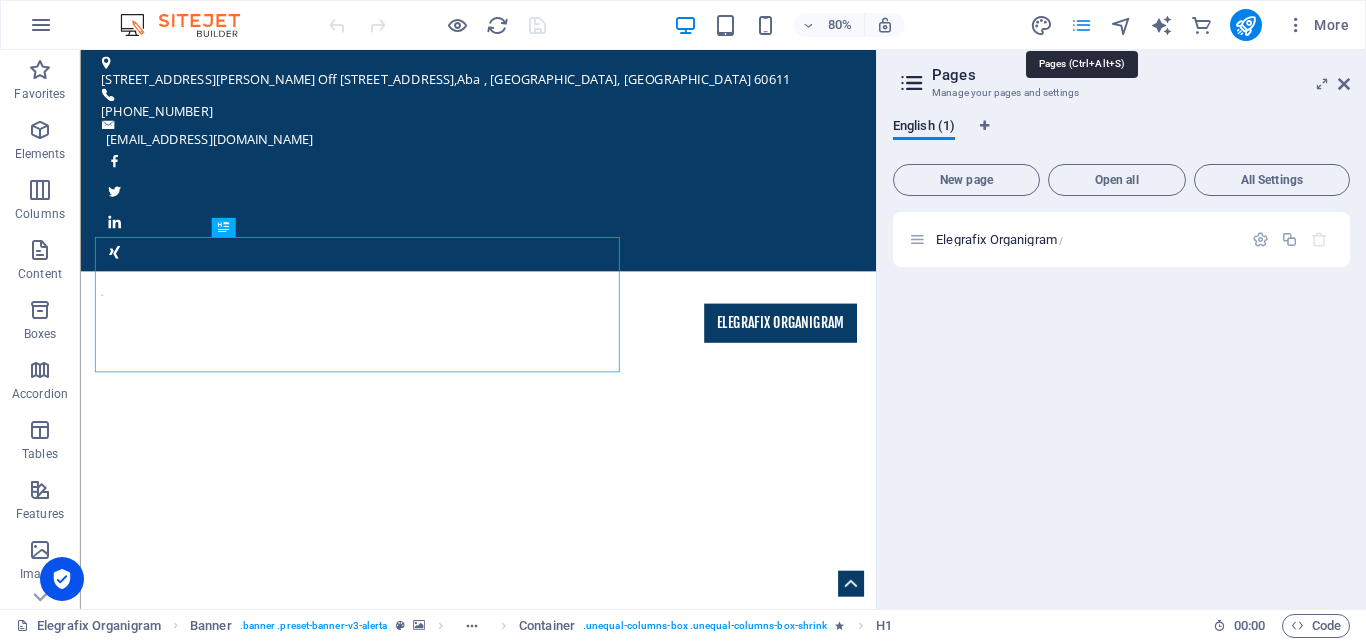 click at bounding box center [1081, 25] 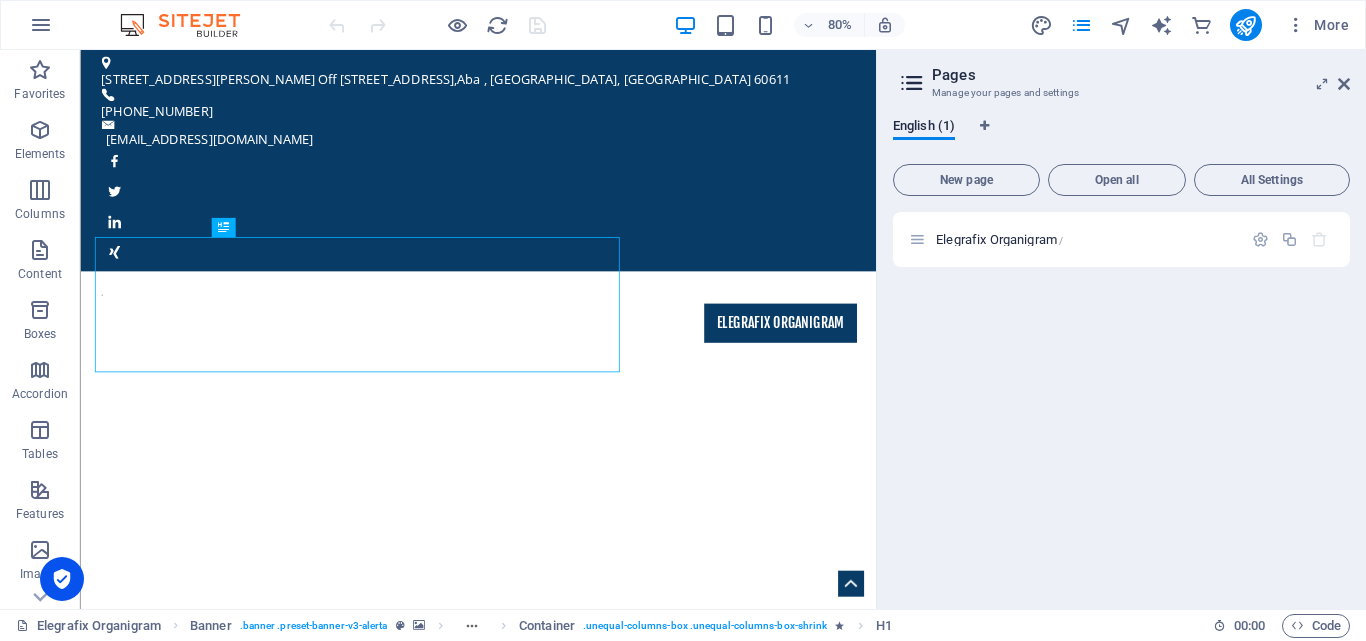 click at bounding box center (912, 83) 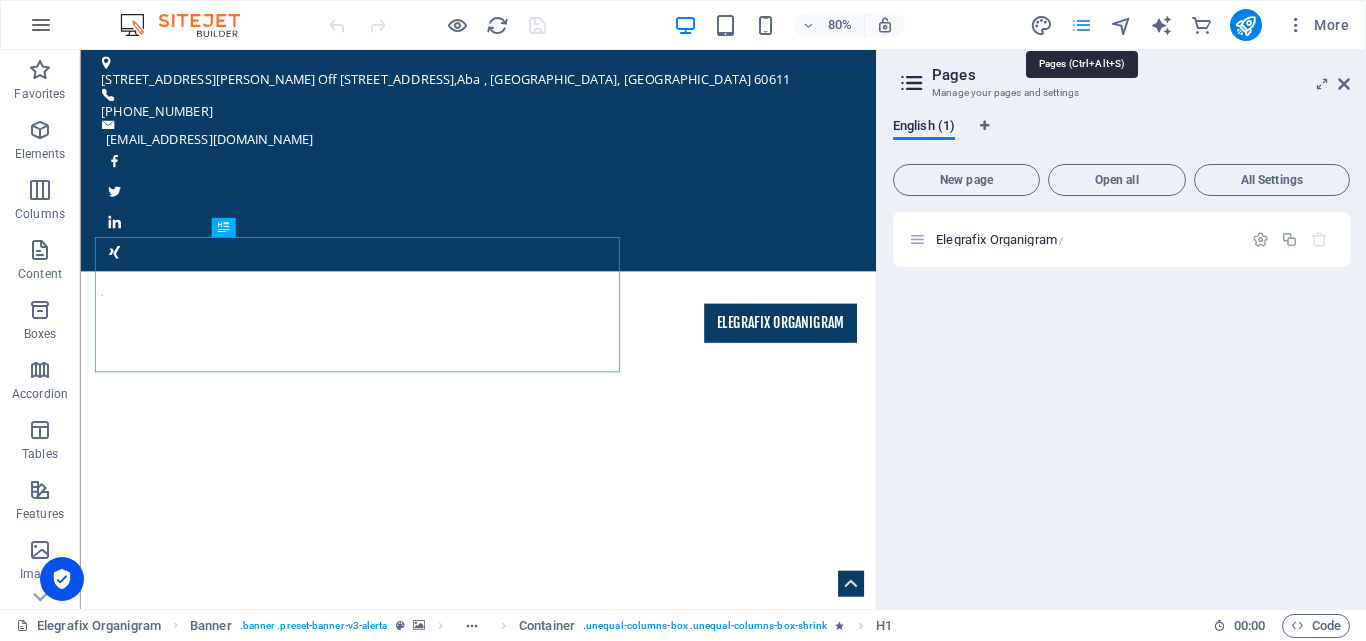 click at bounding box center [1081, 25] 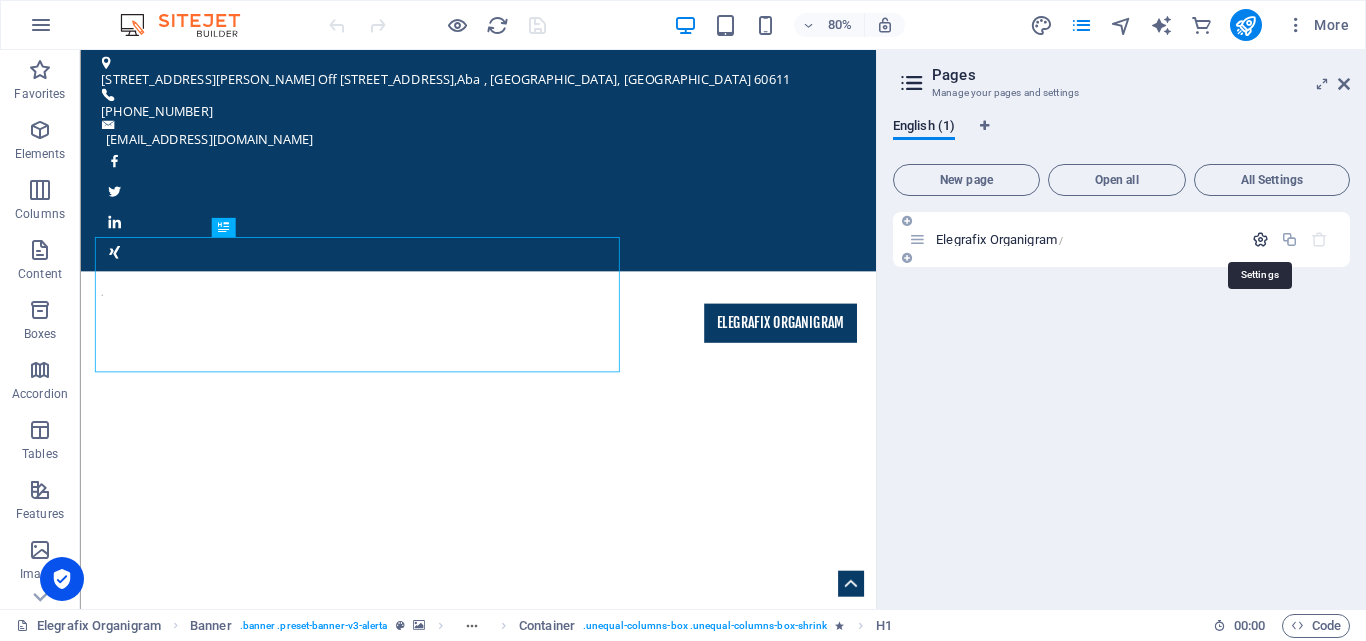 click at bounding box center [1260, 239] 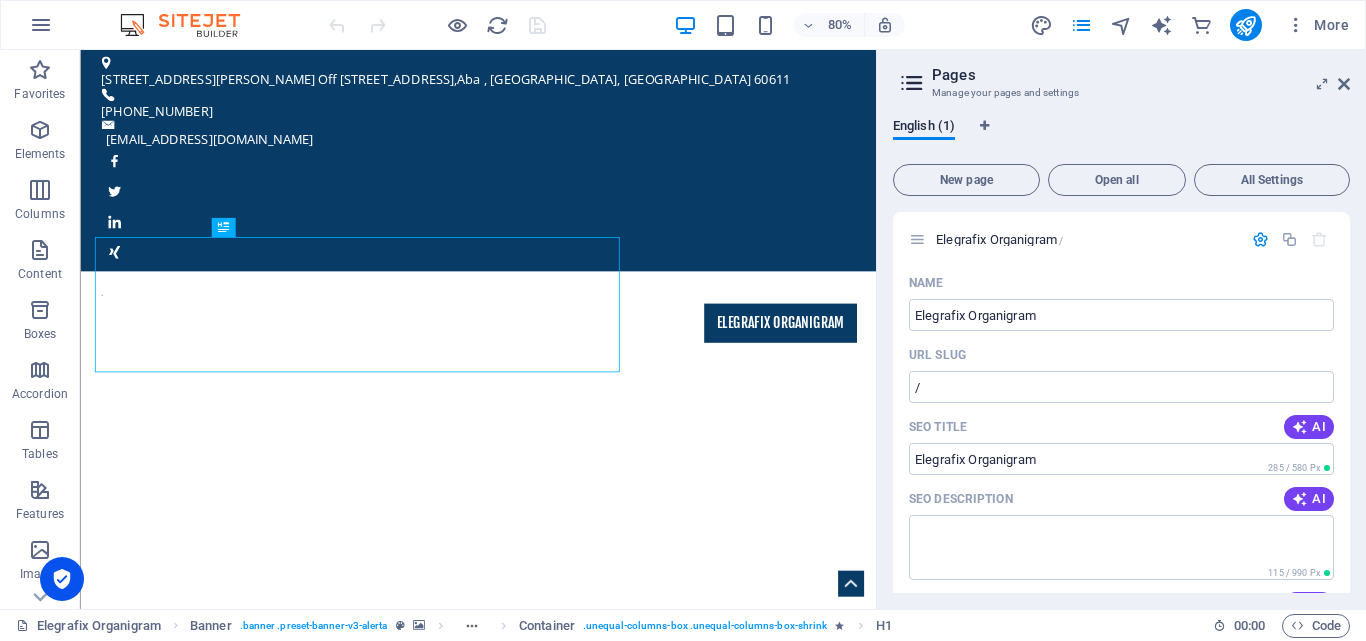 drag, startPoint x: 1351, startPoint y: 288, endPoint x: 1346, endPoint y: 443, distance: 155.08063 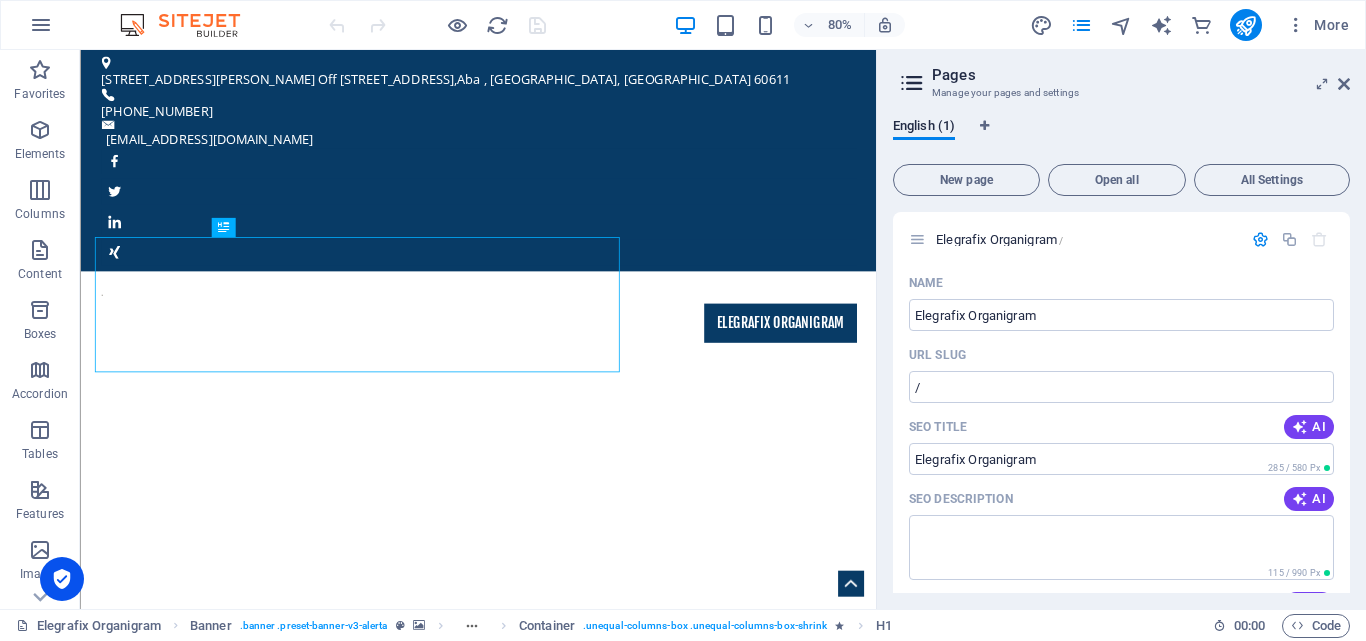 click on "English (1) New page Open all All Settings Elegrafix Organigram / Name Elegrafix Organigram ​ URL SLUG / ​ SEO Title AI ​ 285 / 580 Px SEO Description AI ​ 115 / 990 Px SEO Keywords AI ​ Settings Menu Noindex Preview Mobile Desktop www.example.com elegrafixis.com.ng - Chicago, IL elegrafixis.com.ng Meta tags ​ Preview Image (Open Graph) Drag files here, click to choose files or select files from Files or our free stock photos & videos More Settings" at bounding box center [1121, 355] 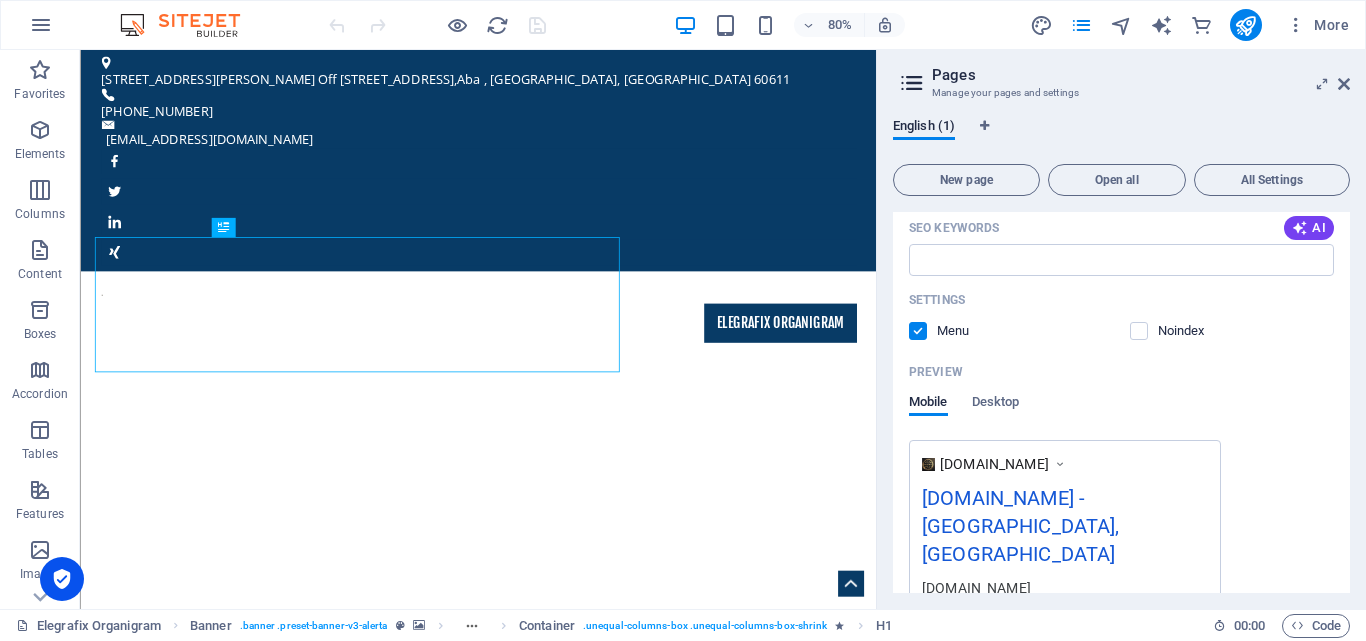 scroll, scrollTop: 427, scrollLeft: 0, axis: vertical 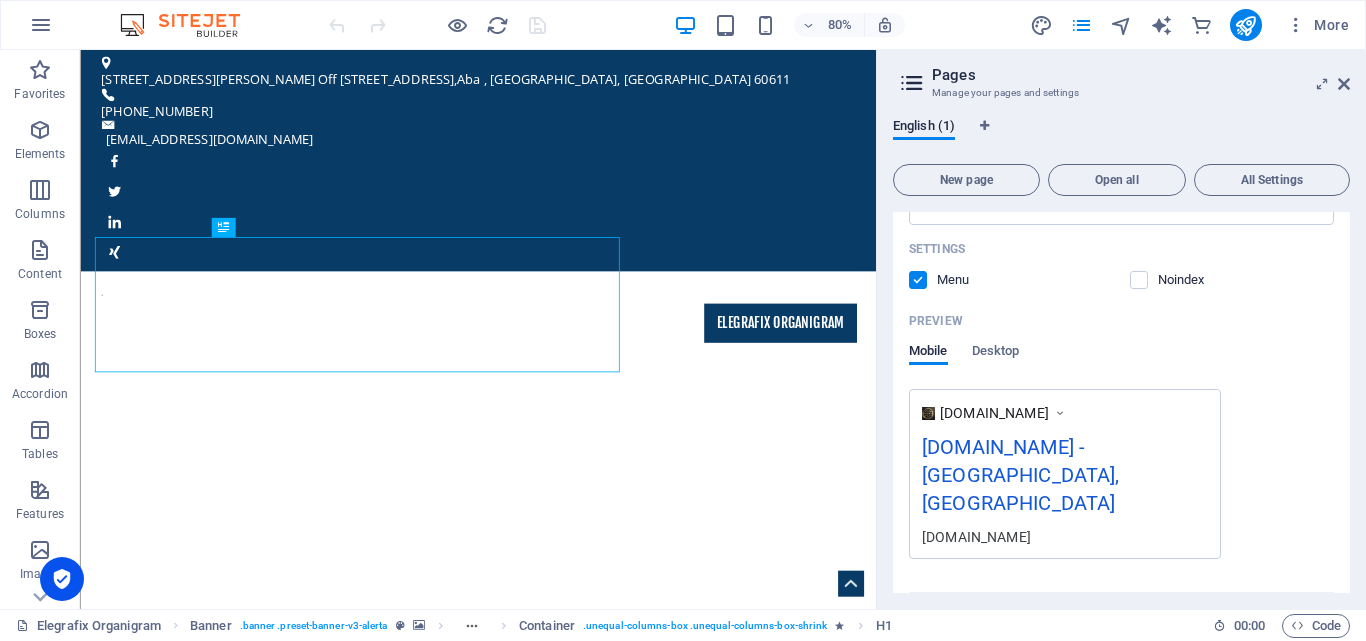 drag, startPoint x: 1346, startPoint y: 246, endPoint x: 953, endPoint y: 459, distance: 447.01007 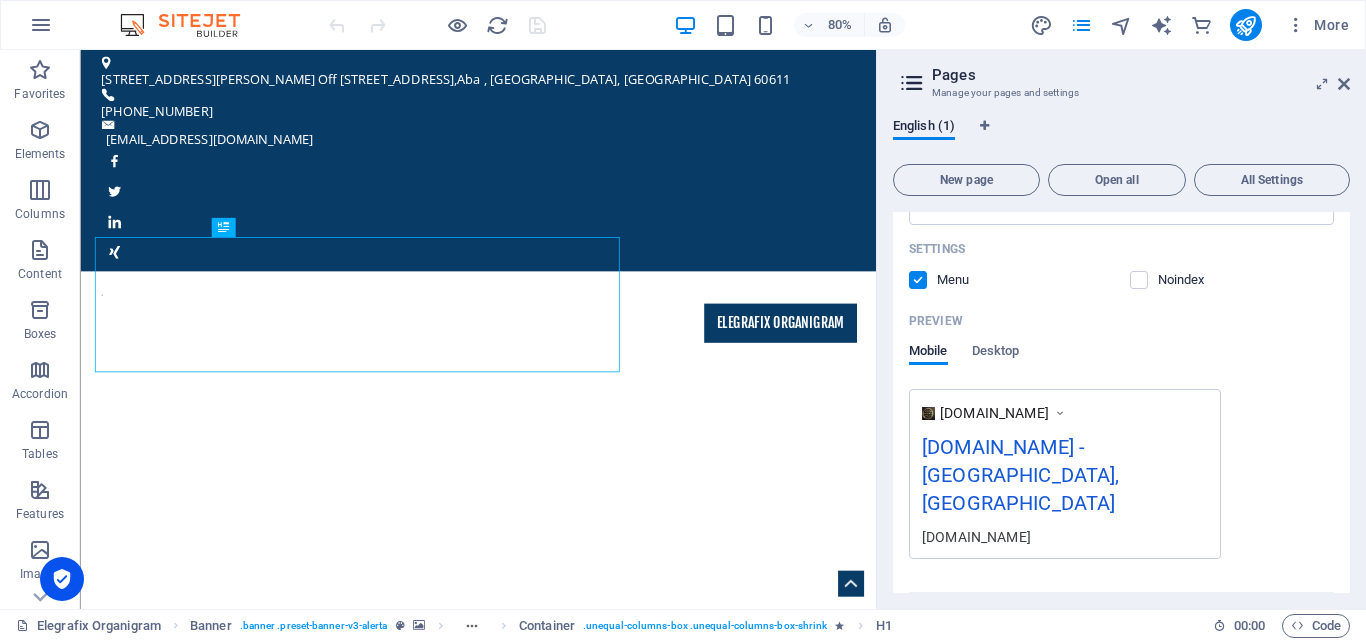 click at bounding box center (928, 413) 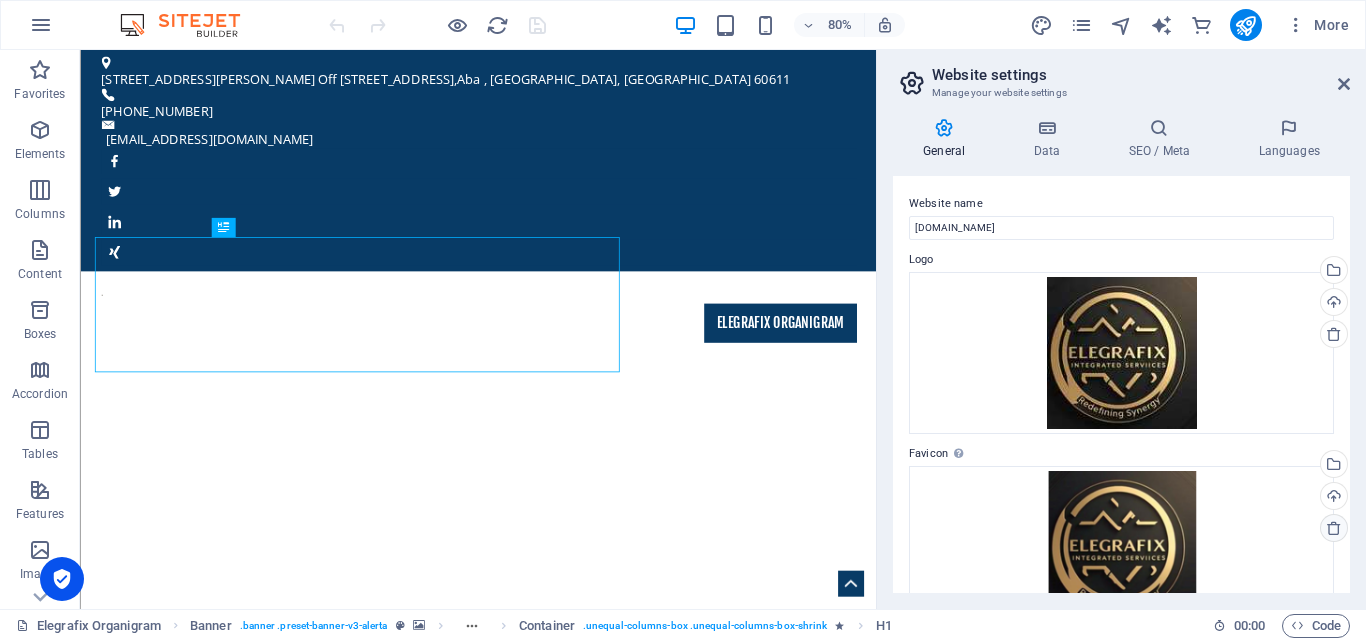 click at bounding box center (1334, 528) 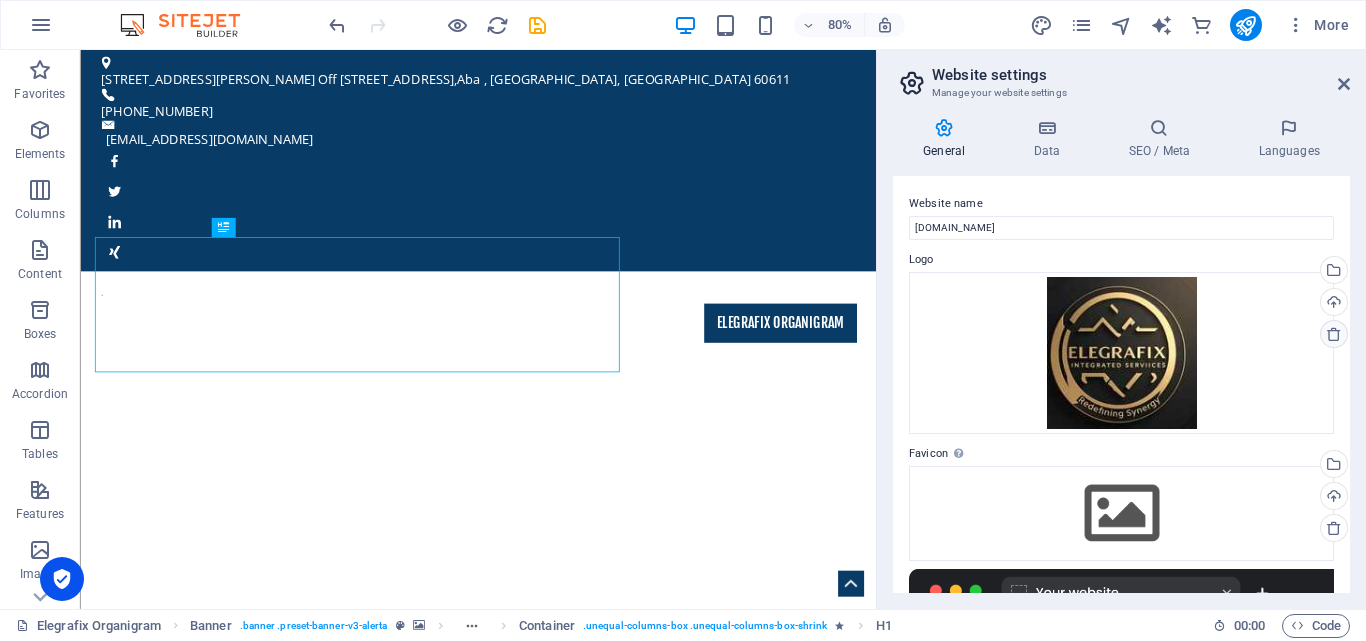 click at bounding box center [1334, 334] 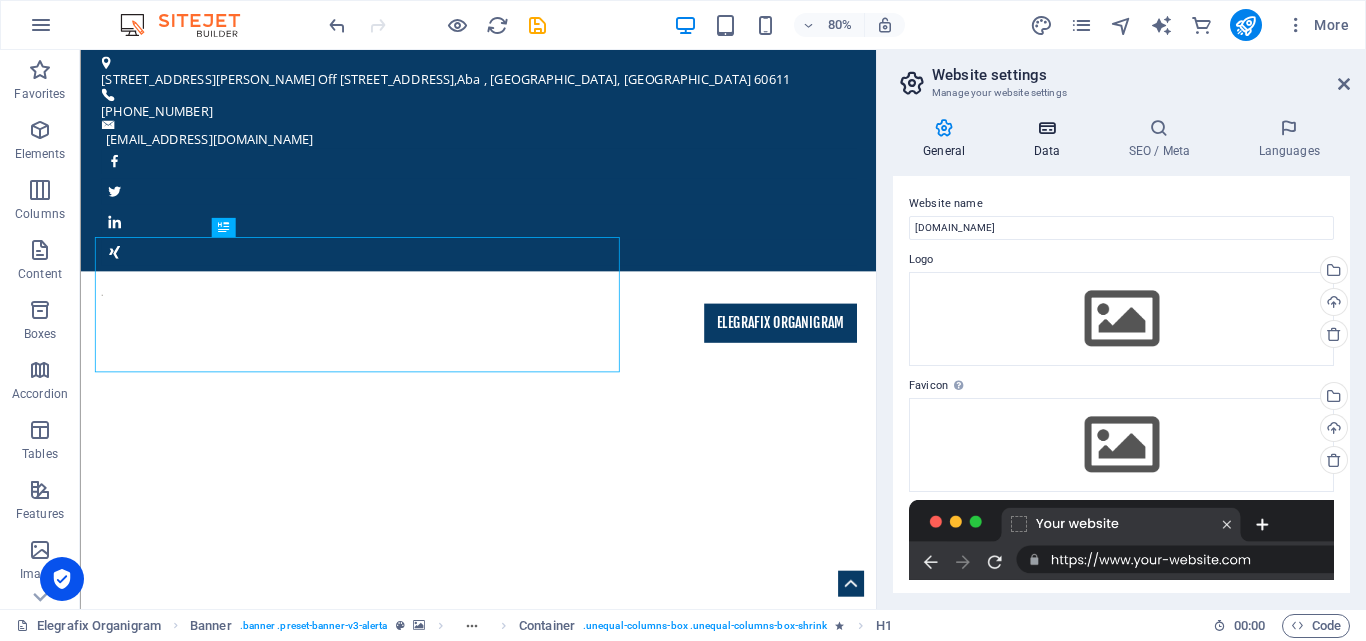 click on "Data" at bounding box center [1050, 139] 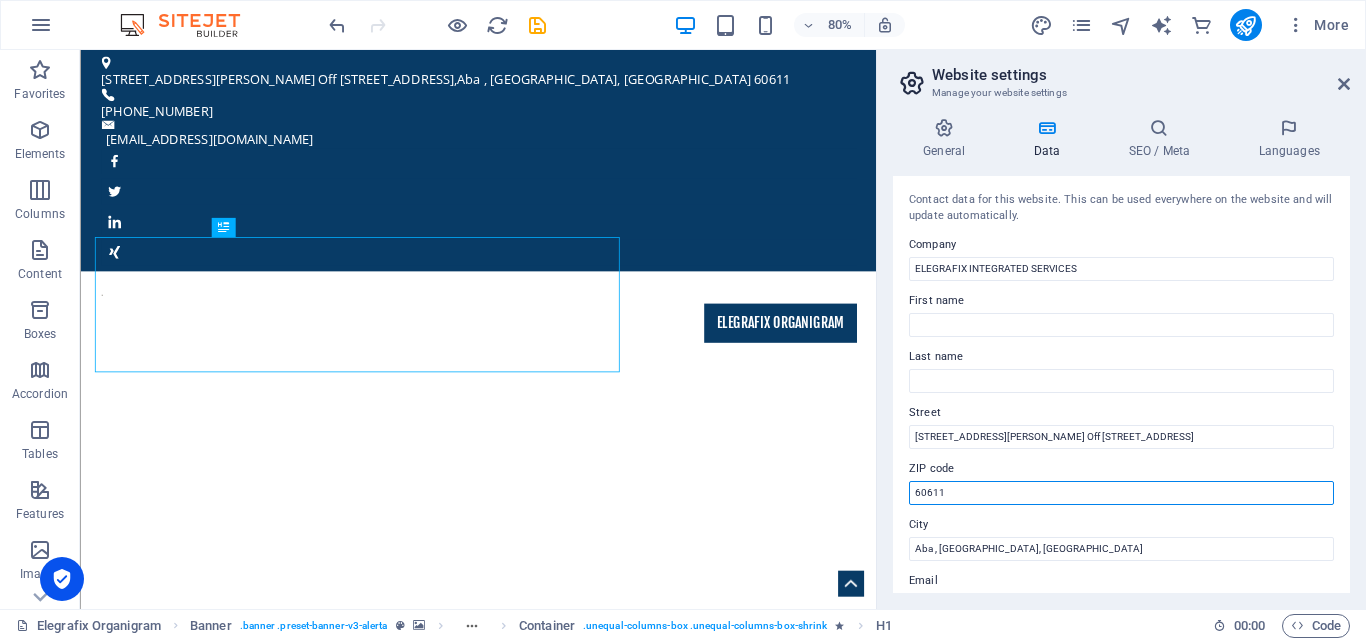 click on "60611" at bounding box center (1121, 493) 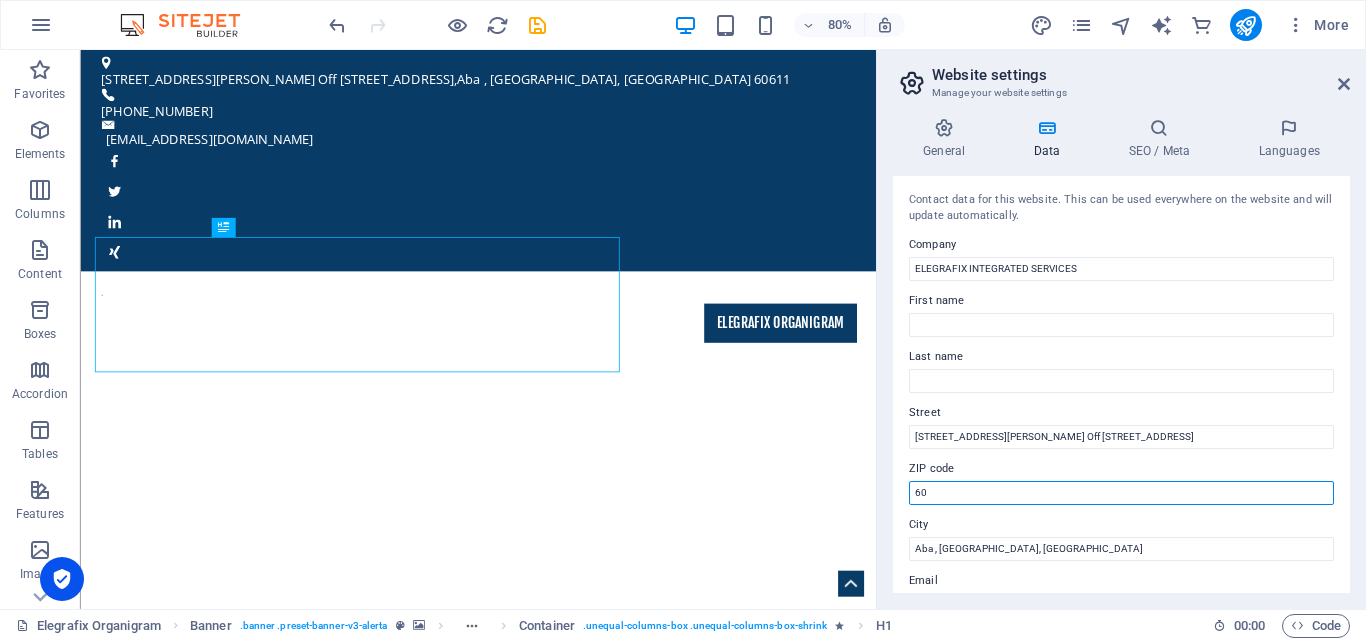 type on "6" 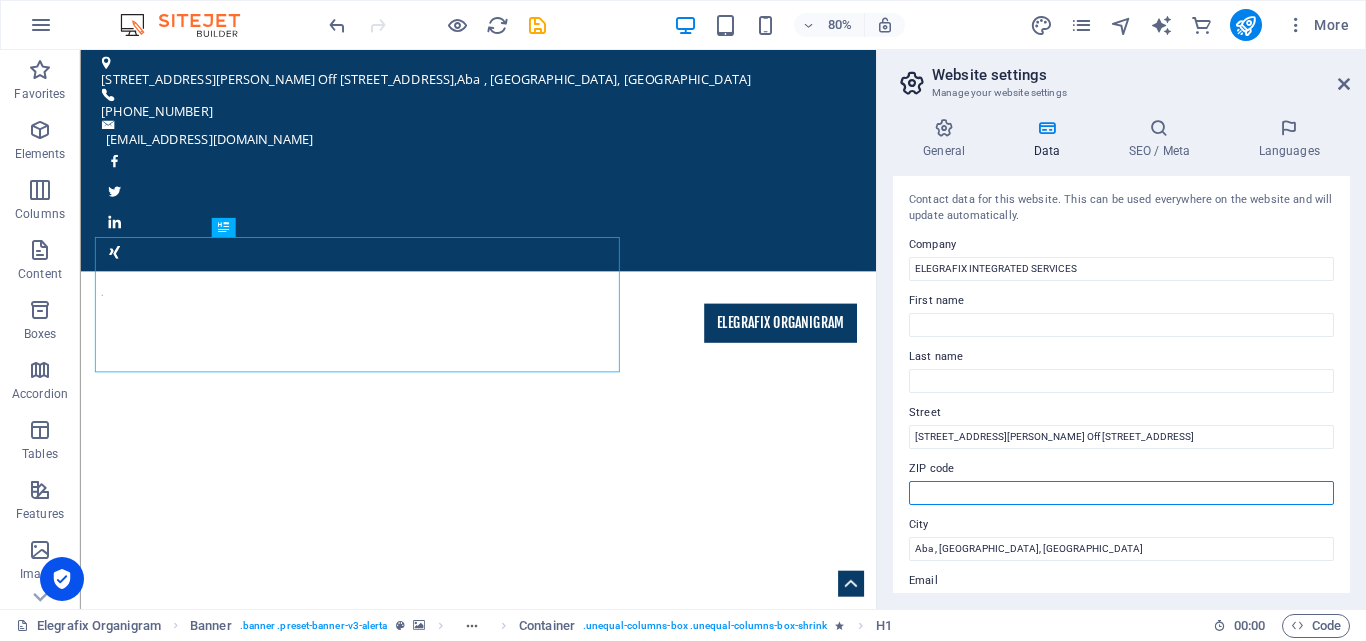 type 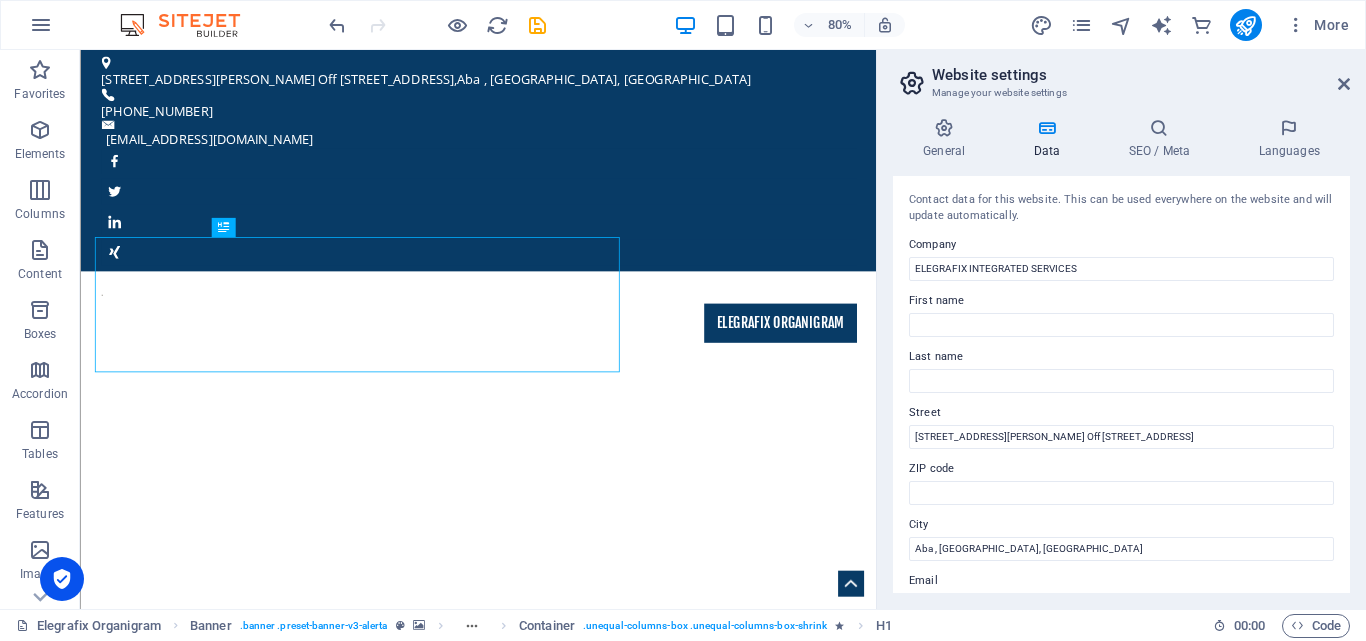 drag, startPoint x: 1346, startPoint y: 235, endPoint x: 1351, endPoint y: 378, distance: 143.08739 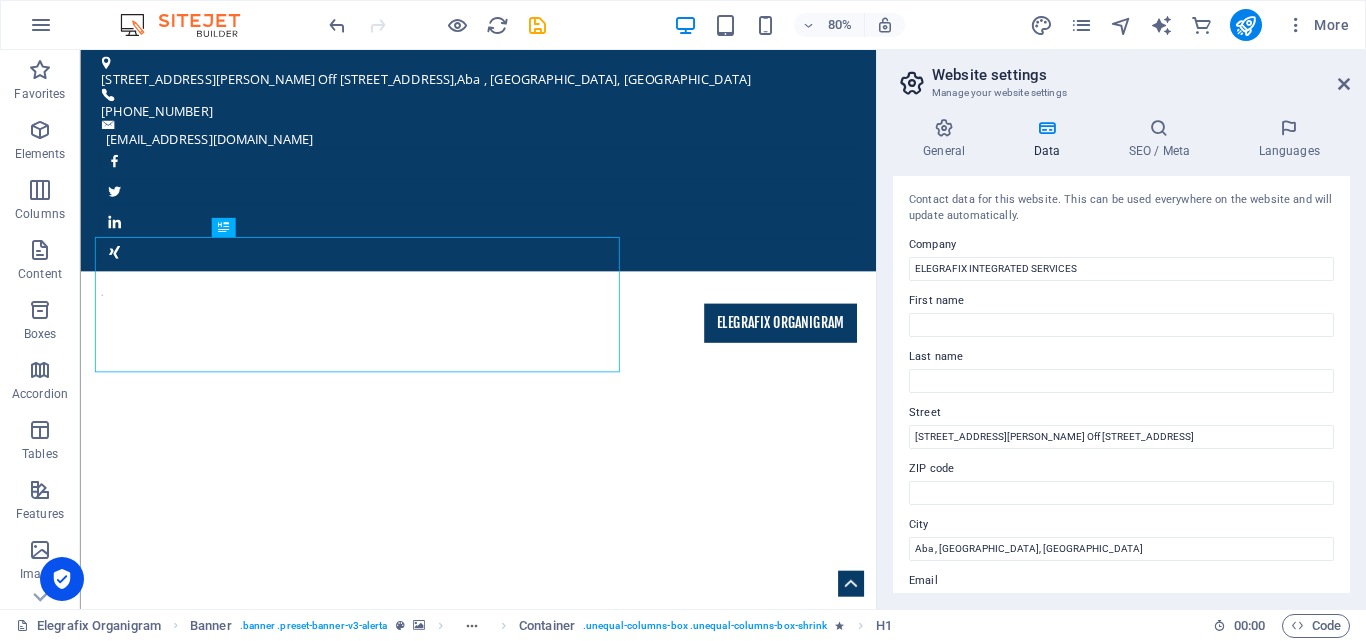 click on "General  Data  SEO / Meta  Languages Website name elegrafixis.com.ng Logo Drag files here, click to choose files or select files from Files or our free stock photos & videos Select files from the file manager, stock photos, or upload file(s) Upload Favicon Set the favicon of your website here. A favicon is a small icon shown in the browser tab next to your website title. It helps visitors identify your website. Drag files here, click to choose files or select files from Files or our free stock photos & videos Select files from the file manager, stock photos, or upload file(s) Upload Preview Image (Open Graph) This image will be shown when the website is shared on social networks Drag files here, click to choose files or select files from Files or our free stock photos & videos Select files from the file manager, stock photos, or upload file(s) Upload Contact data for this website. This can be used everywhere on the website and will update automatically. Company ELEGRAFIX INTEGRATED SERVICES First name Street" at bounding box center (1121, 355) 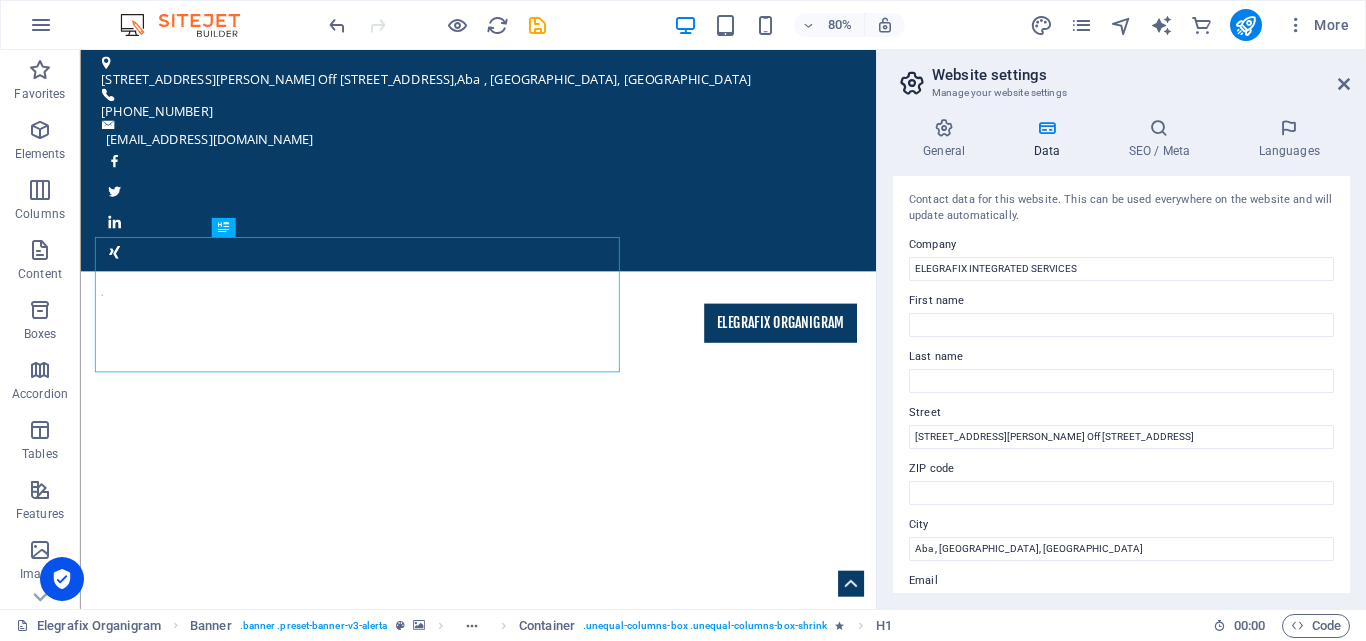 click on "General  Data  SEO / Meta  Languages Website name elegrafixis.com.ng Logo Drag files here, click to choose files or select files from Files or our free stock photos & videos Select files from the file manager, stock photos, or upload file(s) Upload Favicon Set the favicon of your website here. A favicon is a small icon shown in the browser tab next to your website title. It helps visitors identify your website. Drag files here, click to choose files or select files from Files or our free stock photos & videos Select files from the file manager, stock photos, or upload file(s) Upload Preview Image (Open Graph) This image will be shown when the website is shared on social networks Drag files here, click to choose files or select files from Files or our free stock photos & videos Select files from the file manager, stock photos, or upload file(s) Upload Contact data for this website. This can be used everywhere on the website and will update automatically. Company ELEGRAFIX INTEGRATED SERVICES First name Street" at bounding box center (1121, 355) 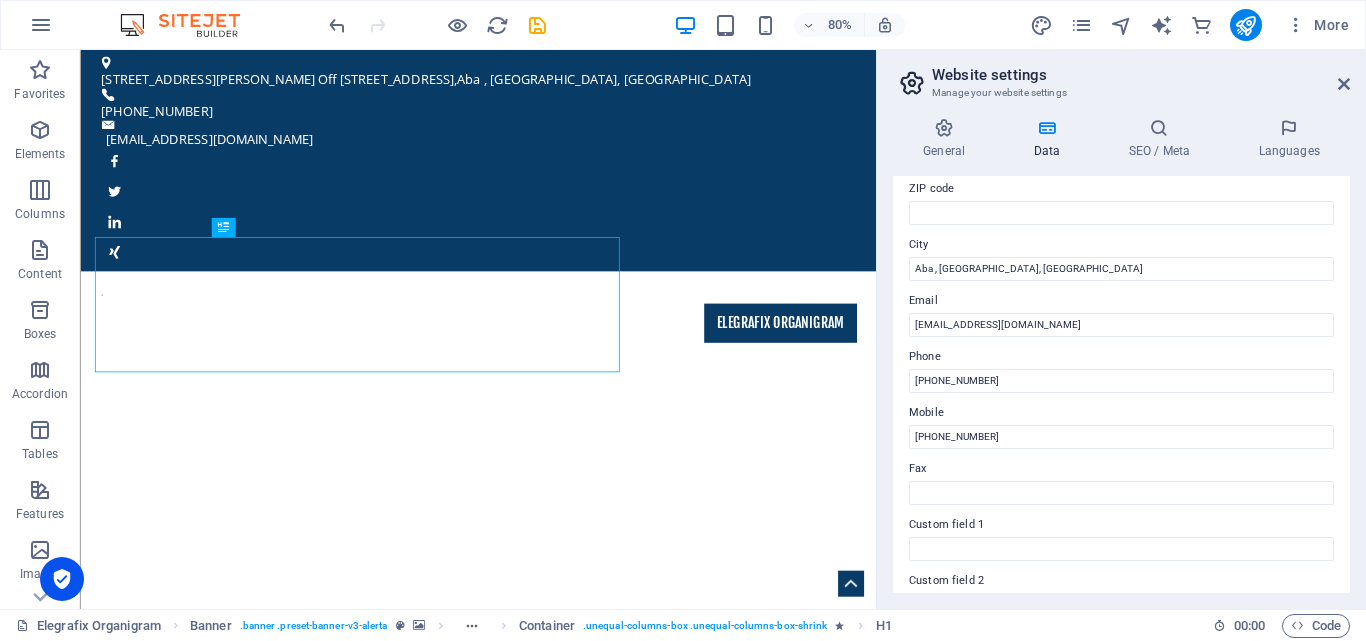 scroll, scrollTop: 320, scrollLeft: 0, axis: vertical 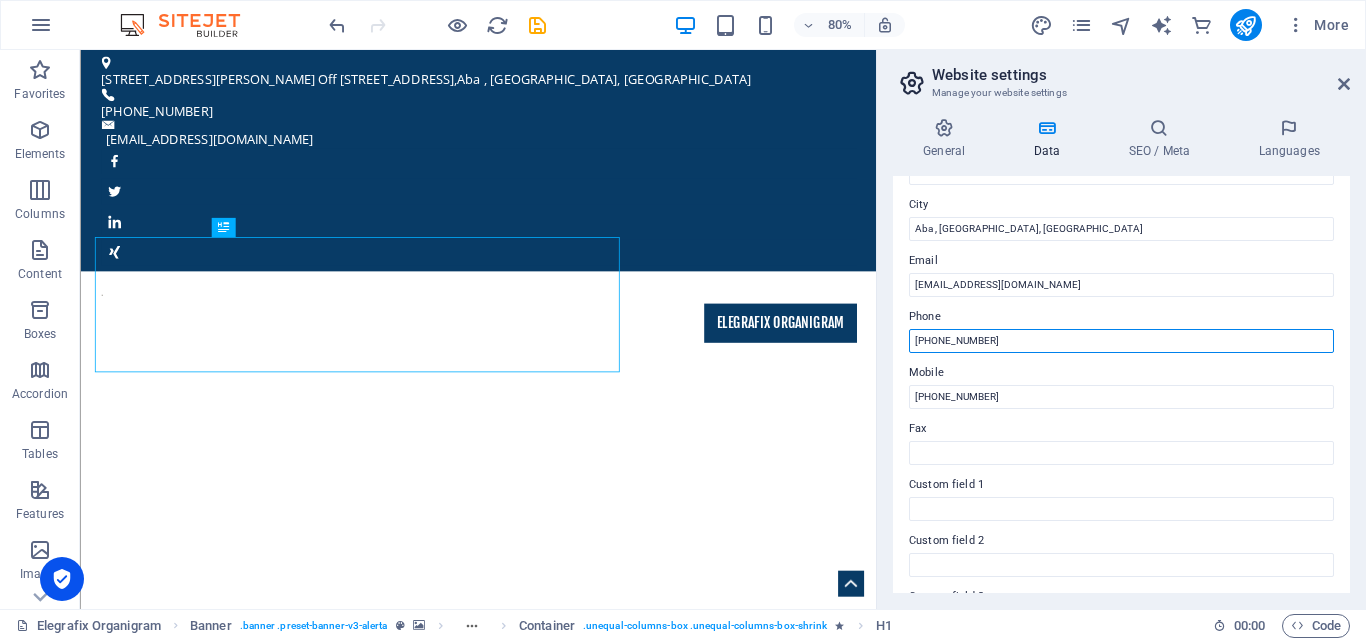 click on "[PHONE_NUMBER]" at bounding box center [1121, 341] 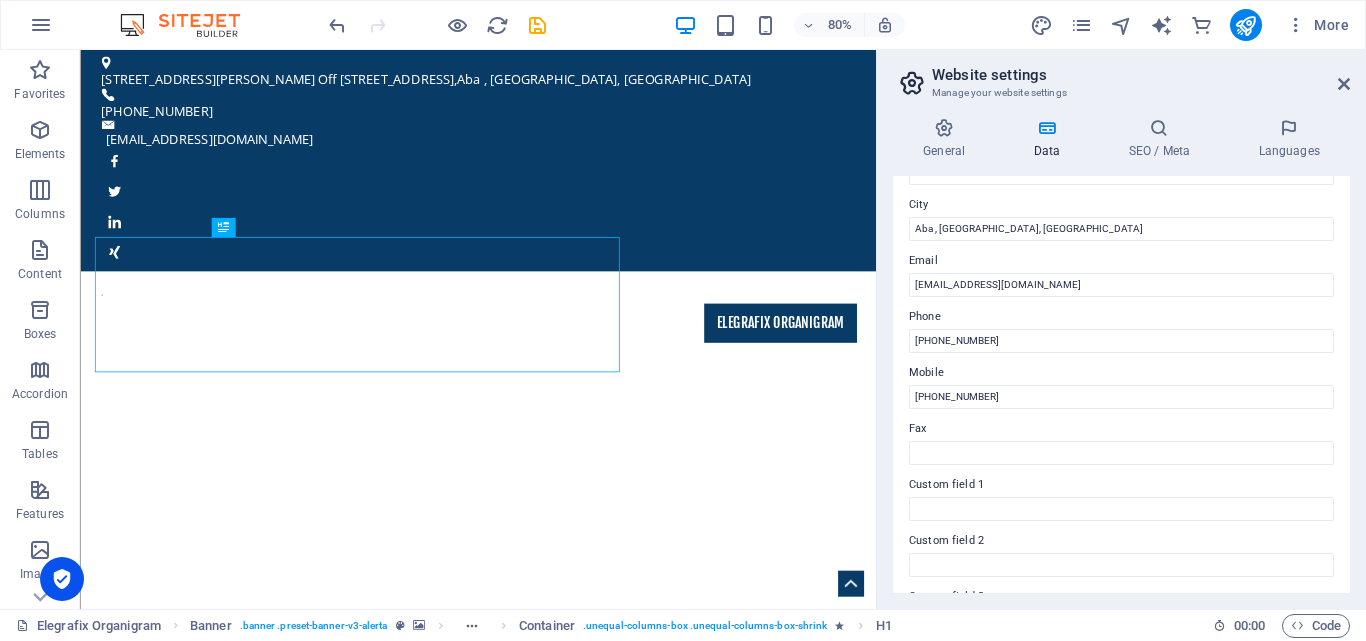 click on "General  Data  SEO / Meta  Languages Website name elegrafixis.com.ng Logo Drag files here, click to choose files or select files from Files or our free stock photos & videos Select files from the file manager, stock photos, or upload file(s) Upload Favicon Set the favicon of your website here. A favicon is a small icon shown in the browser tab next to your website title. It helps visitors identify your website. Drag files here, click to choose files or select files from Files or our free stock photos & videos Select files from the file manager, stock photos, or upload file(s) Upload Preview Image (Open Graph) This image will be shown when the website is shared on social networks Drag files here, click to choose files or select files from Files or our free stock photos & videos Select files from the file manager, stock photos, or upload file(s) Upload Contact data for this website. This can be used everywhere on the website and will update automatically. Company ELEGRAFIX INTEGRATED SERVICES First name Street" at bounding box center (1121, 355) 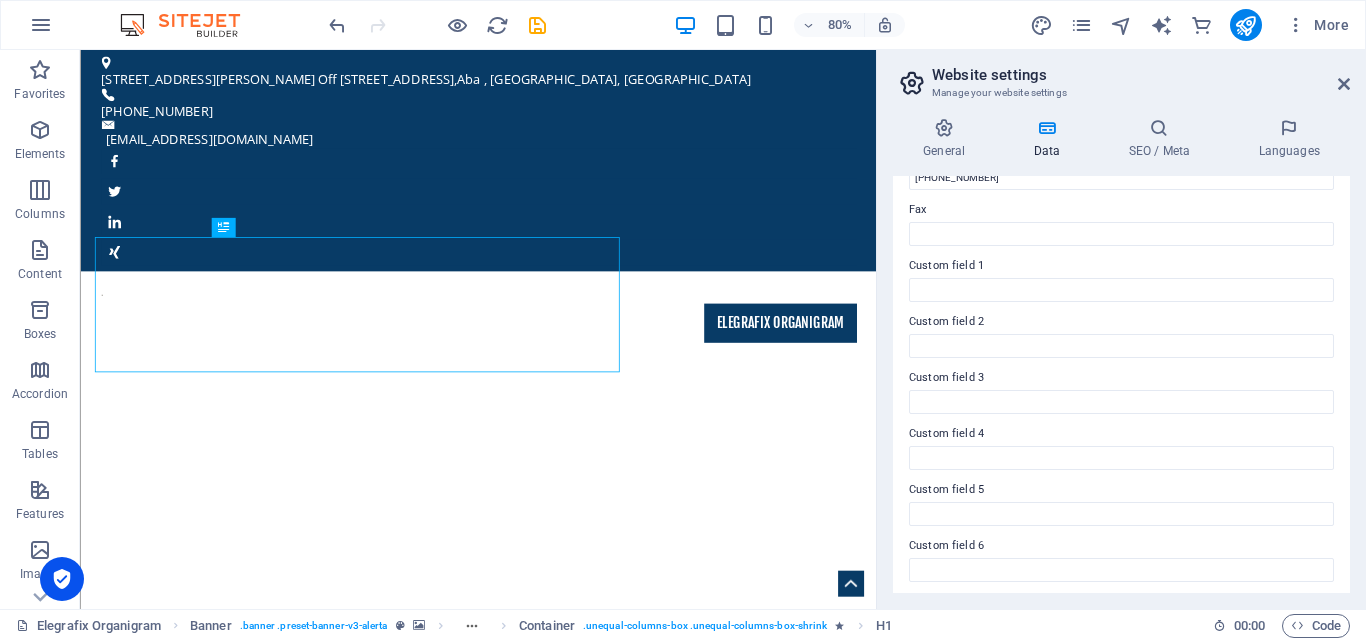scroll, scrollTop: 544, scrollLeft: 0, axis: vertical 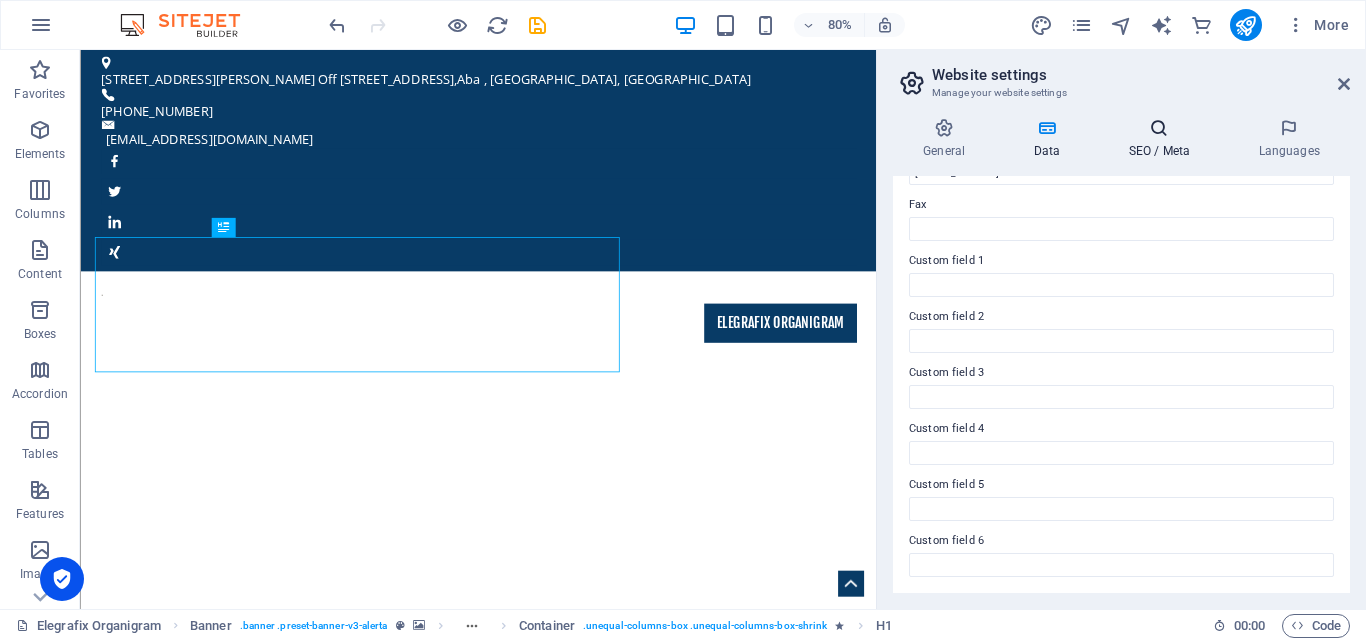 click on "SEO / Meta" at bounding box center (1163, 139) 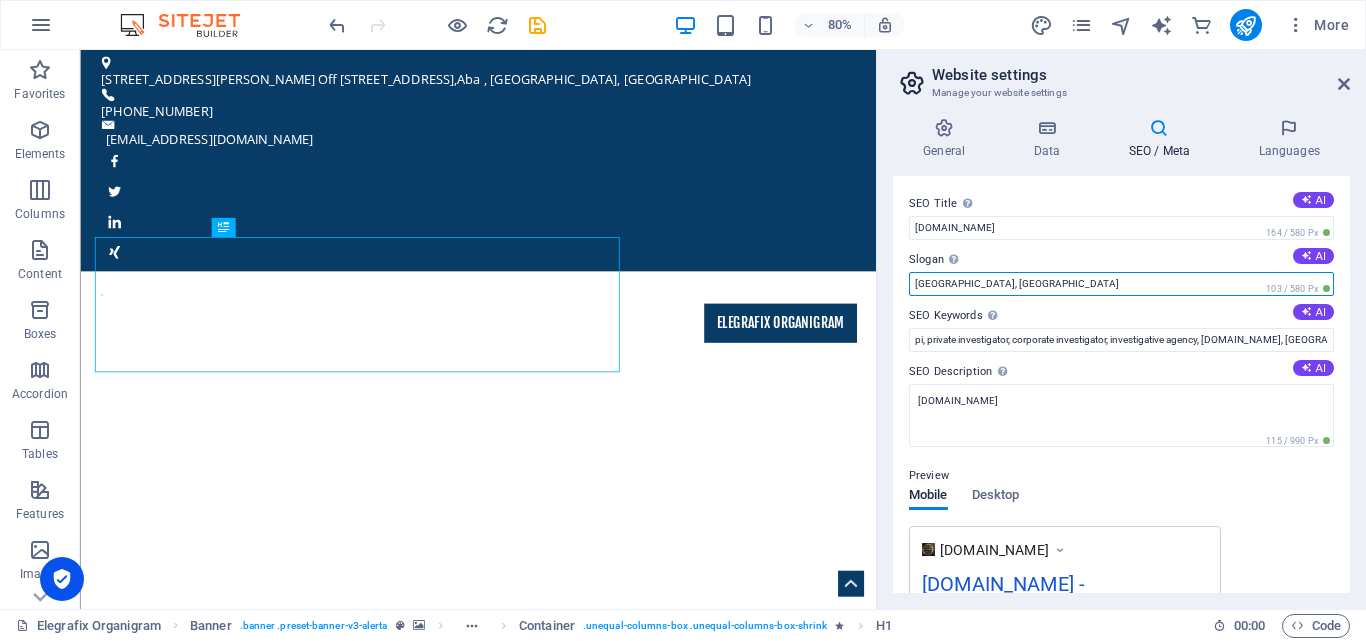 click on "Chicago, IL" at bounding box center (1121, 284) 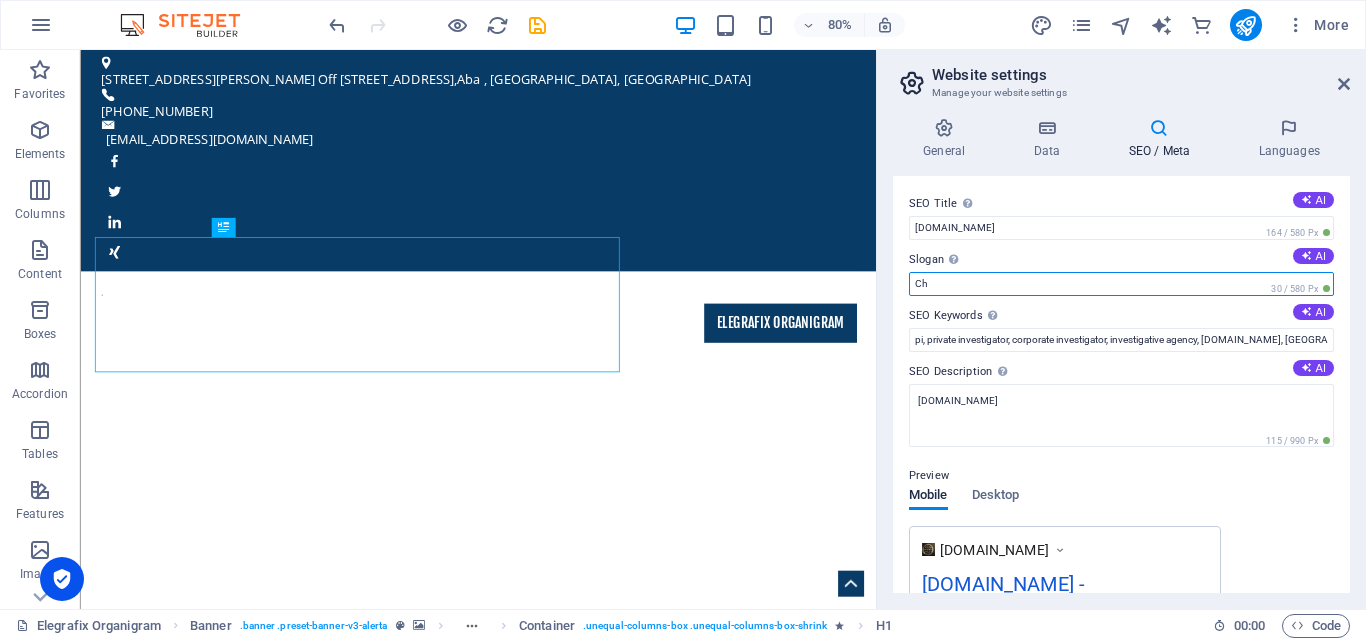 type on "C" 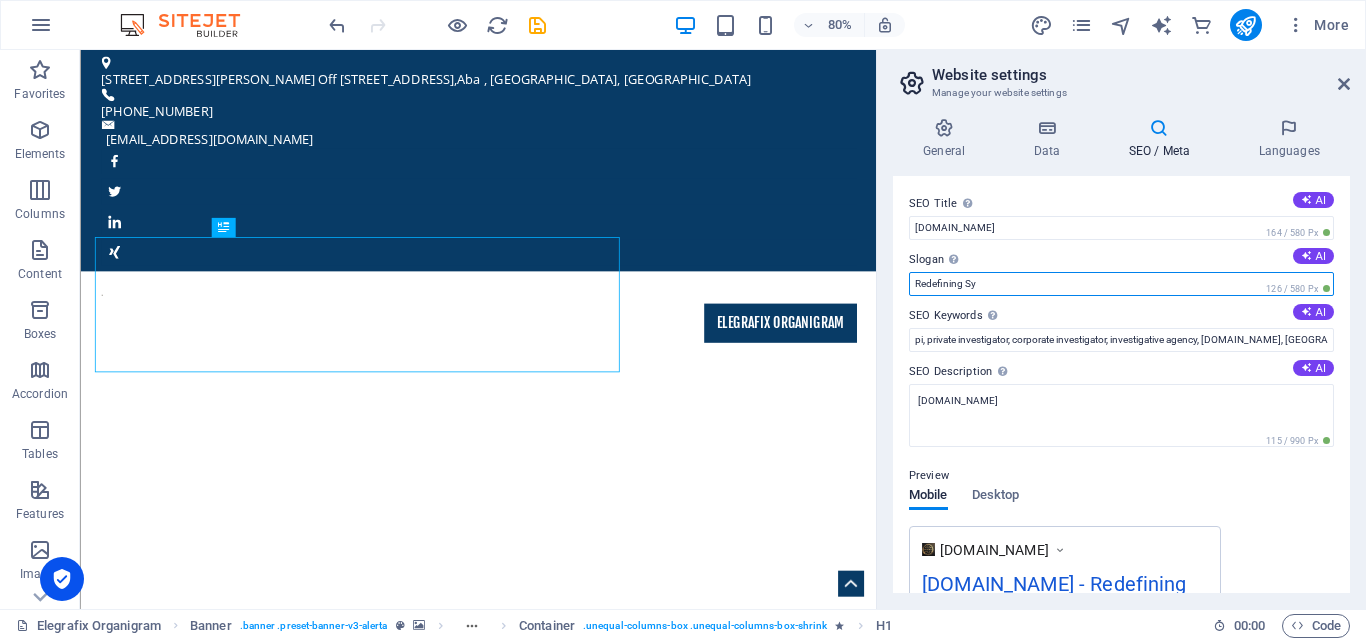 click on "Redefining Sy" at bounding box center (1121, 284) 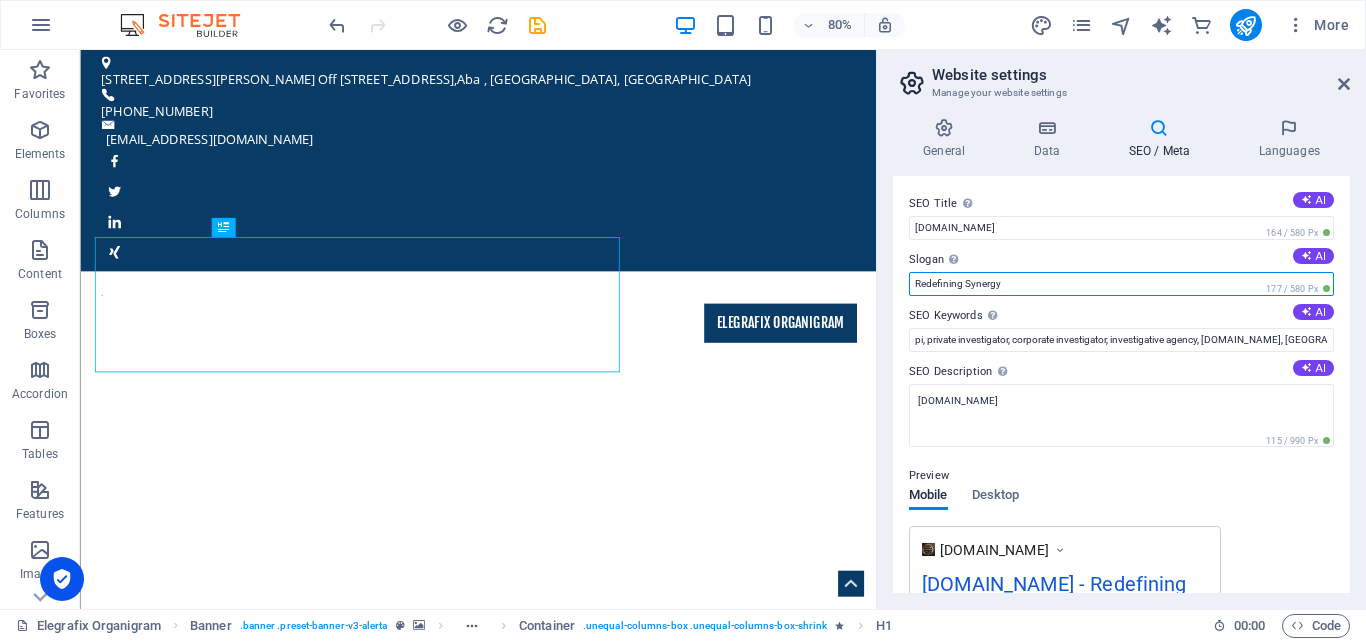 click on "Redefining Synergy" at bounding box center [1121, 284] 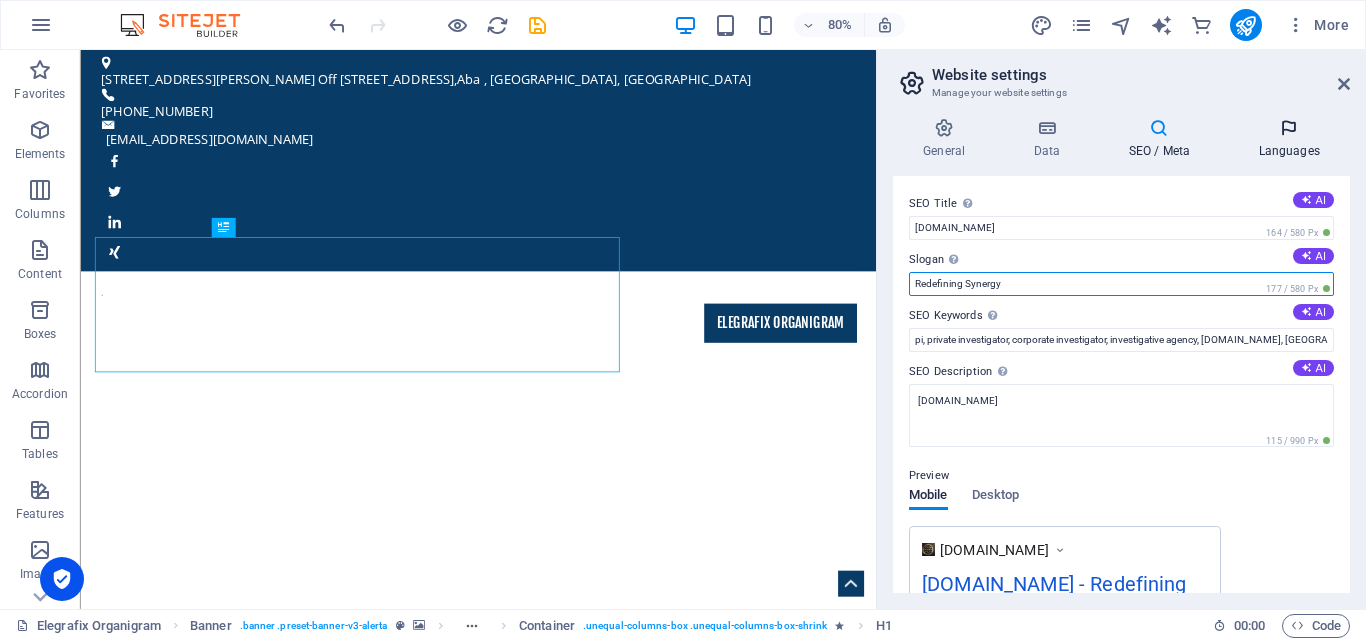 type on "Redefining Synergy" 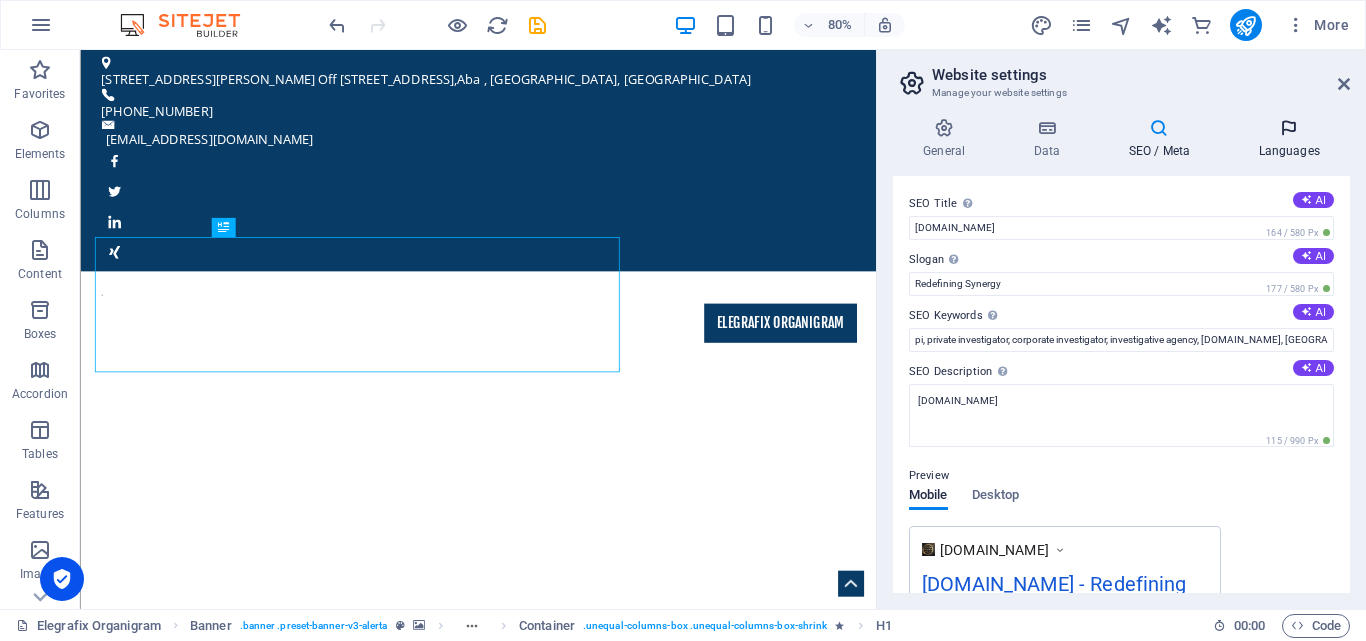 click on "Languages" at bounding box center [1289, 139] 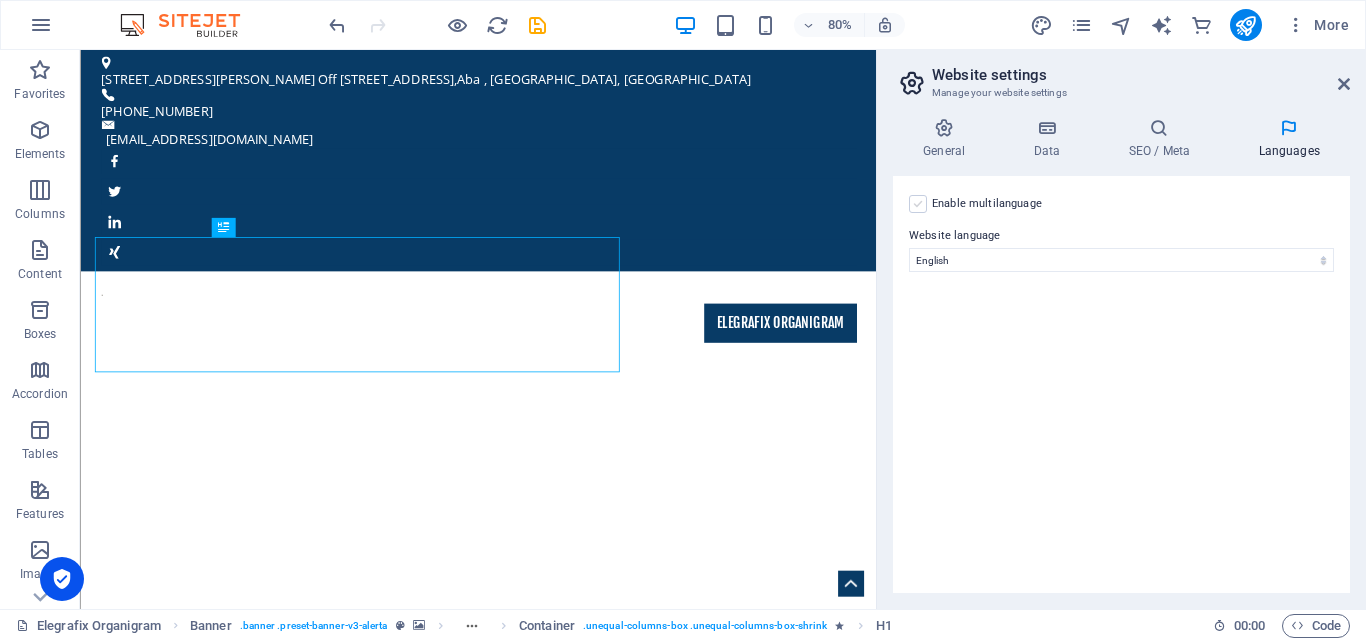 click at bounding box center [918, 204] 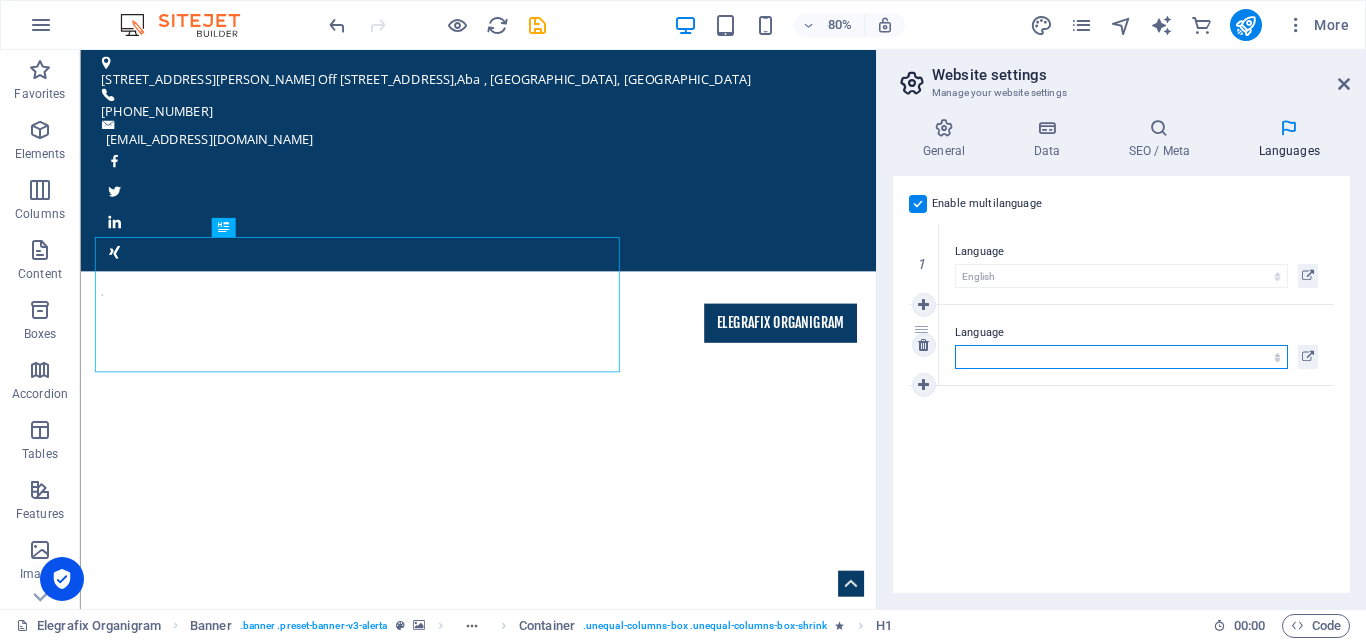 click on "Abkhazian Afar Afrikaans Akan Albanian Amharic Arabic Aragonese Armenian Assamese Avaric Avestan Aymara Azerbaijani Bambara Bashkir Basque Belarusian Bengali Bihari languages Bislama Bokmål Bosnian Breton Bulgarian Burmese Catalan Central Khmer Chamorro Chechen Chinese Church Slavic Chuvash Cornish Corsican Cree Croatian Czech Danish Dutch Dzongkha English Esperanto Estonian Ewe Faroese Farsi (Persian) Fijian Finnish French Fulah Gaelic Galician Ganda Georgian German Greek Greenlandic Guaraní Gujarati Haitian Creole Hausa Hebrew Herero Hindi Hiri Motu Hungarian Icelandic Ido Igbo Indonesian Interlingua Interlingue Inuktitut Inupiaq Irish Italian Japanese Javanese Kannada Kanuri Kashmiri Kazakh Kikuyu Kinyarwanda Komi Kongo Korean Kurdish Kwanyama Kyrgyz Lao Latin Latvian Limburgish Lingala Lithuanian Luba-Katanga Luxembourgish Macedonian Malagasy Malay Malayalam Maldivian Maltese Manx Maori Marathi Marshallese Mongolian Nauru Navajo Ndonga Nepali North Ndebele Northern Sami Norwegian Norwegian Nynorsk Nuosu" at bounding box center [1121, 357] 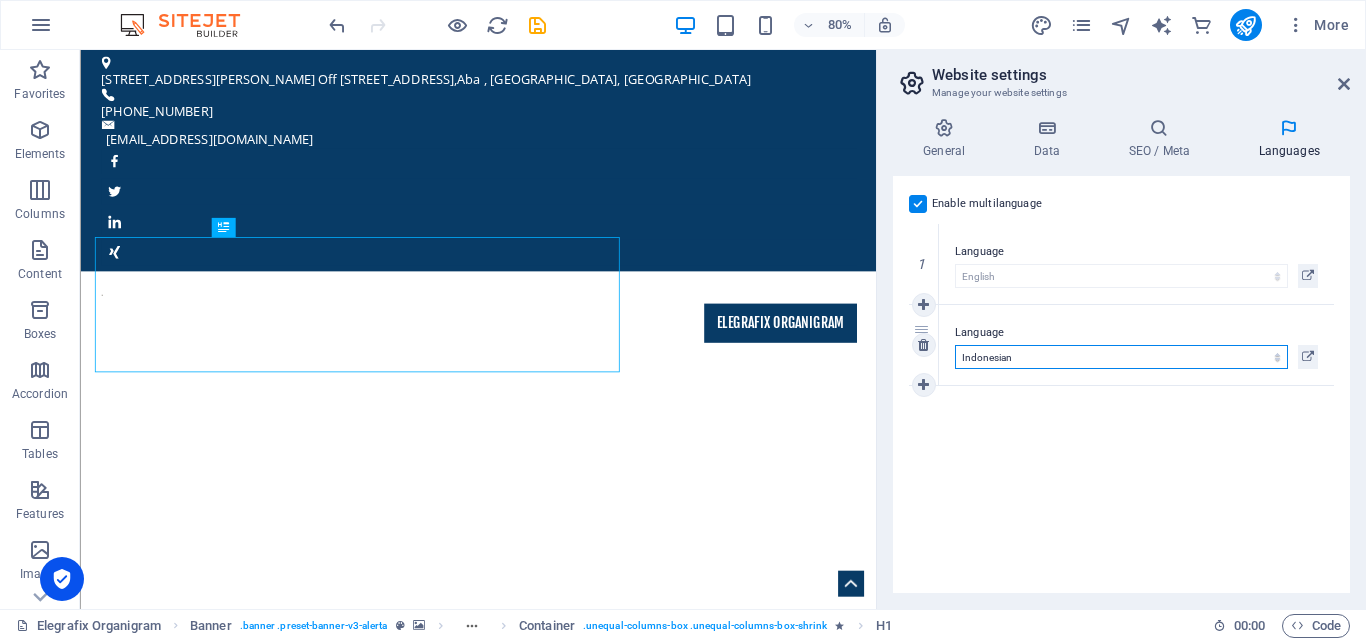 click on "Abkhazian Afar Afrikaans Akan Albanian Amharic Arabic Aragonese Armenian Assamese Avaric Avestan Aymara Azerbaijani Bambara Bashkir Basque Belarusian Bengali Bihari languages Bislama Bokmål Bosnian Breton Bulgarian Burmese Catalan Central Khmer Chamorro Chechen Chinese Church Slavic Chuvash Cornish Corsican Cree Croatian Czech Danish Dutch Dzongkha English Esperanto Estonian Ewe Faroese Farsi (Persian) Fijian Finnish French Fulah Gaelic Galician Ganda Georgian German Greek Greenlandic Guaraní Gujarati Haitian Creole Hausa Hebrew Herero Hindi Hiri Motu Hungarian Icelandic Ido Igbo Indonesian Interlingua Interlingue Inuktitut Inupiaq Irish Italian Japanese Javanese Kannada Kanuri Kashmiri Kazakh Kikuyu Kinyarwanda Komi Kongo Korean Kurdish Kwanyama Kyrgyz Lao Latin Latvian Limburgish Lingala Lithuanian Luba-Katanga Luxembourgish Macedonian Malagasy Malay Malayalam Maldivian Maltese Manx Maori Marathi Marshallese Mongolian Nauru Navajo Ndonga Nepali North Ndebele Northern Sami Norwegian Norwegian Nynorsk Nuosu" at bounding box center (1121, 357) 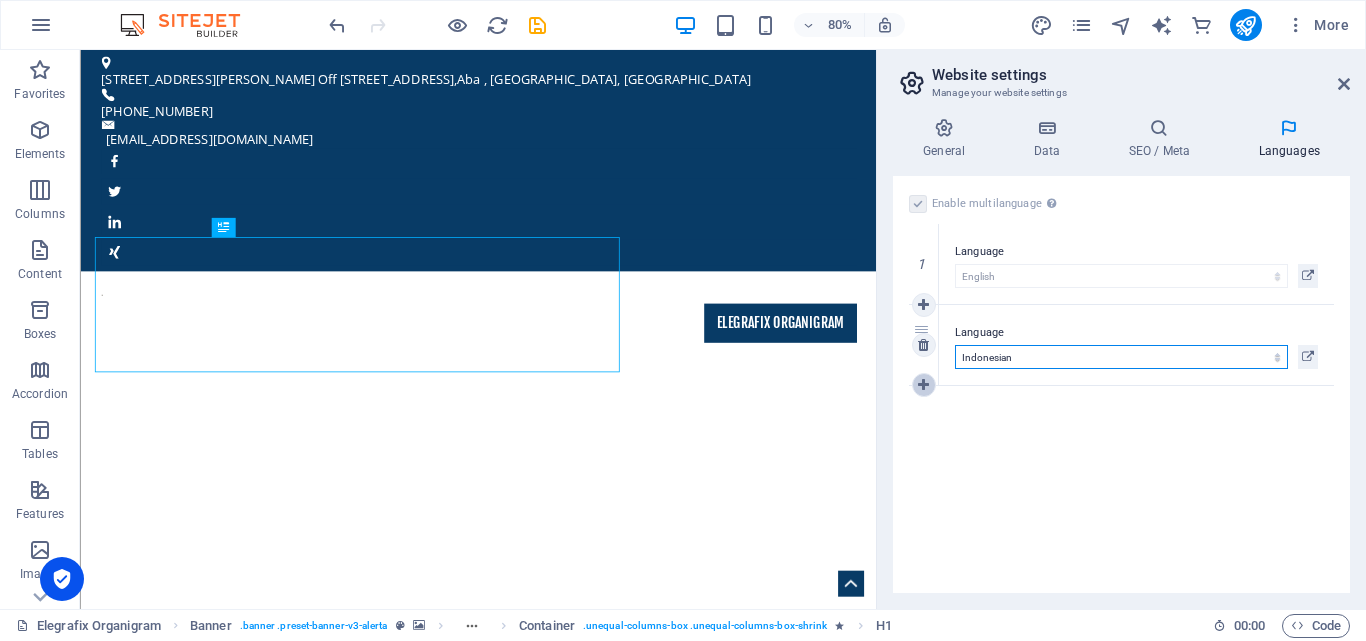 click at bounding box center [923, 385] 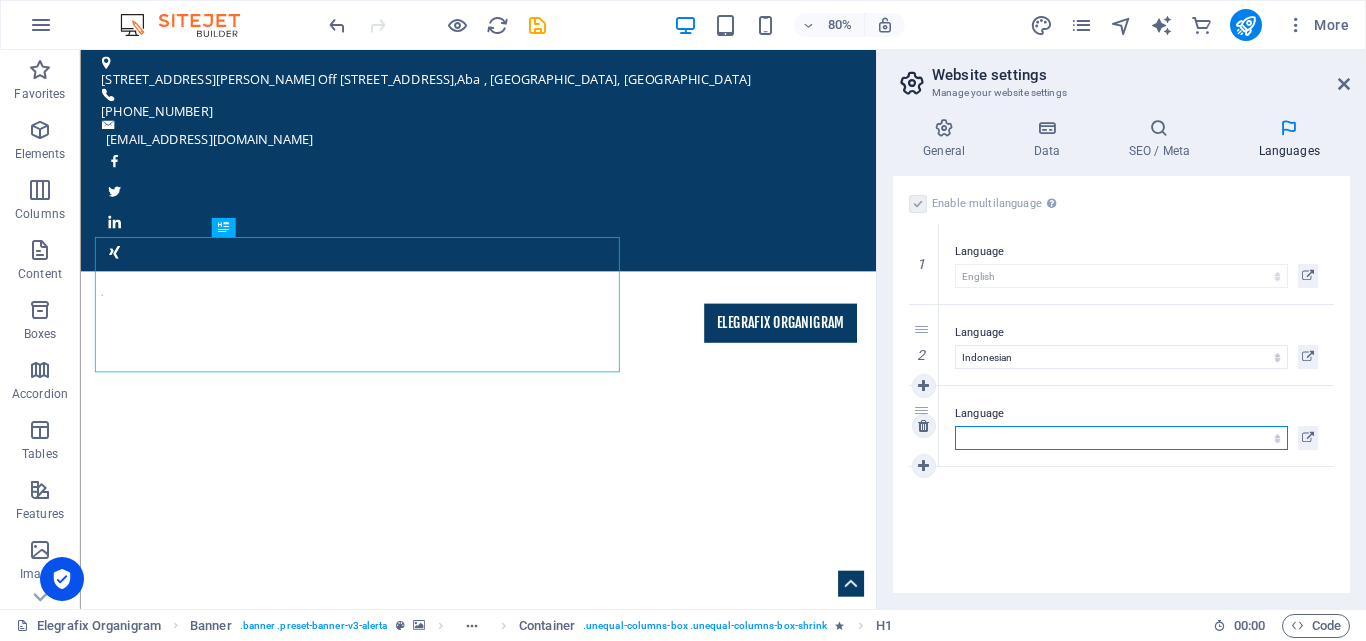 click on "Abkhazian Afar Afrikaans Akan Albanian Amharic Arabic Aragonese Armenian Assamese Avaric Avestan Aymara Azerbaijani Bambara Bashkir Basque Belarusian Bengali Bihari languages Bislama Bokmål Bosnian Breton Bulgarian Burmese Catalan Central Khmer Chamorro Chechen Chinese Church Slavic Chuvash Cornish Corsican Cree Croatian Czech Danish Dutch Dzongkha English Esperanto Estonian Ewe Faroese Farsi (Persian) Fijian Finnish French Fulah Gaelic Galician Ganda Georgian German Greek Greenlandic Guaraní Gujarati Haitian Creole Hausa Hebrew Herero Hindi Hiri Motu Hungarian Icelandic Ido Igbo Indonesian Interlingua Interlingue Inuktitut Inupiaq Irish Italian Japanese Javanese Kannada Kanuri Kashmiri Kazakh Kikuyu Kinyarwanda Komi Kongo Korean Kurdish Kwanyama Kyrgyz Lao Latin Latvian Limburgish Lingala Lithuanian Luba-Katanga Luxembourgish Macedonian Malagasy Malay Malayalam Maldivian Maltese Manx Maori Marathi Marshallese Mongolian Nauru Navajo Ndonga Nepali North Ndebele Northern Sami Norwegian Norwegian Nynorsk Nuosu" at bounding box center [1121, 438] 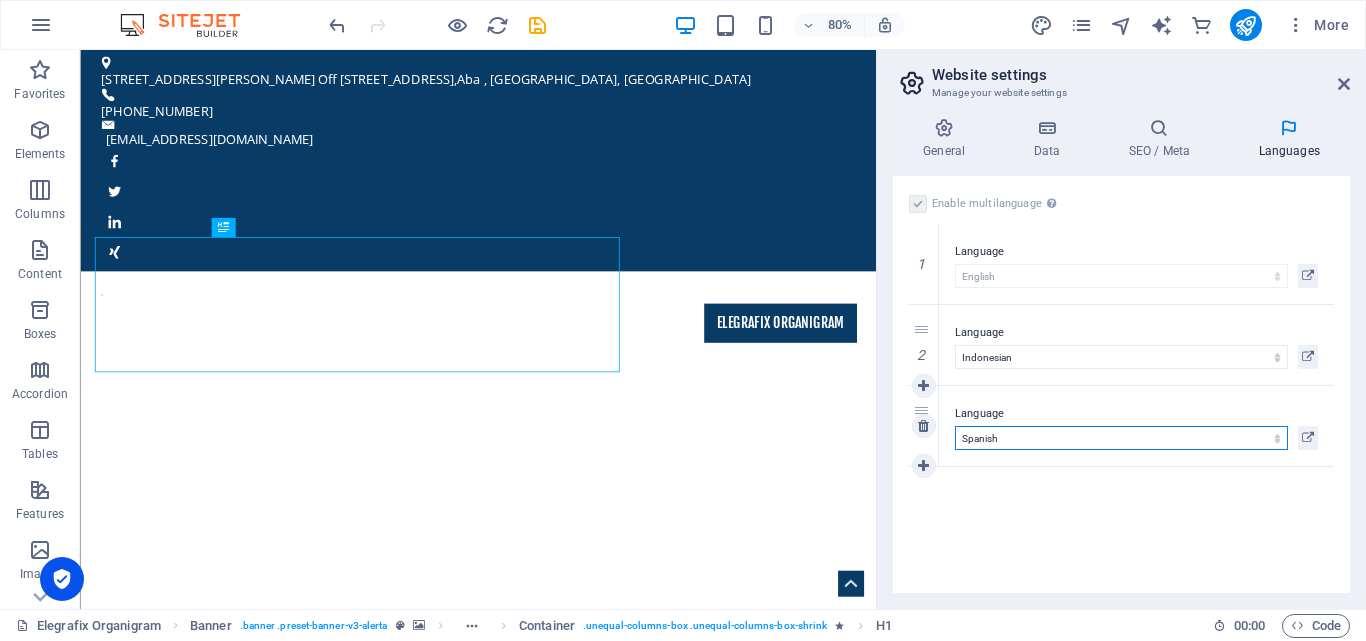 click on "Abkhazian Afar Afrikaans Akan Albanian Amharic Arabic Aragonese Armenian Assamese Avaric Avestan Aymara Azerbaijani Bambara Bashkir Basque Belarusian Bengali Bihari languages Bislama Bokmål Bosnian Breton Bulgarian Burmese Catalan Central Khmer Chamorro Chechen Chinese Church Slavic Chuvash Cornish Corsican Cree Croatian Czech Danish Dutch Dzongkha English Esperanto Estonian Ewe Faroese Farsi (Persian) Fijian Finnish French Fulah Gaelic Galician Ganda Georgian German Greek Greenlandic Guaraní Gujarati Haitian Creole Hausa Hebrew Herero Hindi Hiri Motu Hungarian Icelandic Ido Igbo Indonesian Interlingua Interlingue Inuktitut Inupiaq Irish Italian Japanese Javanese Kannada Kanuri Kashmiri Kazakh Kikuyu Kinyarwanda Komi Kongo Korean Kurdish Kwanyama Kyrgyz Lao Latin Latvian Limburgish Lingala Lithuanian Luba-Katanga Luxembourgish Macedonian Malagasy Malay Malayalam Maldivian Maltese Manx Maori Marathi Marshallese Mongolian Nauru Navajo Ndonga Nepali North Ndebele Northern Sami Norwegian Norwegian Nynorsk Nuosu" at bounding box center (1121, 438) 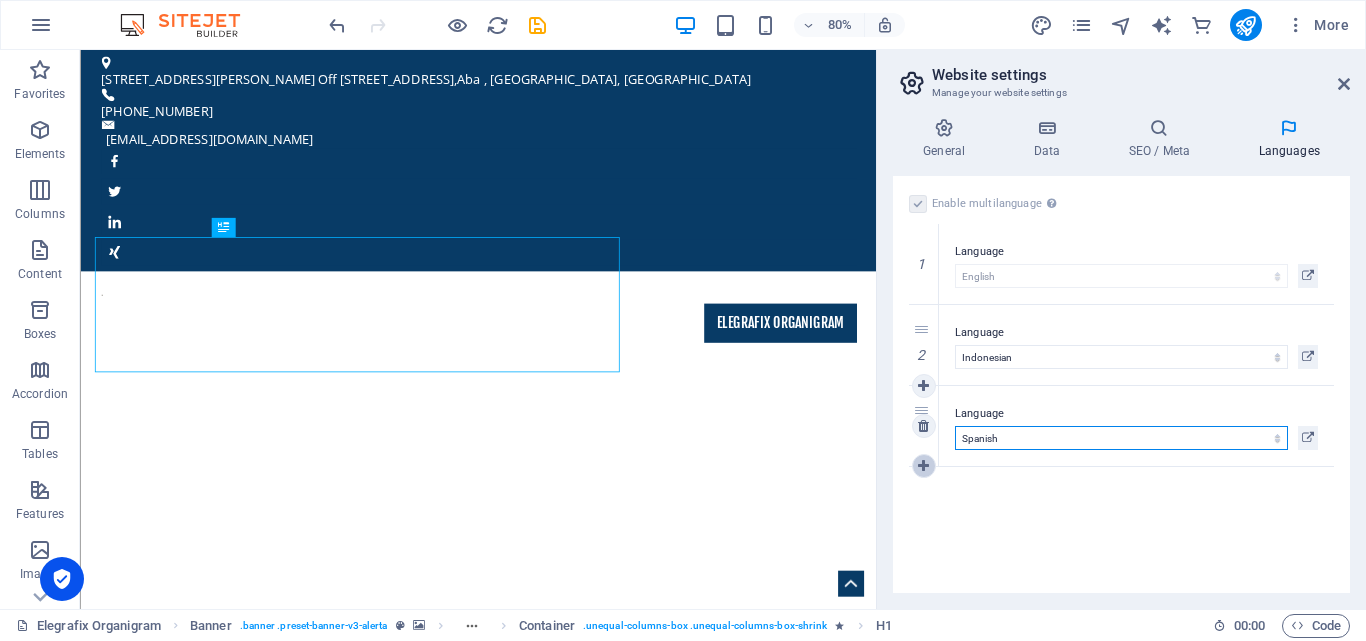 click at bounding box center (923, 466) 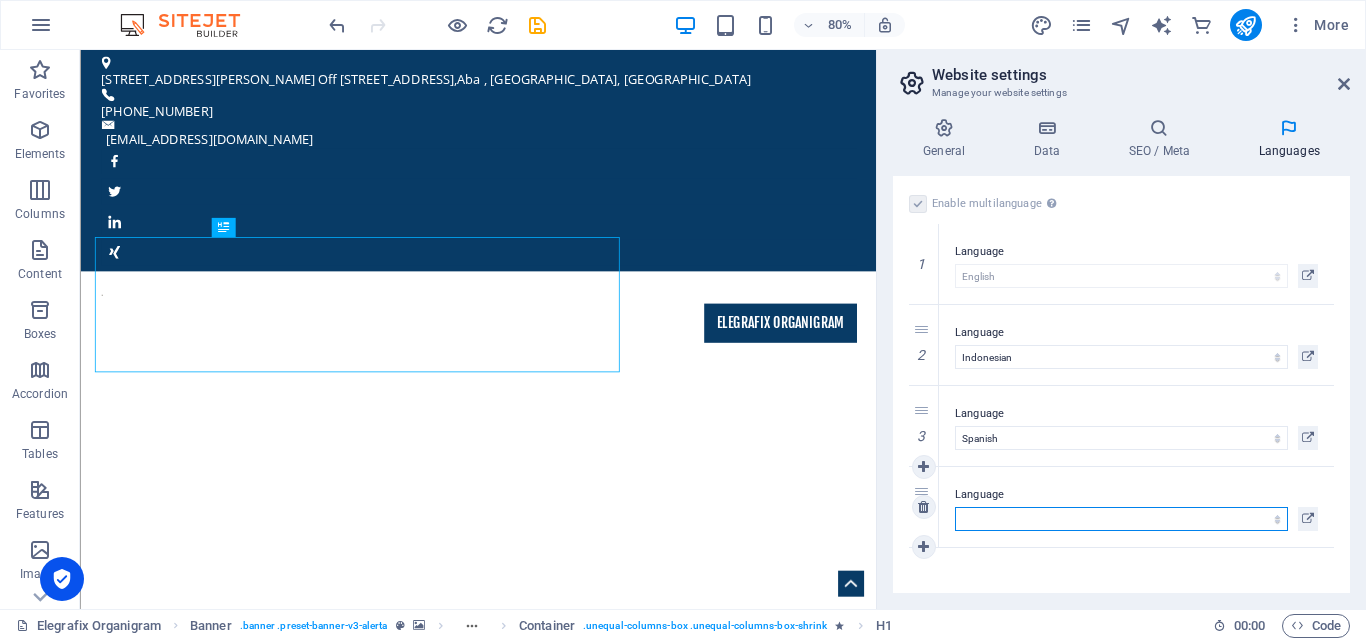 click on "Abkhazian Afar Afrikaans Akan Albanian Amharic Arabic Aragonese Armenian Assamese Avaric Avestan Aymara Azerbaijani Bambara Bashkir Basque Belarusian Bengali Bihari languages Bislama Bokmål Bosnian Breton Bulgarian Burmese Catalan Central Khmer Chamorro Chechen Chinese Church Slavic Chuvash Cornish Corsican Cree Croatian Czech Danish Dutch Dzongkha English Esperanto Estonian Ewe Faroese Farsi (Persian) Fijian Finnish French Fulah Gaelic Galician Ganda Georgian German Greek Greenlandic Guaraní Gujarati Haitian Creole Hausa Hebrew Herero Hindi Hiri Motu Hungarian Icelandic Ido Igbo Indonesian Interlingua Interlingue Inuktitut Inupiaq Irish Italian Japanese Javanese Kannada Kanuri Kashmiri Kazakh Kikuyu Kinyarwanda Komi Kongo Korean Kurdish Kwanyama Kyrgyz Lao Latin Latvian Limburgish Lingala Lithuanian Luba-Katanga Luxembourgish Macedonian Malagasy Malay Malayalam Maldivian Maltese Manx Maori Marathi Marshallese Mongolian Nauru Navajo Ndonga Nepali North Ndebele Northern Sami Norwegian Norwegian Nynorsk Nuosu" at bounding box center [1121, 519] 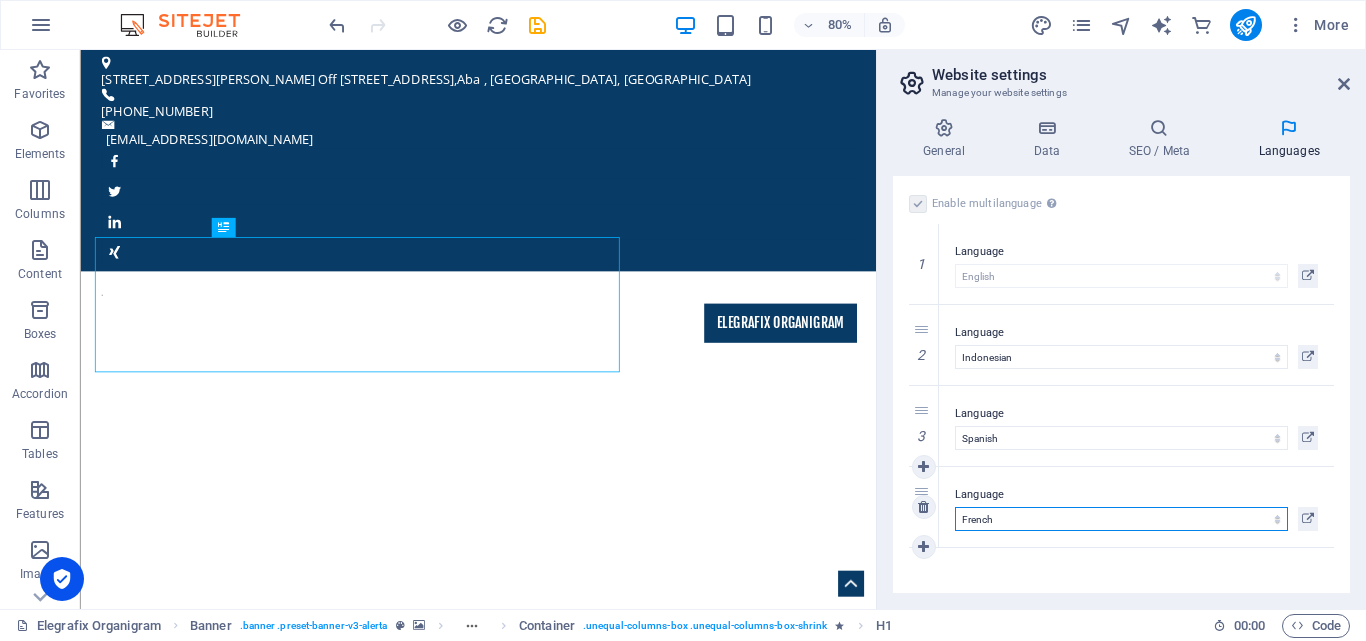 click on "Abkhazian Afar Afrikaans Akan Albanian Amharic Arabic Aragonese Armenian Assamese Avaric Avestan Aymara Azerbaijani Bambara Bashkir Basque Belarusian Bengali Bihari languages Bislama Bokmål Bosnian Breton Bulgarian Burmese Catalan Central Khmer Chamorro Chechen Chinese Church Slavic Chuvash Cornish Corsican Cree Croatian Czech Danish Dutch Dzongkha English Esperanto Estonian Ewe Faroese Farsi (Persian) Fijian Finnish French Fulah Gaelic Galician Ganda Georgian German Greek Greenlandic Guaraní Gujarati Haitian Creole Hausa Hebrew Herero Hindi Hiri Motu Hungarian Icelandic Ido Igbo Indonesian Interlingua Interlingue Inuktitut Inupiaq Irish Italian Japanese Javanese Kannada Kanuri Kashmiri Kazakh Kikuyu Kinyarwanda Komi Kongo Korean Kurdish Kwanyama Kyrgyz Lao Latin Latvian Limburgish Lingala Lithuanian Luba-Katanga Luxembourgish Macedonian Malagasy Malay Malayalam Maldivian Maltese Manx Maori Marathi Marshallese Mongolian Nauru Navajo Ndonga Nepali North Ndebele Northern Sami Norwegian Norwegian Nynorsk Nuosu" at bounding box center (1121, 519) 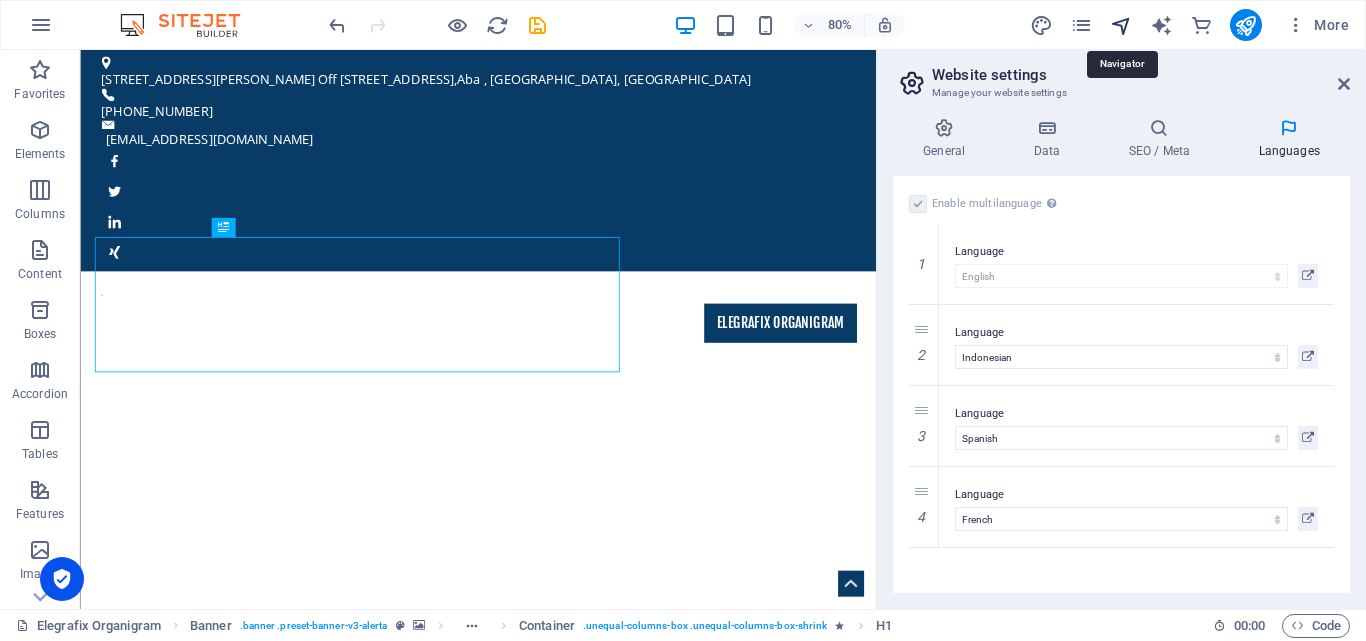 click at bounding box center (1121, 25) 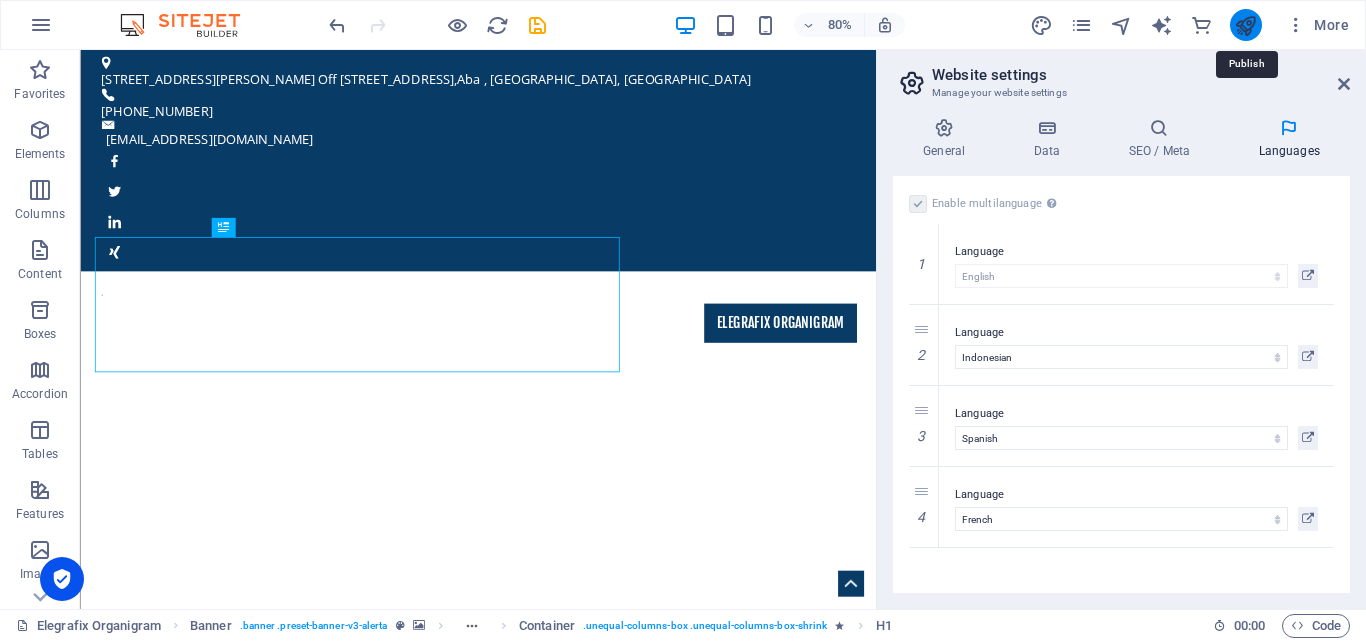 click at bounding box center (1245, 25) 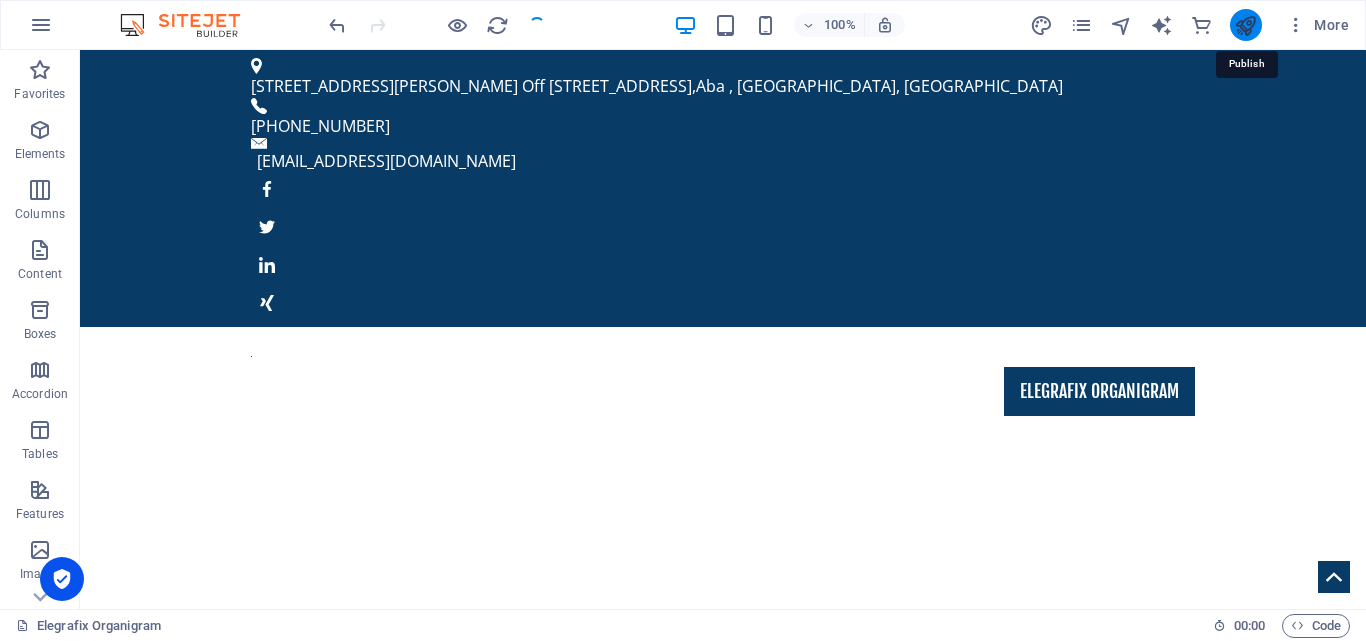 click at bounding box center (1245, 25) 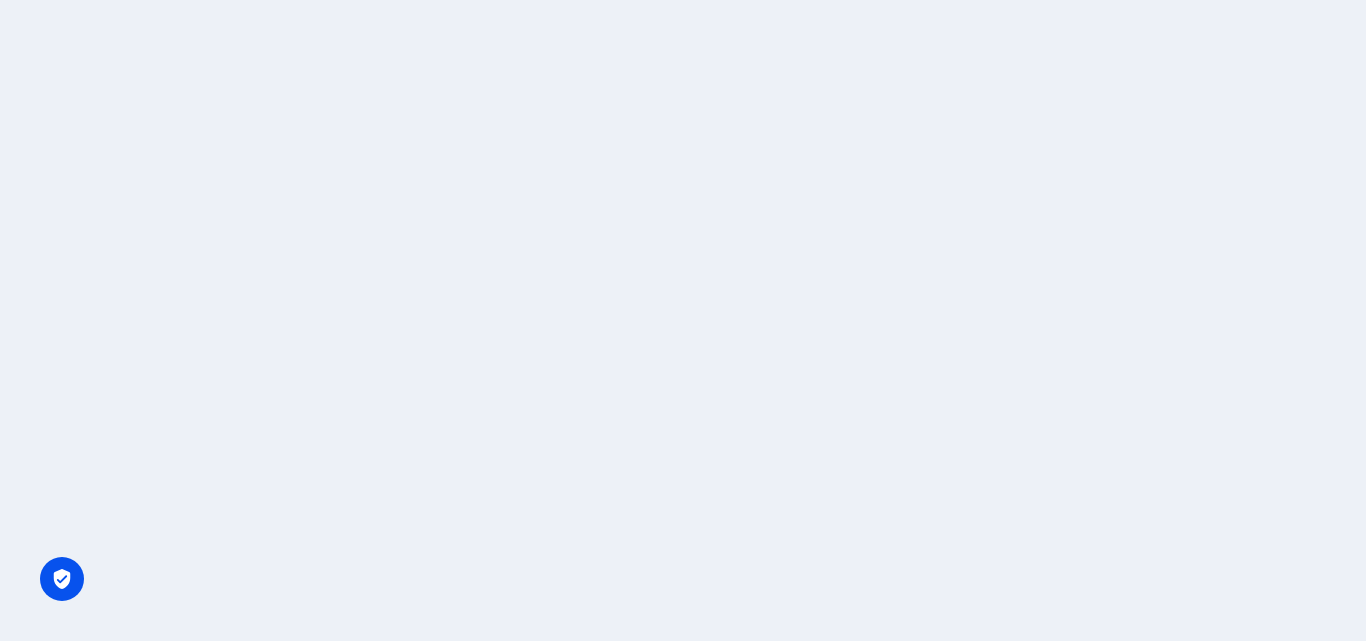scroll, scrollTop: 0, scrollLeft: 0, axis: both 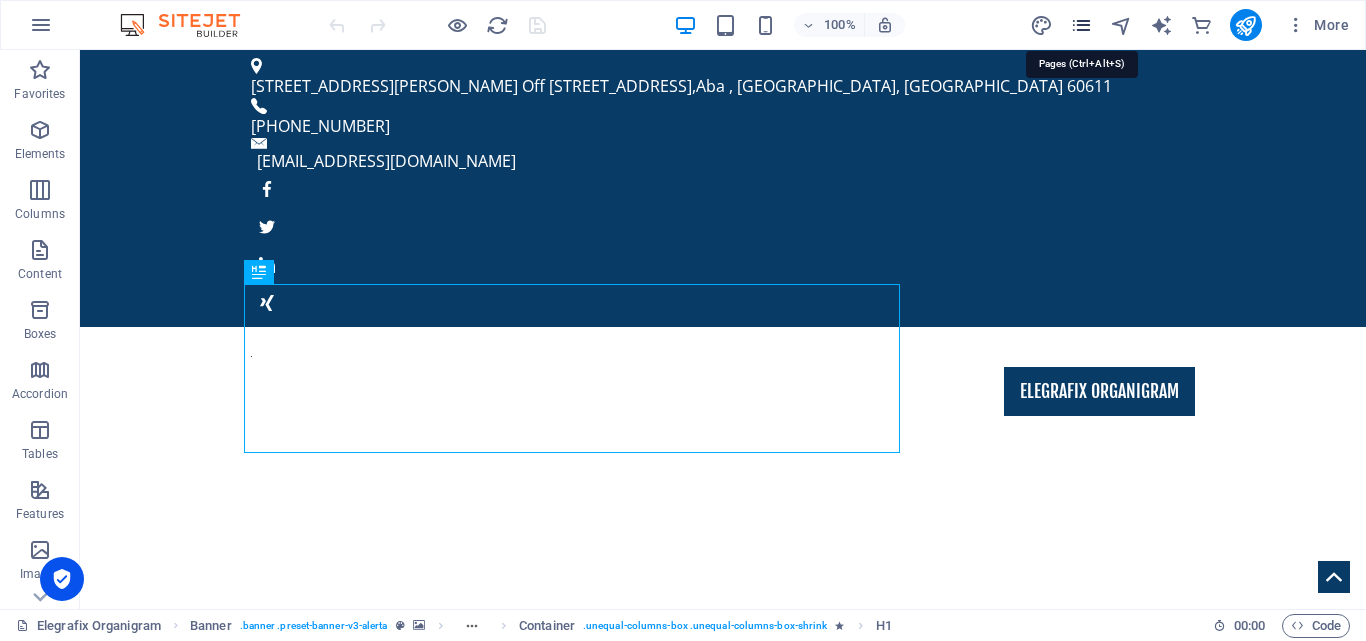 click at bounding box center (1081, 25) 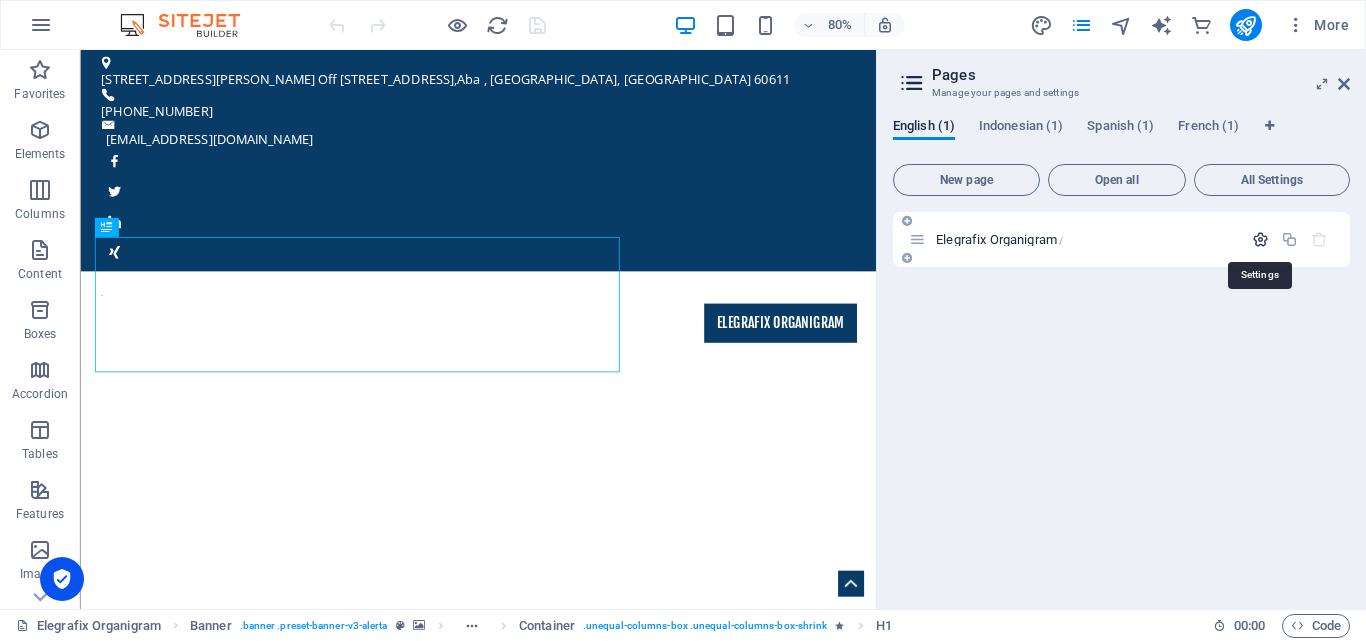 click at bounding box center (1260, 239) 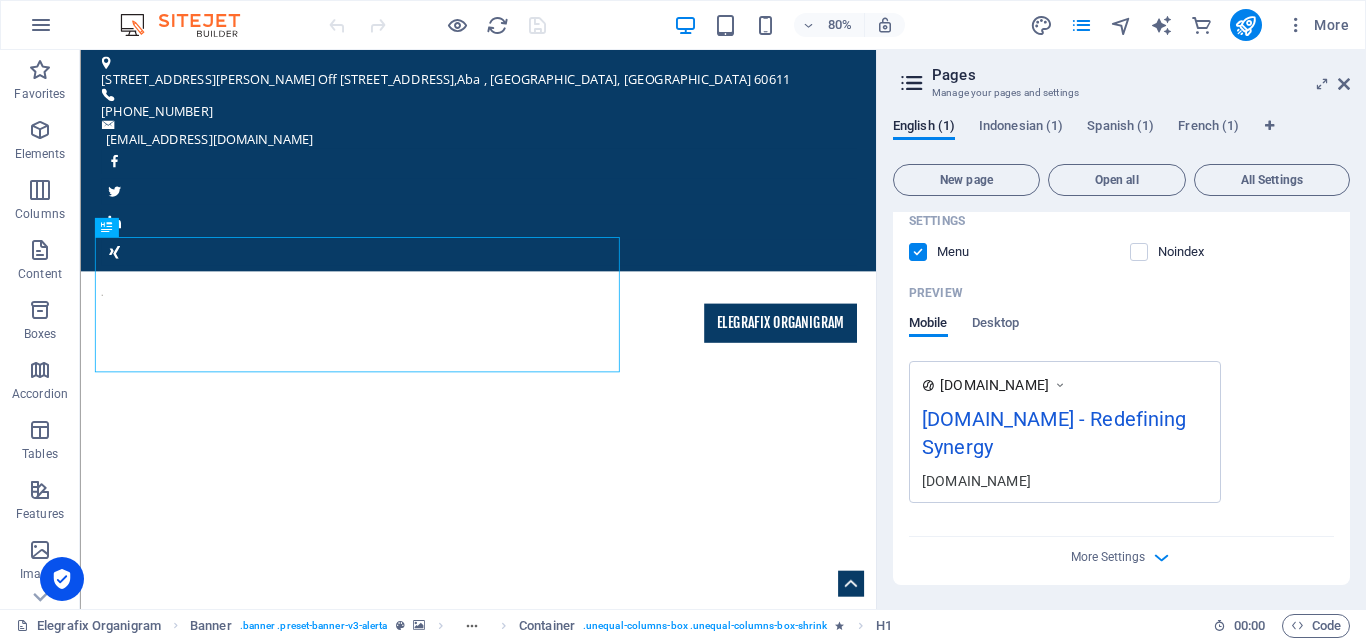 scroll, scrollTop: 442, scrollLeft: 0, axis: vertical 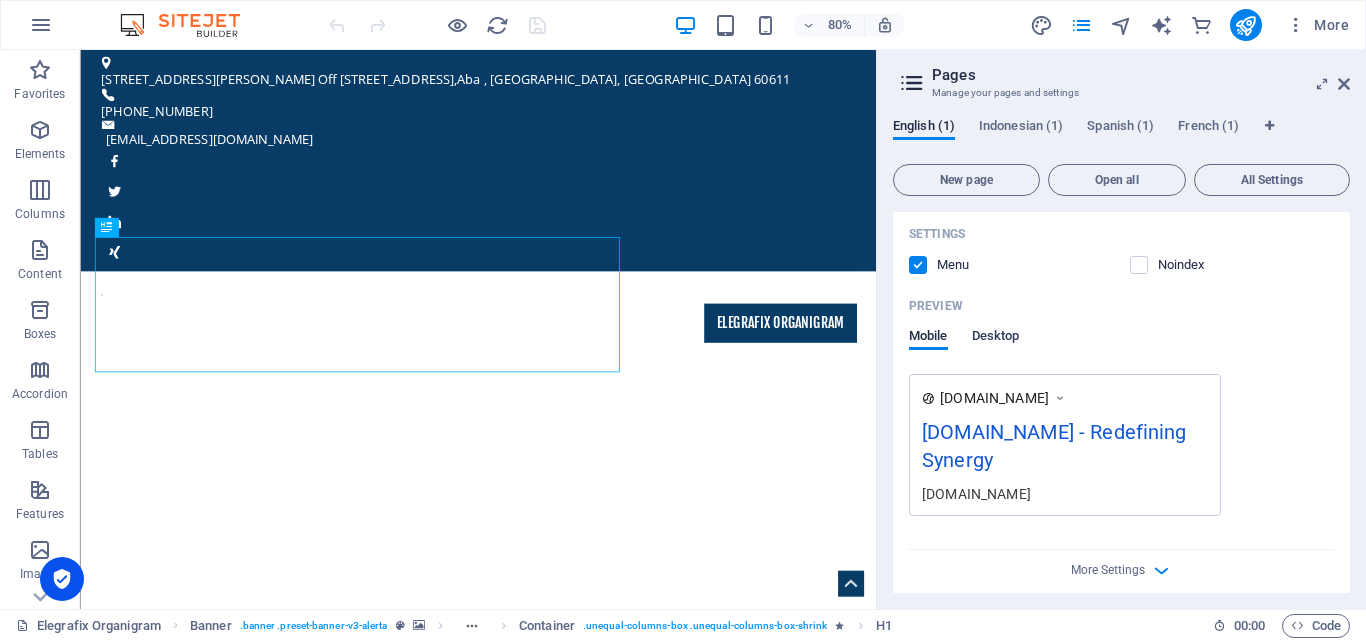 drag, startPoint x: 1347, startPoint y: 265, endPoint x: 996, endPoint y: 337, distance: 358.30853 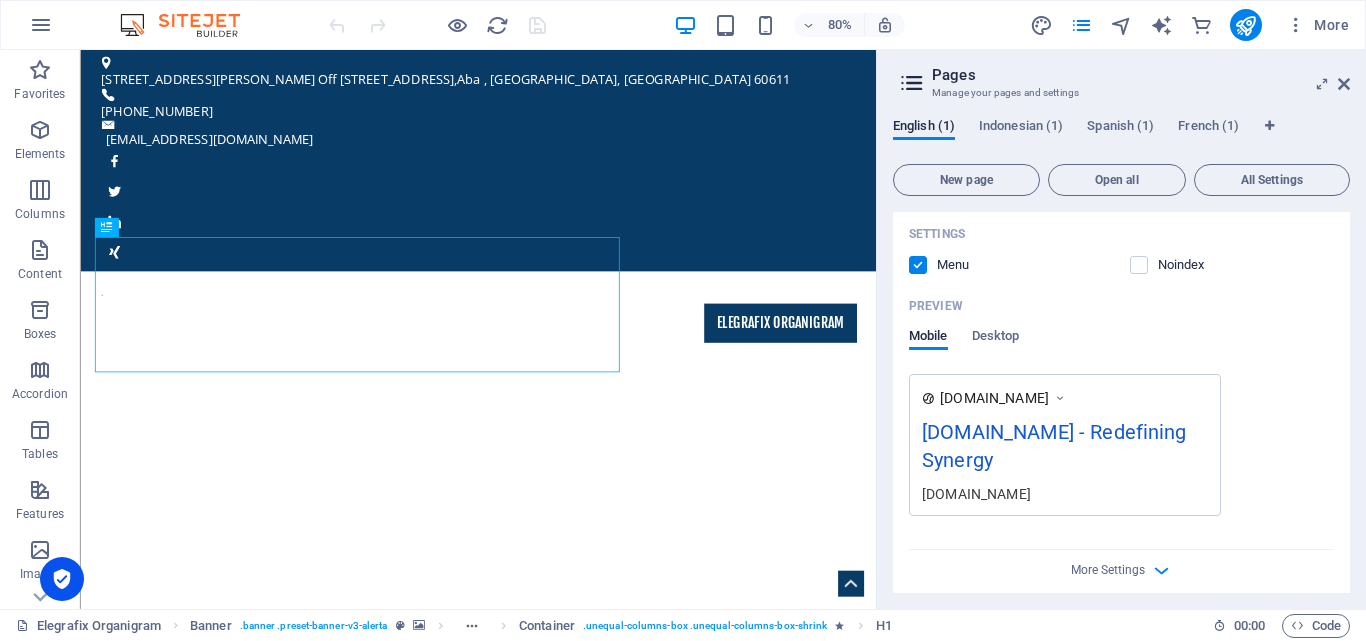 scroll, scrollTop: 391, scrollLeft: 0, axis: vertical 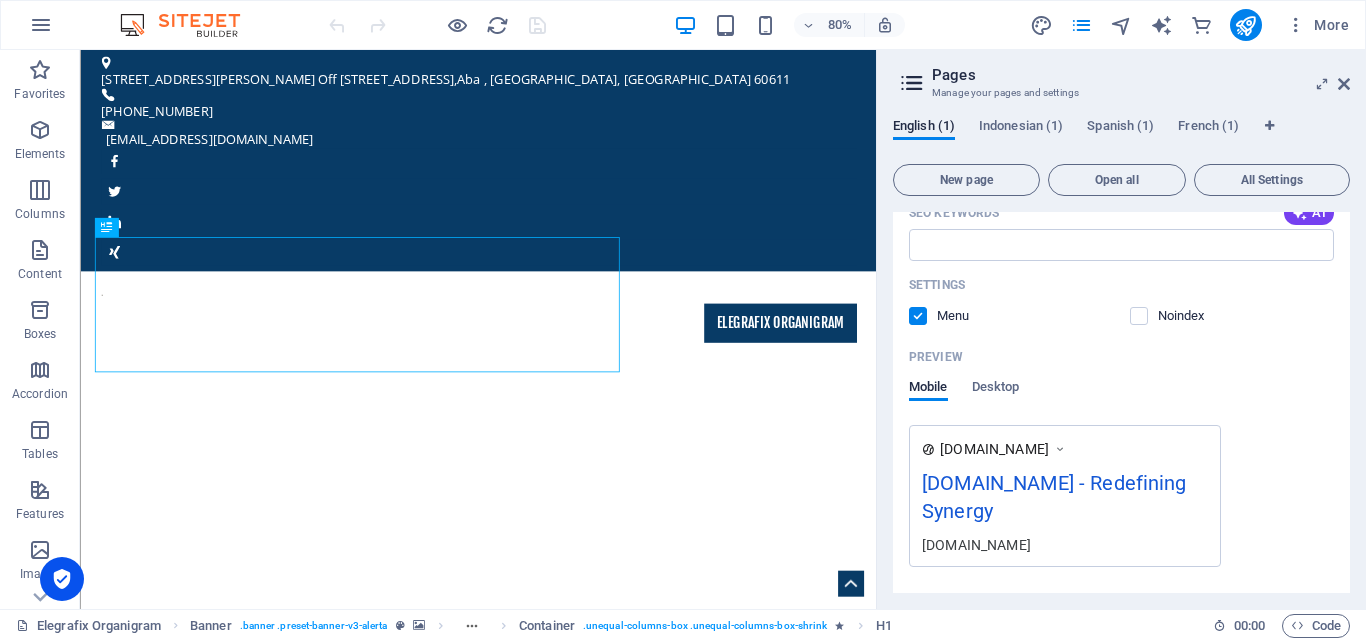 click on "Name Elegrafix Organigram ​ URL SLUG / ​ SEO Title AI ​ 359 / 580 Px SEO Description AI ​ 115 / 990 Px SEO Keywords AI ​ Settings Menu Noindex Preview Mobile Desktop [DOMAIN_NAME] [DOMAIN_NAME] - Redefining Synergy [DOMAIN_NAME] Meta tags ​ Preview Image (Open Graph) Drag files here, click to choose files or select files from Files or our free stock photos & videos More Settings" at bounding box center (1121, 262) 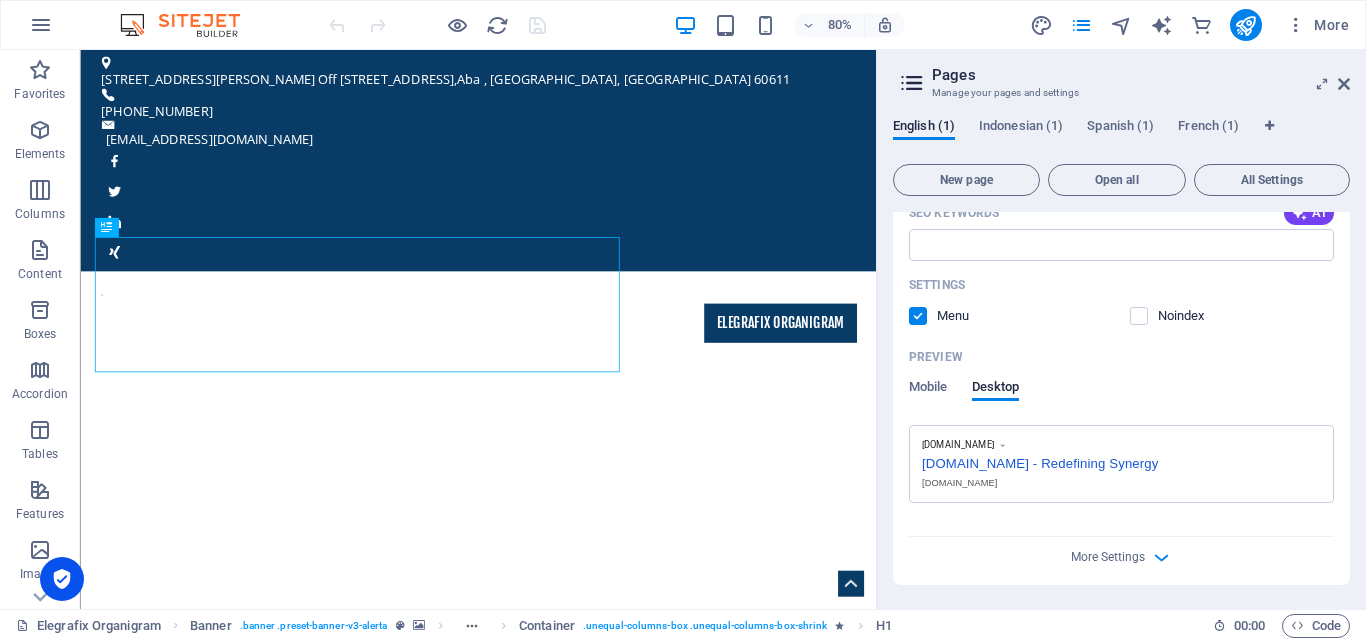 click at bounding box center (912, 83) 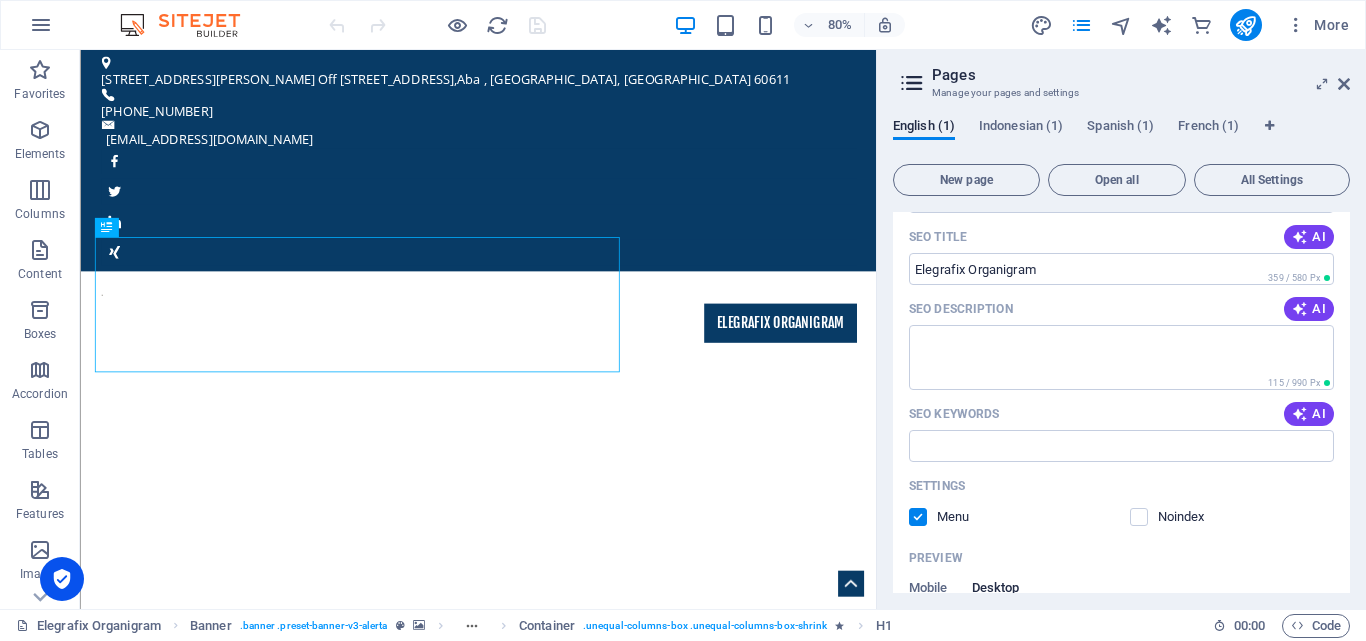 scroll, scrollTop: 0, scrollLeft: 0, axis: both 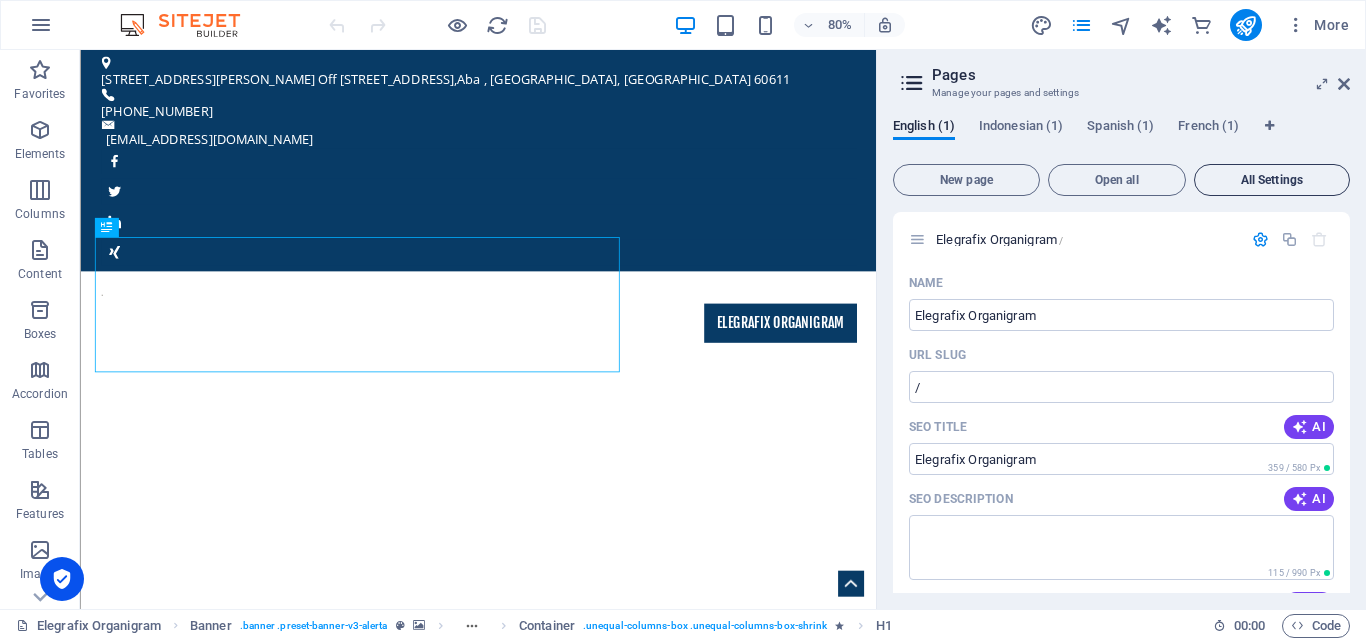 click on "All Settings" at bounding box center [1272, 180] 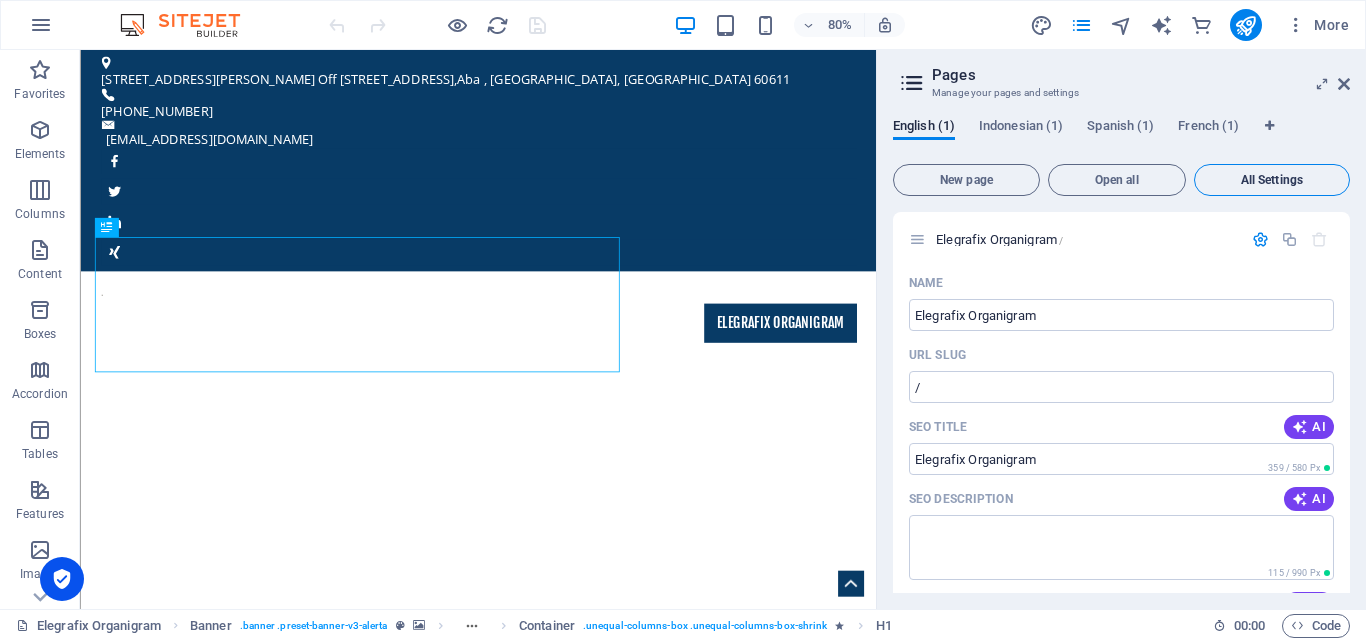 click on "All Settings" at bounding box center (1272, 180) 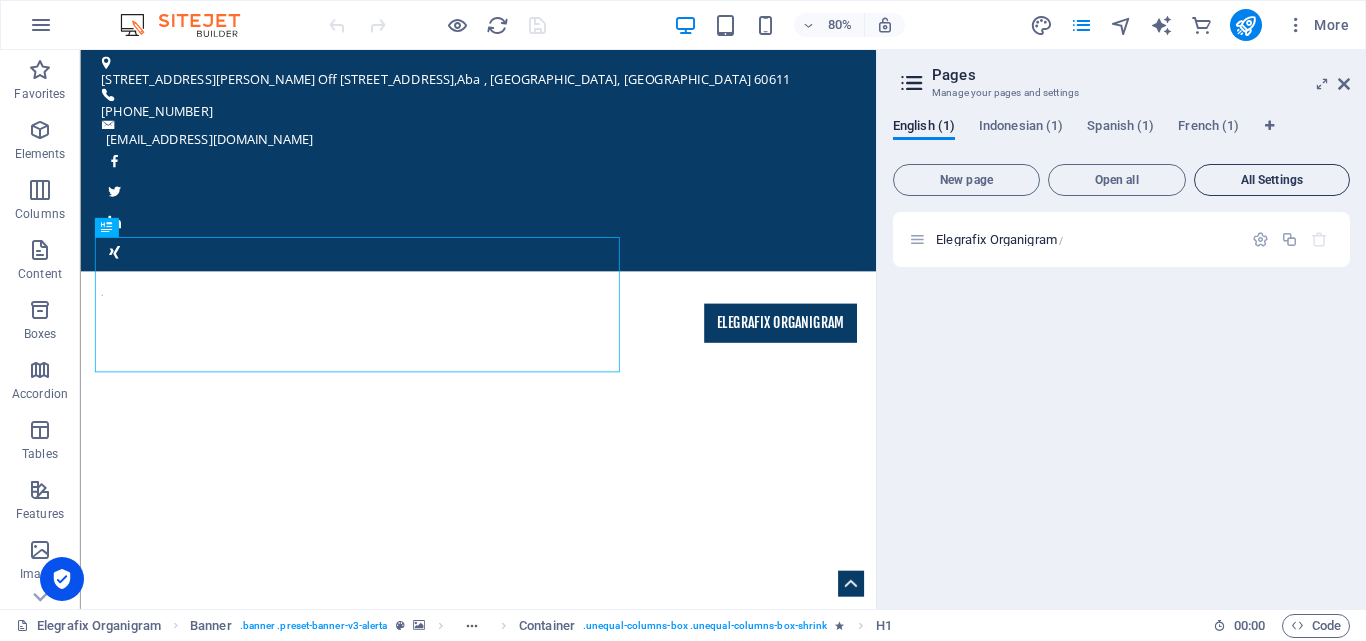 click on "New page Open all All Settings" at bounding box center [1121, 180] 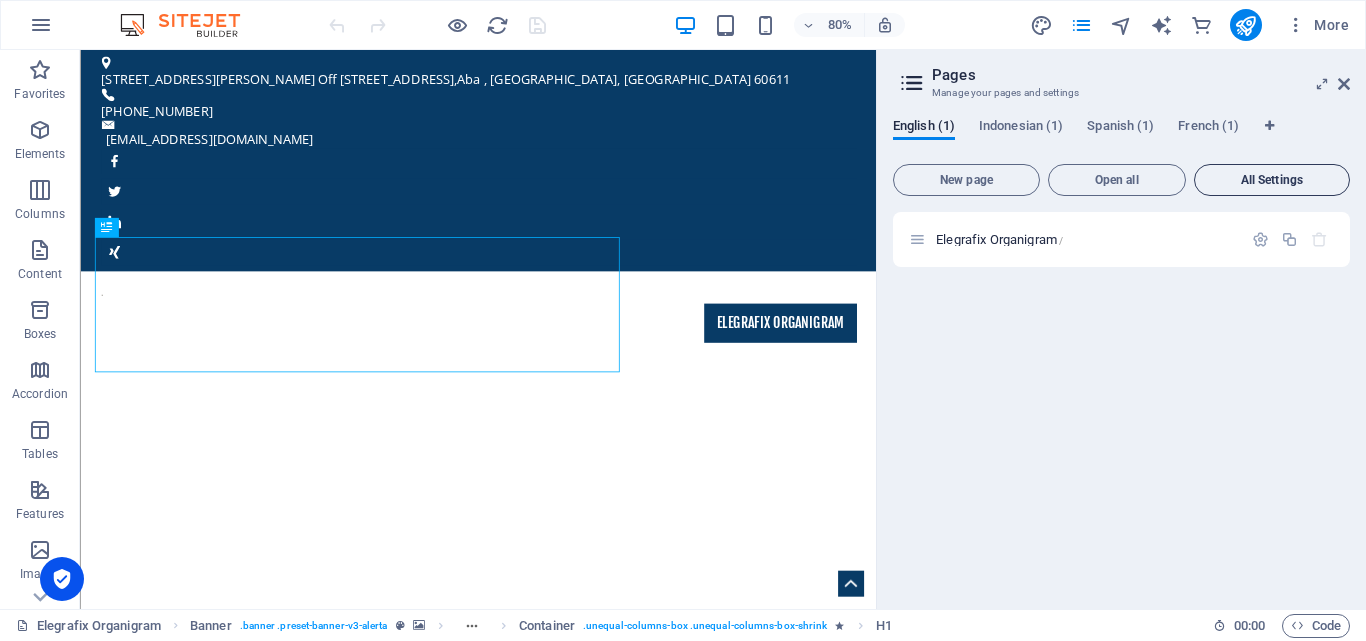 click on "All Settings" at bounding box center [1272, 180] 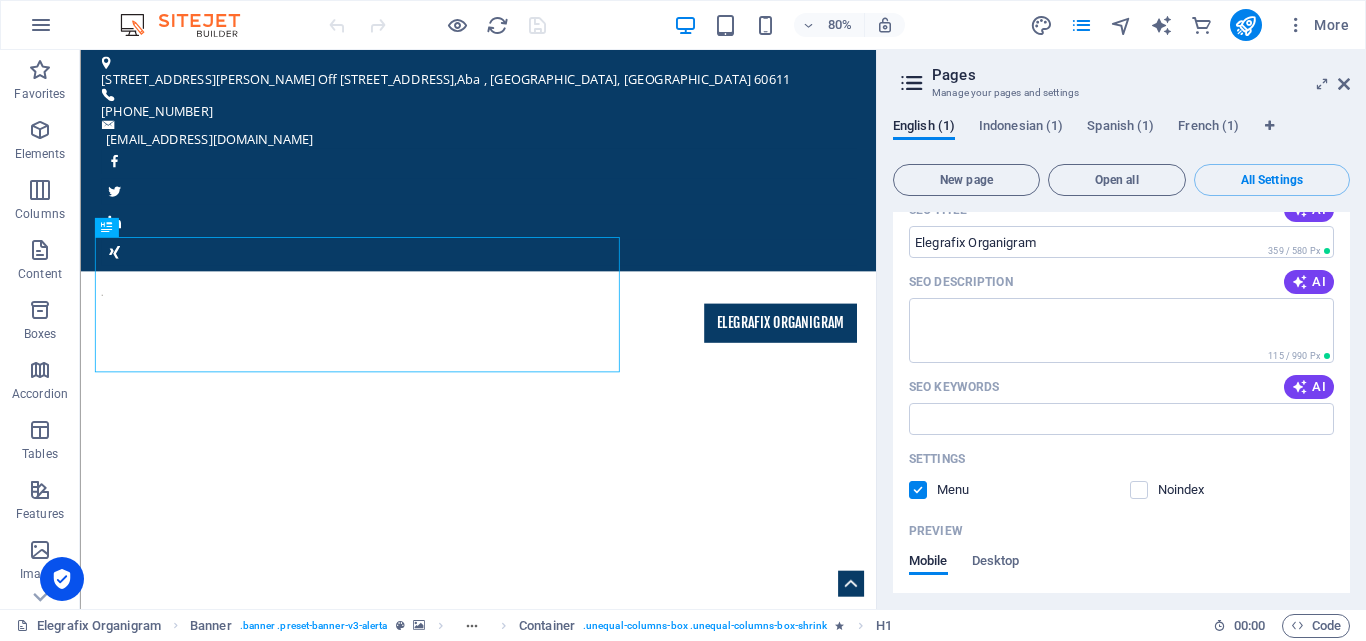 scroll, scrollTop: 0, scrollLeft: 0, axis: both 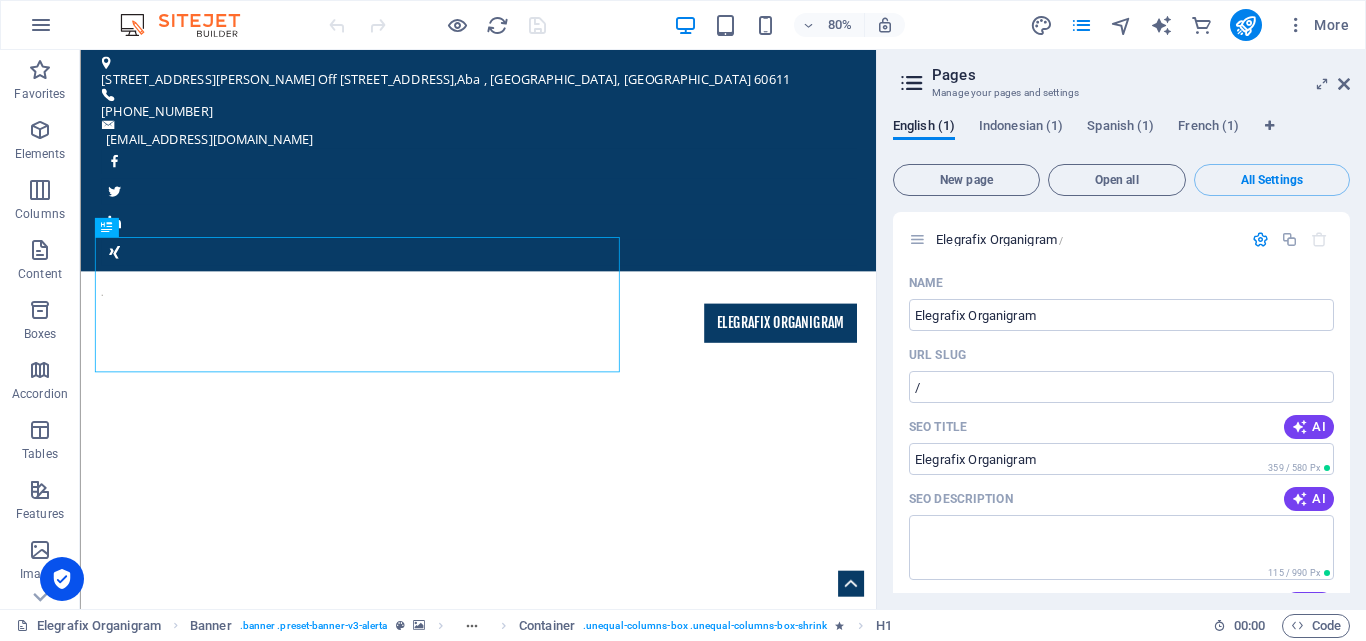 drag, startPoint x: 1348, startPoint y: 276, endPoint x: 1334, endPoint y: 145, distance: 131.74597 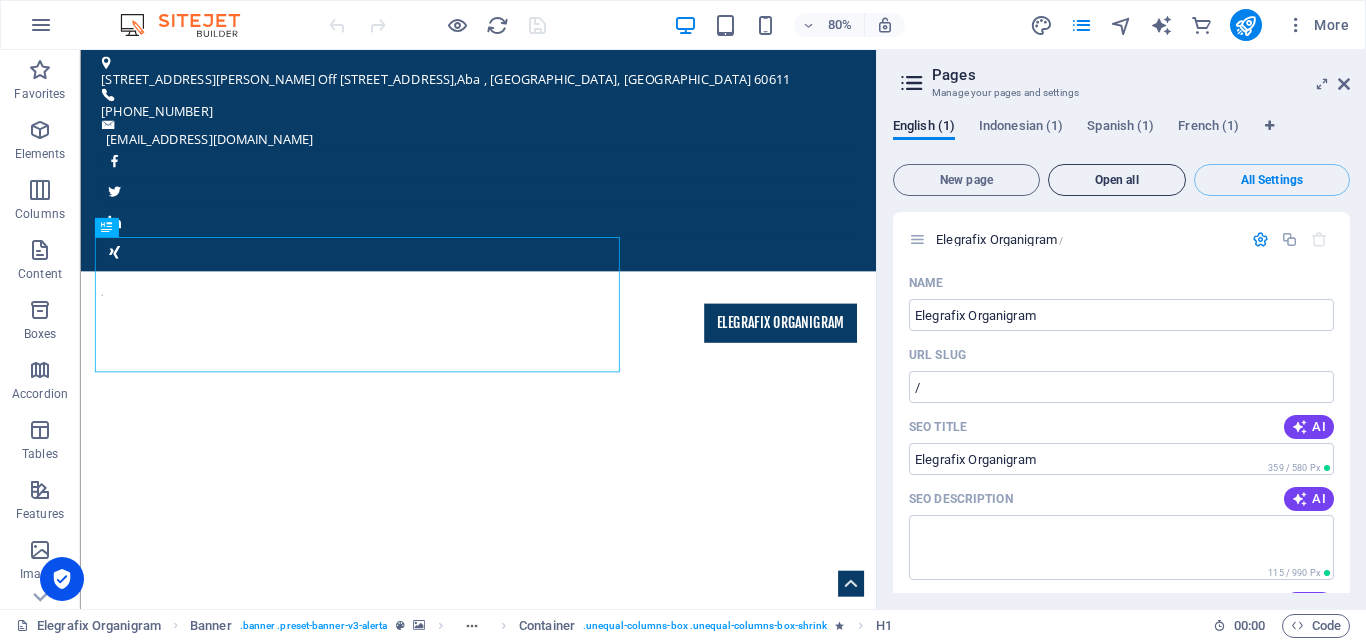 click on "Open all" at bounding box center (1117, 180) 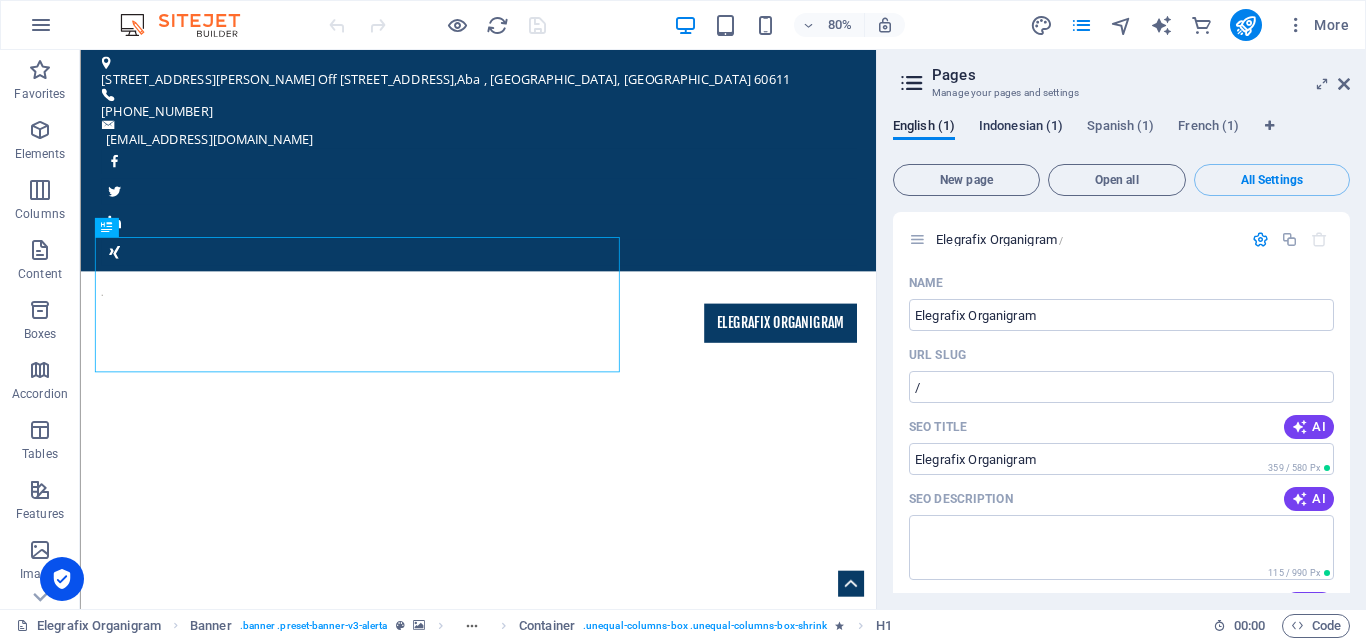 click on "Indonesian (1)" at bounding box center [1021, 128] 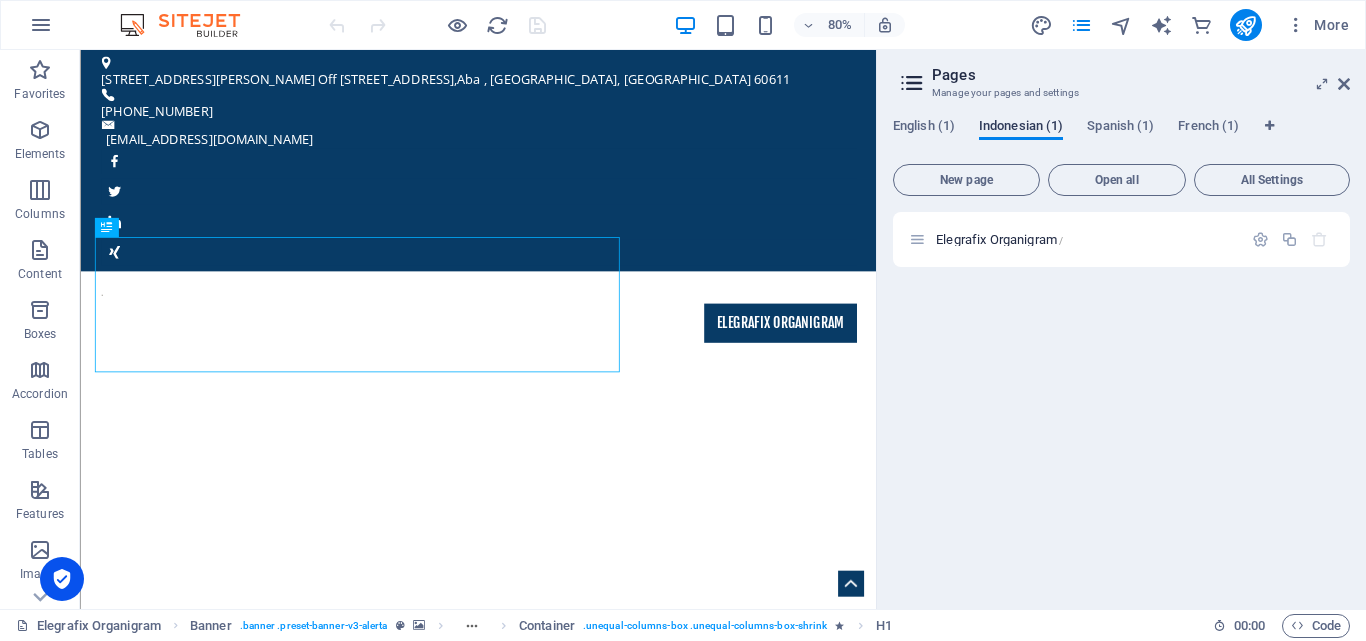 click on "Indonesian (1)" at bounding box center (1021, 128) 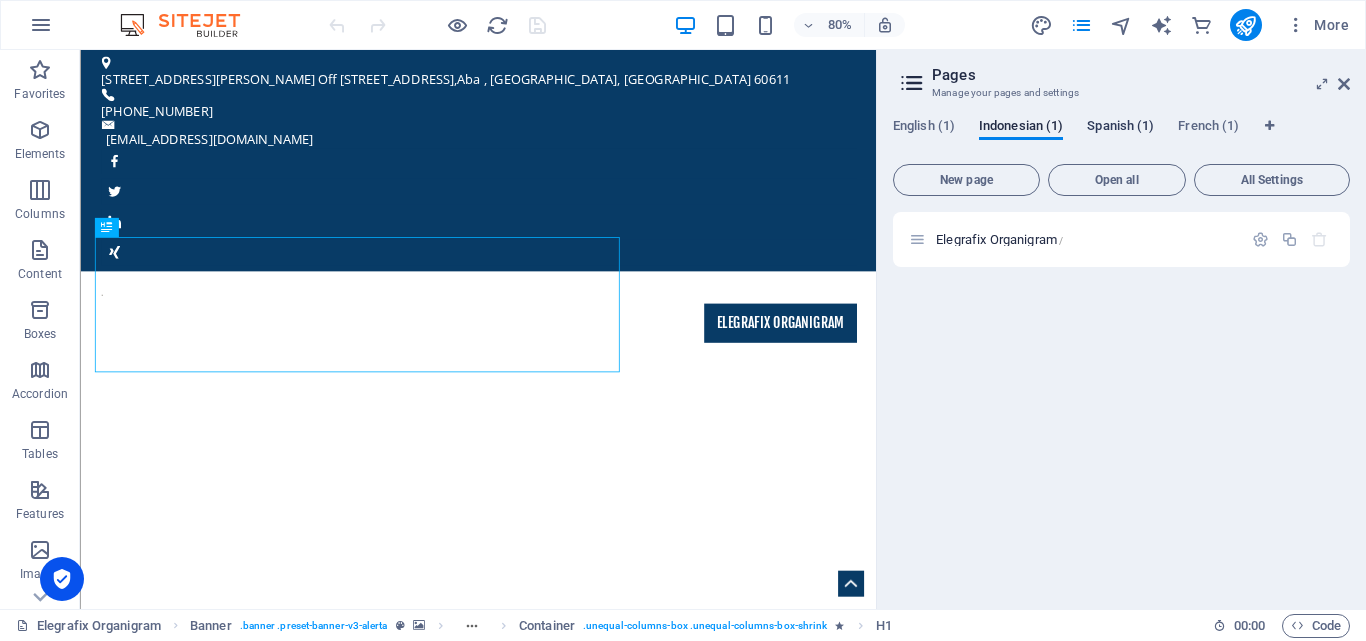 click on "Spanish (1)" at bounding box center [1120, 128] 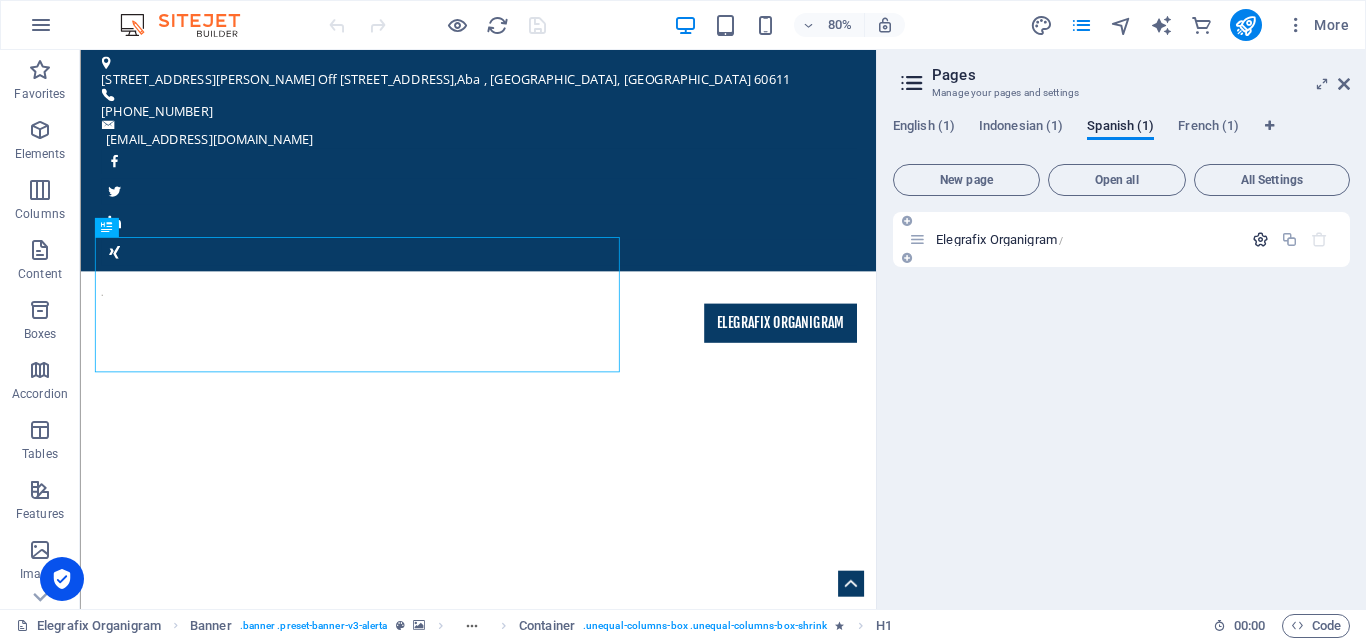 click at bounding box center [1260, 239] 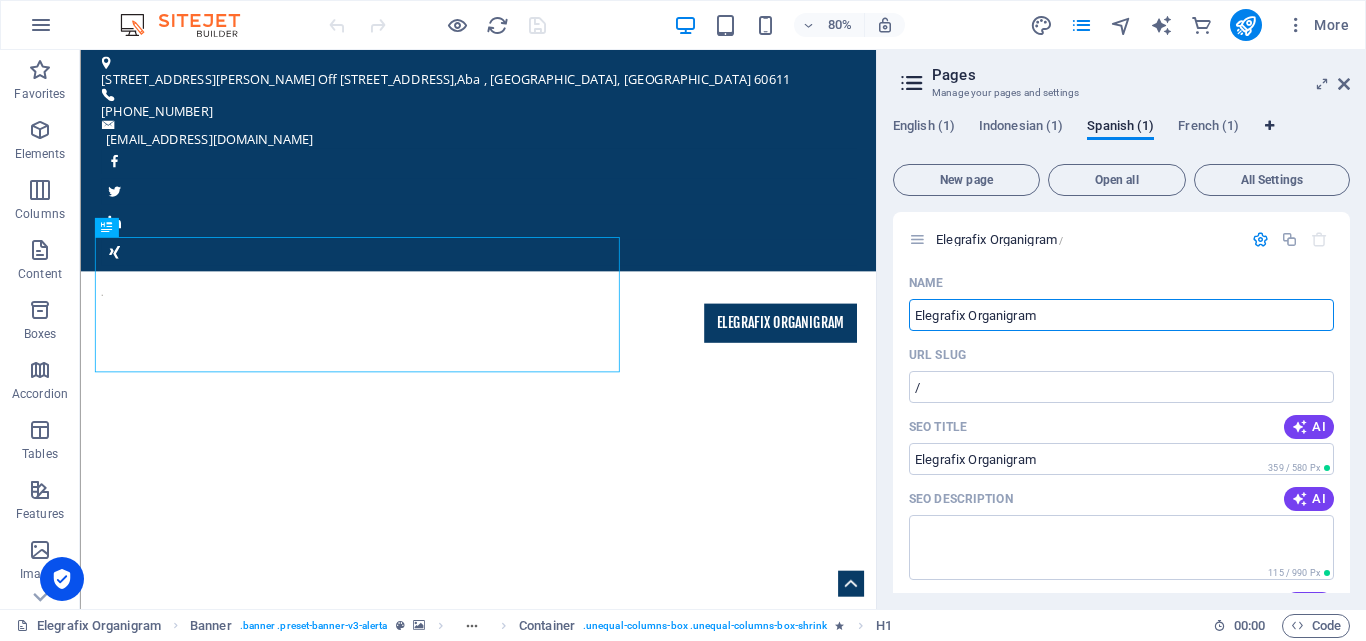 click at bounding box center [1269, 126] 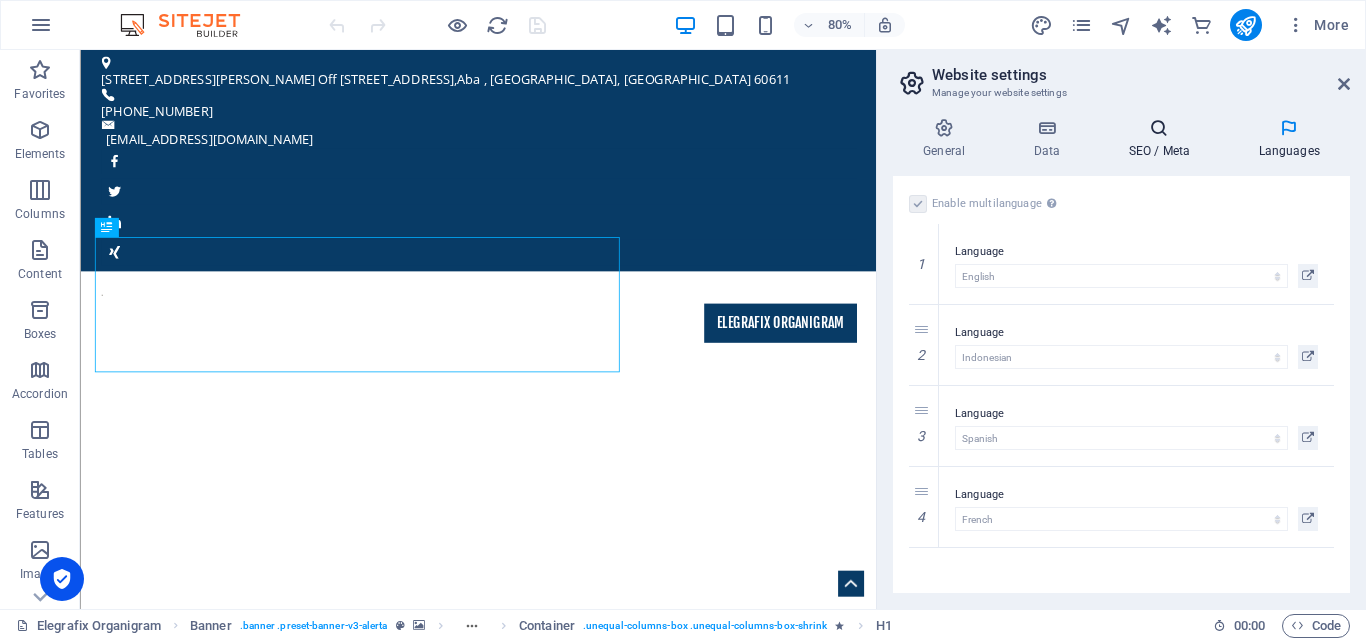 click on "SEO / Meta" at bounding box center [1163, 139] 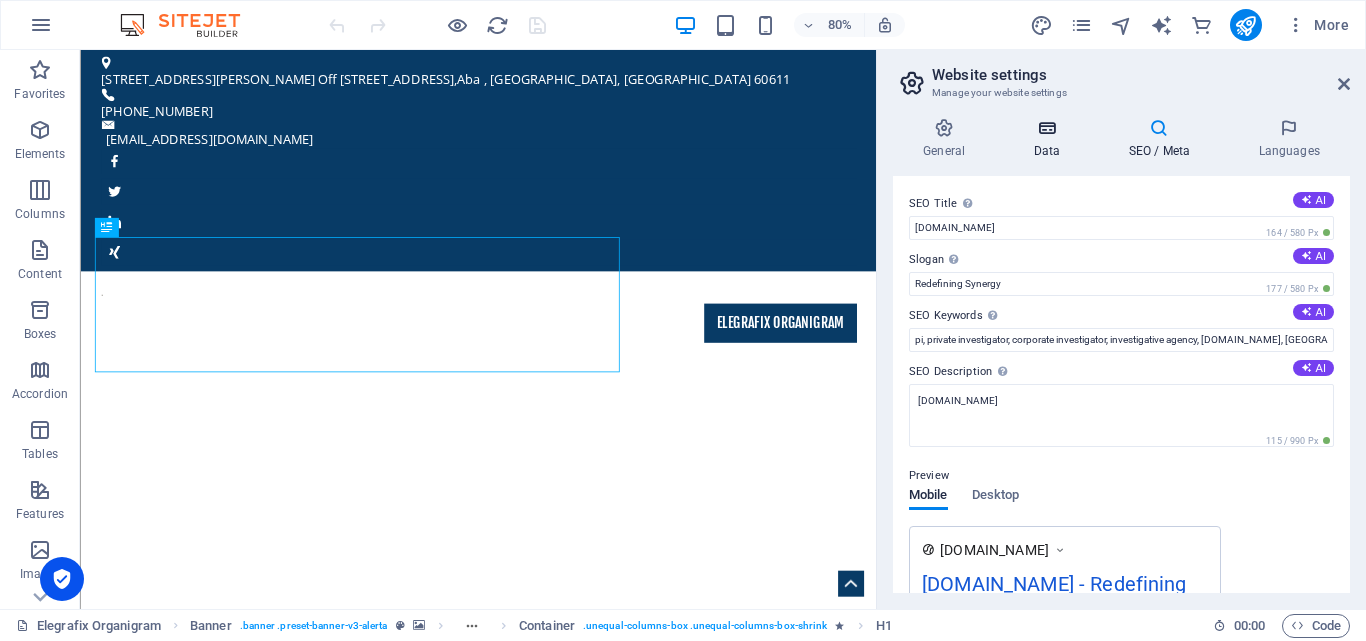 click on "Data" at bounding box center (1050, 139) 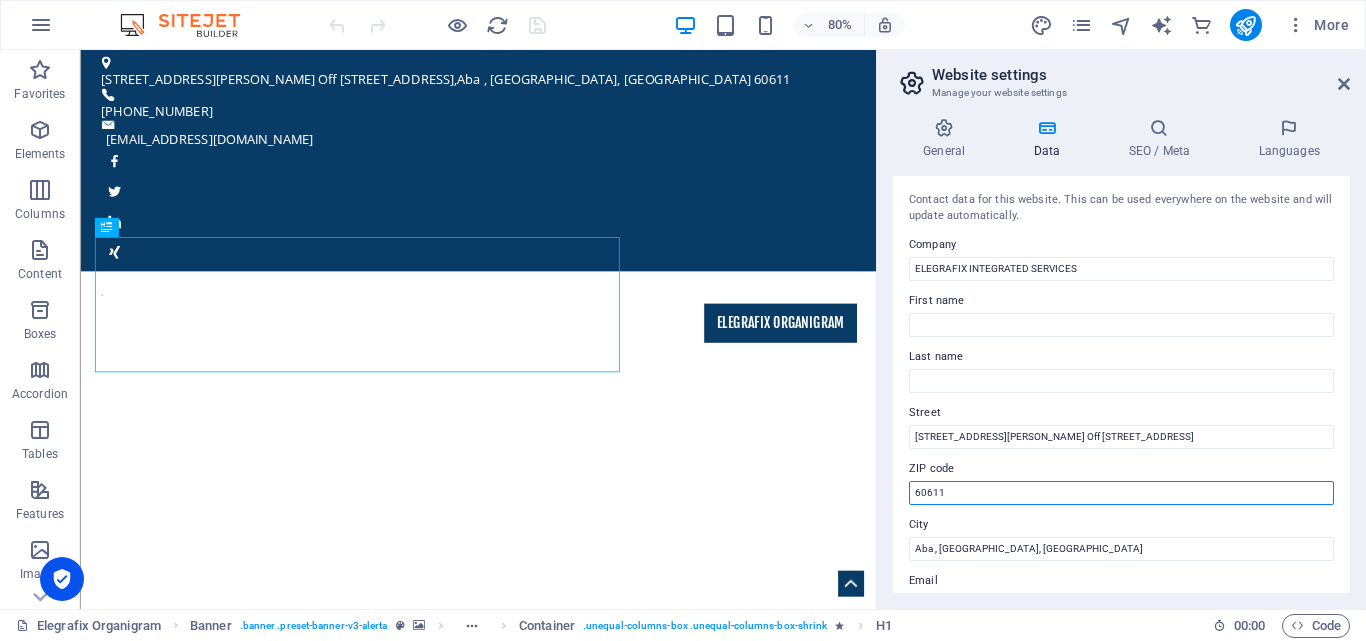 click on "60611" at bounding box center (1121, 493) 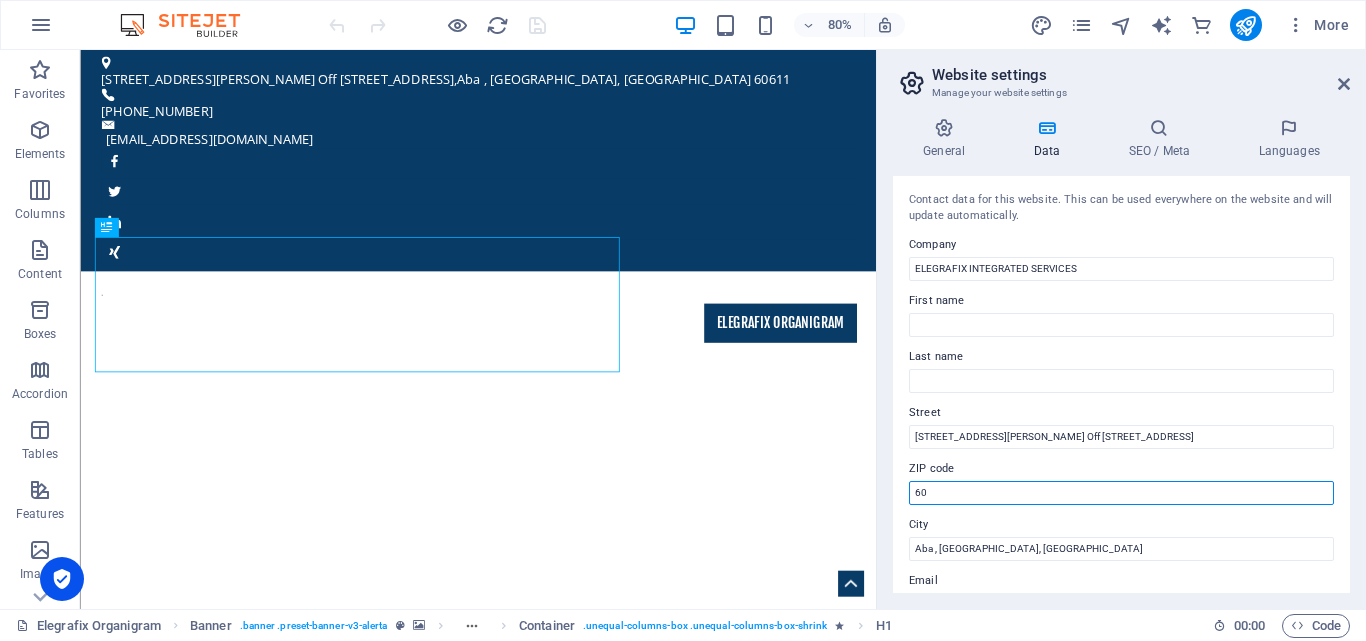 type on "6" 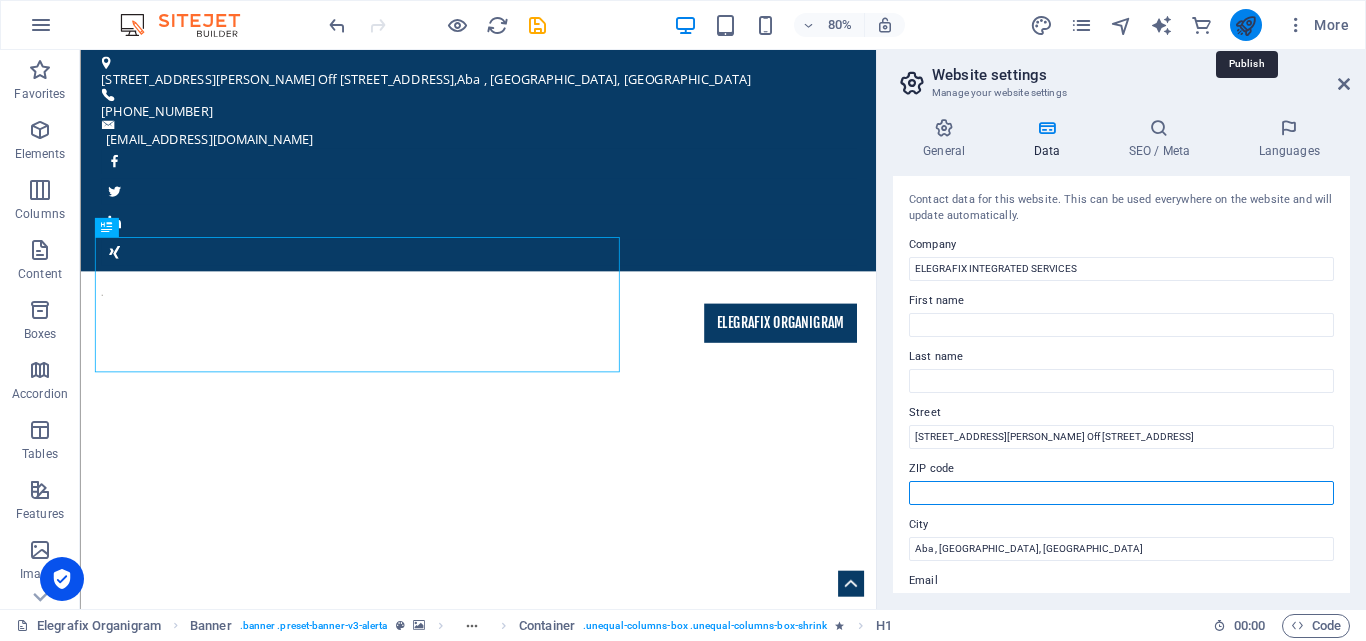 type 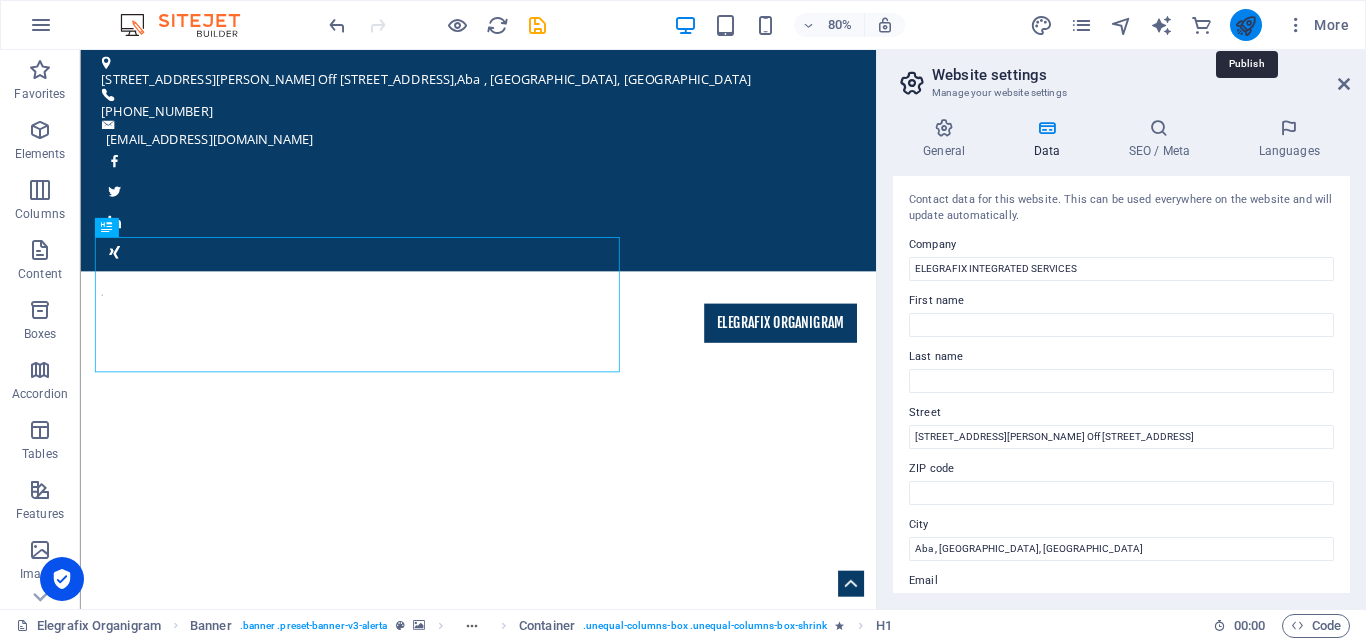 click at bounding box center [1245, 25] 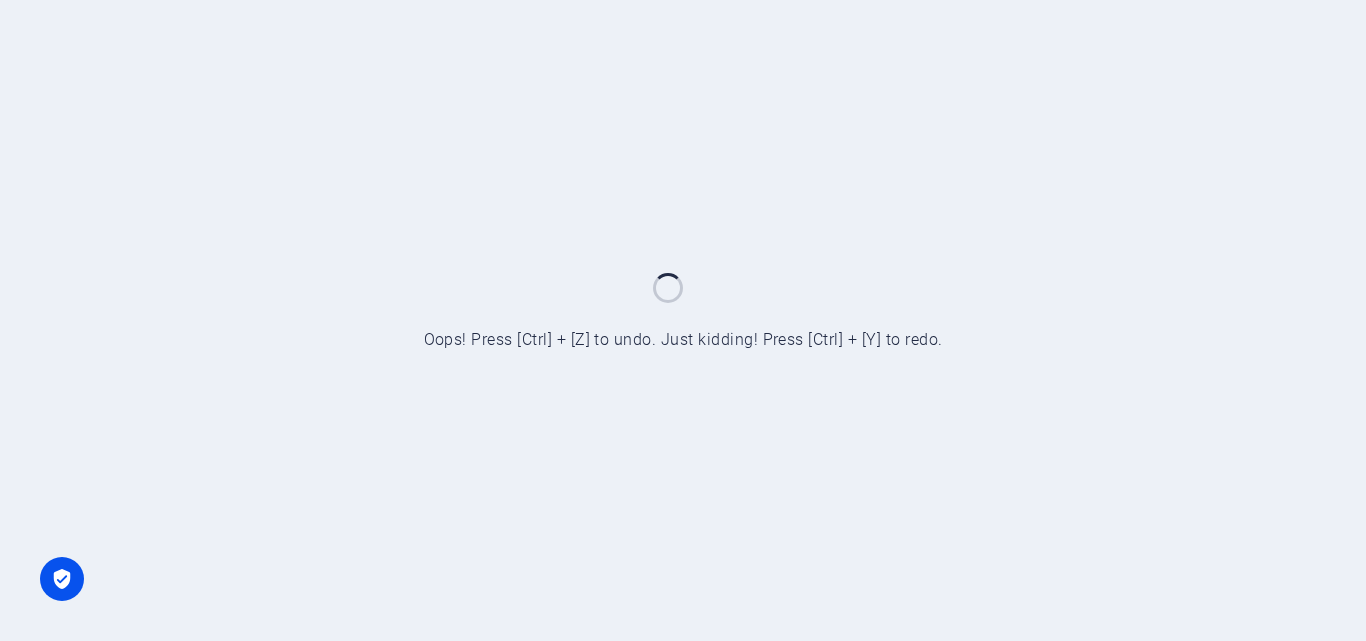scroll, scrollTop: 0, scrollLeft: 0, axis: both 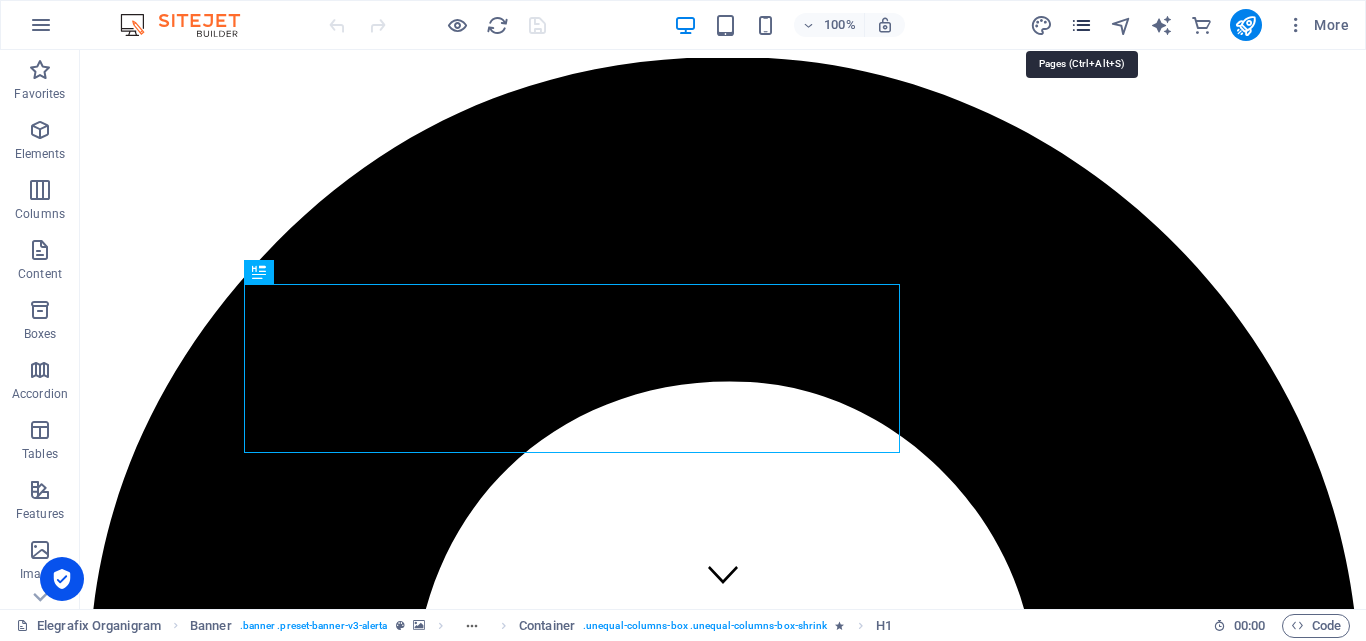 click at bounding box center [1081, 25] 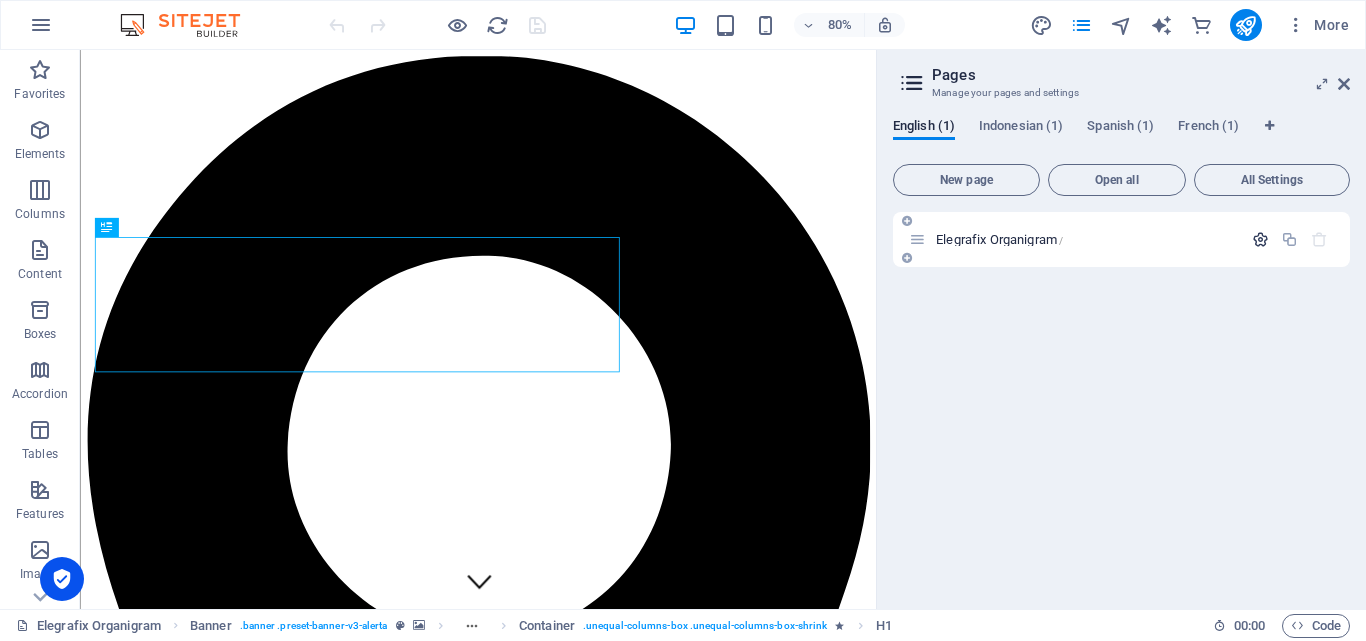 click at bounding box center (1260, 239) 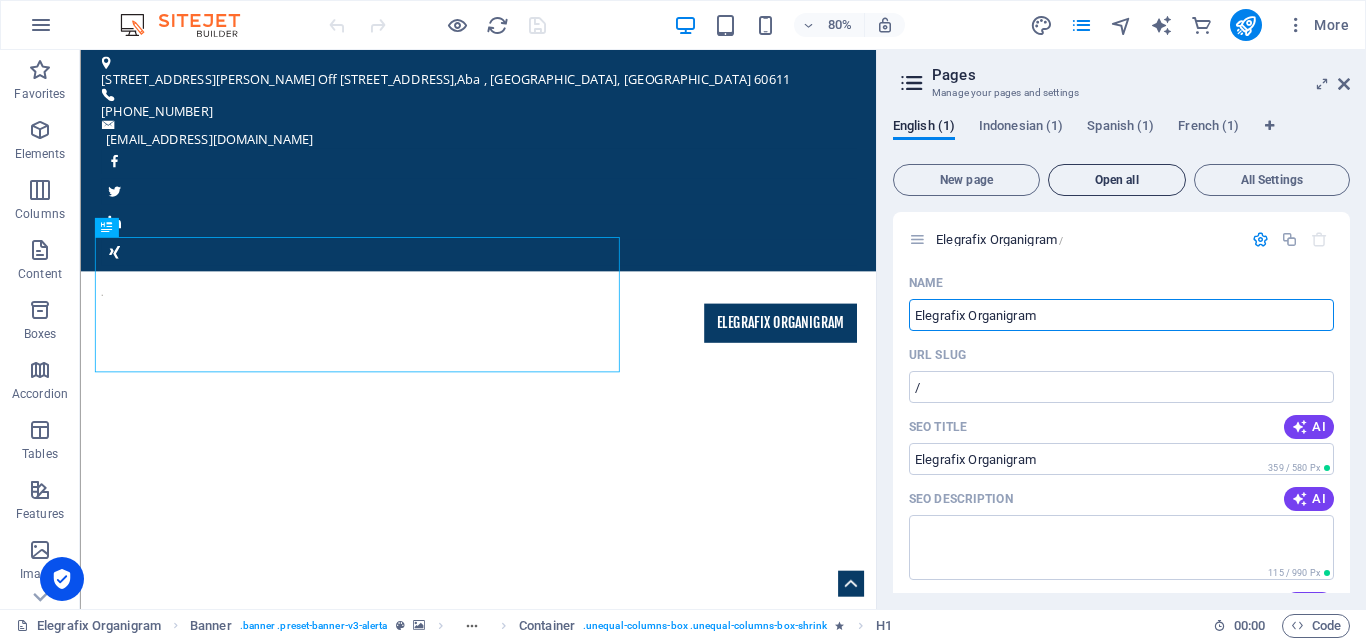 click on "Open all" at bounding box center (1117, 180) 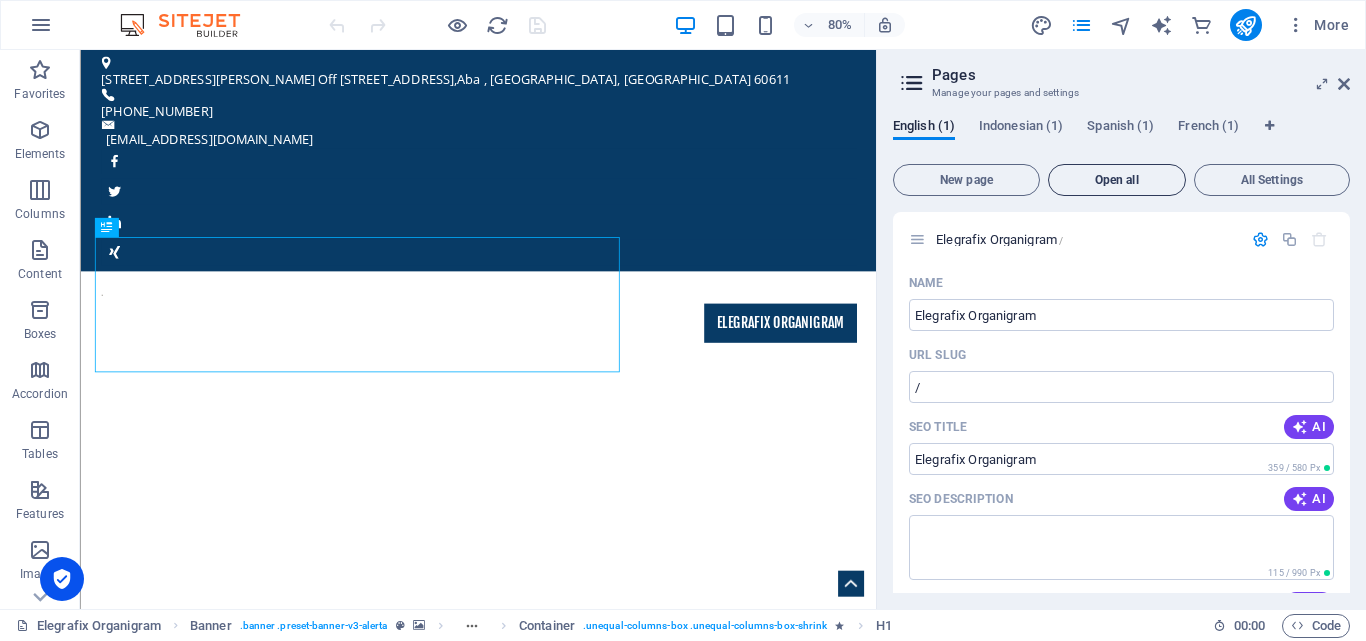click on "Open all" at bounding box center (1117, 180) 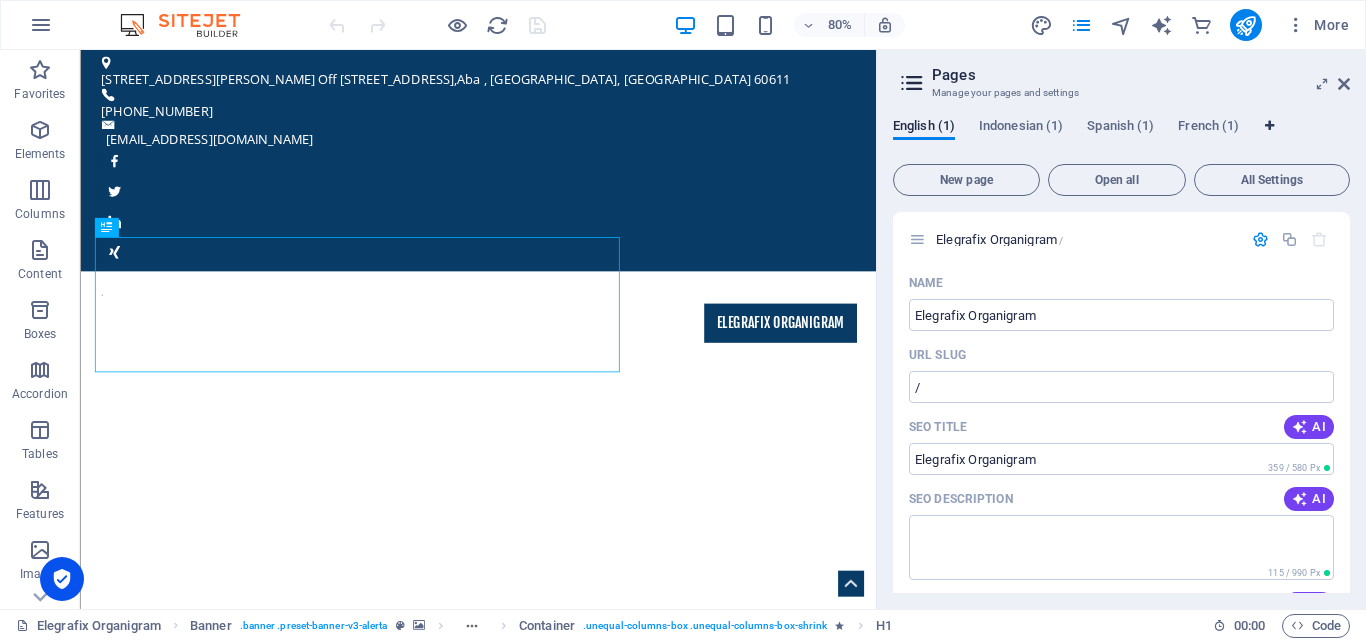 click at bounding box center [1269, 126] 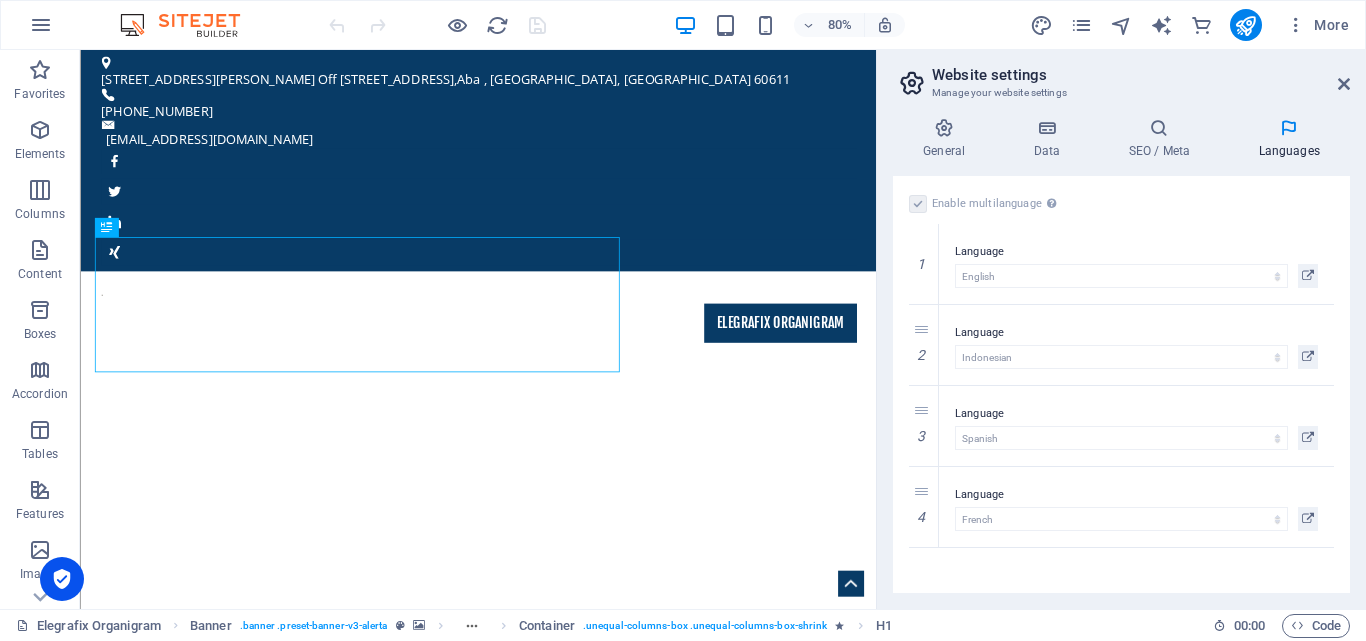 click on "Enable multilanguage To disable multilanguage delete all languages until only one language remains. Website language Abkhazian Afar Afrikaans Akan Albanian Amharic Arabic Aragonese Armenian Assamese Avaric Avestan Aymara Azerbaijani Bambara Bashkir Basque Belarusian Bengali Bihari languages Bislama Bokmål Bosnian Breton Bulgarian Burmese Catalan Central Khmer Chamorro Chechen Chinese Church Slavic Chuvash Cornish Corsican Cree Croatian Czech Danish Dutch Dzongkha English Esperanto Estonian Ewe Faroese Farsi (Persian) Fijian Finnish French Fulah Gaelic Galician Ganda Georgian German Greek Greenlandic Guaraní Gujarati Haitian Creole Hausa Hebrew Herero Hindi Hiri Motu Hungarian Icelandic Ido Igbo Indonesian Interlingua Interlingue Inuktitut Inupiaq Irish Italian Japanese Javanese Kannada Kanuri Kashmiri Kazakh Kikuyu Kinyarwanda Komi Kongo Korean Kurdish Kwanyama Kyrgyz Lao Latin Latvian Limburgish Lingala Lithuanian Luba-Katanga Luxembourgish Macedonian Malagasy Malay Malayalam Maldivian Maltese Manx Maori 1" at bounding box center (1121, 384) 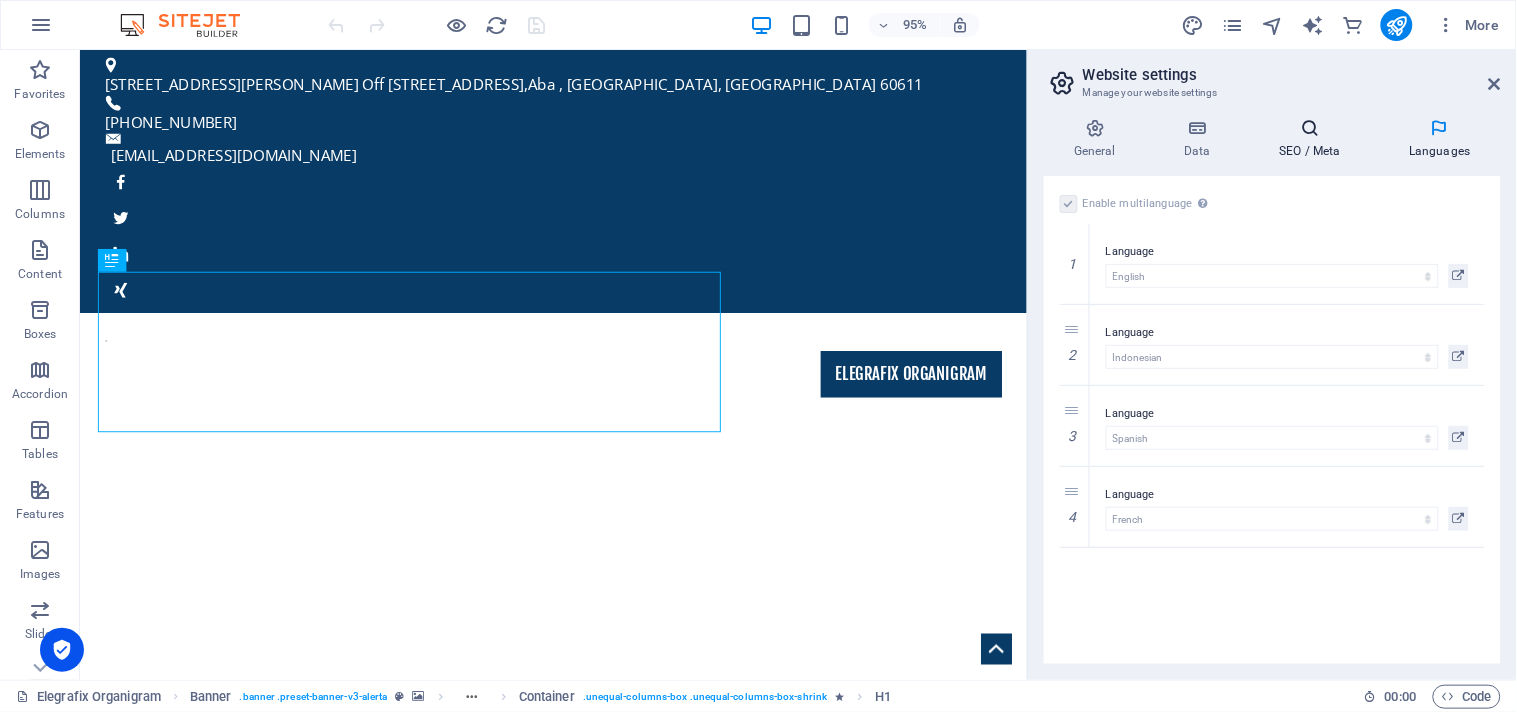 click on "SEO / Meta" at bounding box center (1314, 139) 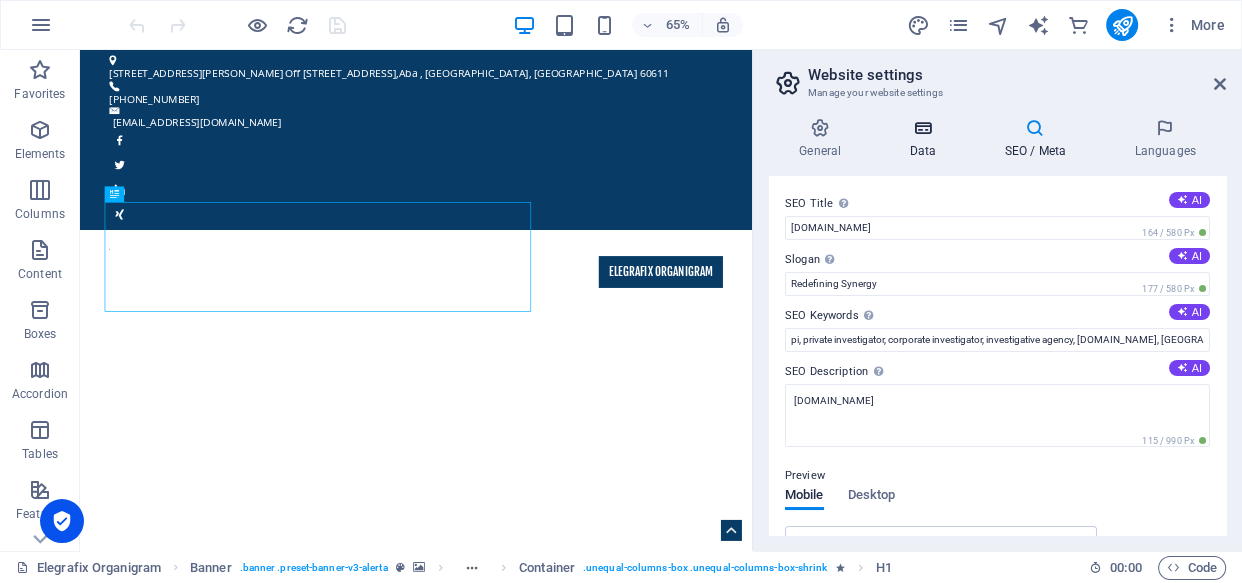 click on "Data" at bounding box center [926, 139] 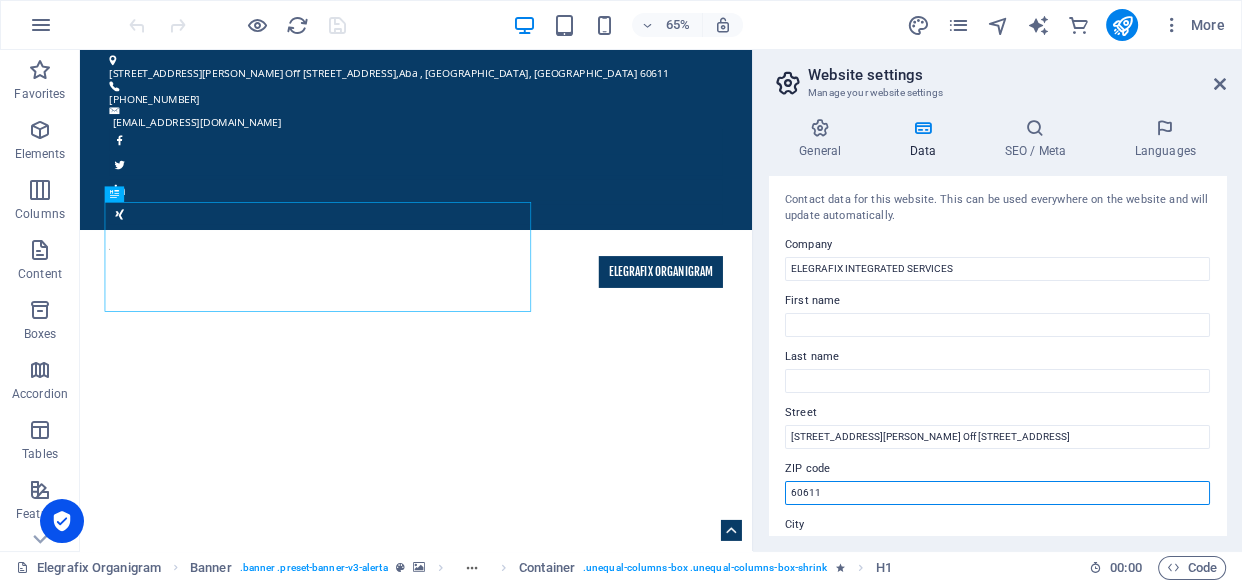 click on "60611" at bounding box center [997, 493] 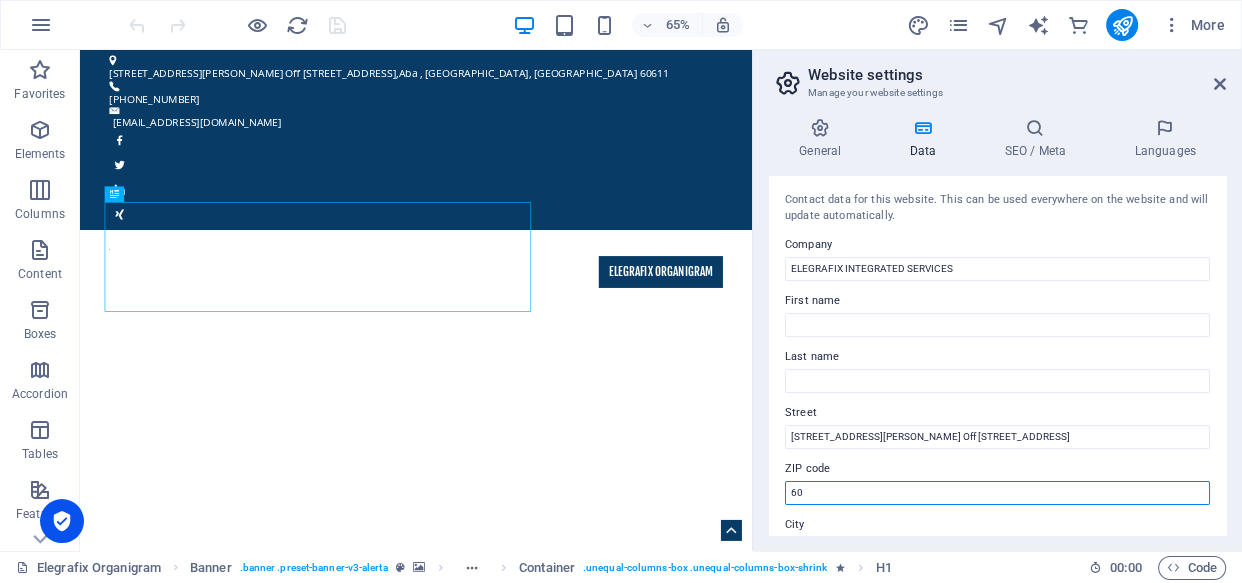 type on "6" 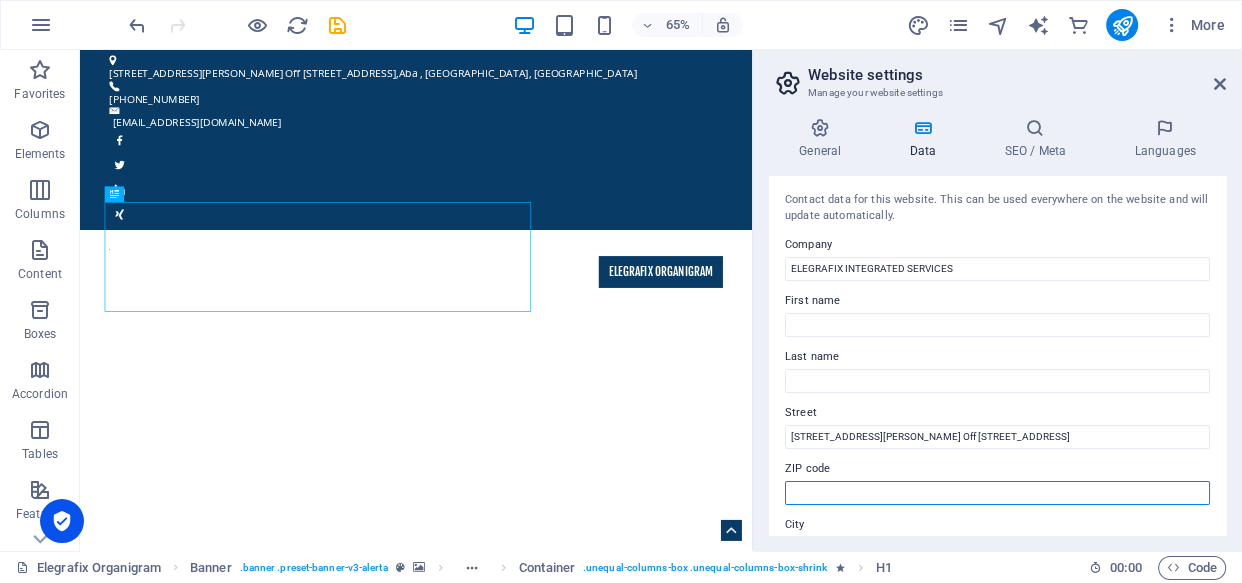 paste on "450261" 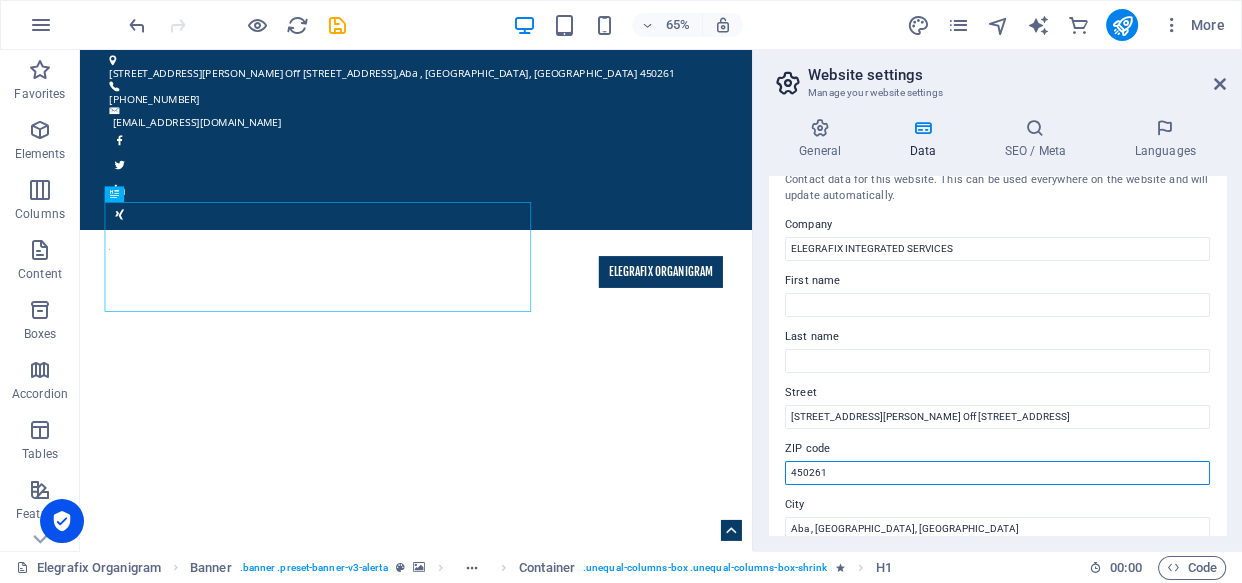 scroll, scrollTop: 0, scrollLeft: 0, axis: both 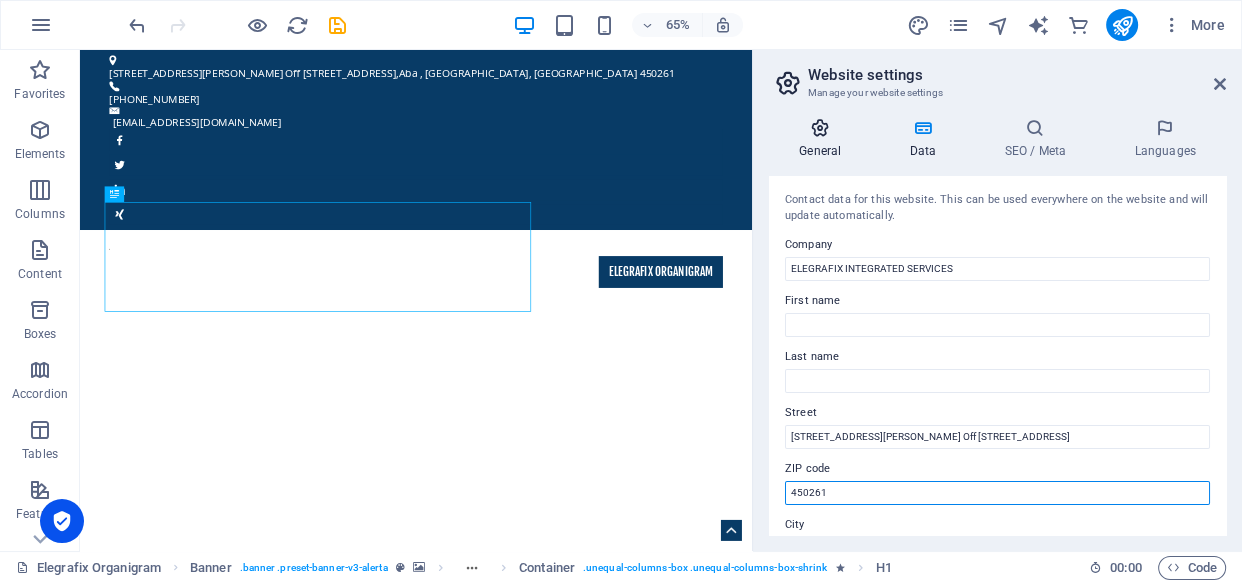 type on "450261" 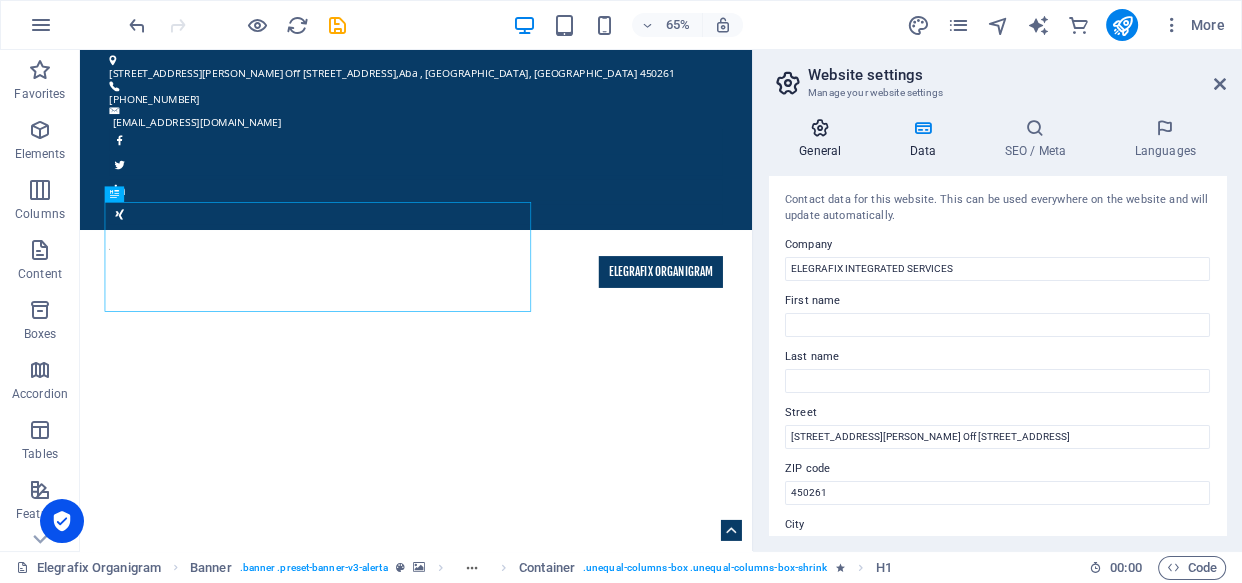 click on "General" at bounding box center [824, 139] 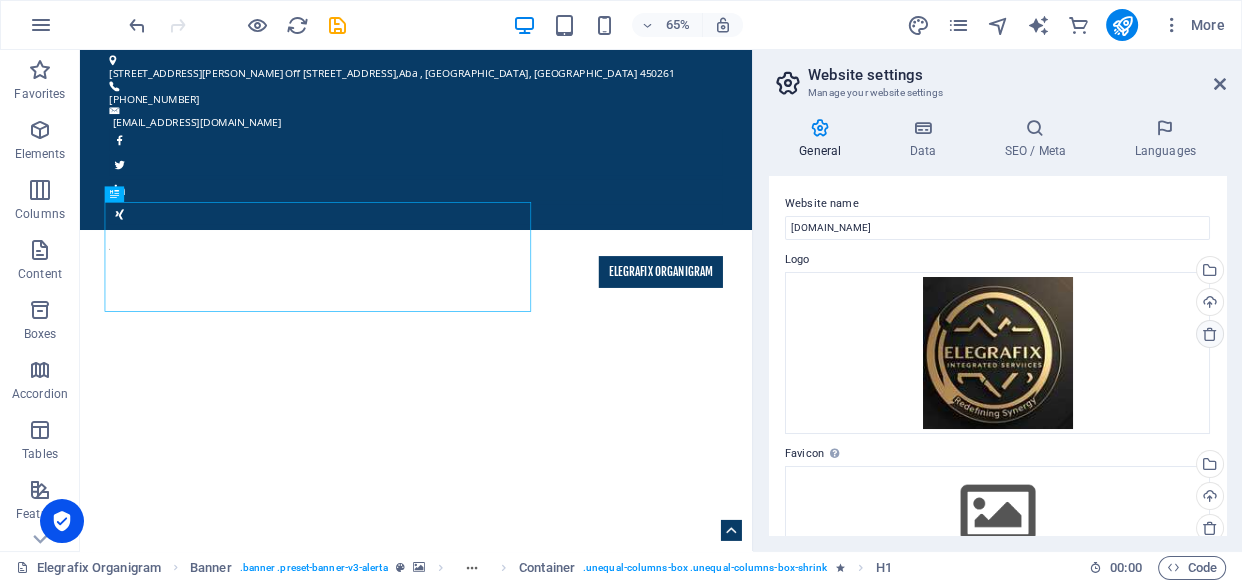 click at bounding box center (1210, 334) 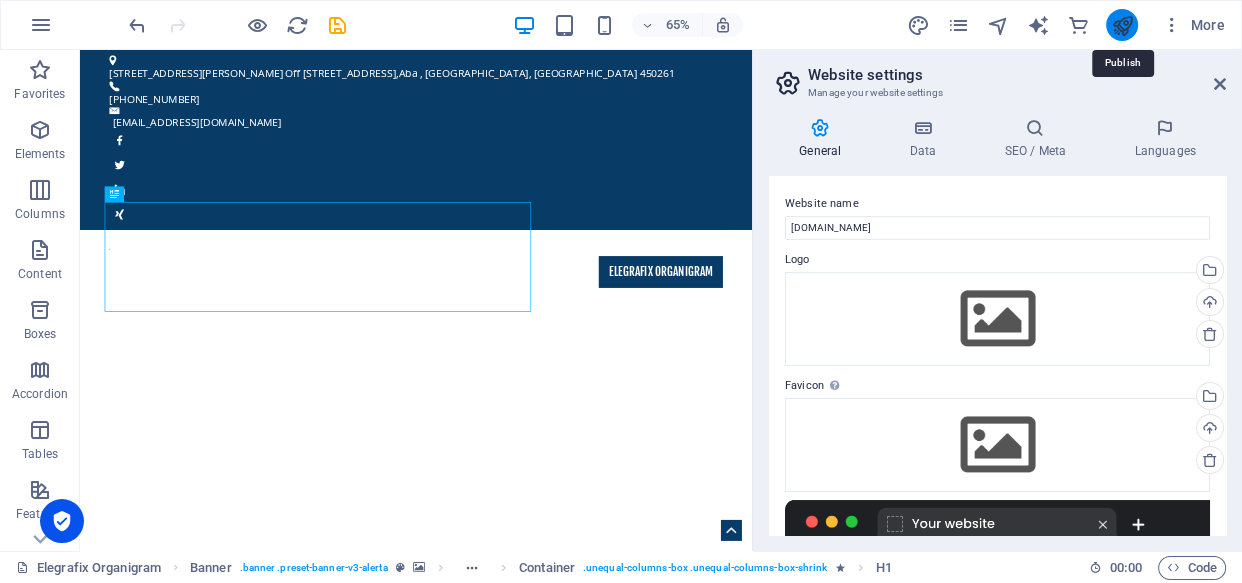 click at bounding box center (1121, 25) 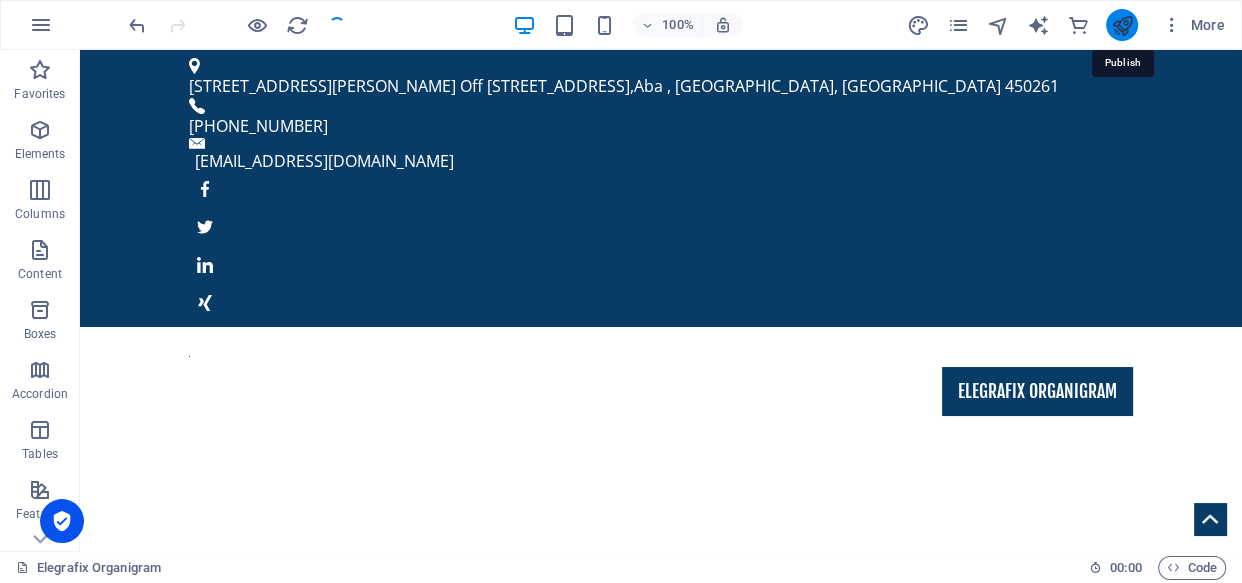 click at bounding box center [1121, 25] 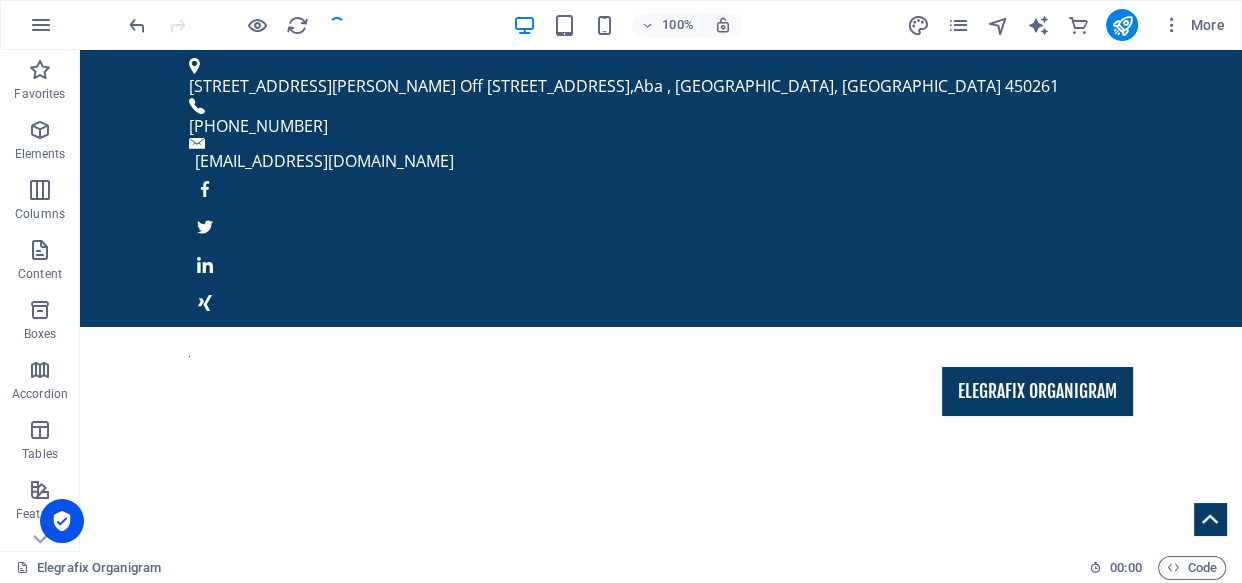 click on "More" at bounding box center [1069, 25] 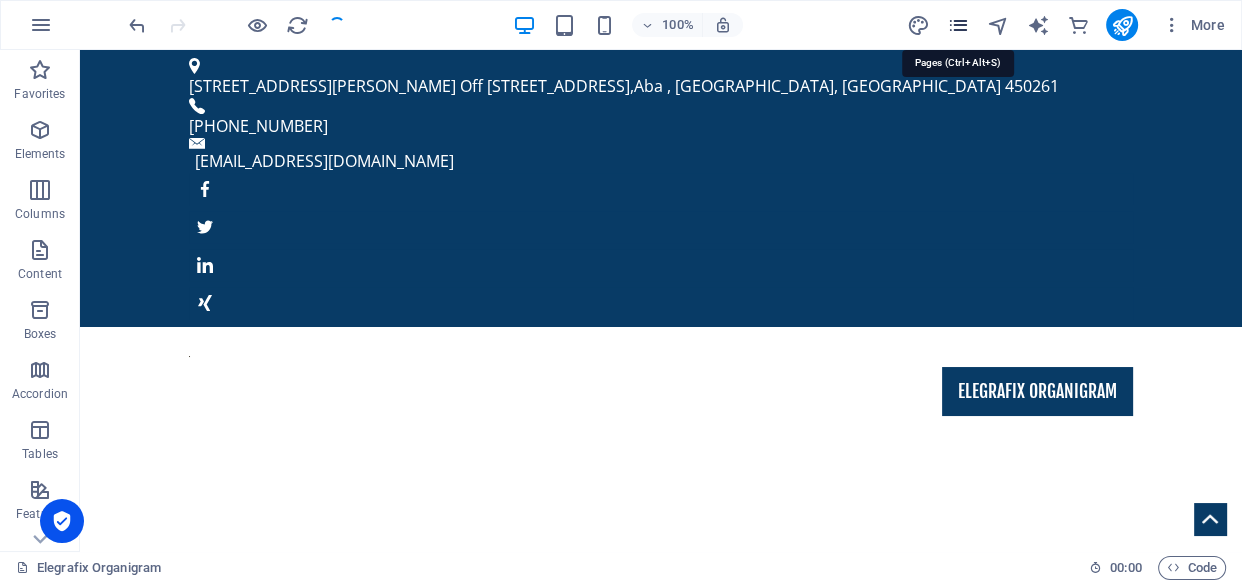 click at bounding box center (957, 25) 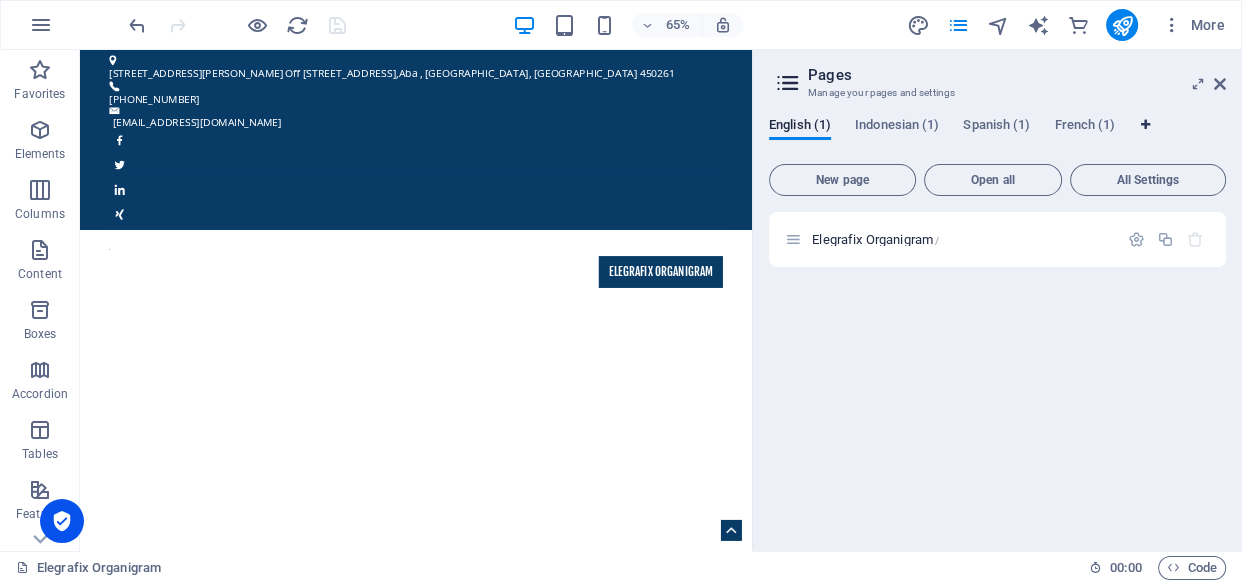 click at bounding box center (1145, 125) 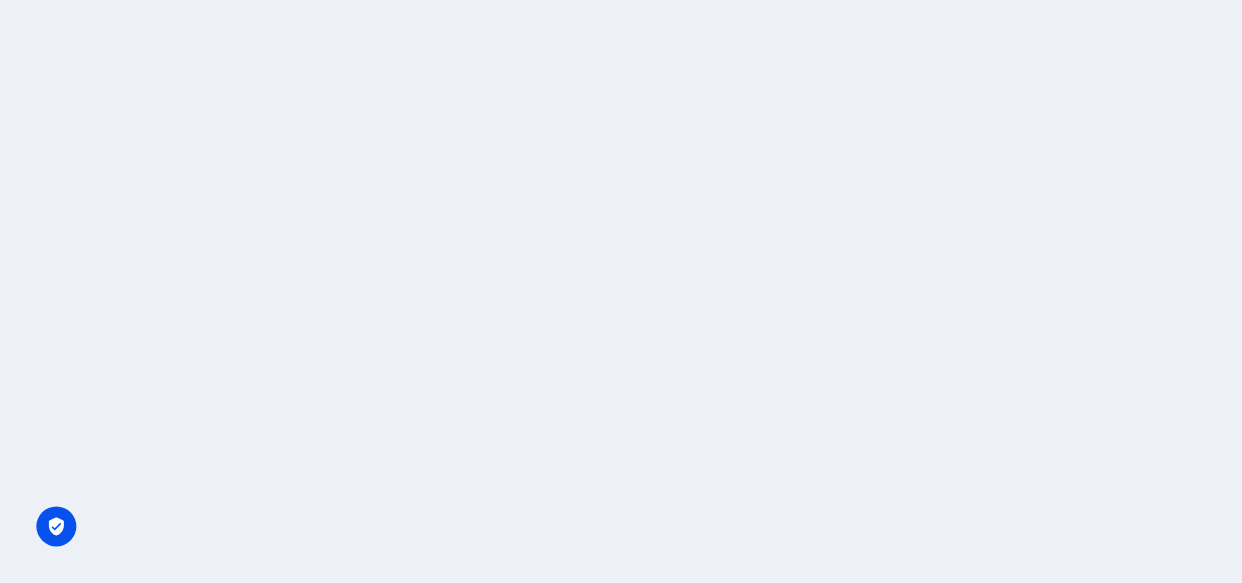 scroll, scrollTop: 0, scrollLeft: 0, axis: both 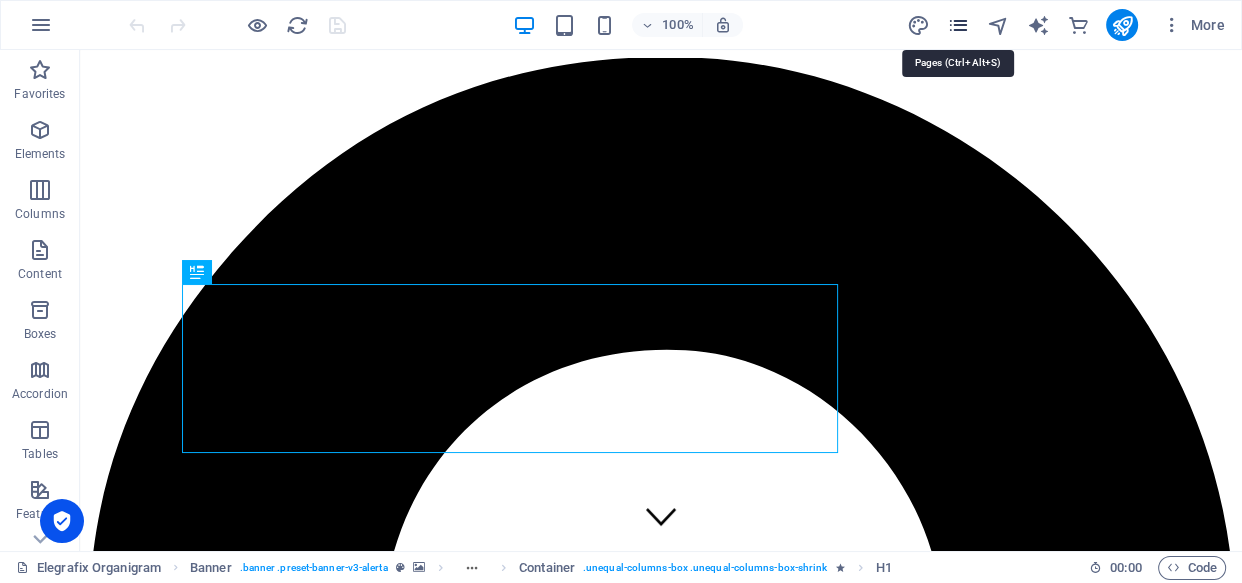 type 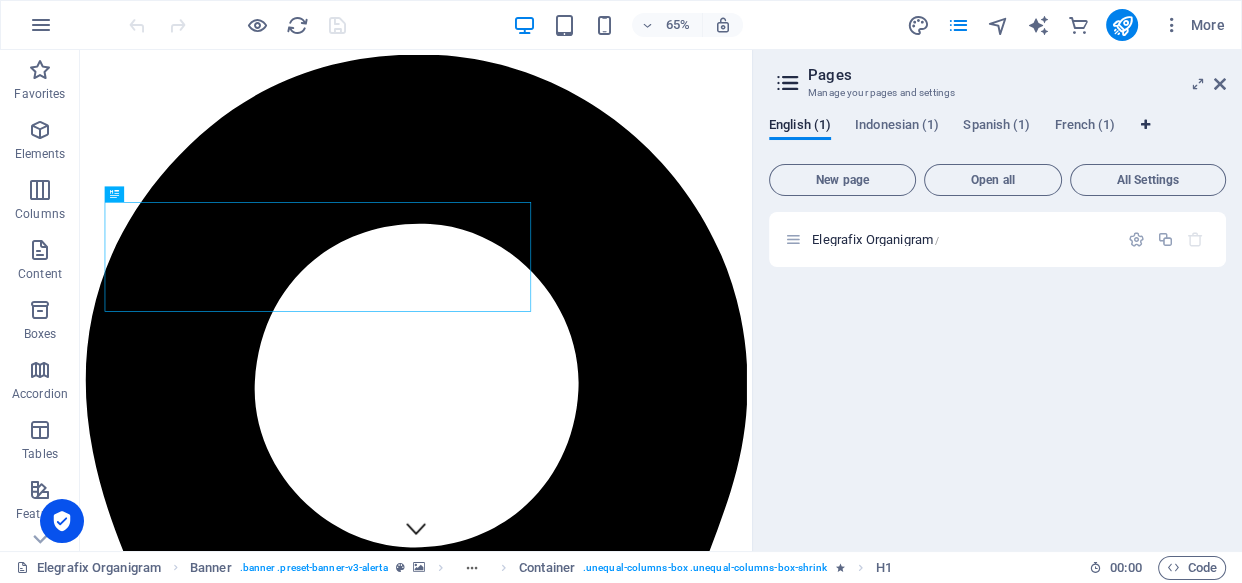 type 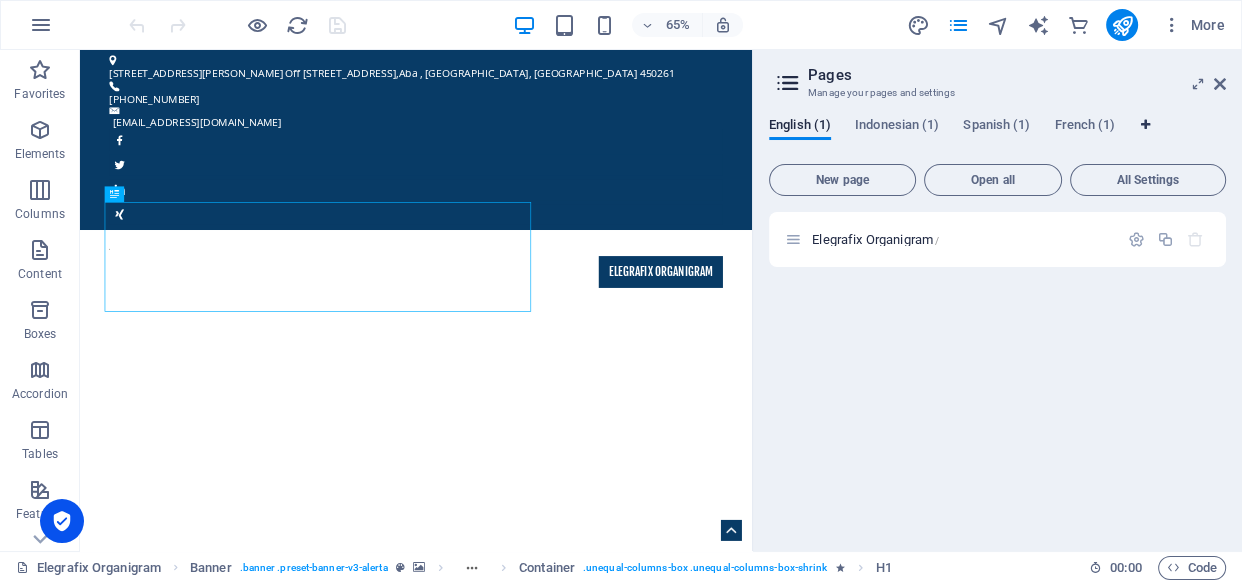 select on "41" 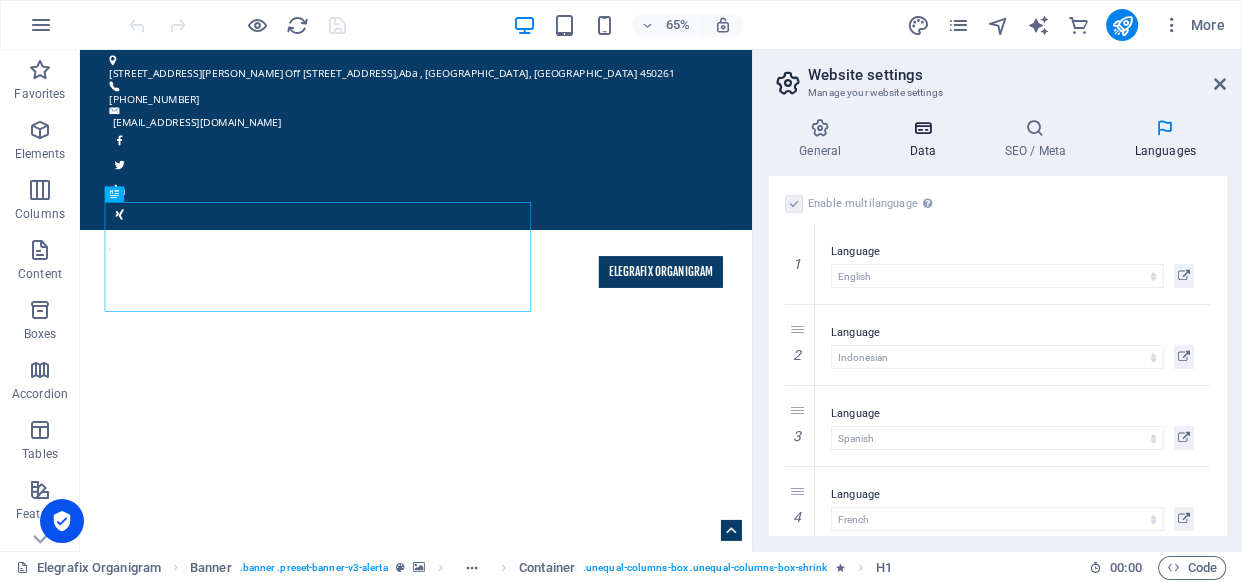 click at bounding box center (922, 128) 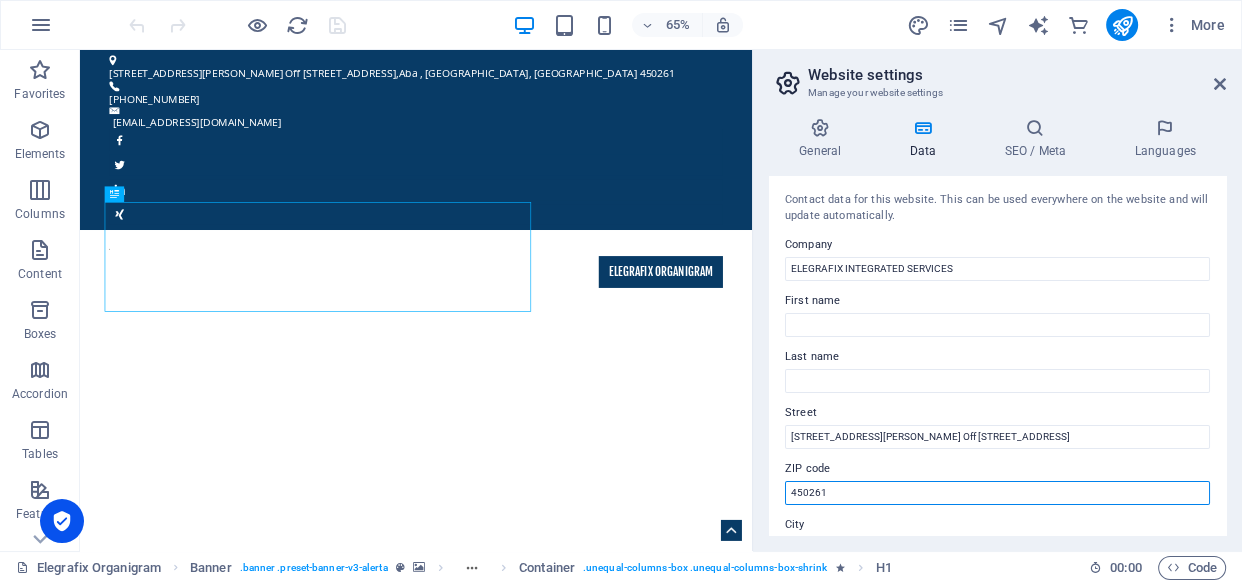 click on "450261" at bounding box center [997, 493] 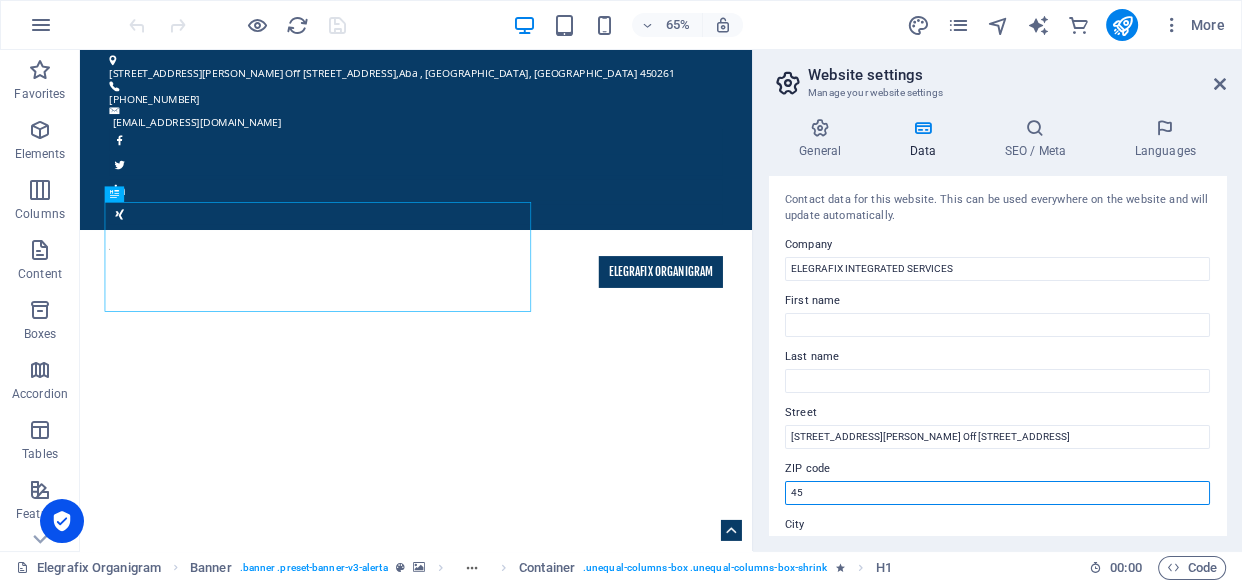 type on "4" 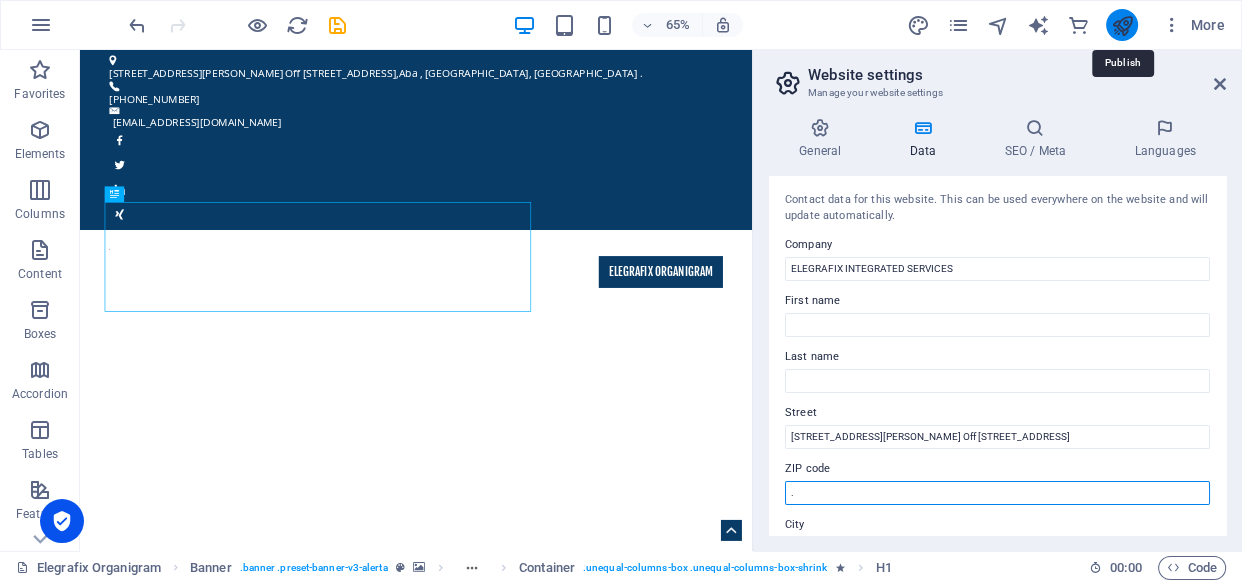 type on "." 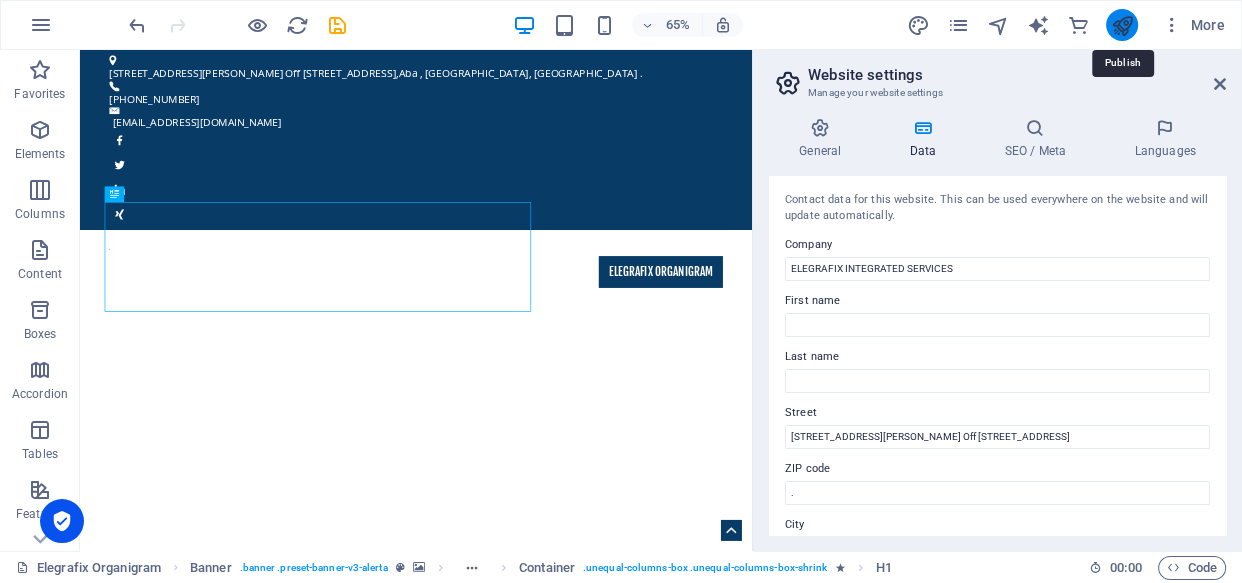 click at bounding box center (1121, 25) 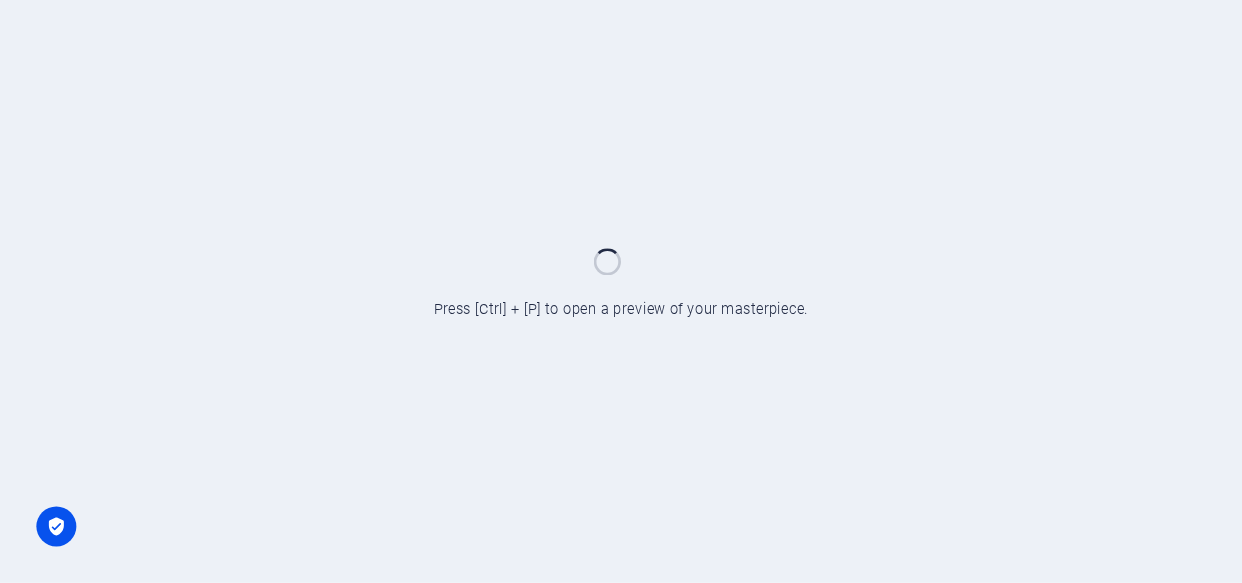 scroll, scrollTop: 0, scrollLeft: 0, axis: both 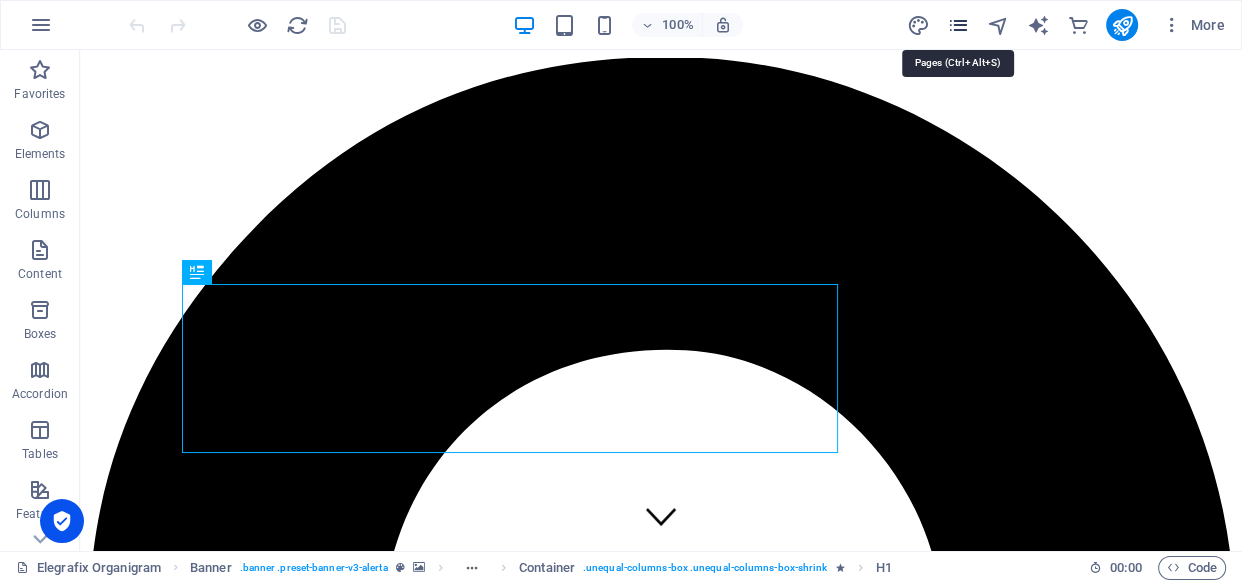 click at bounding box center [957, 25] 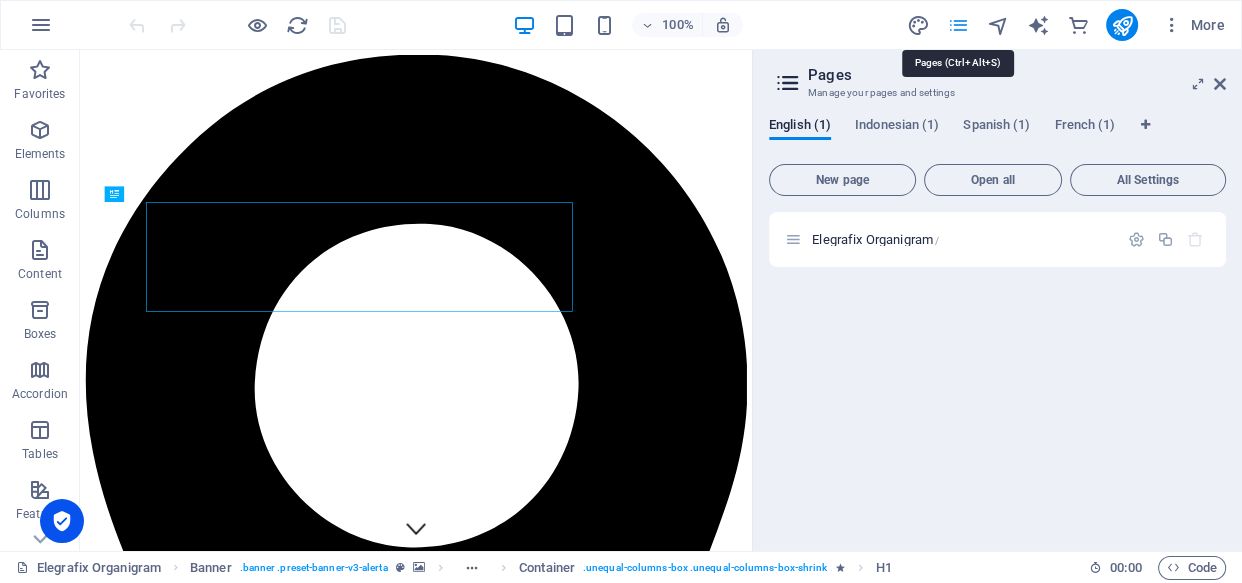 click at bounding box center (957, 25) 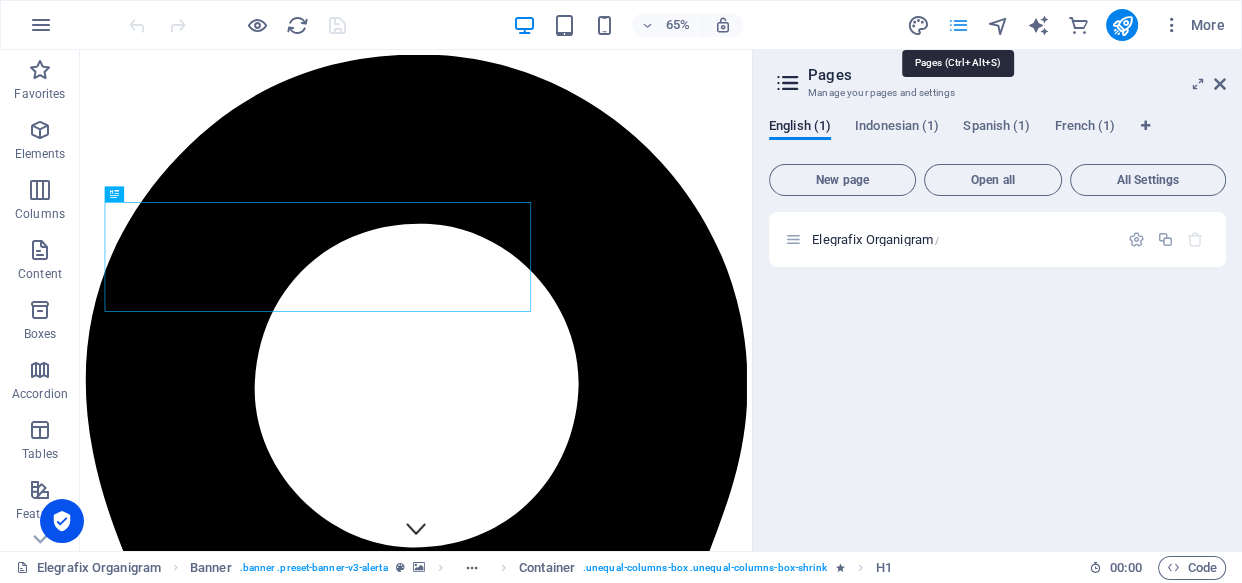 click at bounding box center [957, 25] 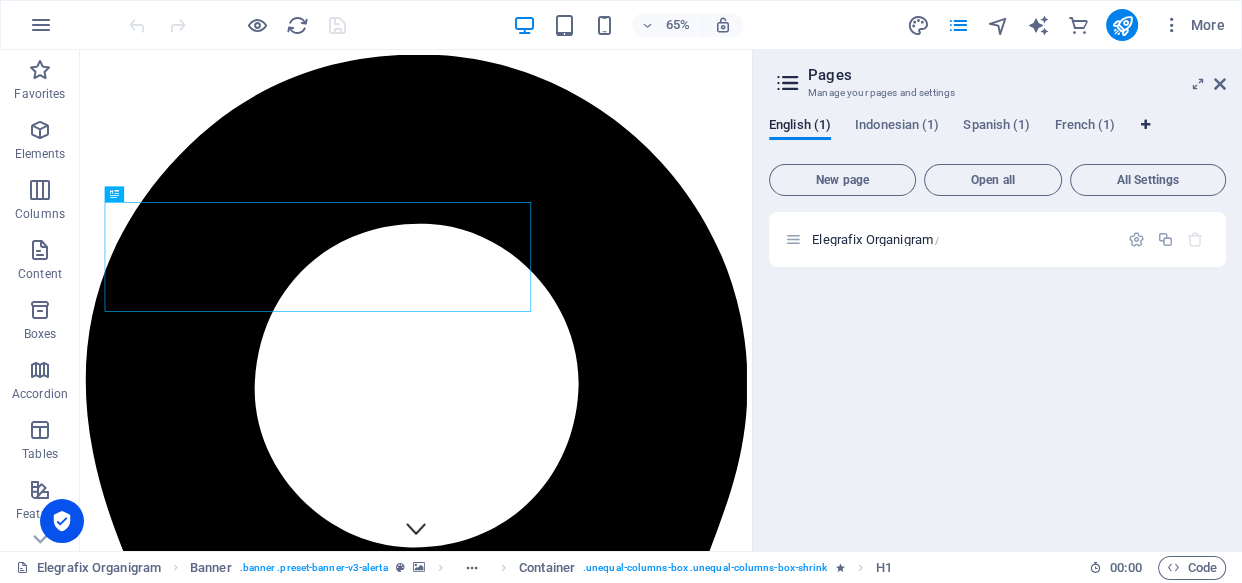 click at bounding box center [1145, 125] 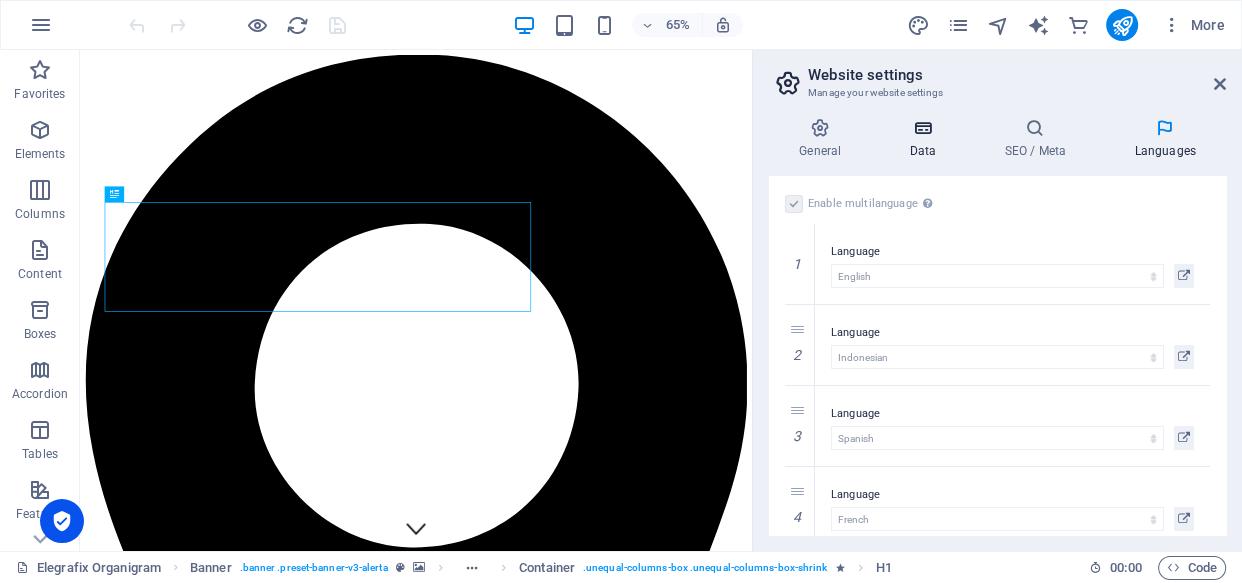click on "Data" at bounding box center (926, 139) 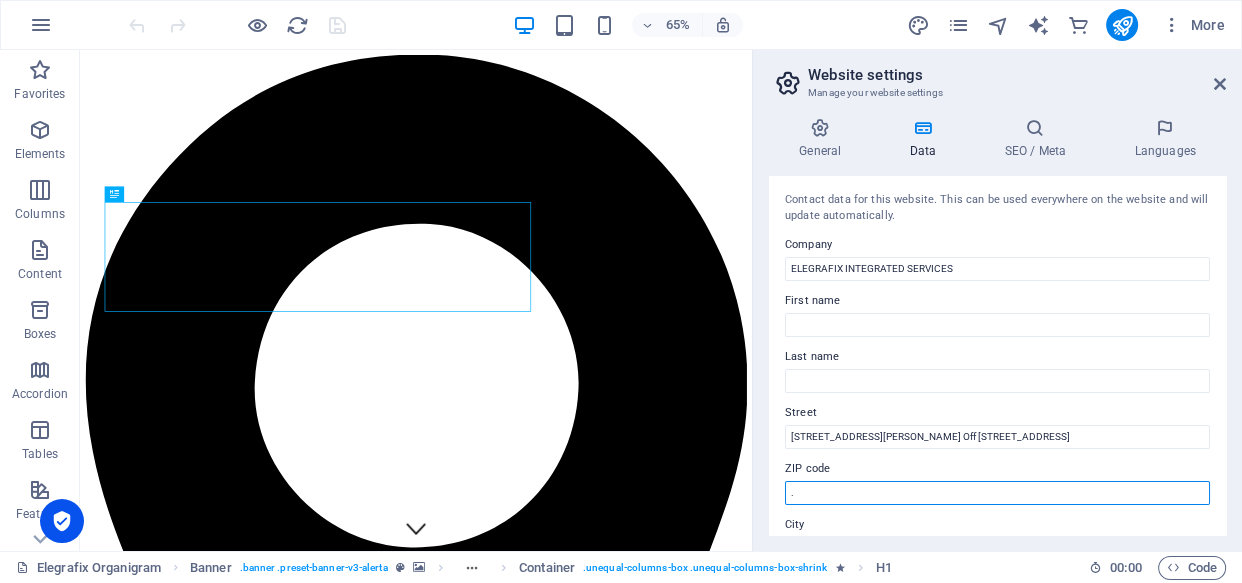 click on "." at bounding box center (997, 493) 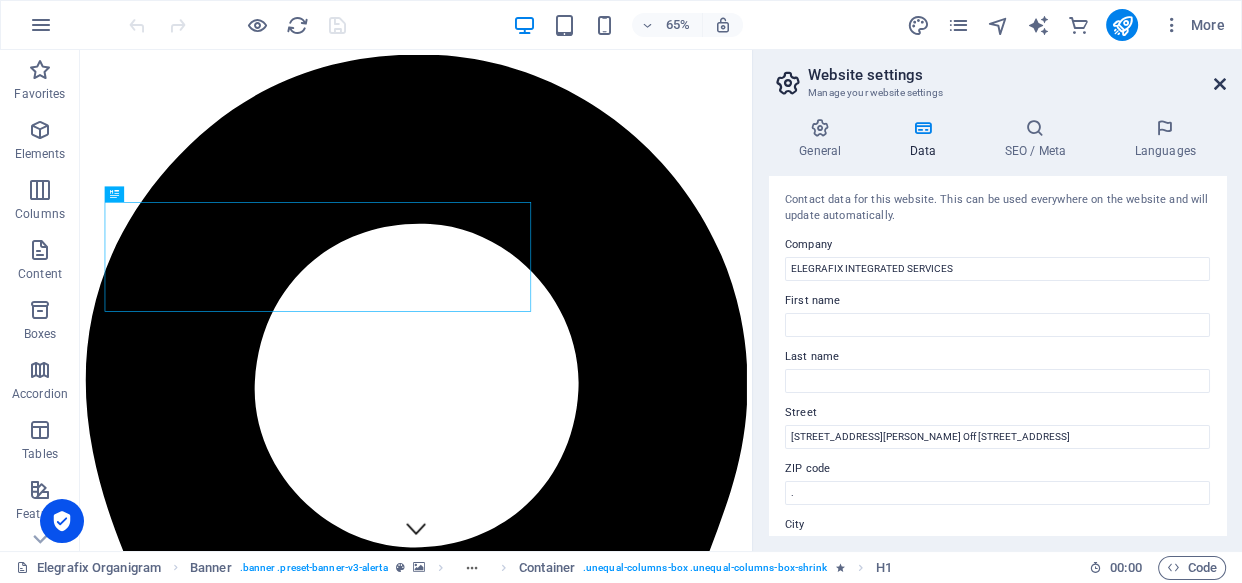click at bounding box center [1220, 84] 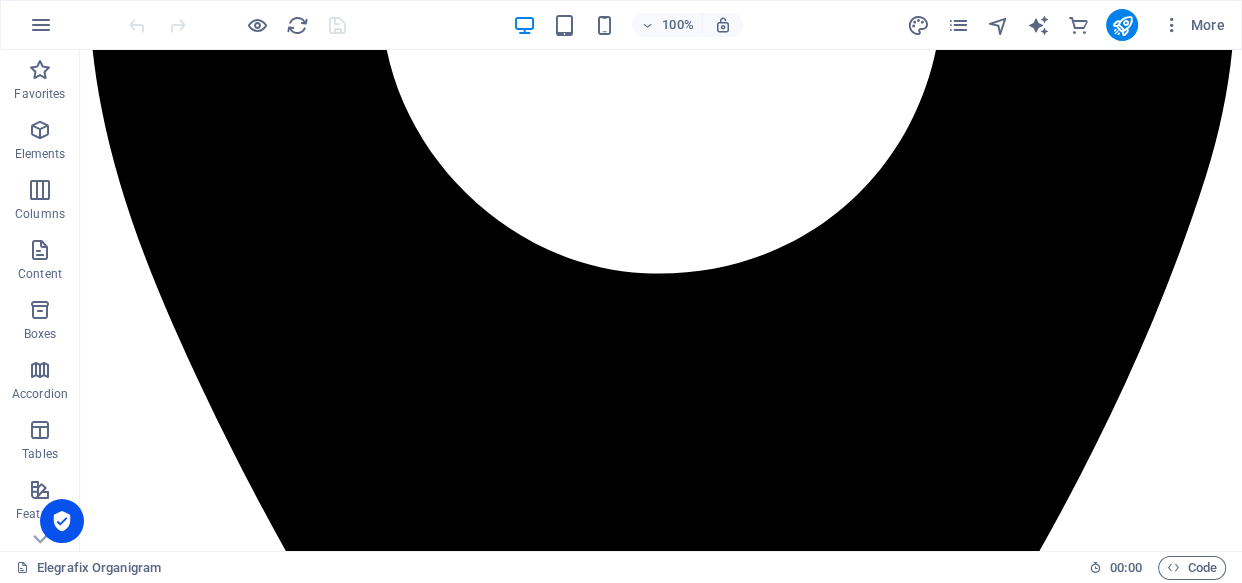 scroll, scrollTop: 0, scrollLeft: 0, axis: both 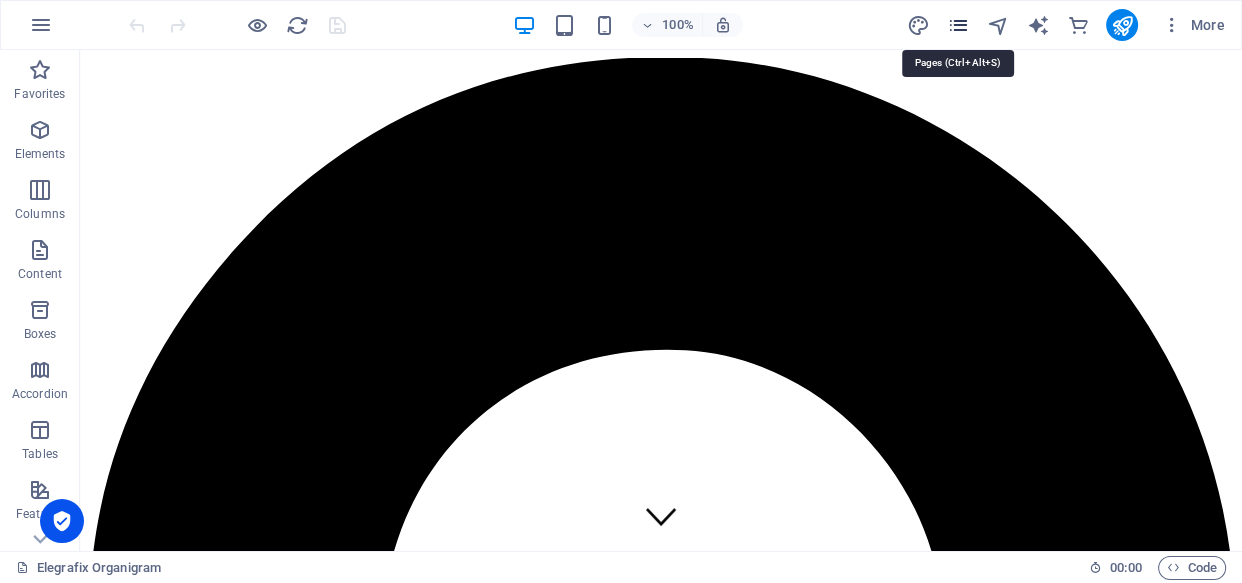 click at bounding box center [957, 25] 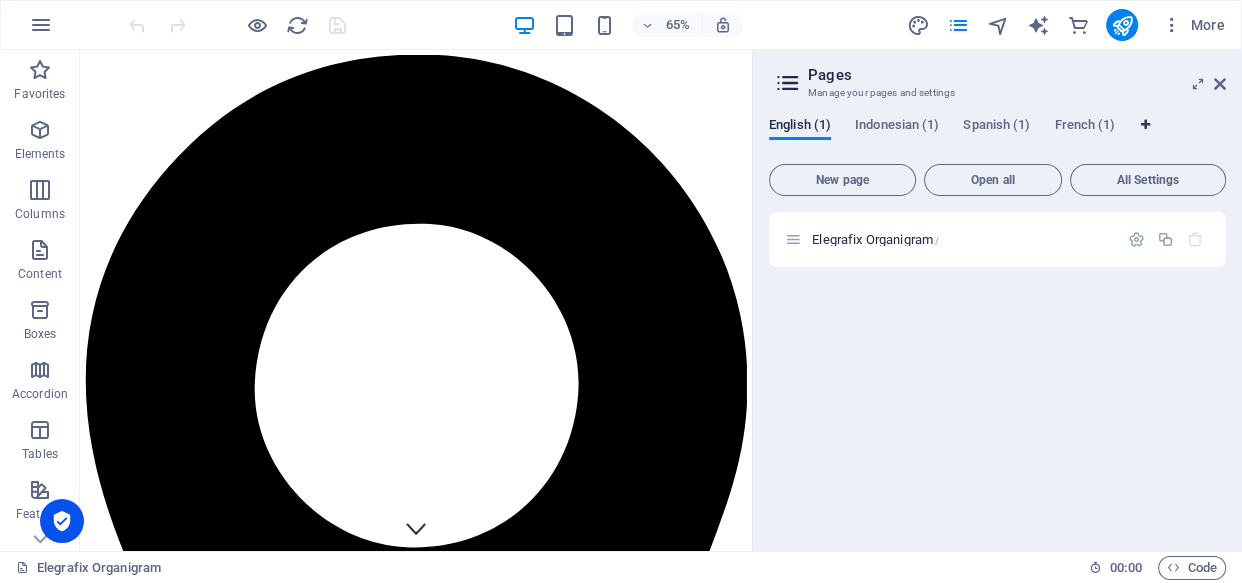 click at bounding box center (1145, 125) 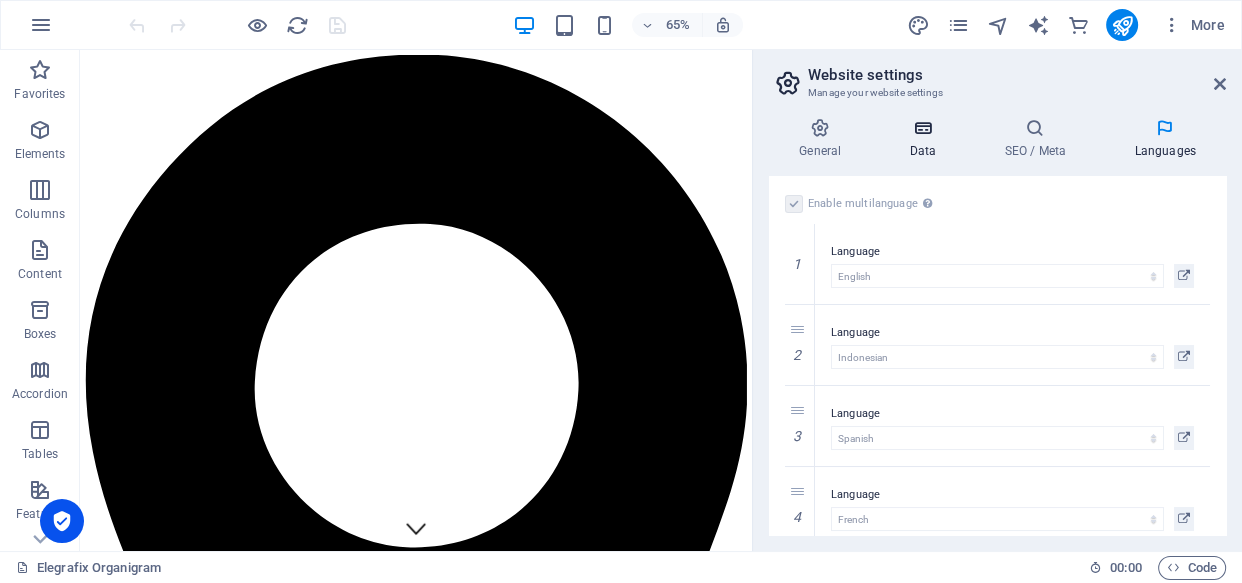 click on "Data" at bounding box center [926, 139] 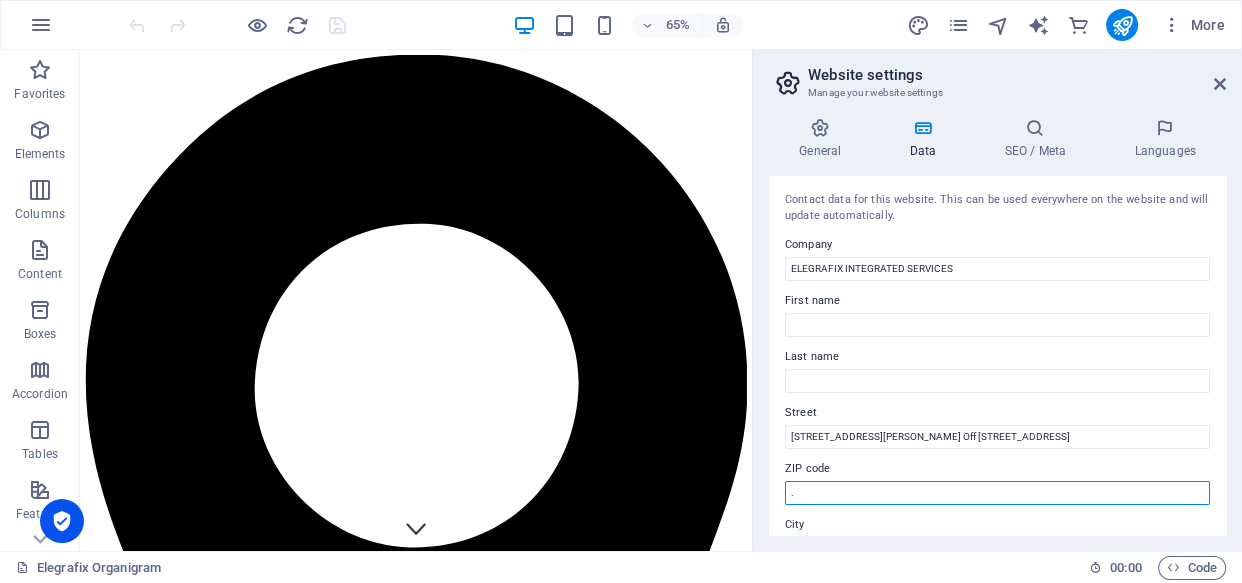 click on "." at bounding box center (997, 493) 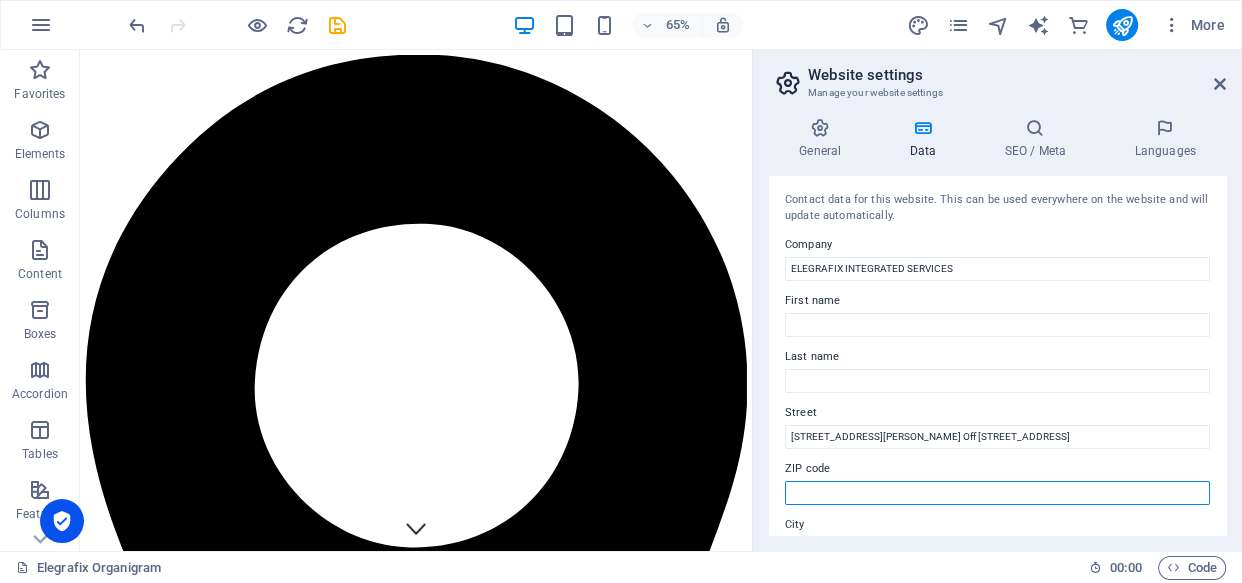 type on "." 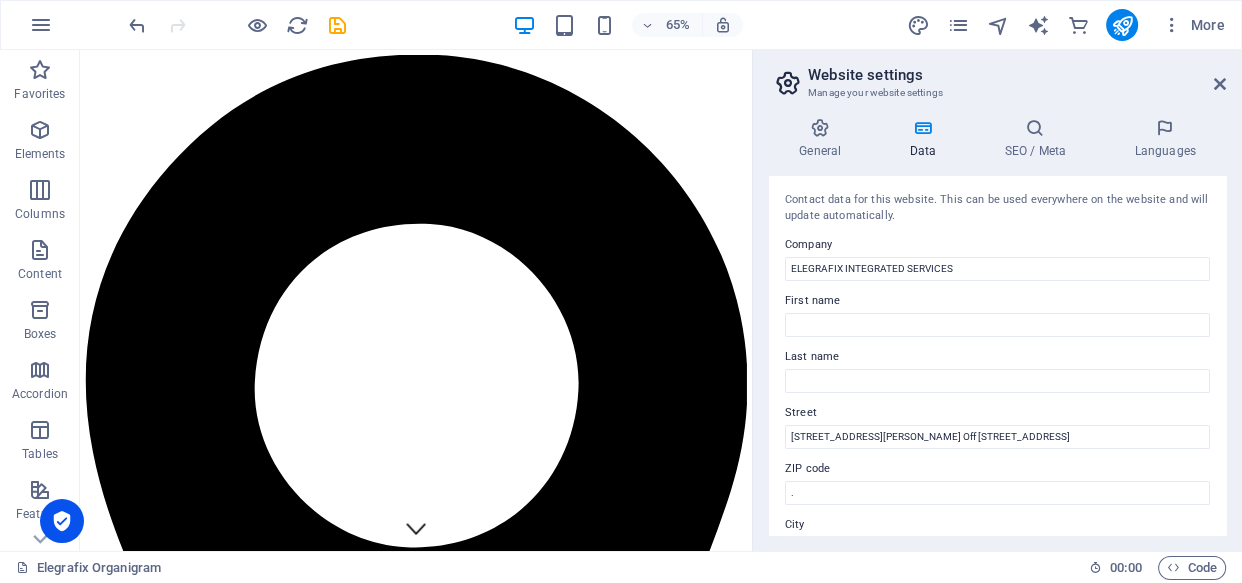 click on "Website settings" at bounding box center (1017, 75) 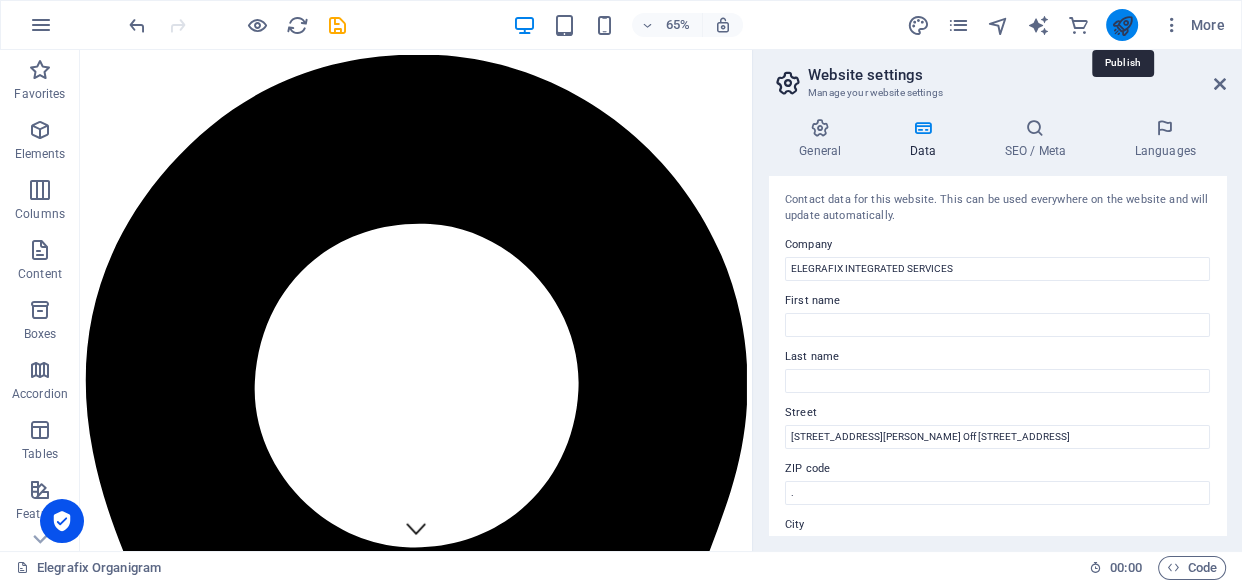 click at bounding box center [1121, 25] 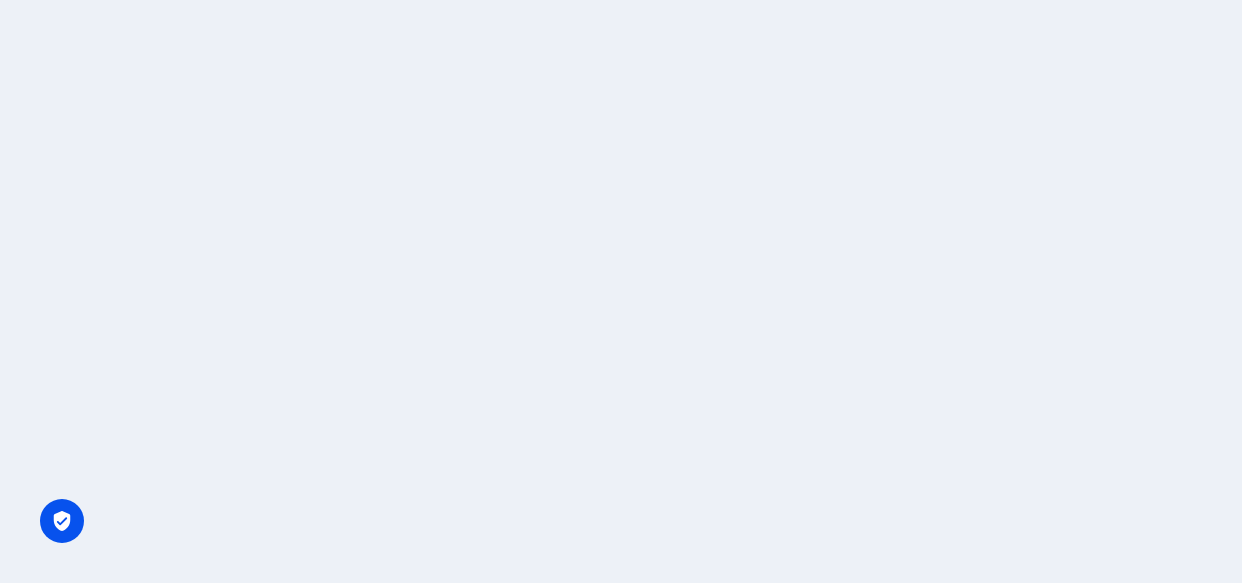 scroll, scrollTop: 0, scrollLeft: 0, axis: both 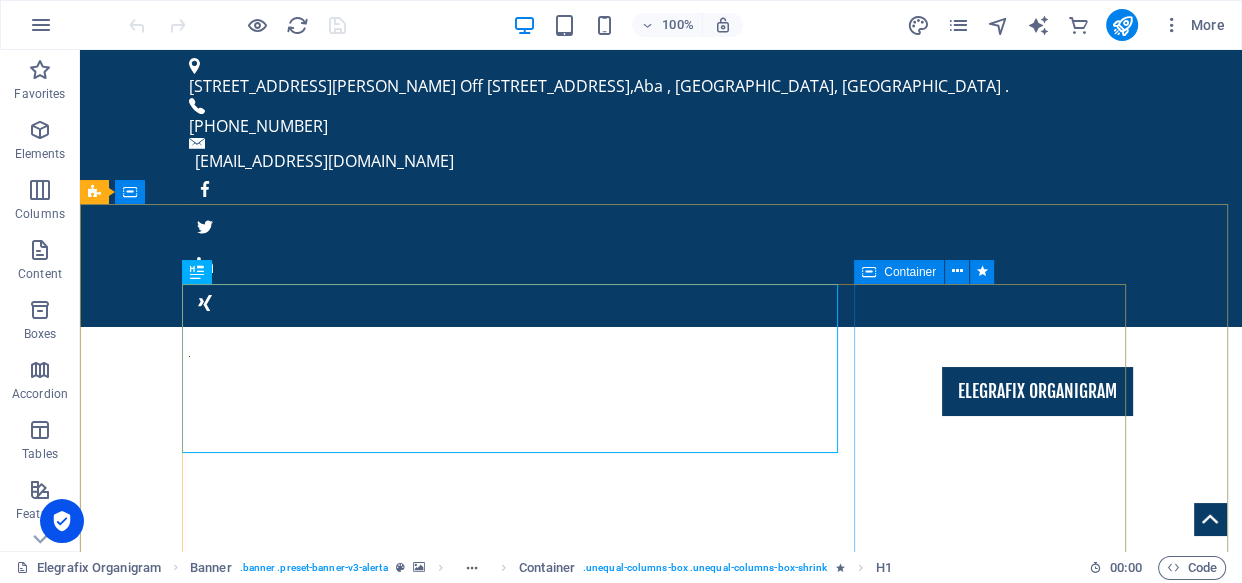 click on "Container" at bounding box center [910, 272] 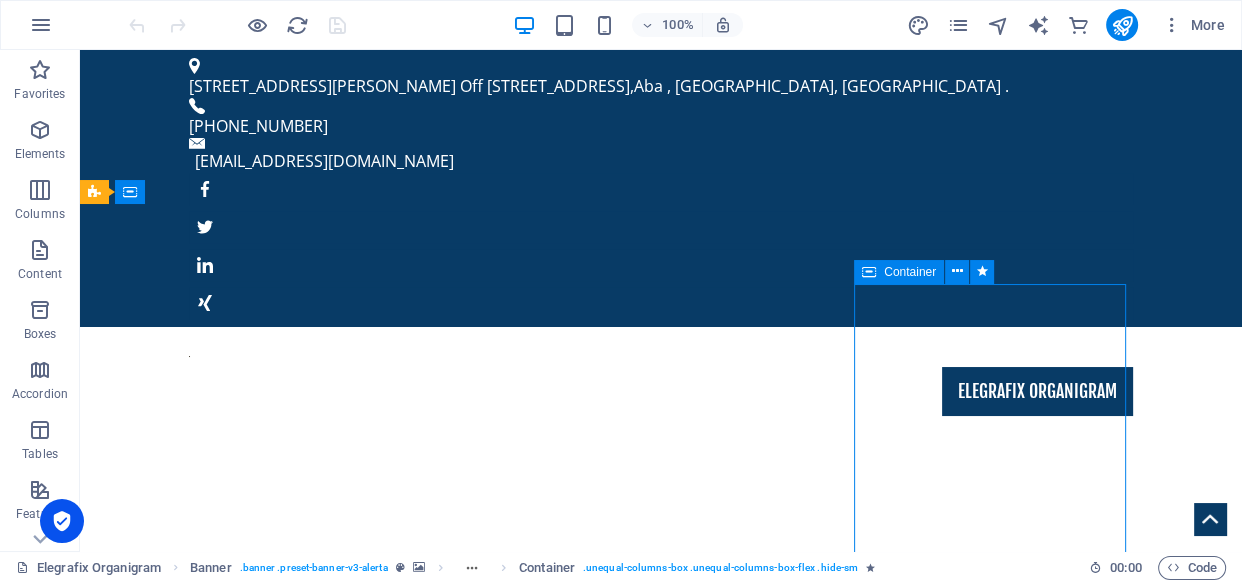 click on "Container" at bounding box center [910, 272] 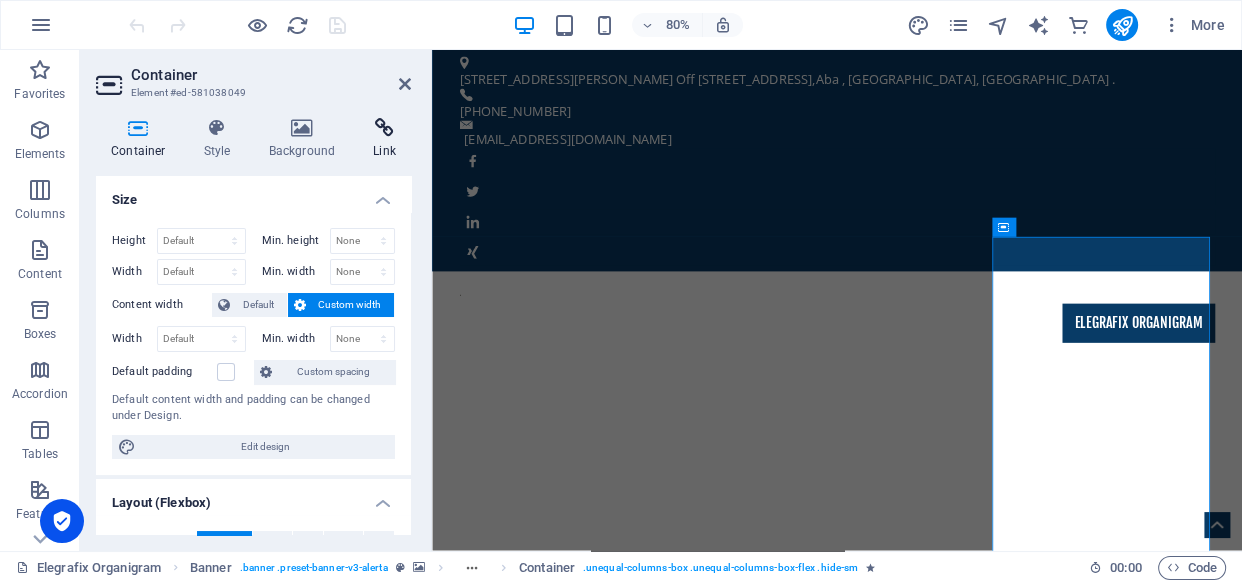 click at bounding box center (384, 128) 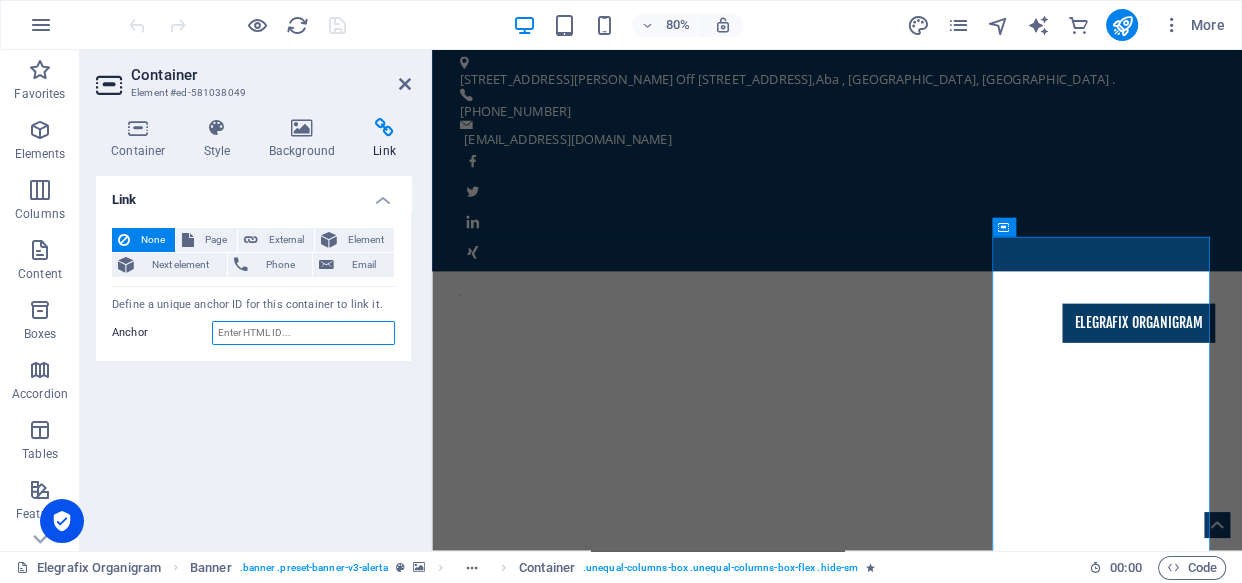 click on "Anchor" at bounding box center (303, 333) 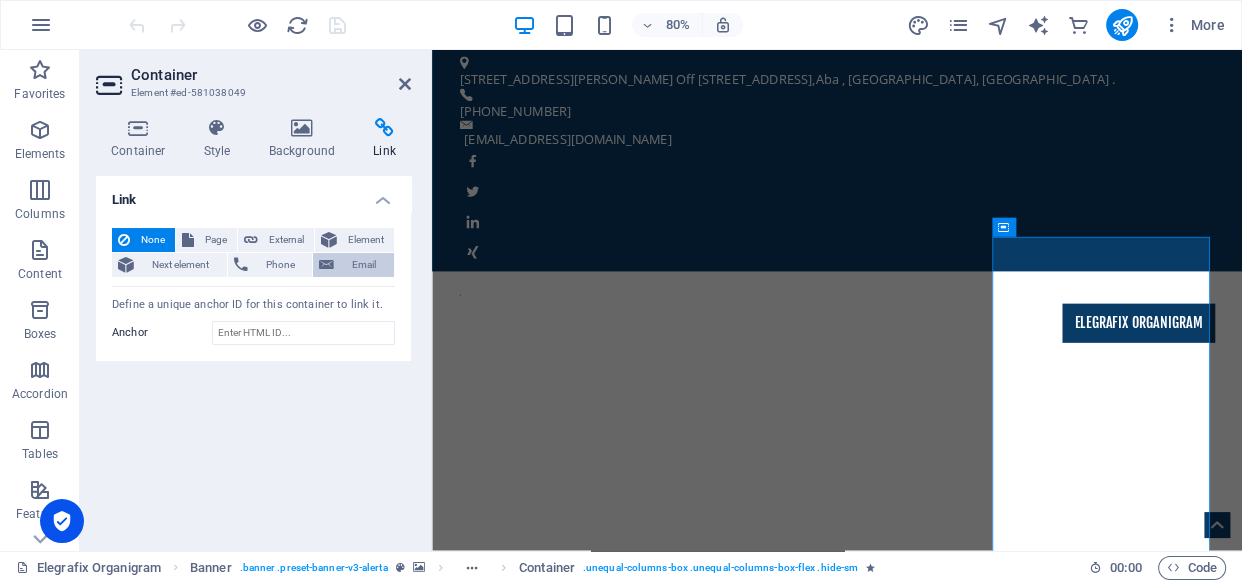 click on "Email" at bounding box center [364, 265] 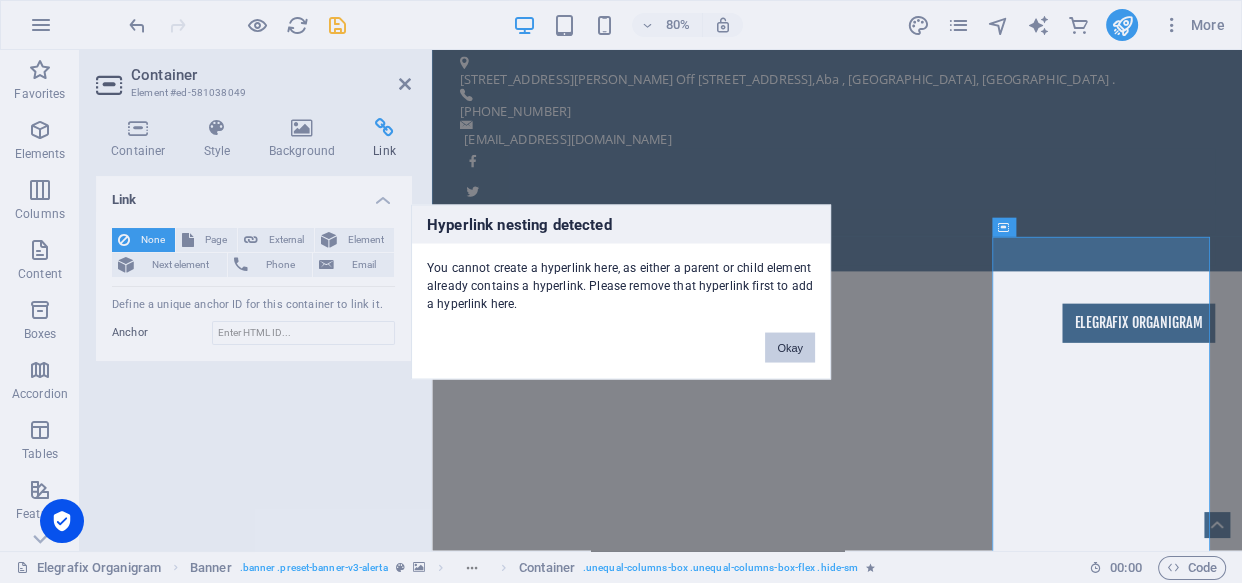 click on "Okay" at bounding box center (790, 347) 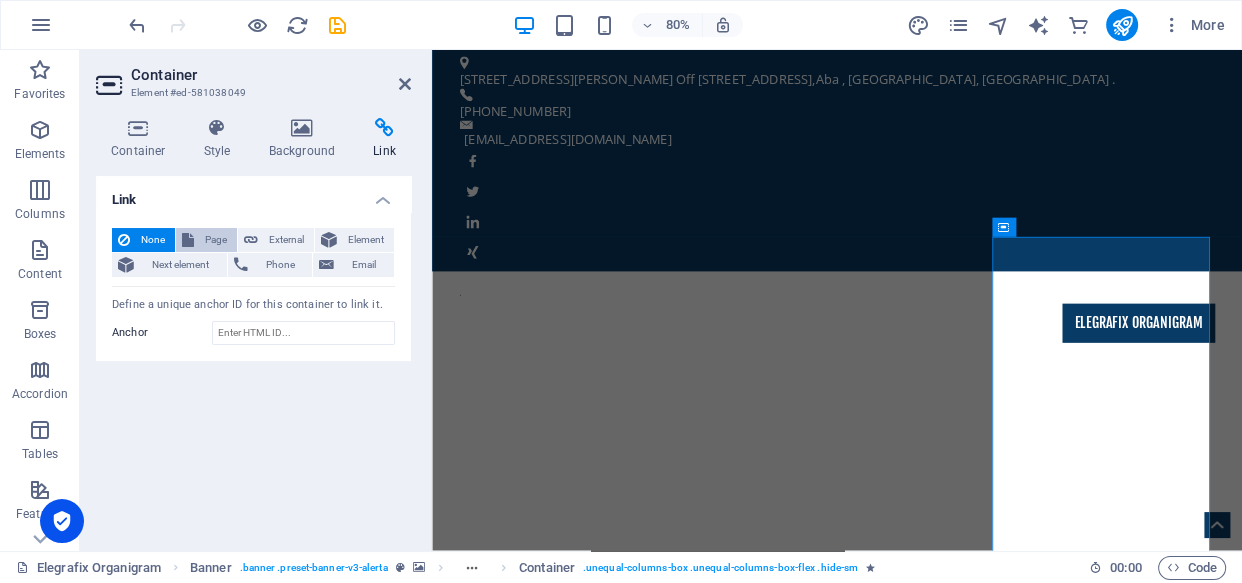 click on "Page" at bounding box center (215, 240) 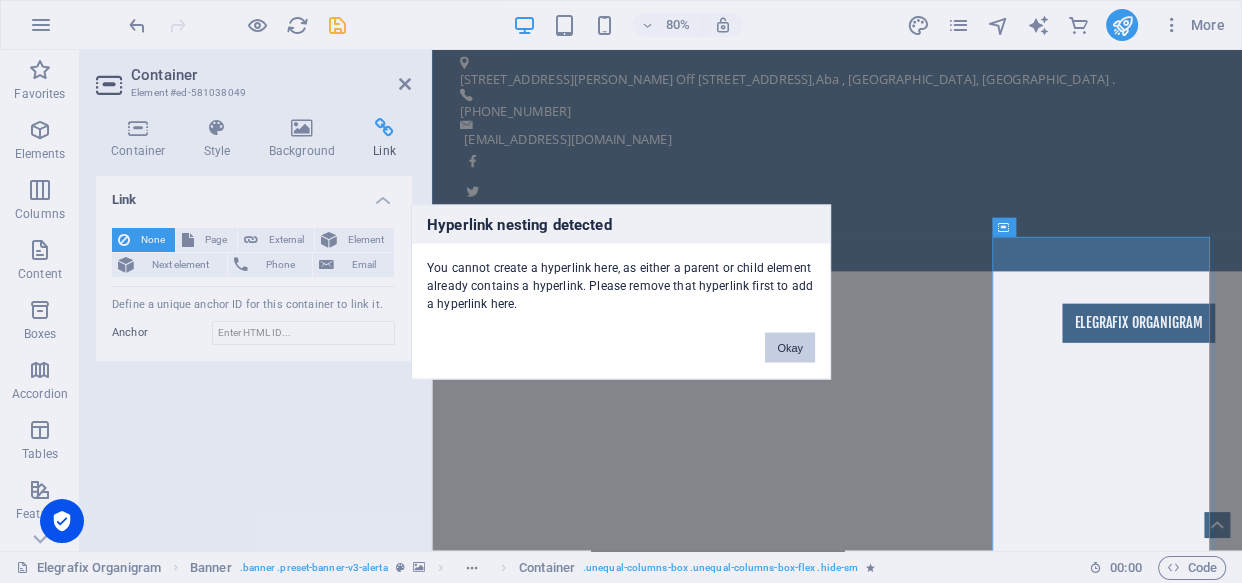 click on "Okay" at bounding box center (790, 347) 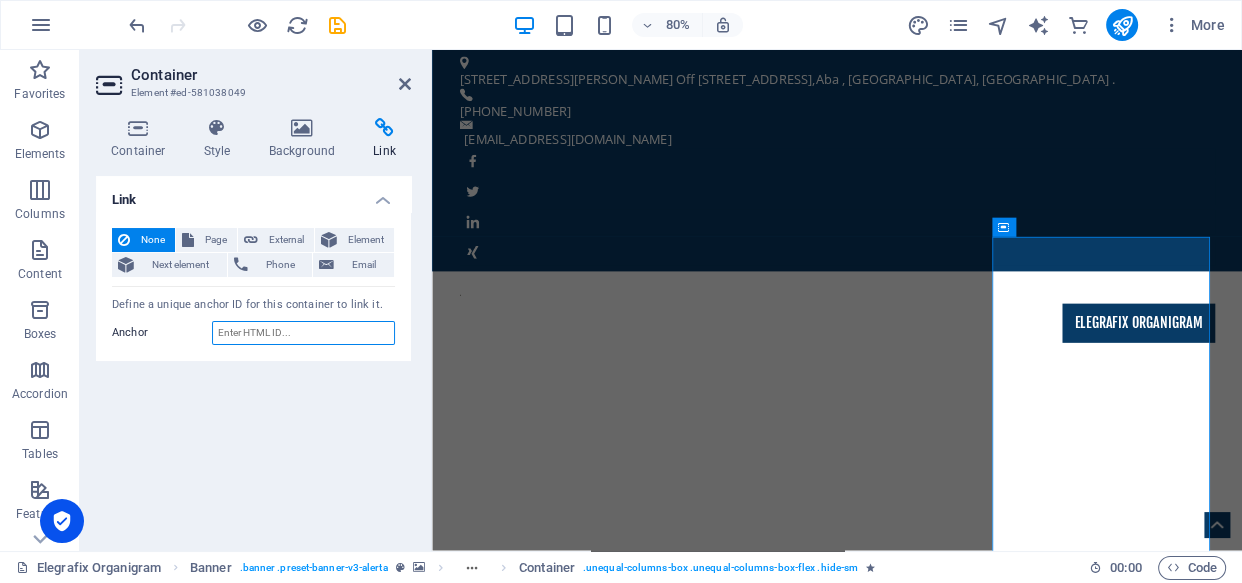 click on "Anchor" at bounding box center (303, 333) 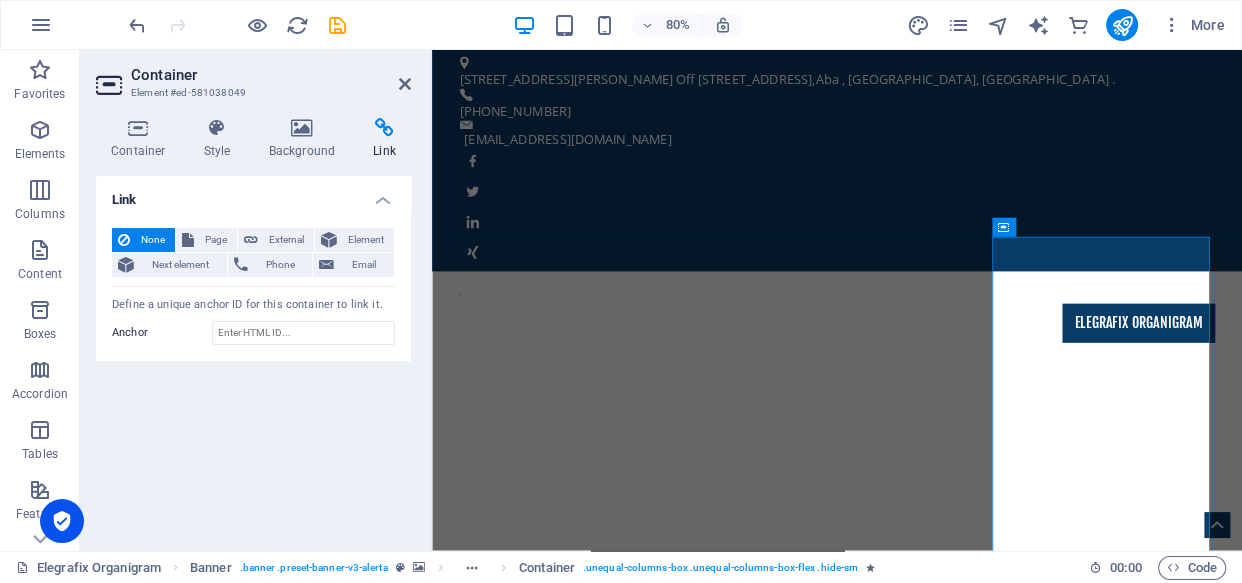 click on "Define a unique anchor ID for this container to link it." at bounding box center [253, 305] 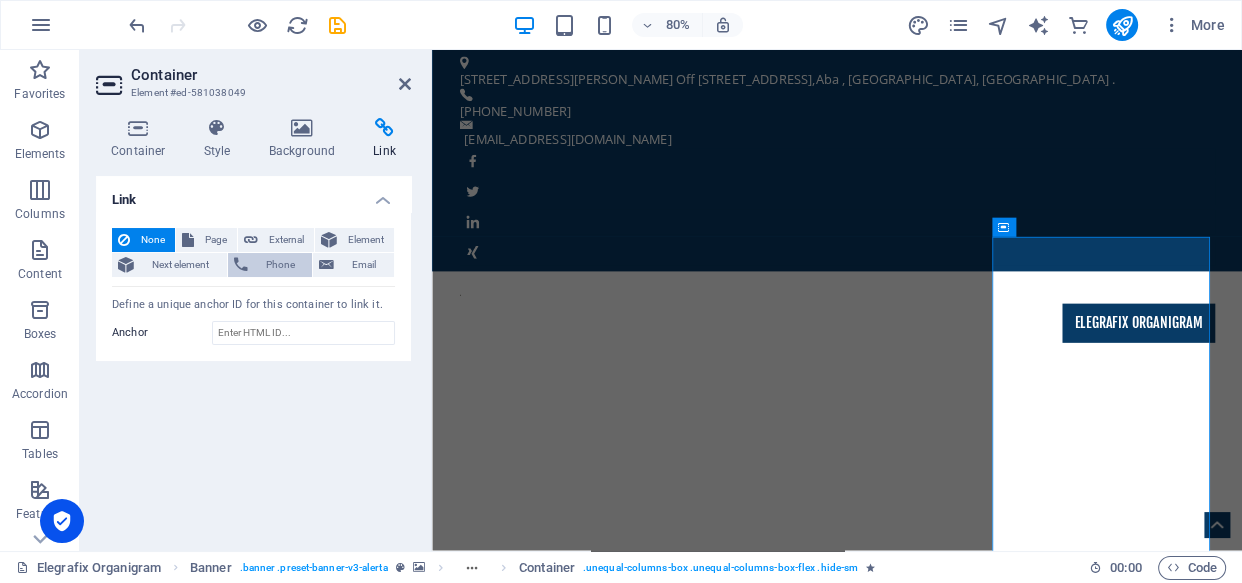 click on "Phone" at bounding box center (280, 265) 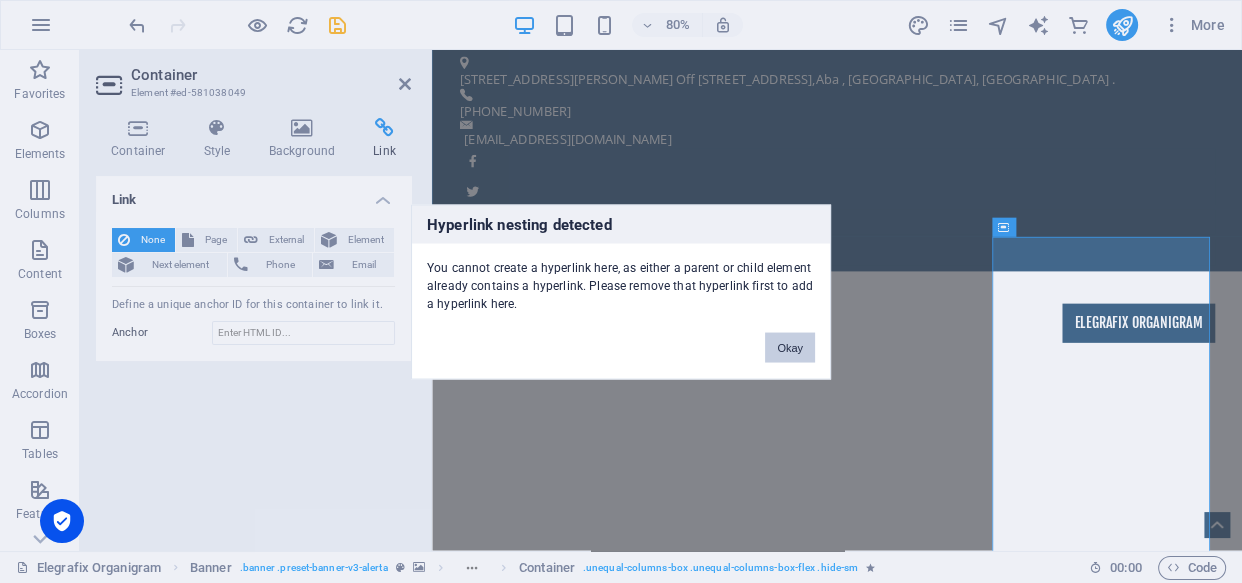 click on "Okay" at bounding box center (790, 347) 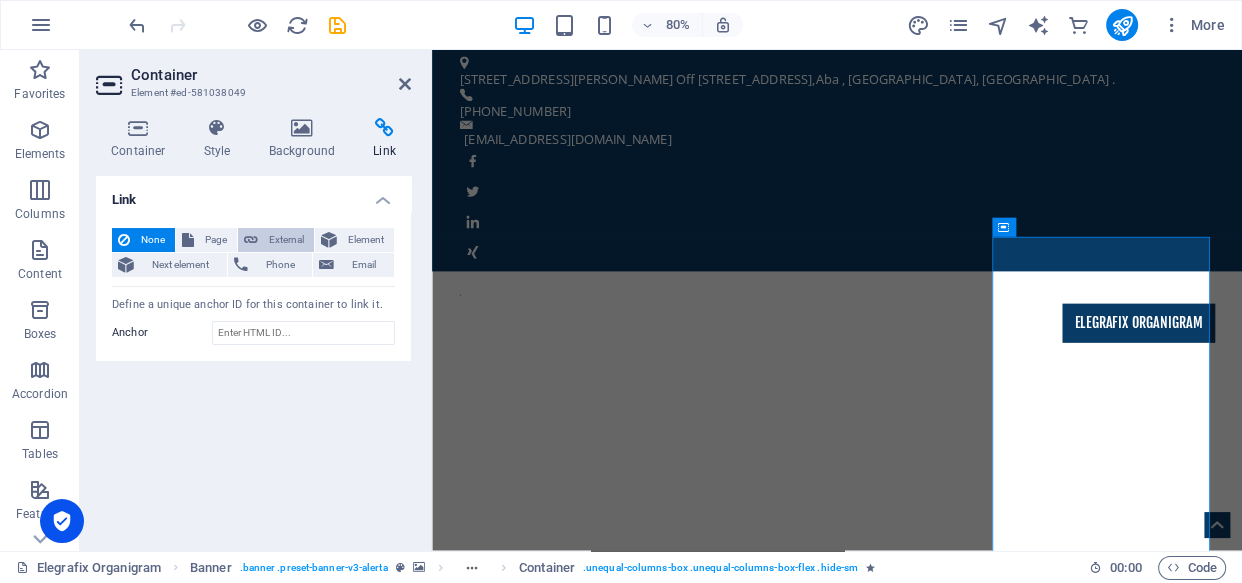 click on "External" at bounding box center (286, 240) 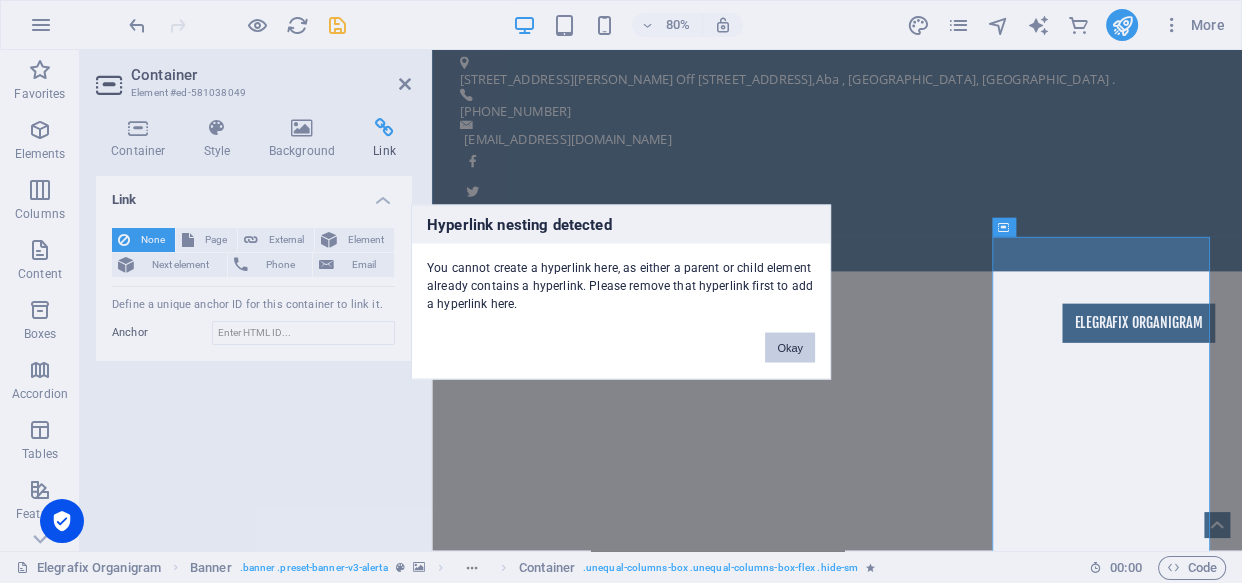 click on "Okay" at bounding box center [790, 347] 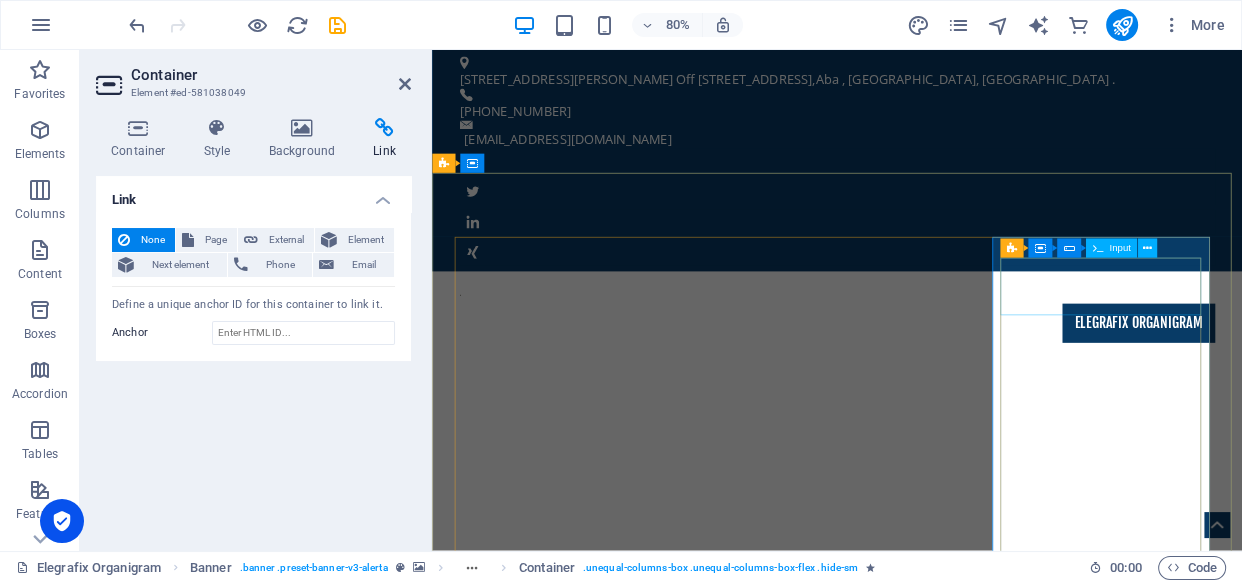 click on "Drop A Message" at bounding box center [939, 1683] 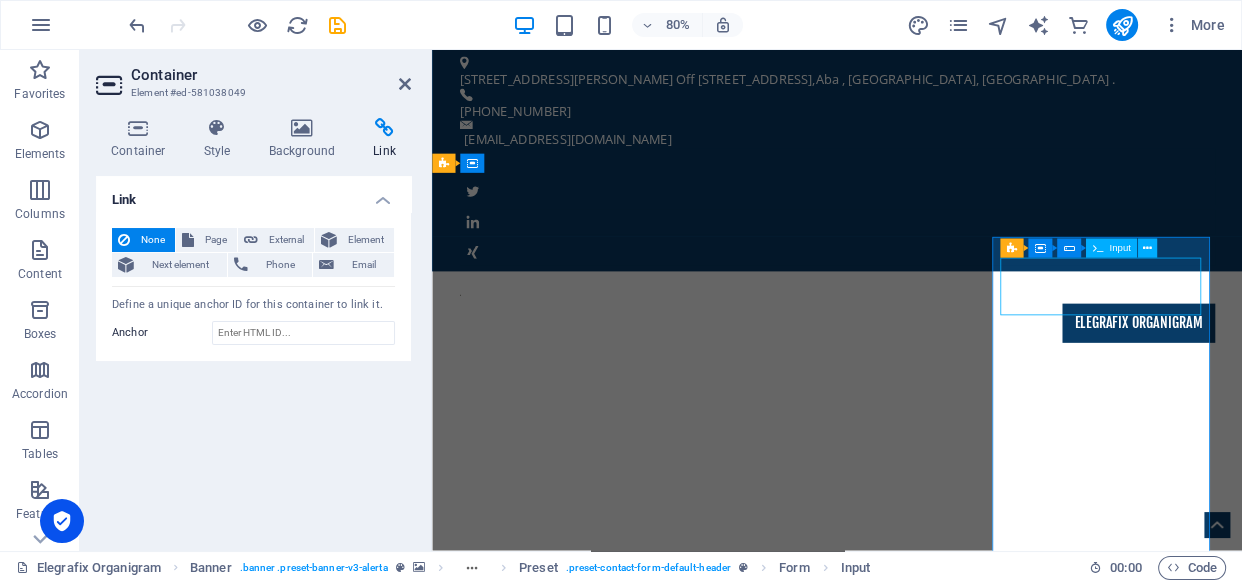 click on "Drop A Message" at bounding box center (939, 1683) 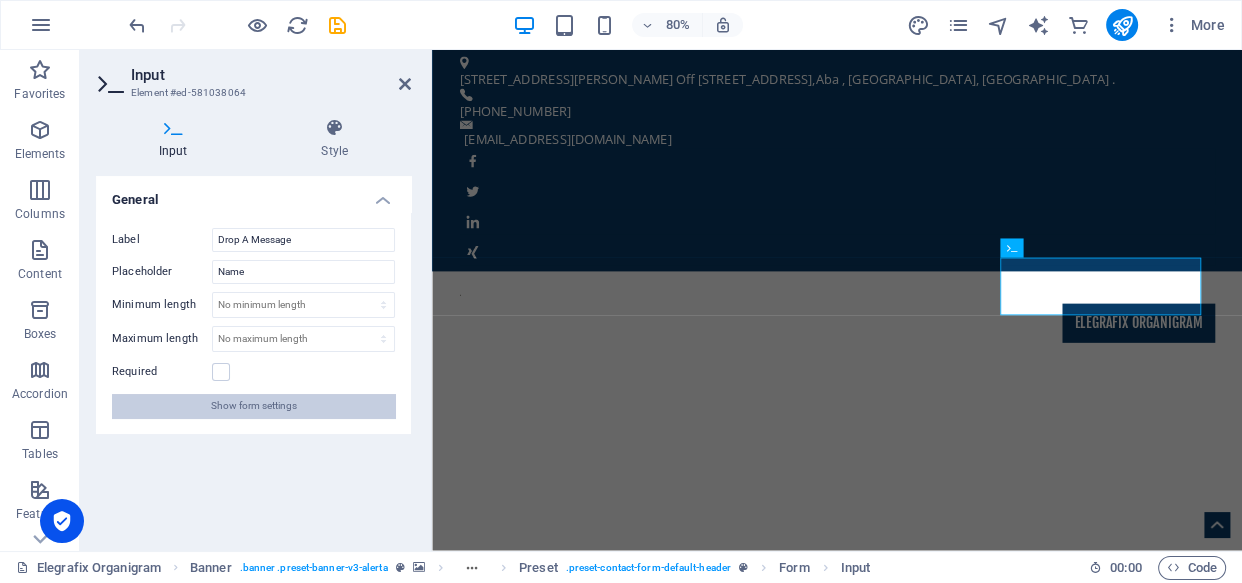 click on "Show form settings" at bounding box center [254, 406] 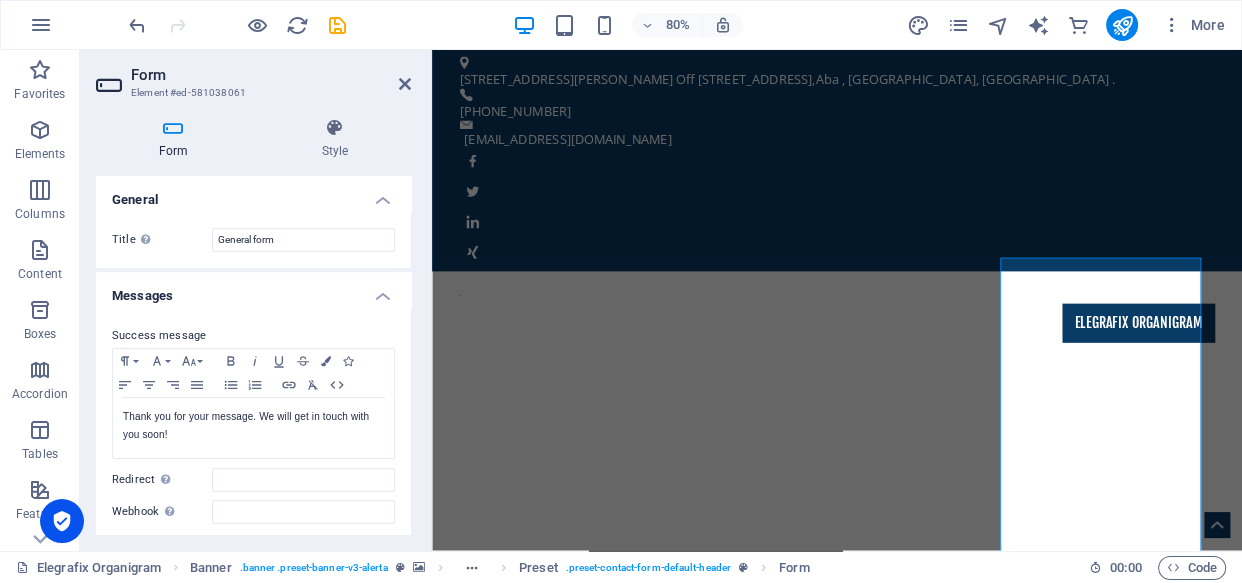 drag, startPoint x: 406, startPoint y: 273, endPoint x: 406, endPoint y: 398, distance: 125 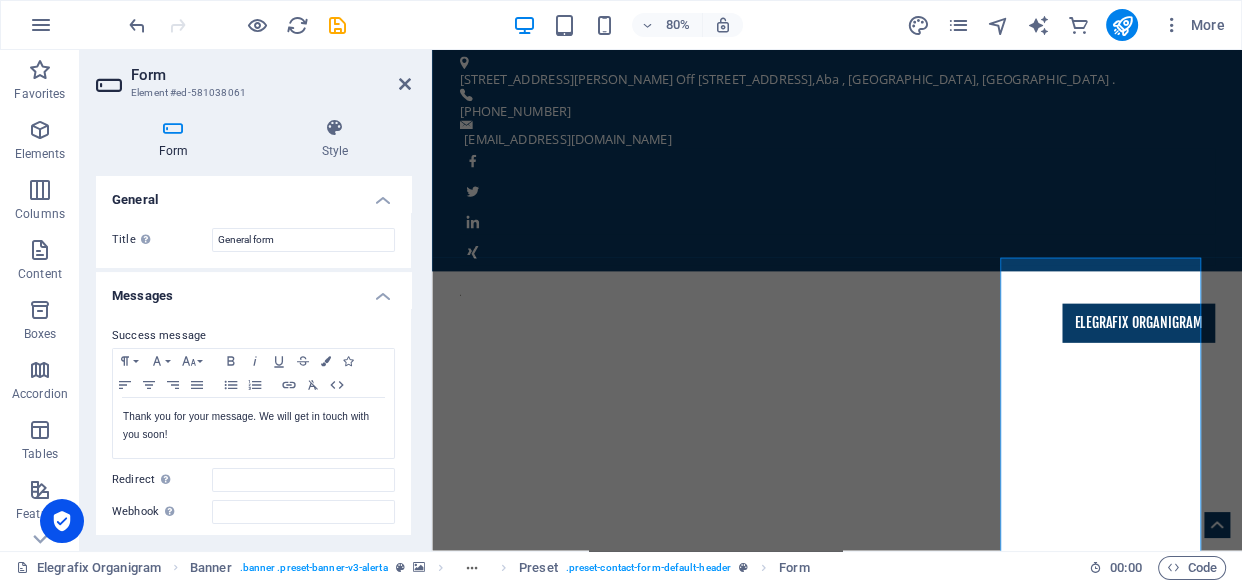 click on "Messages Success message Paragraph Format Normal Heading 1 Heading 2 Heading 3 Heading 4 Heading 5 Heading 6 Code Font Family Arial Georgia Impact Tahoma Times New Roman Verdana Font Size 8 9 10 11 12 14 18 24 30 36 48 60 72 96 Bold Italic Underline Strikethrough Colors Icons Align Left Align Center Align Right Align Justify Unordered List Ordered List Insert Link Clear Formatting HTML Thank you for your message. We will get in touch with you soon! Shown after form was submitted successfully... Redirect Define a redirect target upon successful form submission; for example, a success page. Webhook A webhook is a push notification from this form to another server. Every time someone submits this form, the data will be pushed to your server.  Error message Paragraph Format Normal Heading 1 Heading 2 Heading 3 Heading 4 Heading 5 Heading 6 Code Font Family Arial Georgia Impact Tahoma Times New Roman Verdana Font Size 8 9 10 11 12 14 18 24 30 36 48 60 72 96 Bold Italic Underline Strikethrough Colors Icons HTML" at bounding box center [253, 478] 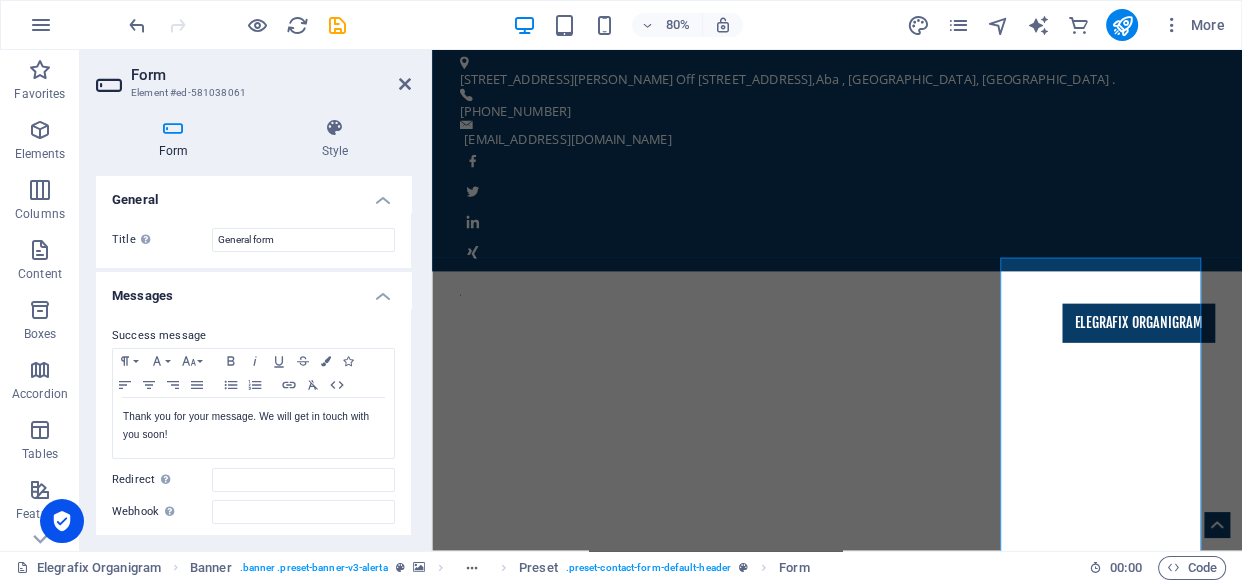 click on "Success message Paragraph Format Normal Heading 1 Heading 2 Heading 3 Heading 4 Heading 5 Heading 6 Code Font Family Arial Georgia Impact Tahoma Times New Roman Verdana Font Size 8 9 10 11 12 14 18 24 30 36 48 60 72 96 Bold Italic Underline Strikethrough Colors Icons Align Left Align Center Align Right Align Justify Unordered List Ordered List Insert Link Clear Formatting HTML Thank you for your message. We will get in touch with you soon! Shown after form was submitted successfully... Redirect Define a redirect target upon successful form submission; for example, a success page. Webhook A webhook is a push notification from this form to another server. Every time someone submits this form, the data will be pushed to your server.  Error message Paragraph Format Normal Heading 1 Heading 2 Heading 3 Heading 4 Heading 5 Heading 6 Code Font Family Arial Georgia Impact Tahoma Times New Roman Verdana Font Size 8 9 10 11 12 14 18 24 30 36 48 60 72 96 Bold Italic Underline Strikethrough Colors Icons Align Left HTML" at bounding box center [253, 496] 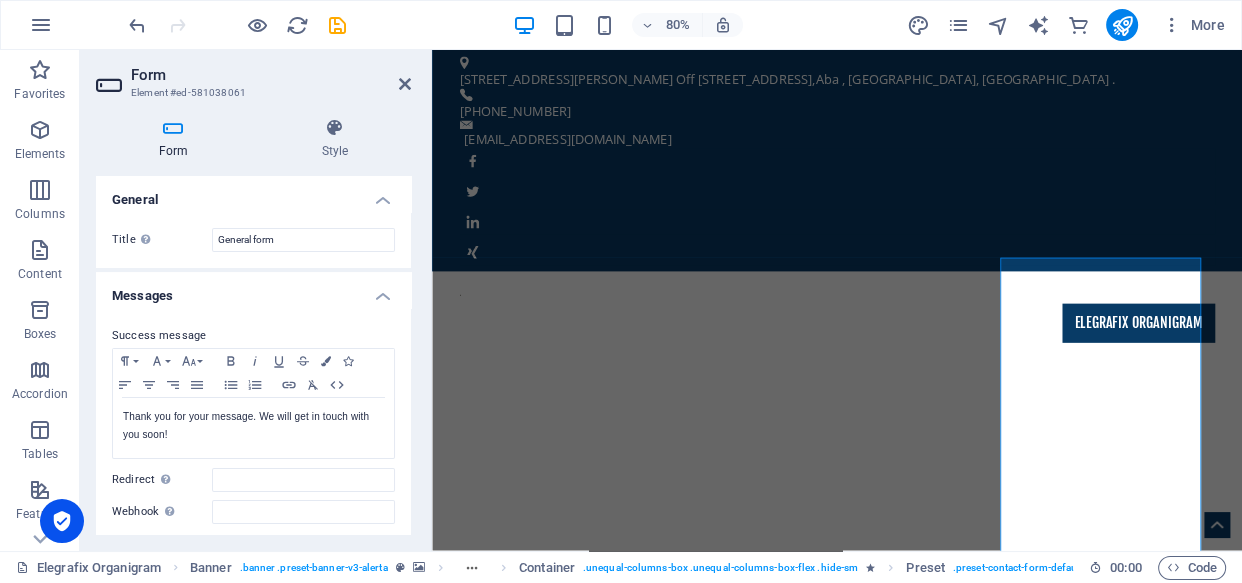 drag, startPoint x: 407, startPoint y: 205, endPoint x: 407, endPoint y: 330, distance: 125 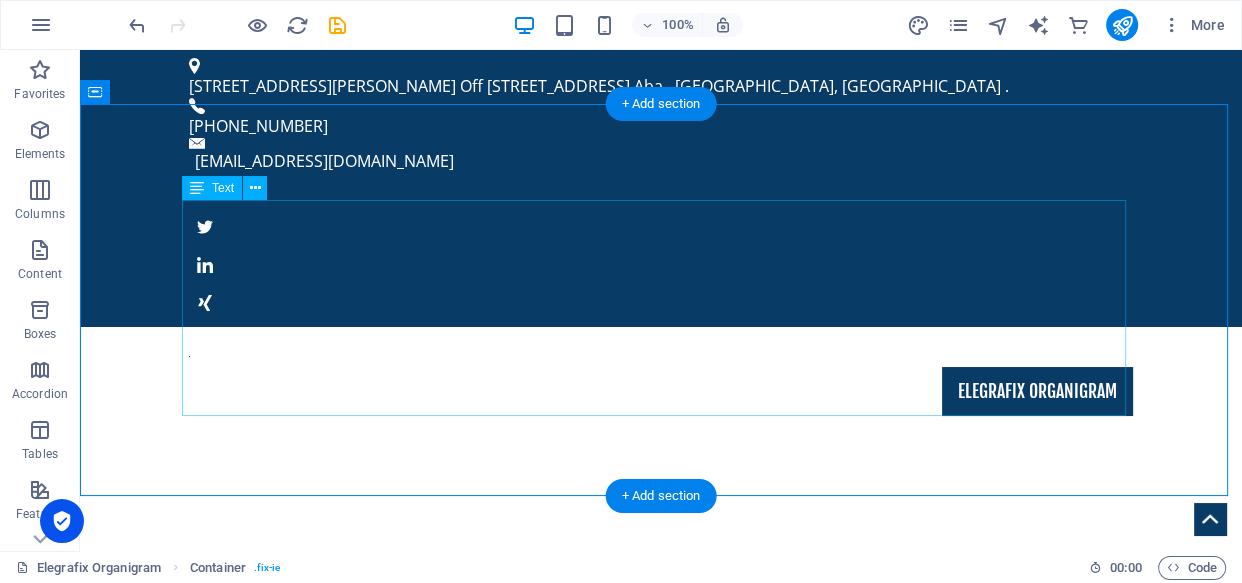 scroll, scrollTop: 875, scrollLeft: 0, axis: vertical 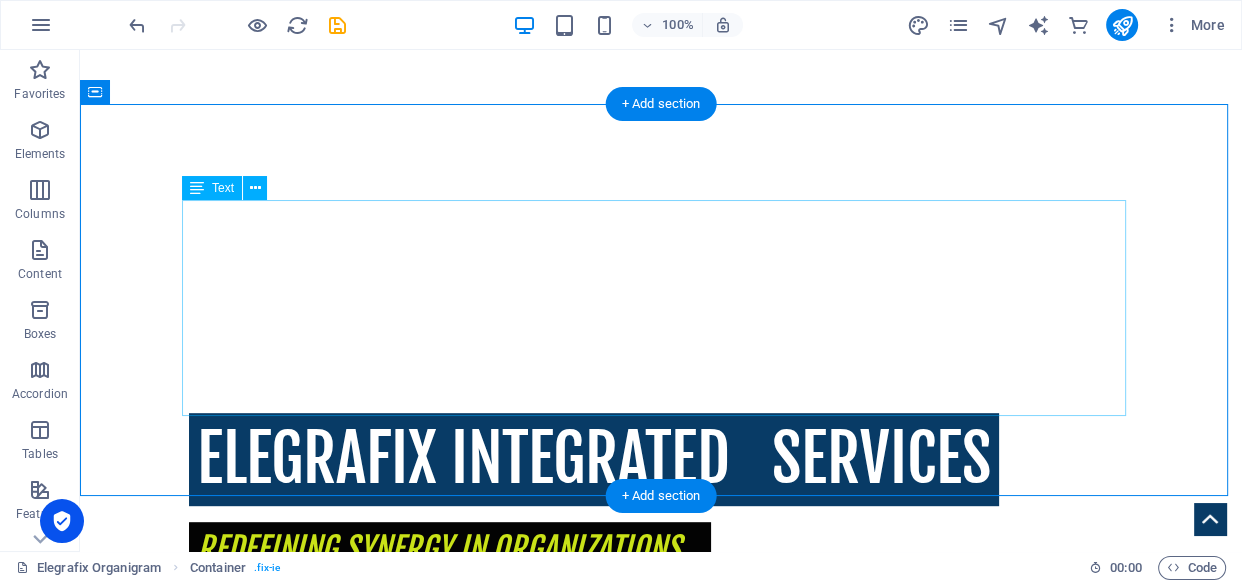 click on "Lorem ipsum dolor sit amet, consetetur sadipscing elitr, sed diam nonumy eirmod tempor invidunt ut labore et dolore magna aliquyam erat, sed diam voluptua. At vero eos et accusam et justo duo dolores et ea rebum. Stet clita kasd gubergren, no sea takimata sanctus est Lorem ipsum dolor sit amet.Lorem ipsum dolor sit amet, consetetur sadipscing elitr, sed diam nonumy eirmod tempor invidunt ut labore et dolore magna aliquyam erat, sed diam voluptua. At vero eos et accusam et justo duo dolores et ea rebum. Stet clita kasd gubergren, no sea takimata sanctus est Lorem ipsum dolor sit amet. At vero eos et accusam et justo duo dolores et ea rebum. Stet clita kasd gubergren, no sea takimata sanctus est Lorem ipsum dolor sit amet.Lorem ipsum dolor sit amet, consetetur sadipscing elitr, sed diam nonumy eirmod tempor invidunt ut labore et dolore magna aliquyam erat, sed diam voluptua." at bounding box center [661, 1592] 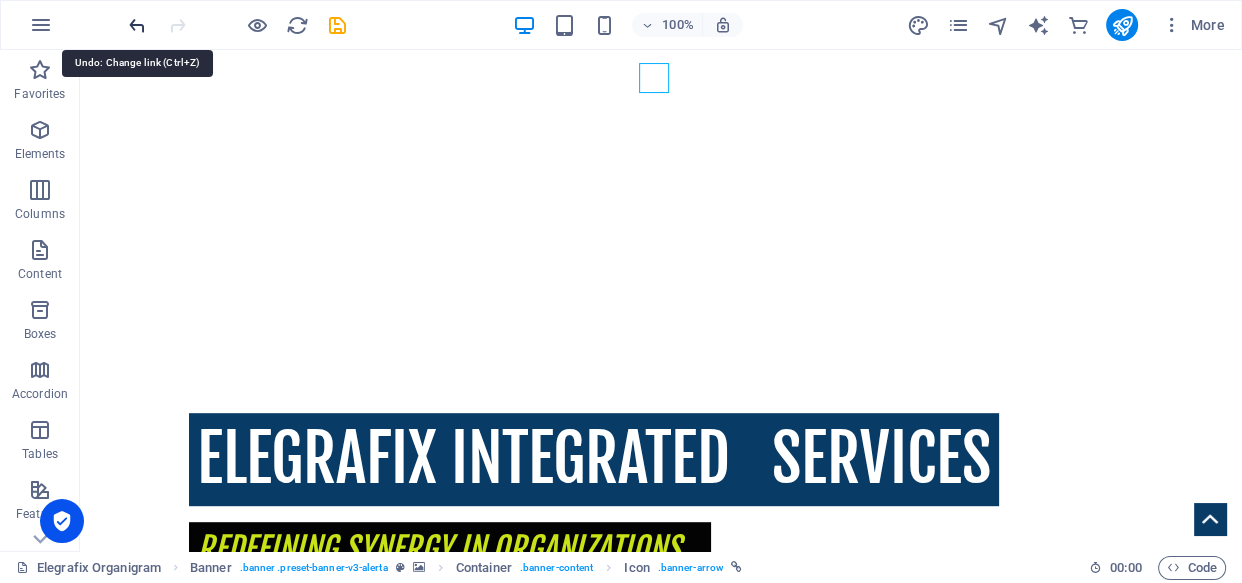 click at bounding box center [137, 25] 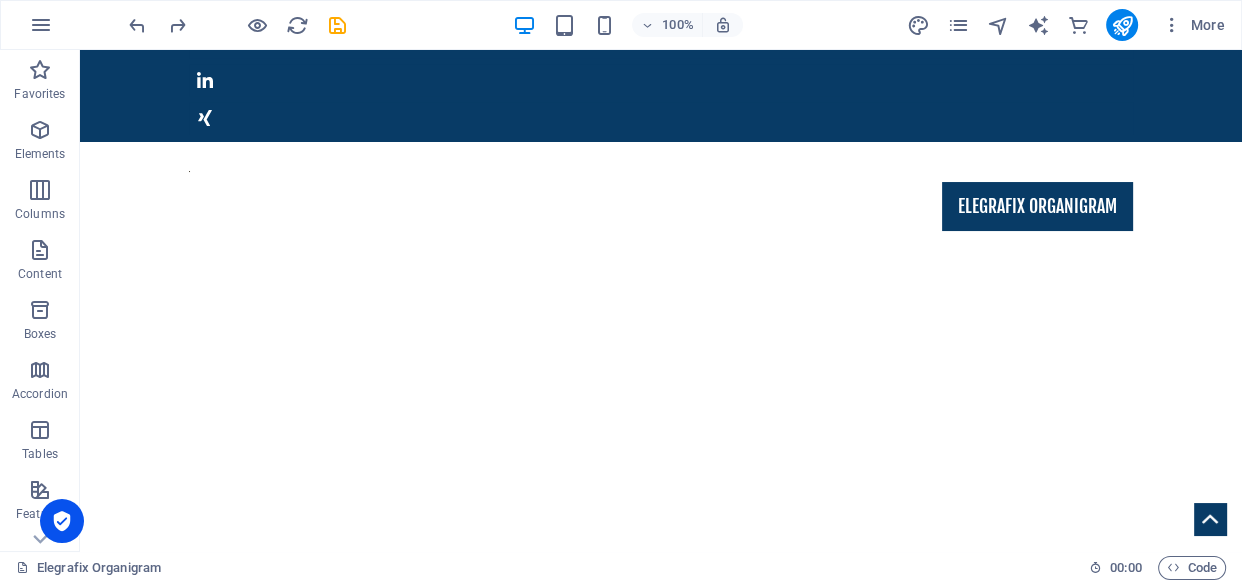 scroll, scrollTop: 124, scrollLeft: 0, axis: vertical 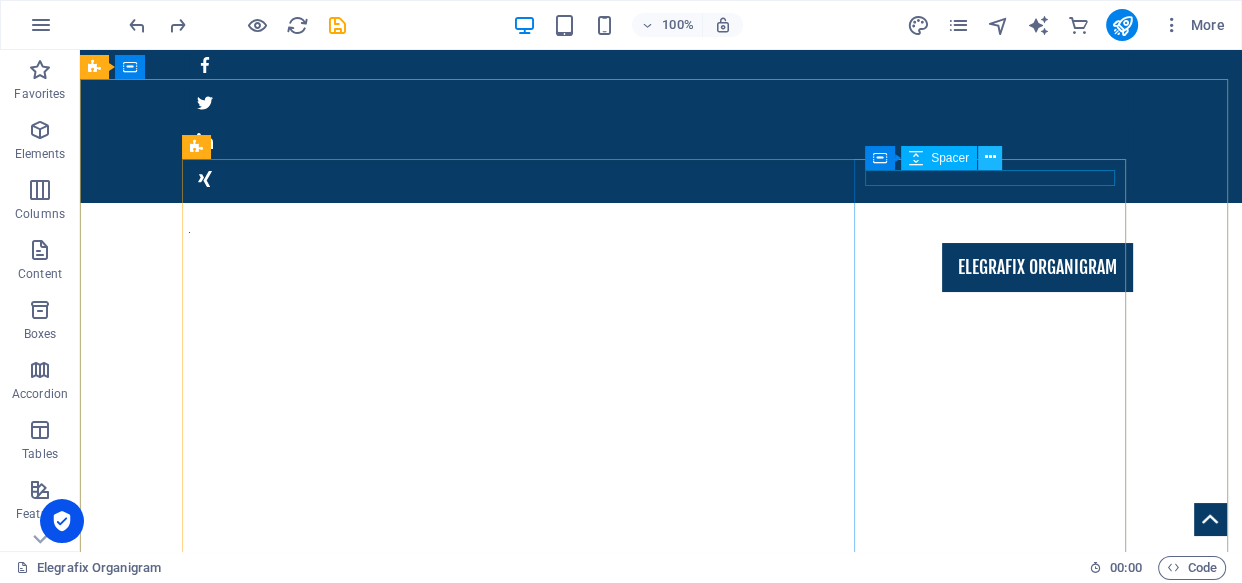 click at bounding box center (990, 157) 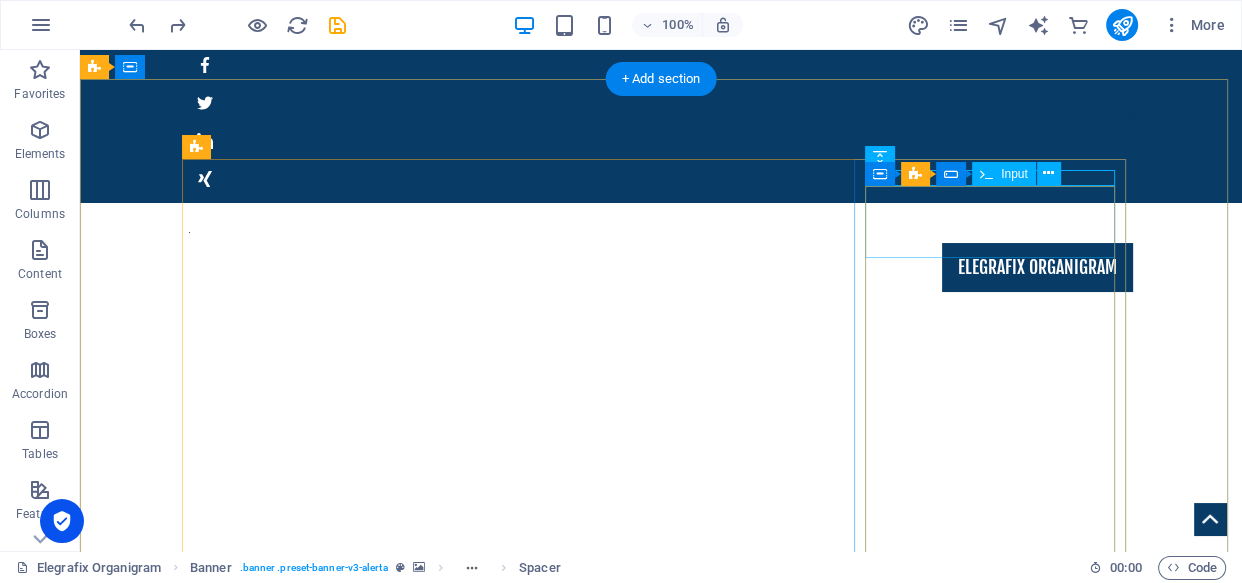 click on "Drop A Message" at bounding box center (661, 1559) 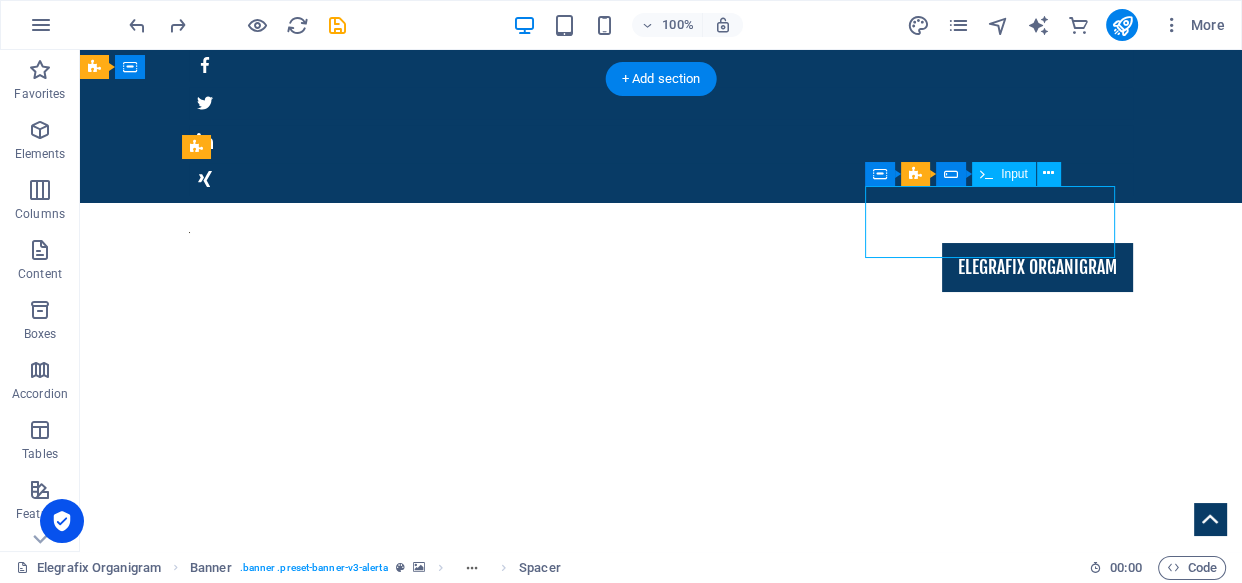 click on "Drop A Message" at bounding box center (661, 1559) 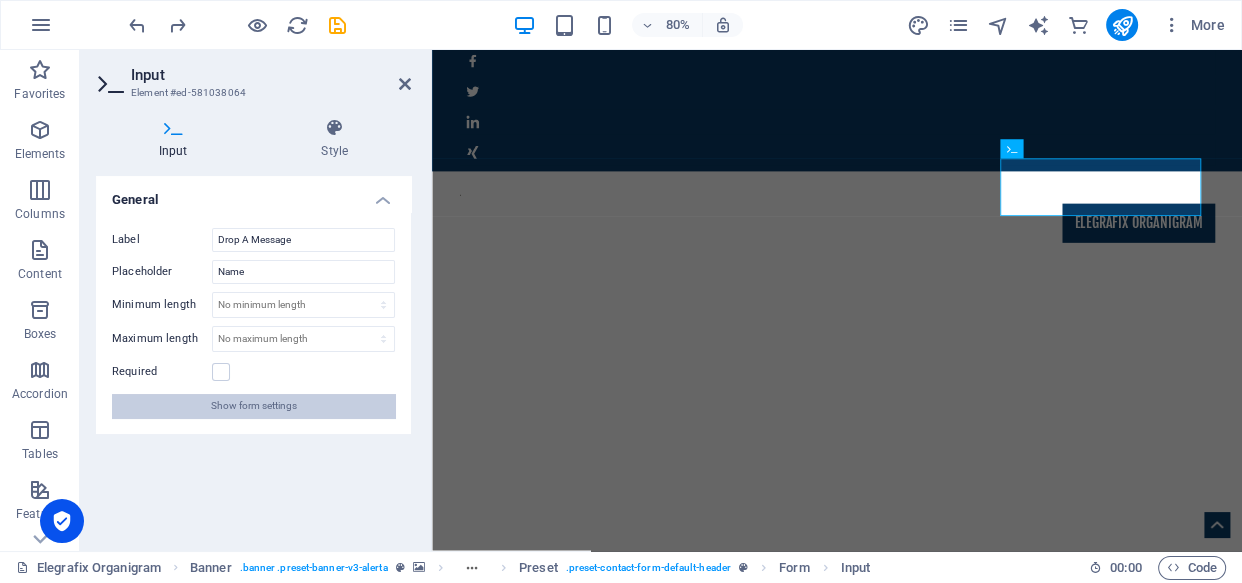 click on "Show form settings" at bounding box center (254, 406) 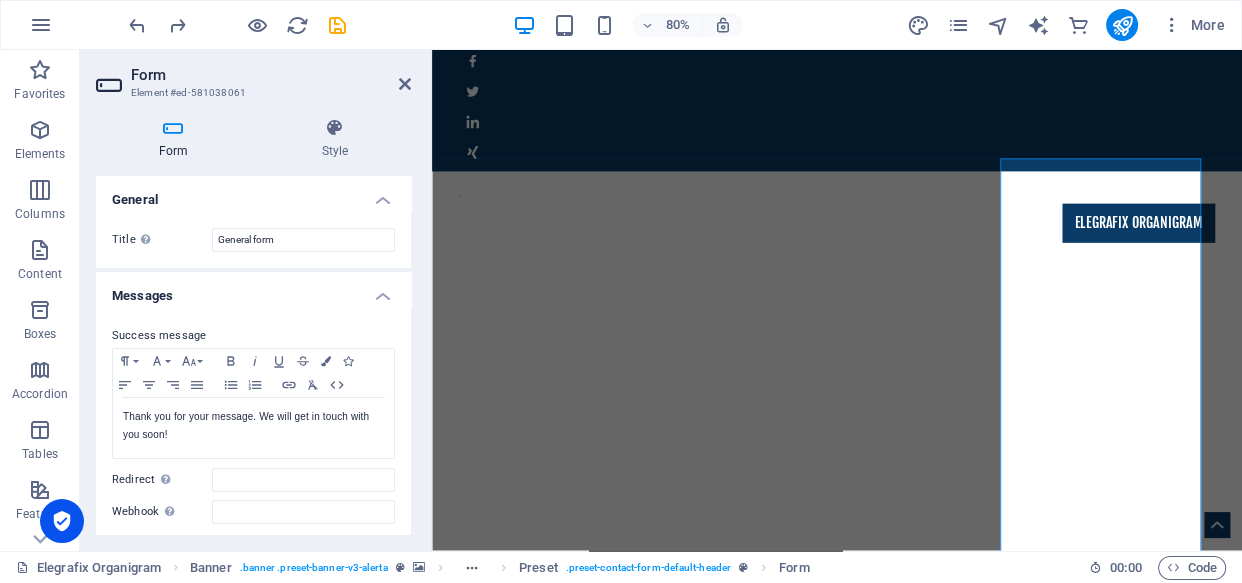drag, startPoint x: 405, startPoint y: 268, endPoint x: 410, endPoint y: 334, distance: 66.189125 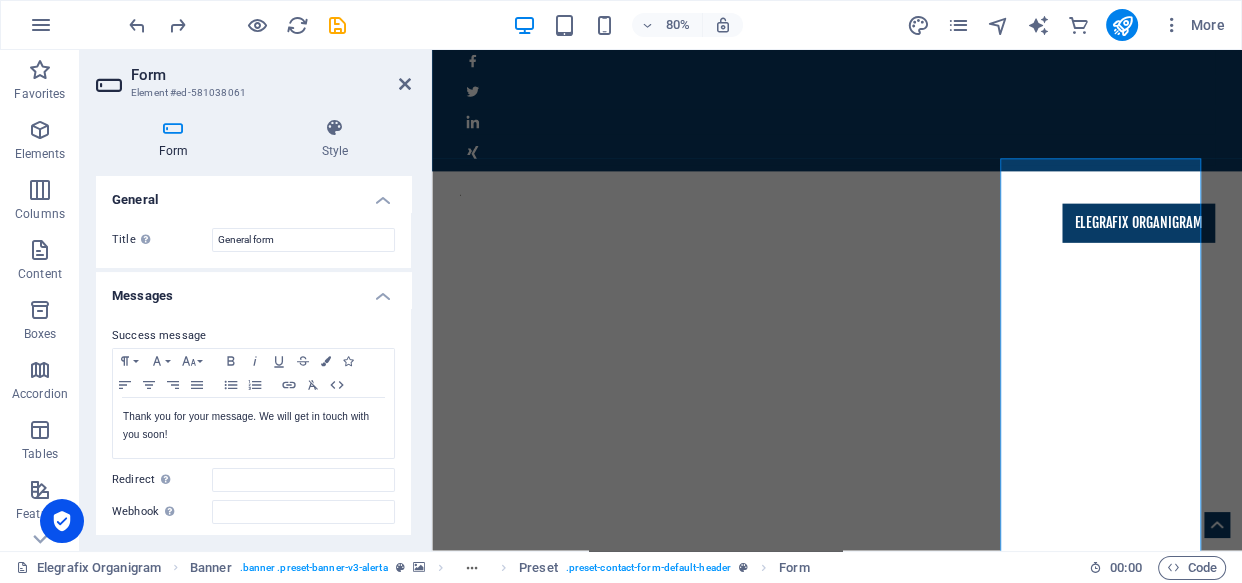 click on "General Title Define a name for the form. General form Messages Success message Paragraph Format Normal Heading 1 Heading 2 Heading 3 Heading 4 Heading 5 Heading 6 Code Font Family Arial Georgia Impact Tahoma Times New Roman Verdana Font Size 8 9 10 11 12 14 18 24 30 36 48 60 72 96 Bold Italic Underline Strikethrough Colors Icons Align Left Align Center Align Right Align Justify Unordered List Ordered List Insert Link Clear Formatting HTML Thank you for your message. We will get in touch with you soon! Shown after form was submitted successfully... Redirect Define a redirect target upon successful form submission; for example, a success page. Webhook A webhook is a push notification from this form to another server. Every time someone submits this form, the data will be pushed to your server.  Error message Paragraph Format Normal Heading 1 Heading 2 Heading 3 Heading 4 Heading 5 Heading 6 Code Font Family Arial Georgia Impact Tahoma Times New Roman Verdana Font Size 8 9 10 11 12 14 18 24 30 36 48 60 72 96 8" at bounding box center (253, 355) 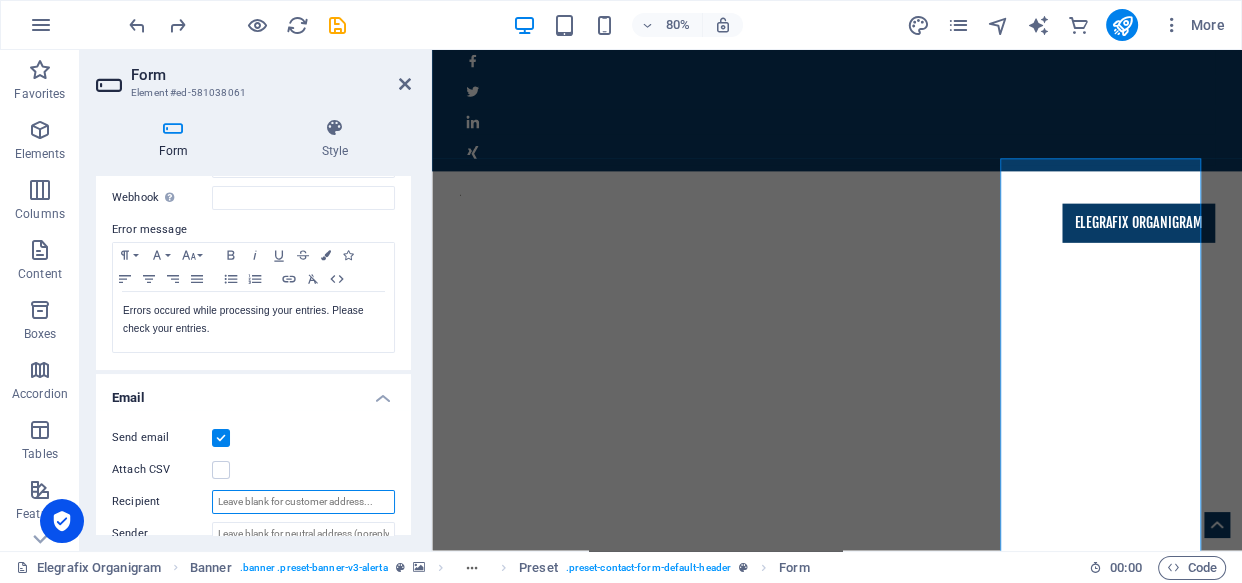 click on "Recipient" at bounding box center (303, 502) 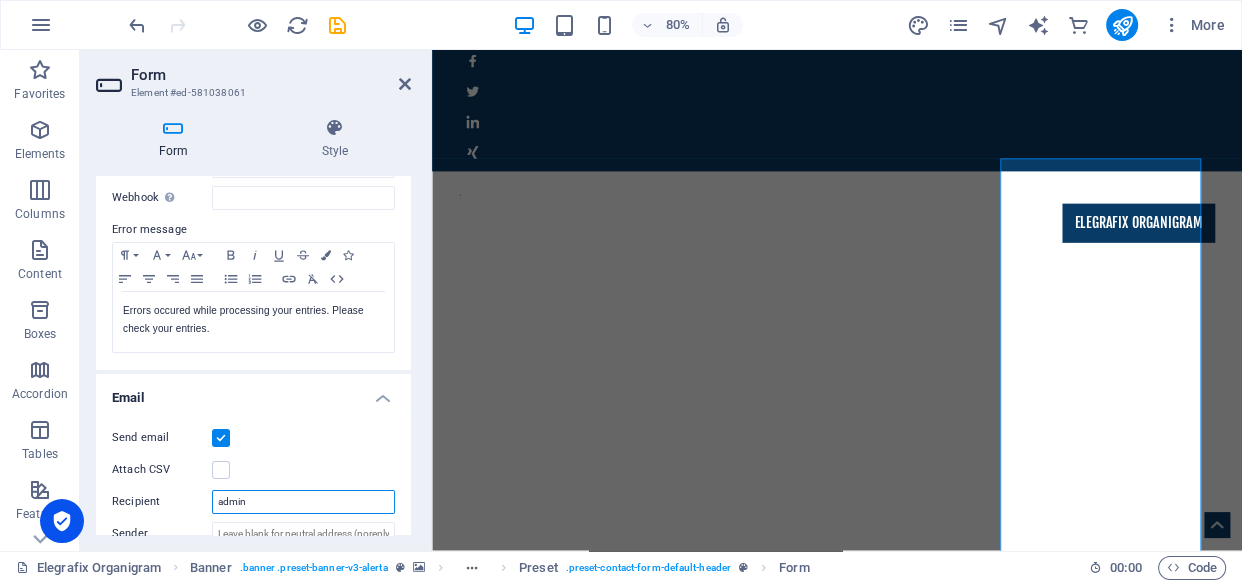 click on "admin" at bounding box center [303, 502] 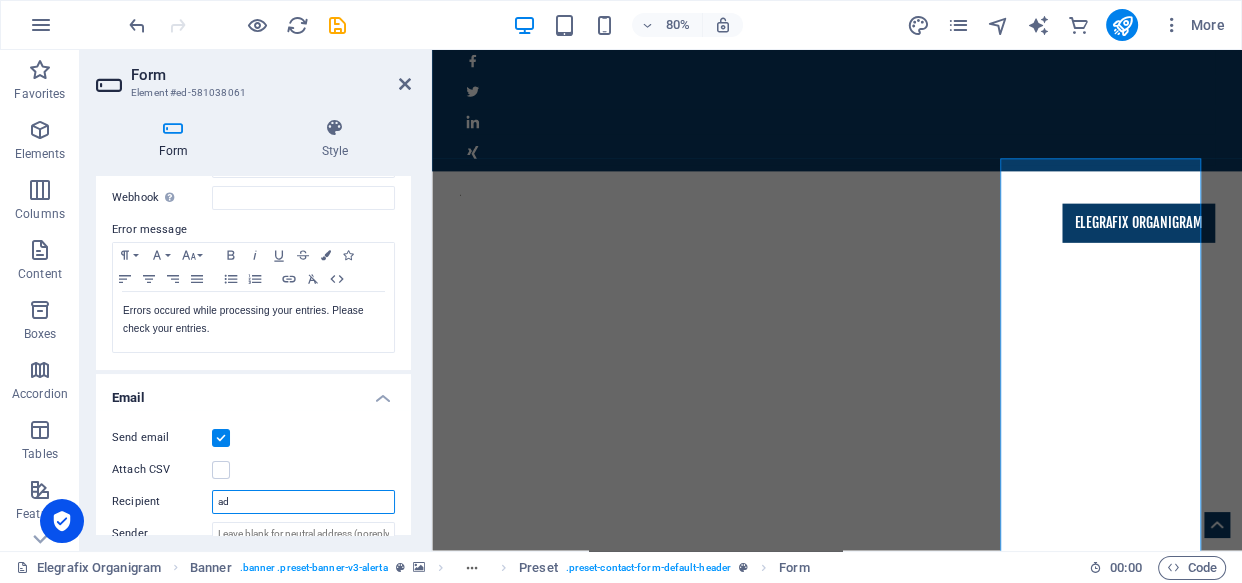 type on "a" 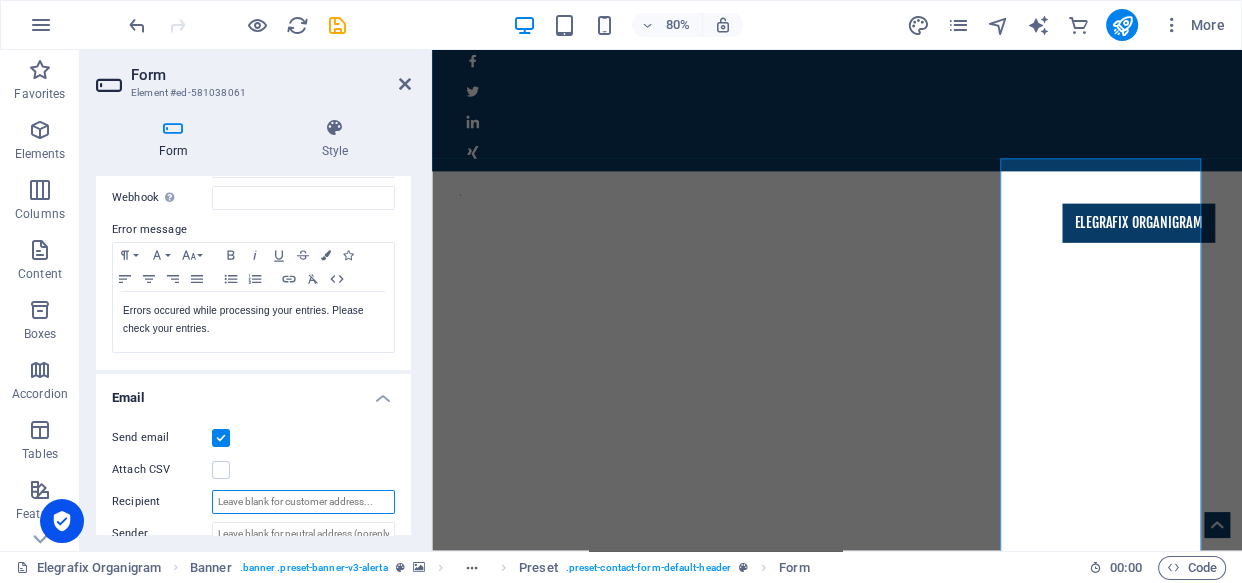 paste on "[EMAIL_ADDRESS][DOMAIN_NAME]" 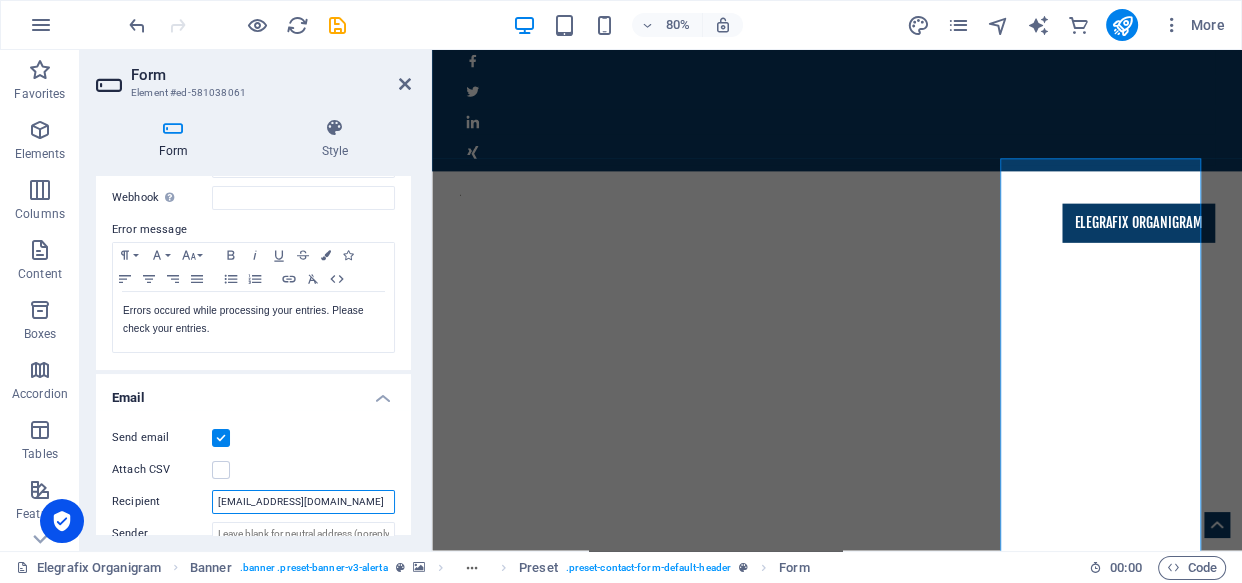 type on "[EMAIL_ADDRESS][DOMAIN_NAME]" 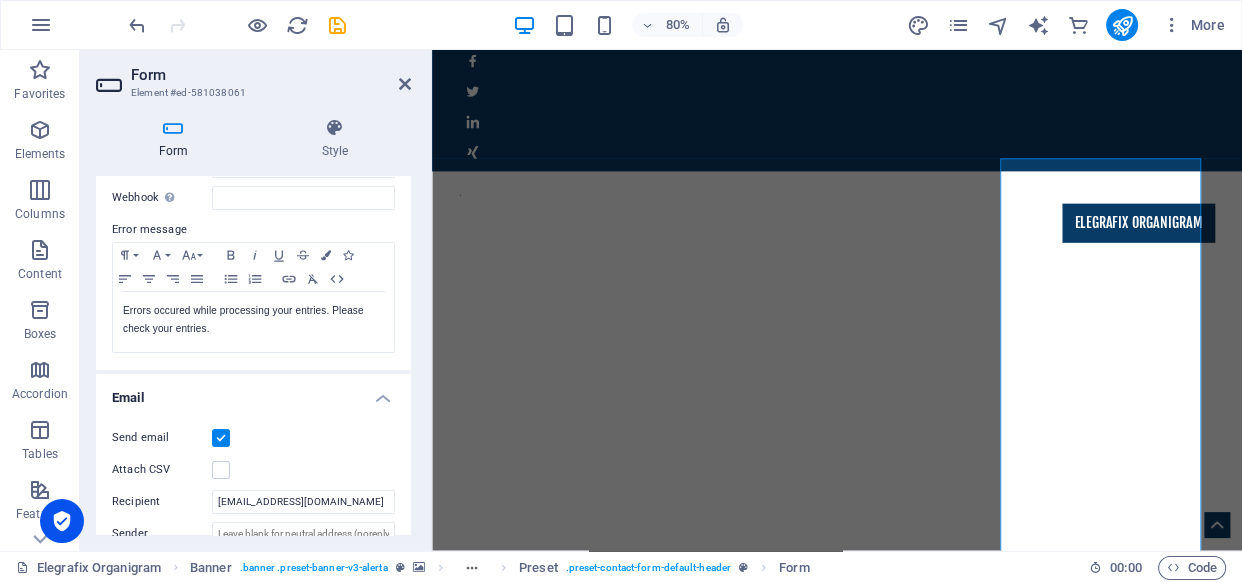 scroll, scrollTop: 0, scrollLeft: 0, axis: both 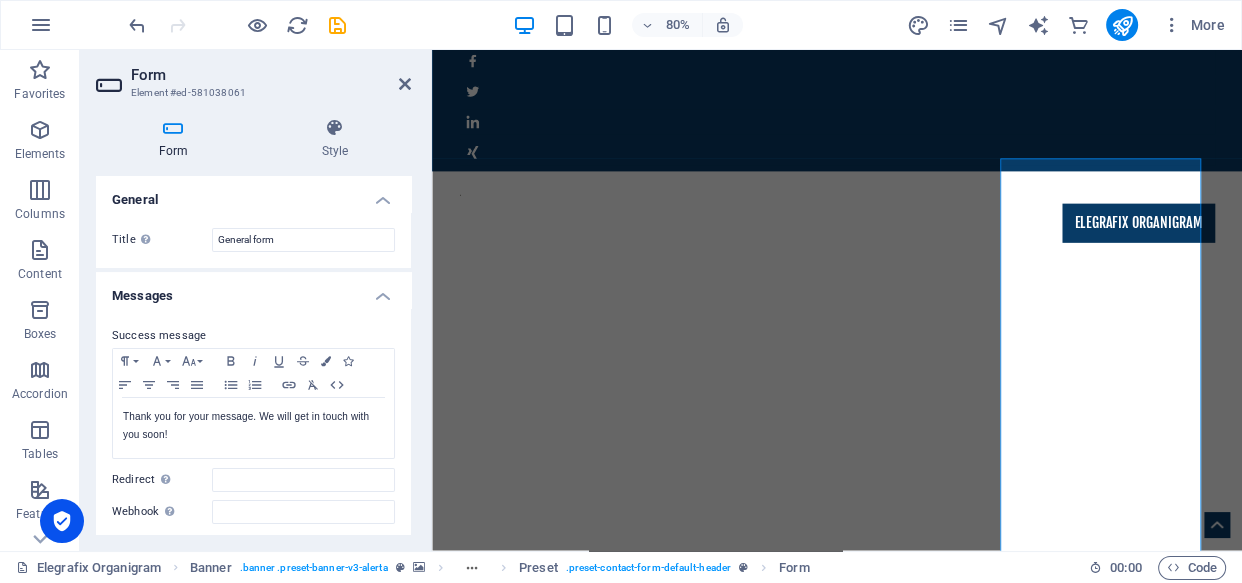drag, startPoint x: 407, startPoint y: 361, endPoint x: 406, endPoint y: 429, distance: 68.007355 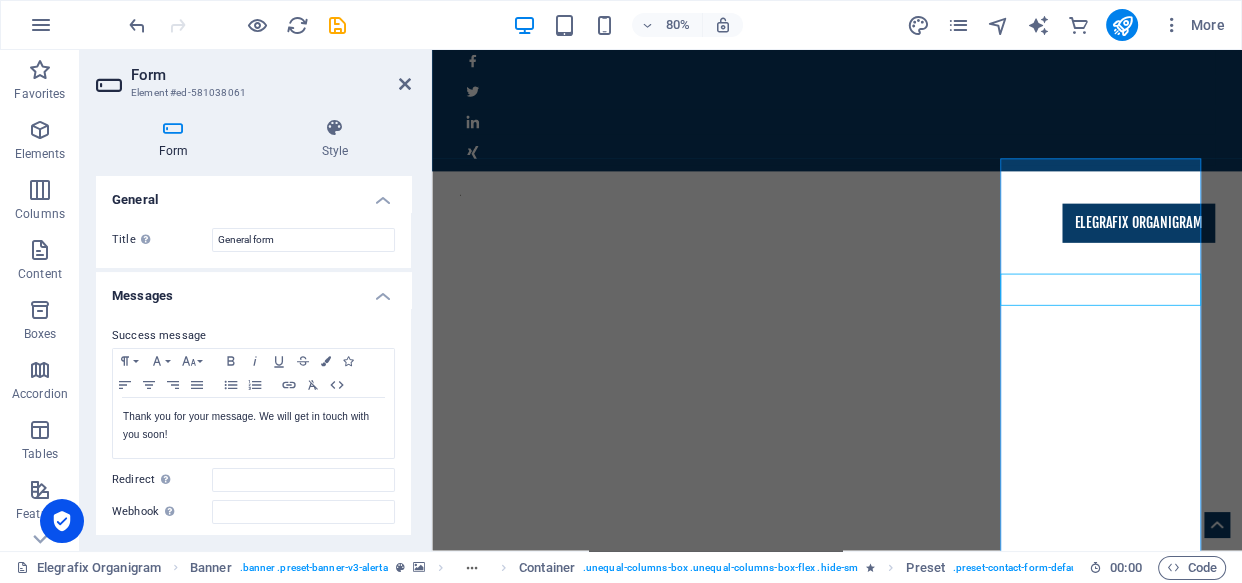 click on "Messages" at bounding box center (253, 290) 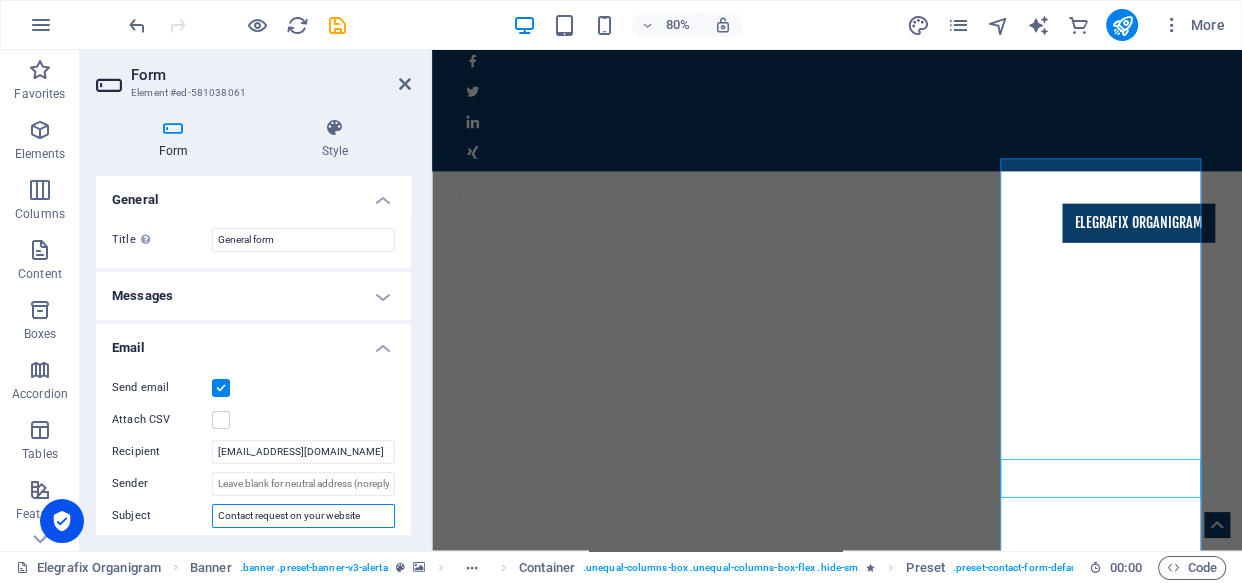 click on "Contact request on your website" at bounding box center [303, 516] 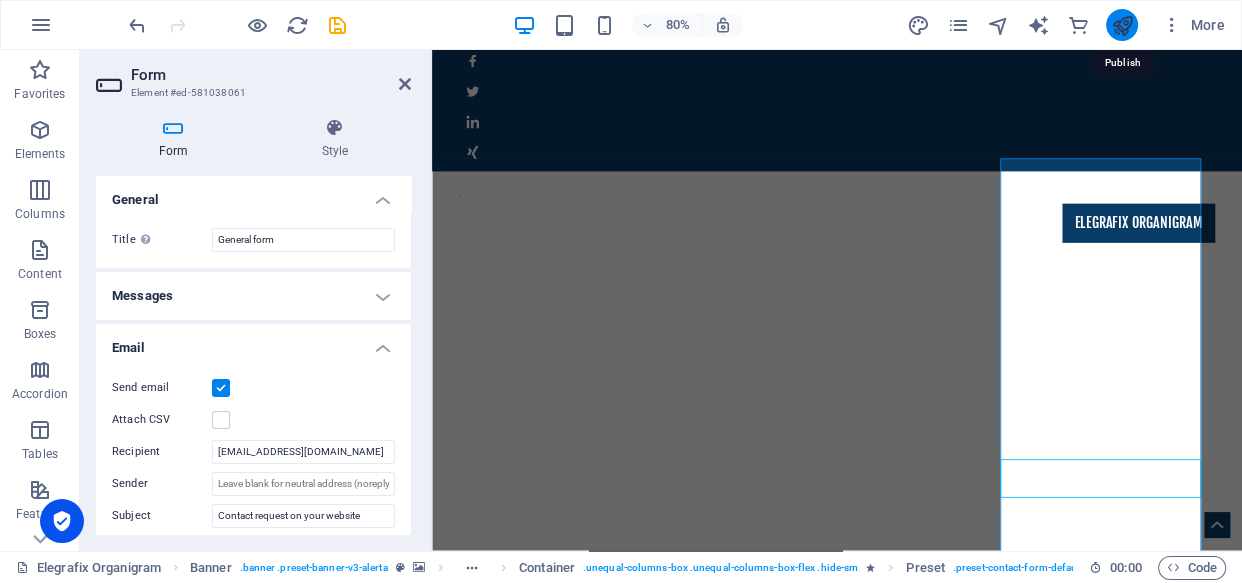click at bounding box center [1121, 25] 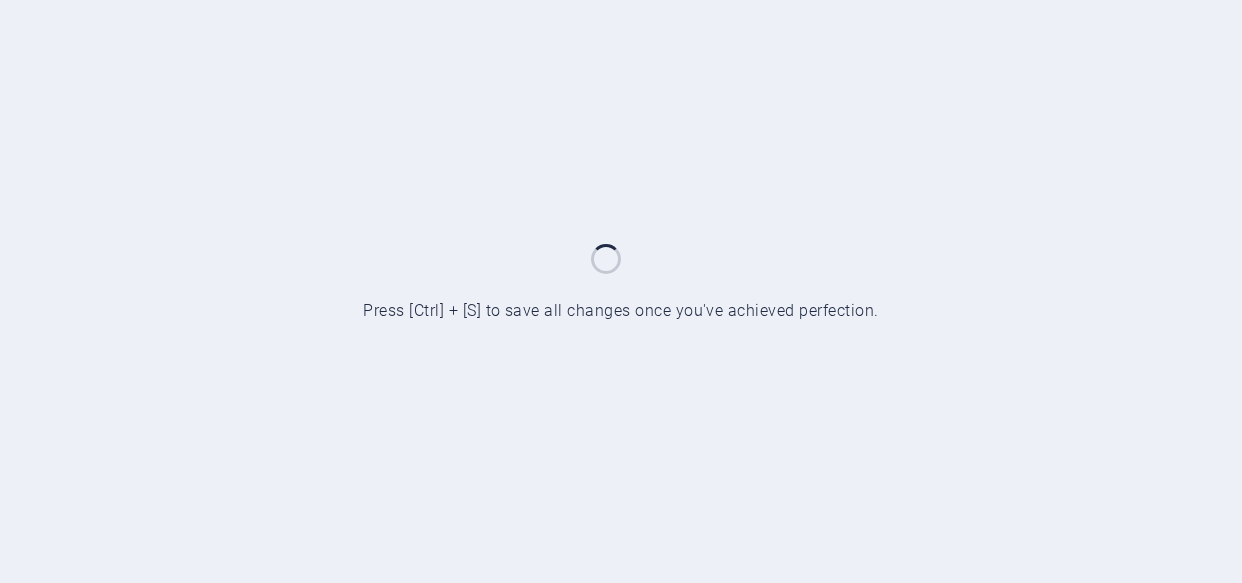 scroll, scrollTop: 0, scrollLeft: 0, axis: both 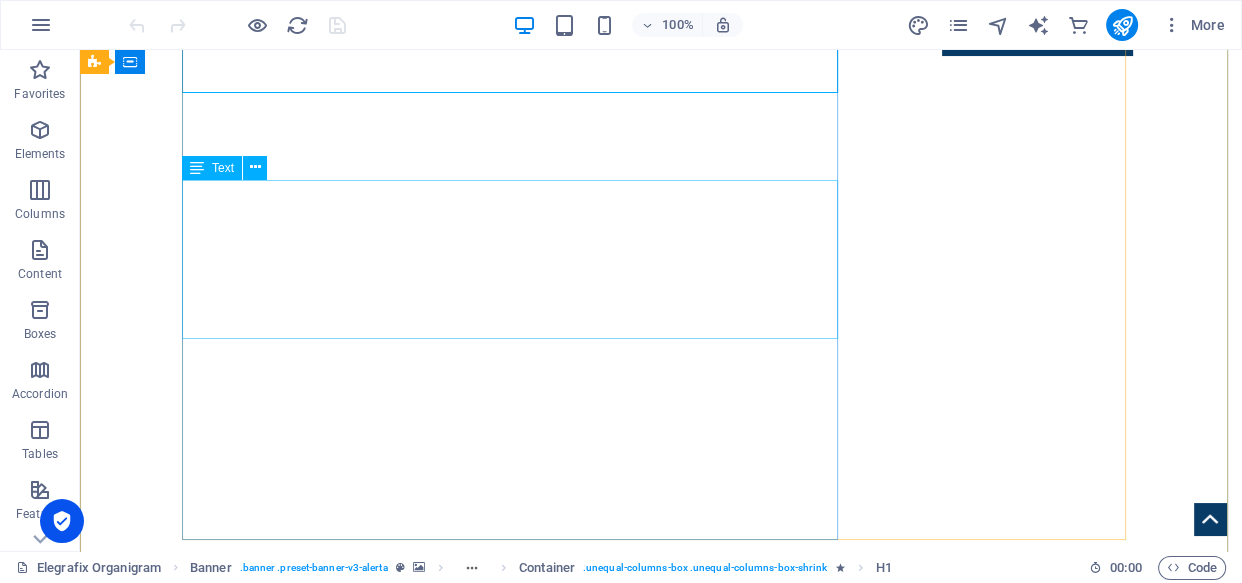 click on "Lorem ipsum dolor sit amet, consetetur sadipscing elitr, sed diam nonumy eirmod tempor invidunt ut labore et dolore magna aliquyam erat, sed diam voluptua. At vero eos et accusam et [PERSON_NAME] duo [PERSON_NAME] et ea rebum. Stet clita kasd gubergren, no sea takimata sanctus est Lorem ipsum dolor sit amet.Lorem ipsum dolor sit amet, consetetur sadipscing elitr, sed diam nonumy eirmod tempor invidunt ut labore et dolore magna aliquyam erat, sed diam voluptua." at bounding box center [661, 1163] 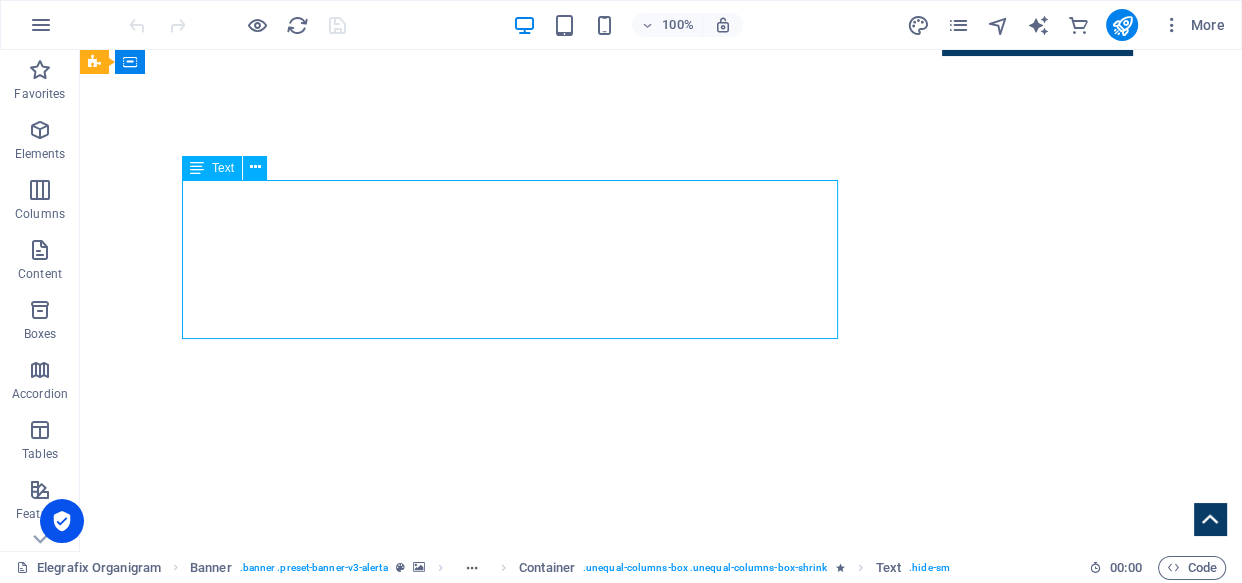 click on "Lorem ipsum dolor sit amet, consetetur sadipscing elitr, sed diam nonumy eirmod tempor invidunt ut labore et dolore magna aliquyam erat, sed diam voluptua. At vero eos et accusam et [PERSON_NAME] duo [PERSON_NAME] et ea rebum. Stet clita kasd gubergren, no sea takimata sanctus est Lorem ipsum dolor sit amet.Lorem ipsum dolor sit amet, consetetur sadipscing elitr, sed diam nonumy eirmod tempor invidunt ut labore et dolore magna aliquyam erat, sed diam voluptua." at bounding box center (661, 1163) 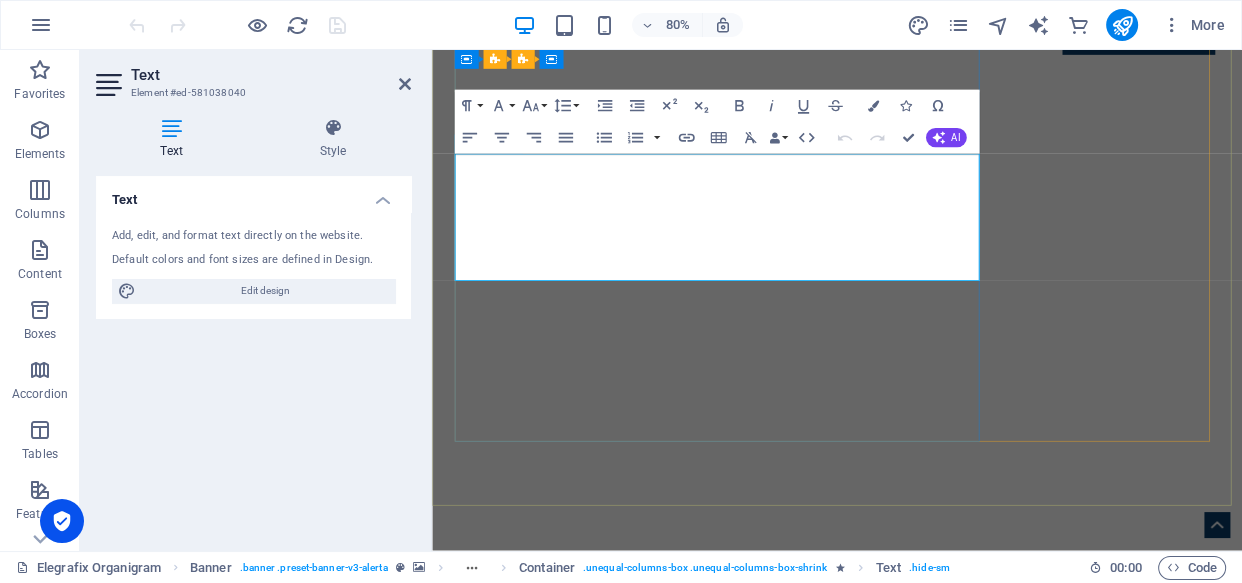 click on "Lorem ipsum dolor sit amet, consetetur sadipscing elitr, sed diam nonumy eirmod tempor invidunt ut labore et dolore magna aliquyam erat, sed diam voluptua. At vero eos et accusam et [PERSON_NAME] duo [PERSON_NAME] et ea rebum. Stet clita kasd gubergren, no sea takimata sanctus est Lorem ipsum dolor sit amet.Lorem ipsum dolor sit amet, consetetur sadipscing elitr, sed diam nonumy eirmod tempor invidunt ut labore et dolore magna aliquyam erat, sed diam voluptua." at bounding box center [939, 1163] 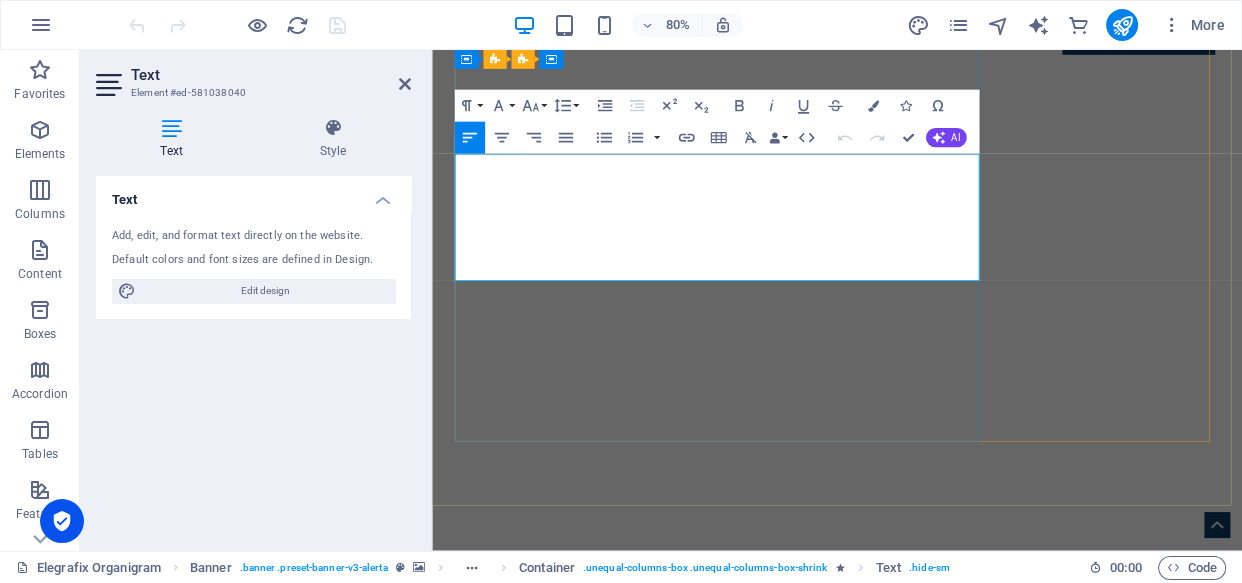 drag, startPoint x: 838, startPoint y: 317, endPoint x: 462, endPoint y: 198, distance: 394.3818 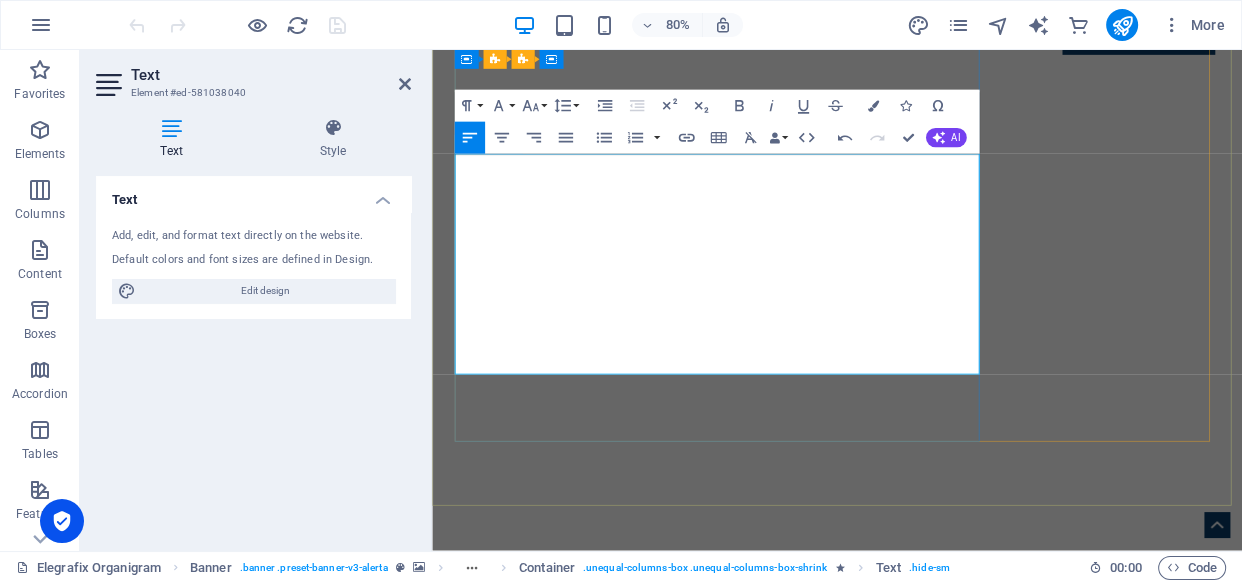click on "About Us: Redefining Synergy for a Unified Future" at bounding box center [813, 1142] 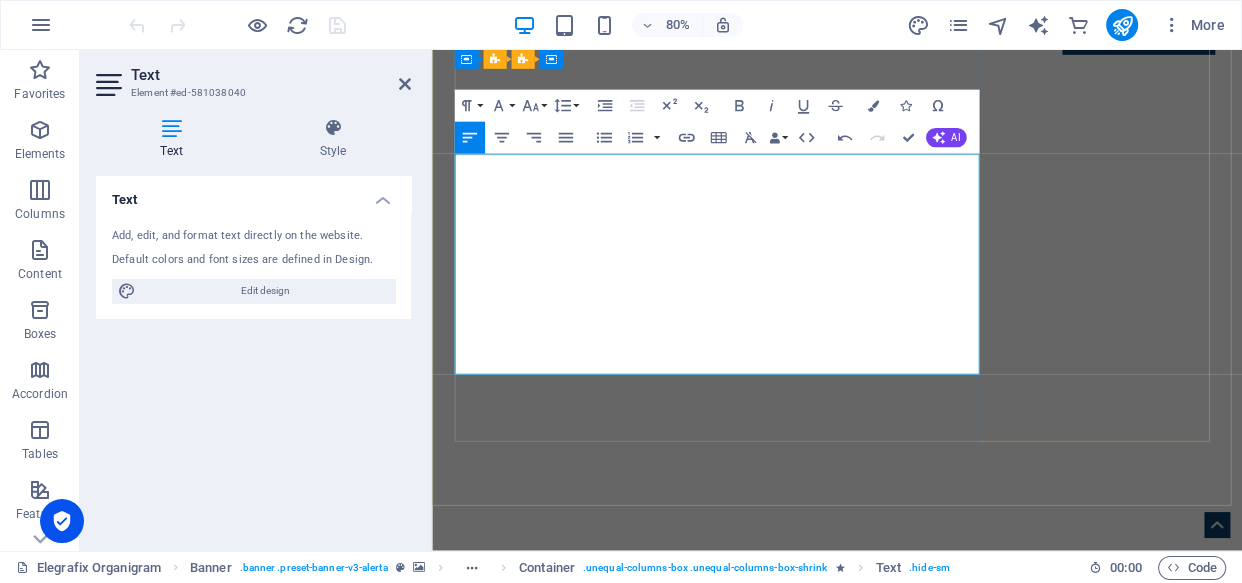 click on "About Us: Redefining Synergy for a Unified Future" at bounding box center [813, 1142] 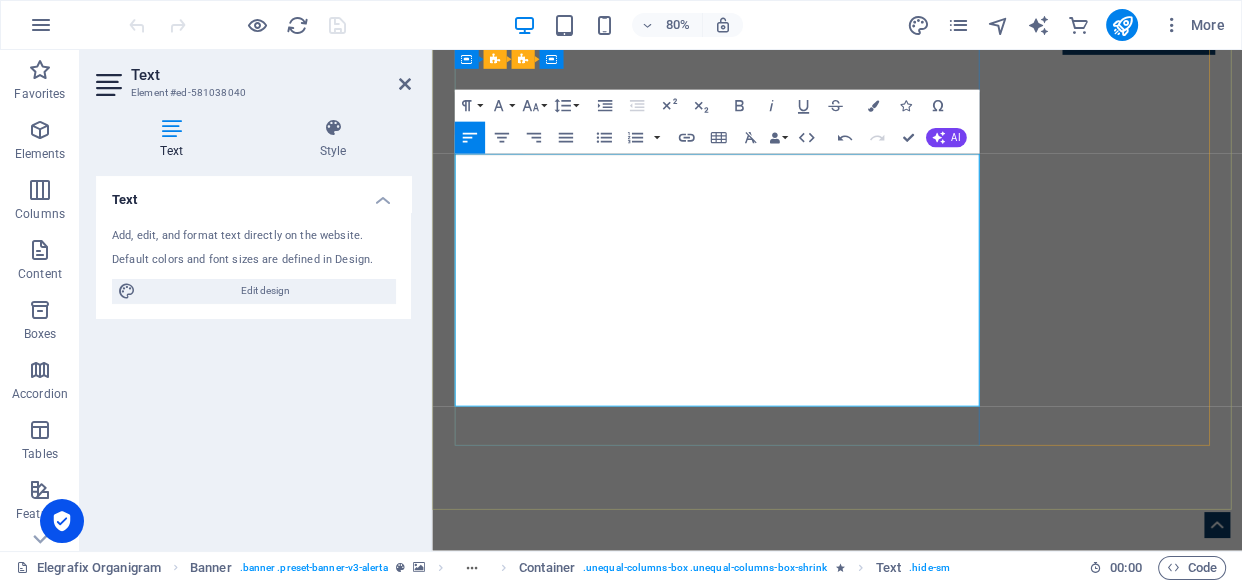 click at bounding box center [939, 1187] 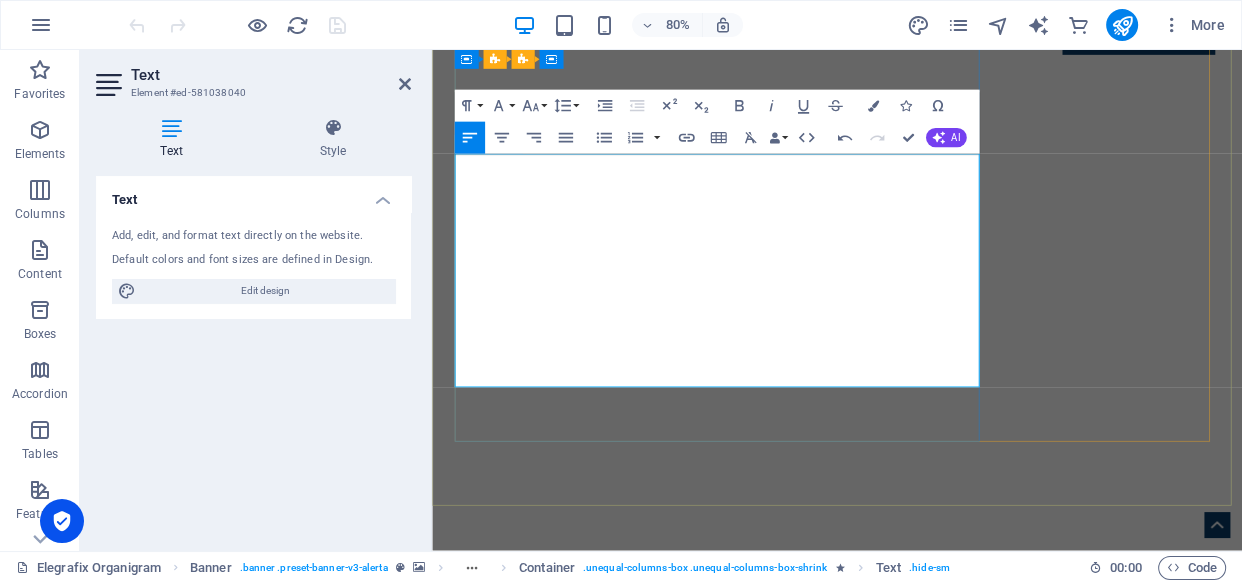 click on ""Redefine Synergy in Organizations,"" at bounding box center [845, 1218] 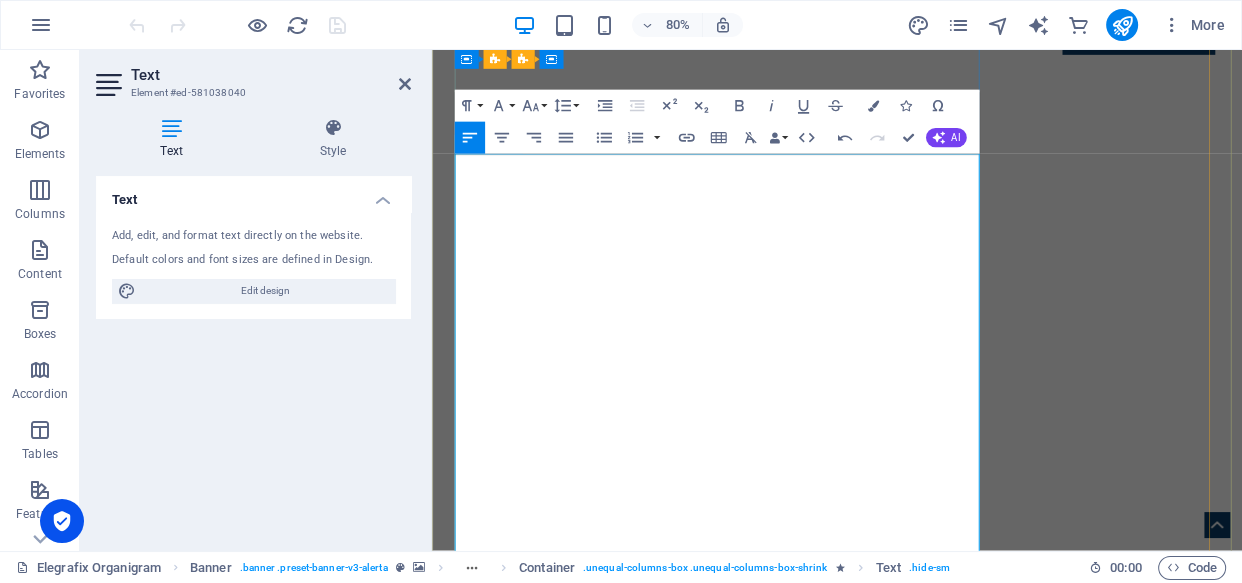 click on "At Elegrafix Integrated Services, we believe that true organizational potential is unlocked when every component—people, processes, and technology—works in perfect harmony. Our core mission is to  "Redefine Synergy in Organizations,"  transforming fragmentation into fluidity and individual efforts into collective triumphs. We're not just about improving collaboration; we're about fundamentally changing how organizations operate, ensuring that the whole is truly greater than the sum of its parts." at bounding box center (939, 1437) 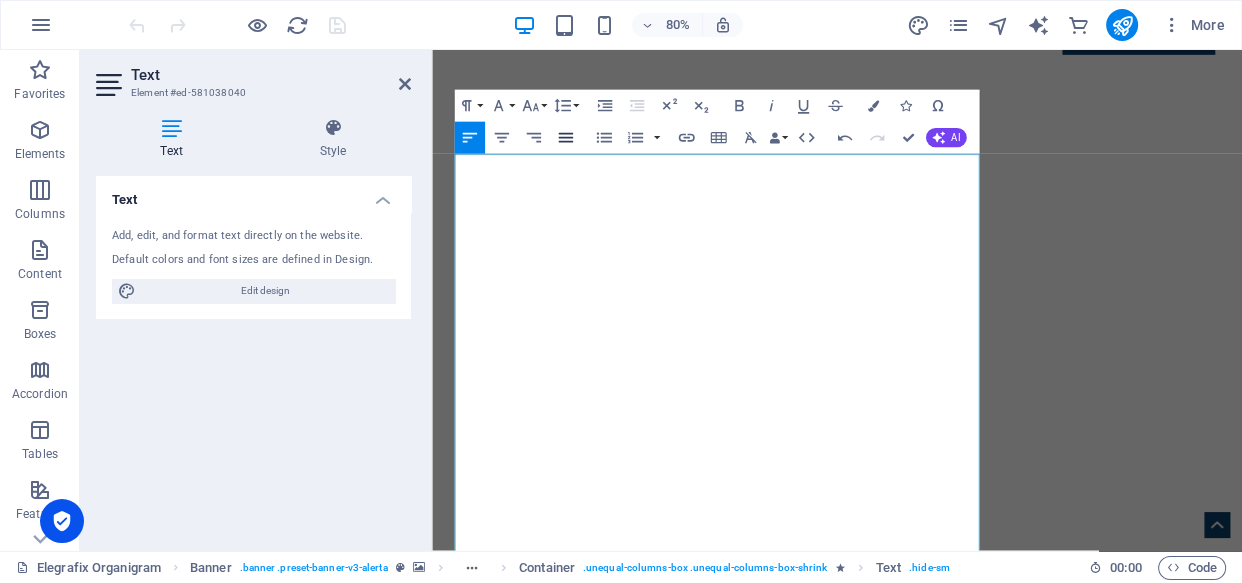 click 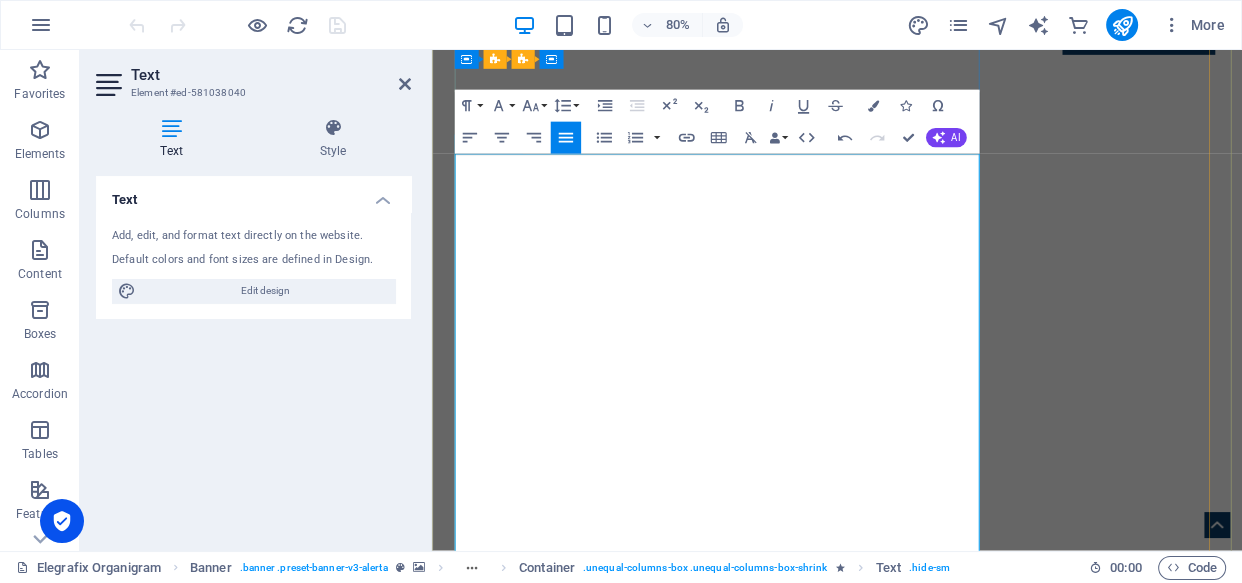 click on "Our mission is to empower organizations to achieve unprecedented efficiency, innovation, and growth by fostering a culture of seamless integration and collaboration. We are dedicated to breaking down traditional silos, optimizing workflows, and aligning strategic objectives across all levels. Through our tailored solutions, we enable businesses to overcome complexities, accelerate decision-making, and cultivate an environment where every individual and department contributes meaningfully to shared success. We aim to be the catalyst that transforms your operational challenges into strategic advantages." at bounding box center (939, 1602) 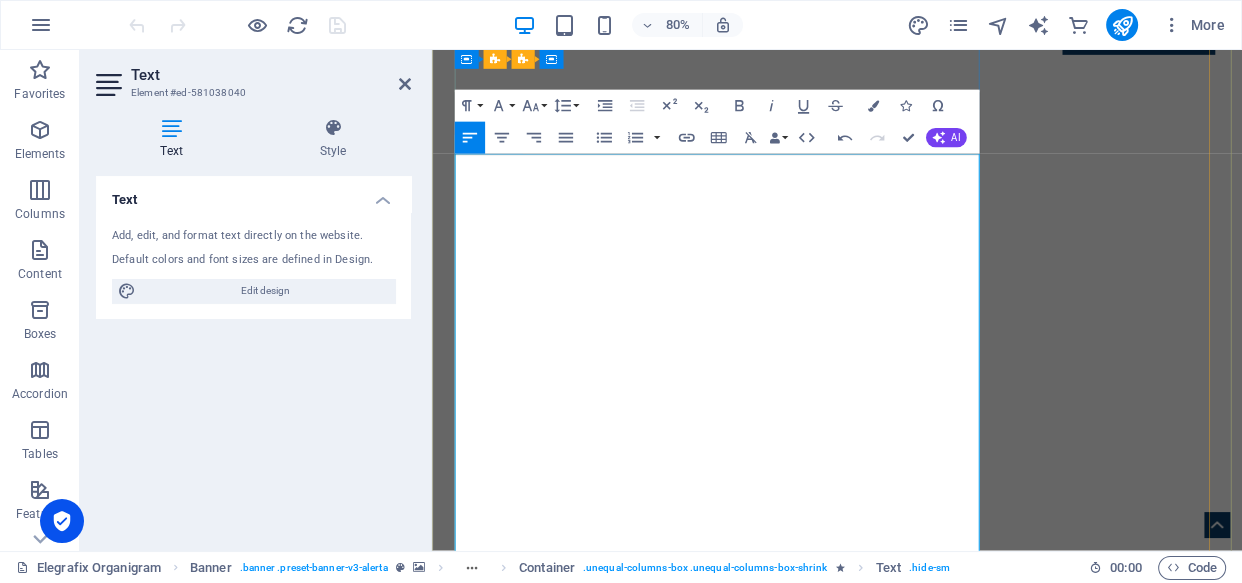 click on "At Elegrafix Integrated Services, we believe that true organizational potential is unlocked when every component—people, processes, and technology—works in perfect harmony. Our core mission is to  "Redefine Synergy in Organizations,"  transforming fragmentation into fluidity and individual efforts into collective triumphs. We're not just about improving collaboration; we're about fundamentally changing how organizations operate, ensuring that the whole is truly greater than the sum of its parts." at bounding box center [939, 1437] 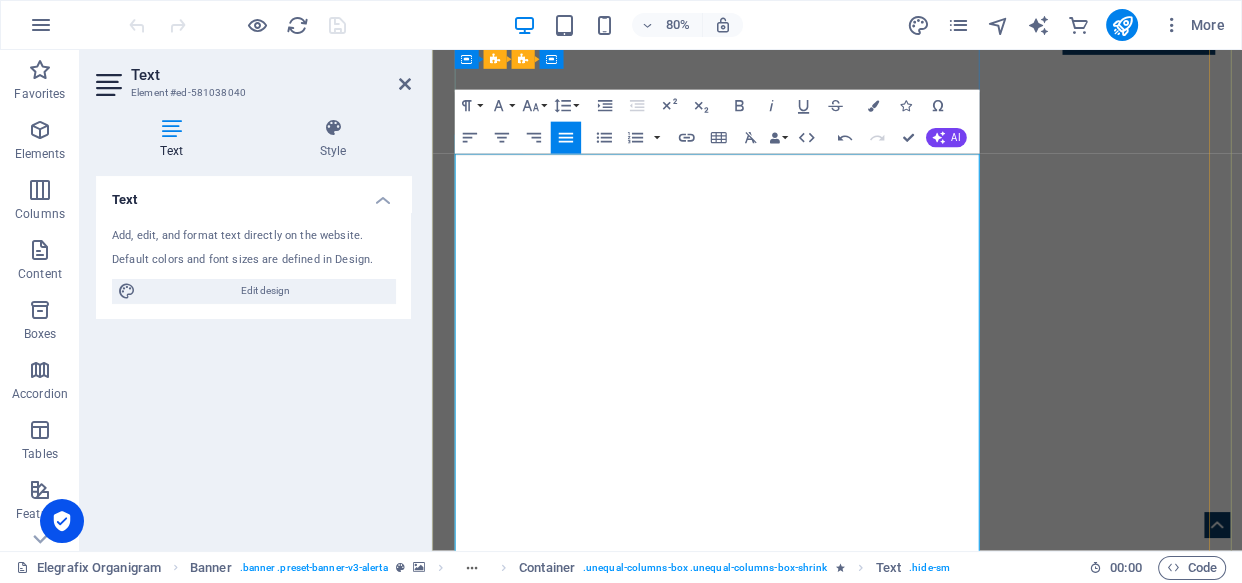 click on "Our Mission: Unlocking Collective Potential" at bounding box center (939, 1514) 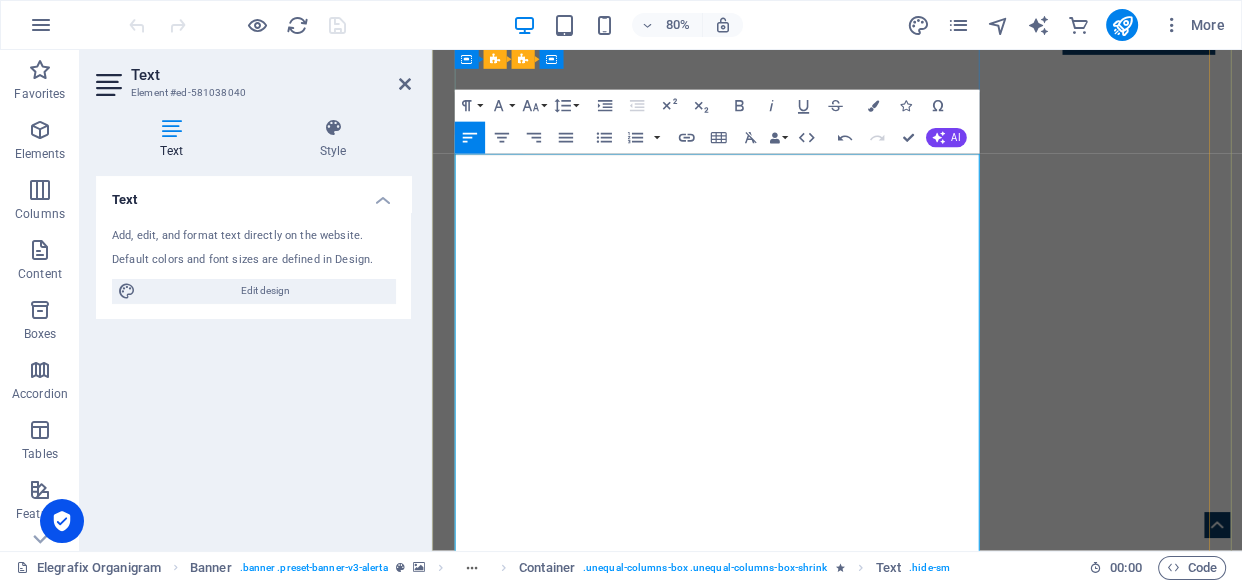 scroll, scrollTop: 372, scrollLeft: 0, axis: vertical 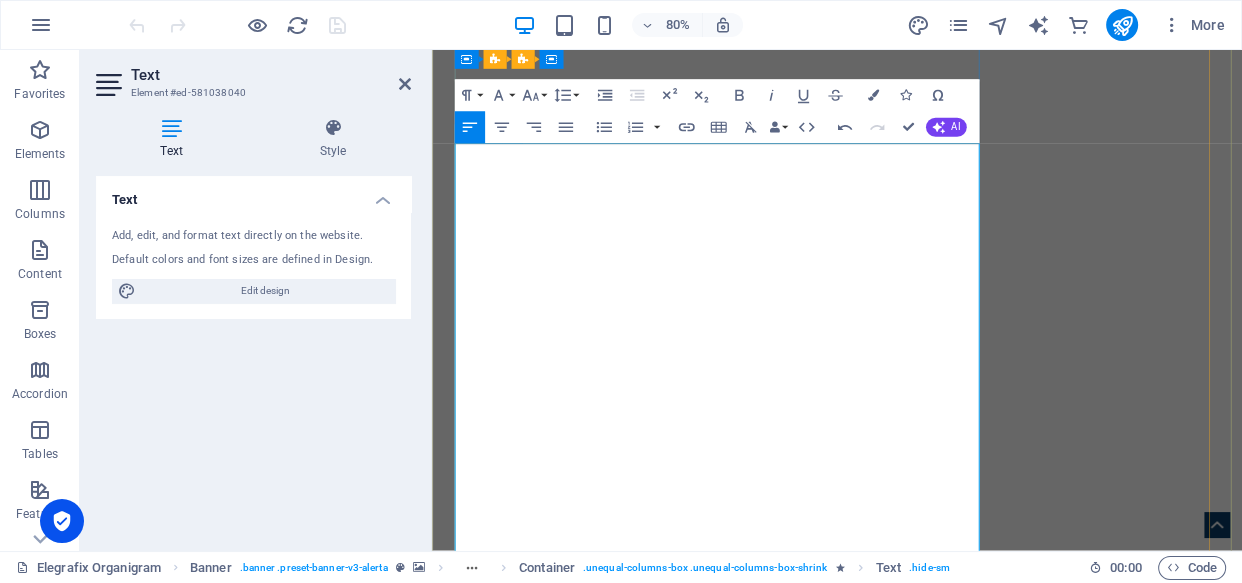 drag, startPoint x: 870, startPoint y: 663, endPoint x: 464, endPoint y: 504, distance: 436.02408 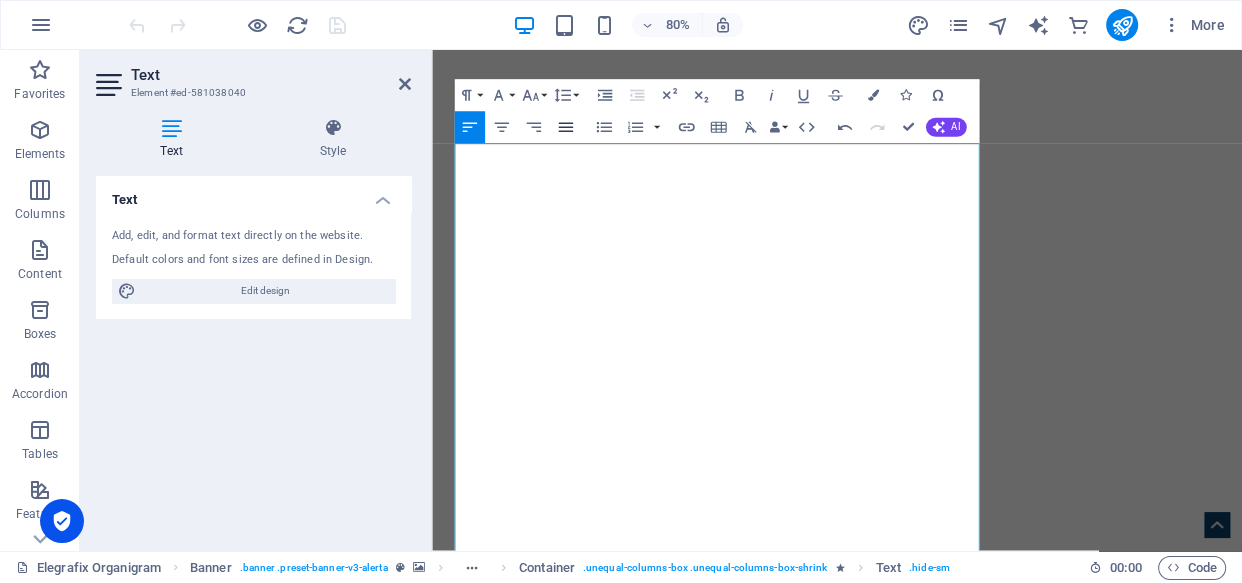 click 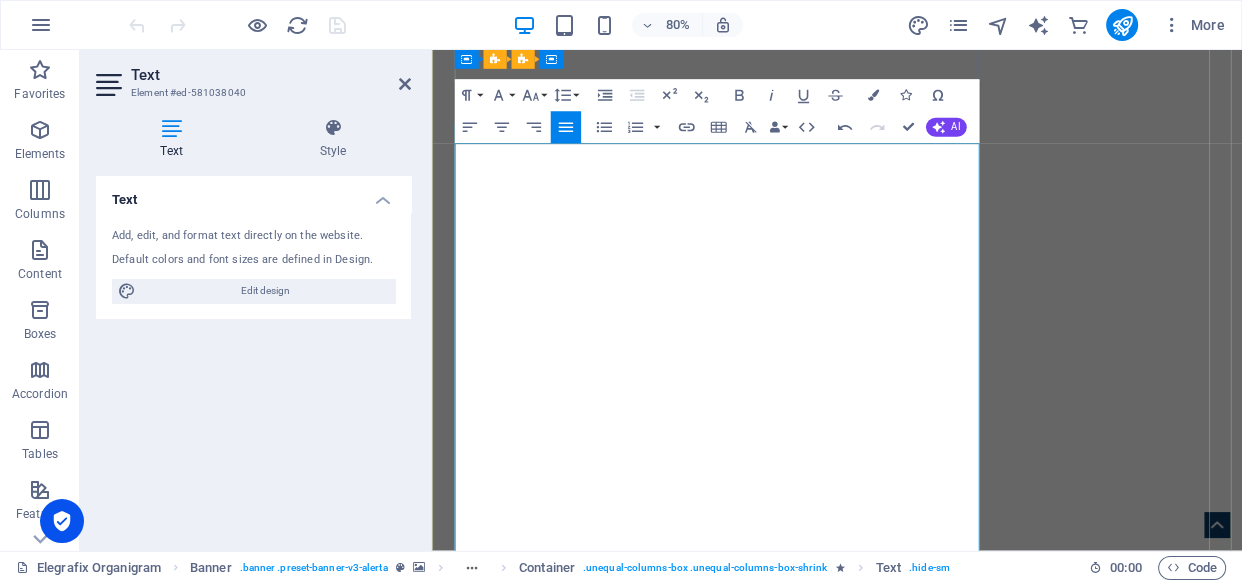 click on "Our mission is to empower organizations to achieve unprecedented efficiency, innovation, and growth by fostering a culture of seamless integration and collaboration. We are dedicated to breaking down traditional silos, optimizing workflows, and aligning strategic objectives across all levels. Through our tailored solutions, we enable businesses to overcome complexities, accelerate decision-making, and cultivate an environment where every individual and department contributes meaningfully to shared success. We aim to be the catalyst that transforms your operational challenges into strategic advantages." at bounding box center (939, 1590) 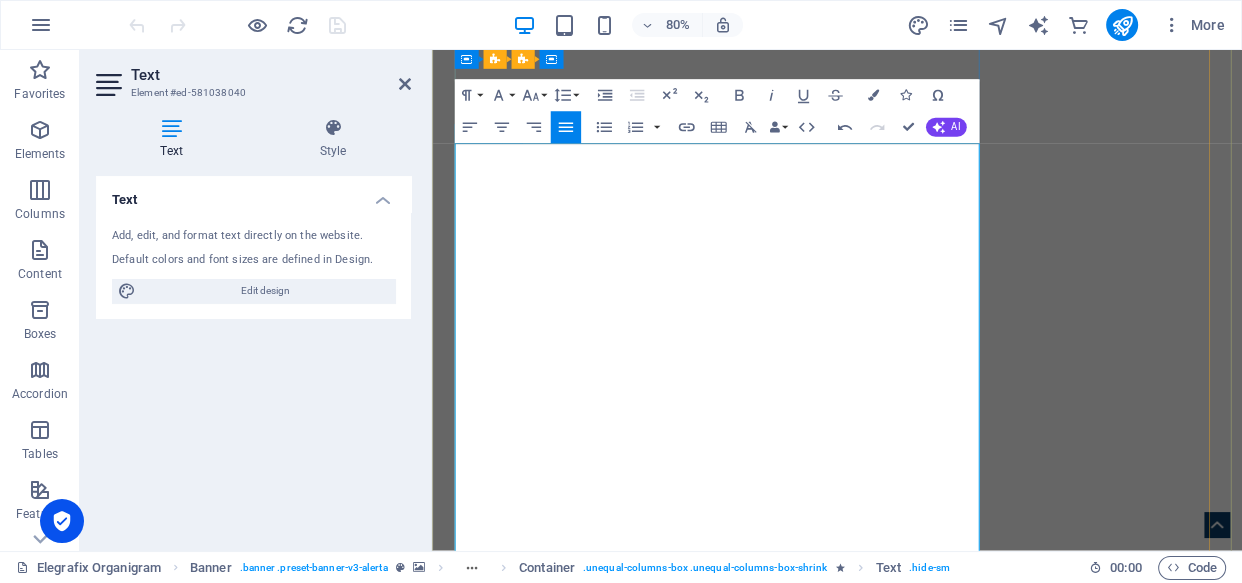 click on "Our mission is to empower organizations to achieve unprecedented efficiency, innovation, and growth by fostering a culture of seamless integration and collaboration. We are dedicated to breaking down traditional silos, optimizing workflows, and aligning strategic objectives across all levels. Through our tailored solutions, we enable businesses to overcome complexities, accelerate decision-making, and cultivate an environment where every individual and department contributes meaningfully to shared success. We aim to be the catalyst that transforms your operational challenges into strategic advantages." at bounding box center [939, 1686] 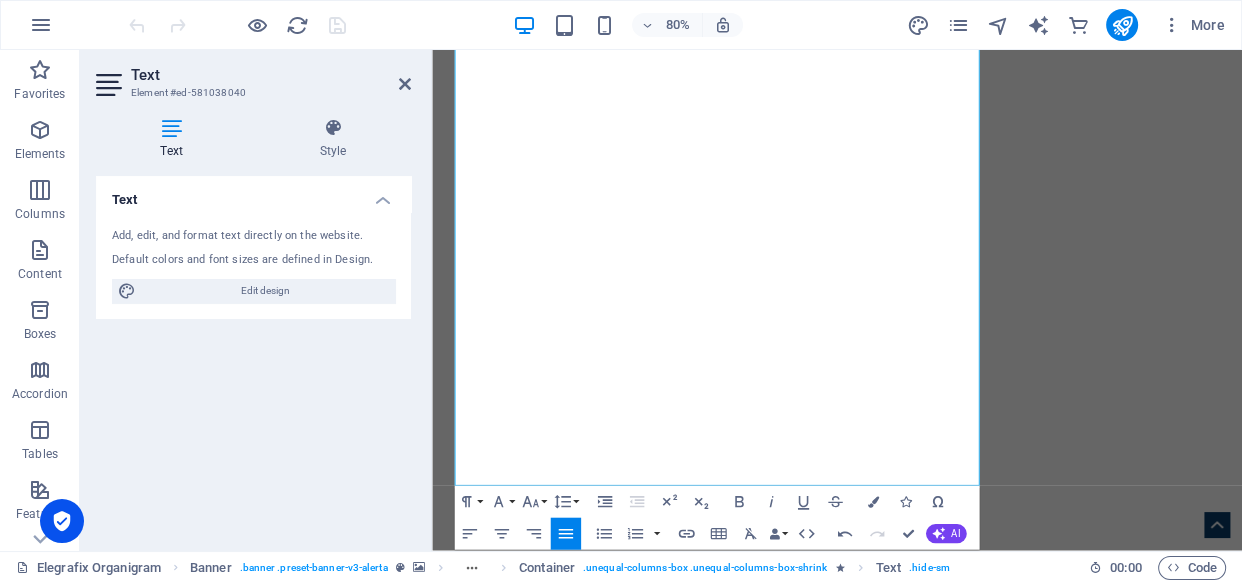 scroll, scrollTop: 630, scrollLeft: 0, axis: vertical 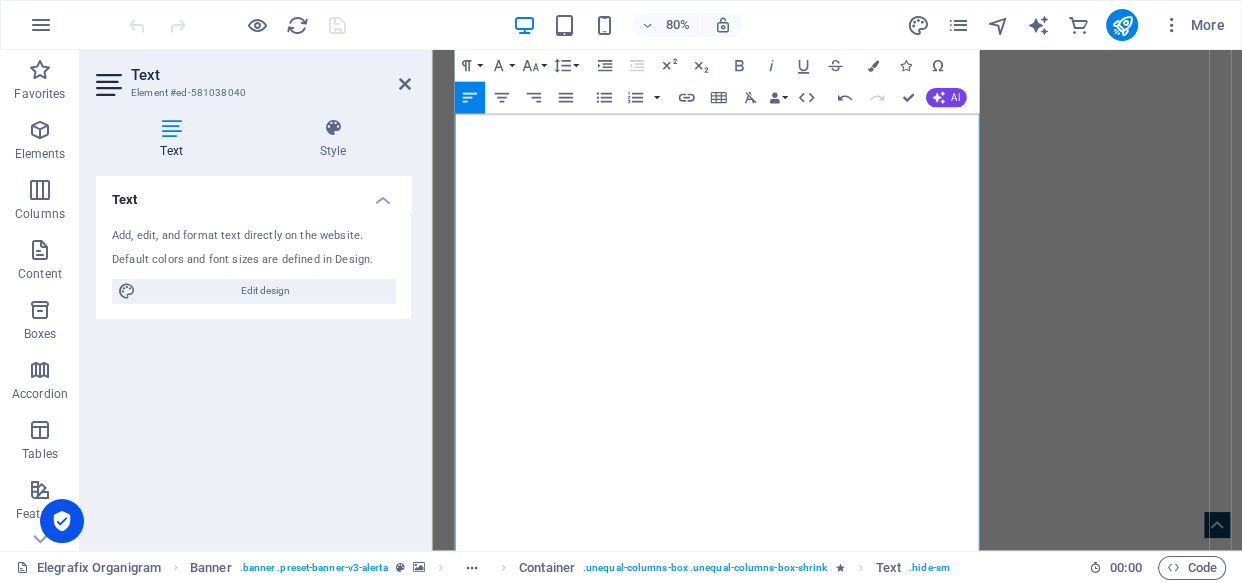 drag, startPoint x: 713, startPoint y: 609, endPoint x: 467, endPoint y: 472, distance: 281.57593 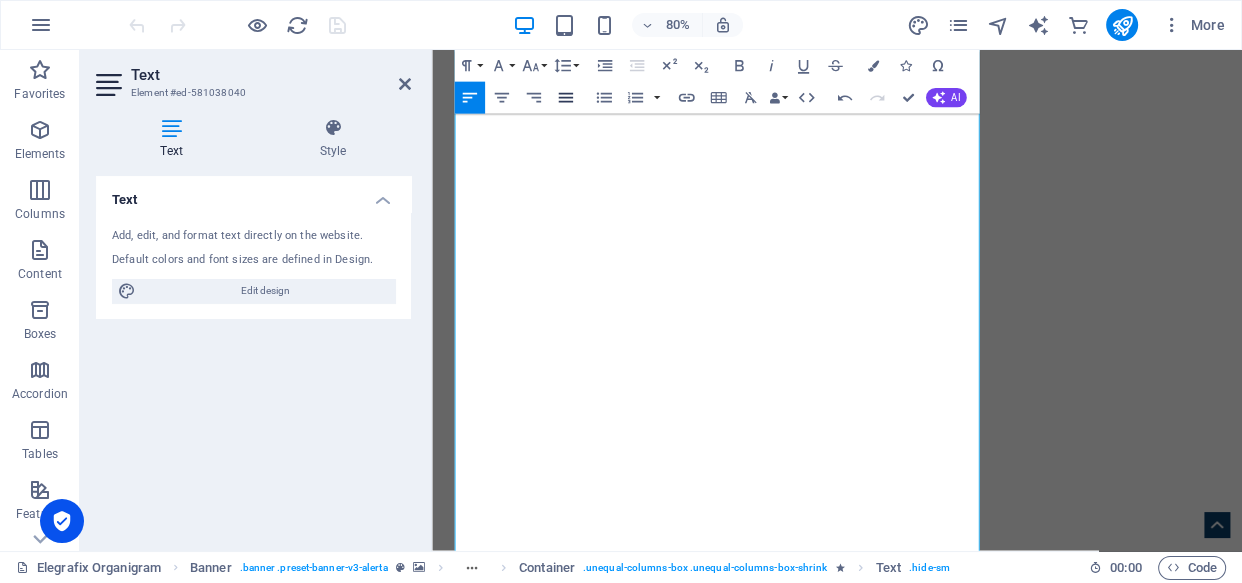 click 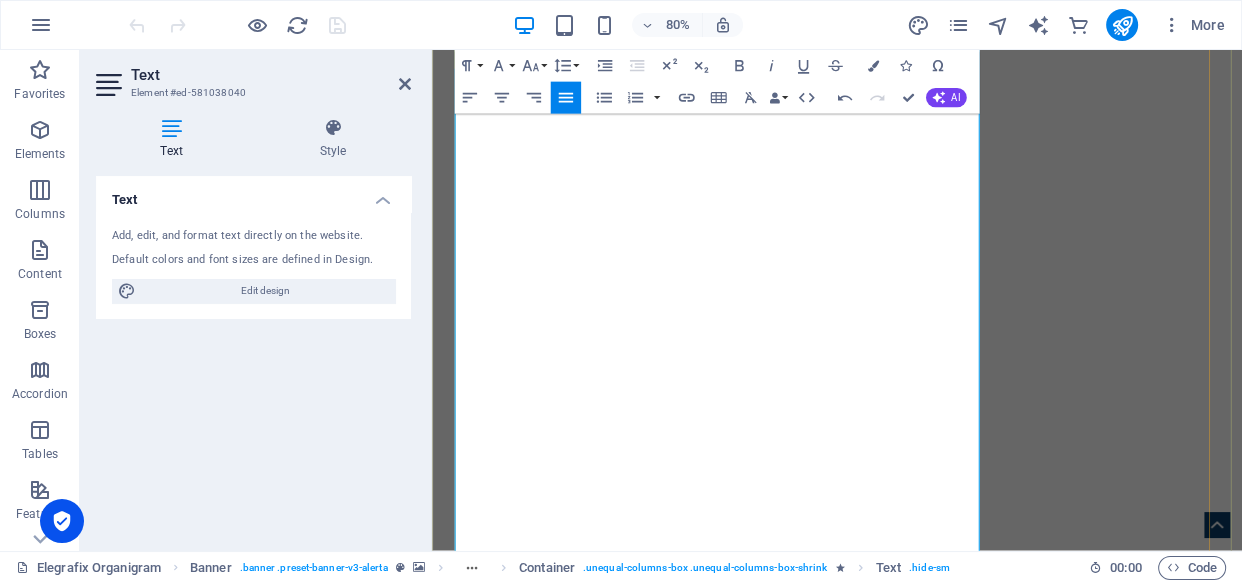 click at bounding box center (939, 1890) 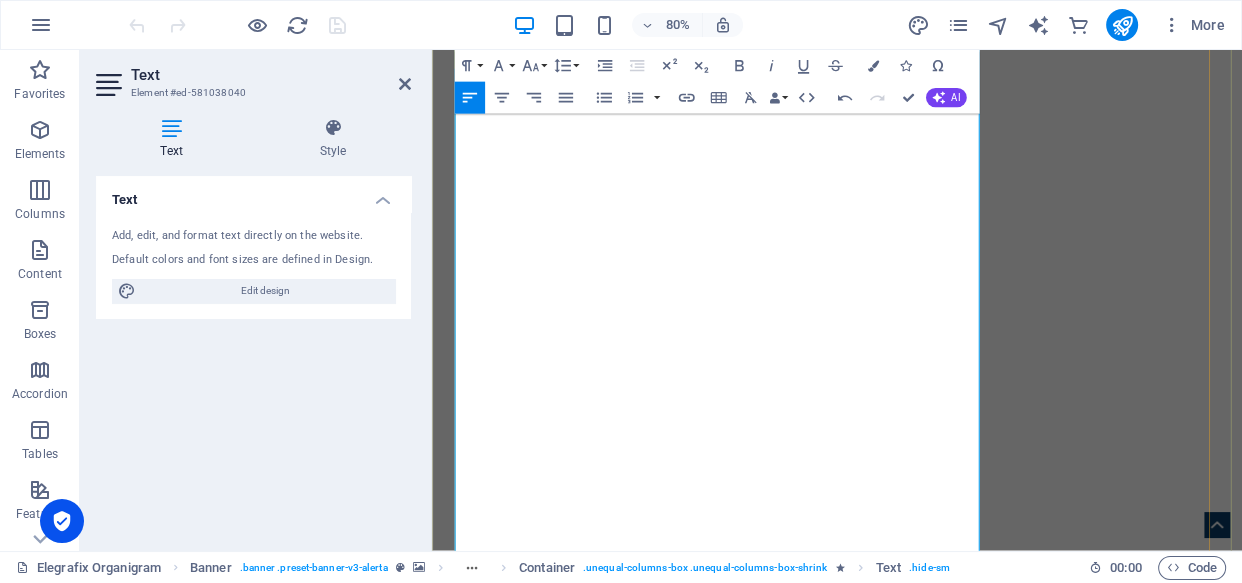 click on "We envision a global business landscape where organizations operate with effortless cohesion, adaptability, and purpose. A future where synergistic relationships are the norm, not the exception, leading to sustainable competitive advantages and thriving work environments. Elegrafix strives to be the leading force in this transformation, recognized for our innovative approaches and our unwavering commitment to helping clients build resilient, interconnected enterprises ready to meet tomorrow's challenges with unified strength." at bounding box center (939, 2441) 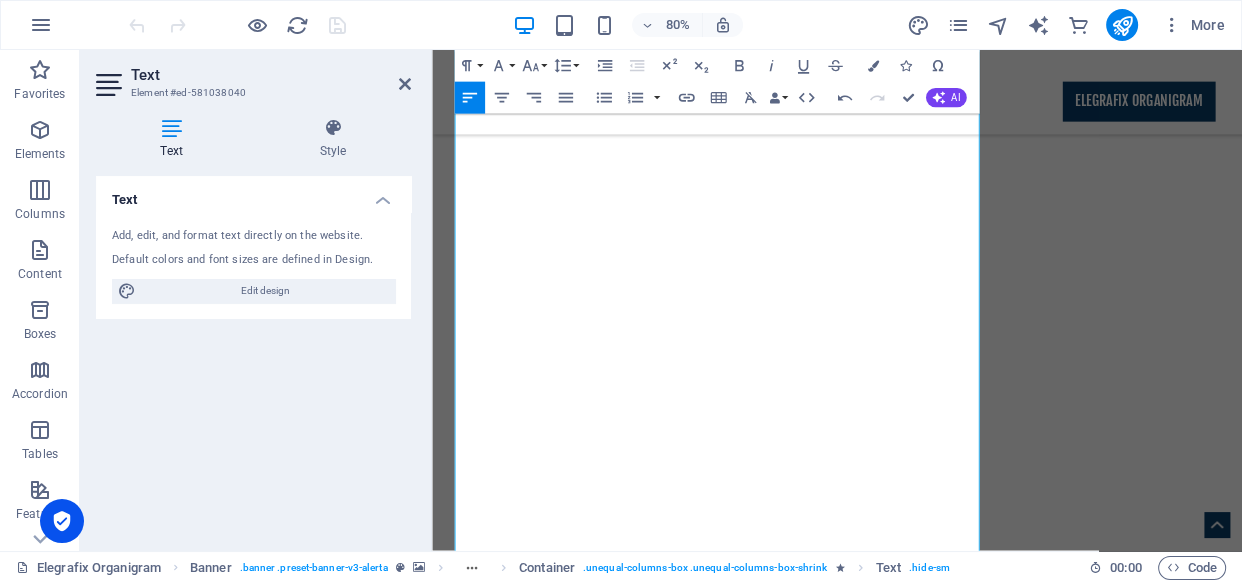 scroll, scrollTop: 1146, scrollLeft: 0, axis: vertical 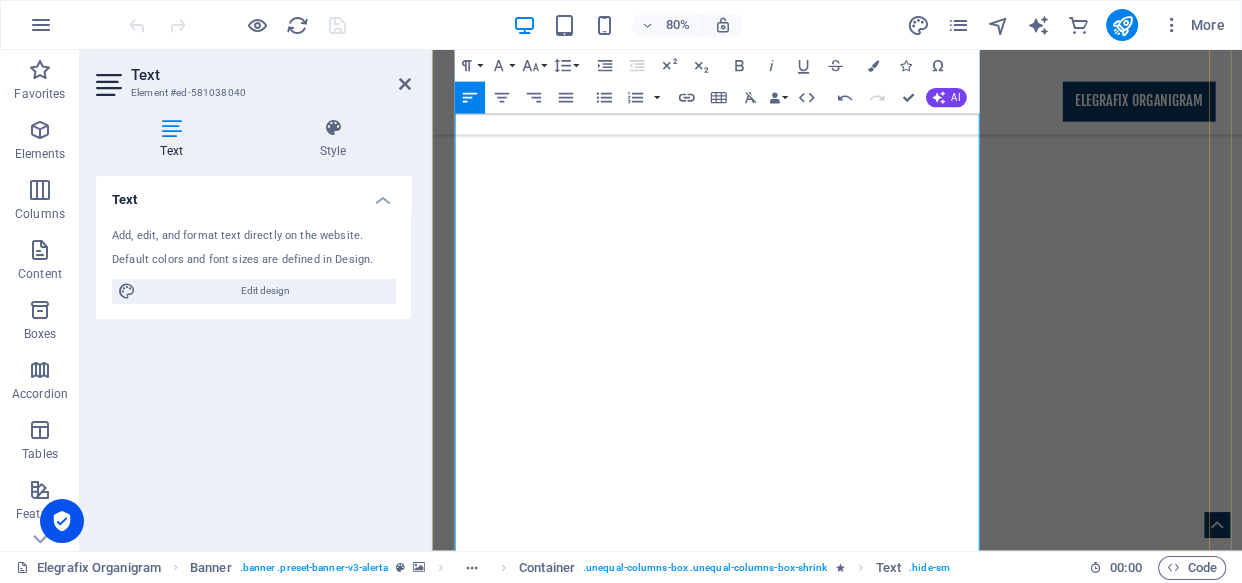 click on "Integrity:  We operate with unwavering honesty and transparency, building trust through ethical practices and dependable results. Our clients' success is paramount, and we always act in their best interest." at bounding box center [947, 2092] 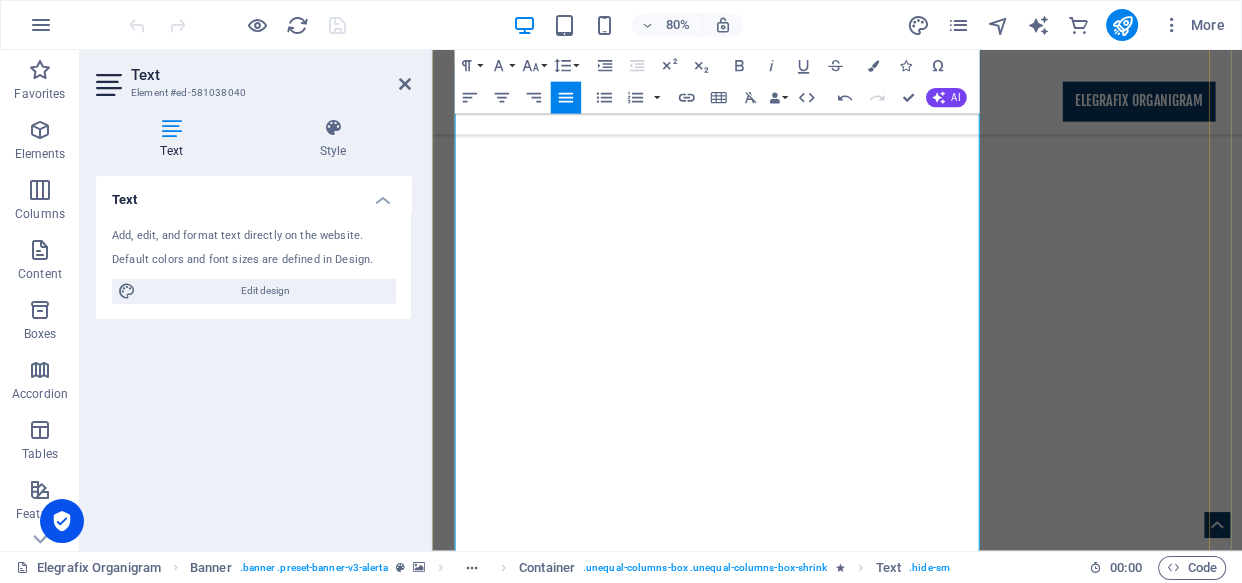 scroll, scrollTop: 1316, scrollLeft: 0, axis: vertical 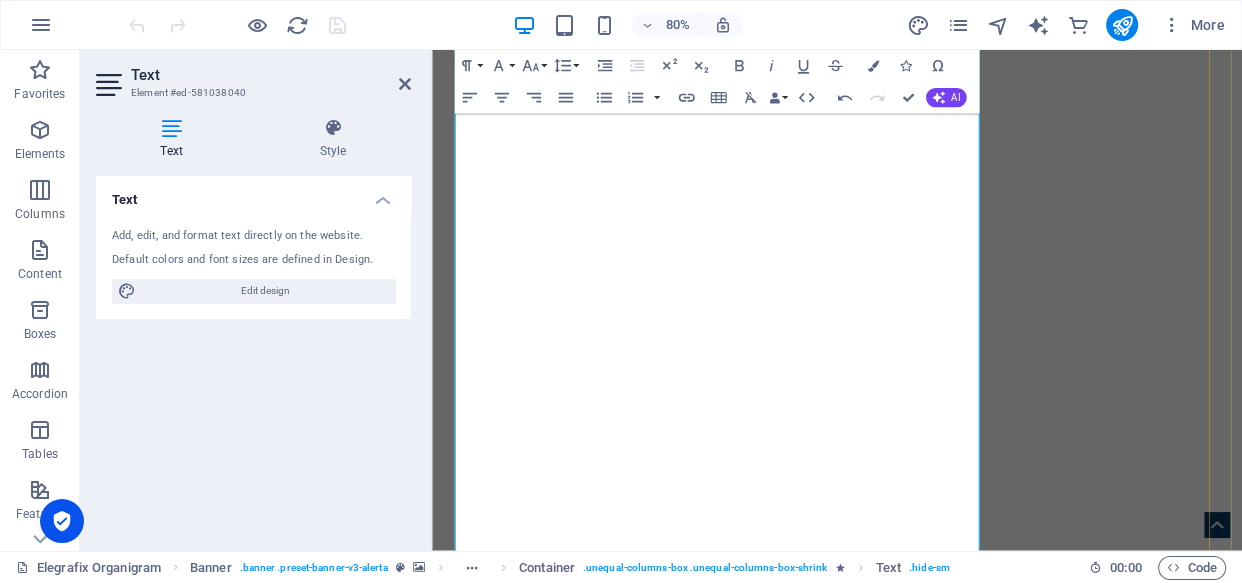 drag, startPoint x: 506, startPoint y: 437, endPoint x: 538, endPoint y: 519, distance: 88.02273 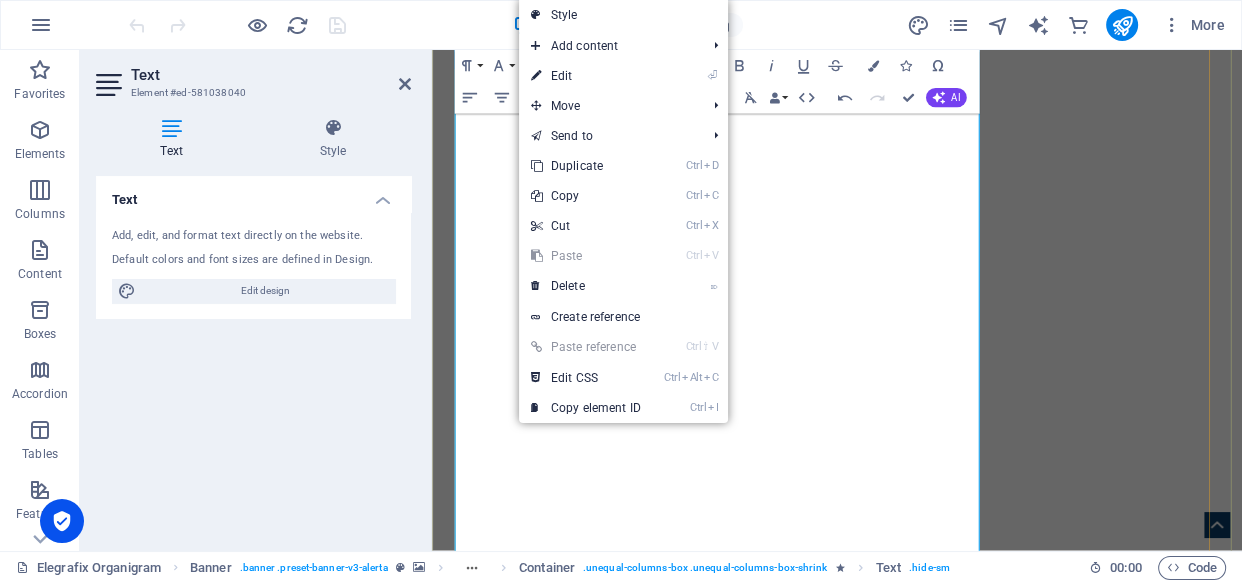 click on "Integrity:  We operate with unwavering honesty and transparency, building trust through ethical practices and dependable results. Our clients' success is paramount, and we always act in their best interest." at bounding box center (947, 2452) 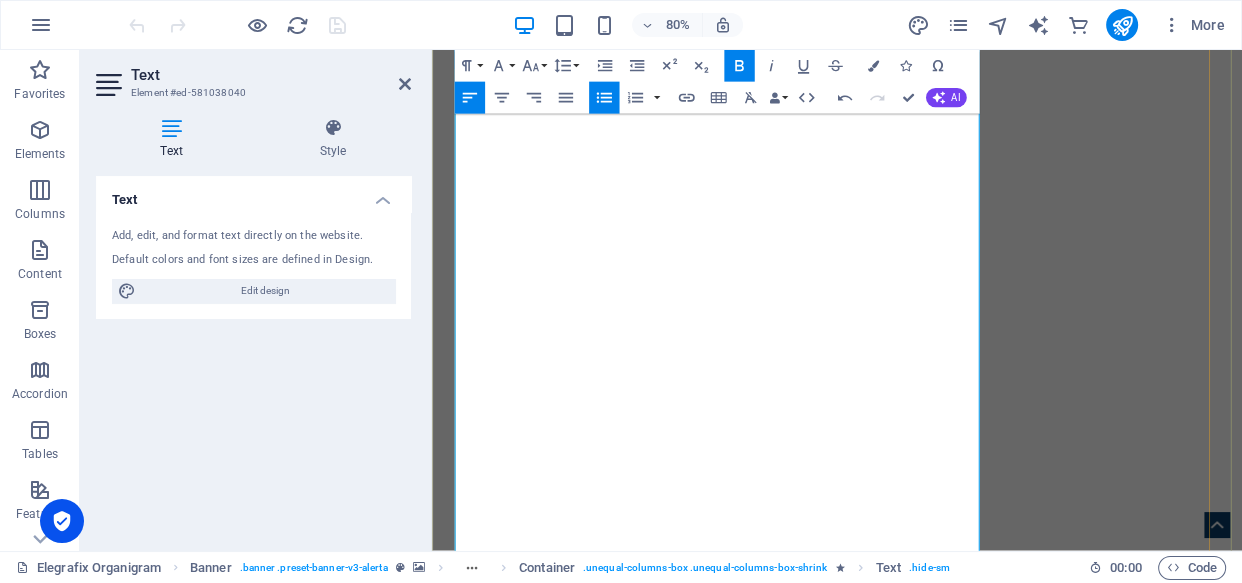drag, startPoint x: 480, startPoint y: 552, endPoint x: 490, endPoint y: 561, distance: 13.453624 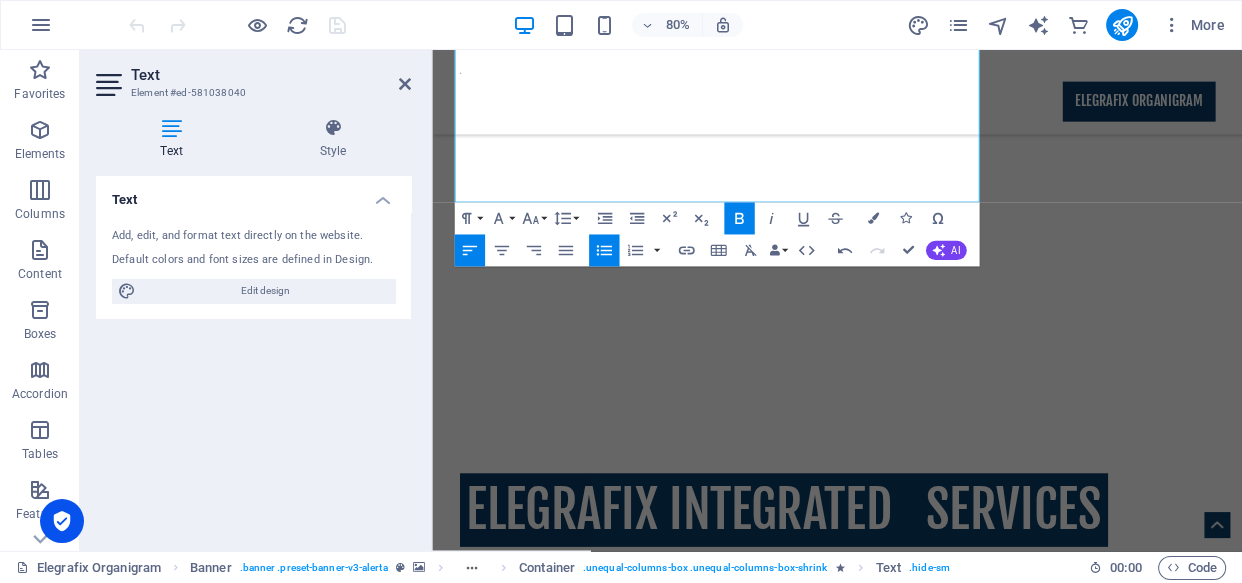 scroll, scrollTop: 1760, scrollLeft: 0, axis: vertical 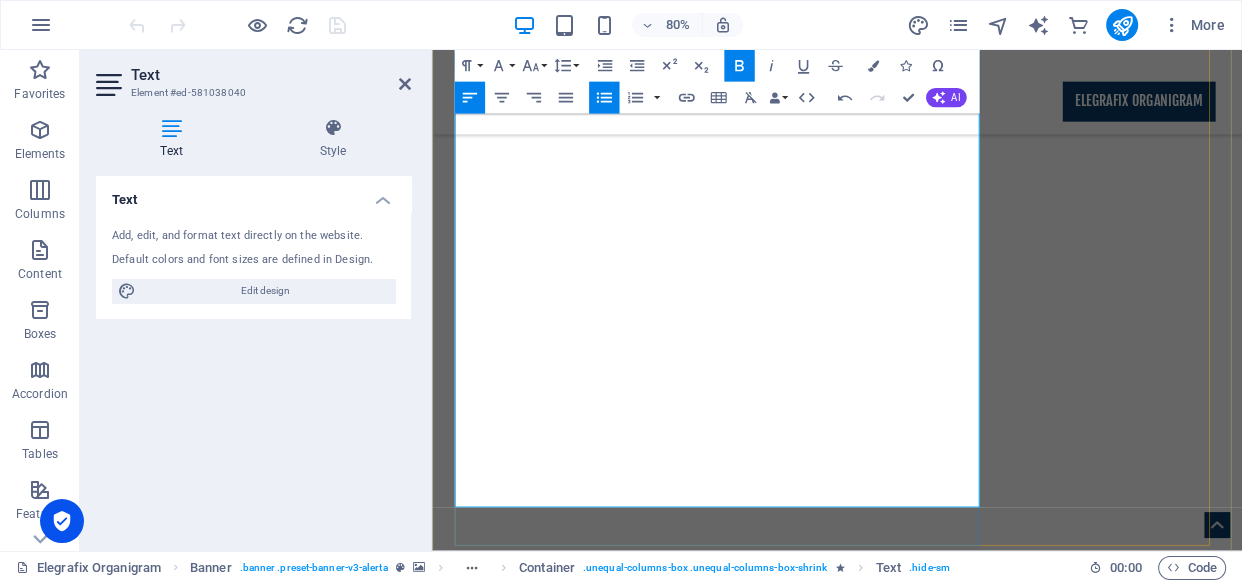 drag, startPoint x: 824, startPoint y: 132, endPoint x: 837, endPoint y: 569, distance: 437.19333 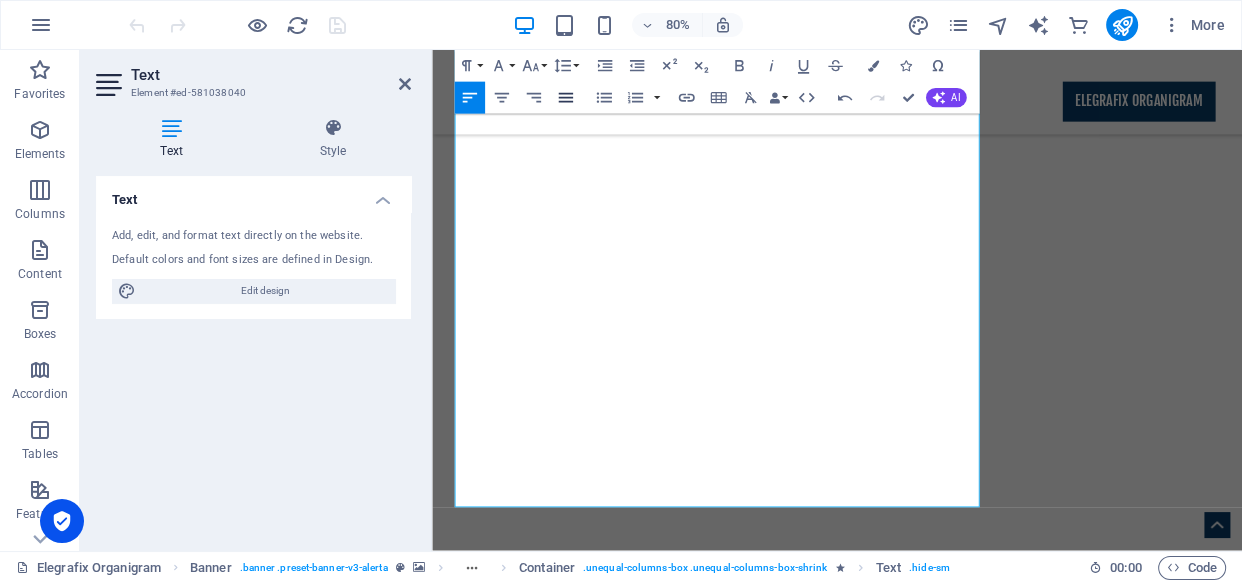 drag, startPoint x: 405, startPoint y: 519, endPoint x: 564, endPoint y: 100, distance: 448.154 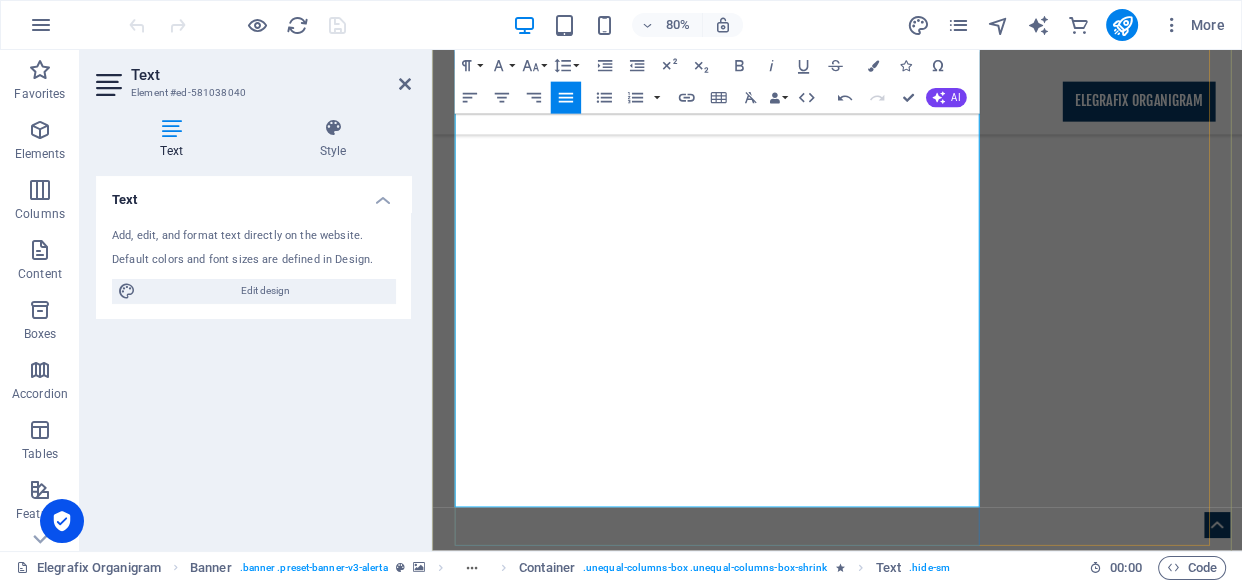 click on "Excellence:  We are committed to delivering exceptional quality in every aspect of our service. From initial consultation to final implementation, we strive for perfection, ensuring our solutions provide lasting value and measurable impact." at bounding box center [947, 2101] 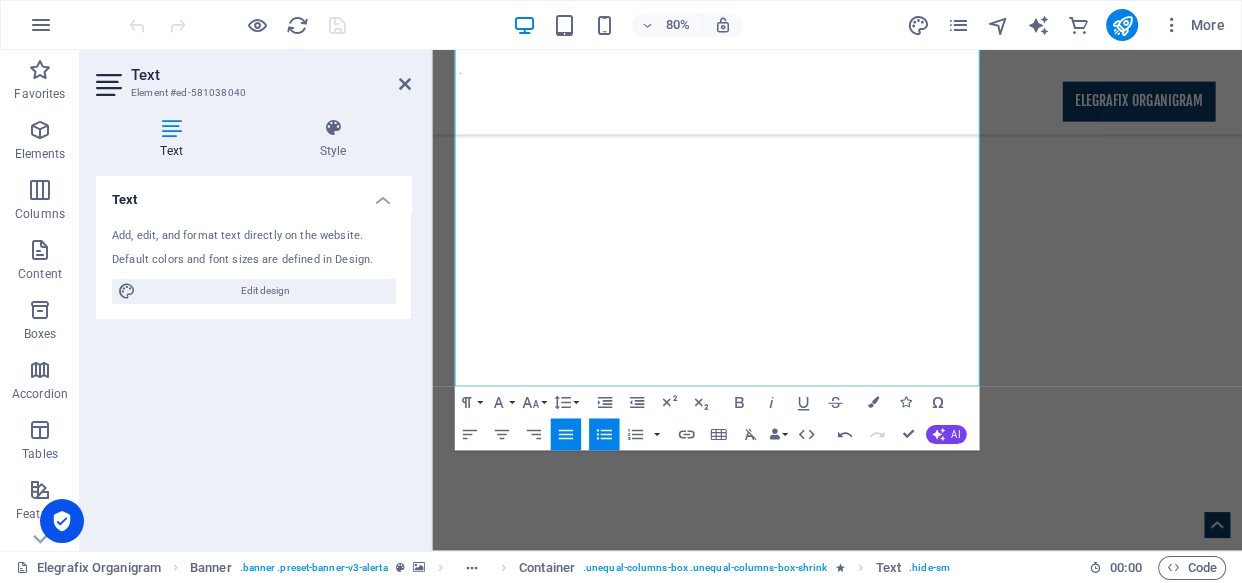 scroll, scrollTop: 1623, scrollLeft: 0, axis: vertical 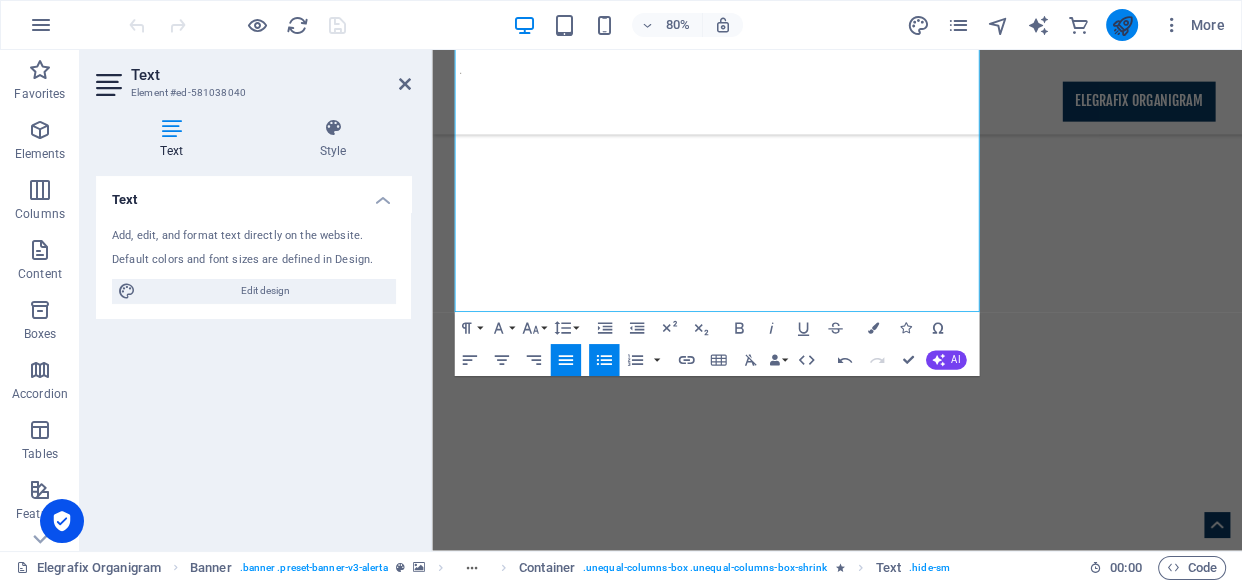 drag, startPoint x: 1008, startPoint y: 281, endPoint x: 1120, endPoint y: 20, distance: 284.01584 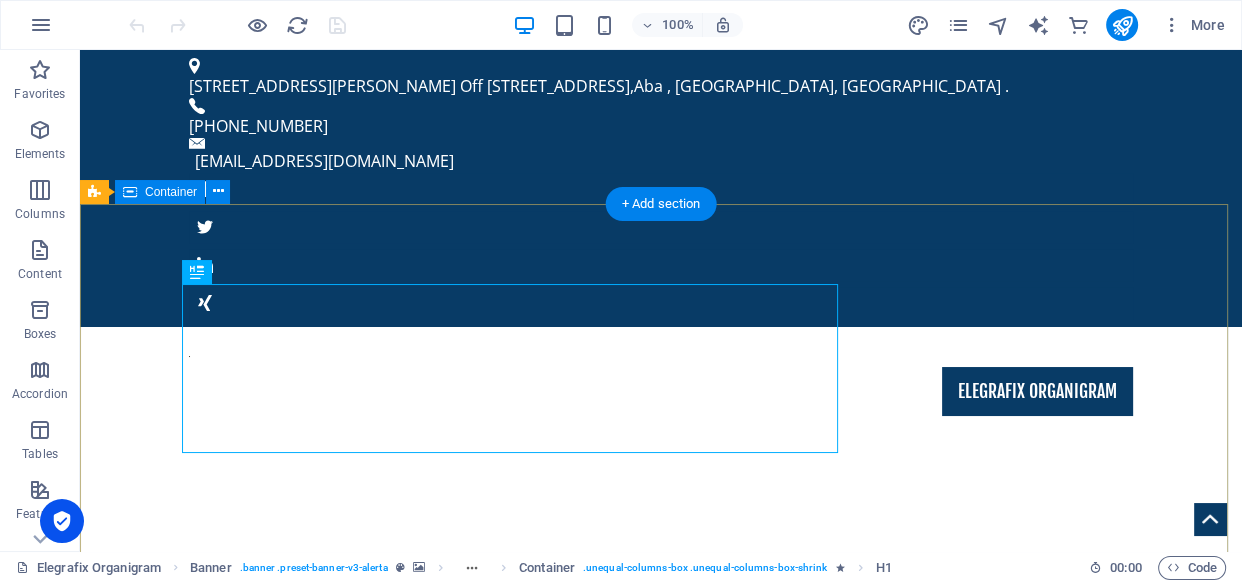 scroll, scrollTop: 0, scrollLeft: 0, axis: both 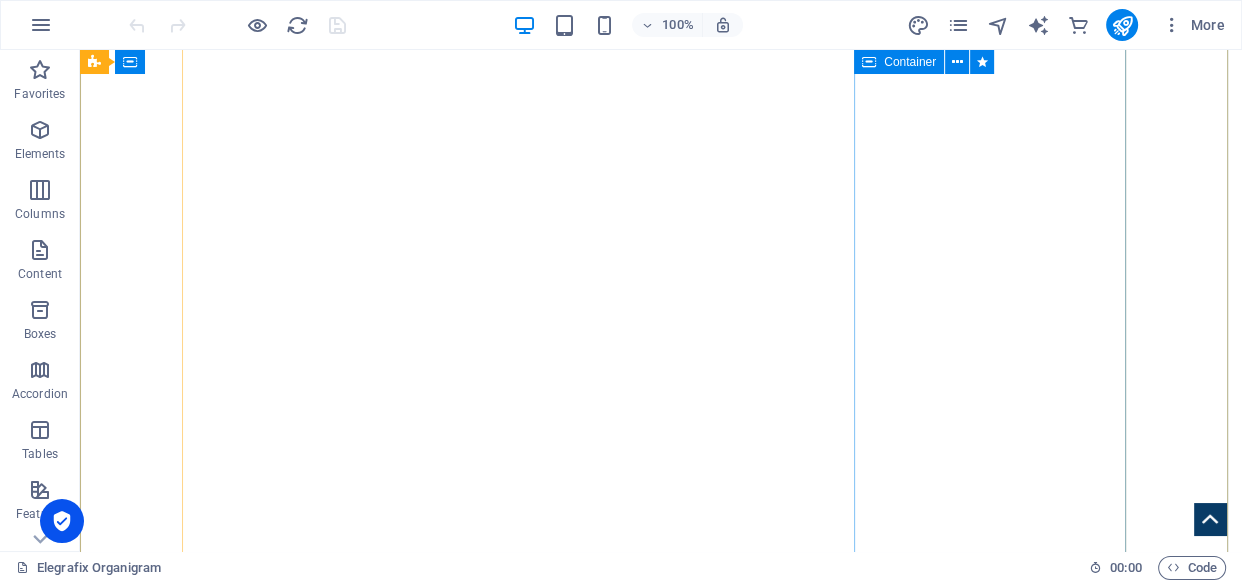 click on "Drop A Message   I have read and understand the privacy policy. Unreadable? Regenerate Send" at bounding box center (661, 3510) 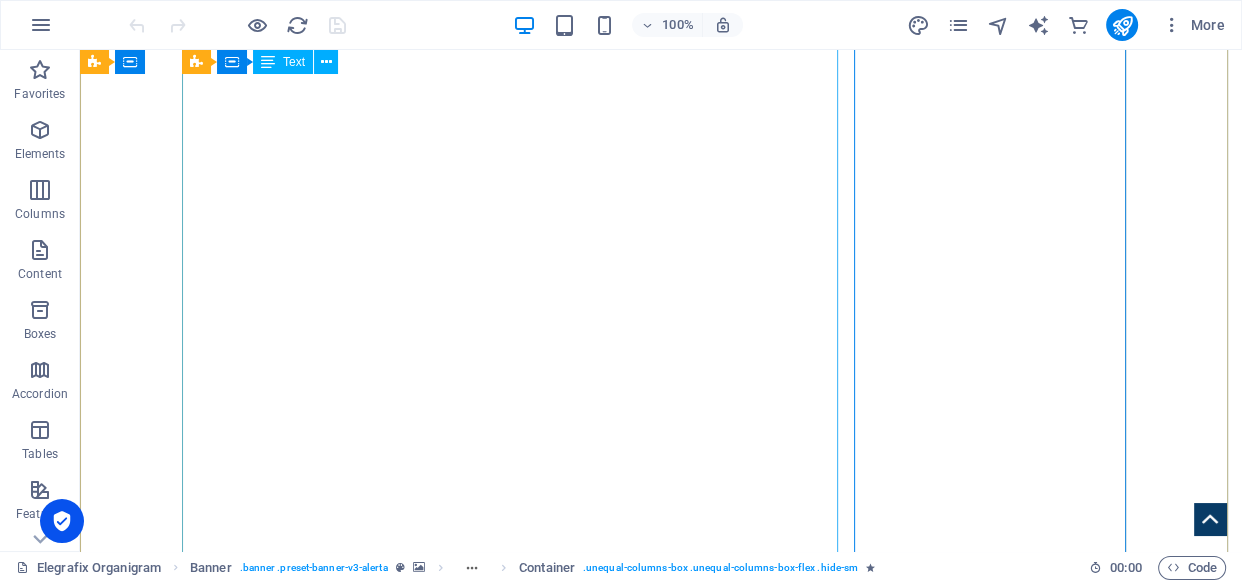 click on "About Us:  Redefining Synergy for a Unified Future At Elegrafix Integrated Services, we believe that true organizational potential is unlocked when every component—people, processes, and technology—works in perfect harmony. Our core mission is to  "Redefine Synergy in Organizations,"  transforming fragmentation into fluidity and individual efforts into collective triumphs. We're not just about improving collaboration; we're about fundamentally changing how organizations operate, ensuring that the whole is truly greater than the sum of its parts. Our Mission: Unlocking Collective Potential Our Vision: A Future of Seamless Integration Our Values: The Pillars of Synergy Our commitment to redefining synergy is built upon a foundation of core values that guide every interaction, solution, and partnership: Integrity:  We operate with unwavering honesty and transparency, building trust through ethical practices and dependable results. Our clients' success is paramount, and we always act in their best interest." at bounding box center [661, 2626] 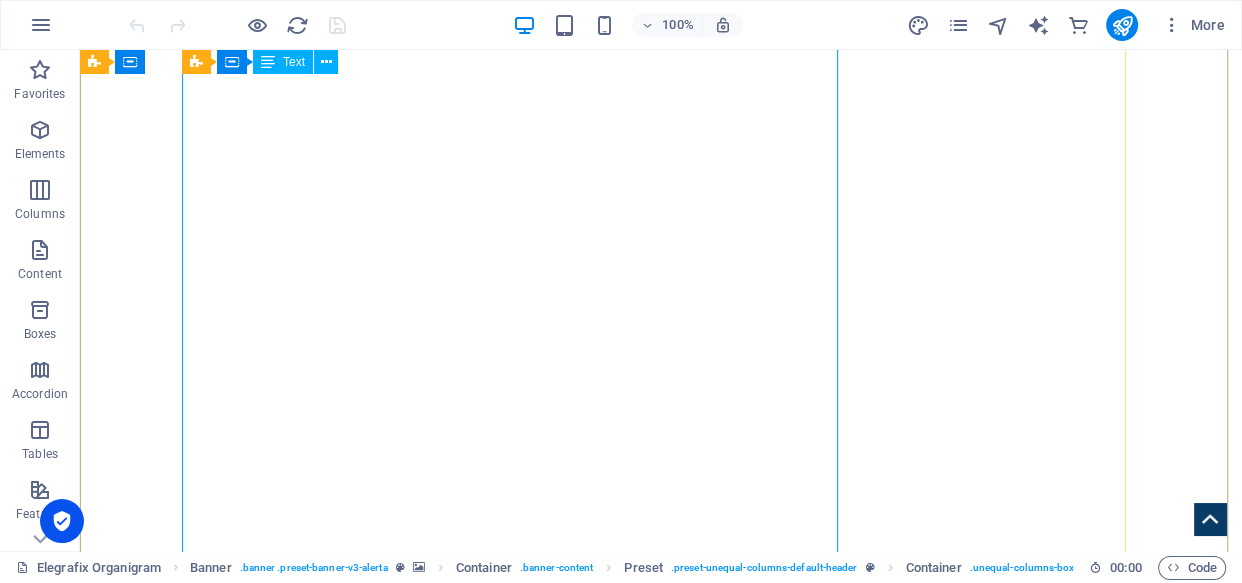 click on "About Us:  Redefining Synergy for a Unified Future At Elegrafix Integrated Services, we believe that true organizational potential is unlocked when every component—people, processes, and technology—works in perfect harmony. Our core mission is to  "Redefine Synergy in Organizations,"  transforming fragmentation into fluidity and individual efforts into collective triumphs. We're not just about improving collaboration; we're about fundamentally changing how organizations operate, ensuring that the whole is truly greater than the sum of its parts. Our Mission: Unlocking Collective Potential Our Vision: A Future of Seamless Integration Our Values: The Pillars of Synergy Our commitment to redefining synergy is built upon a foundation of core values that guide every interaction, solution, and partnership: Integrity:  We operate with unwavering honesty and transparency, building trust through ethical practices and dependable results. Our clients' success is paramount, and we always act in their best interest." at bounding box center [661, 2626] 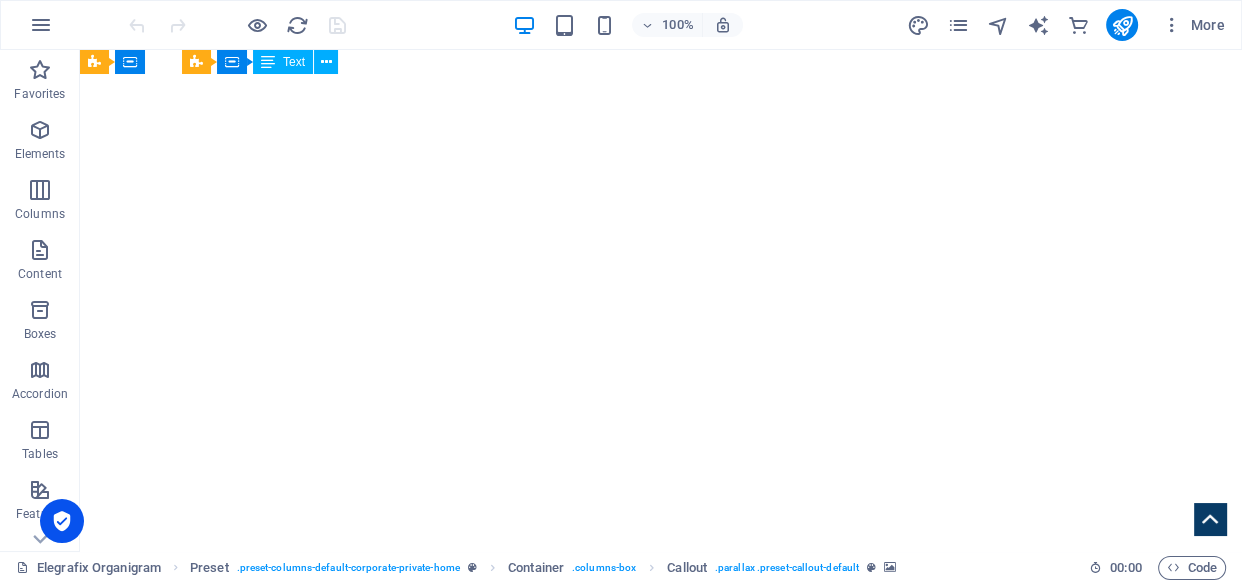 click on "About Us:  Redefining Synergy for a Unified Future At Elegrafix Integrated Services, we believe that true organizational potential is unlocked when every component—people, processes, and technology—works in perfect harmony. Our core mission is to  "Redefine Synergy in Organizations,"  transforming fragmentation into fluidity and individual efforts into collective triumphs. We're not just about improving collaboration; we're about fundamentally changing how organizations operate, ensuring that the whole is truly greater than the sum of its parts. Our Mission: Unlocking Collective Potential Our Vision: A Future of Seamless Integration Our Values: The Pillars of Synergy Our commitment to redefining synergy is built upon a foundation of core values that guide every interaction, solution, and partnership: Integrity:  We operate with unwavering honesty and transparency, building trust through ethical practices and dependable results. Our clients' success is paramount, and we always act in their best interest." at bounding box center (661, 2626) 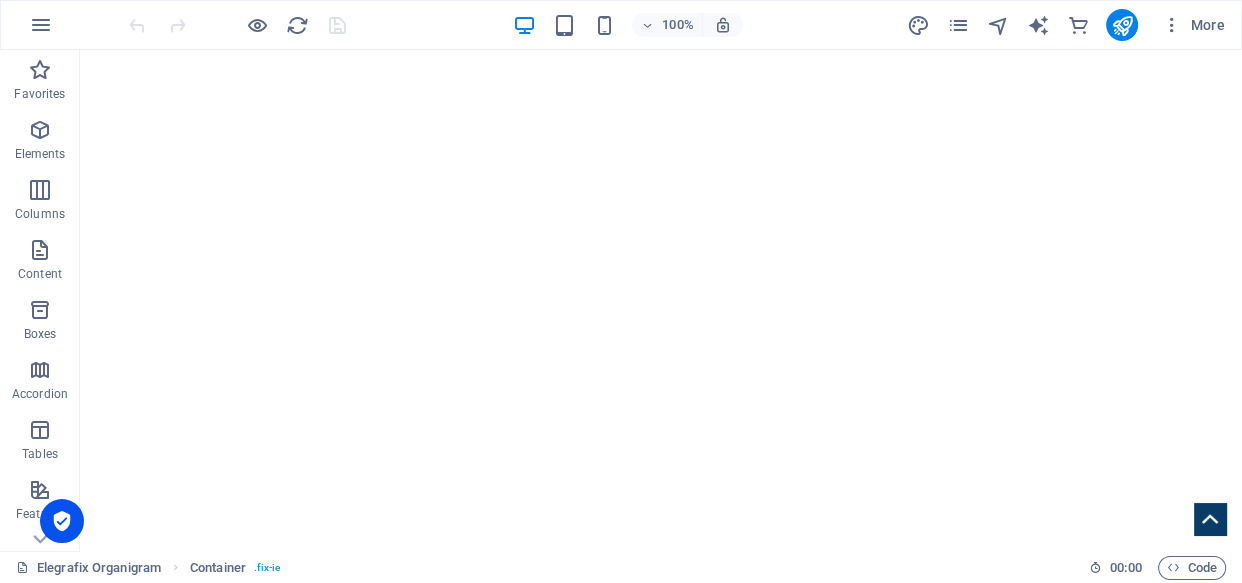 scroll, scrollTop: 990, scrollLeft: 0, axis: vertical 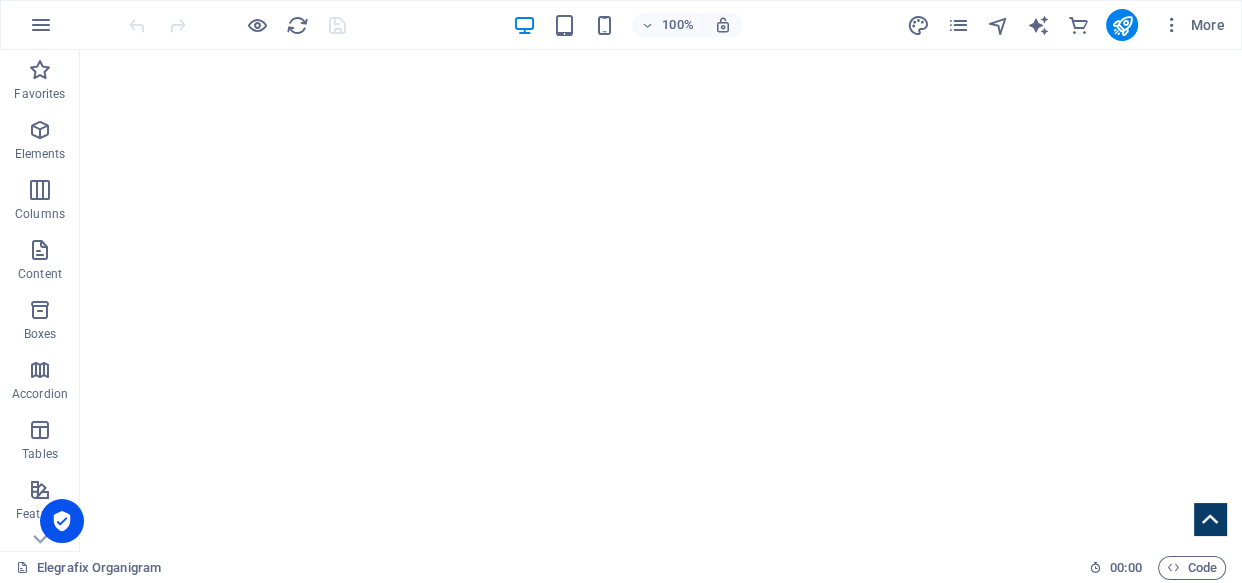 drag, startPoint x: 1240, startPoint y: 153, endPoint x: 714, endPoint y: 289, distance: 543.29736 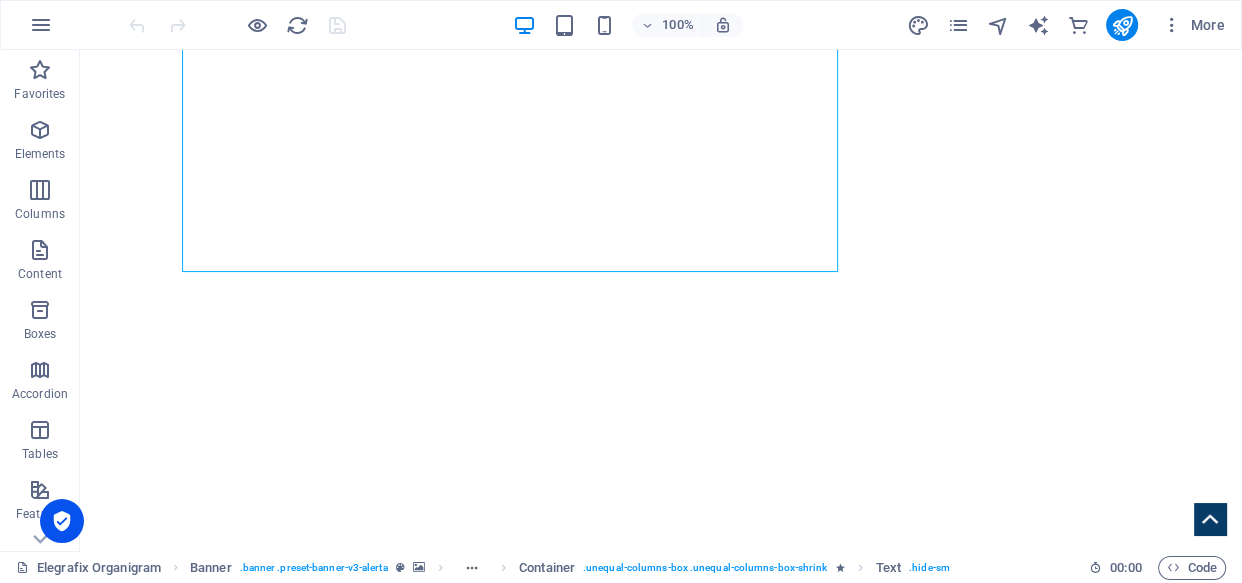 scroll, scrollTop: 1729, scrollLeft: 0, axis: vertical 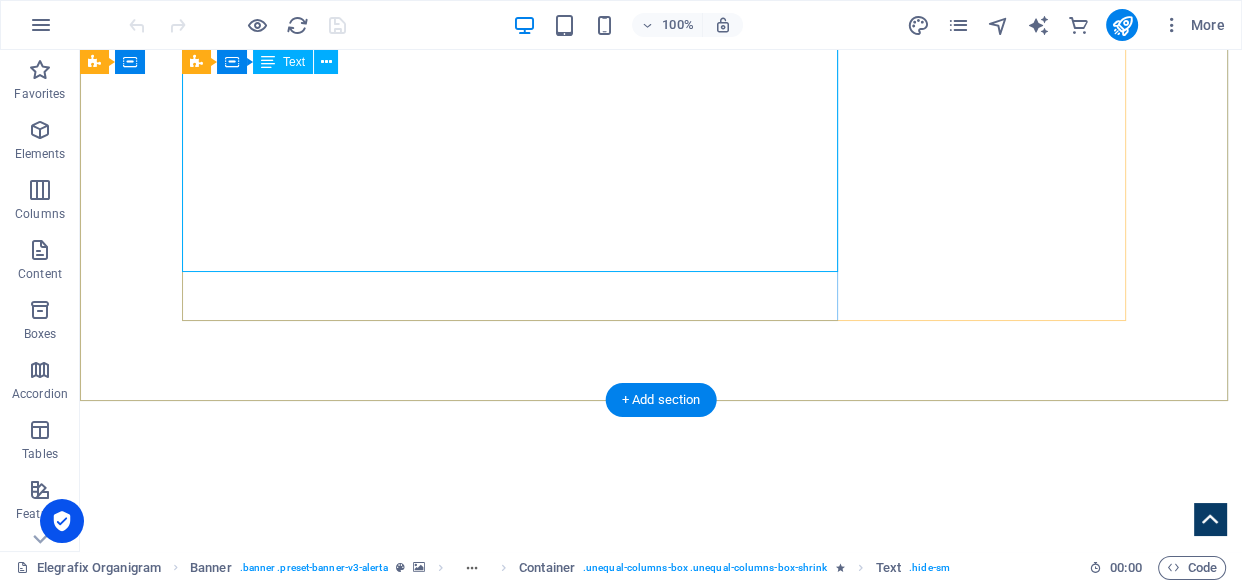 click on "About Us:  Redefining Synergy for a Unified Future At Elegrafix Integrated Services, we believe that true organizational potential is unlocked when every component—people, processes, and technology—works in perfect harmony. Our core mission is to  "Redefine Synergy in Organizations,"  transforming fragmentation into fluidity and individual efforts into collective triumphs. We're not just about improving collaboration; we're about fundamentally changing how organizations operate, ensuring that the whole is truly greater than the sum of its parts. Our Mission: Unlocking Collective Potential Our Vision: A Future of Seamless Integration Our Values: The Pillars of Synergy Our commitment to redefining synergy is built upon a foundation of core values that guide every interaction, solution, and partnership: Integrity:  We operate with unwavering honesty and transparency, building trust through ethical practices and dependable results. Our clients' success is paramount, and we always act in their best interest." at bounding box center (661, 1448) 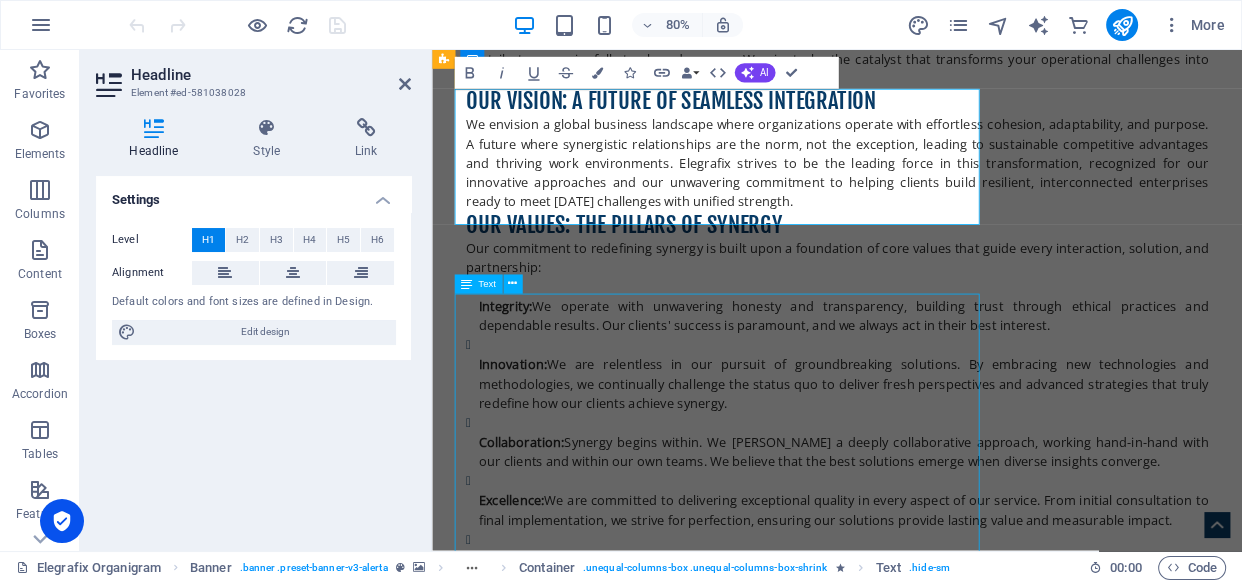 click on "About Us:  Redefining Synergy for a Unified Future At Elegrafix Integrated Services, we believe that true organizational potential is unlocked when every component—people, processes, and technology—works in perfect harmony. Our core mission is to  "Redefine Synergy in Organizations,"  transforming fragmentation into fluidity and individual efforts into collective triumphs. We're not just about improving collaboration; we're about fundamentally changing how organizations operate, ensuring that the whole is truly greater than the sum of its parts. Our Mission: Unlocking Collective Potential Our Vision: A Future of Seamless Integration Our Values: The Pillars of Synergy Our commitment to redefining synergy is built upon a foundation of core values that guide every interaction, solution, and partnership: Integrity:  We operate with unwavering honesty and transparency, building trust through ethical practices and dependable results. Our clients' success is paramount, and we always act in their best interest." at bounding box center (939, 298) 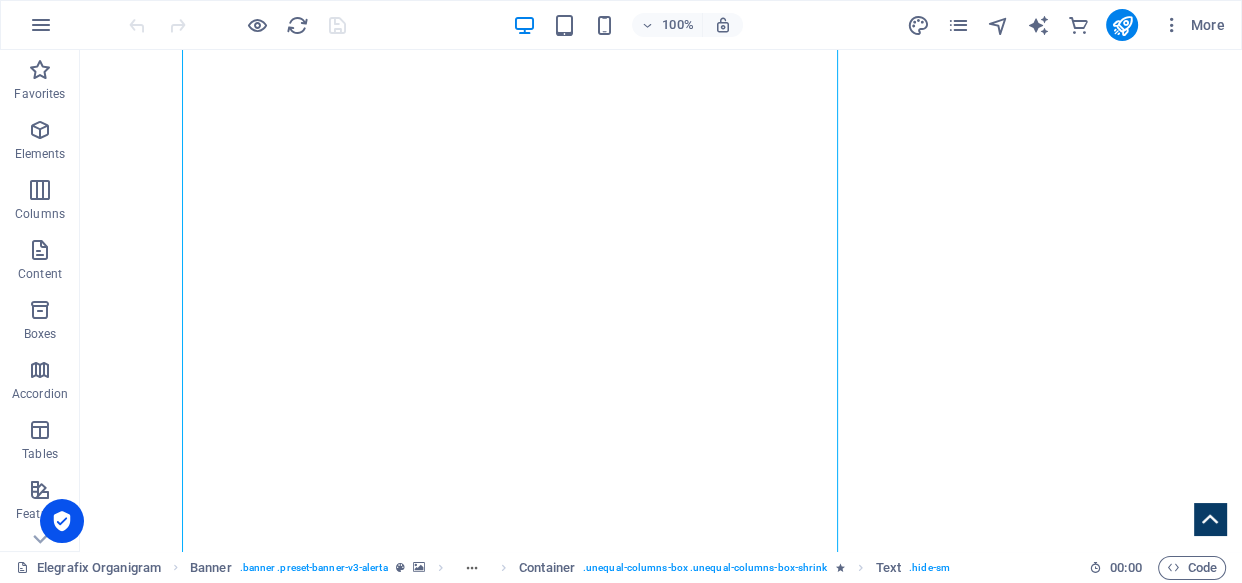 scroll, scrollTop: 1477, scrollLeft: 0, axis: vertical 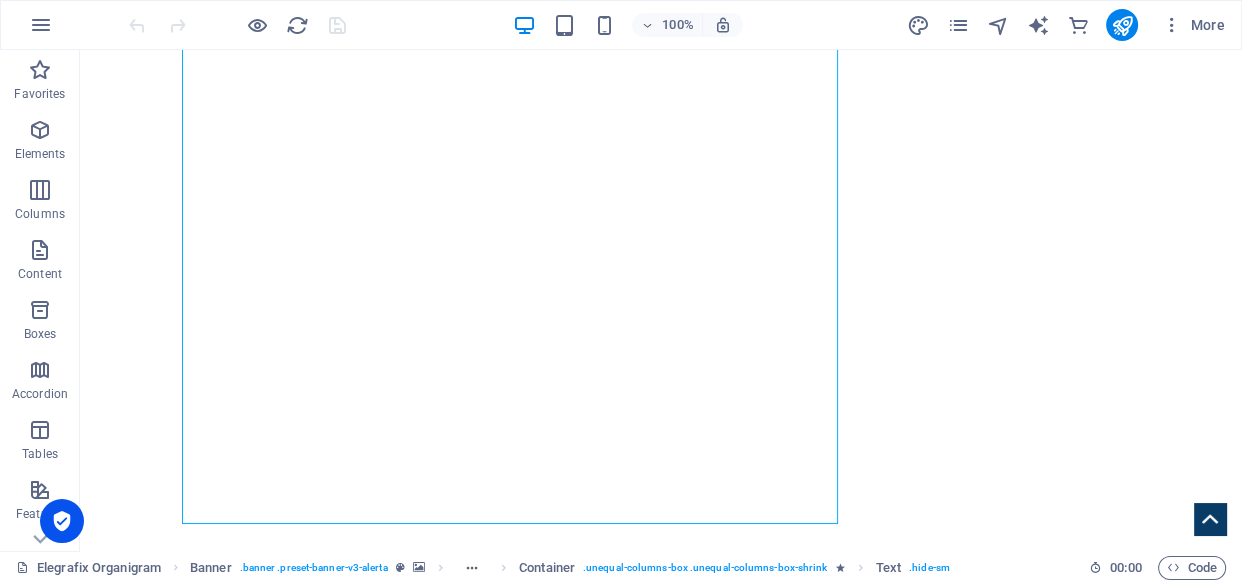 drag, startPoint x: 1240, startPoint y: 111, endPoint x: 520, endPoint y: 430, distance: 787.503 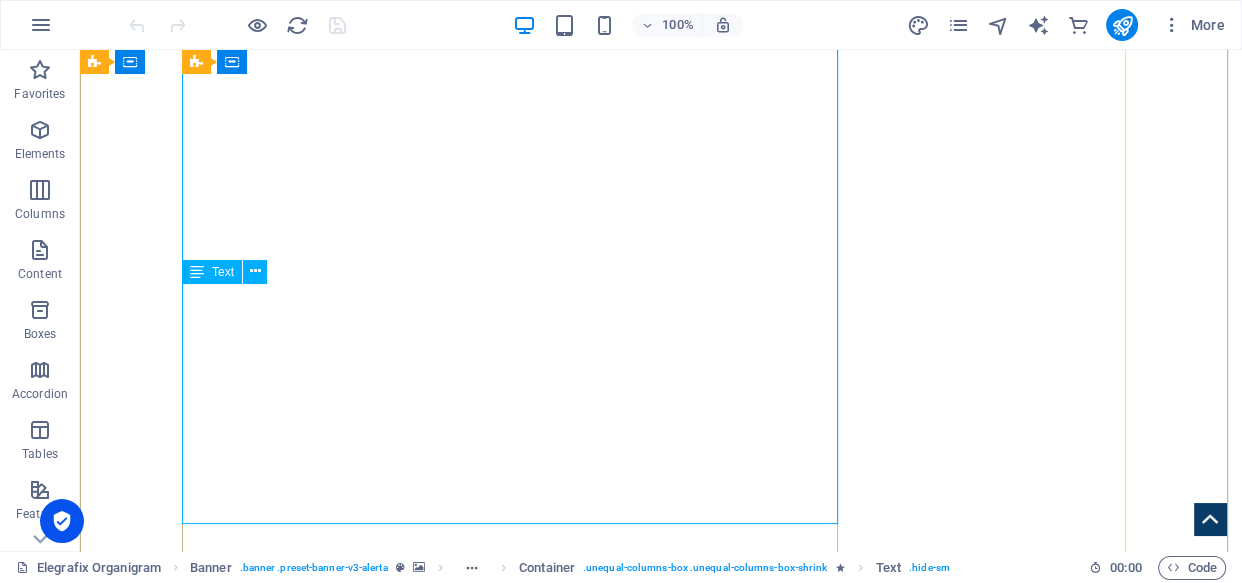 click on "About Us:  Redefining Synergy for a Unified Future At Elegrafix Integrated Services, we believe that true organizational potential is unlocked when every component—people, processes, and technology—works in perfect harmony. Our core mission is to  "Redefine Synergy in Organizations,"  transforming fragmentation into fluidity and individual efforts into collective triumphs. We're not just about improving collaboration; we're about fundamentally changing how organizations operate, ensuring that the whole is truly greater than the sum of its parts. Our Mission: Unlocking Collective Potential Our Vision: A Future of Seamless Integration Our Values: The Pillars of Synergy Our commitment to redefining synergy is built upon a foundation of core values that guide every interaction, solution, and partnership: Integrity:  We operate with unwavering honesty and transparency, building trust through ethical practices and dependable results. Our clients' success is paramount, and we always act in their best interest." at bounding box center (661, 1700) 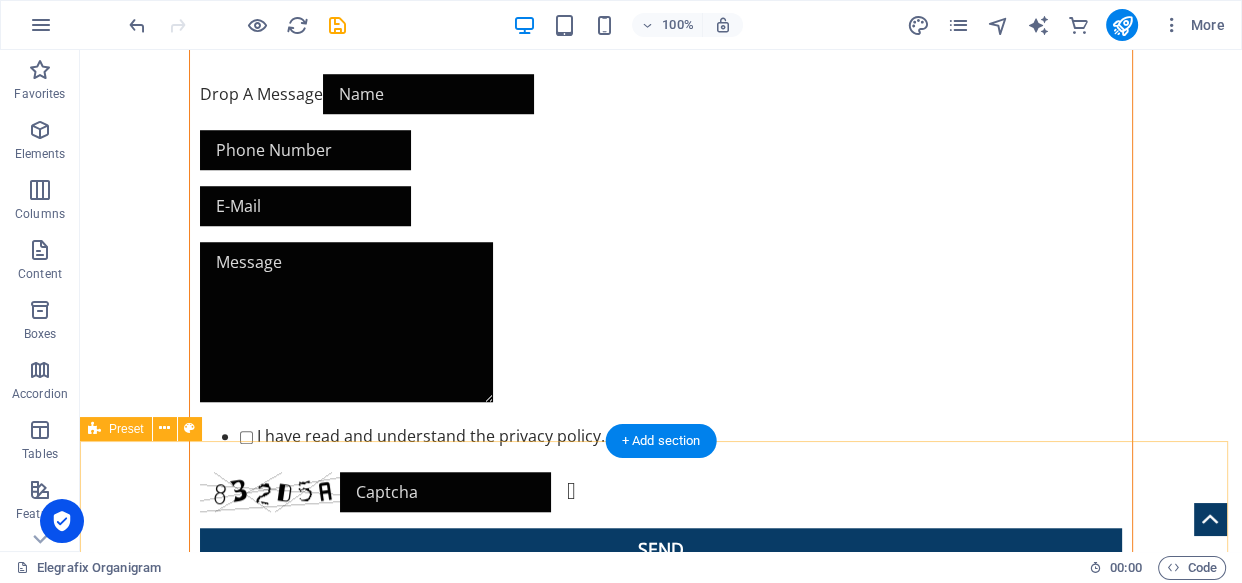 click on "SOLUTIONS Lorem ipsum dolor sit amet, consetetur sadipscing elitr, sed diam nonumy eirmod tempor invidunt ut labore et dolore magna aliquyam erat, sed diam voluptua.  Consulting Lorem ipsum dolor sit amet, consetetur sadipscing elitr, sed diam nonumy eirmod tempor invidunt ut labore et dolore magna aliquyam erat, sed diam voluptua.  INNOVATIONS Lorem ipsum dolor sit amet, consetetur sadipscing elitr, sed diam nonumy eirmod tempor invidunt ut labore et dolore magna aliquyam erat, sed diam voluptua.  LEADERSHIP Lorem ipsum dolor sit amet, consetetur sadipscing elitr, sed diam nonumy eirmod tempor invidunt ut labore et dolore magna aliquyam erat, sed diam voluptua." at bounding box center (661, 3293) 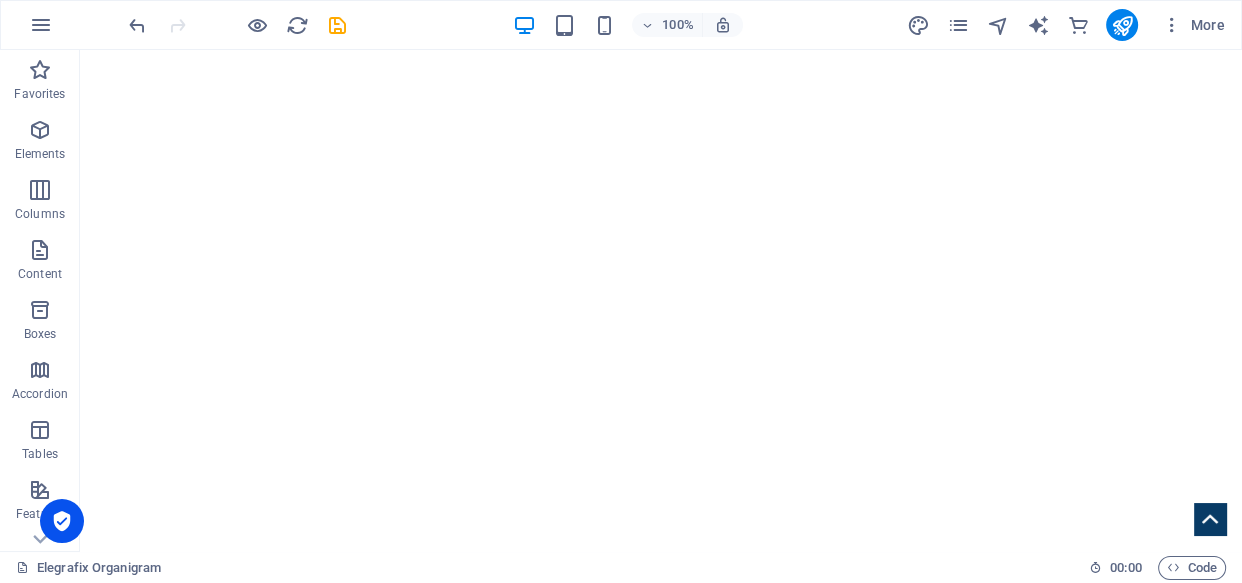 scroll, scrollTop: 377, scrollLeft: 0, axis: vertical 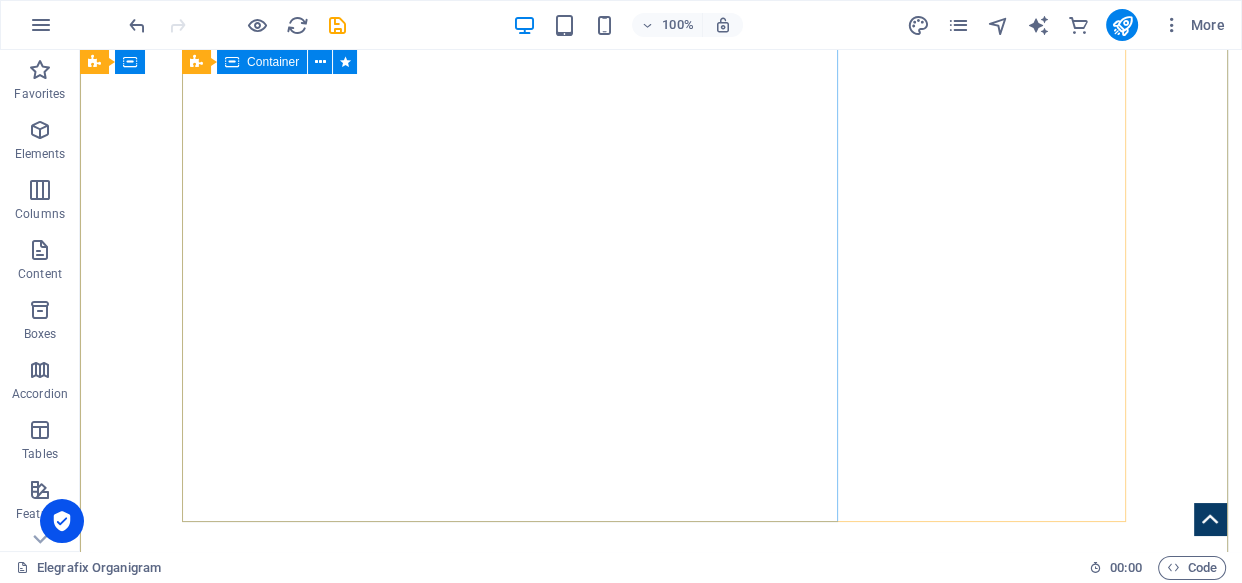click on "ELEGRAFIX INTEGRATED   SERVICES REDEFINING SYNERGY IN ORGANIZATIONS ... Learn more" at bounding box center [661, 1025] 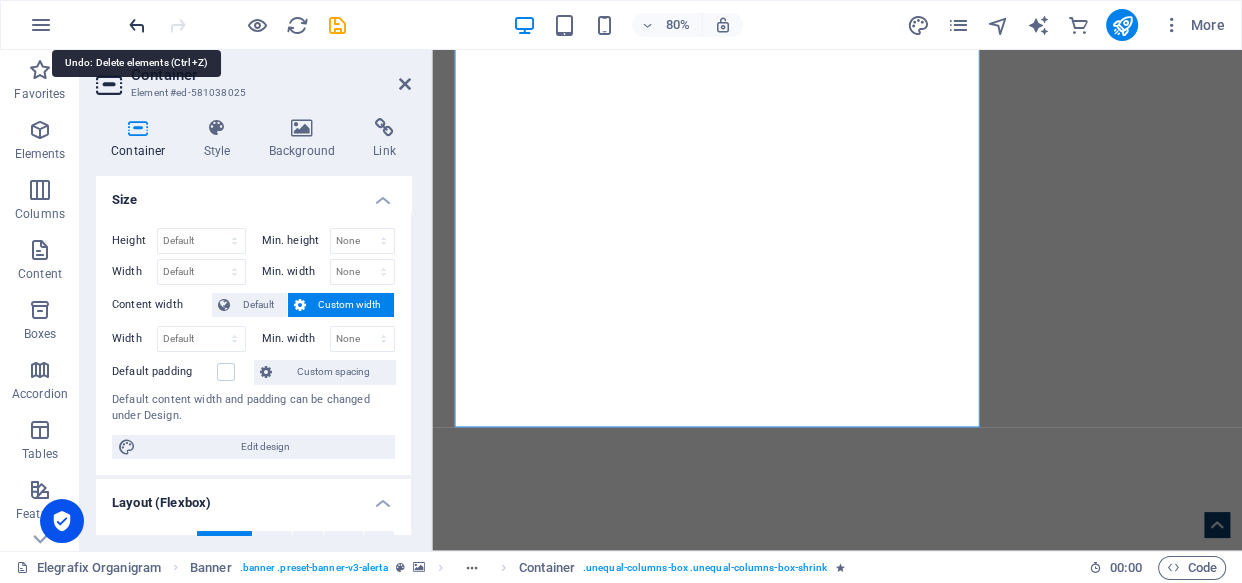 click at bounding box center (137, 25) 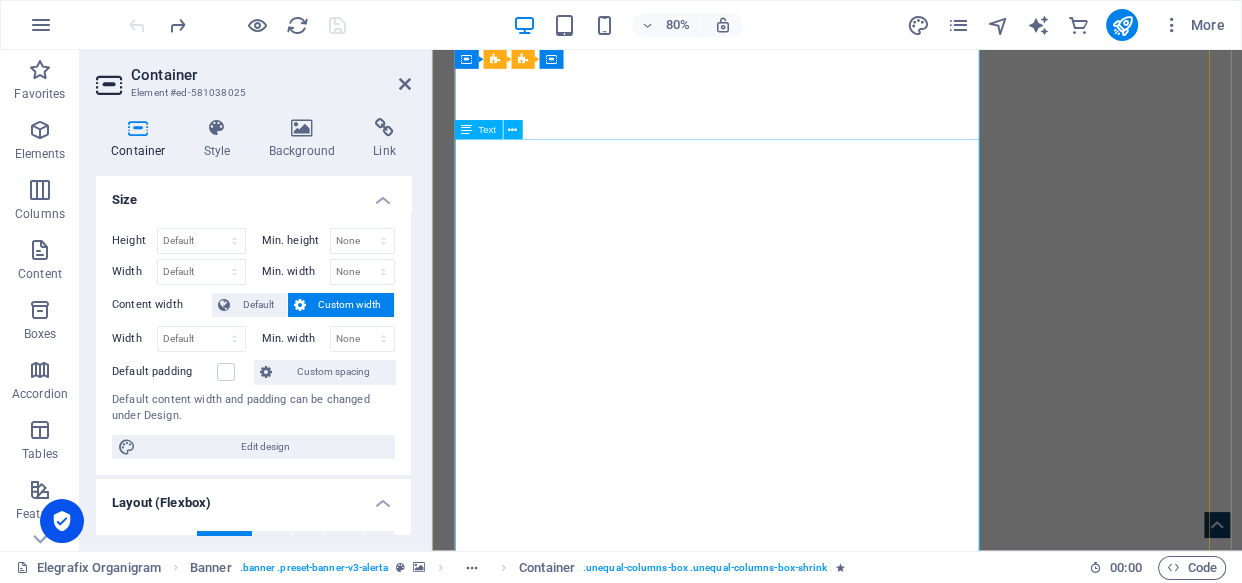 click on "About Us:  Redefining Synergy for a Unified Future At Elegrafix Integrated Services, we believe that true organizational potential is unlocked when every component—people, processes, and technology—works in perfect harmony. Our core mission is to  "Redefine Synergy in Organizations,"  transforming fragmentation into fluidity and individual efforts into collective triumphs. We're not just about improving collaboration; we're about fundamentally changing how organizations operate, ensuring that the whole is truly greater than the sum of its parts. Our Mission: Unlocking Collective Potential Our Vision: A Future of Seamless Integration Our Values: The Pillars of Synergy Our commitment to redefining synergy is built upon a foundation of core values that guide every interaction, solution, and partnership: Integrity:  We operate with unwavering honesty and transparency, building trust through ethical practices and dependable results. Our clients' success is paramount, and we always act in their best interest." at bounding box center (939, 2800) 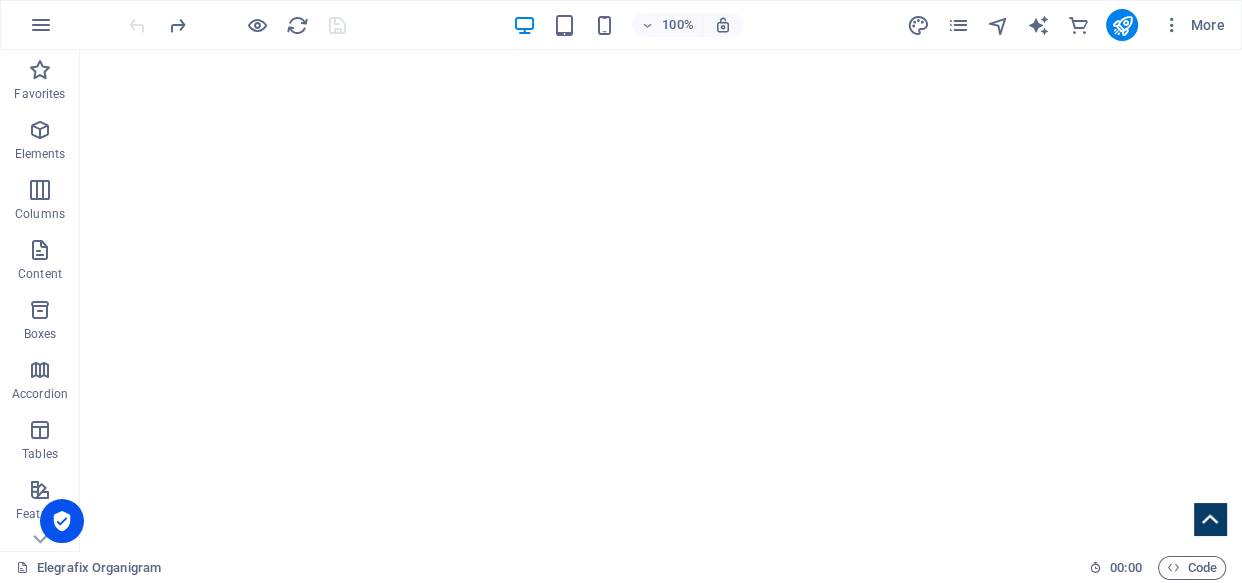 scroll, scrollTop: 1477, scrollLeft: 0, axis: vertical 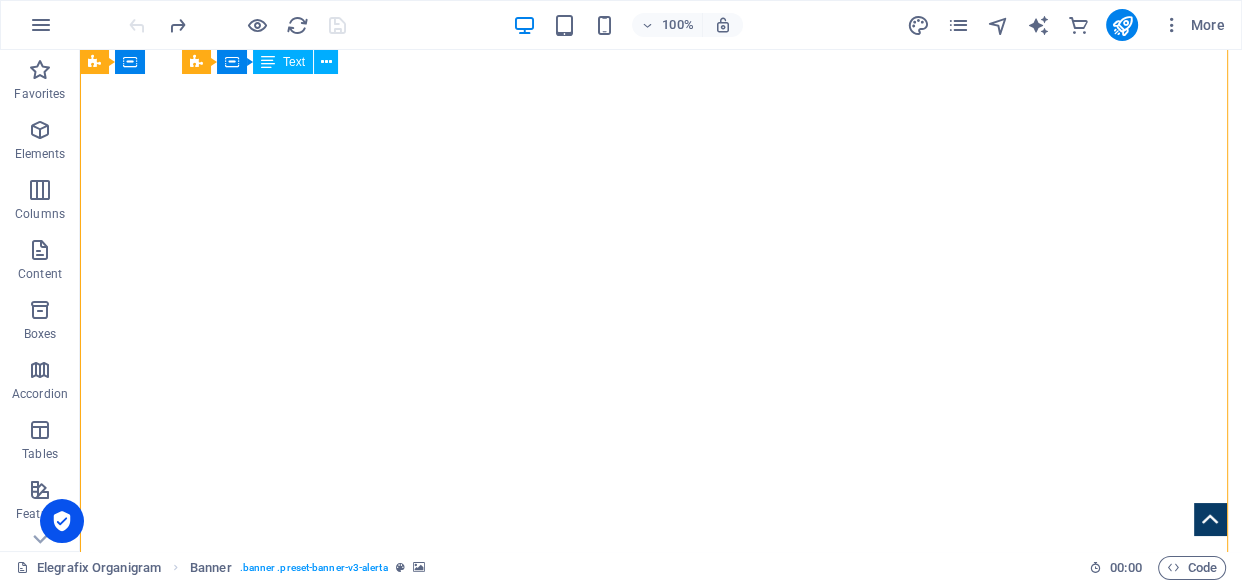 drag, startPoint x: 506, startPoint y: 429, endPoint x: 321, endPoint y: 119, distance: 361.00555 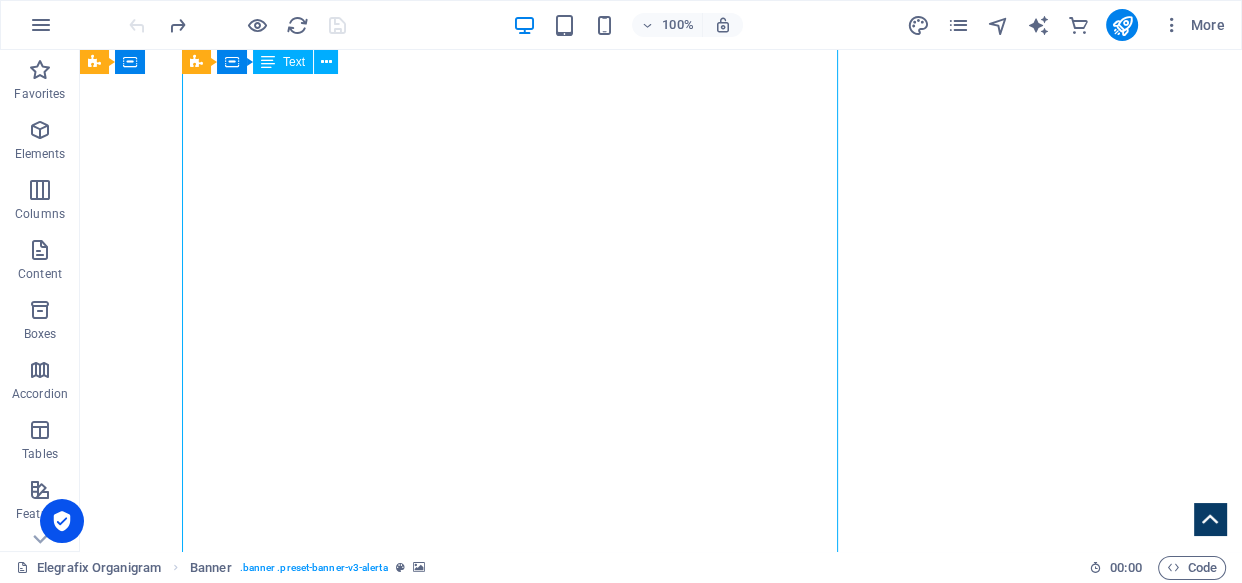 click on "About Us:  Redefining Synergy for a Unified Future At Elegrafix Integrated Services, we believe that true organizational potential is unlocked when every component—people, processes, and technology—works in perfect harmony. Our core mission is to  "Redefine Synergy in Organizations,"  transforming fragmentation into fluidity and individual efforts into collective triumphs. We're not just about improving collaboration; we're about fundamentally changing how organizations operate, ensuring that the whole is truly greater than the sum of its parts. Our Mission: Unlocking Collective Potential Our Vision: A Future of Seamless Integration Our Values: The Pillars of Synergy Our commitment to redefining synergy is built upon a foundation of core values that guide every interaction, solution, and partnership: Integrity:  We operate with unwavering honesty and transparency, building trust through ethical practices and dependable results. Our clients' success is paramount, and we always act in their best interest." at bounding box center (661, 1732) 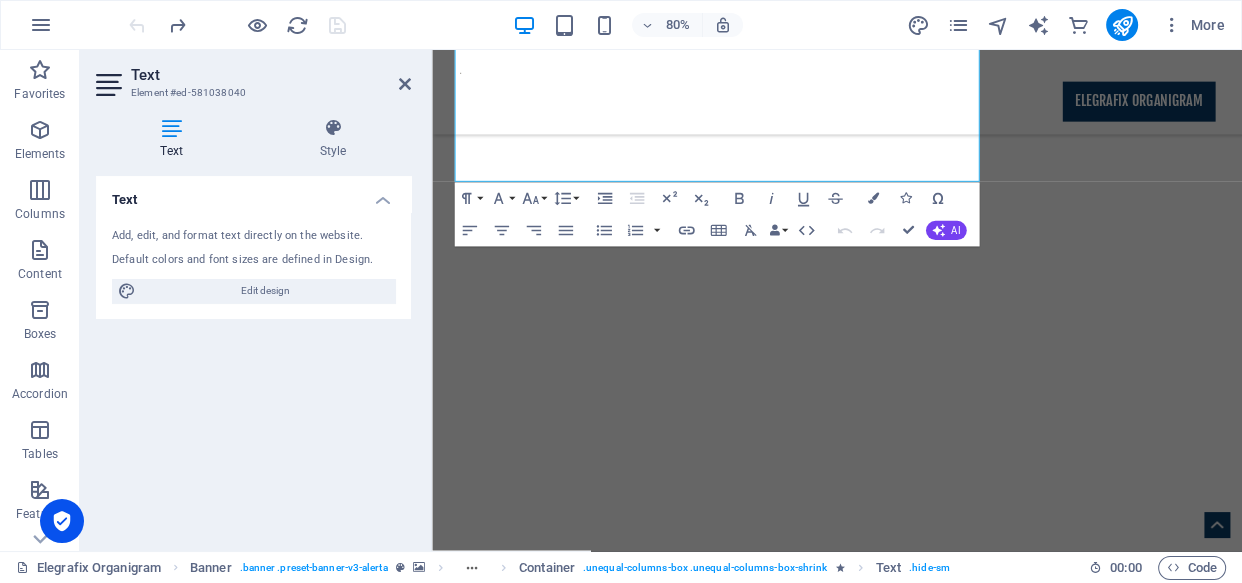 scroll, scrollTop: 1786, scrollLeft: 0, axis: vertical 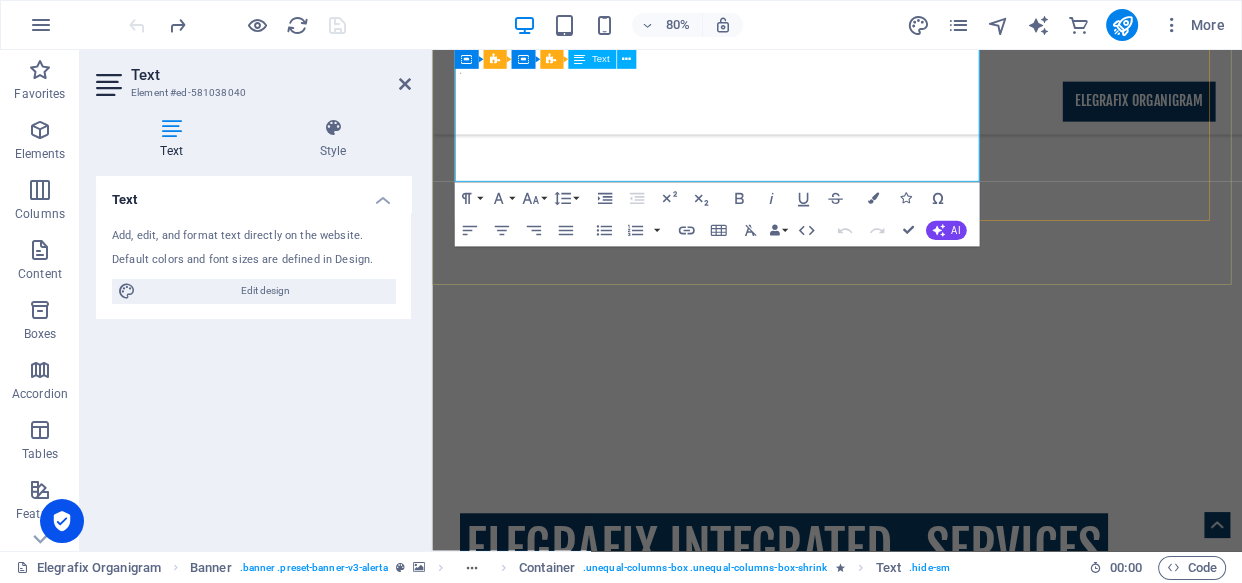 drag, startPoint x: 677, startPoint y: 760, endPoint x: 835, endPoint y: 164, distance: 616.5874 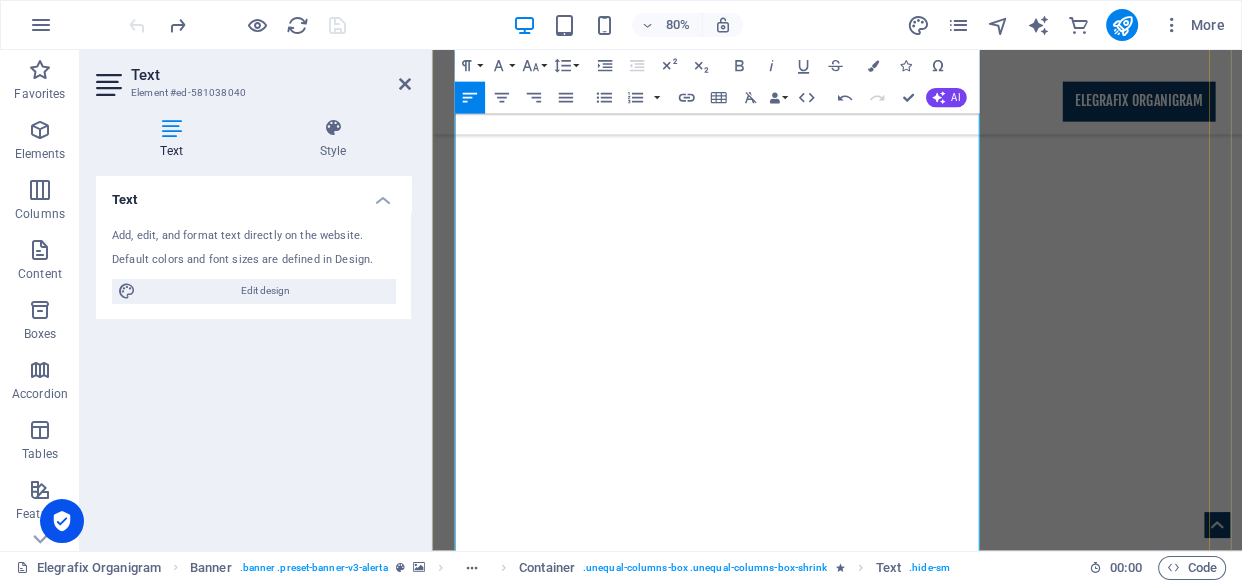 click on "About Us: Redefining Synergy" at bounding box center (676, 3341) 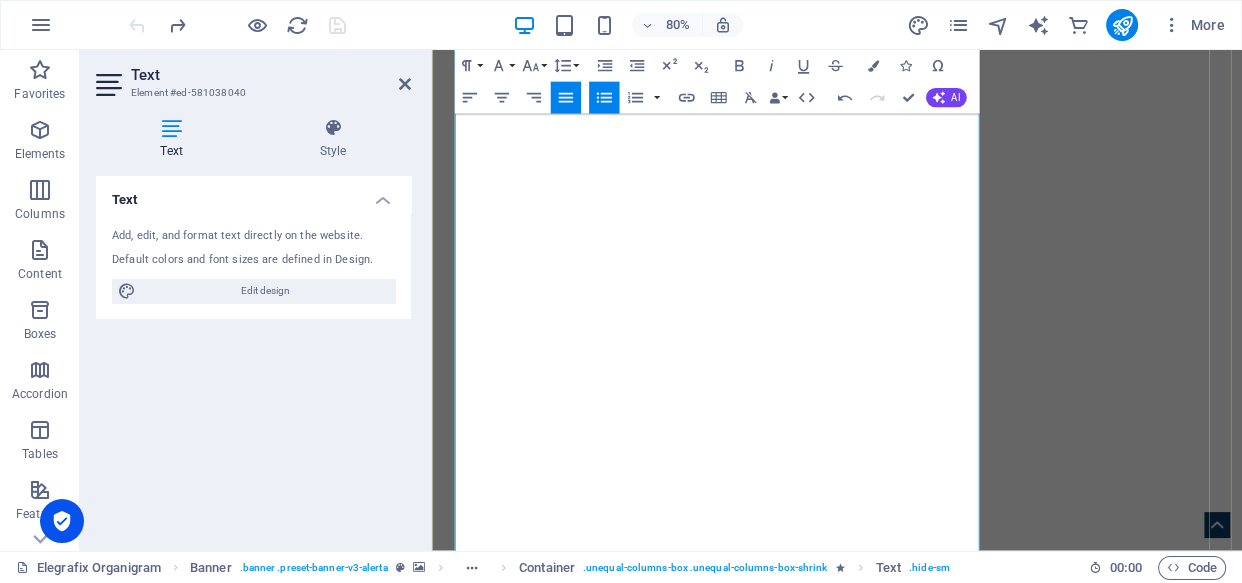 scroll, scrollTop: 1508, scrollLeft: 0, axis: vertical 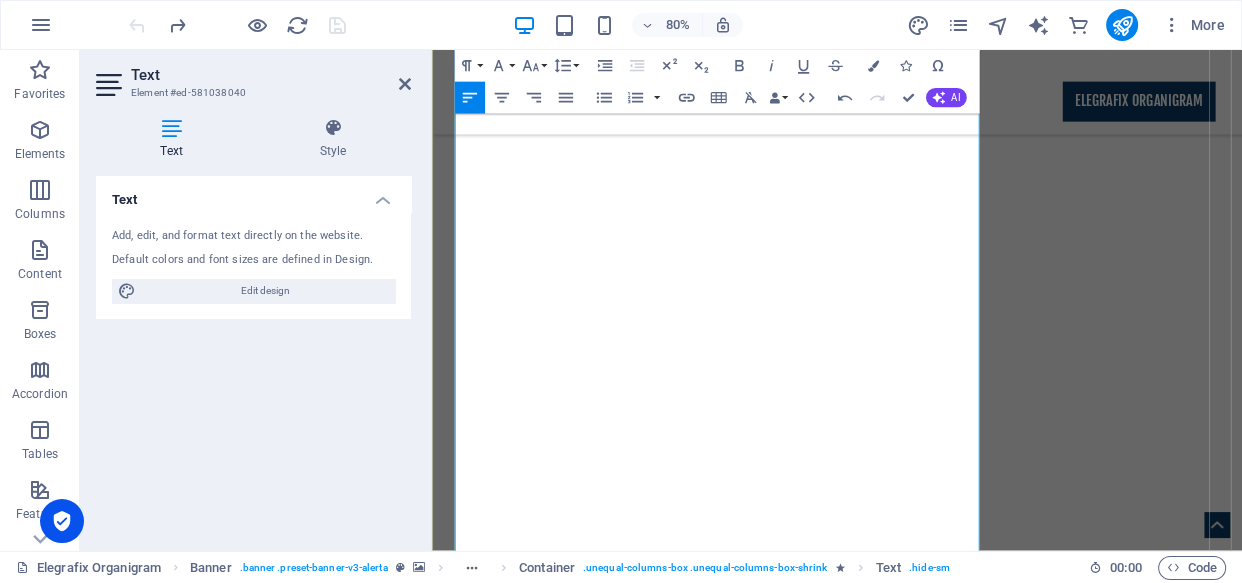 click on "At Elegrafix Integrated Services, we don't just provide solutions; we partner with you to cultivate a new era of organizational harmony, driving growth and ensuring your sustained leadership in a dynamic world." at bounding box center [939, 4036] 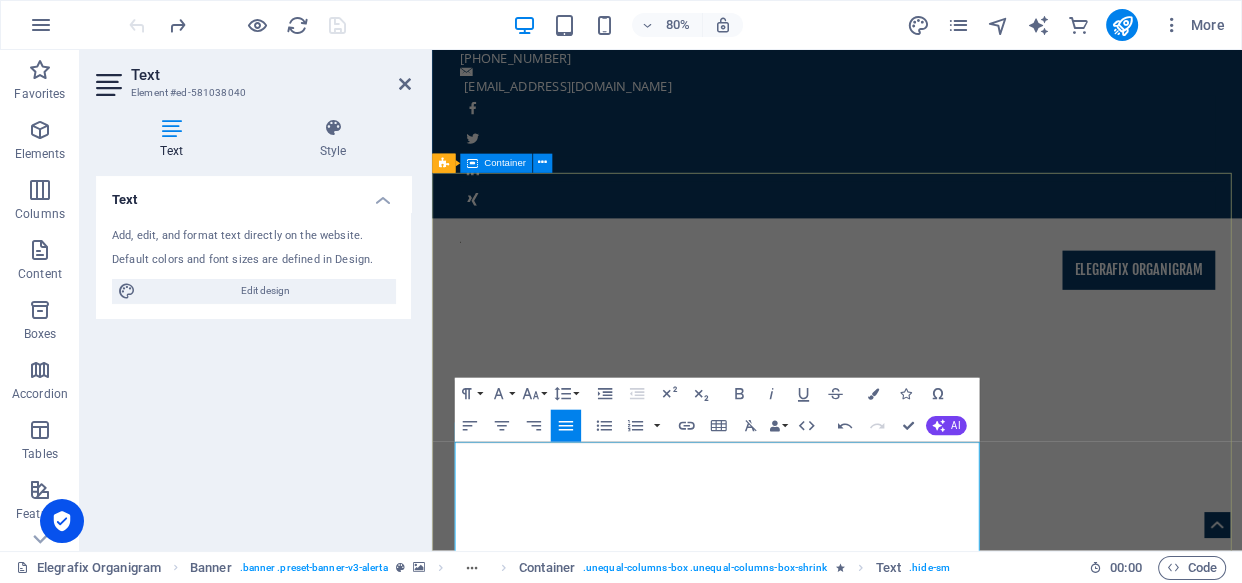 scroll, scrollTop: 0, scrollLeft: 0, axis: both 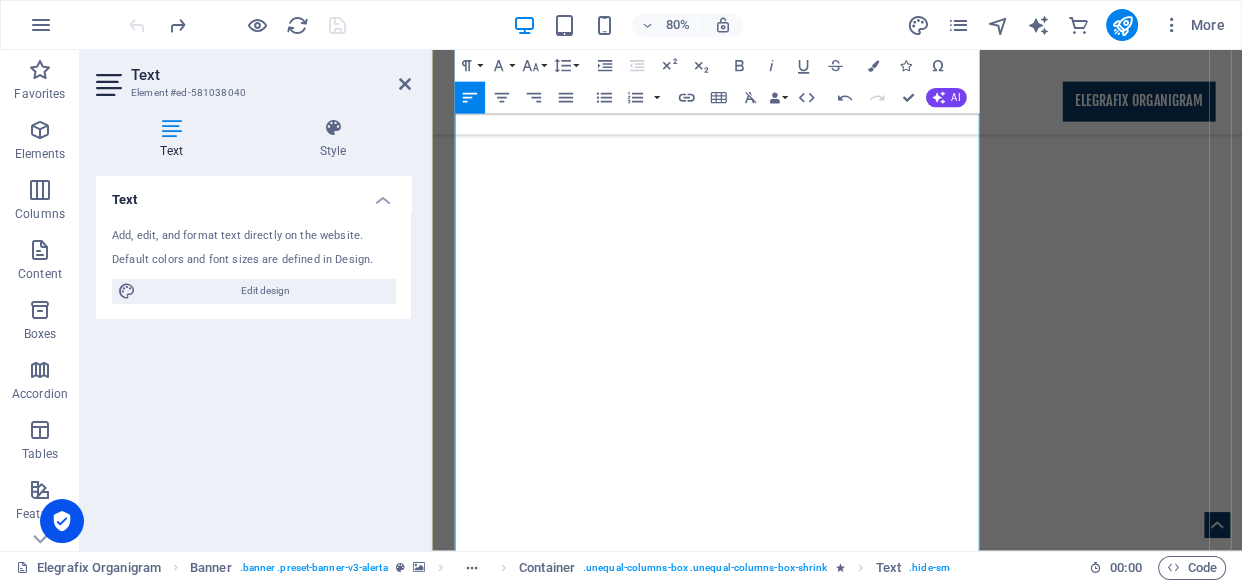 drag, startPoint x: 774, startPoint y: 294, endPoint x: 465, endPoint y: 254, distance: 311.57825 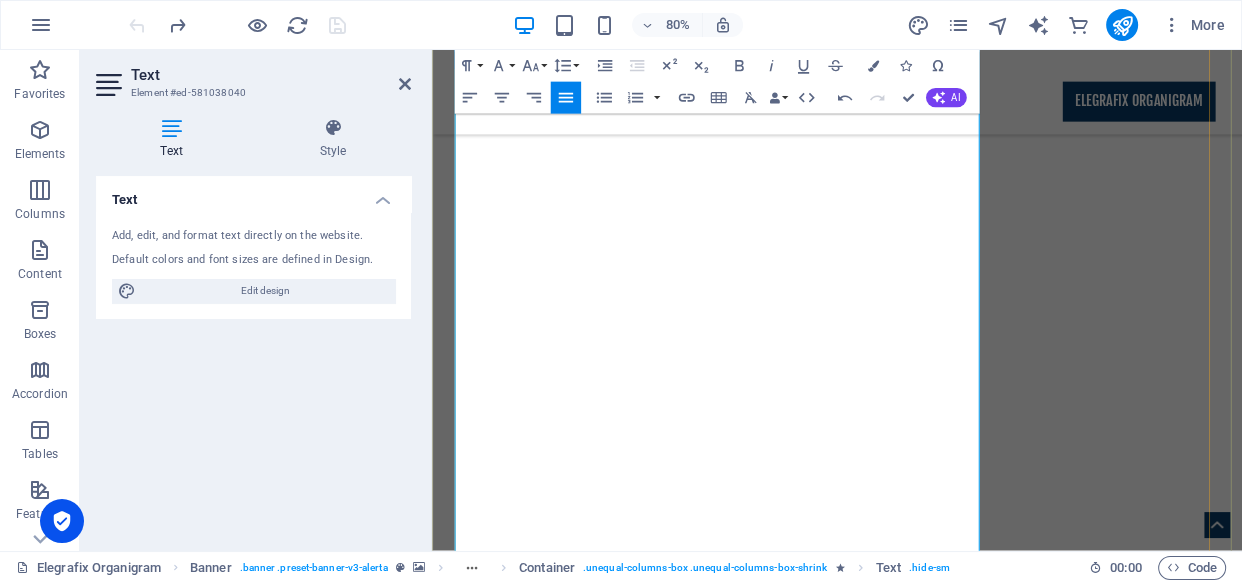 type 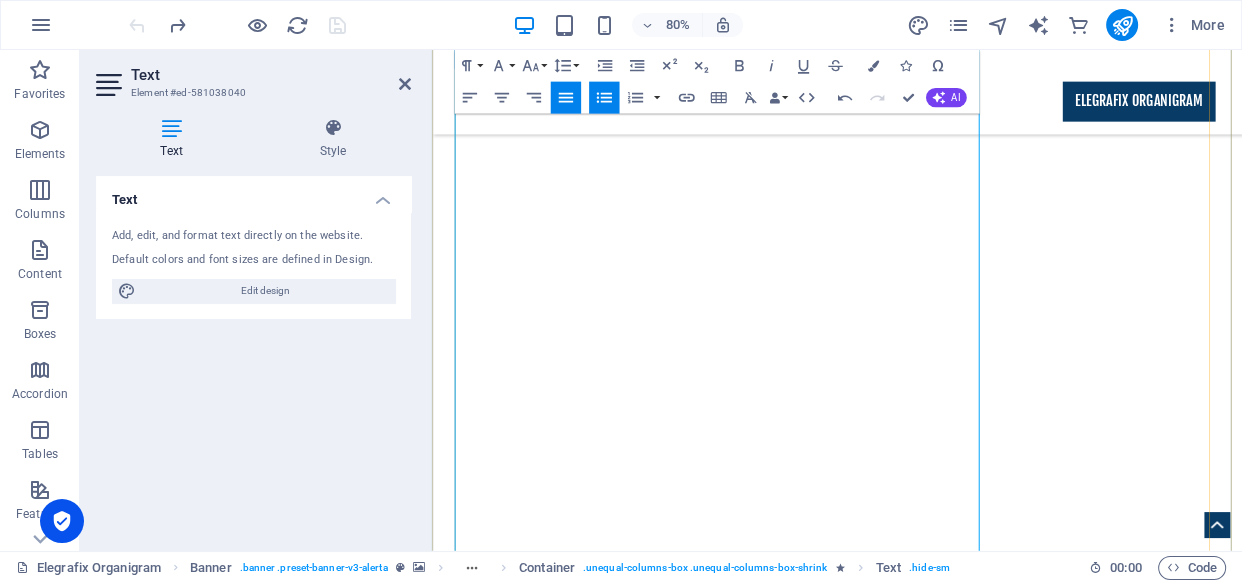 scroll, scrollTop: 3633, scrollLeft: 0, axis: vertical 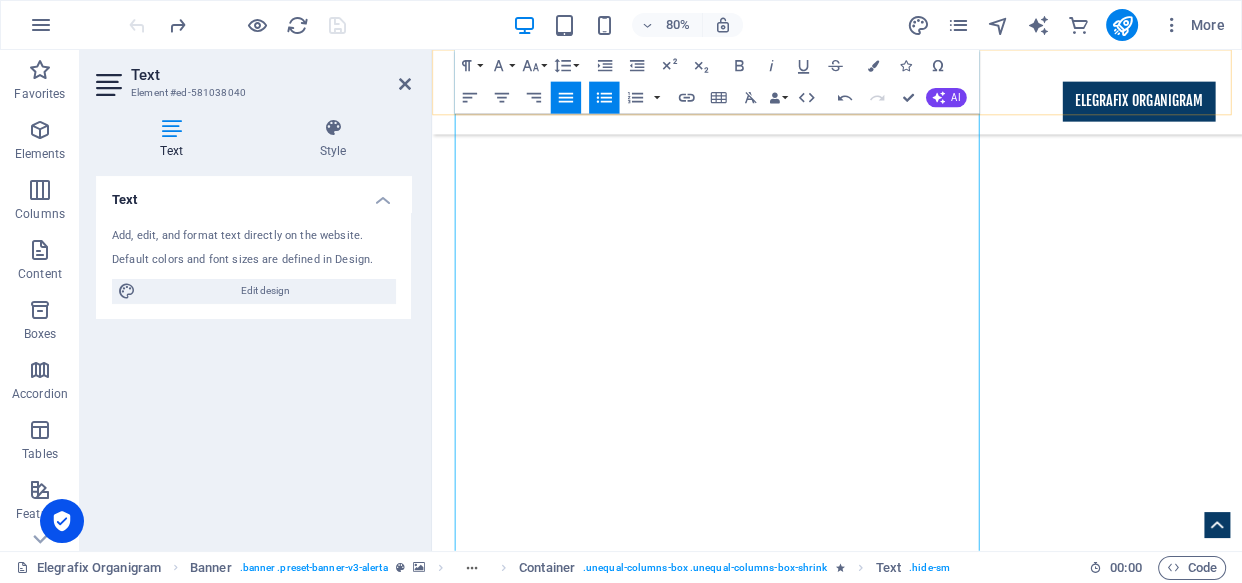 drag, startPoint x: 918, startPoint y: 456, endPoint x: 805, endPoint y: 128, distance: 346.9193 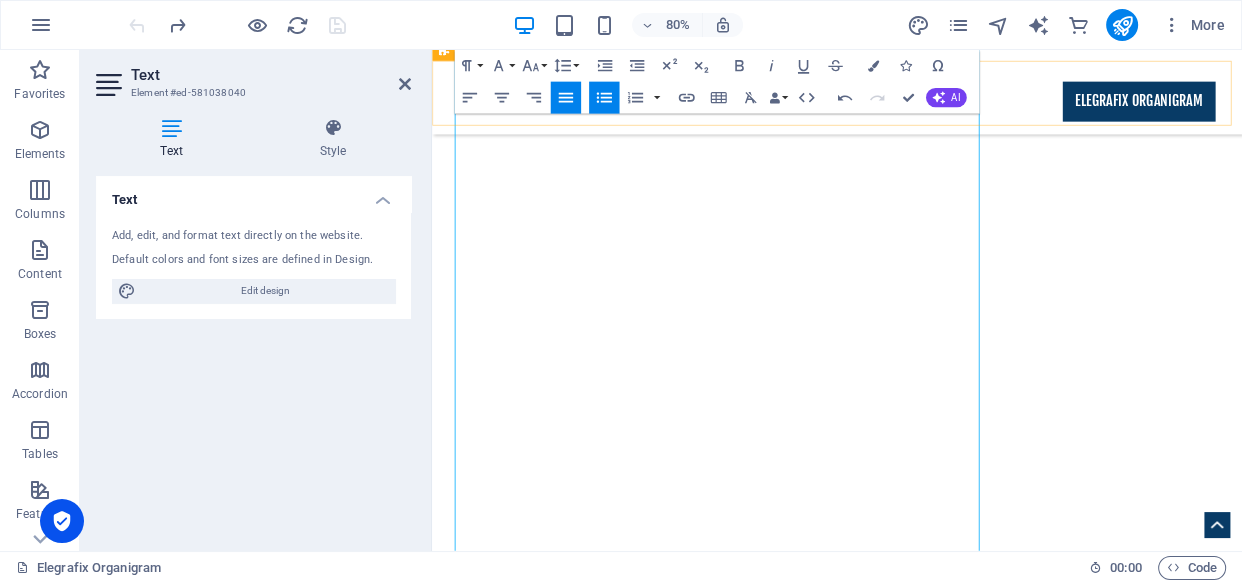 scroll, scrollTop: 2941, scrollLeft: 0, axis: vertical 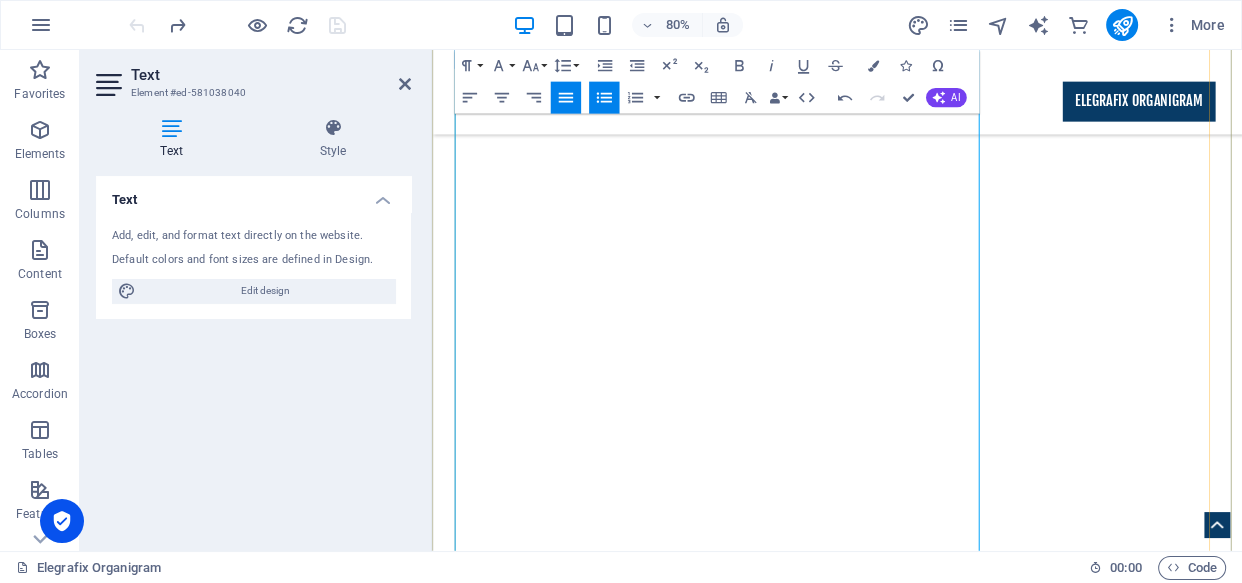 click on "n. We are dedicated to breaking down traditional silos, optimizing workflows, and aligning strategic objectives across all levels. Through our tailored solutions, we enable businesses to overcome complexities, accelerate decision-making, and cultivate an environment where every individual and department contributes meaningfully to shared success. We aim to be the catalyst that transforms your operational challenges into strategic advantages." at bounding box center [939, 6191] 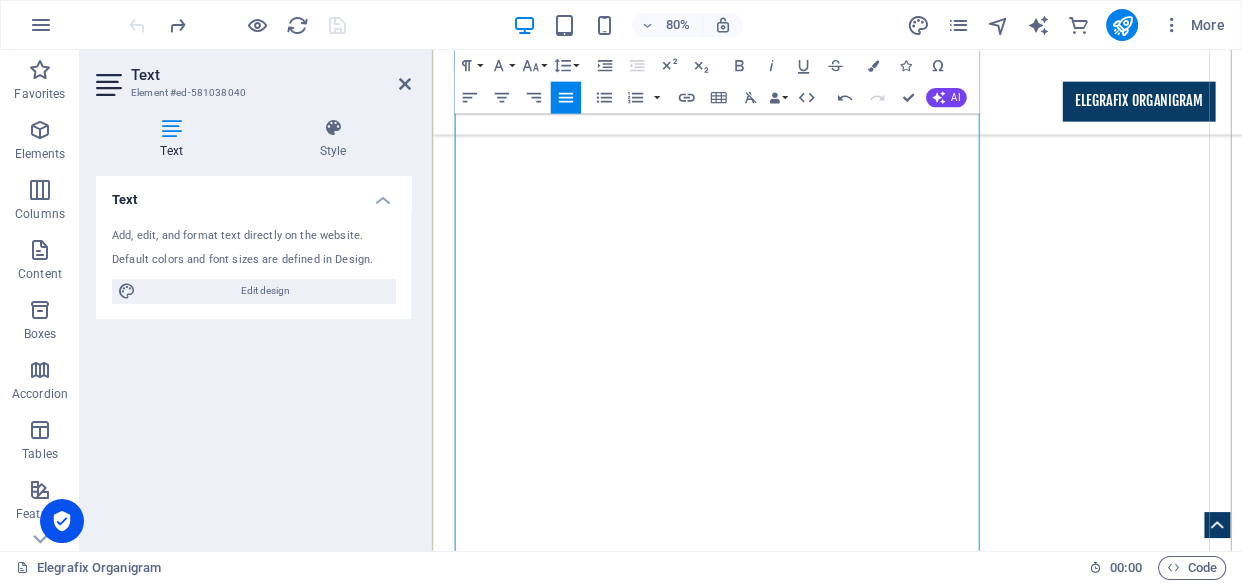 drag, startPoint x: 718, startPoint y: 262, endPoint x: 584, endPoint y: 367, distance: 170.23807 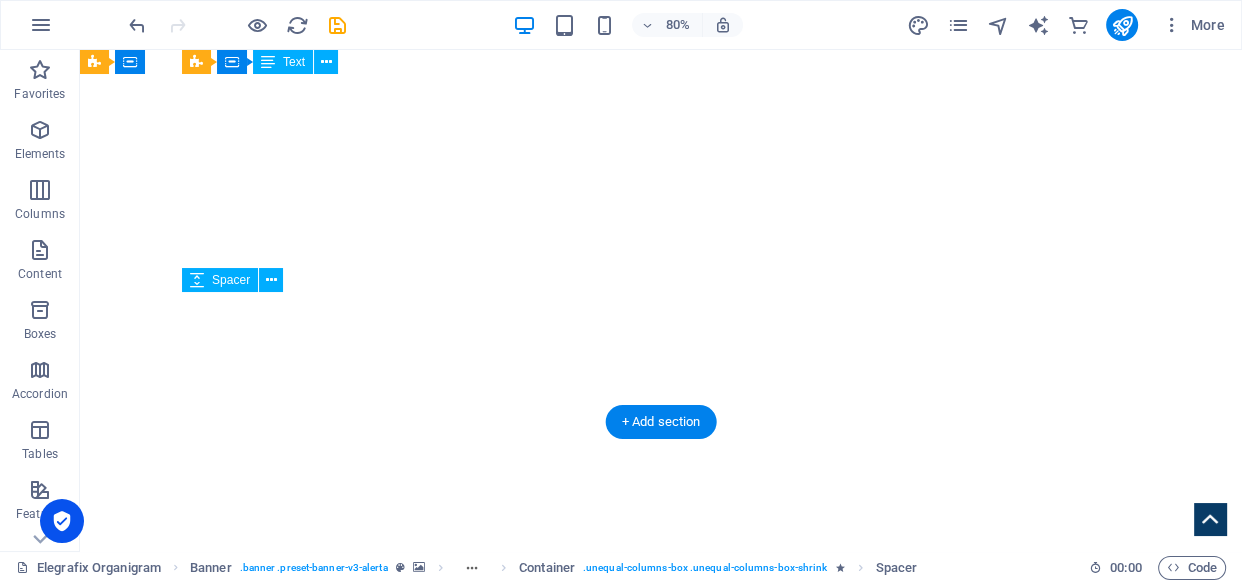 scroll, scrollTop: 6110, scrollLeft: 0, axis: vertical 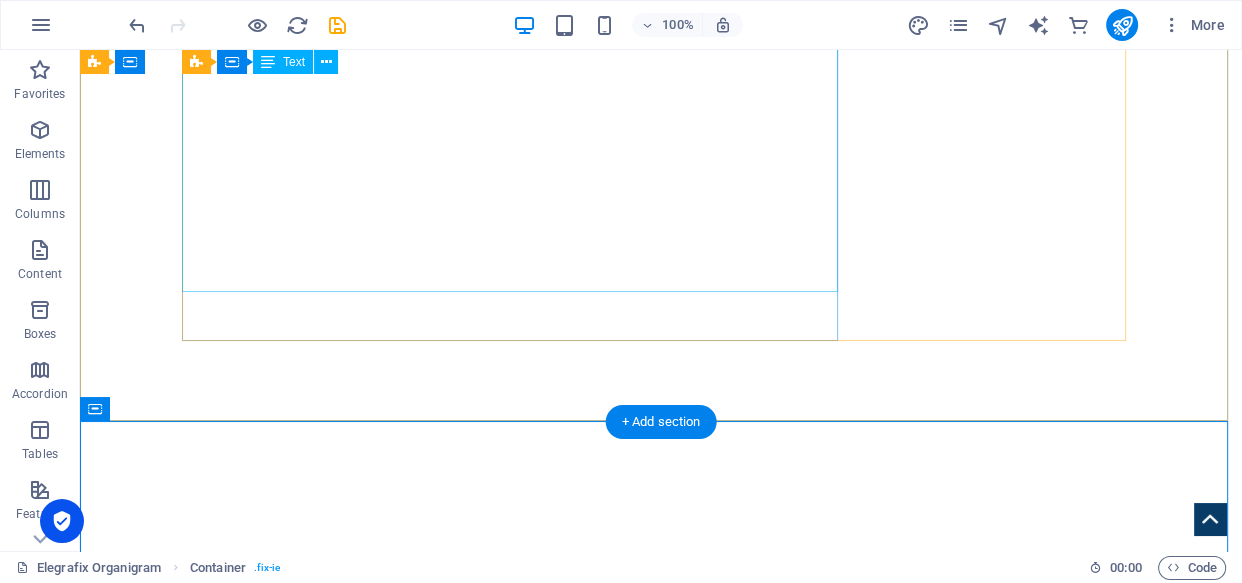 click on "About Us: Redefining Synergy for a Unified Future At Elegrafix Integrated Services, we believe that true organizational potential is unlocked when every component—people, processes, and technology—works in perfect harmony. Our core mission is to  "Redefine Synergy in Organizations,"  transforming fragmentation into fluidity and individual efforts into collective triumphs. We're not just about improving collaboration; we're about fundamentally changing how organizations operate, ensuring that the whole is truly greater than the sum of its parts. Our Mission: Unlocking Collective Potential Our Vision: A Future of Seamless Integration Our Values: The Pillars of Synergy Our commitment to redefining synergy is built upon a foundation of core values that guide every interaction, solution, and partnership: Integrity:  We operate with unwavering honesty and transparency, building trust through ethical practices and dependable results. Our clients' success is paramount, and we always act in their best interest." at bounding box center (661, 3352) 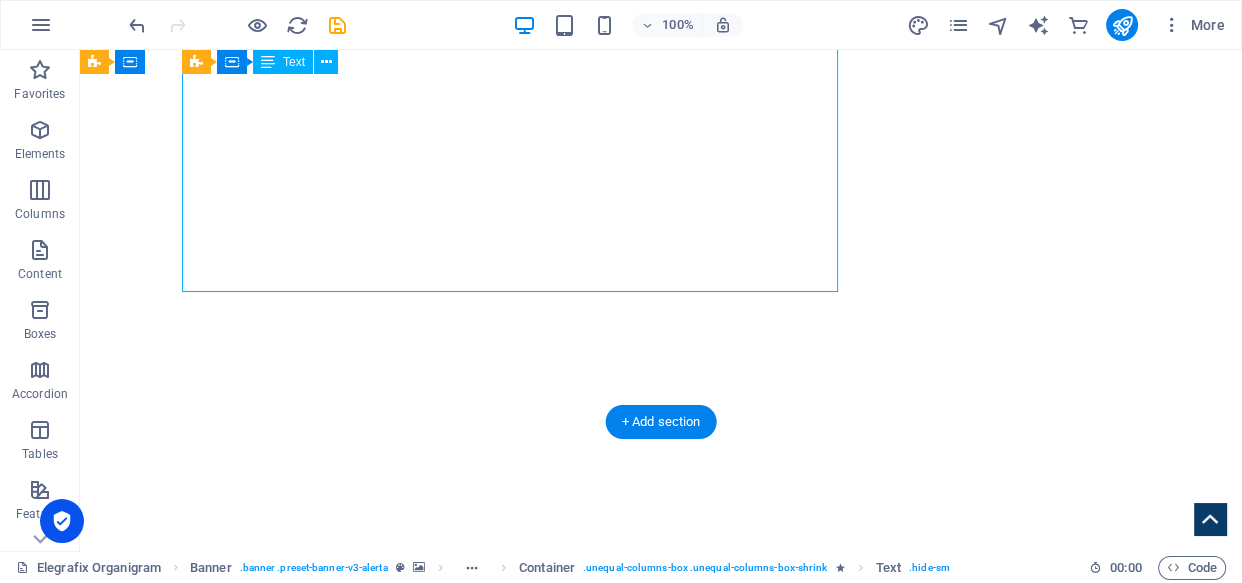 drag, startPoint x: 531, startPoint y: 255, endPoint x: 512, endPoint y: 269, distance: 23.600847 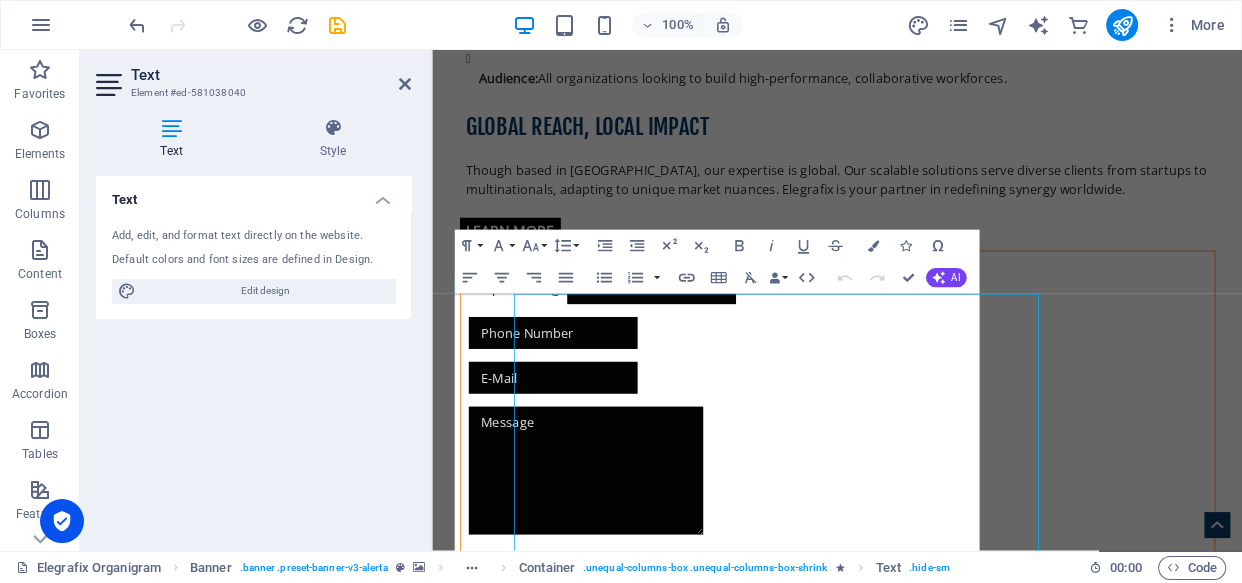 scroll, scrollTop: 184, scrollLeft: 0, axis: vertical 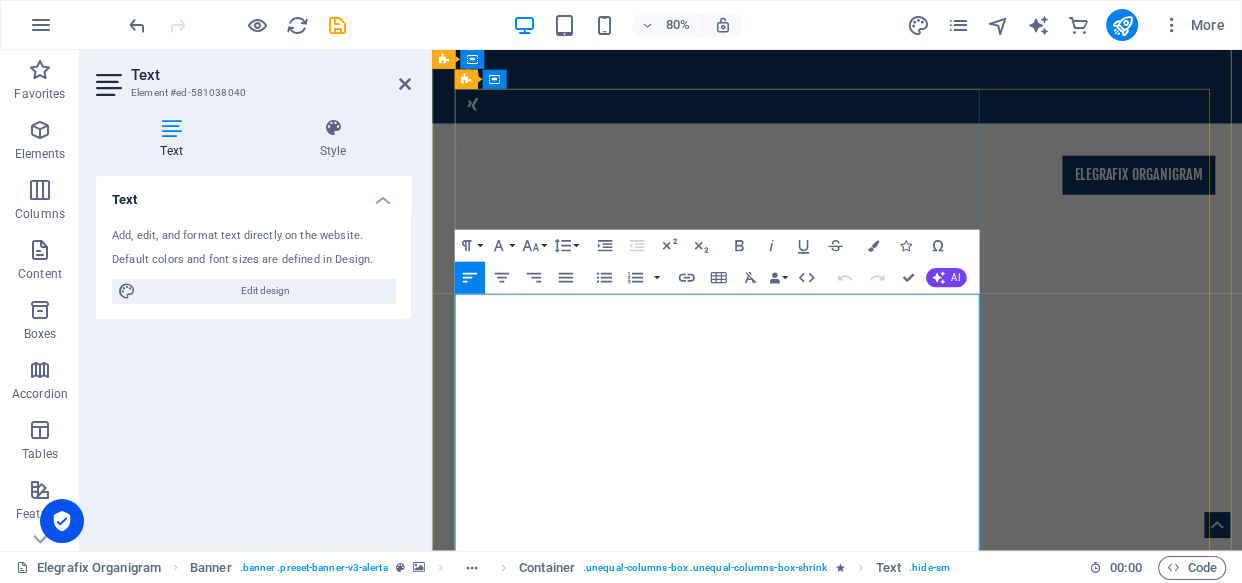 click on "Redefining Synergy for a Unified Future" at bounding box center [888, 1318] 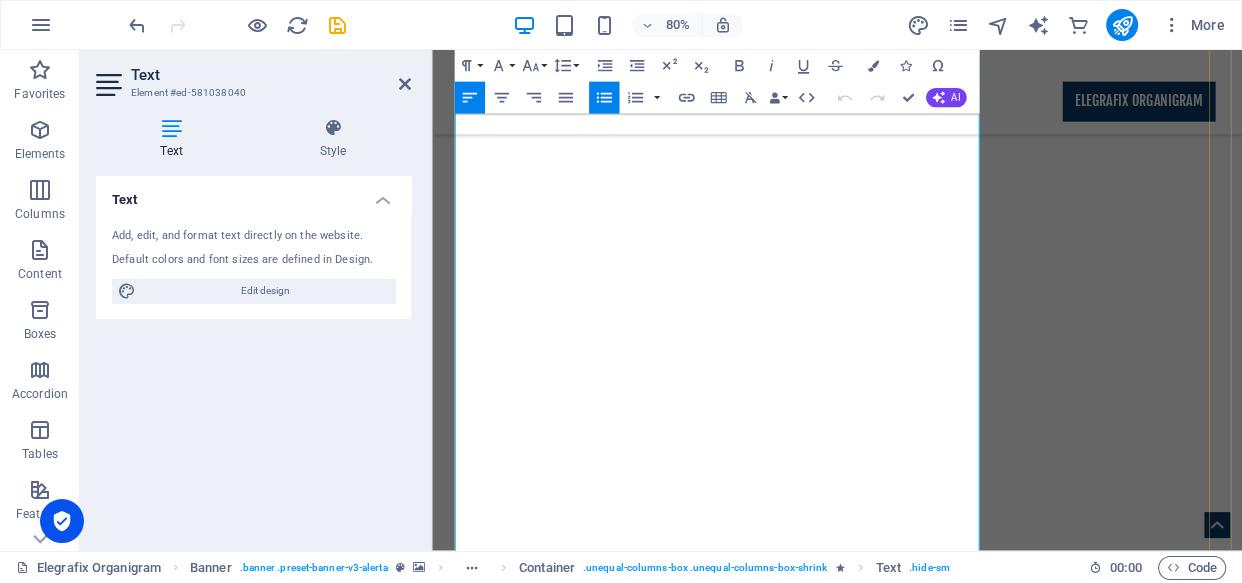 scroll, scrollTop: 5717, scrollLeft: 0, axis: vertical 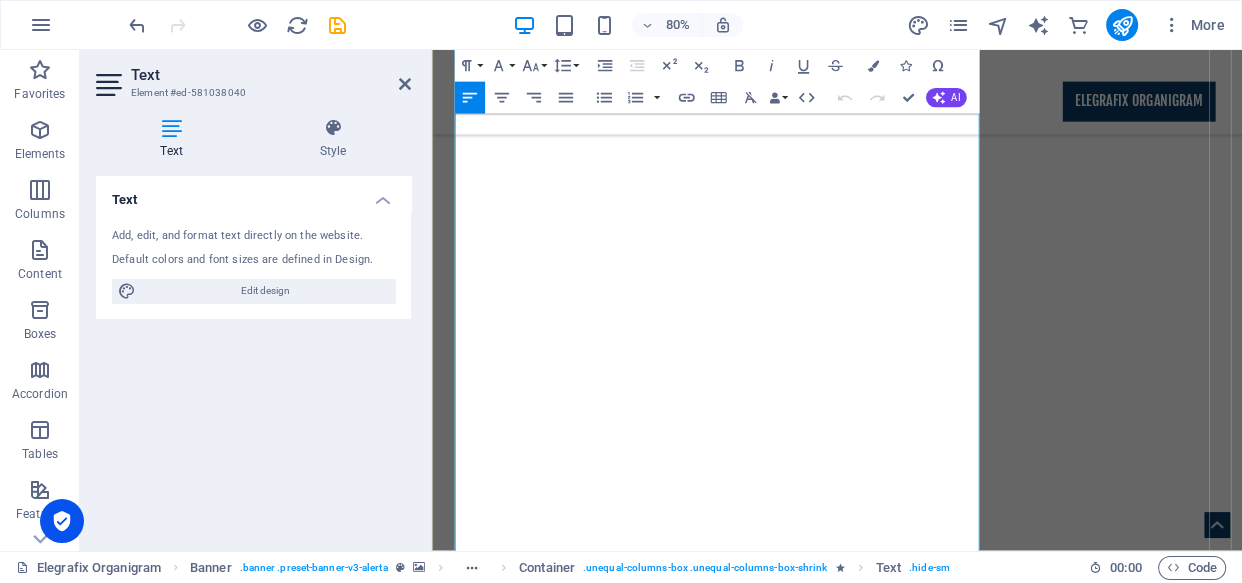 drag, startPoint x: 821, startPoint y: 668, endPoint x: 568, endPoint y: 598, distance: 262.50525 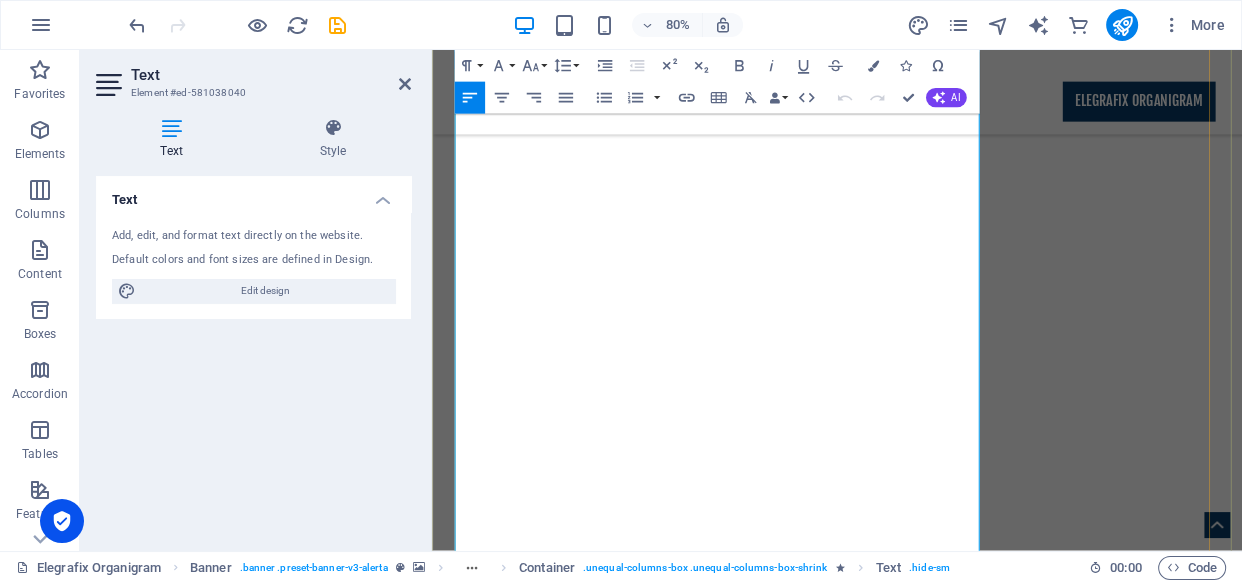 click on "Though based in Nigeria, our expertise is global. Our scalable solutions serve diverse clients from startups to multinationals, adapting to unique market nuances. Elegrafix is your partner in redefining synergy worldwide." at bounding box center (939, 6133) 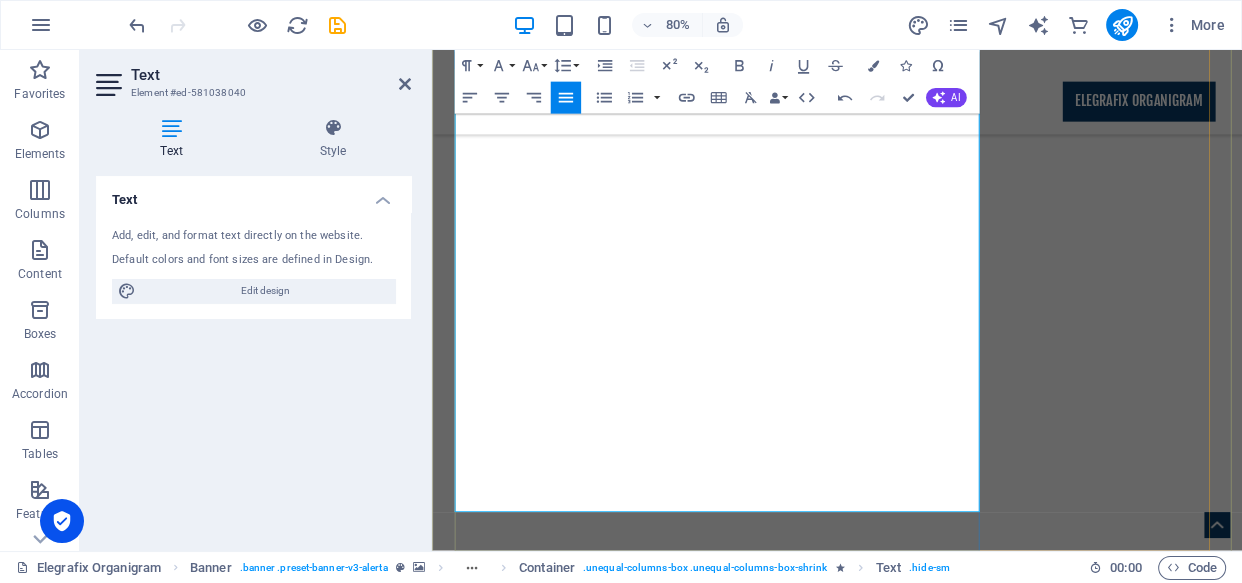 click at bounding box center (939, 5982) 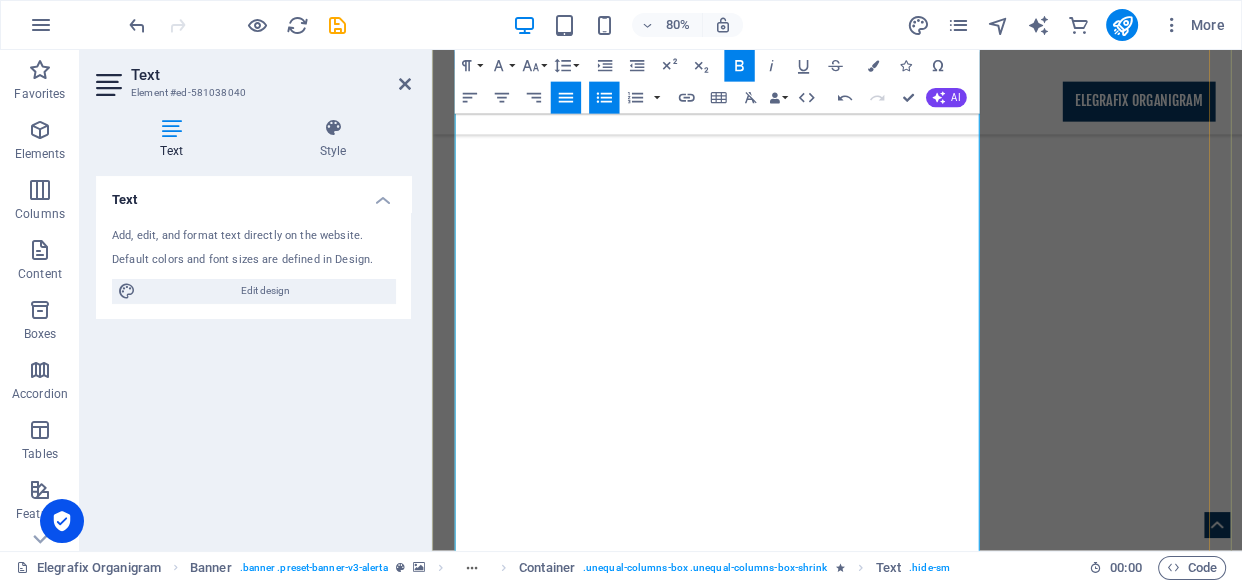 scroll, scrollTop: 3586, scrollLeft: 0, axis: vertical 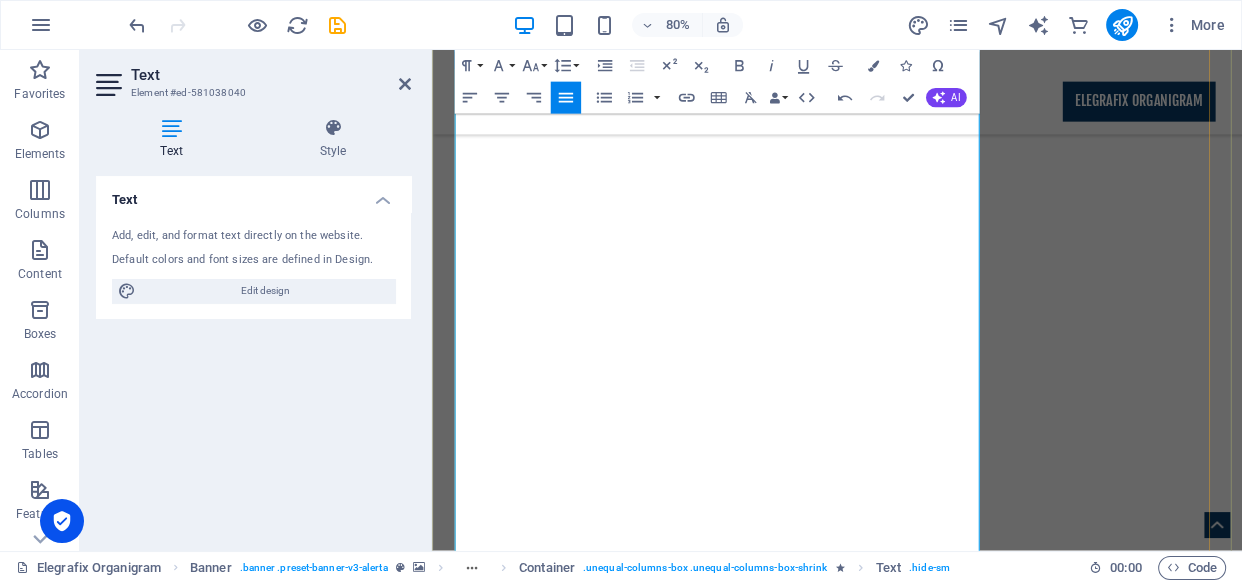 click on "n. We are dedicated to breaking down traditional silos, optimizing workflows, and aligning strategic objectives across all levels. Through our tailored solutions, we enable businesses to overcome complexities, accelerate decision-making, and cultivate an environment where every individual and department contributes meaningfully to shared success. We aim to be the catalyst that transforms your operational challenges into strategic advantages." at bounding box center [939, 6027] 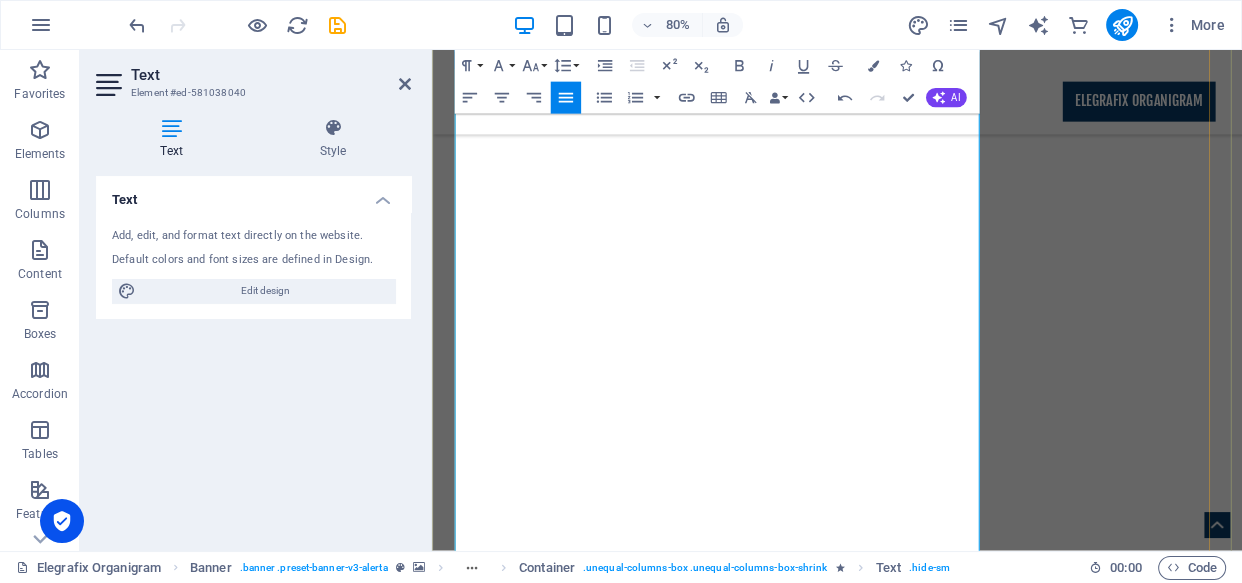drag, startPoint x: 624, startPoint y: 186, endPoint x: 995, endPoint y: 361, distance: 410.2024 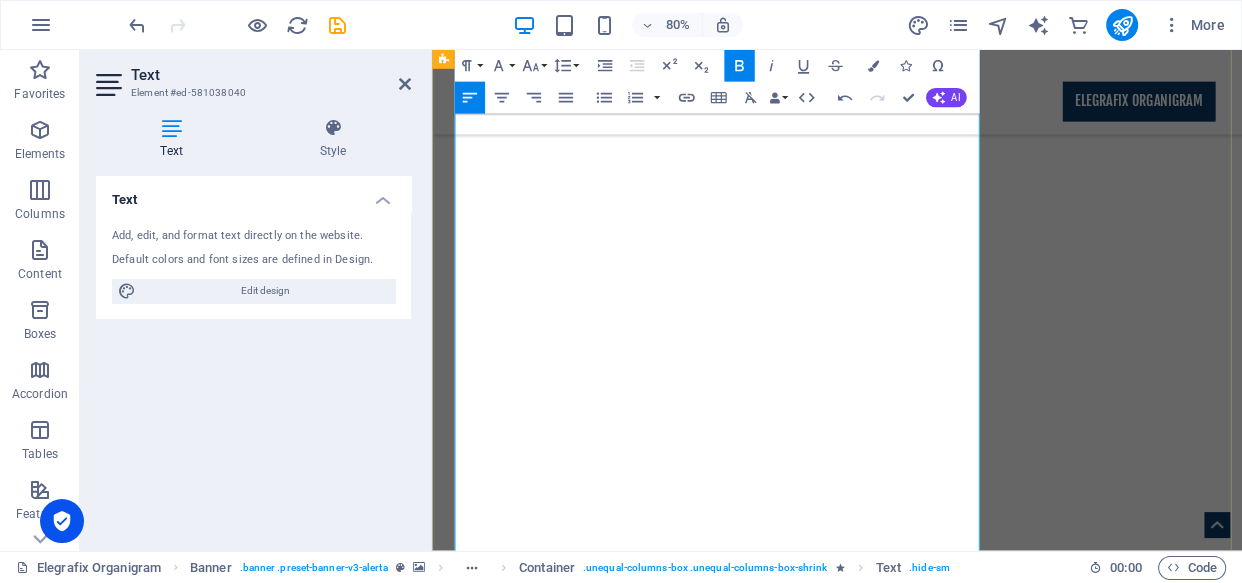 drag, startPoint x: 805, startPoint y: 530, endPoint x: 449, endPoint y: 165, distance: 509.8637 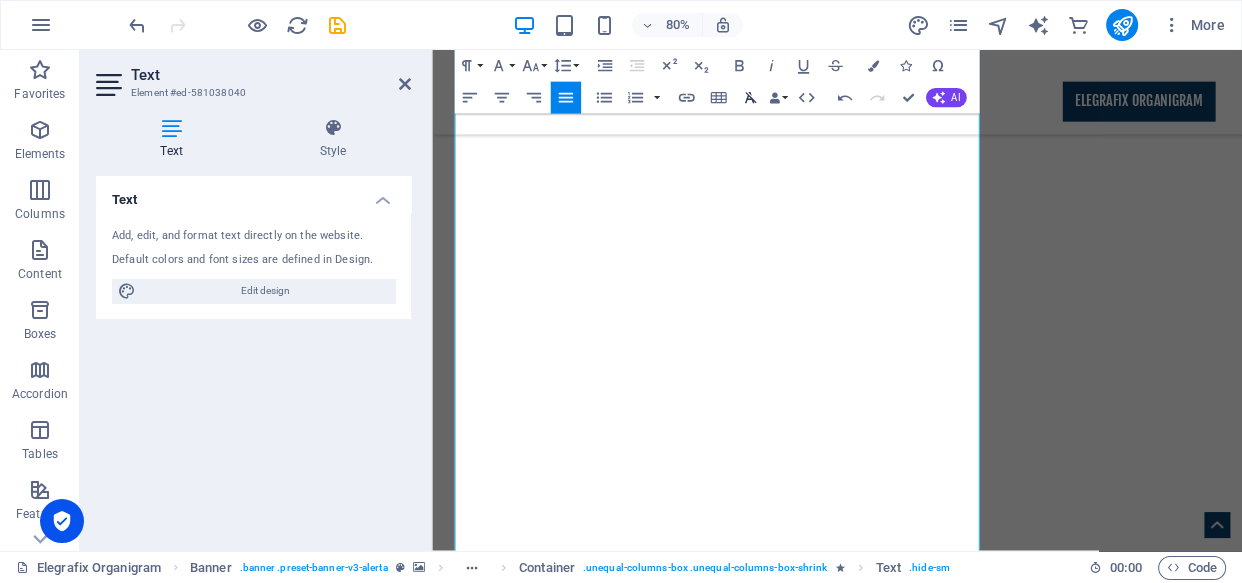 scroll, scrollTop: 2966, scrollLeft: 0, axis: vertical 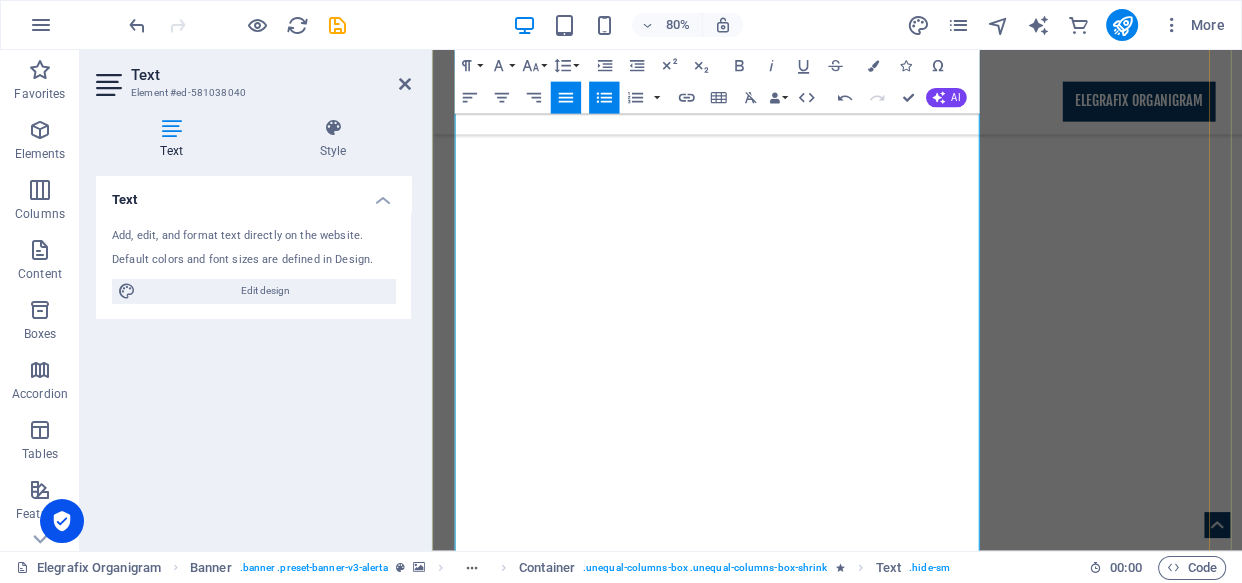 click on "We envision a global business landscape where organizations operate with effortless cohesion, adaptability, and purpose. A future where synergistic relationships are the norm, not the exception, leading to sustainable competitive advantages and thriving" at bounding box center [939, 5847] 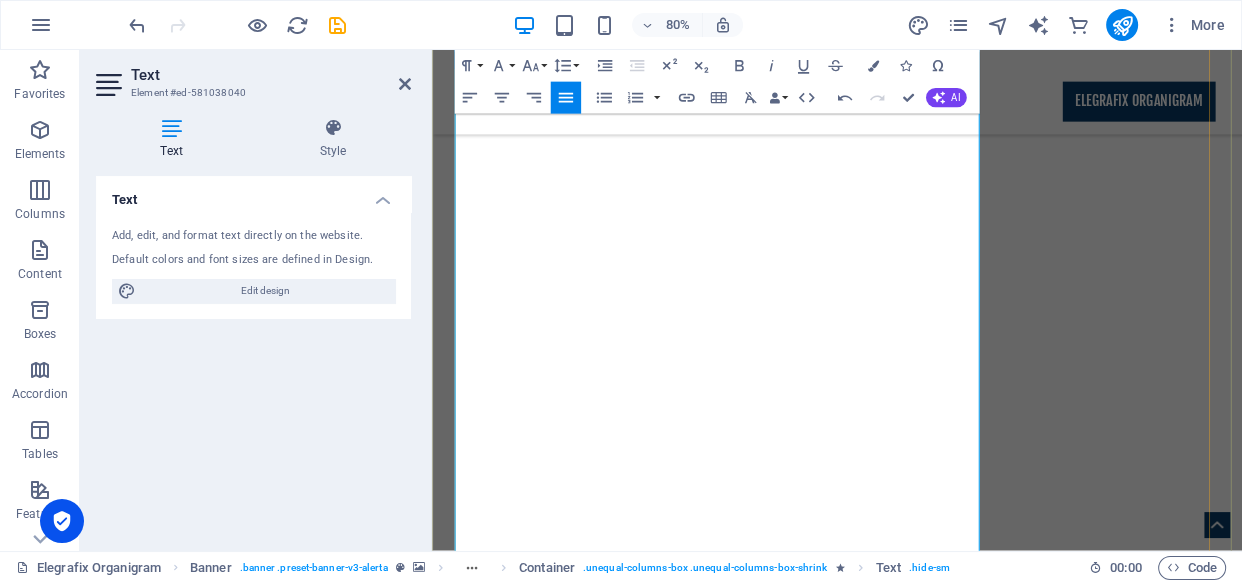 drag, startPoint x: 1094, startPoint y: 487, endPoint x: 479, endPoint y: 163, distance: 695.1266 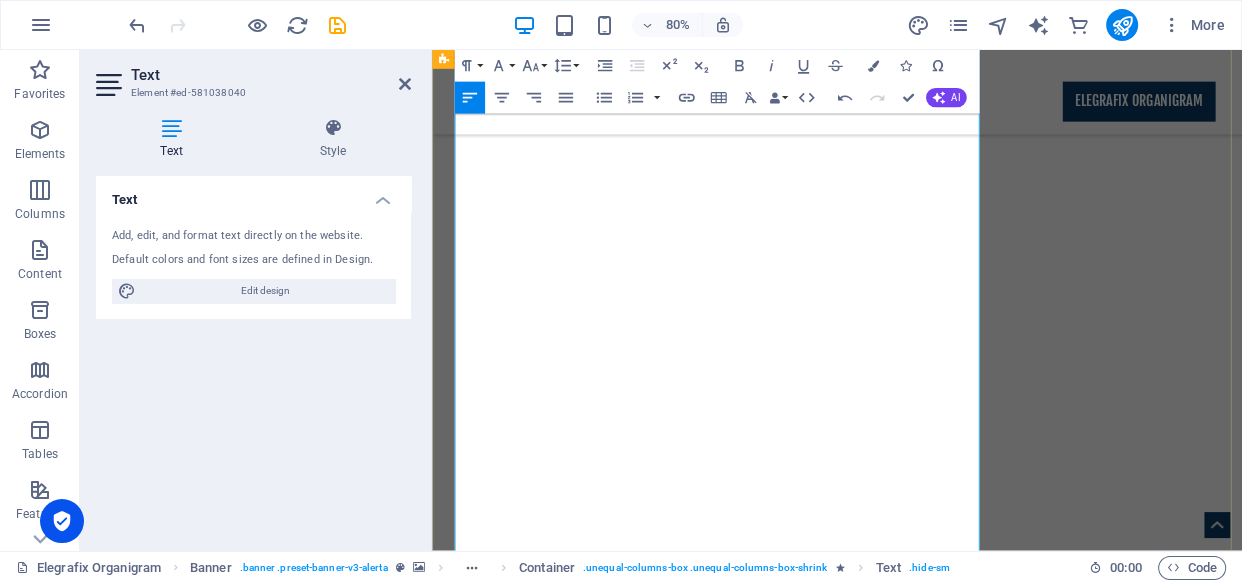 drag, startPoint x: 485, startPoint y: 584, endPoint x: 451, endPoint y: 132, distance: 453.27695 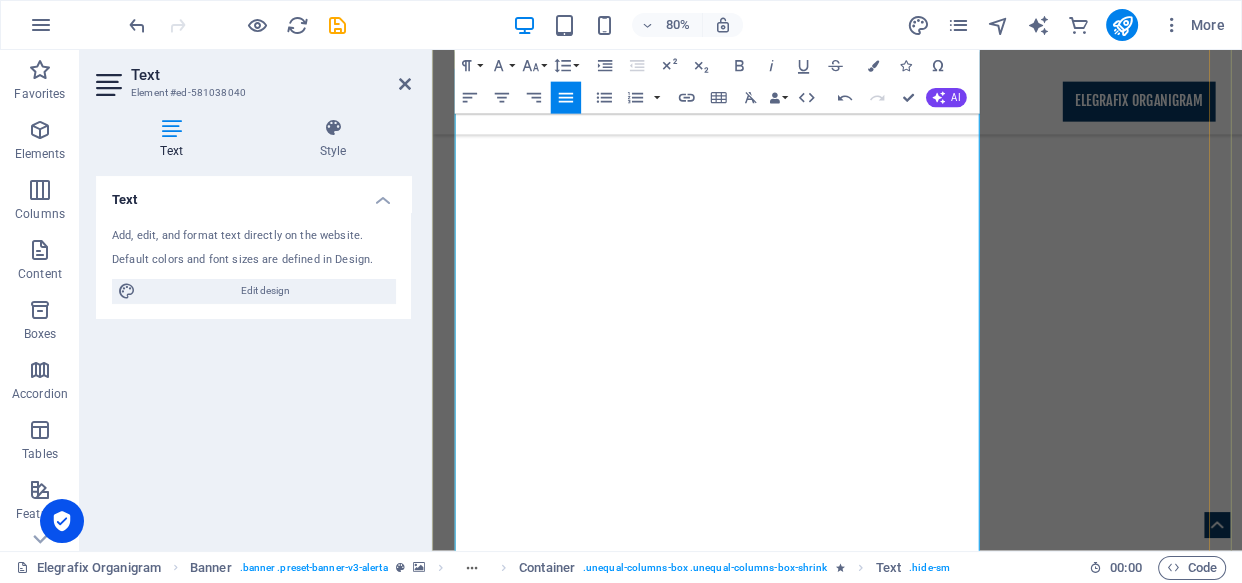 scroll, scrollTop: 2142, scrollLeft: 0, axis: vertical 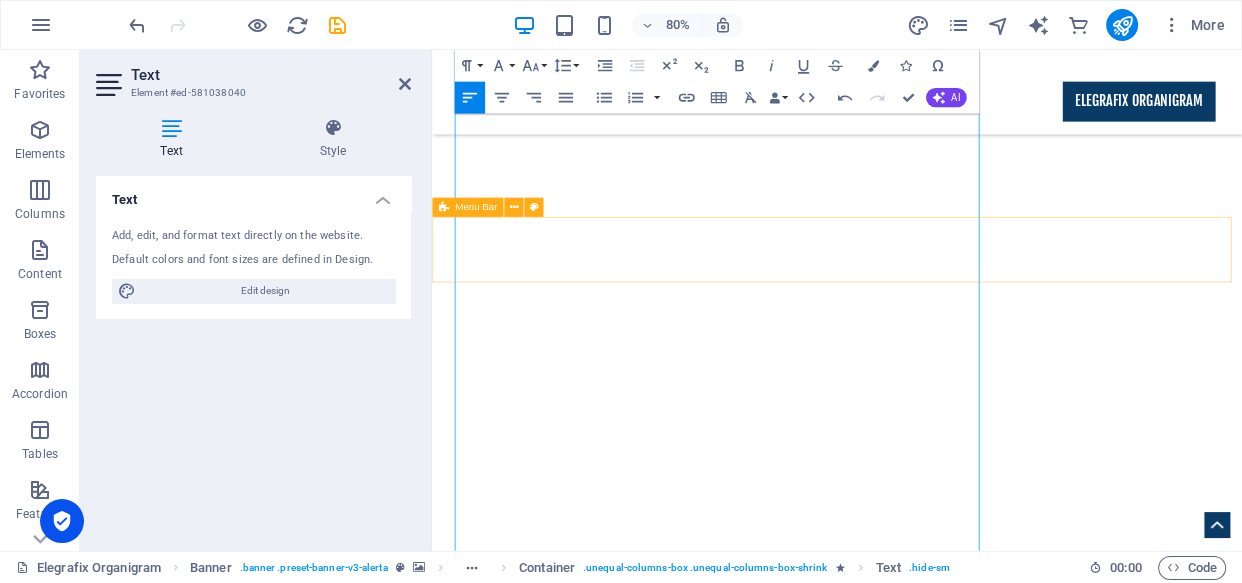 drag, startPoint x: 862, startPoint y: 401, endPoint x: 738, endPoint y: 62, distance: 360.96677 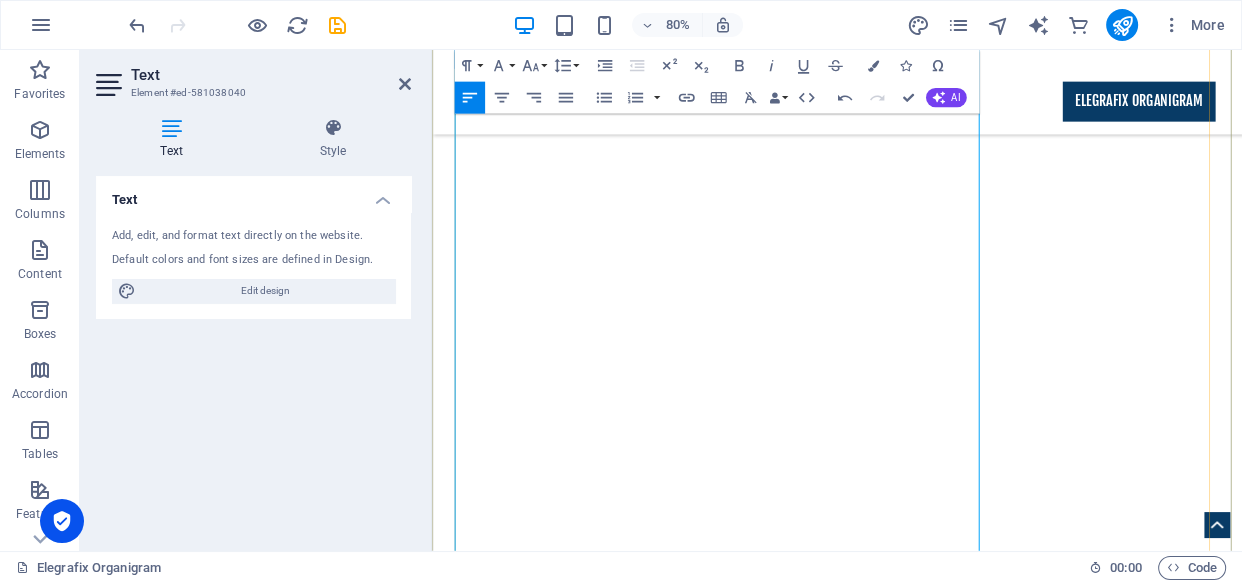 scroll, scrollTop: 2471, scrollLeft: 0, axis: vertical 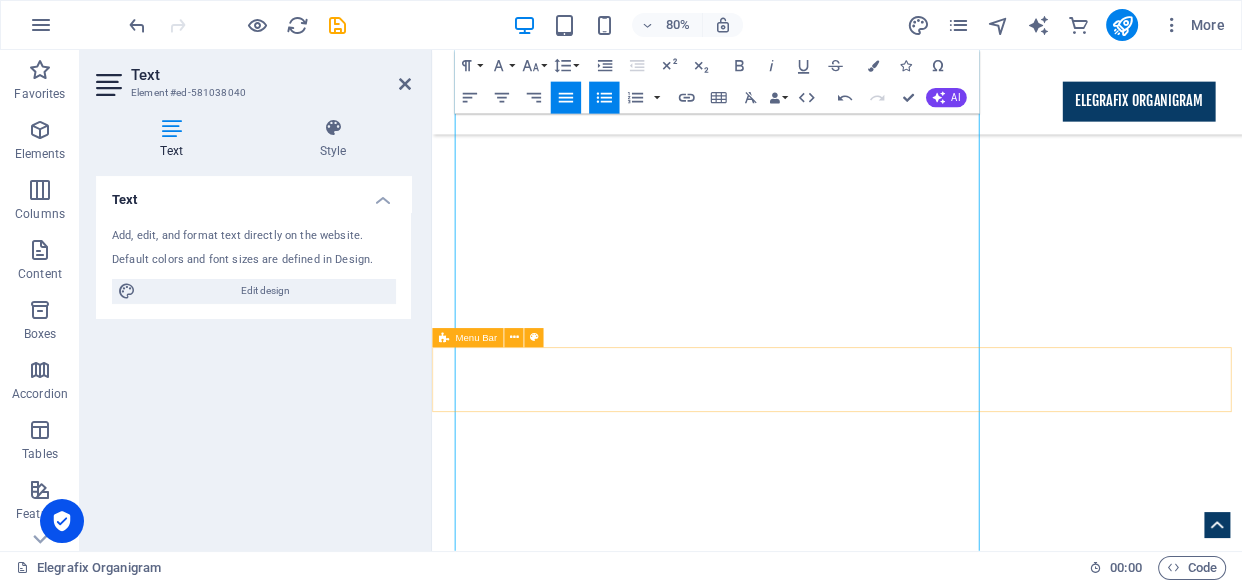 drag, startPoint x: 789, startPoint y: 353, endPoint x: 635, endPoint y: 54, distance: 336.3287 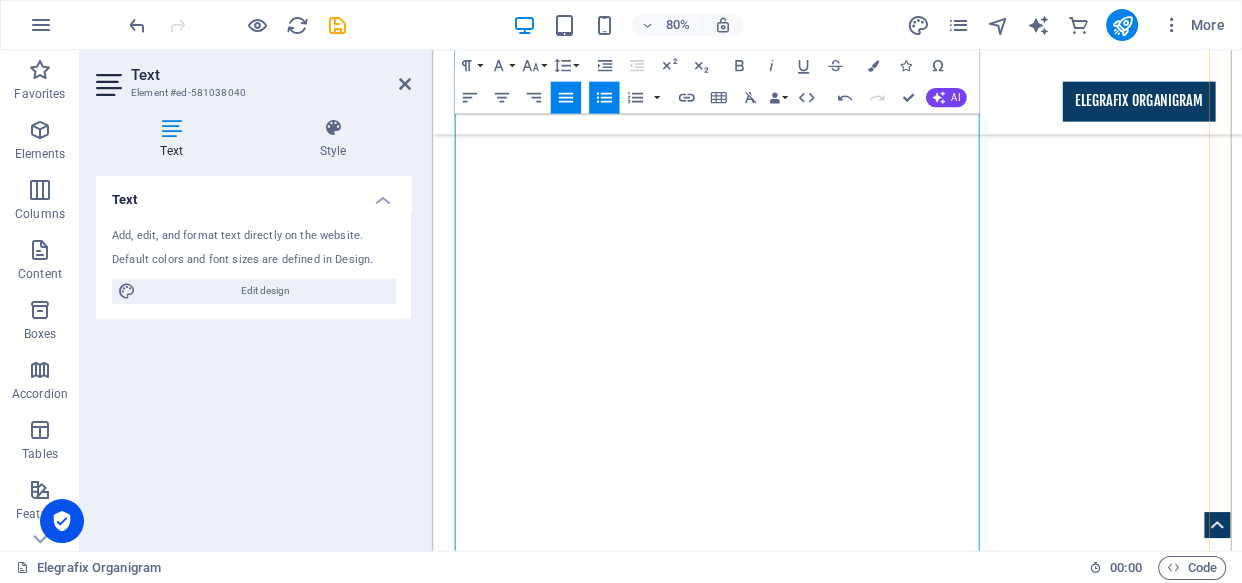 scroll, scrollTop: 1622, scrollLeft: 0, axis: vertical 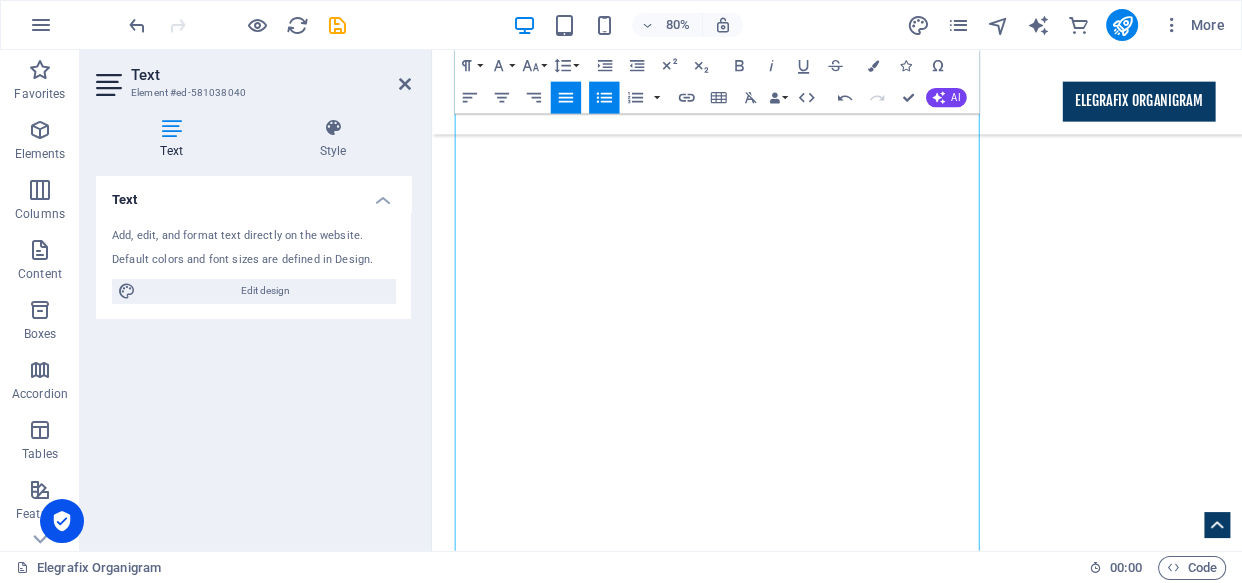 drag, startPoint x: 646, startPoint y: 501, endPoint x: 519, endPoint y: 34, distance: 483.96075 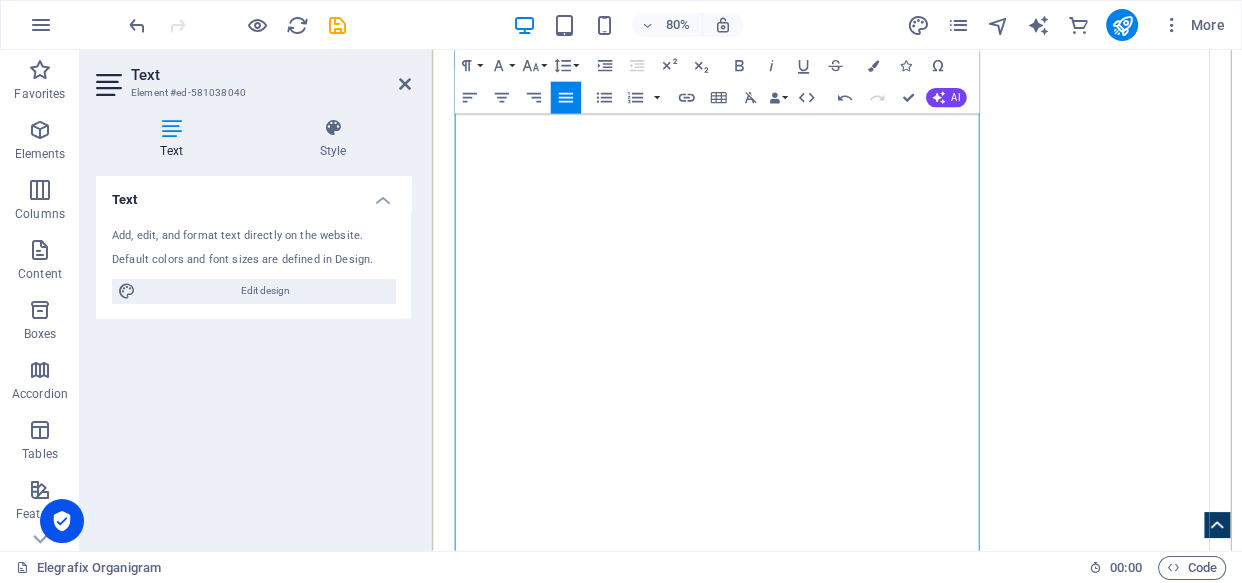 scroll, scrollTop: 503, scrollLeft: 0, axis: vertical 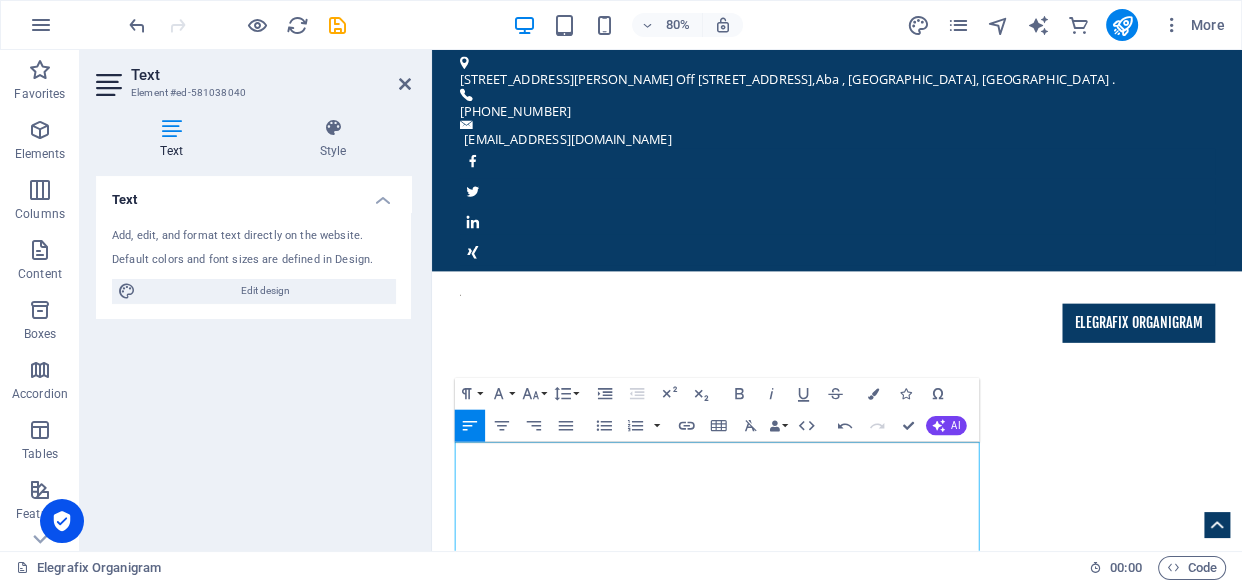 drag, startPoint x: 1097, startPoint y: 445, endPoint x: 674, endPoint y: -112, distance: 699.4126 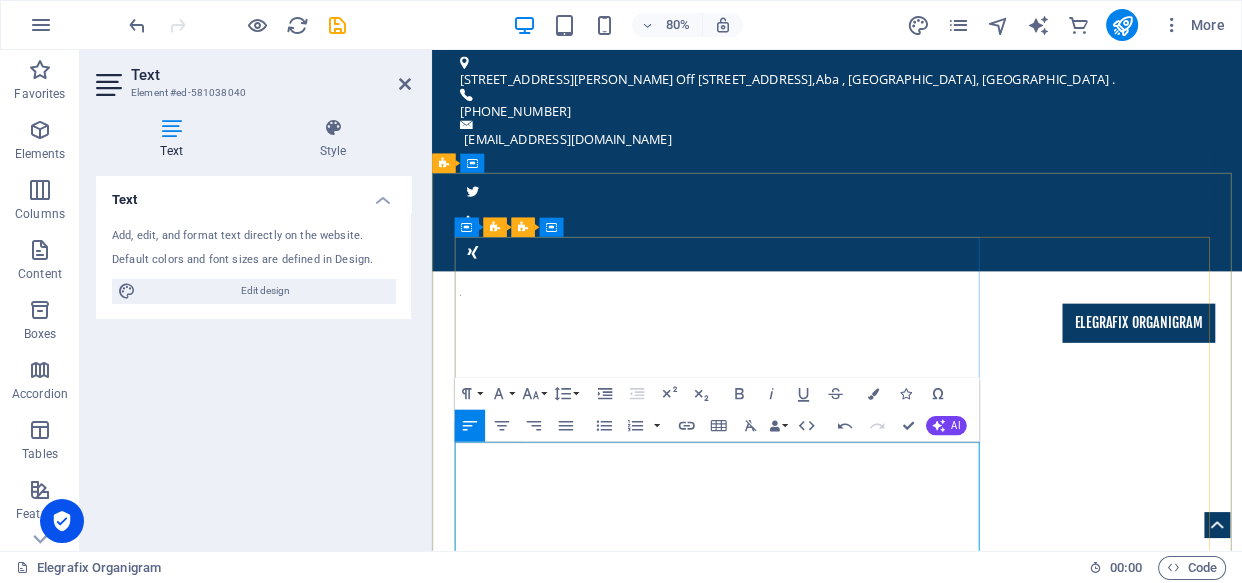 click at bounding box center (939, 3825) 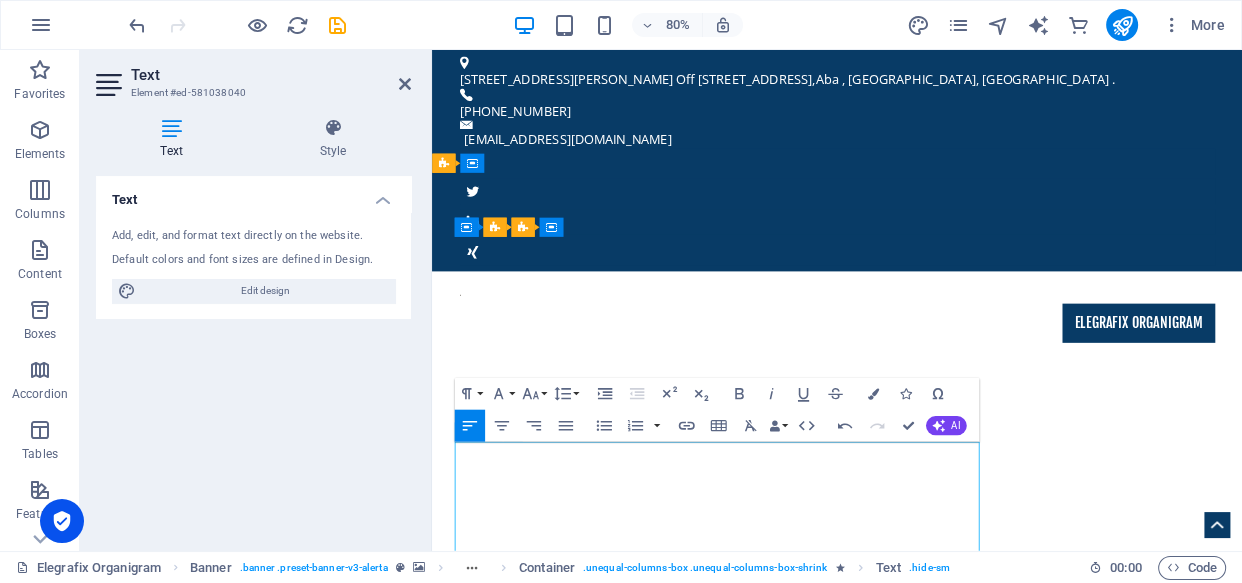 drag, startPoint x: 664, startPoint y: 602, endPoint x: 493, endPoint y: 565, distance: 174.95714 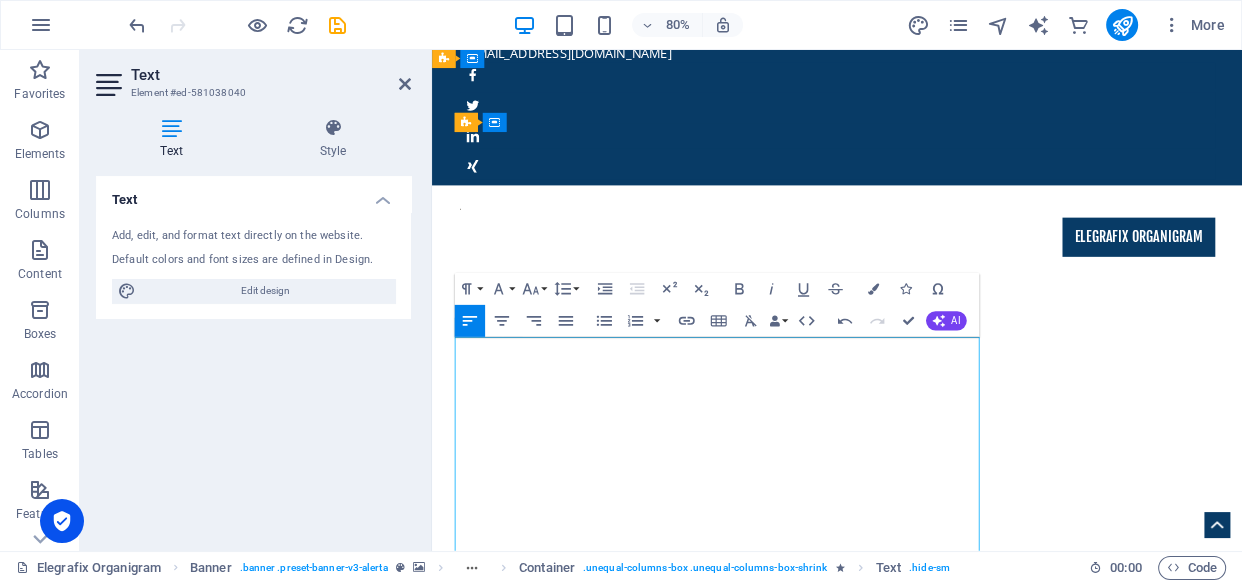 scroll, scrollTop: 130, scrollLeft: 0, axis: vertical 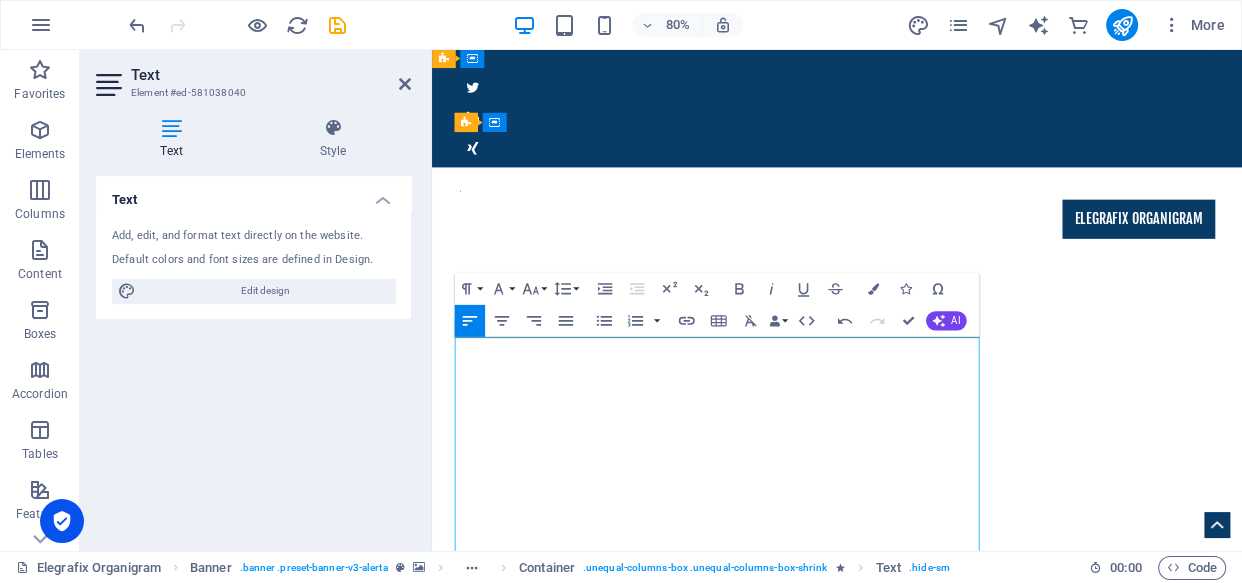 click on "About Us: Redefining Synergy" at bounding box center (676, 3790) 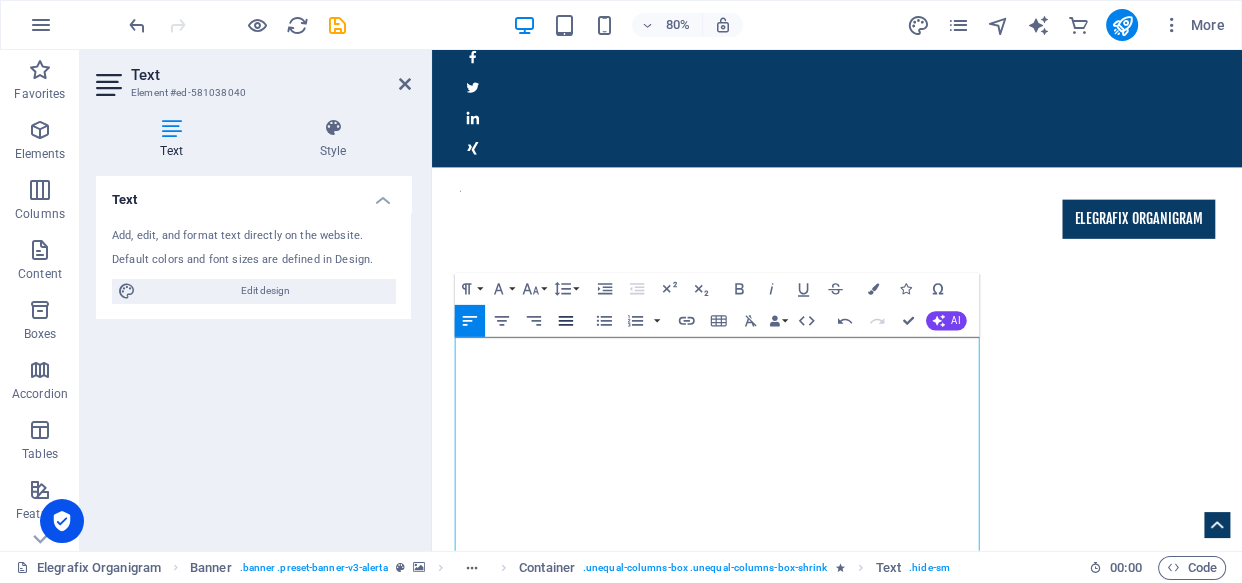 click 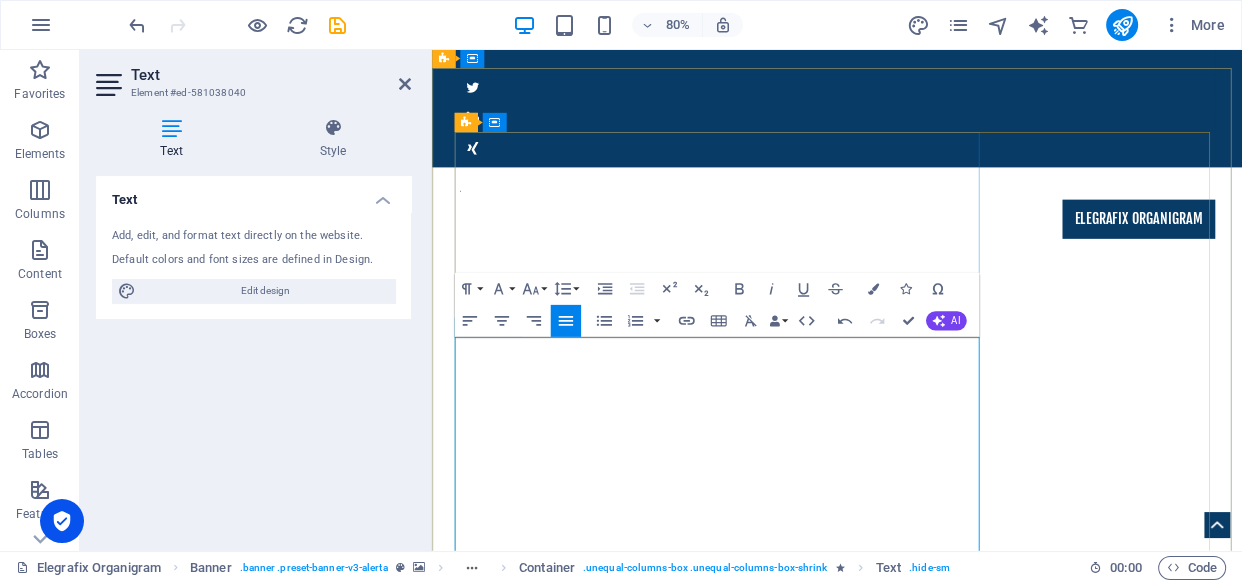 click at bounding box center [939, 3616] 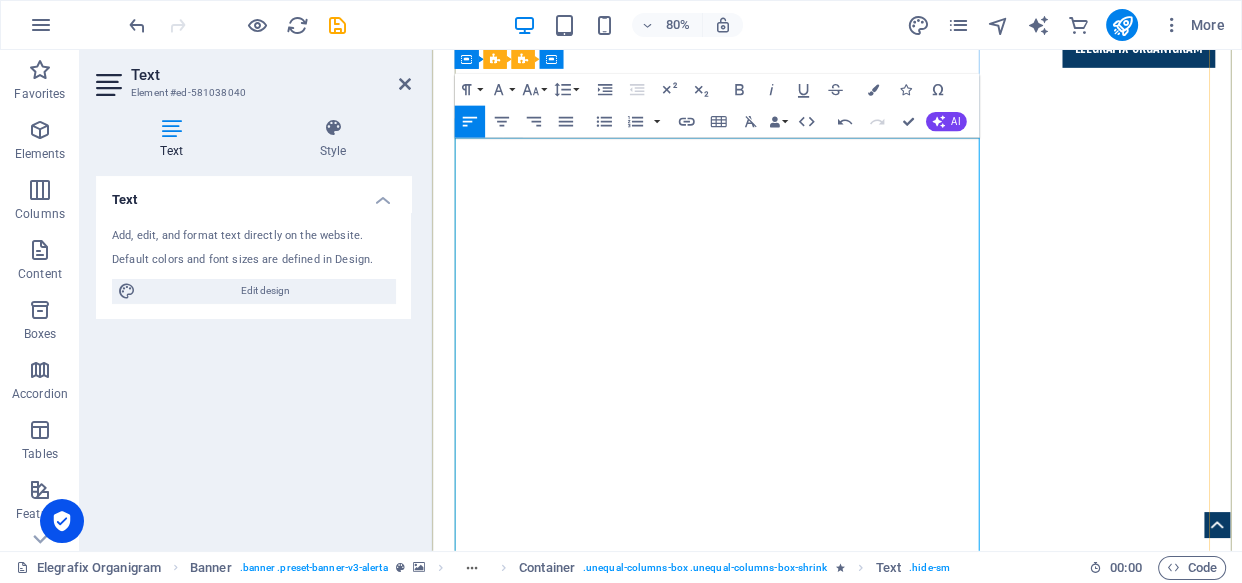 scroll, scrollTop: 379, scrollLeft: 0, axis: vertical 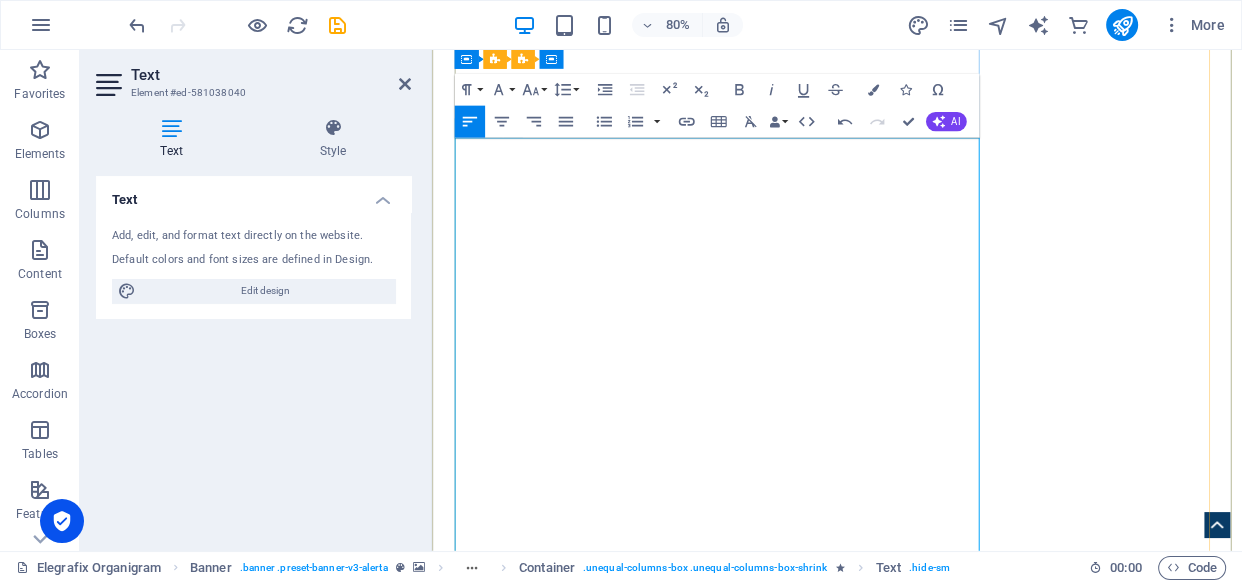 click on "We envision a global business landscape where organizations operate with effortless cohesion, adaptability, and purpose. Elegrafix aims to be the leader in this transformation, building resilient, interconnected enterprises ready for the future." at bounding box center [939, 3558] 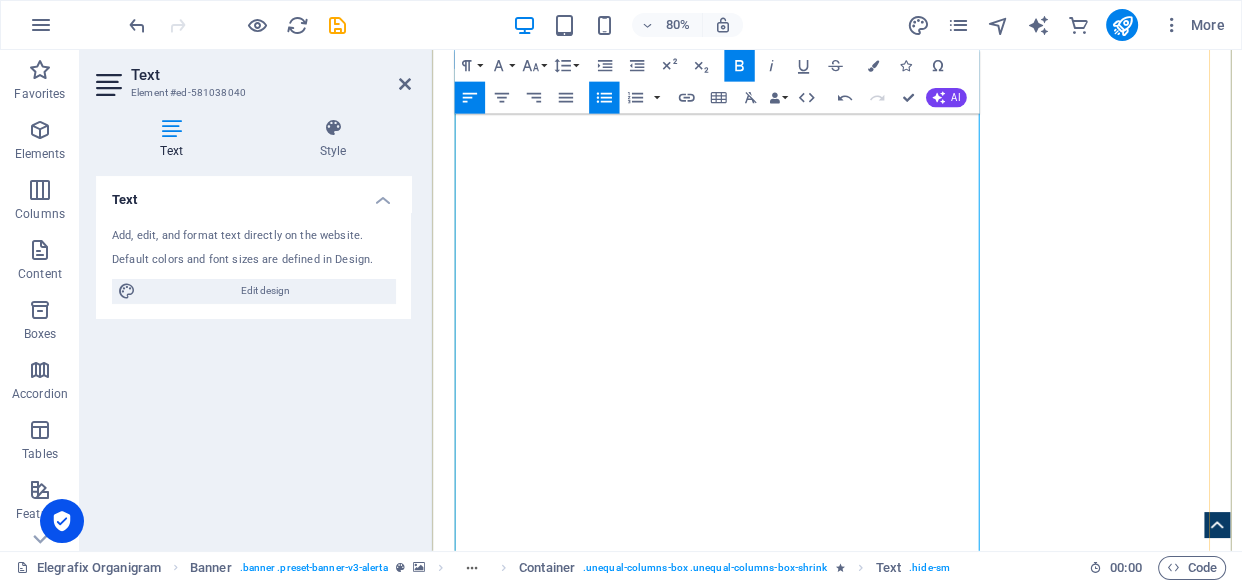 scroll, scrollTop: 582, scrollLeft: 0, axis: vertical 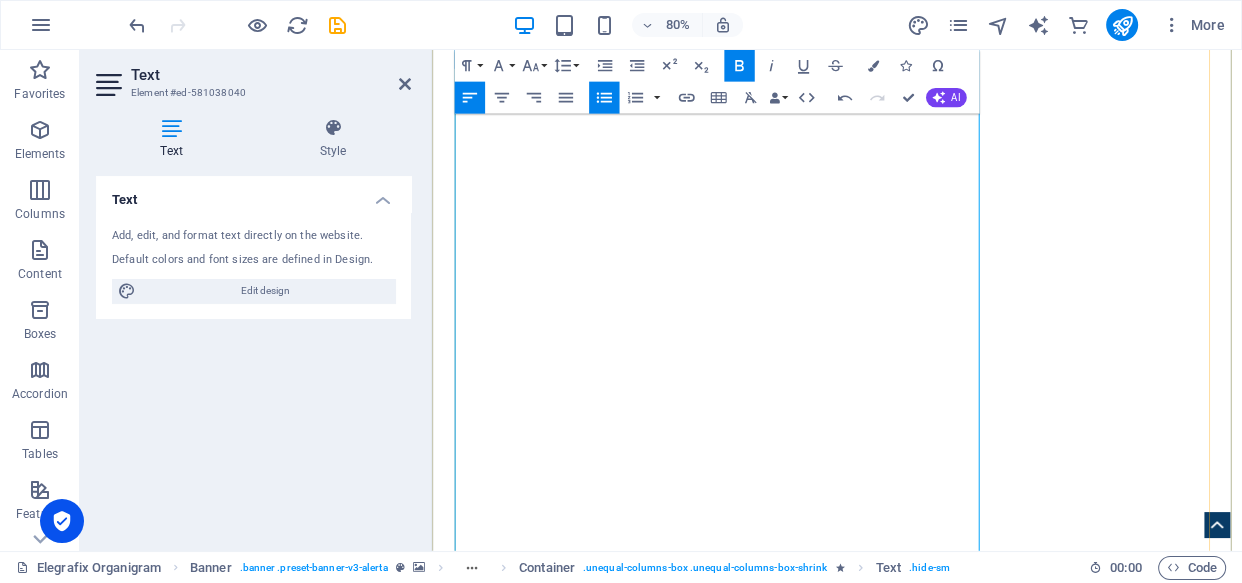 click on "Integrity:  Unwavering honesty and transparency." at bounding box center [947, 3464] 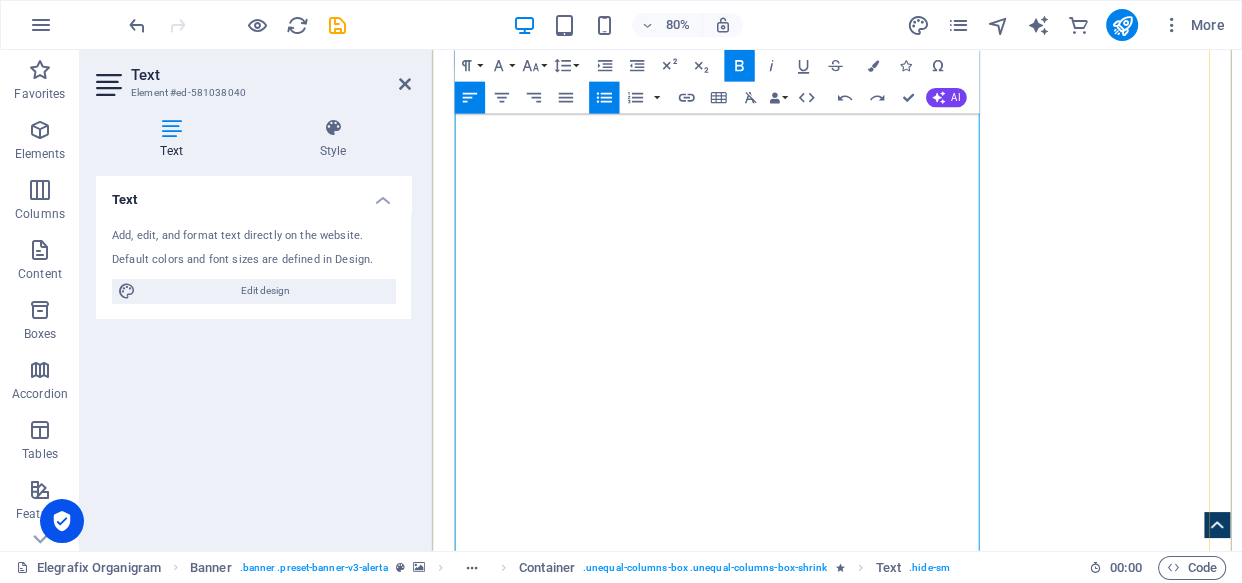 click on "Integrity:  Unwavering honesty and transparency." at bounding box center [947, 3464] 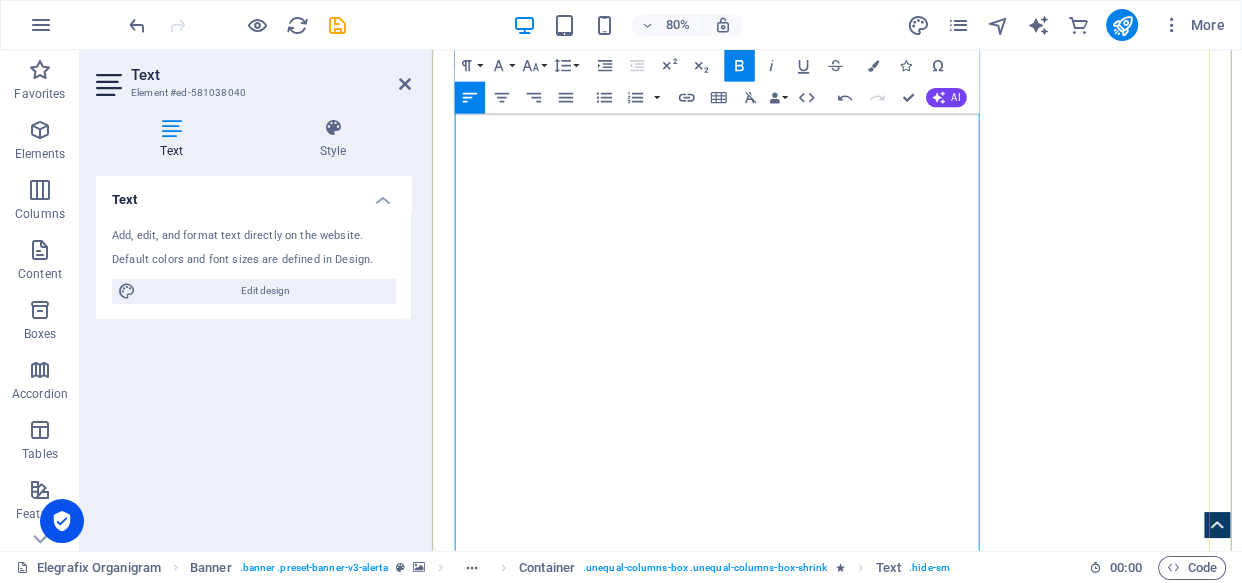 click on "Innovation:  Relentless pursuit of groundbreaking solutions. Collaboration:  Deep partnership with clients for shared success. Excellence:  Commitment to delivering exceptional quality and measurable impact. Empowerment:  Equipping clients with tools for lasting synergistic practices." at bounding box center (939, 3489) 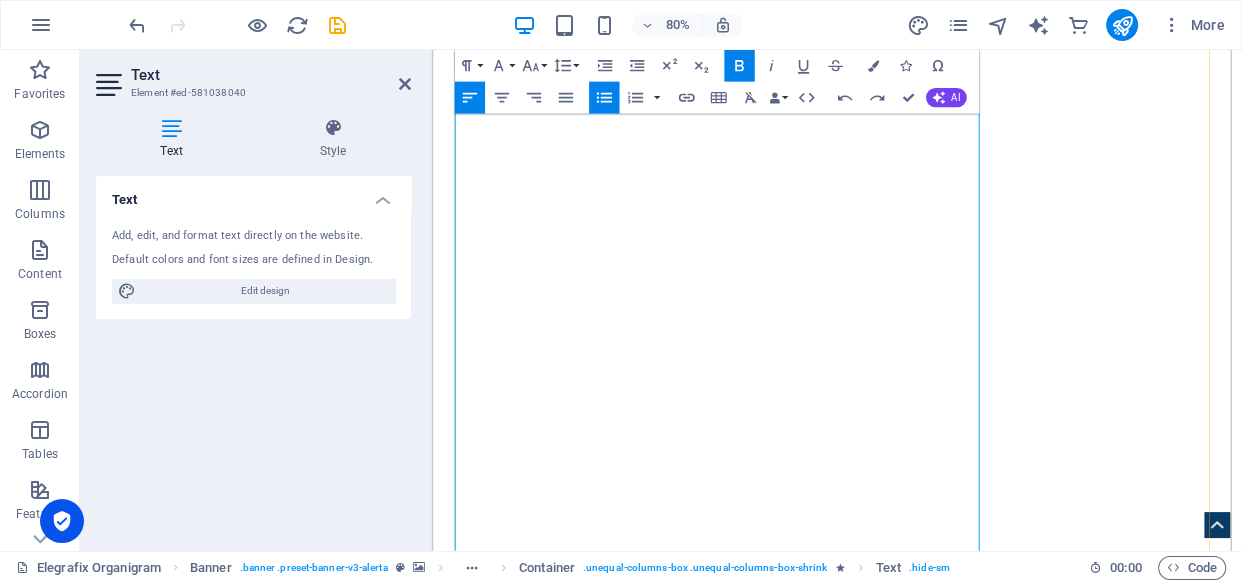 drag, startPoint x: 539, startPoint y: 488, endPoint x: 524, endPoint y: 484, distance: 15.524175 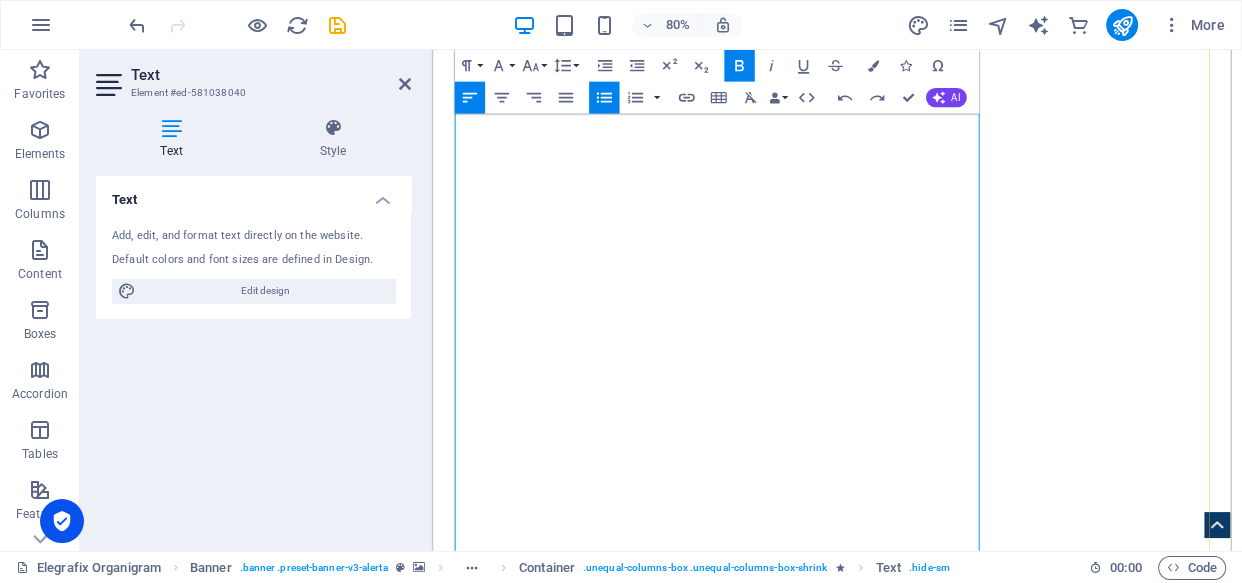 click at bounding box center [939, 3428] 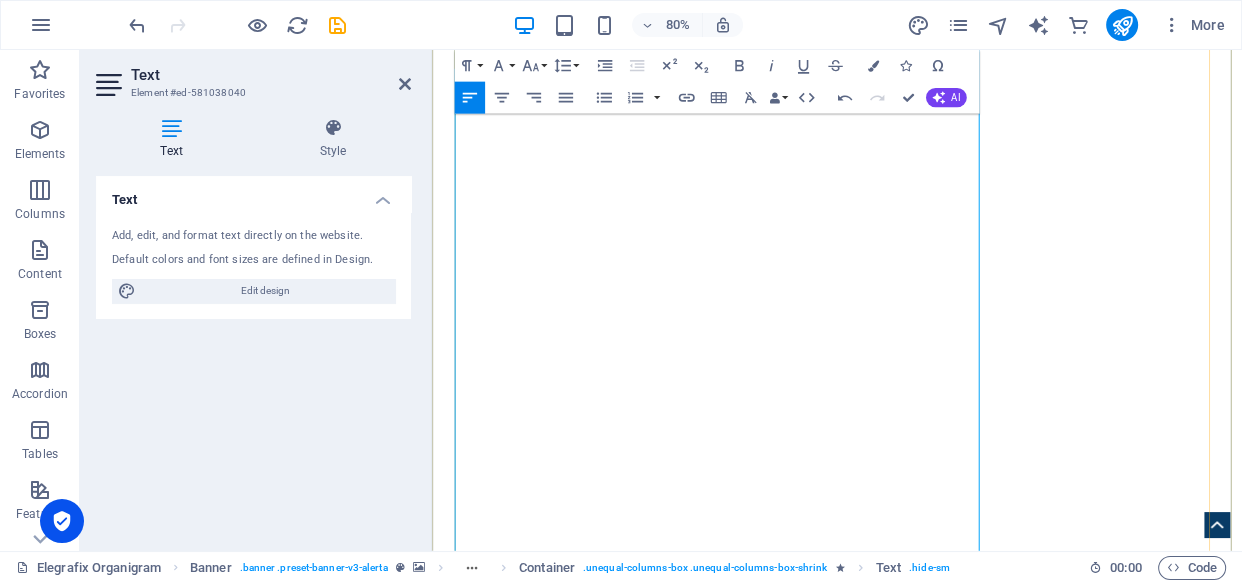 scroll, scrollTop: 804, scrollLeft: 0, axis: vertical 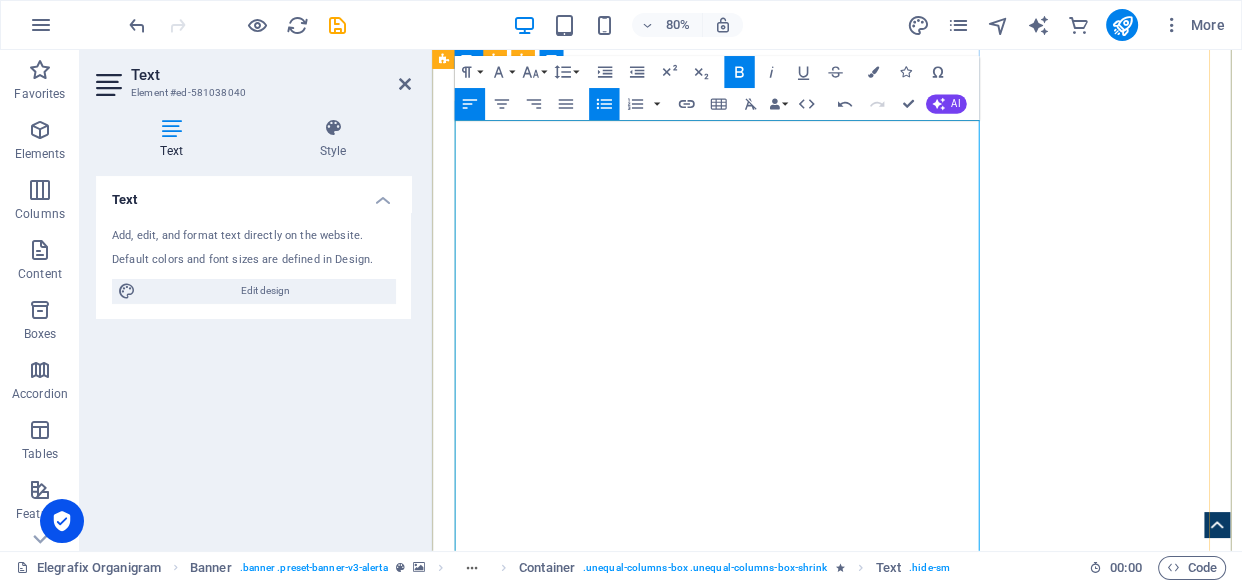 drag, startPoint x: 1046, startPoint y: 471, endPoint x: 857, endPoint y: 154, distance: 369.06638 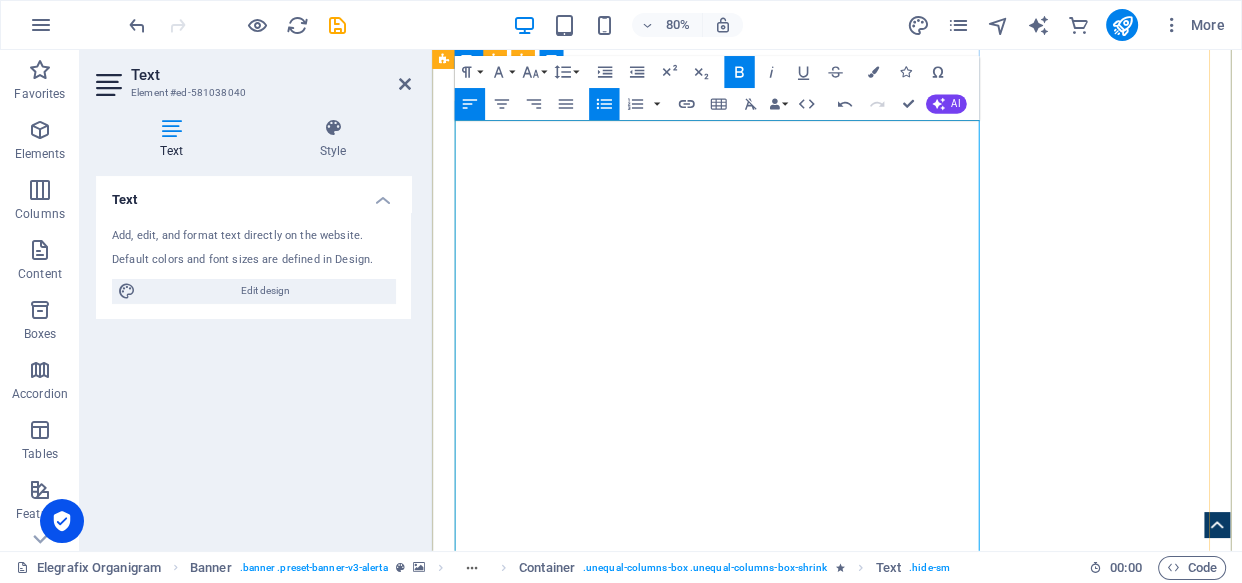 click on "About Us: Redefining Synergy At Elegrafix Integrated Services, our mission is to  "Redefine Synergy in Organizations."  We believe true potential is unlocked when people, processes, and technology work in perfect harmony. We transform fragmentation into fluid, collective triumph. Our Mission: Unleashing Collective Power We empower organizations to achieve unprecedented efficiency, innovation, and growth by fostering seamless integration and collaboration. We break down silos, optimize workflows, and align strategic objectives to turn operational challenges into strategic advantages. Our Vision: A Future of Integrated Success We envision a global business landscape where organizations operate with effortless cohesion, adaptability, and purpose. Elegrafix aims to be the leader in this transformation, building resilient, interconnected enterprises ready for the future. Our Values: Pillars of Cohesion Integrity:  Unwavering honesty and transparency. Innovation:  Relentless pursuit of groundbreaking solutions." at bounding box center (939, 4164) 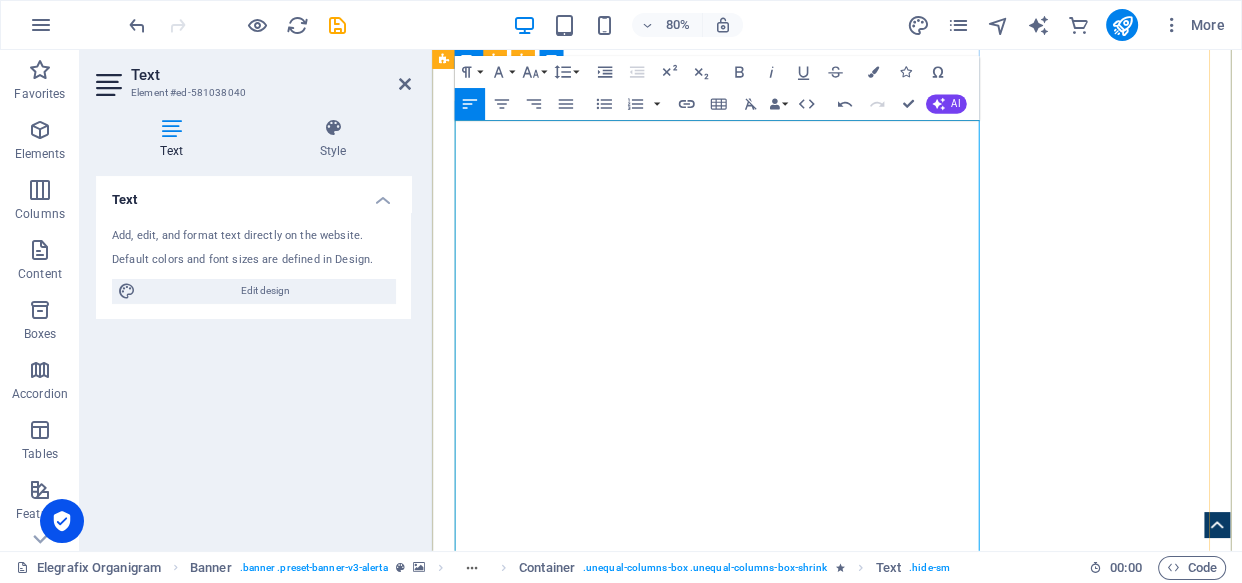click on "Our Mission: Unleashing Collective Power" at bounding box center (939, 3296) 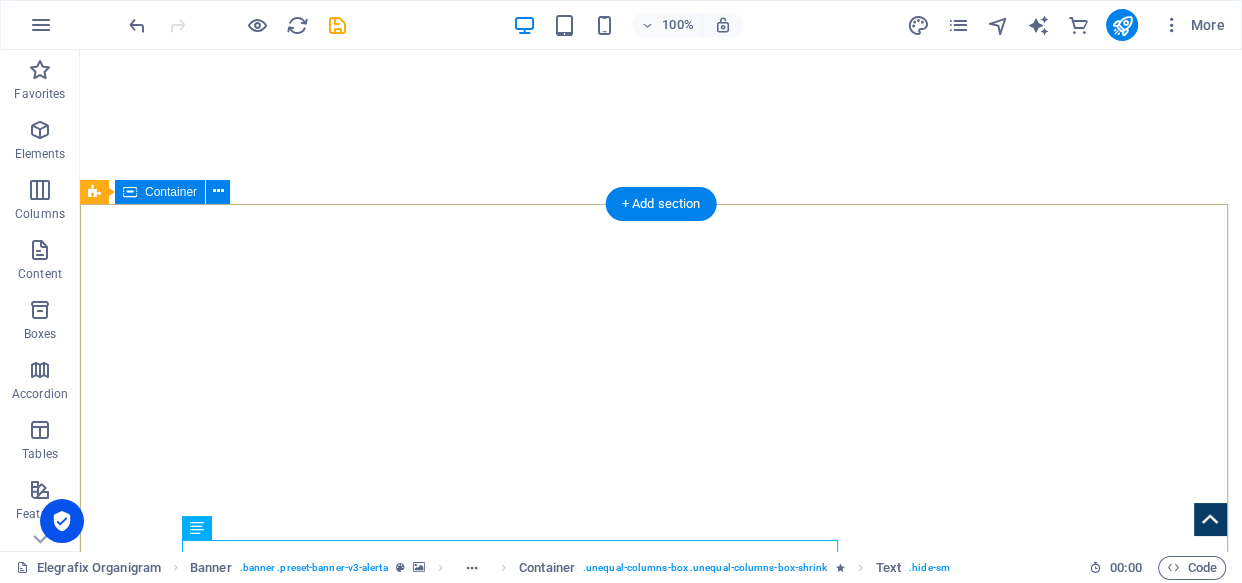 scroll, scrollTop: 0, scrollLeft: 0, axis: both 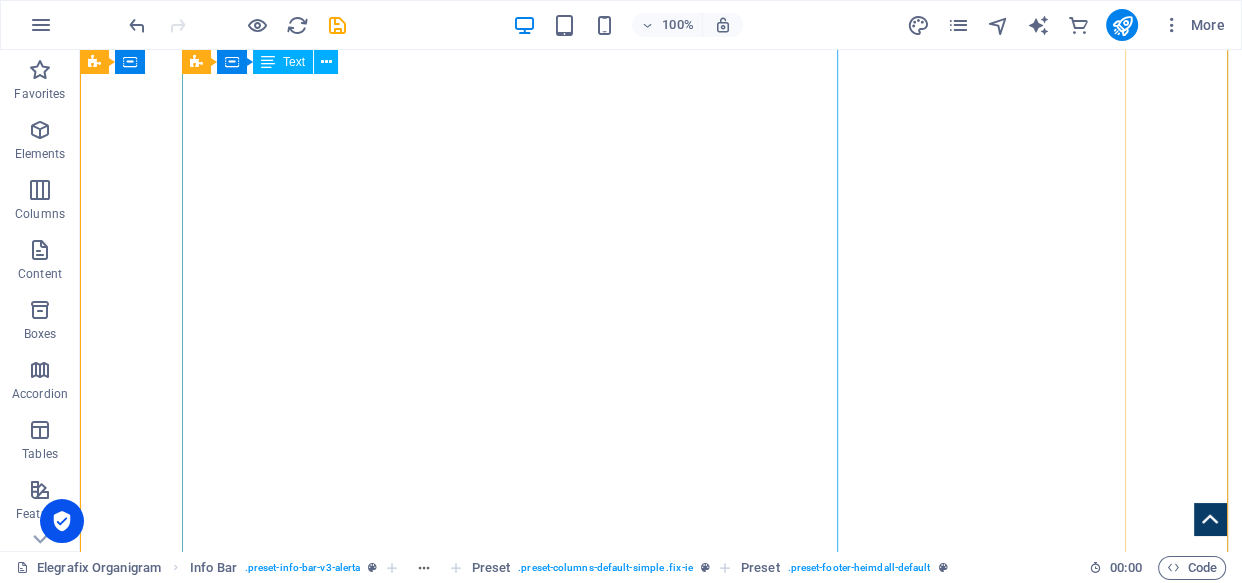 click on "About Us: Redefining Synergy At Elegrafix Integrated Services, our mission is to  "Redefine Synergy in Organizations."  We believe true potential is unlocked when people, processes, and technology work in perfect harmony. We transform fragmentation into fluid, collective triumph. Our Mission: Unleashing Collective Power We empower organizations to achieve unprecedented efficiency, innovation, and growth by fostering seamless integration and collaboration. We break down silos, optimize workflows, and align strategic objectives to turn operational challenges into strategic advantages. Our Vision: A Future of Integrated Success We envision a global business landscape where organizations operate with effortless cohesion, adaptability, and purpose. Elegrafix aims to be the leader in this transformation, building resilient, interconnected enterprises ready for the future. Our Values: Pillars of Cohesion Integrity:  Unwavering honesty and transparency. Innovation:  Relentless pursuit of groundbreaking solutions." at bounding box center [661, 3403] 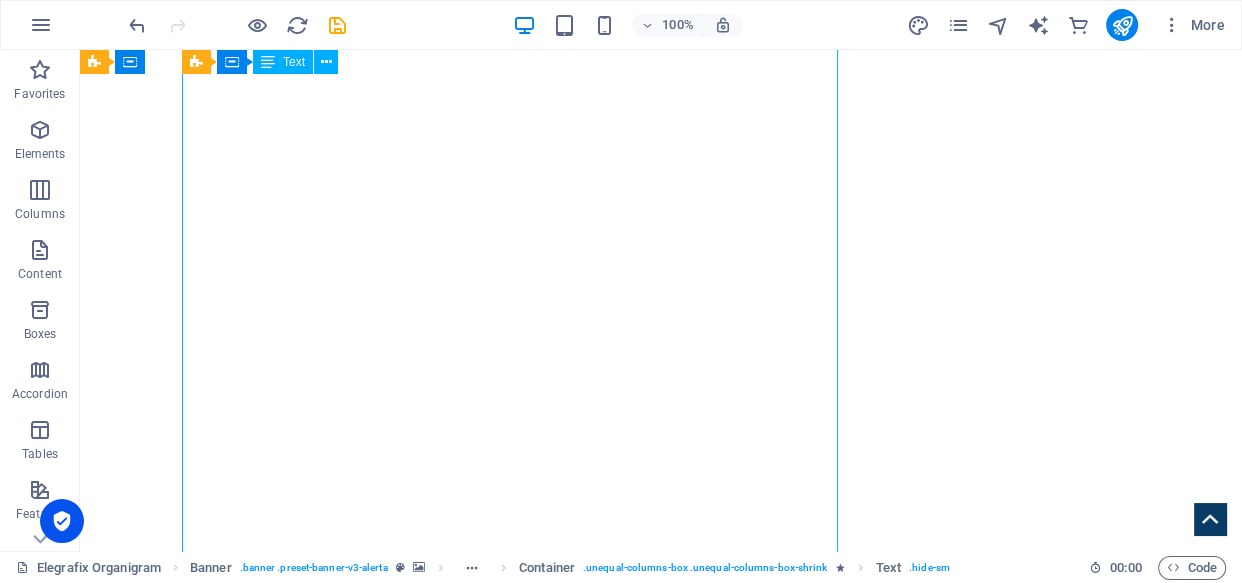 click on "About Us: Redefining Synergy At Elegrafix Integrated Services, our mission is to  "Redefine Synergy in Organizations."  We believe true potential is unlocked when people, processes, and technology work in perfect harmony. We transform fragmentation into fluid, collective triumph. Our Mission: Unleashing Collective Power We empower organizations to achieve unprecedented efficiency, innovation, and growth by fostering seamless integration and collaboration. We break down silos, optimize workflows, and align strategic objectives to turn operational challenges into strategic advantages. Our Vision: A Future of Integrated Success We envision a global business landscape where organizations operate with effortless cohesion, adaptability, and purpose. Elegrafix aims to be the leader in this transformation, building resilient, interconnected enterprises ready for the future. Our Values: Pillars of Cohesion Integrity:  Unwavering honesty and transparency. Innovation:  Relentless pursuit of groundbreaking solutions." at bounding box center [661, 3403] 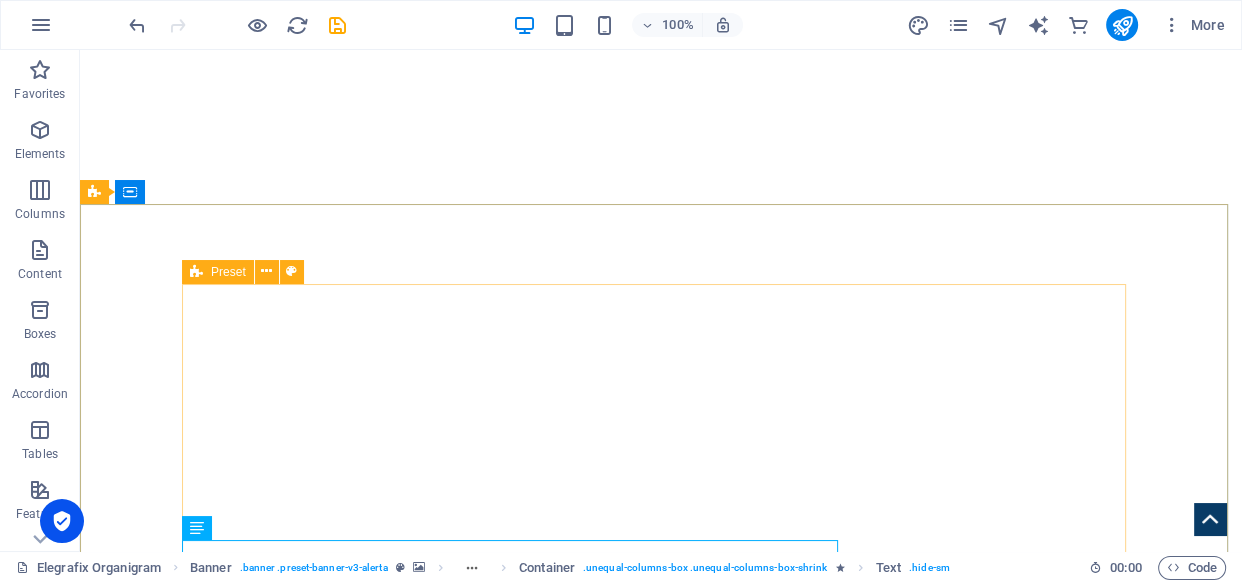 scroll, scrollTop: 0, scrollLeft: 0, axis: both 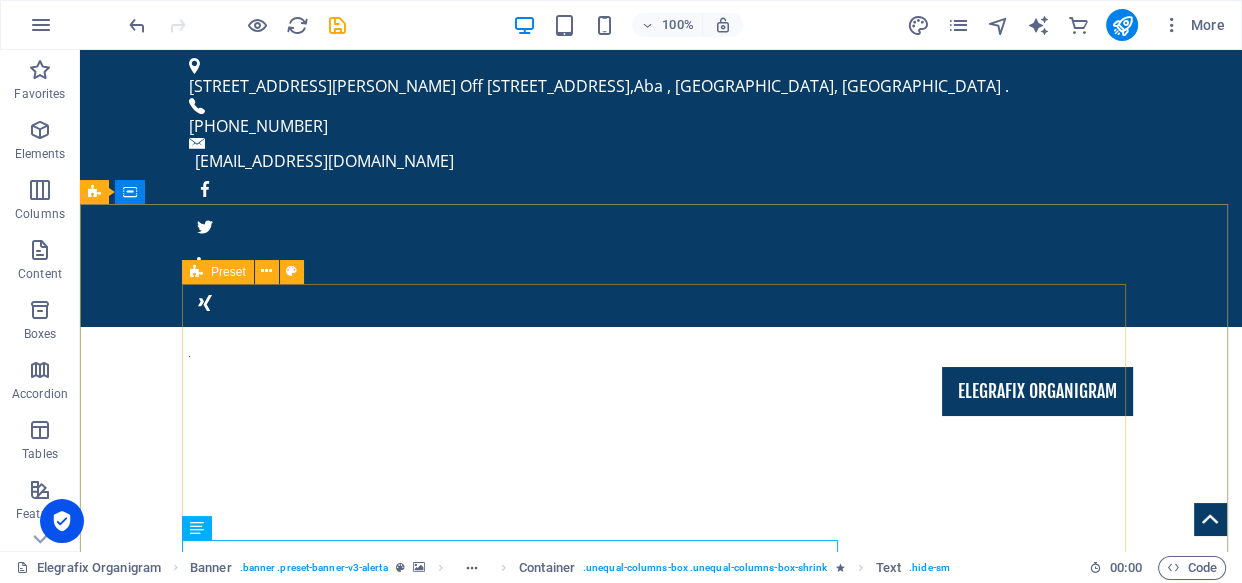 click at bounding box center [196, 272] 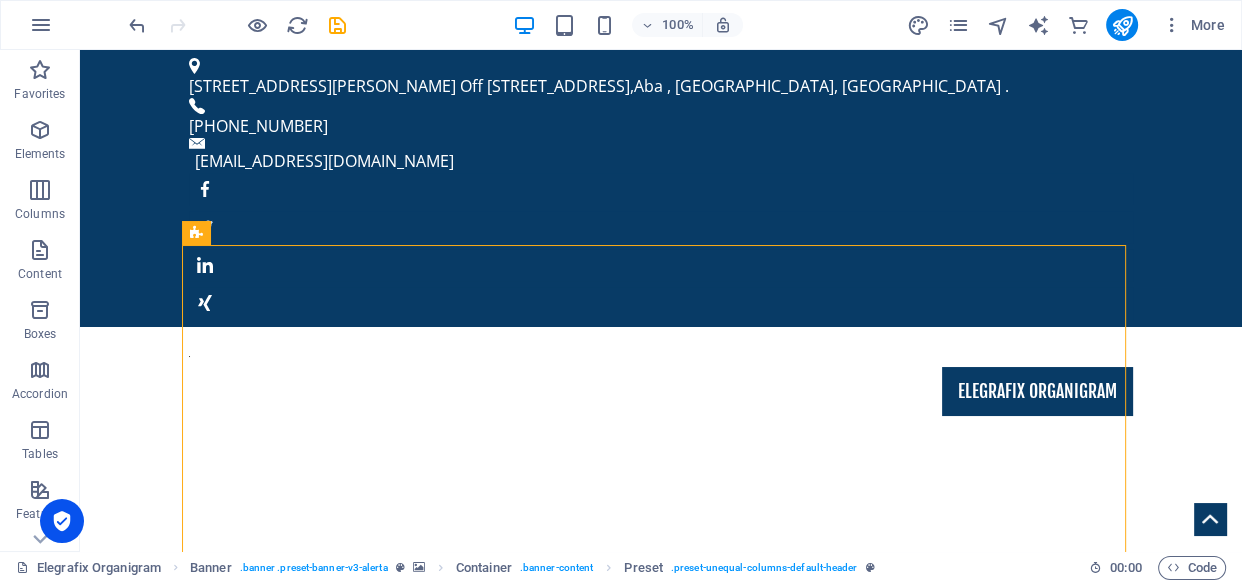 scroll, scrollTop: 23, scrollLeft: 0, axis: vertical 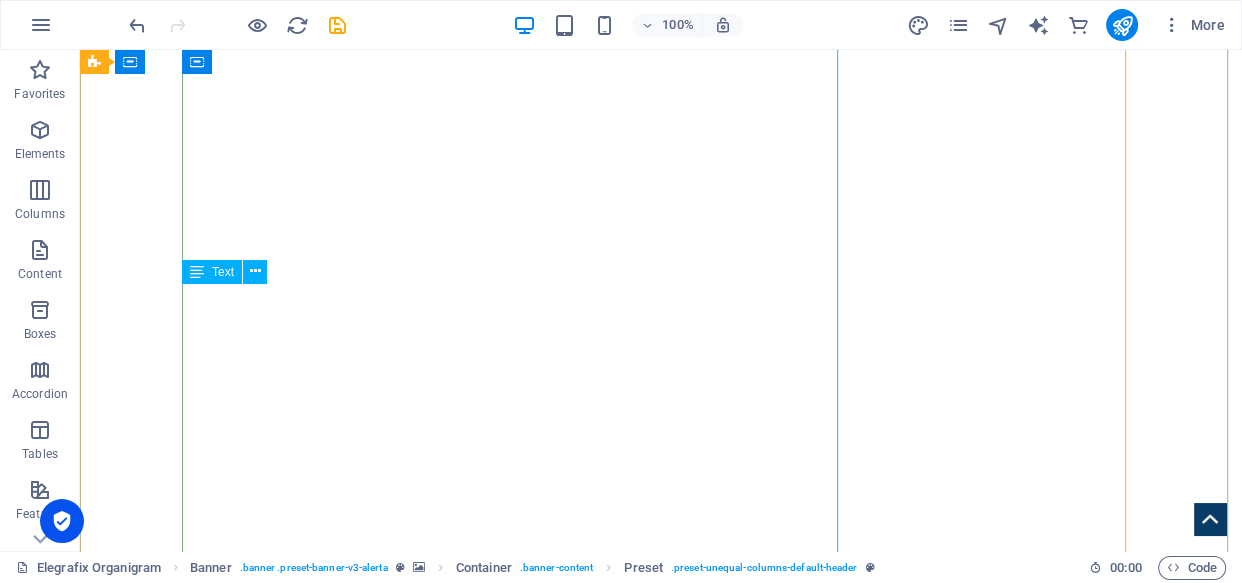 drag, startPoint x: 1240, startPoint y: 101, endPoint x: 369, endPoint y: 394, distance: 918.96136 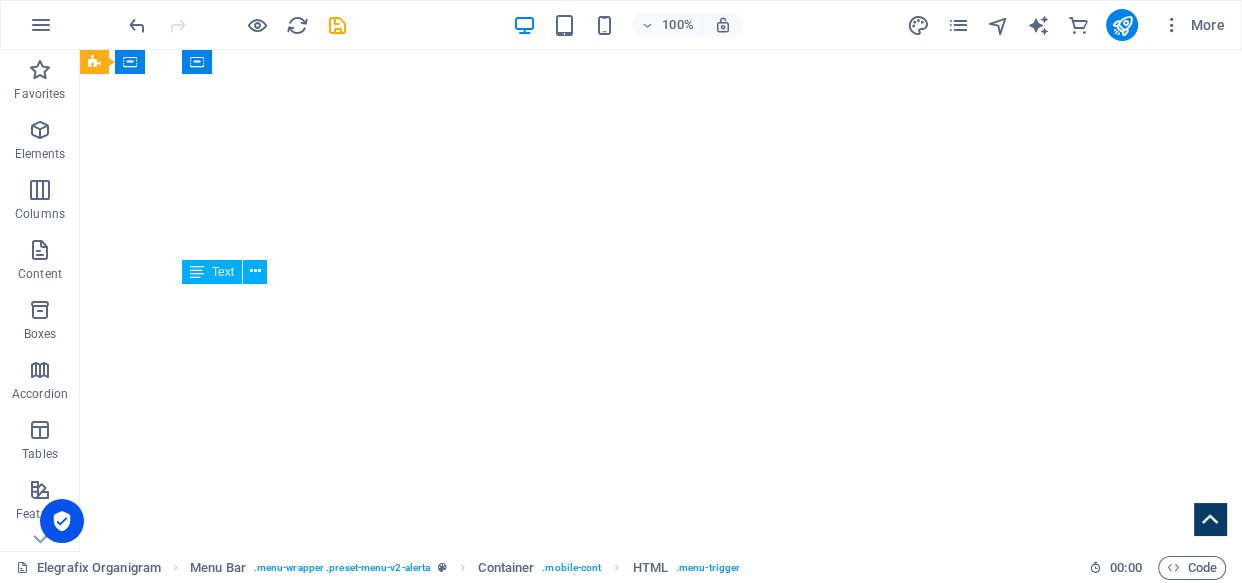 click on "About Us: Redefining Synergy At Elegrafix Integrated Services, our mission is to  "Redefine Synergy in Organizations."  We believe true potential is unlocked when people, processes, and technology work in perfect harmony. We transform fragmentation into fluid, collective triumph. Our Mission: Unleashing Collective Power We empower organizations to achieve unprecedented efficiency, innovation, and growth by fostering seamless integration and collaboration. We break down silos, optimize workflows, and align strategic objectives to turn operational challenges into strategic advantages. Our Vision: A Future of Integrated Success We envision a global business landscape where organizations operate with effortless cohesion, adaptability, and purpose. Elegrafix aims to be the leader in this transformation, building resilient, interconnected enterprises ready for the future. Our Values: Pillars of Cohesion Integrity:  Unwavering honesty and transparency. Innovation:  Relentless pursuit of groundbreaking solutions." at bounding box center (661, 3079) 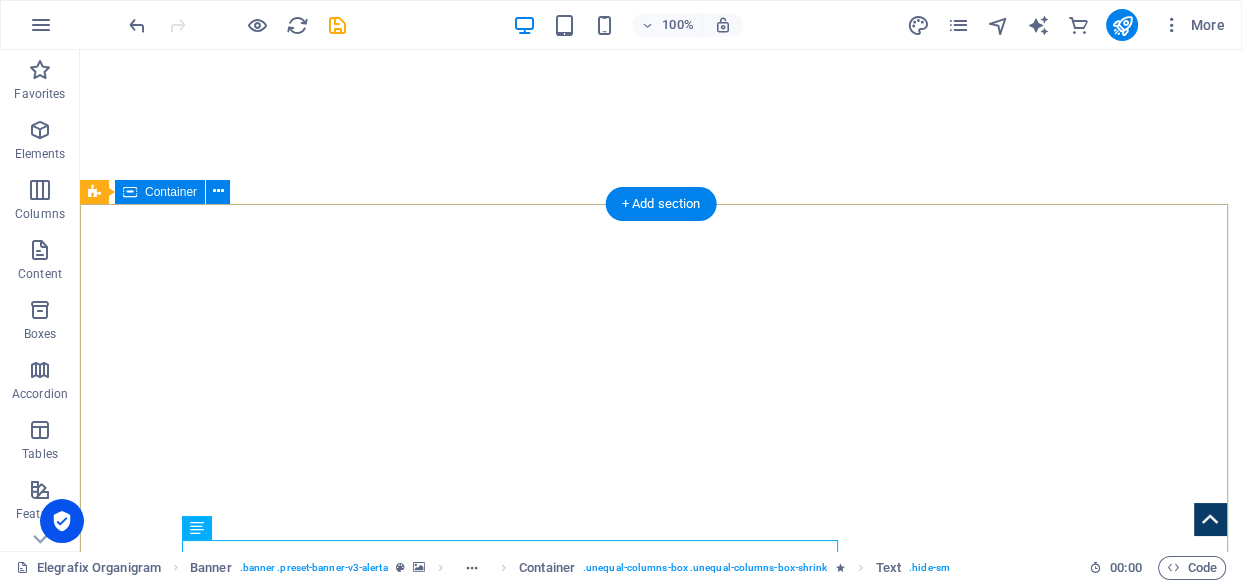 scroll, scrollTop: 0, scrollLeft: 0, axis: both 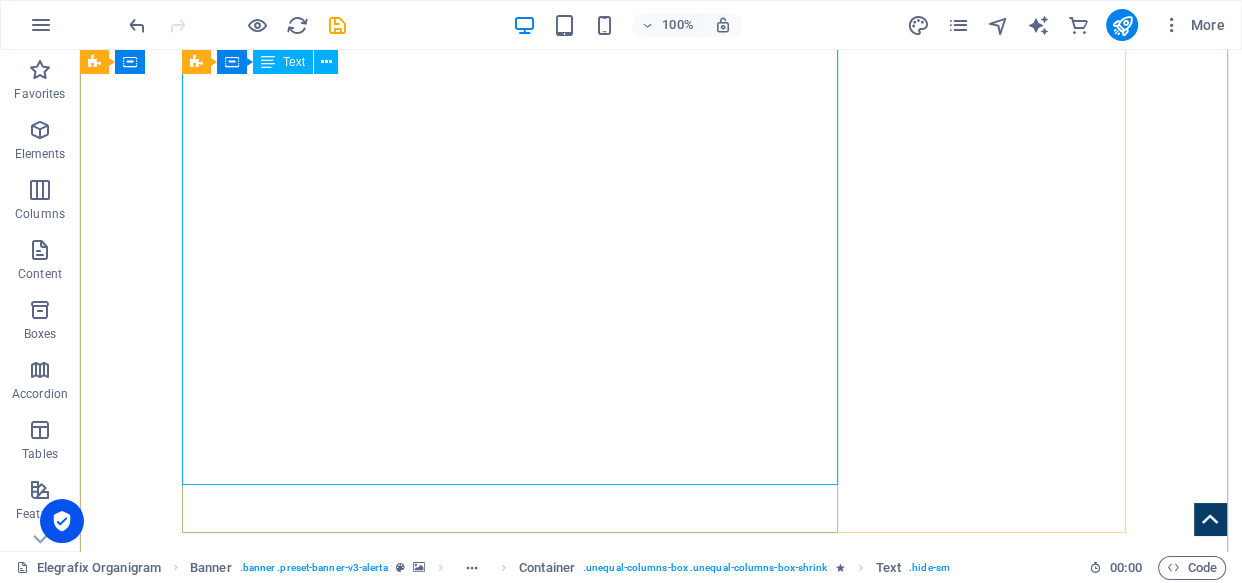 click on "About Us: Redefining Synergy At Elegrafix Integrated Services, our mission is to  "Redefine Synergy in Organizations."  We believe true potential is unlocked when people, processes, and technology work in perfect harmony. We transform fragmentation into fluid, collective triumph. Our Mission: Unleashing Collective Power We empower organizations to achieve unprecedented efficiency, innovation, and growth by fostering seamless integration and collaboration. We break down silos, optimize workflows, and align strategic objectives to turn operational challenges into strategic advantages. Our Vision: A Future of Integrated Success We envision a global business landscape where organizations operate with effortless cohesion, adaptability, and purpose. Elegrafix aims to be the leader in this transformation, building resilient, interconnected enterprises ready for the future. Our Values: Pillars of Cohesion Integrity:  Unwavering honesty and transparency. Innovation:  Relentless pursuit of groundbreaking solutions." at bounding box center (661, 2145) 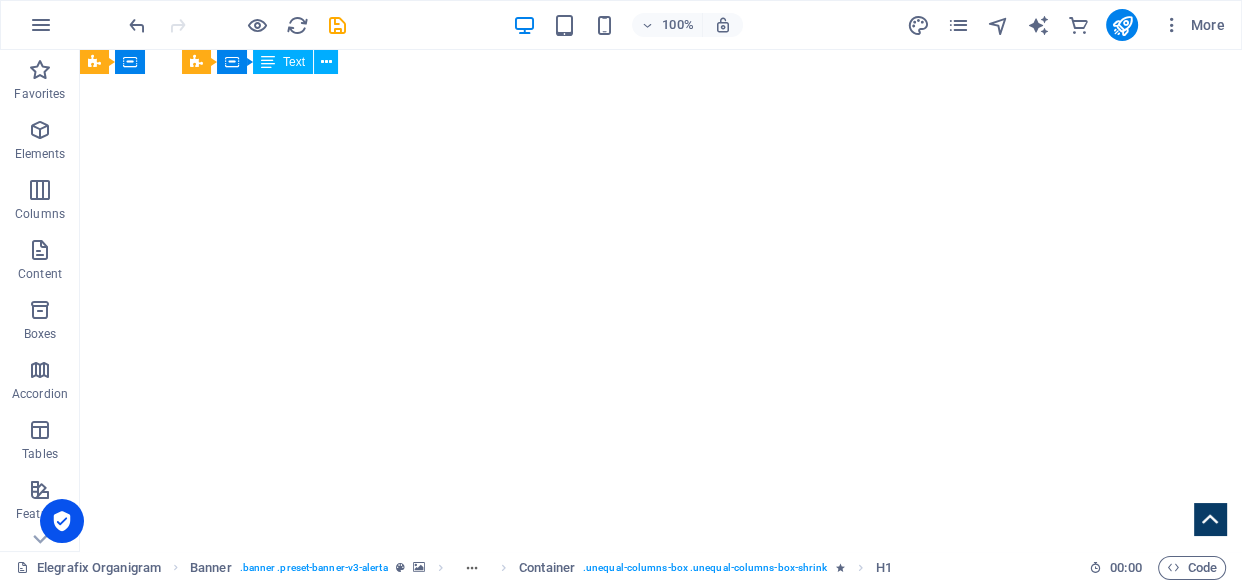 click on "About Us: Redefining Synergy At Elegrafix Integrated Services, our mission is to  "Redefine Synergy in Organizations."  We believe true potential is unlocked when people, processes, and technology work in perfect harmony. We transform fragmentation into fluid, collective triumph. Our Mission: Unleashing Collective Power We empower organizations to achieve unprecedented efficiency, innovation, and growth by fostering seamless integration and collaboration. We break down silos, optimize workflows, and align strategic objectives to turn operational challenges into strategic advantages. Our Vision: A Future of Integrated Success We envision a global business landscape where organizations operate with effortless cohesion, adaptability, and purpose. Elegrafix aims to be the leader in this transformation, building resilient, interconnected enterprises ready for the future. Our Values: Pillars of Cohesion Integrity:  Unwavering honesty and transparency. Innovation:  Relentless pursuit of groundbreaking solutions." at bounding box center [661, 2145] 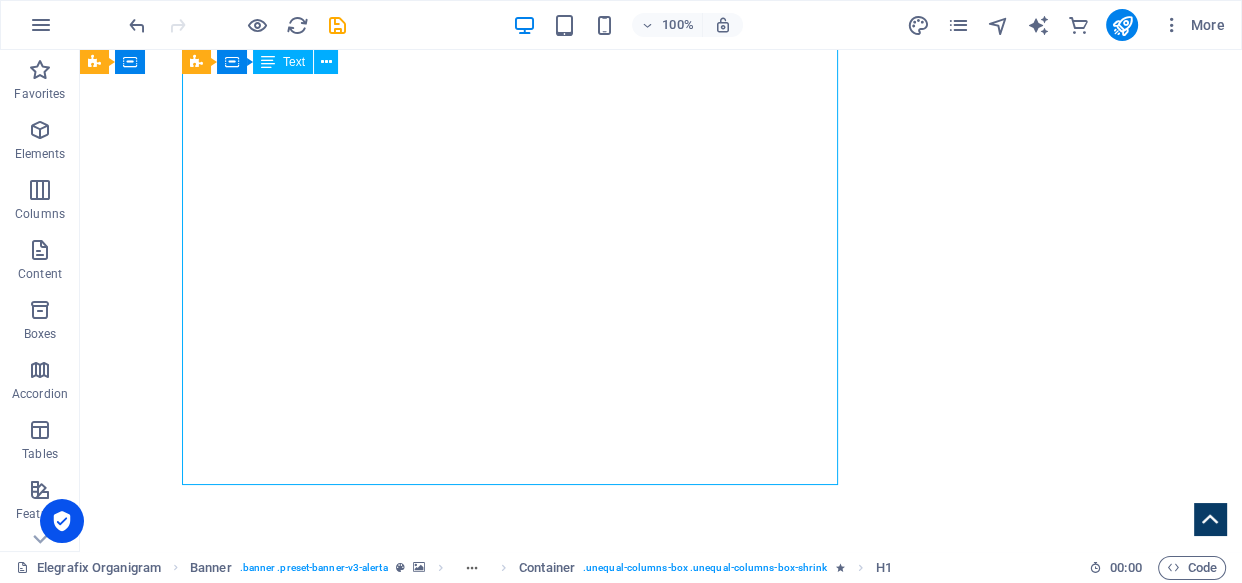 click on "About Us: Redefining Synergy At Elegrafix Integrated Services, our mission is to  "Redefine Synergy in Organizations."  We believe true potential is unlocked when people, processes, and technology work in perfect harmony. We transform fragmentation into fluid, collective triumph. Our Mission: Unleashing Collective Power We empower organizations to achieve unprecedented efficiency, innovation, and growth by fostering seamless integration and collaboration. We break down silos, optimize workflows, and align strategic objectives to turn operational challenges into strategic advantages. Our Vision: A Future of Integrated Success We envision a global business landscape where organizations operate with effortless cohesion, adaptability, and purpose. Elegrafix aims to be the leader in this transformation, building resilient, interconnected enterprises ready for the future. Our Values: Pillars of Cohesion Integrity:  Unwavering honesty and transparency. Innovation:  Relentless pursuit of groundbreaking solutions." at bounding box center (661, 2145) 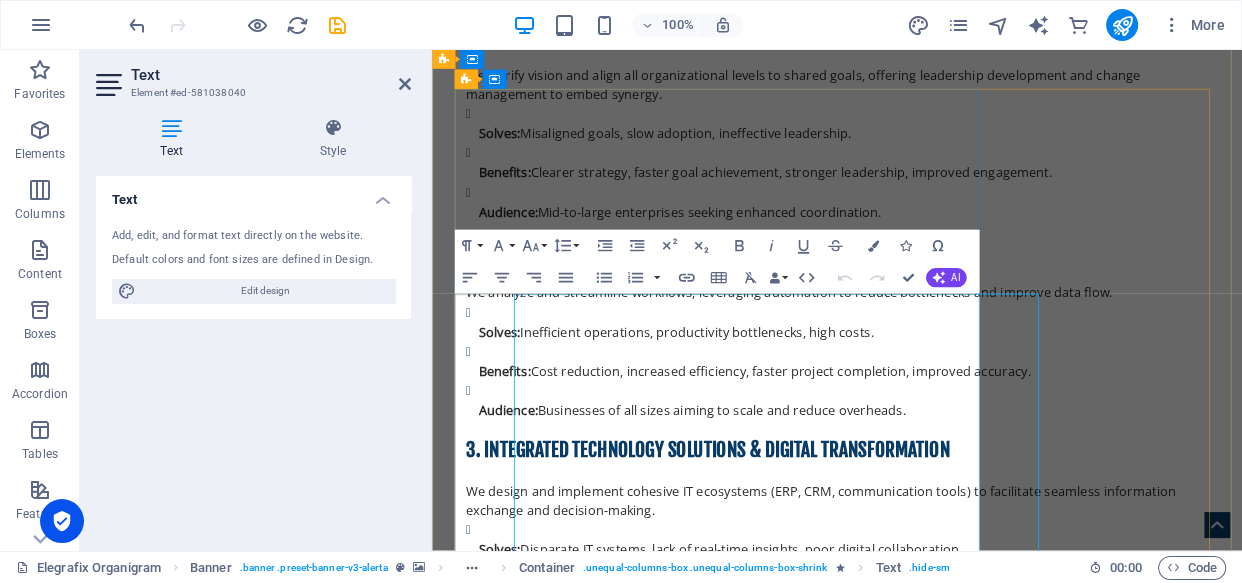 click at bounding box center (939, -806) 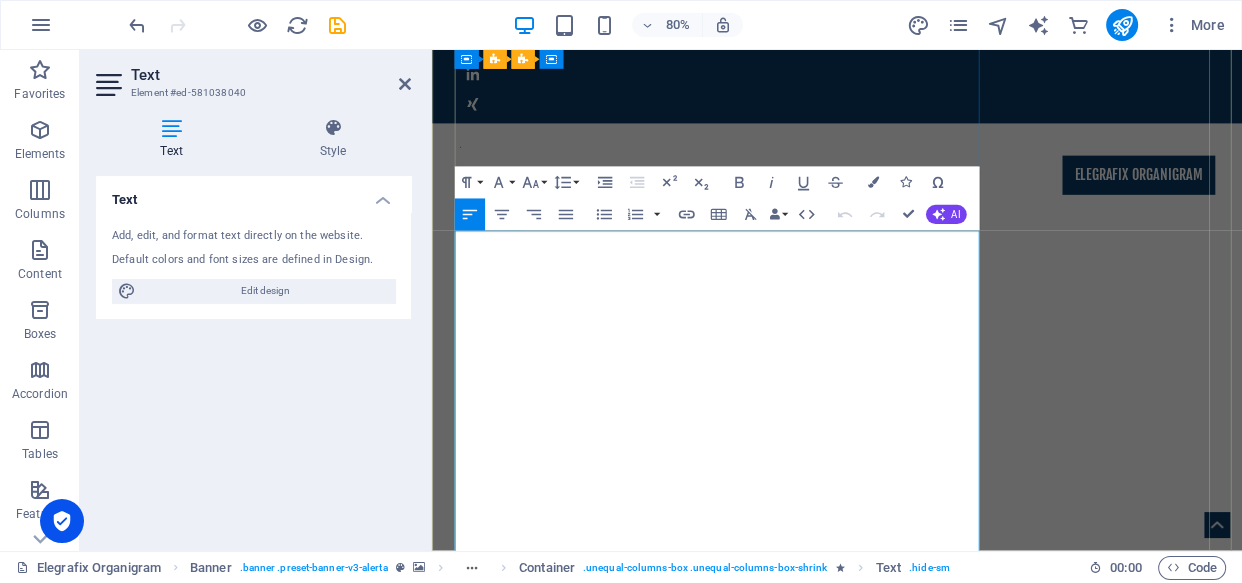 scroll, scrollTop: 263, scrollLeft: 0, axis: vertical 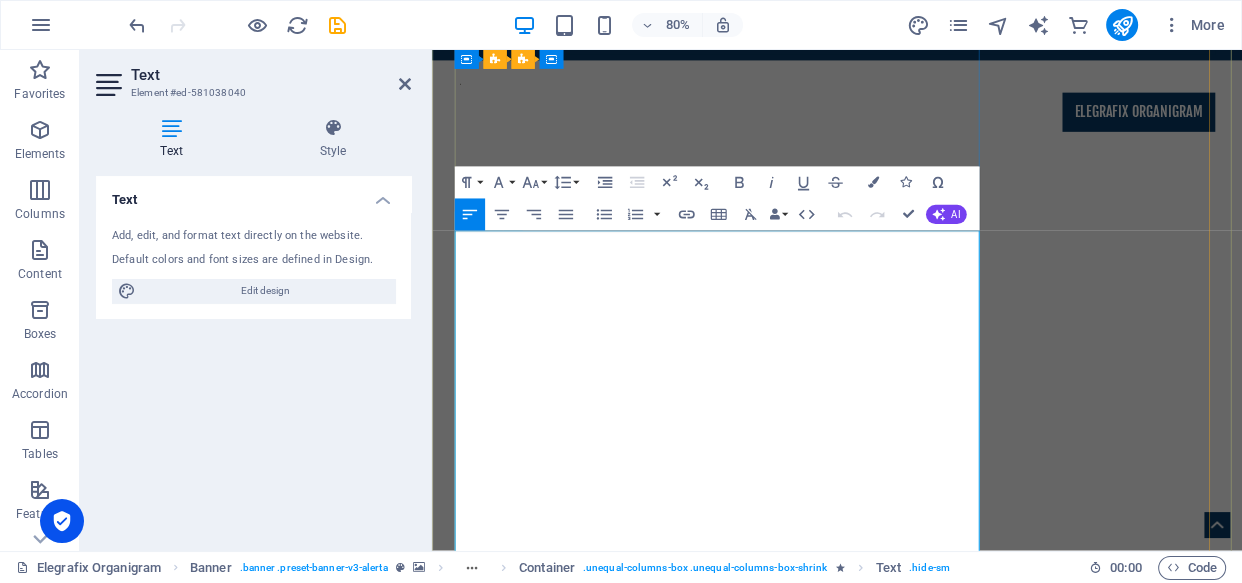 drag, startPoint x: 642, startPoint y: 554, endPoint x: 463, endPoint y: 489, distance: 190.43634 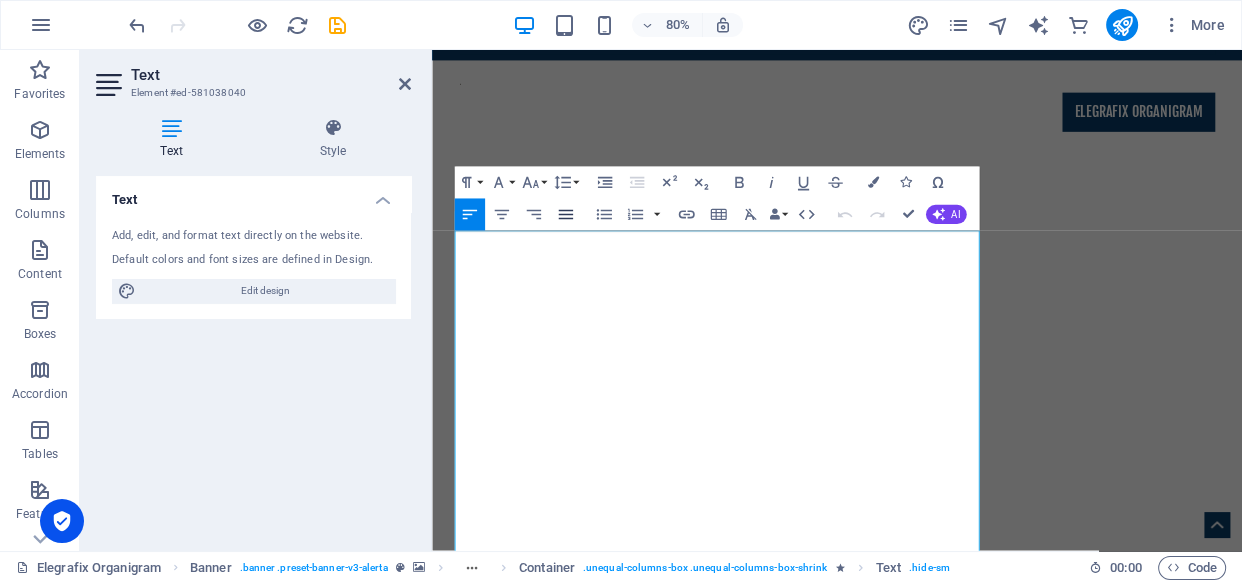 click 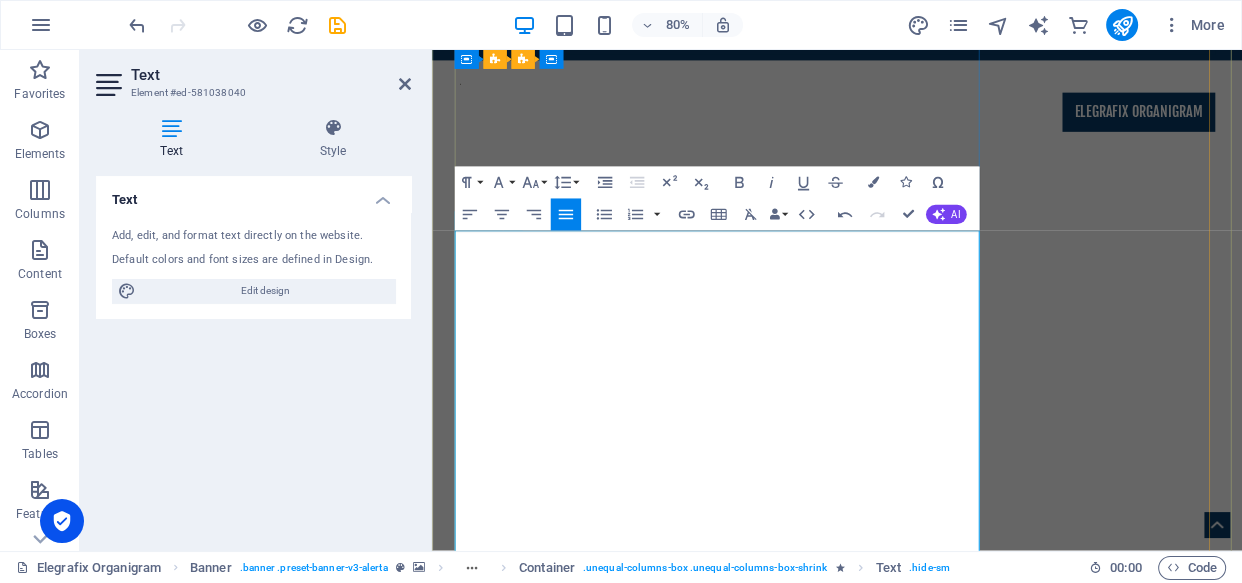click on "We empower organizations to achieve unprecedented efficiency, innovation, and growth by fostering seamless integration and collaboration. We break down silos, optimize workflows, and align strategic objectives to turn operational challenges into strategic advantages." at bounding box center (939, 3486) 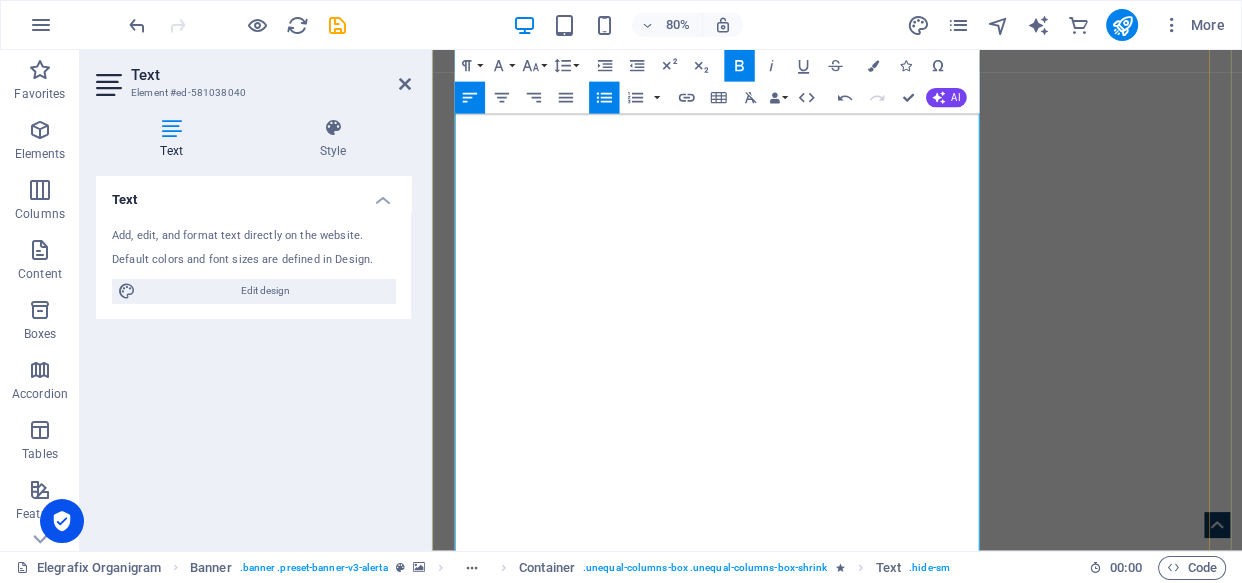 scroll, scrollTop: 460, scrollLeft: 0, axis: vertical 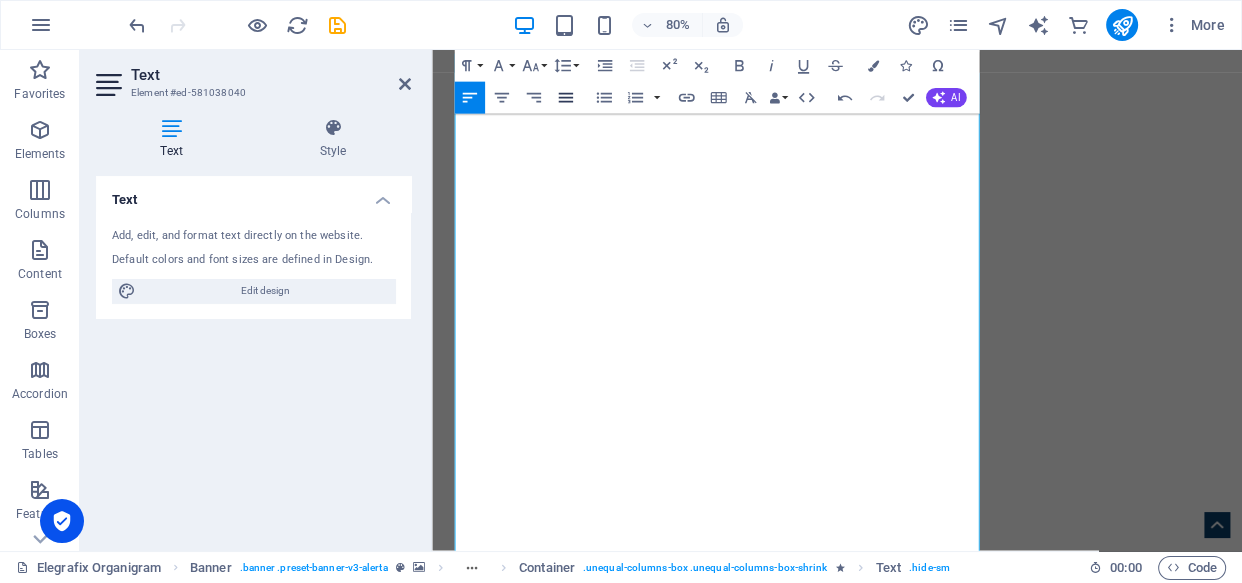 click 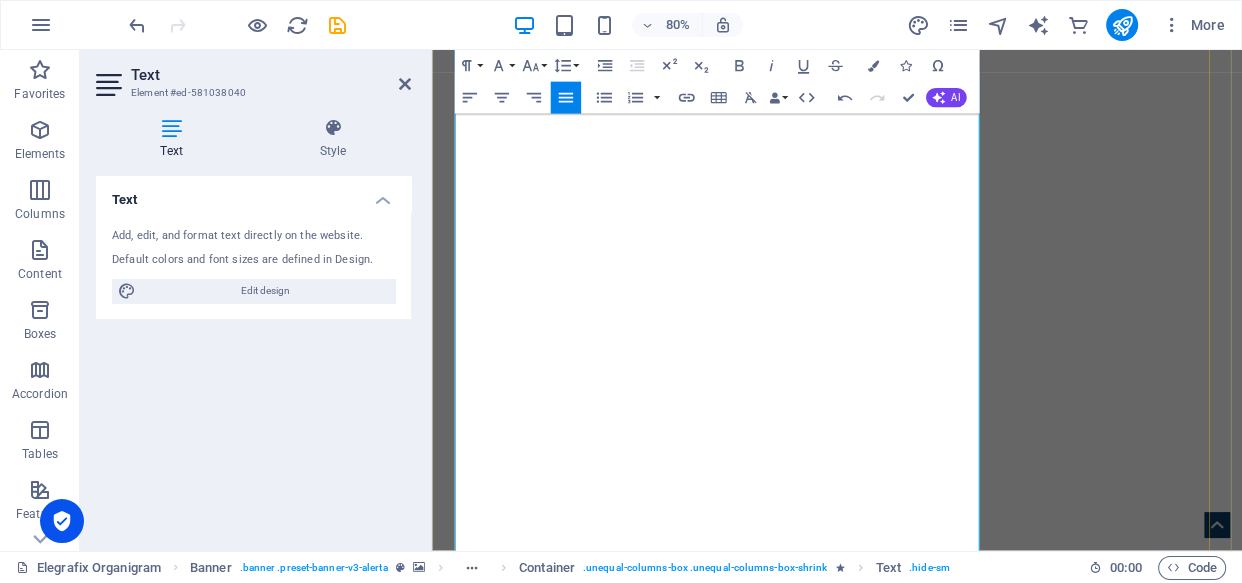 click on "We envision a global business landscape where organizations operate with effortless cohesion, adaptability, and purpose. Elegrafix aims to be the leader in this transformation, building resilient, interconnected enterprises ready for the future." at bounding box center [939, 3415] 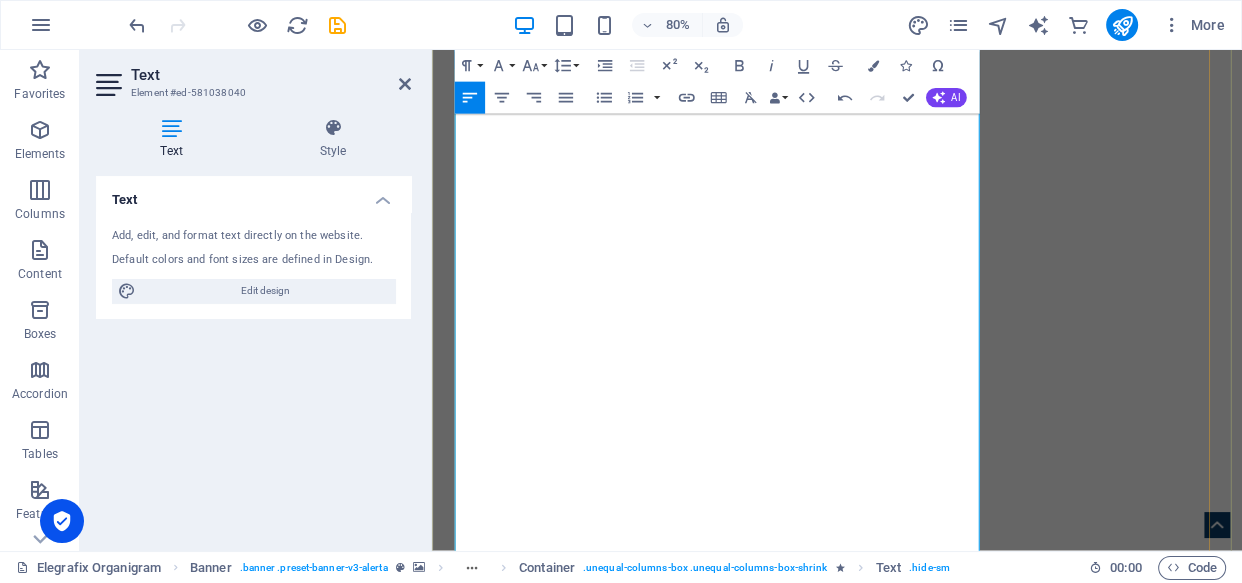 scroll, scrollTop: 708, scrollLeft: 0, axis: vertical 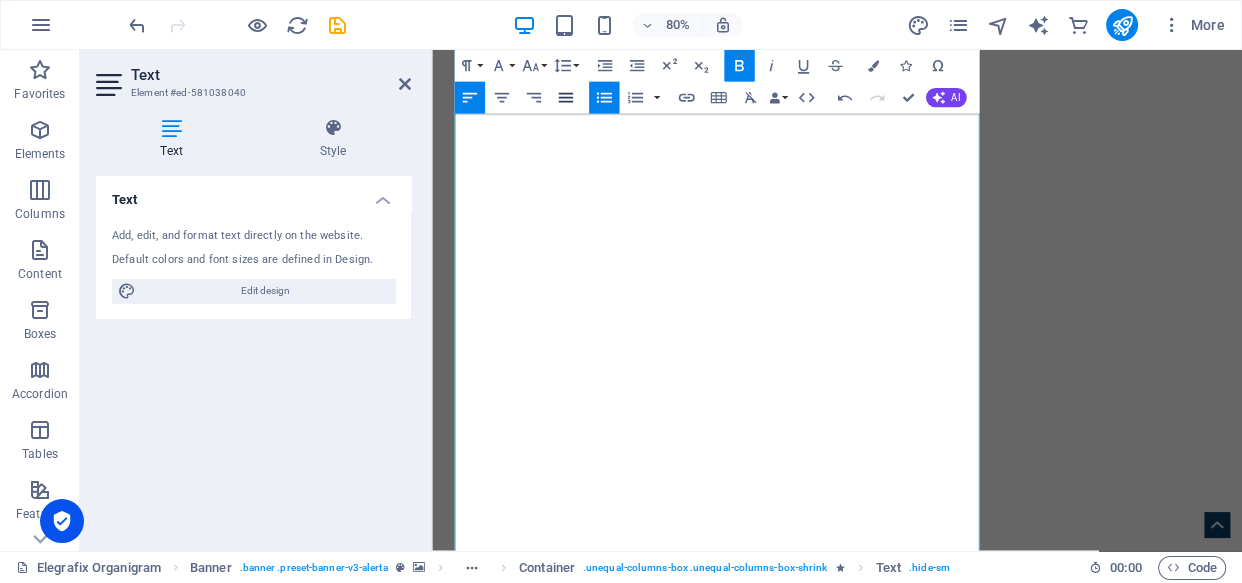 click 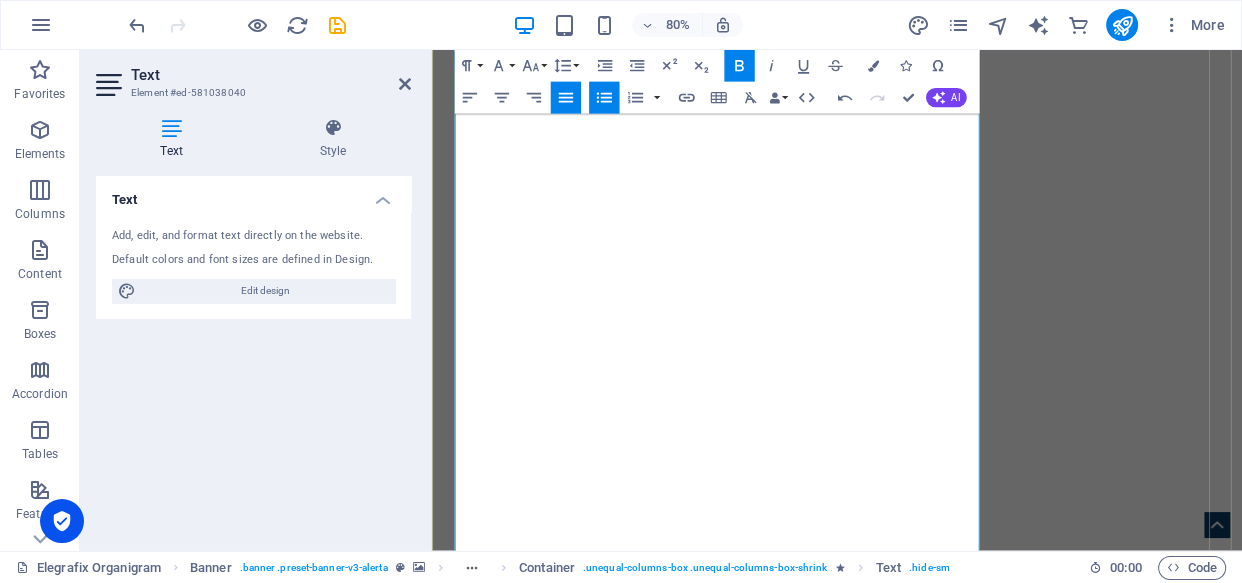 click on "Excellence:  Commitment to delivering exceptional quality and measurable impact." at bounding box center (947, 3402) 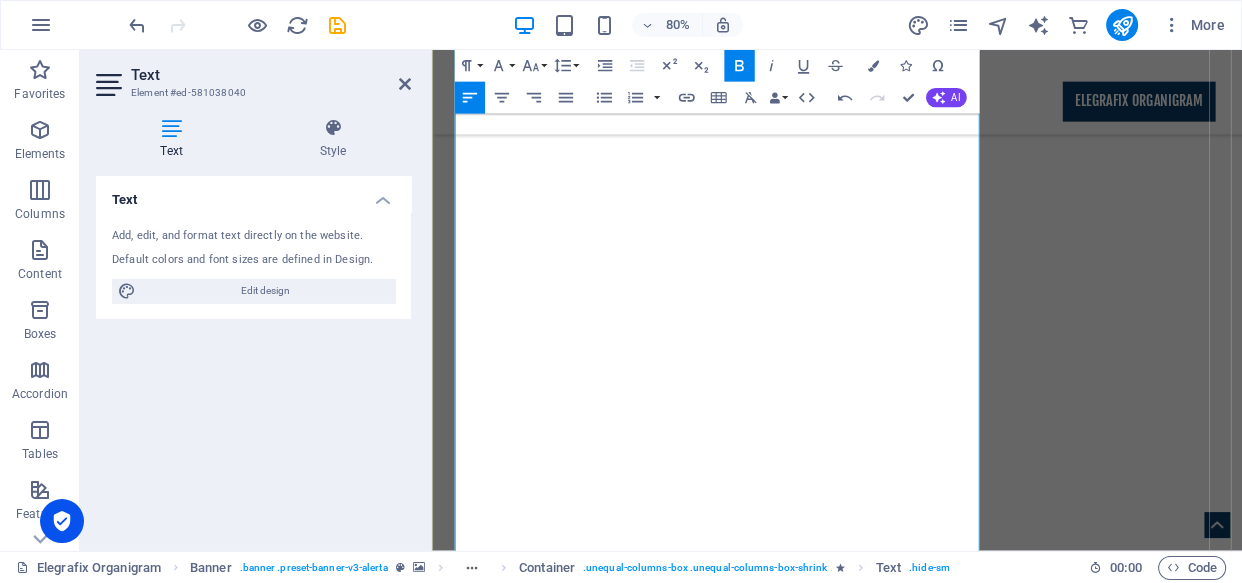 scroll, scrollTop: 977, scrollLeft: 0, axis: vertical 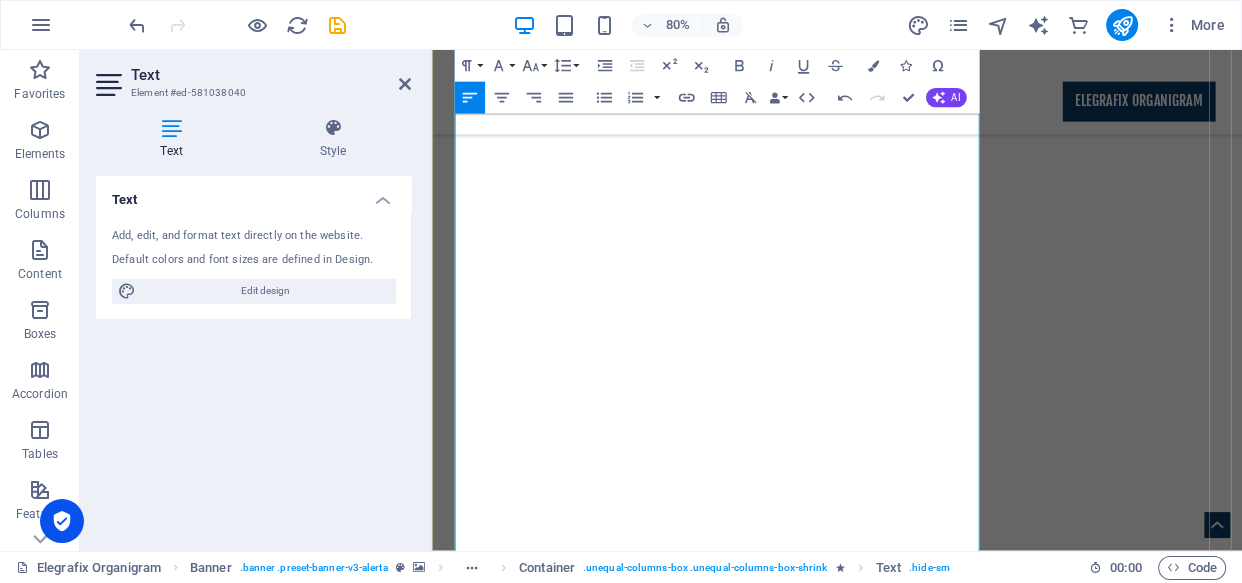 click on "Elegrafix provides integrated solutions that harmonize people, processes, and technology, fostering a profound transformation from fragmented efforts to synergistic excellence." at bounding box center (939, 3317) 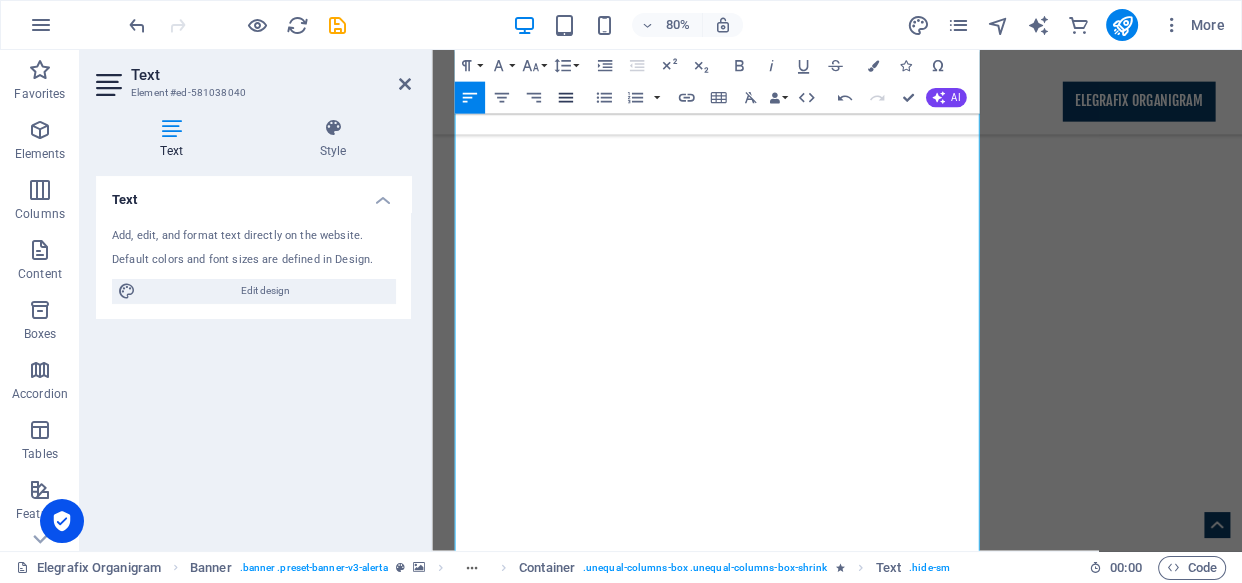 click 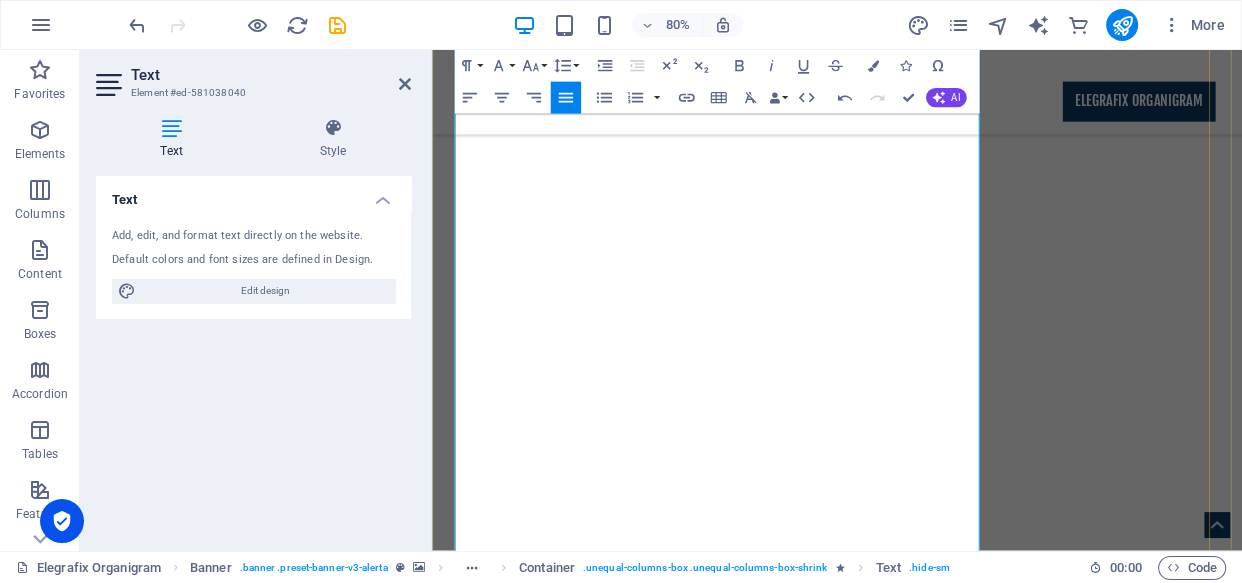 click on "Elegrafix provides integrated solutions that harmonize people, processes, and technology, fostering a profound transformation from fragmented efforts to synergistic excellence." at bounding box center [939, 3269] 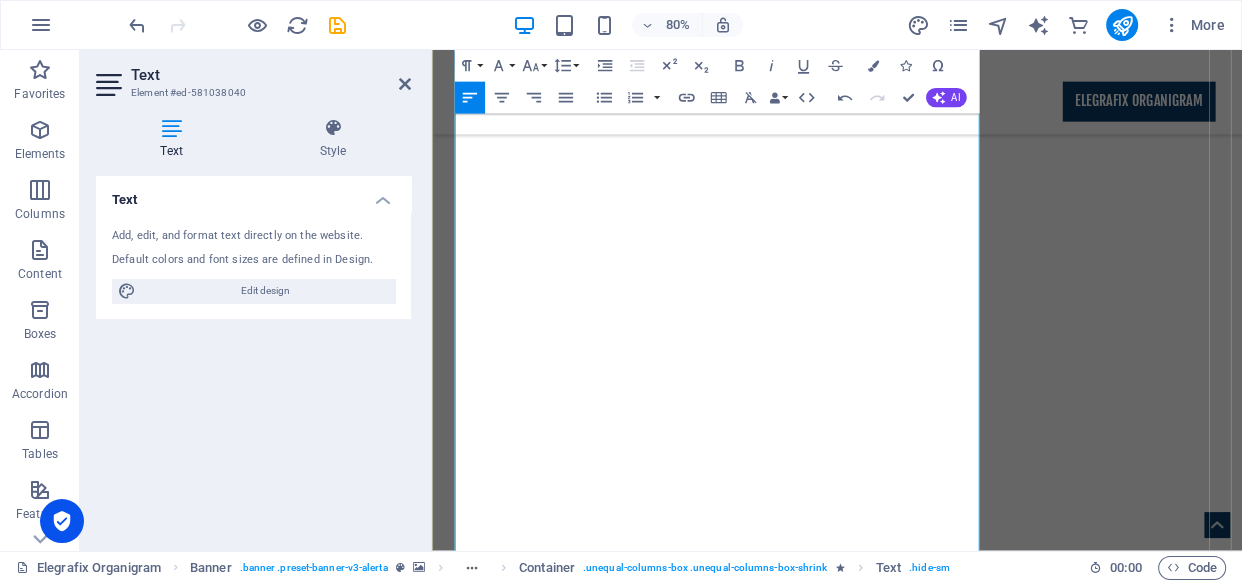 click at bounding box center (939, 3395) 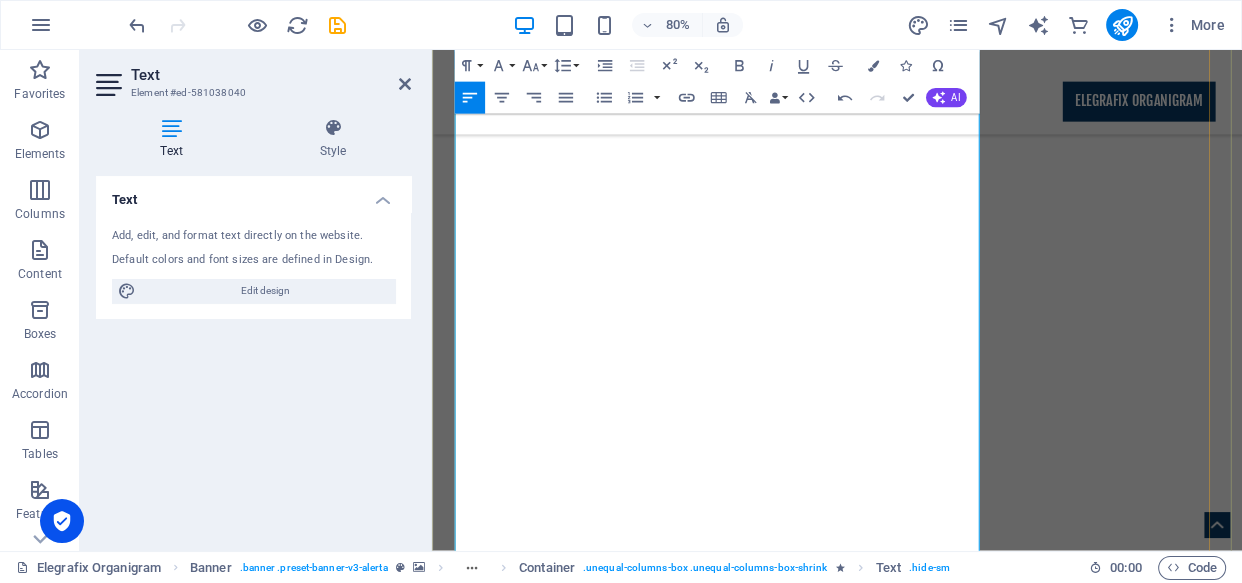 drag, startPoint x: 993, startPoint y: 562, endPoint x: 482, endPoint y: 564, distance: 511.0039 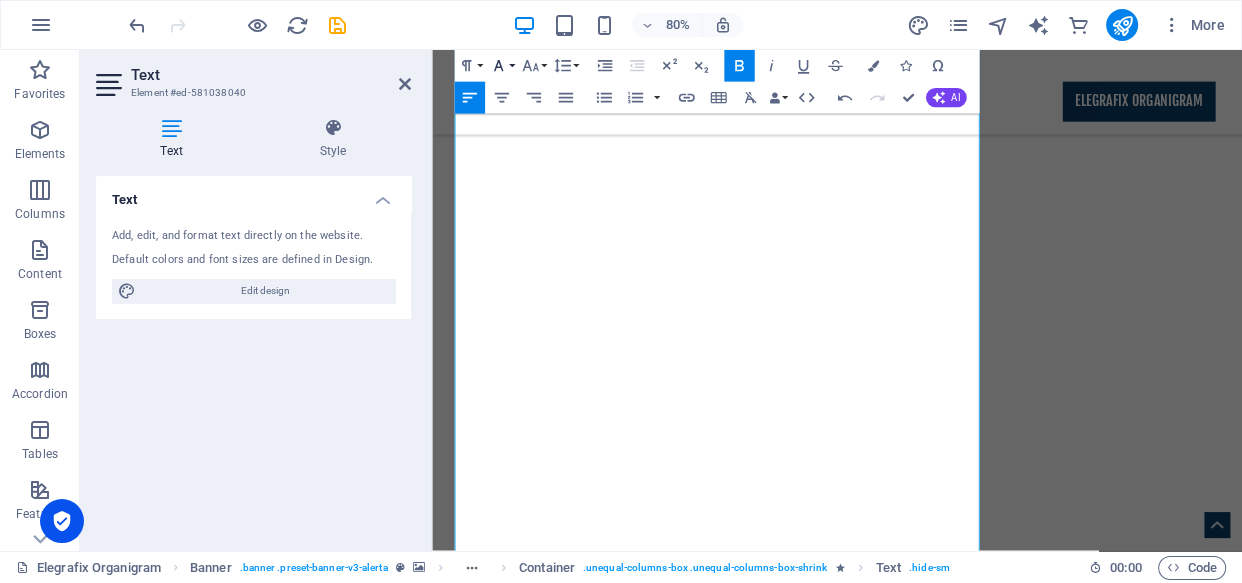click on "Font Family" at bounding box center (501, 66) 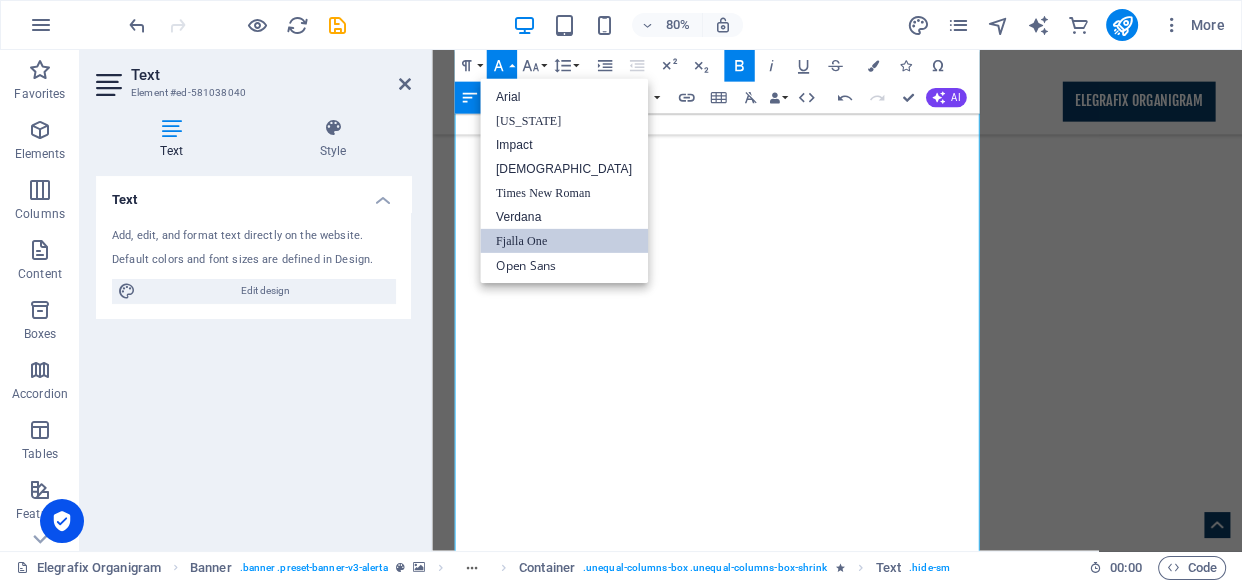 scroll, scrollTop: 0, scrollLeft: 0, axis: both 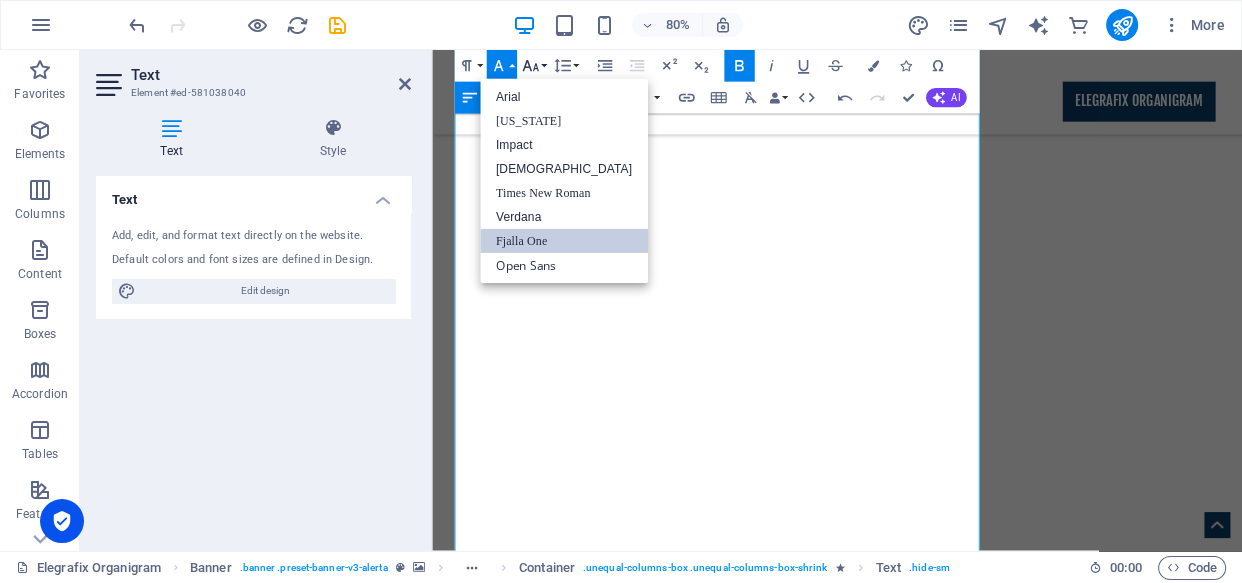 click 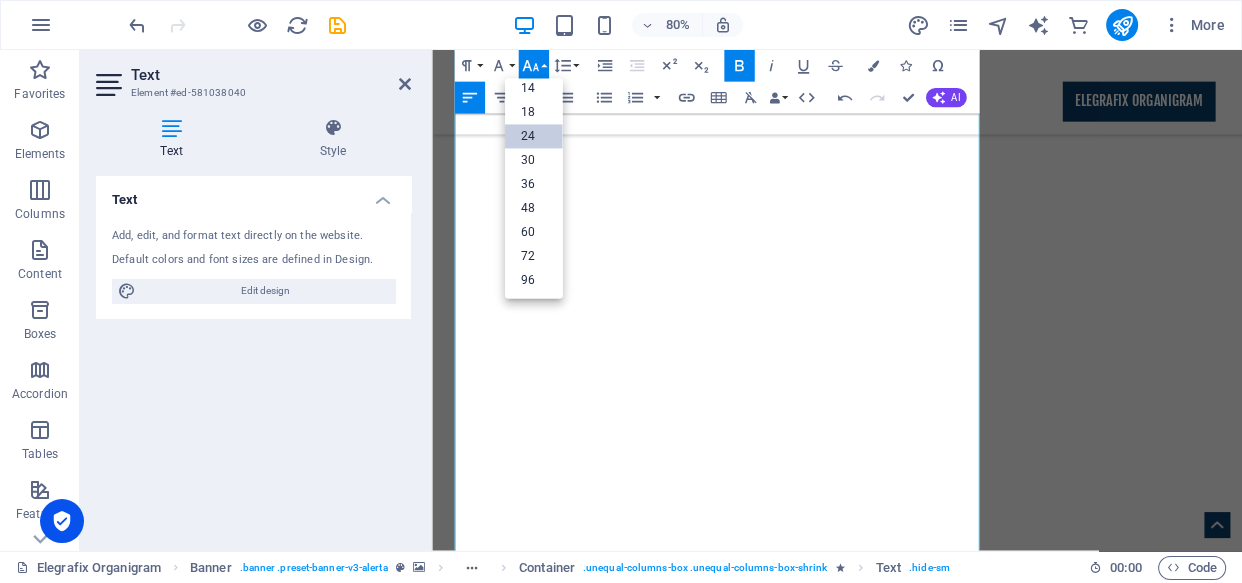 scroll, scrollTop: 160, scrollLeft: 0, axis: vertical 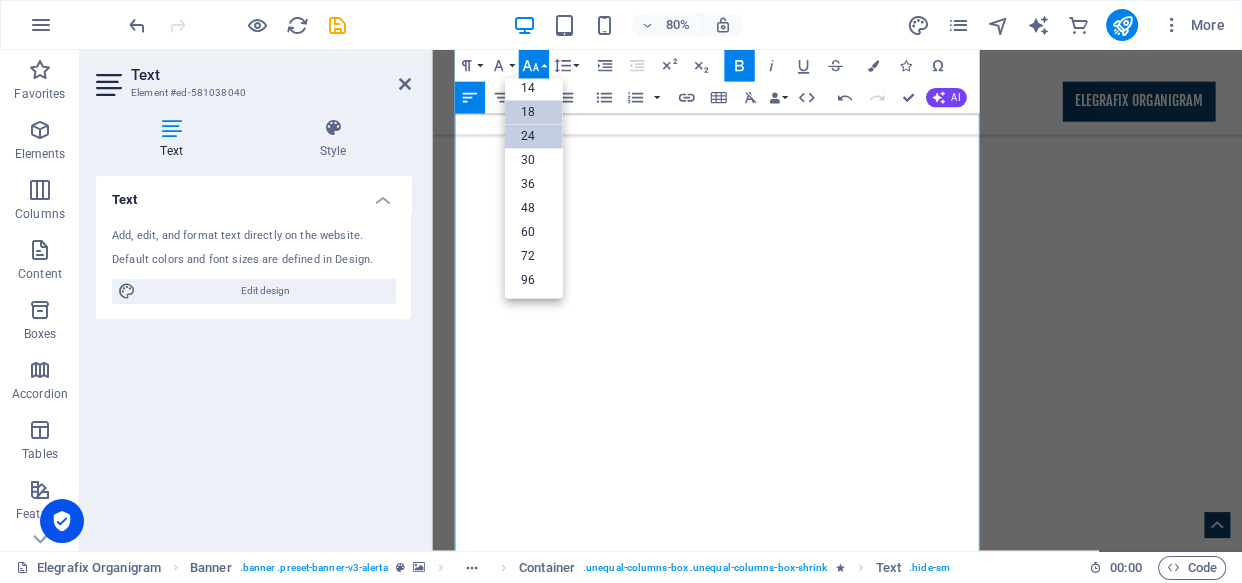 click on "18" at bounding box center [534, 113] 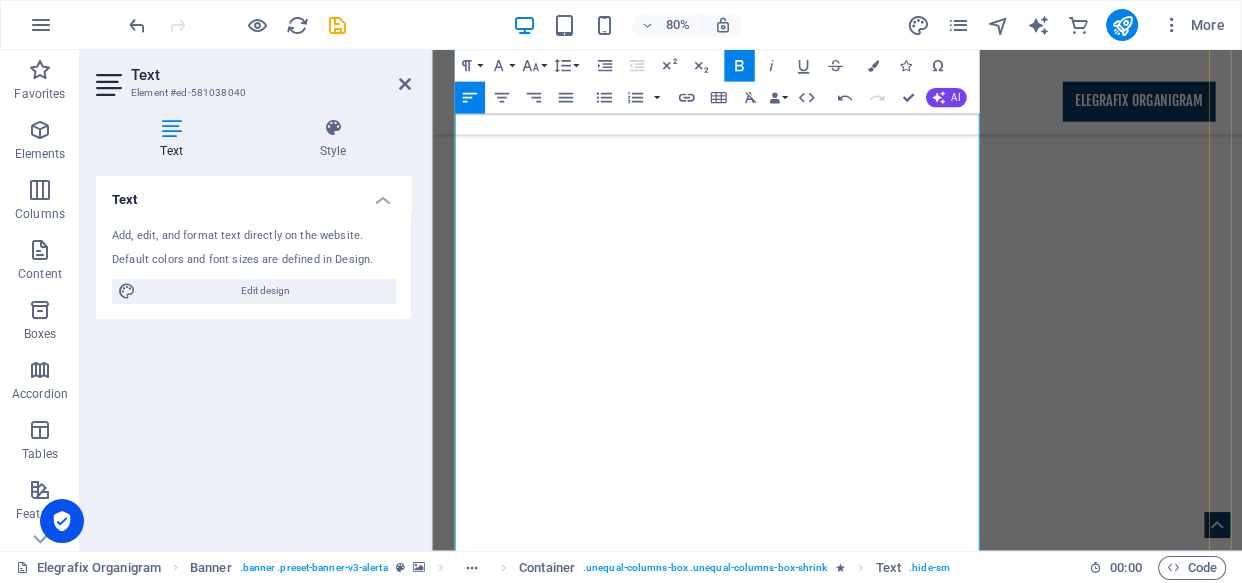 click on "Strategic Organizational Alignment & Development" at bounding box center (679, 3327) 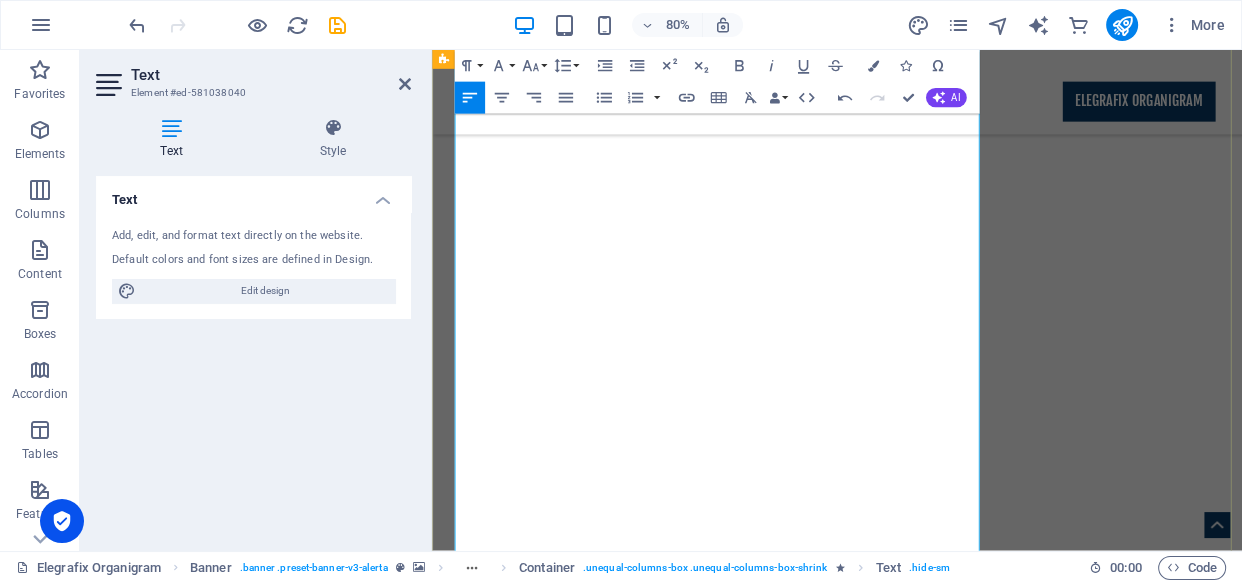 drag, startPoint x: 907, startPoint y: 645, endPoint x: 453, endPoint y: 602, distance: 456.0318 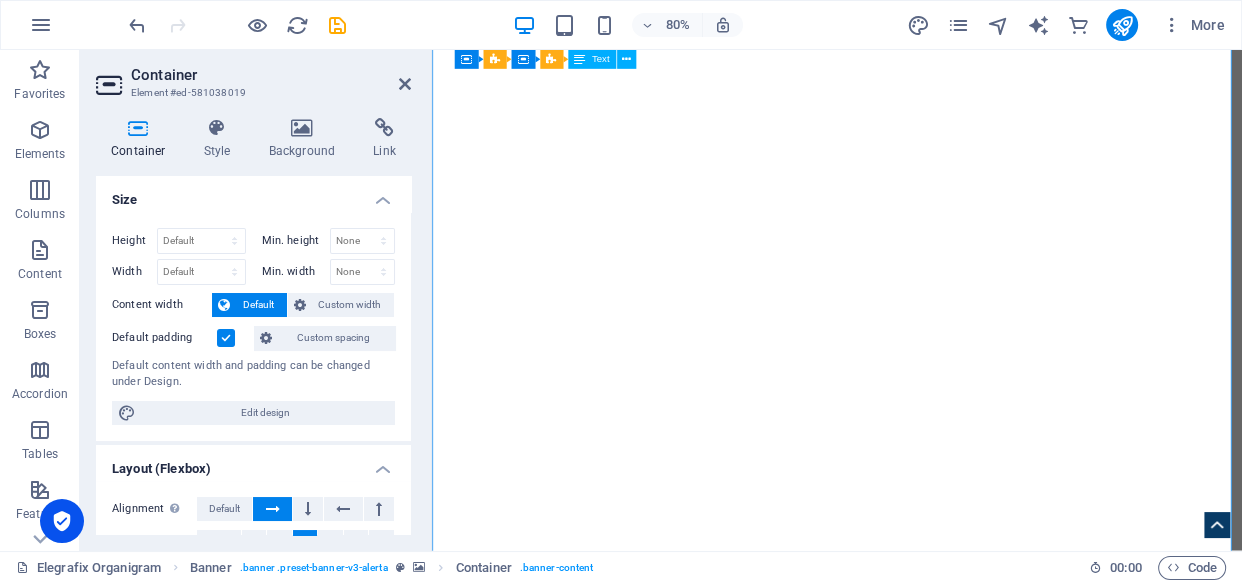 click on "About Us: Redefining Synergy At Elegrafix Integrated Services, our mission is to  "Redefine Synergy in Organizations."  We believe true potential is unlocked when people, processes, and technology work in perfect harmony. We transform fragmentation into fluid, collective triumph. Our Mission: Unleashing Collective Power We empower organizations to achieve unprecedented efficiency, innovation, and growth by fostering seamless integration and collaboration. We break down silos, optimize workflows, and align strategic objectives to turn operational challenges into strategic advantages. Our Vision: A Future of Integrated Success We envision a global business landscape where organizations operate with effortless cohesion, adaptability, and purpose. Elegrafix aims to be the leader in this transformation, building resilient, interconnected enterprises ready for the future. Our Values: Pillars of Cohesion Integrity:  Unwavering honesty and transparency. Innovation:  Relentless pursuit of groundbreaking solutions. 1." at bounding box center (939, 3453) 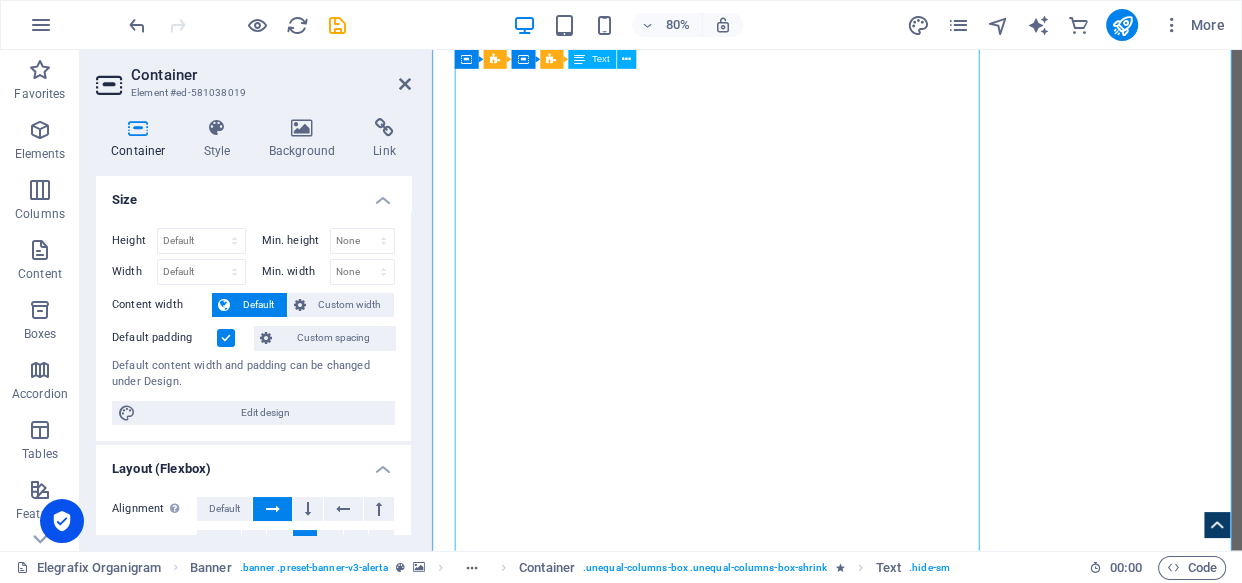 click on "About Us: Redefining Synergy At Elegrafix Integrated Services, our mission is to  "Redefine Synergy in Organizations."  We believe true potential is unlocked when people, processes, and technology work in perfect harmony. We transform fragmentation into fluid, collective triumph. Our Mission: Unleashing Collective Power We empower organizations to achieve unprecedented efficiency, innovation, and growth by fostering seamless integration and collaboration. We break down silos, optimize workflows, and align strategic objectives to turn operational challenges into strategic advantages. Our Vision: A Future of Integrated Success We envision a global business landscape where organizations operate with effortless cohesion, adaptability, and purpose. Elegrafix aims to be the leader in this transformation, building resilient, interconnected enterprises ready for the future. Our Values: Pillars of Cohesion Integrity:  Unwavering honesty and transparency. Innovation:  Relentless pursuit of groundbreaking solutions. 1." at bounding box center [939, 3453] 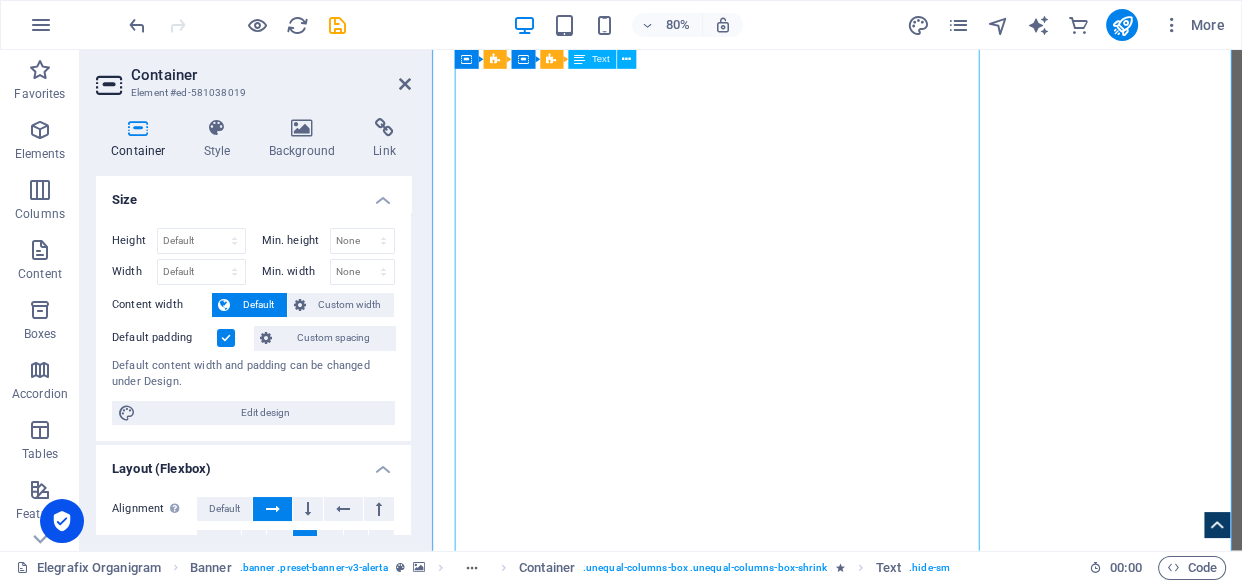 click on "About Us: Redefining Synergy At Elegrafix Integrated Services, our mission is to  "Redefine Synergy in Organizations."  We believe true potential is unlocked when people, processes, and technology work in perfect harmony. We transform fragmentation into fluid, collective triumph. Our Mission: Unleashing Collective Power We empower organizations to achieve unprecedented efficiency, innovation, and growth by fostering seamless integration and collaboration. We break down silos, optimize workflows, and align strategic objectives to turn operational challenges into strategic advantages. Our Vision: A Future of Integrated Success We envision a global business landscape where organizations operate with effortless cohesion, adaptability, and purpose. Elegrafix aims to be the leader in this transformation, building resilient, interconnected enterprises ready for the future. Our Values: Pillars of Cohesion Integrity:  Unwavering honesty and transparency. Innovation:  Relentless pursuit of groundbreaking solutions. 1." at bounding box center (939, 3453) 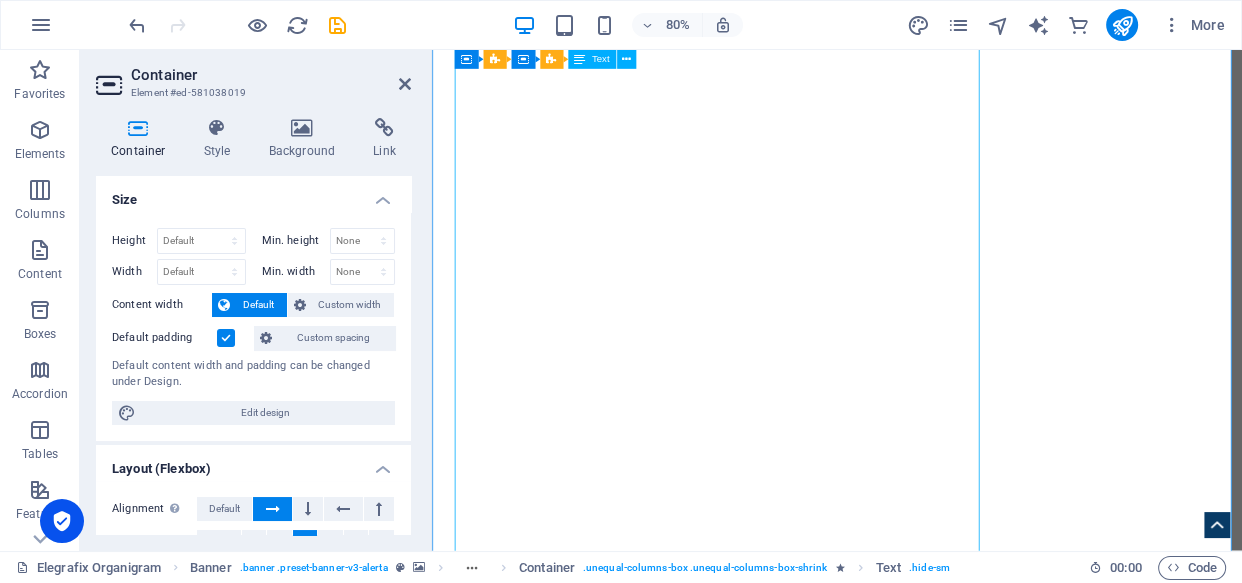 click on "About Us: Redefining Synergy At Elegrafix Integrated Services, our mission is to  "Redefine Synergy in Organizations."  We believe true potential is unlocked when people, processes, and technology work in perfect harmony. We transform fragmentation into fluid, collective triumph. Our Mission: Unleashing Collective Power We empower organizations to achieve unprecedented efficiency, innovation, and growth by fostering seamless integration and collaboration. We break down silos, optimize workflows, and align strategic objectives to turn operational challenges into strategic advantages. Our Vision: A Future of Integrated Success We envision a global business landscape where organizations operate with effortless cohesion, adaptability, and purpose. Elegrafix aims to be the leader in this transformation, building resilient, interconnected enterprises ready for the future. Our Values: Pillars of Cohesion Integrity:  Unwavering honesty and transparency. Innovation:  Relentless pursuit of groundbreaking solutions. 1." at bounding box center [939, 3453] 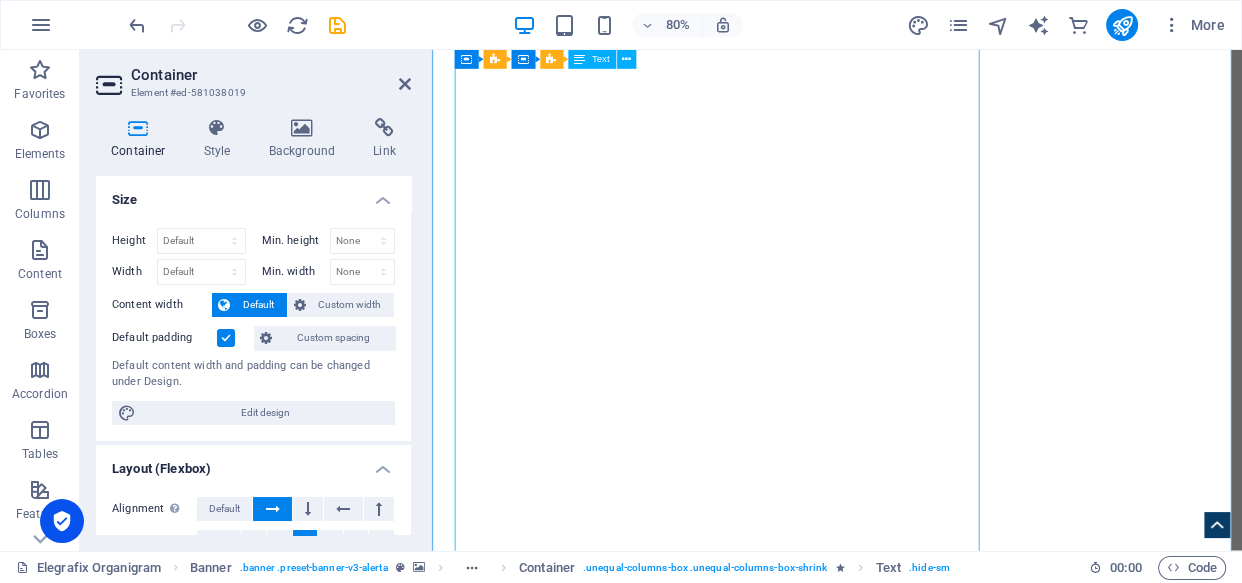 click on "About Us: Redefining Synergy At Elegrafix Integrated Services, our mission is to  "Redefine Synergy in Organizations."  We believe true potential is unlocked when people, processes, and technology work in perfect harmony. We transform fragmentation into fluid, collective triumph. Our Mission: Unleashing Collective Power We empower organizations to achieve unprecedented efficiency, innovation, and growth by fostering seamless integration and collaboration. We break down silos, optimize workflows, and align strategic objectives to turn operational challenges into strategic advantages. Our Vision: A Future of Integrated Success We envision a global business landscape where organizations operate with effortless cohesion, adaptability, and purpose. Elegrafix aims to be the leader in this transformation, building resilient, interconnected enterprises ready for the future. Our Values: Pillars of Cohesion Integrity:  Unwavering honesty and transparency. Innovation:  Relentless pursuit of groundbreaking solutions. 1." at bounding box center [939, 3453] 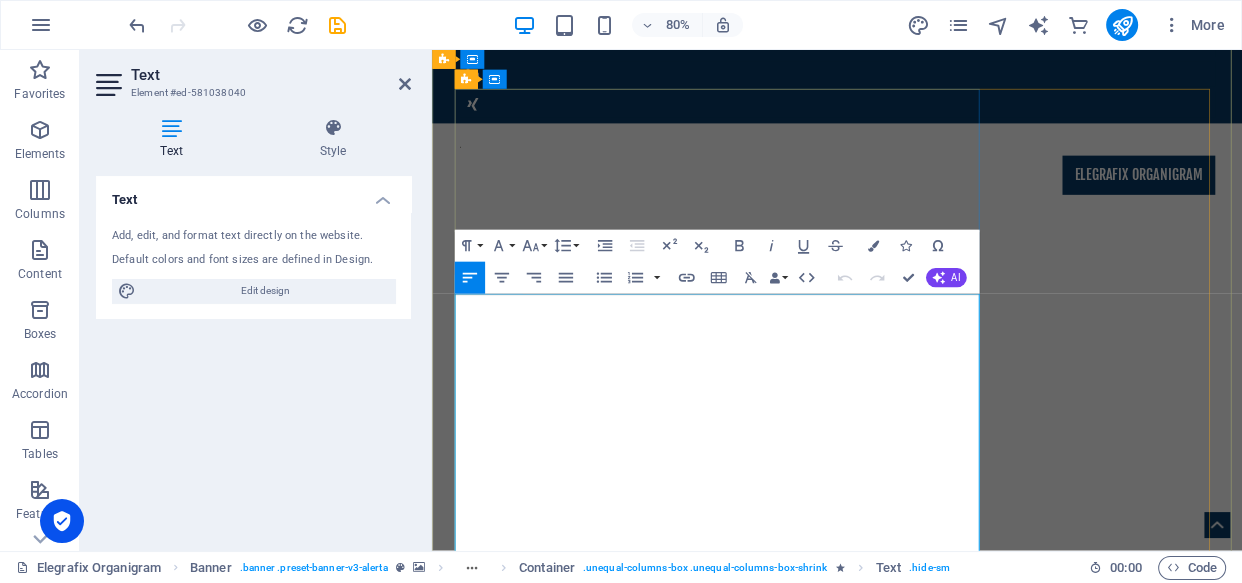 click on "We empower organizations to achieve unprecedented efficiency, innovation, and growth by fostering seamless integration and collaboration. We break down silos, optimize workflows, and align strategic objectives to turn operational challenges into strategic advantages." at bounding box center (939, 1511) 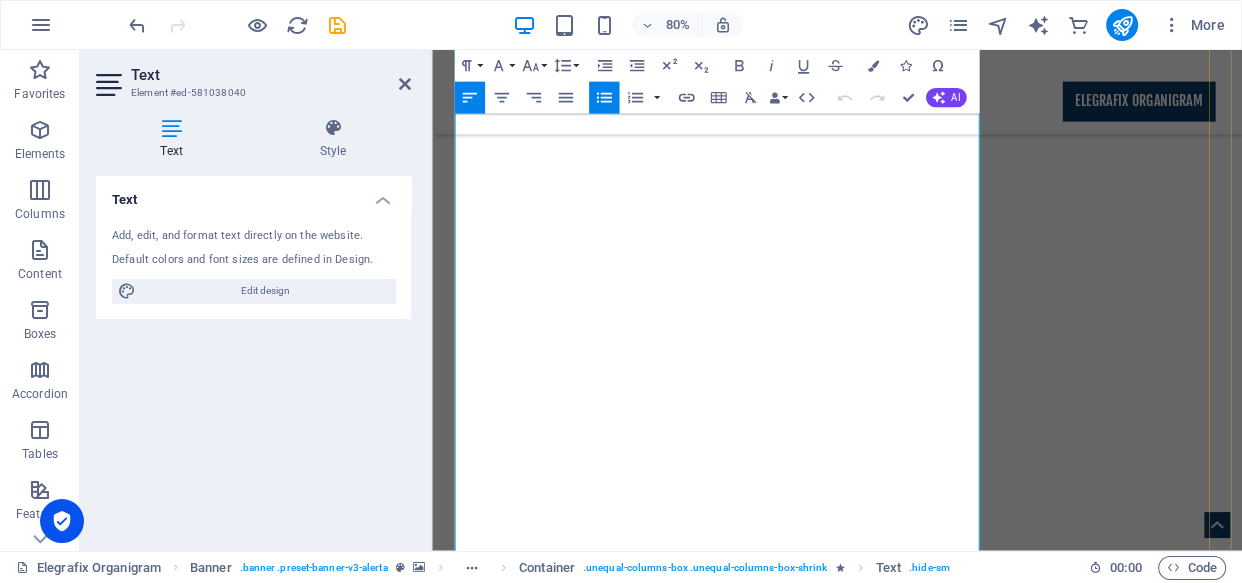 scroll, scrollTop: 1123, scrollLeft: 0, axis: vertical 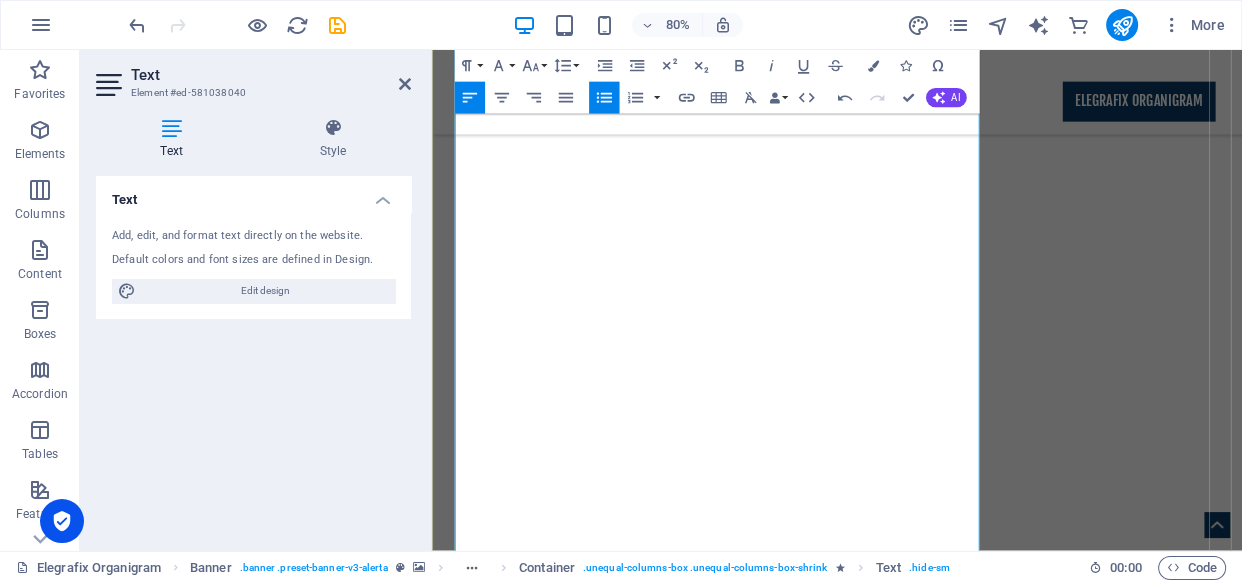 click on "Strategic Organizational Alignment & Development" at bounding box center [679, 2934] 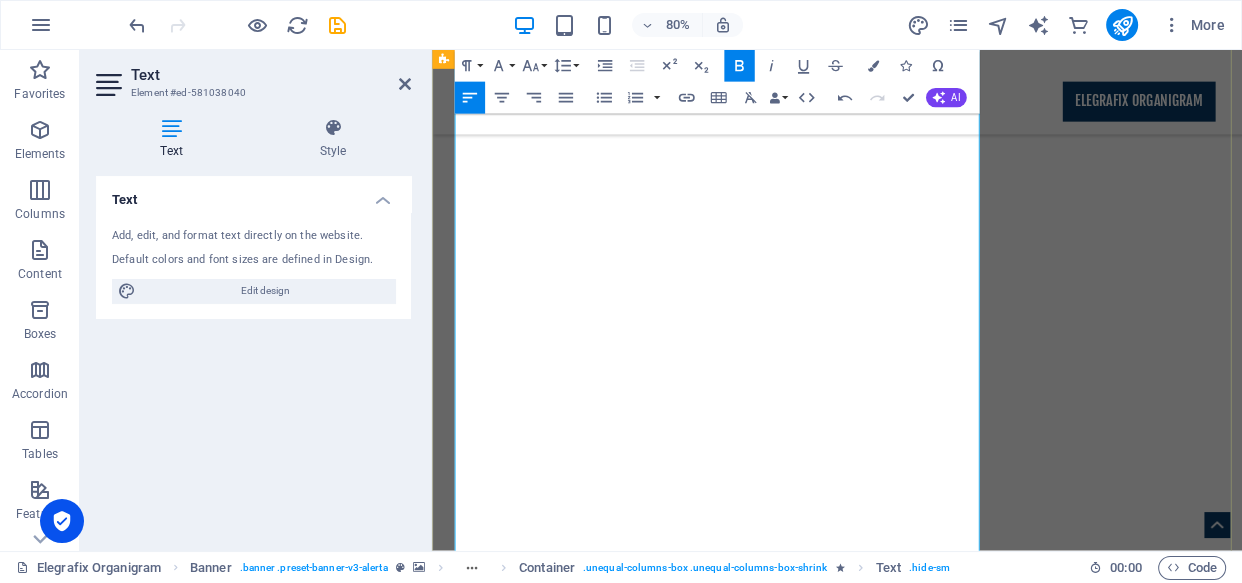 drag, startPoint x: 1037, startPoint y: 469, endPoint x: 455, endPoint y: 464, distance: 582.0215 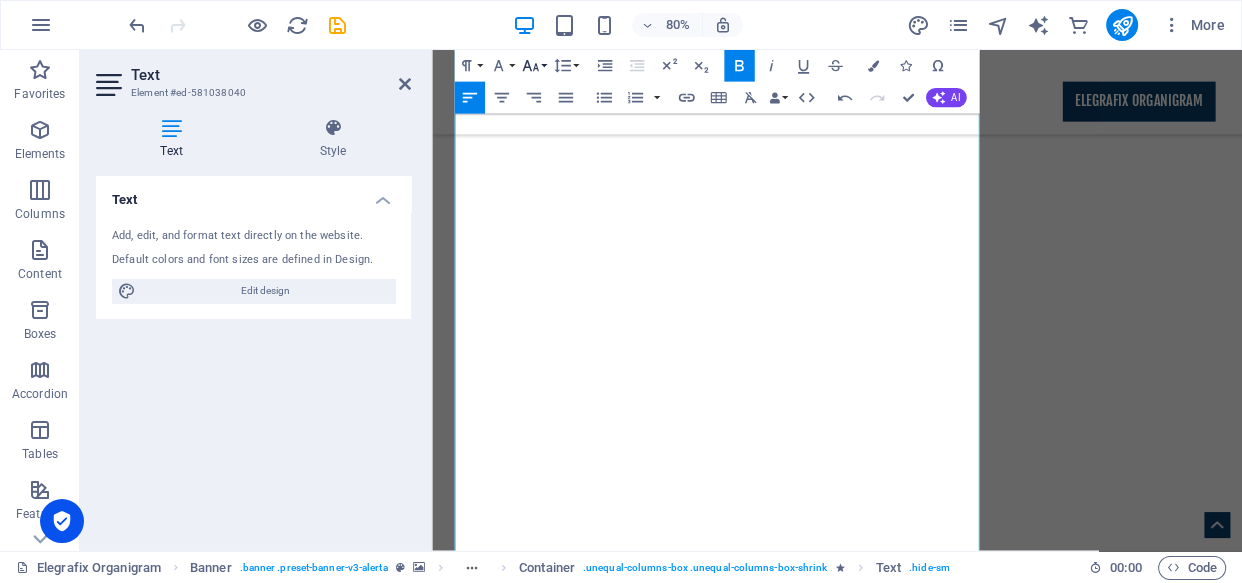 click on "Font Size" at bounding box center (533, 66) 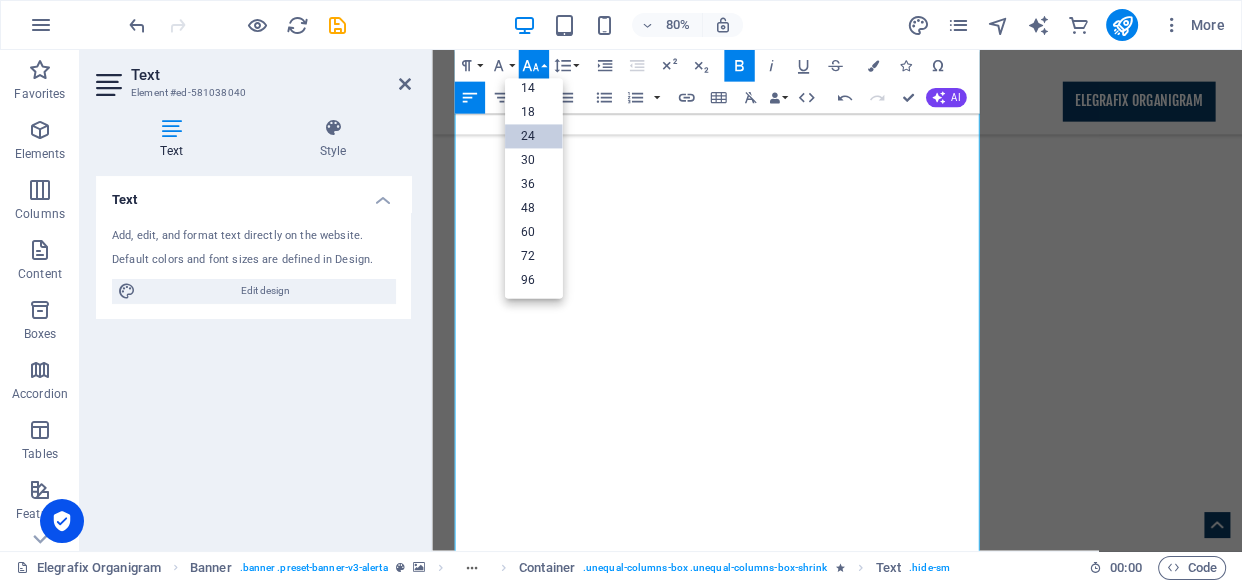 scroll, scrollTop: 160, scrollLeft: 0, axis: vertical 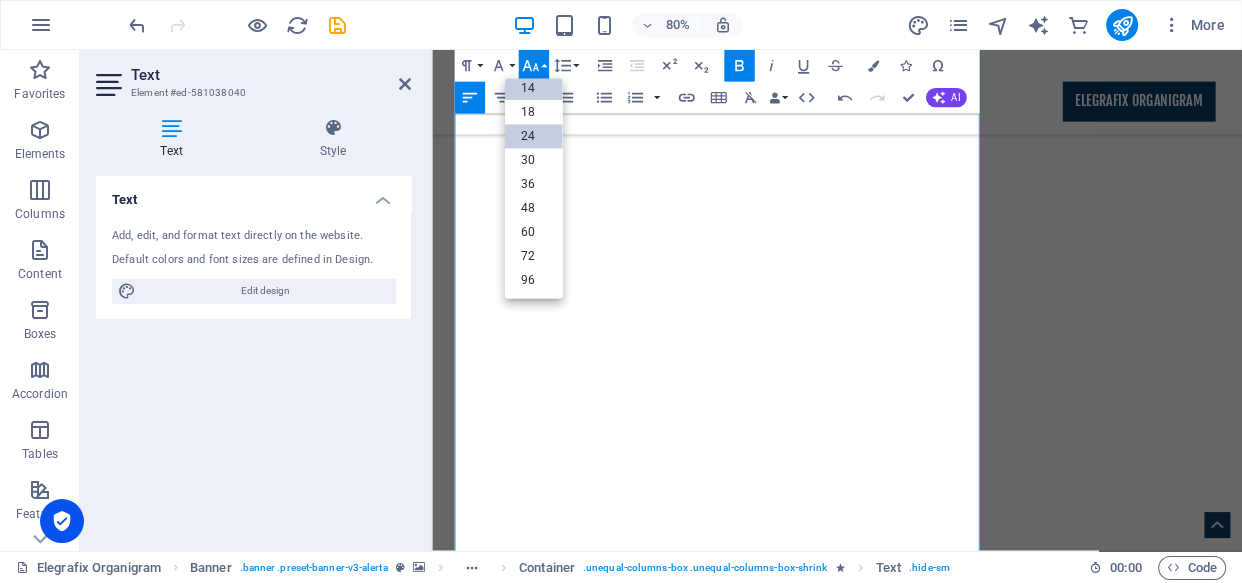 click on "14" at bounding box center [534, 89] 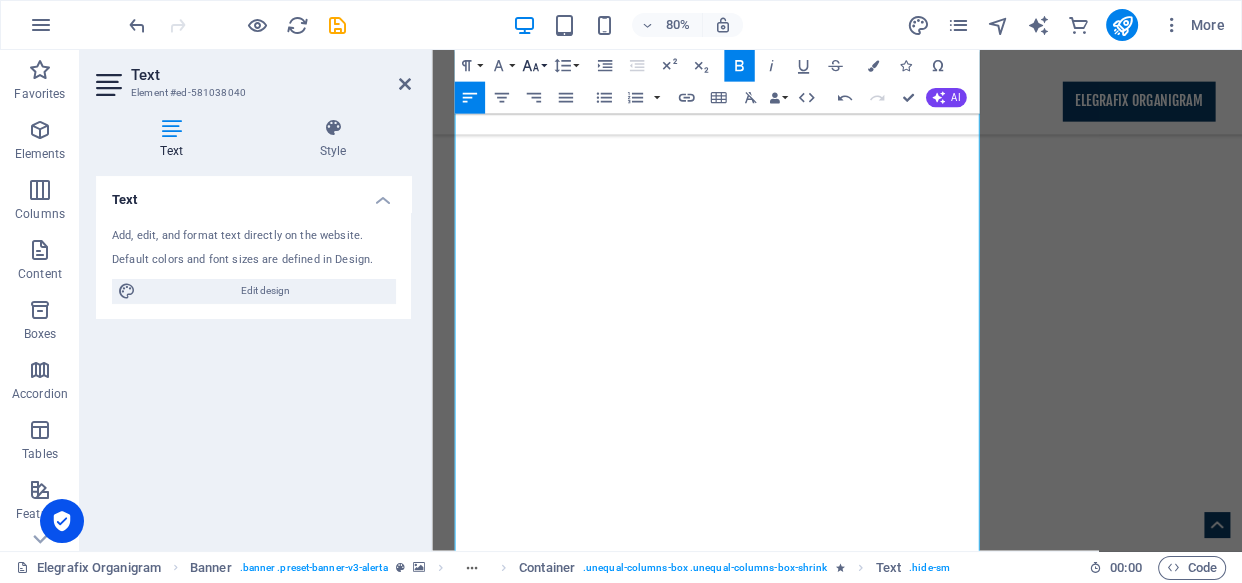 click on "Font Size" at bounding box center [533, 66] 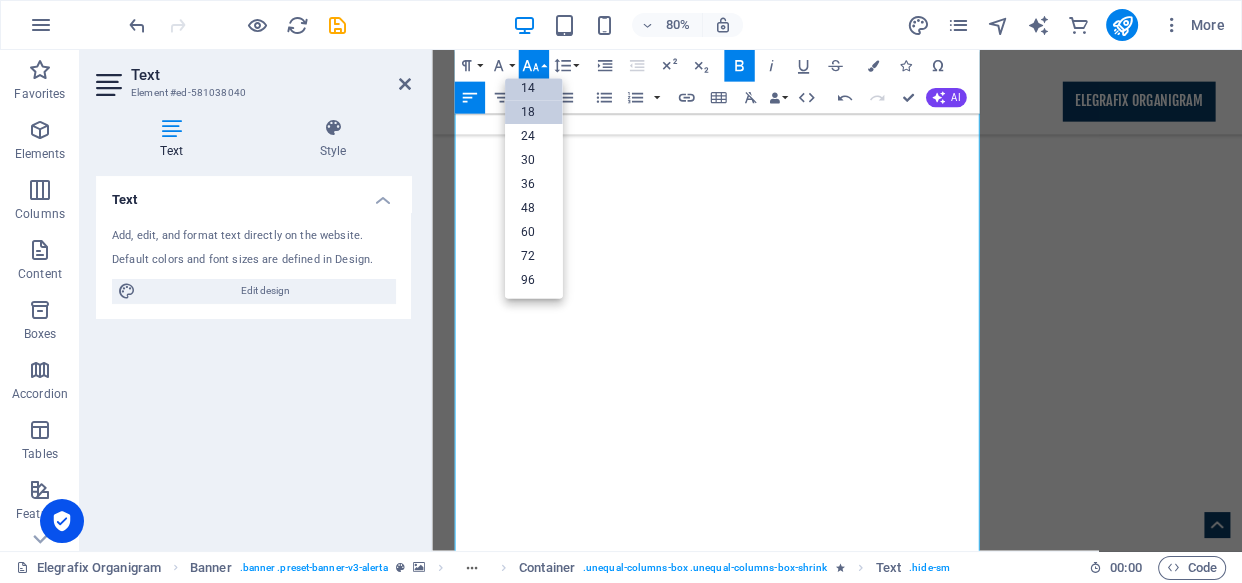 click on "18" at bounding box center (534, 113) 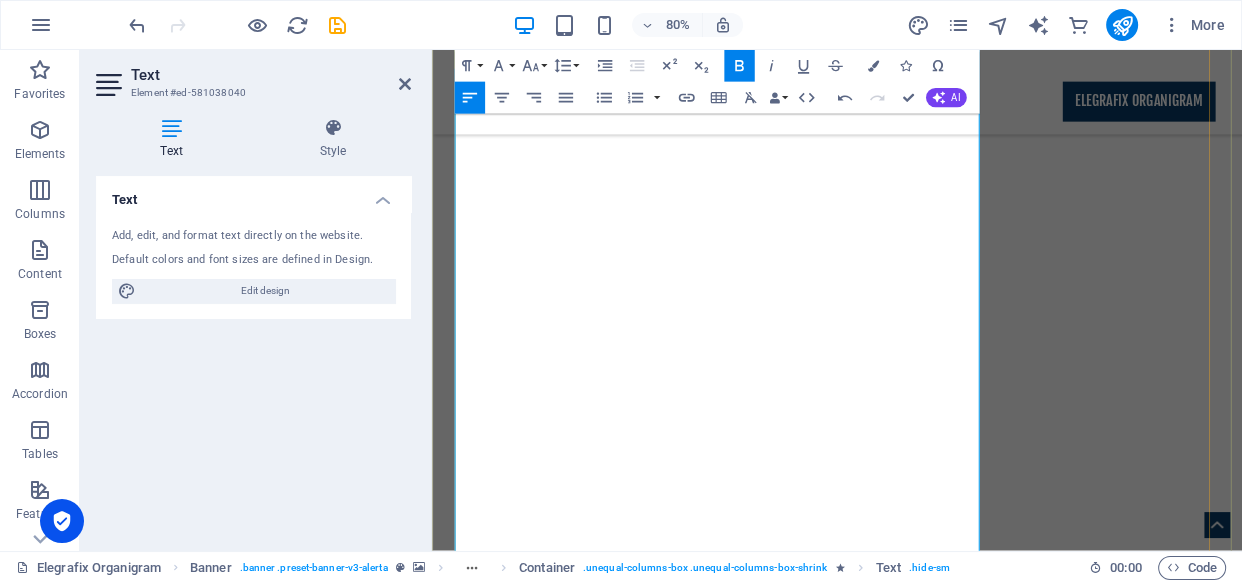 click on "2. Advanced Process Optimization & Workflow Automation" at bounding box center (690, 3182) 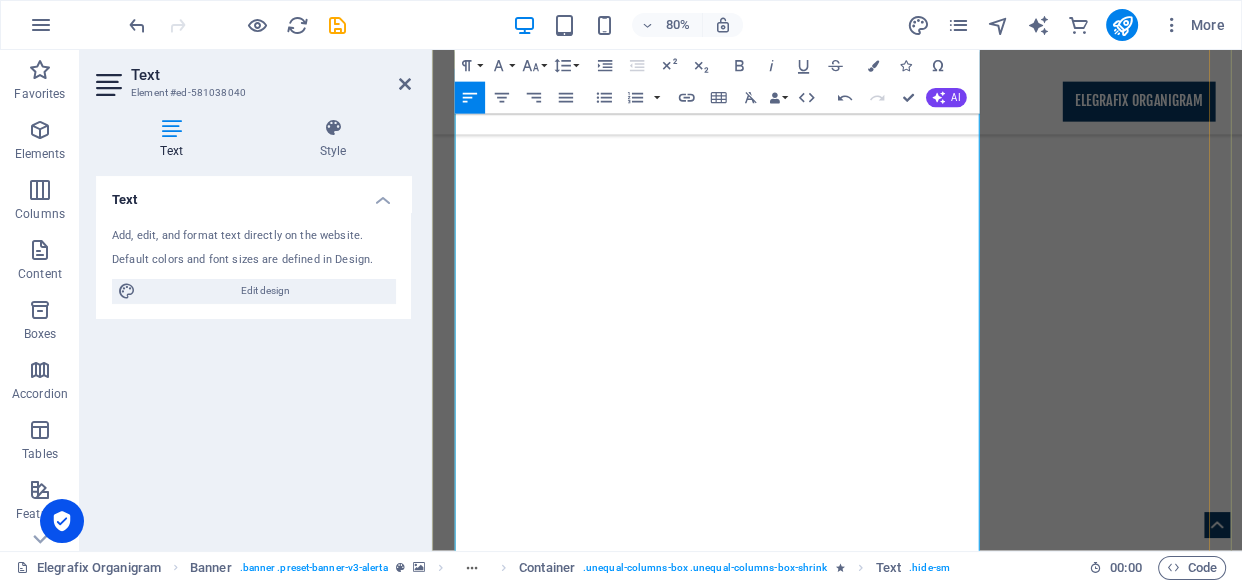 click at bounding box center [939, 3130] 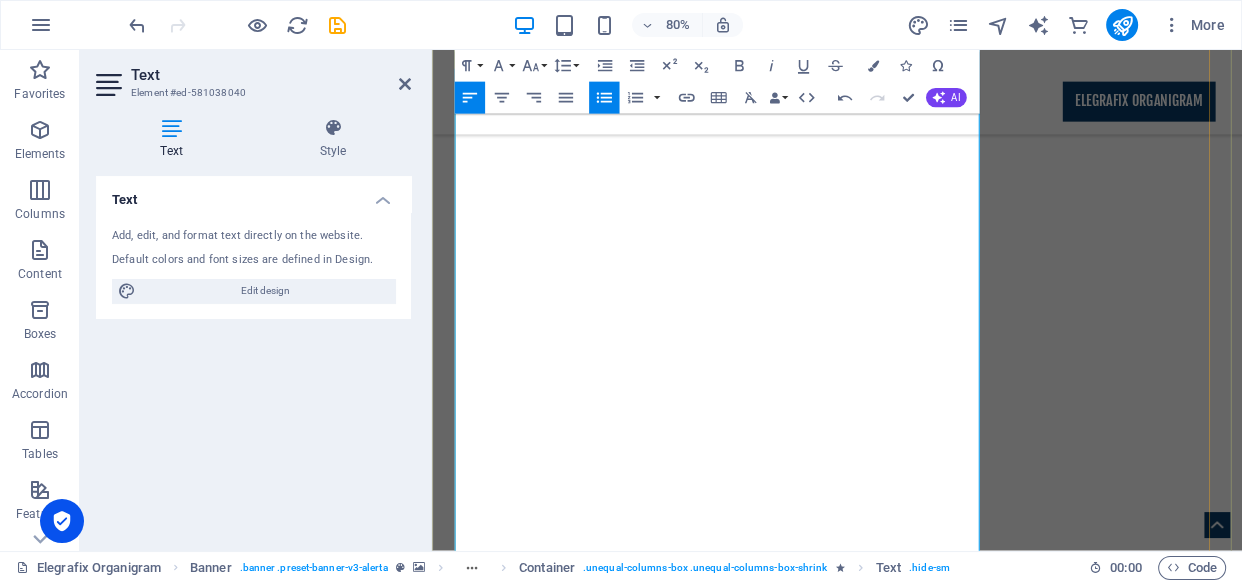 click on "Audience:  Mid-to-large enterprises seeking enhanced coordination." at bounding box center [947, 3069] 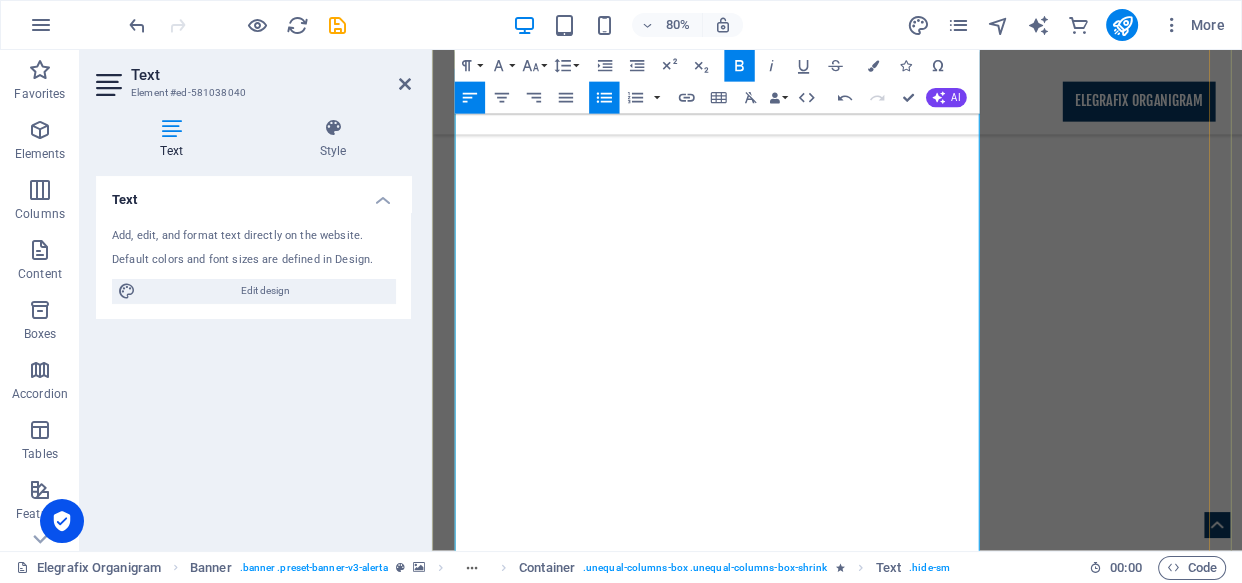 click on "Audience:  Mid-to-large enterprises seeking enhanced coordination." at bounding box center [947, 3069] 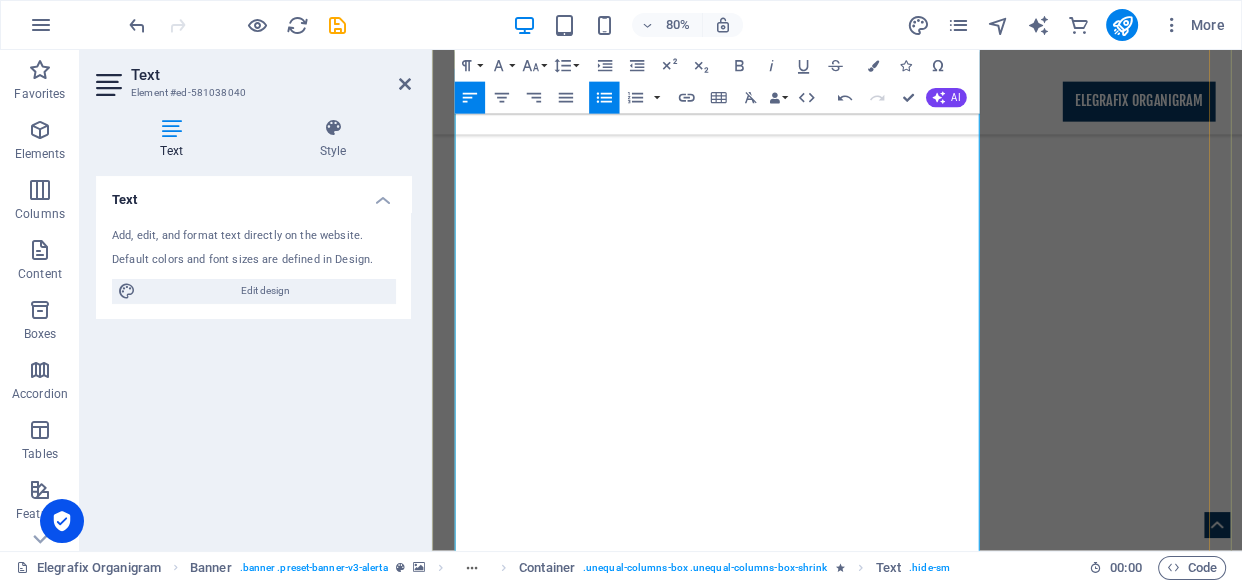 scroll, scrollTop: 1667, scrollLeft: 0, axis: vertical 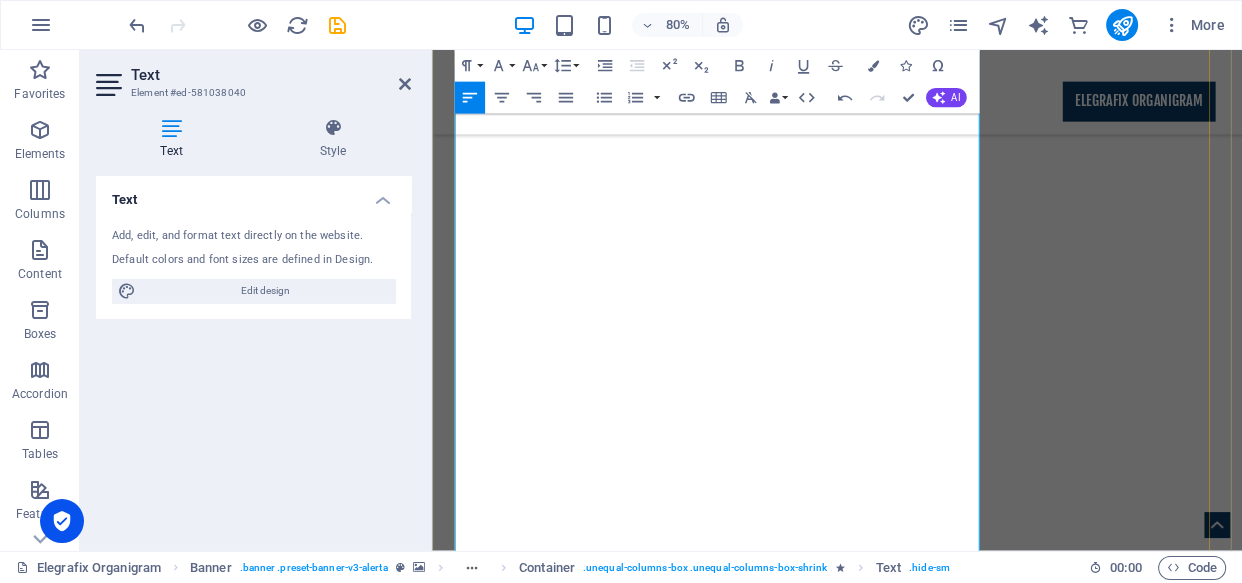 click at bounding box center (939, 2985) 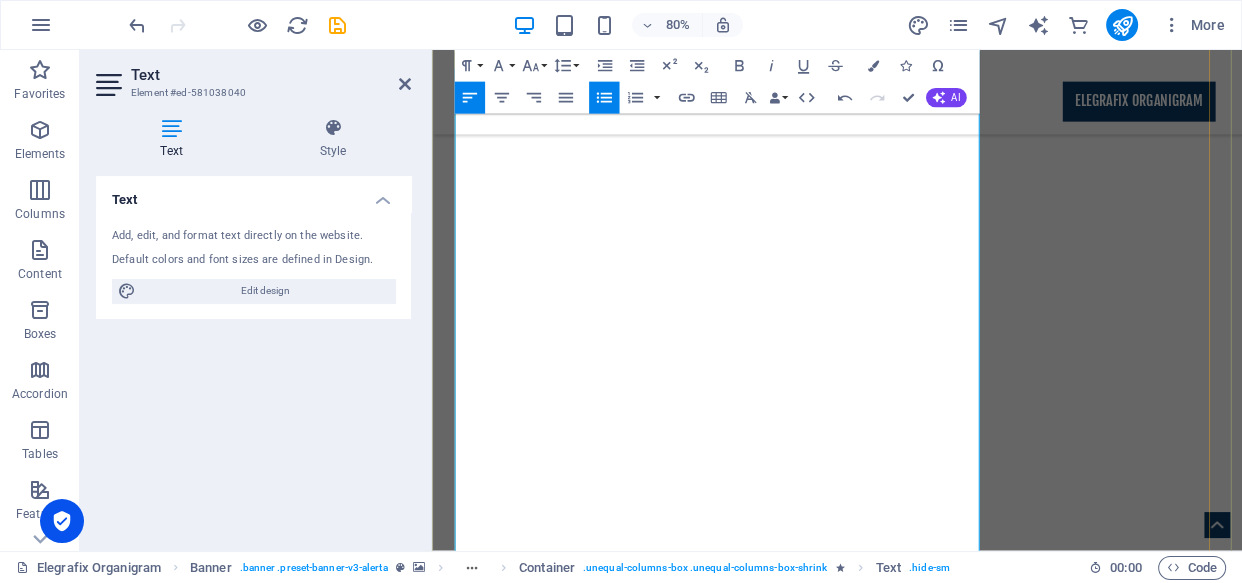 drag, startPoint x: 832, startPoint y: 381, endPoint x: 767, endPoint y: 377, distance: 65.12296 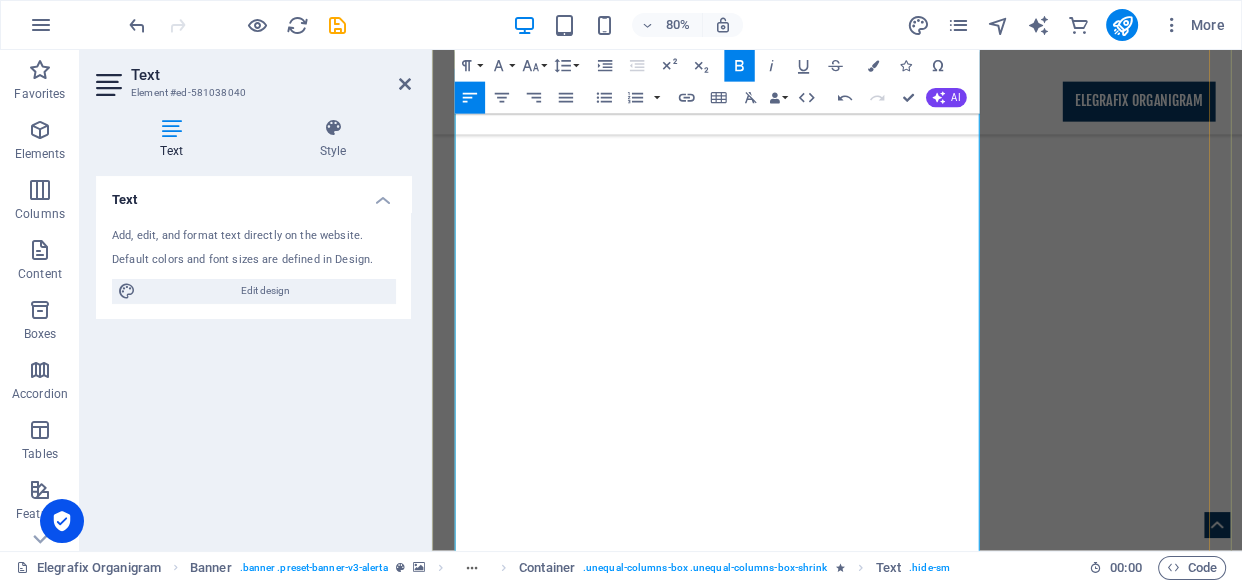 drag, startPoint x: 767, startPoint y: 377, endPoint x: 612, endPoint y: 405, distance: 157.50873 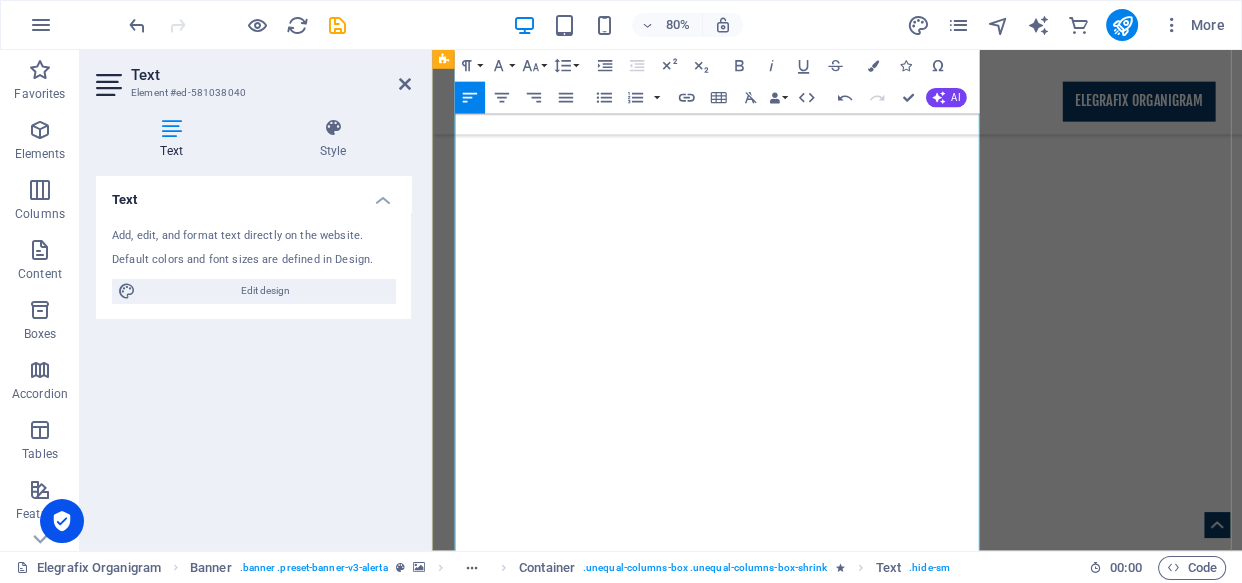 drag, startPoint x: 1071, startPoint y: 373, endPoint x: 431, endPoint y: 377, distance: 640.0125 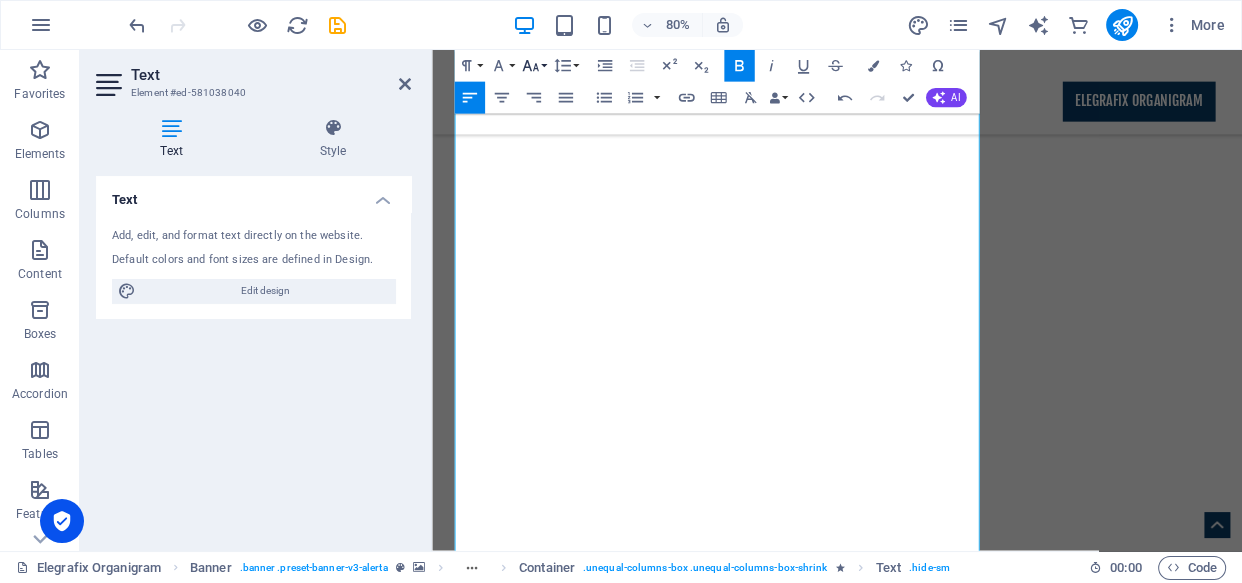 click on "Font Size" at bounding box center (533, 66) 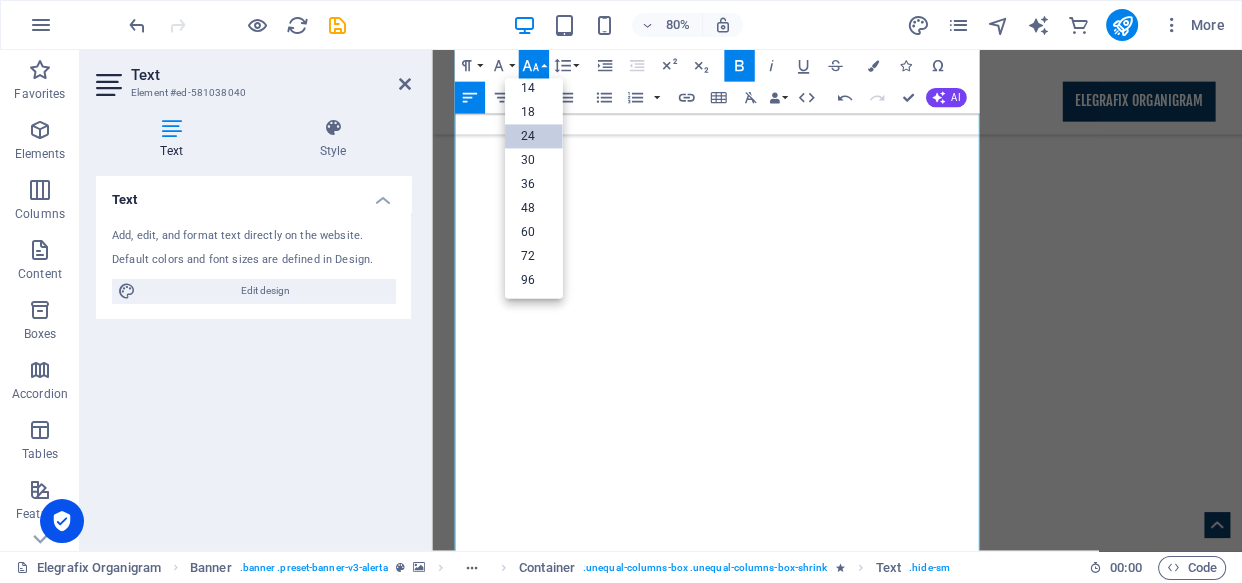 scroll, scrollTop: 160, scrollLeft: 0, axis: vertical 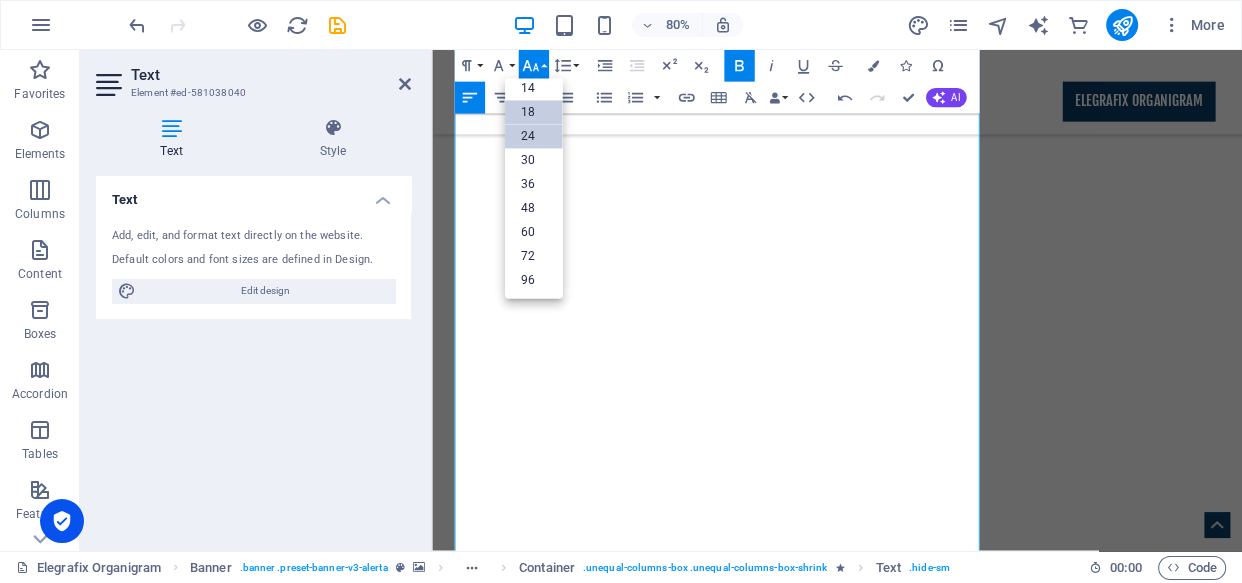 click on "18" at bounding box center [534, 113] 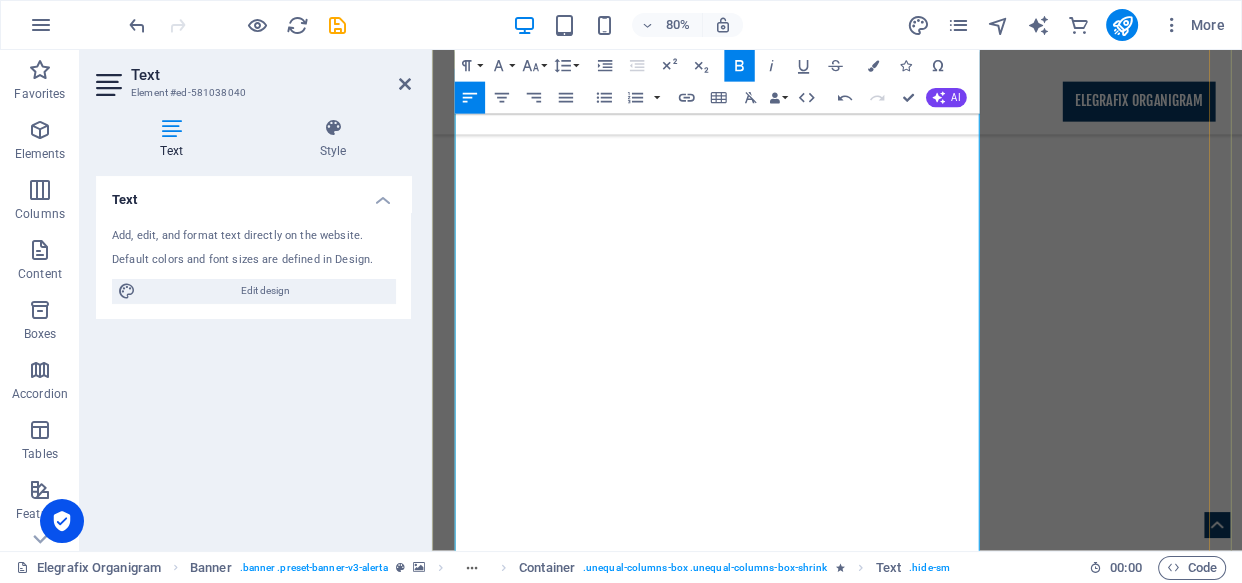 click on "We design and implement cohesive IT ecosystems (ERP, CRM, communication tools) to facilitate seamless information exchange and decision-making." at bounding box center [939, 3025] 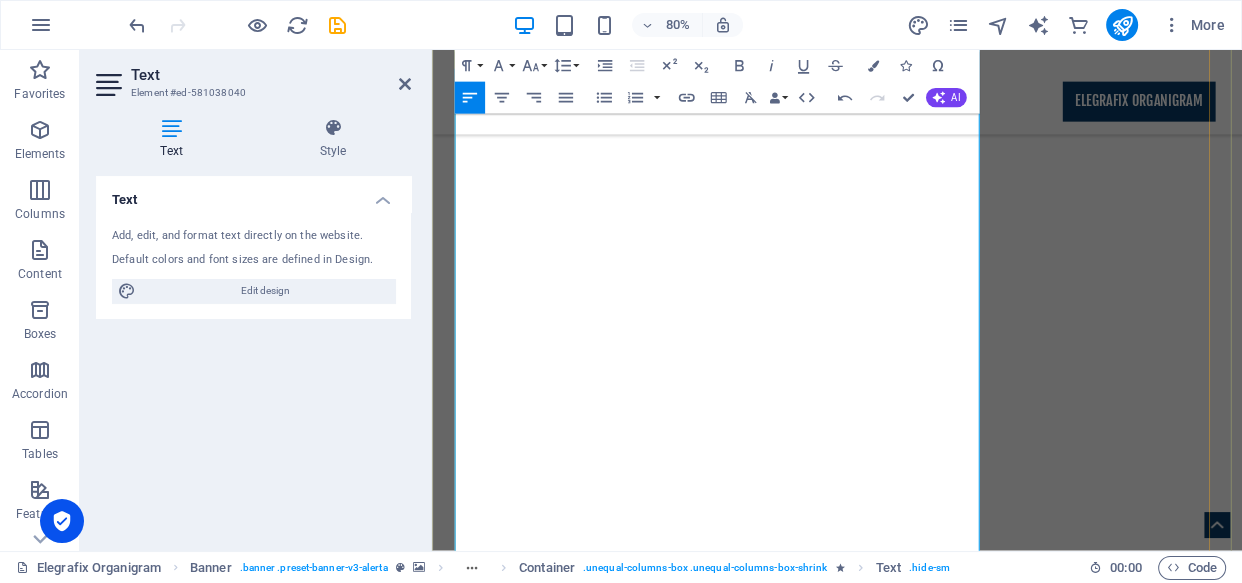 click at bounding box center [939, 3160] 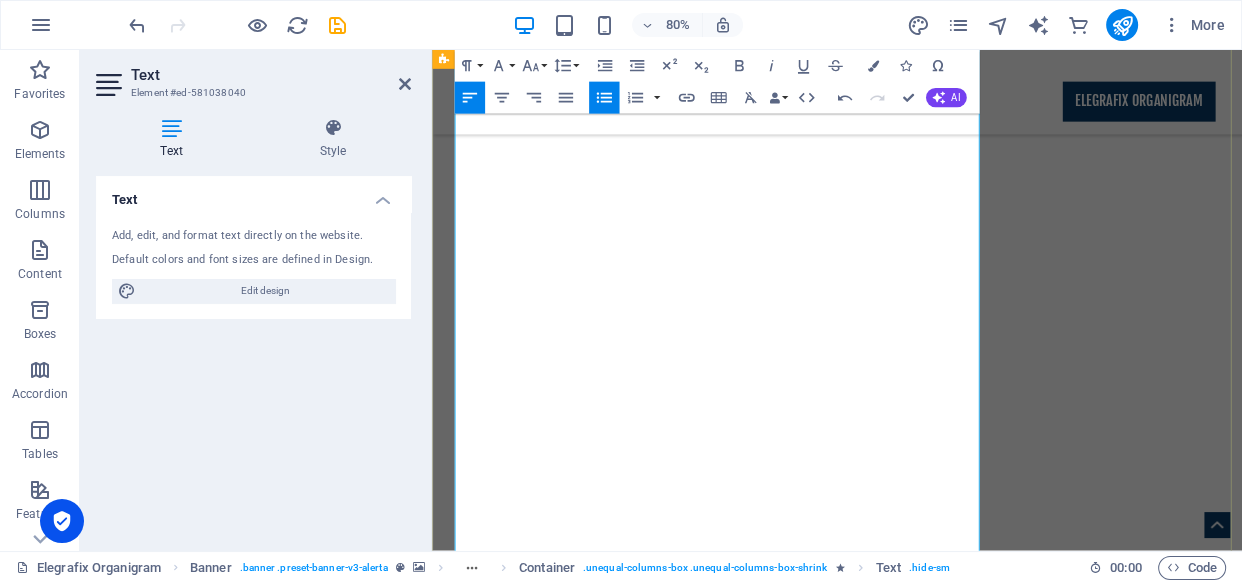 drag, startPoint x: 1082, startPoint y: 611, endPoint x: 457, endPoint y: 619, distance: 625.0512 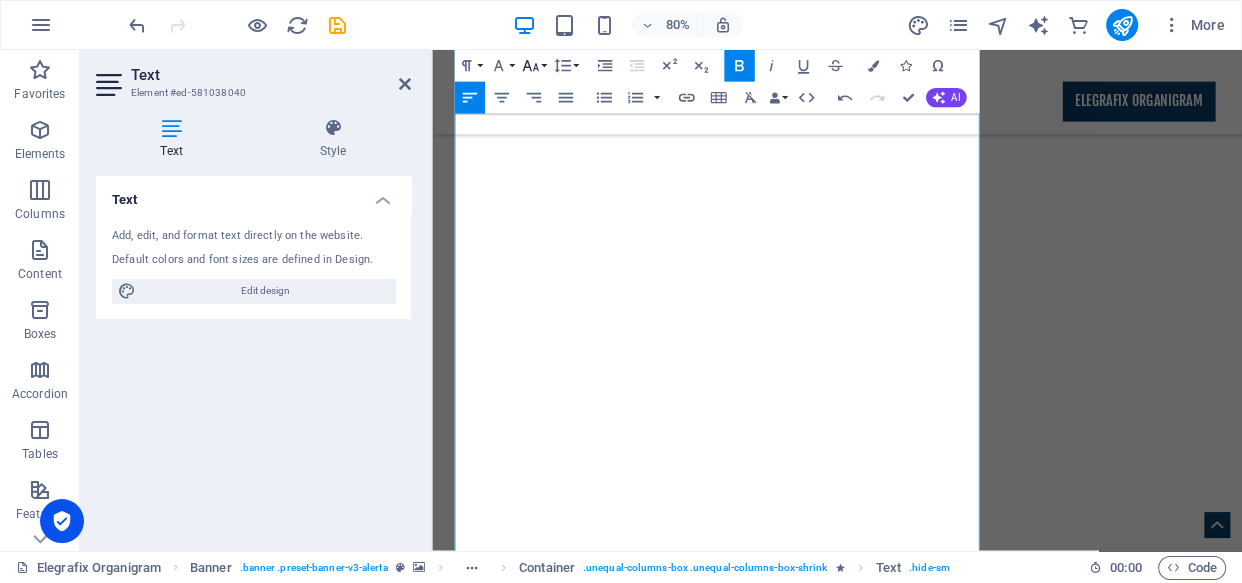 click on "Font Size" at bounding box center [533, 66] 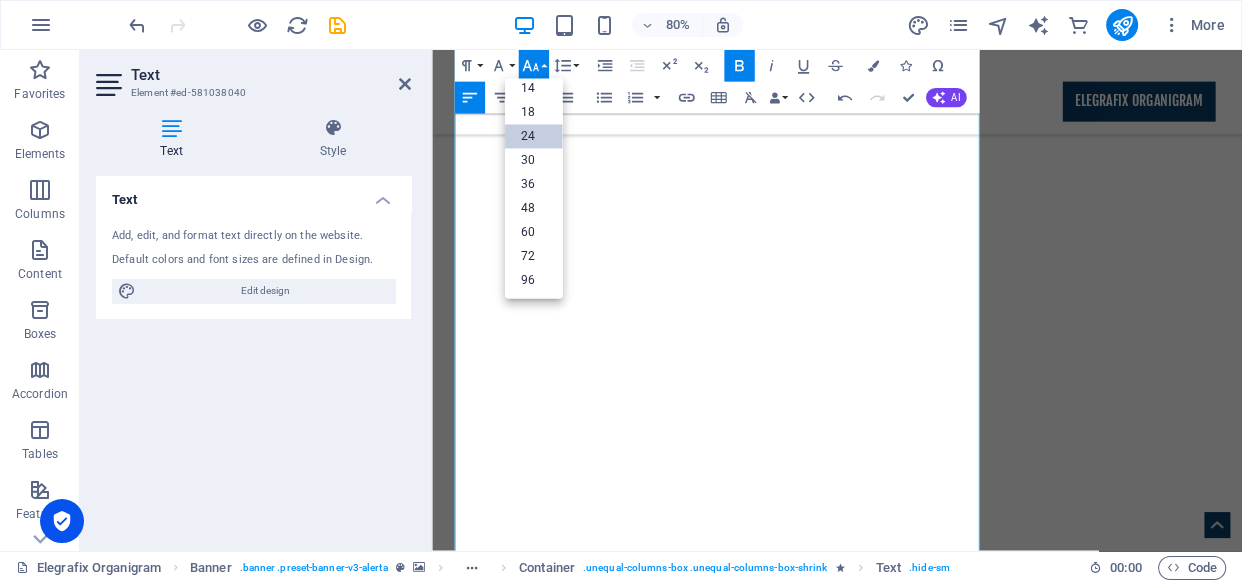scroll, scrollTop: 160, scrollLeft: 0, axis: vertical 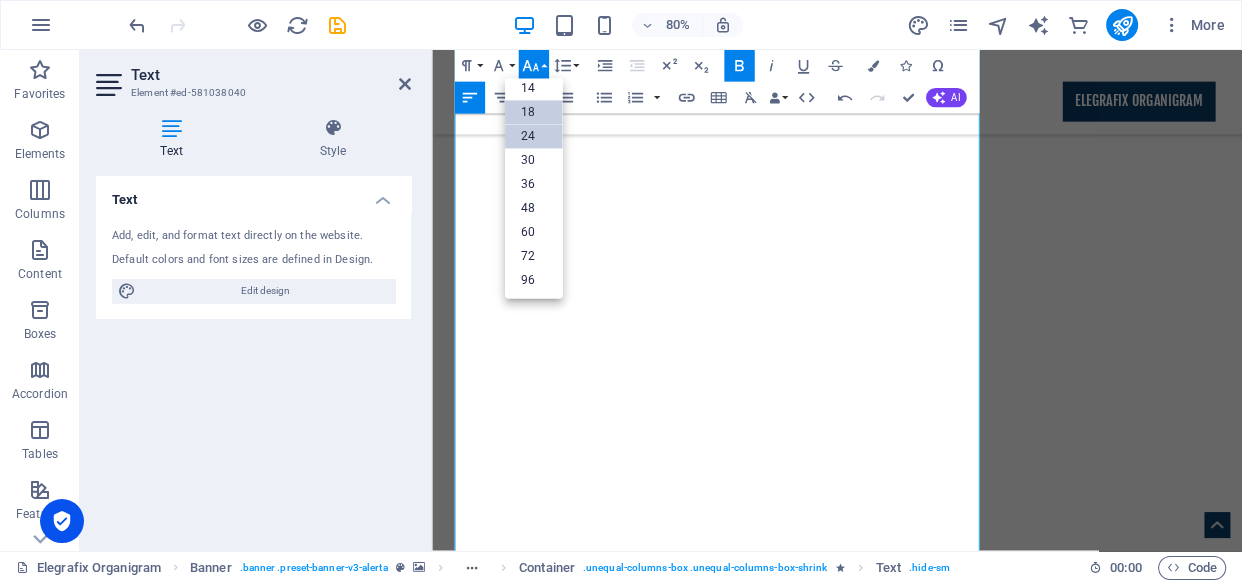 click on "18" at bounding box center (534, 113) 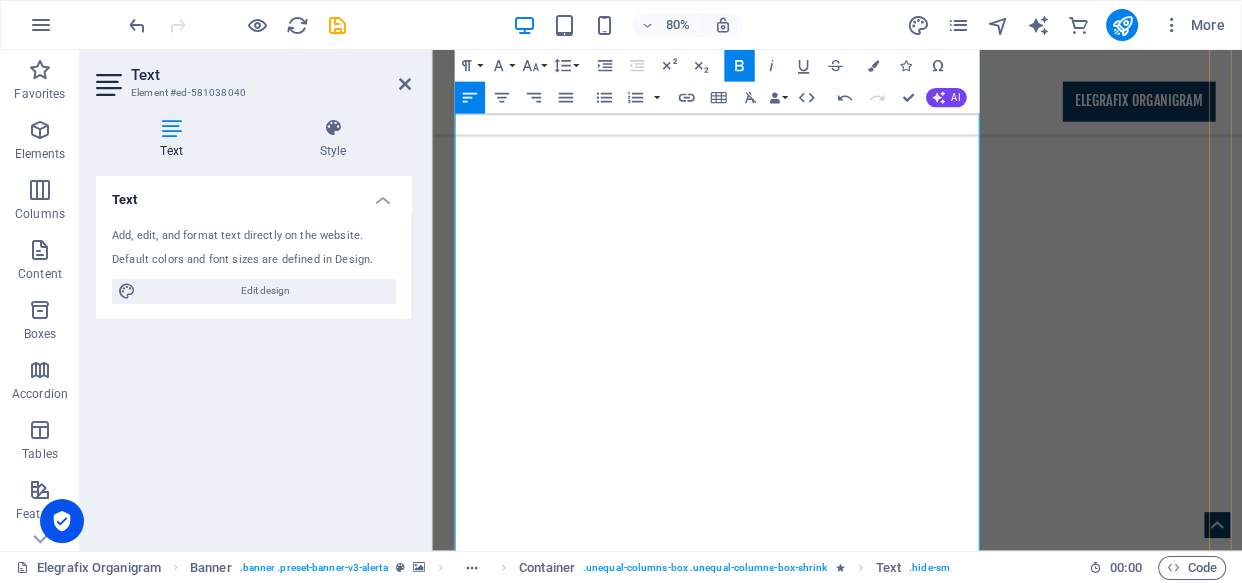 click at bounding box center [939, 3165] 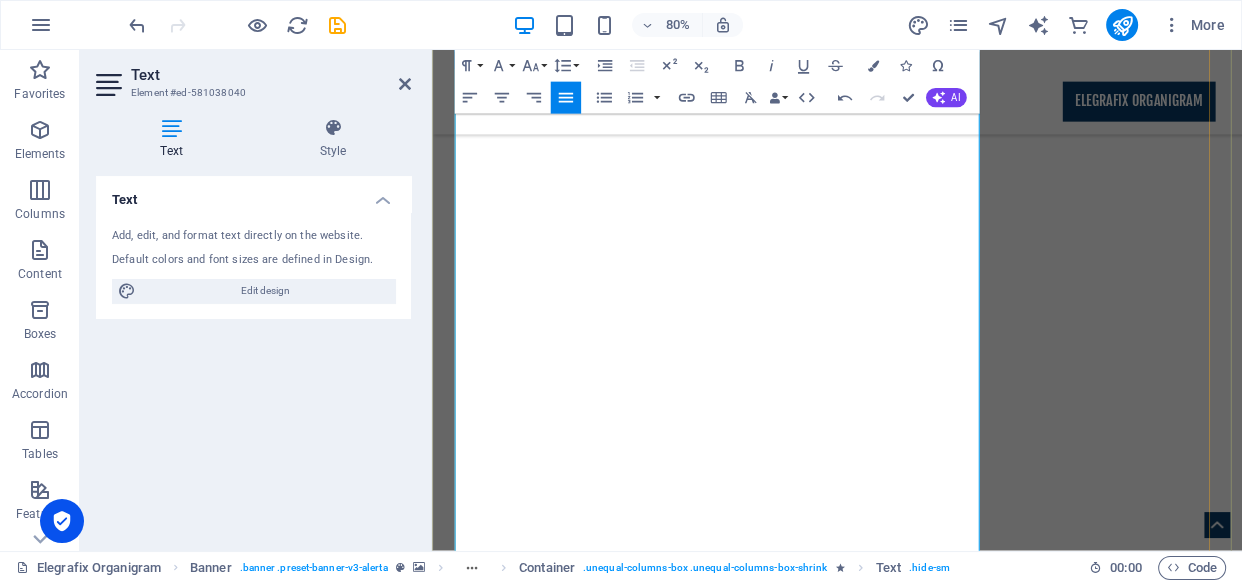 scroll, scrollTop: 1962, scrollLeft: 0, axis: vertical 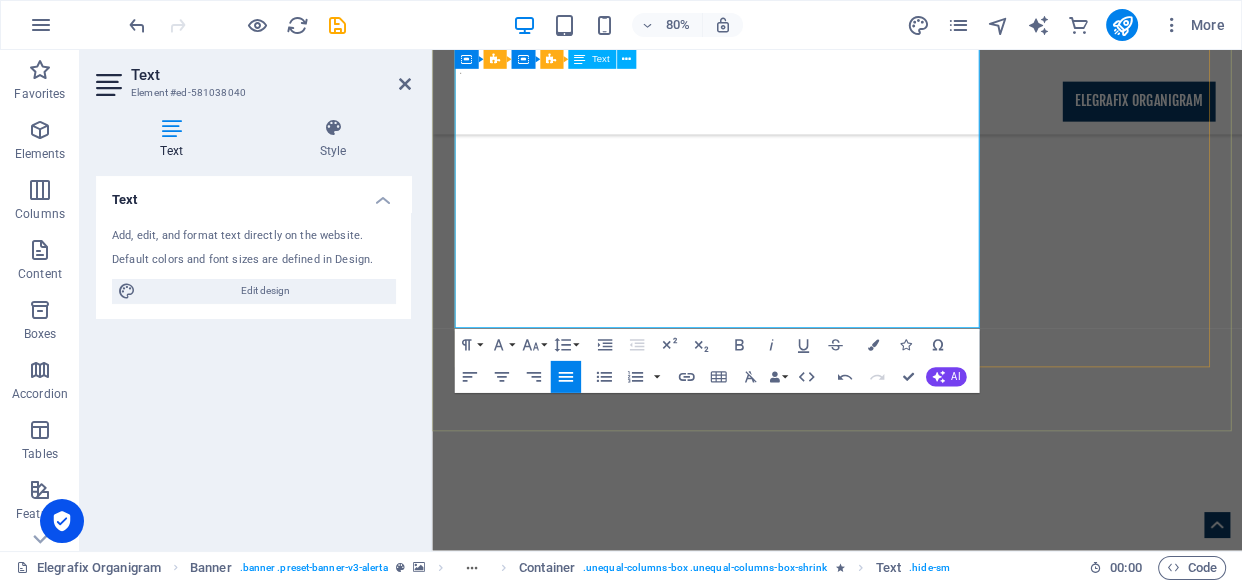 drag, startPoint x: 1442, startPoint y: 337, endPoint x: 929, endPoint y: 281, distance: 516.0475 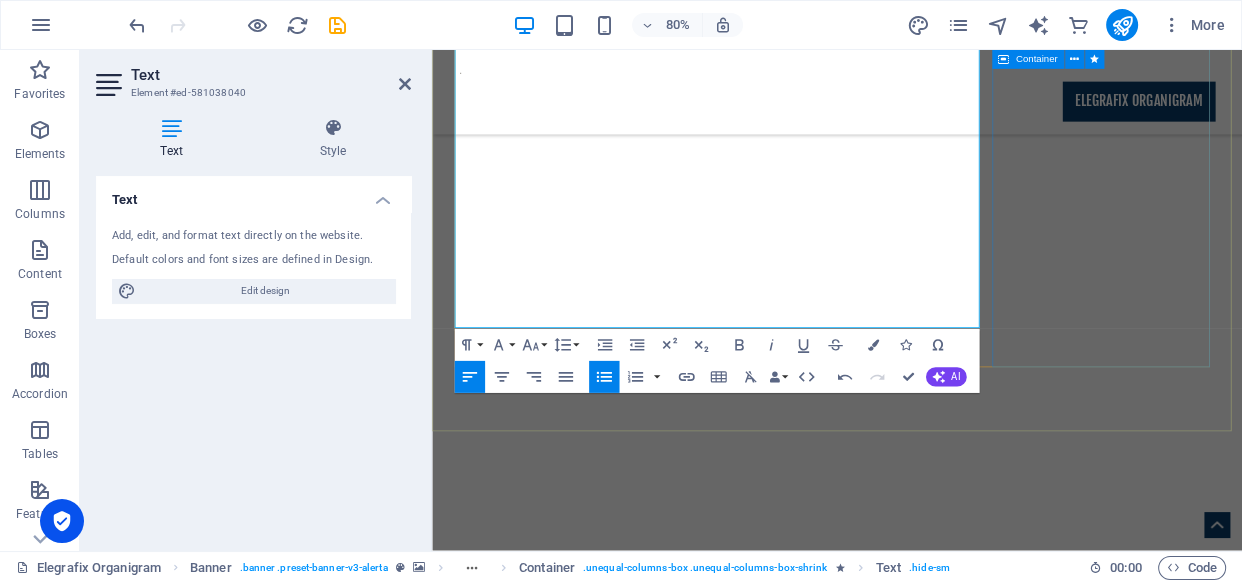 click on "Drop A Message   I have read and understand the privacy policy. Unreadable? Regenerate Send" at bounding box center [939, 3146] 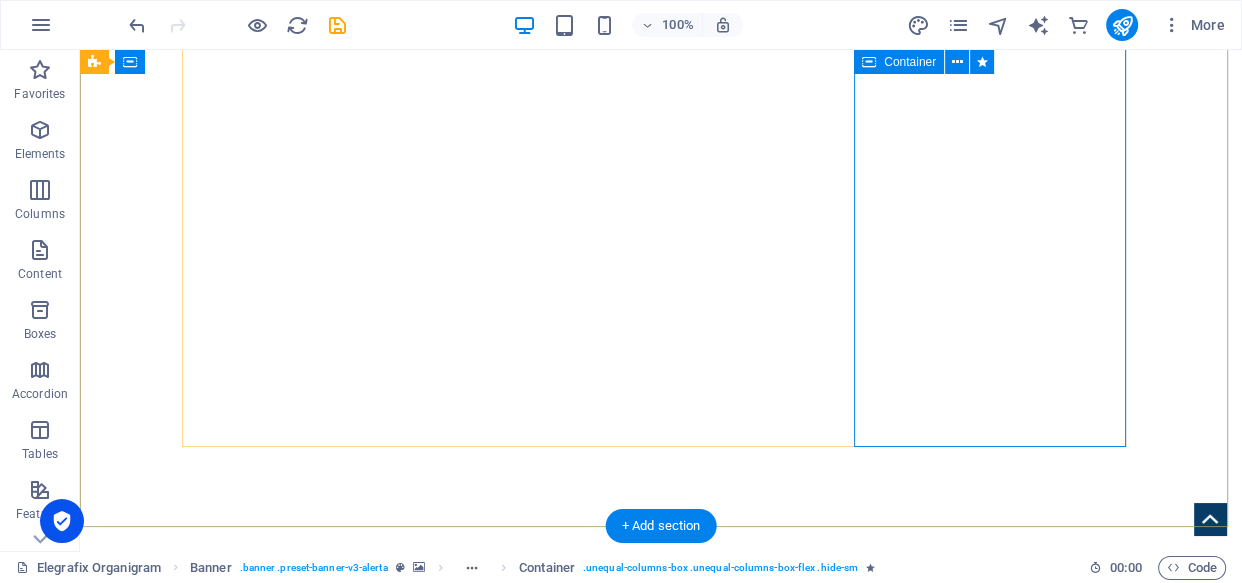 click on "Drop A Message   I have read and understand the privacy policy. Unreadable? Regenerate Send" at bounding box center [661, 3170] 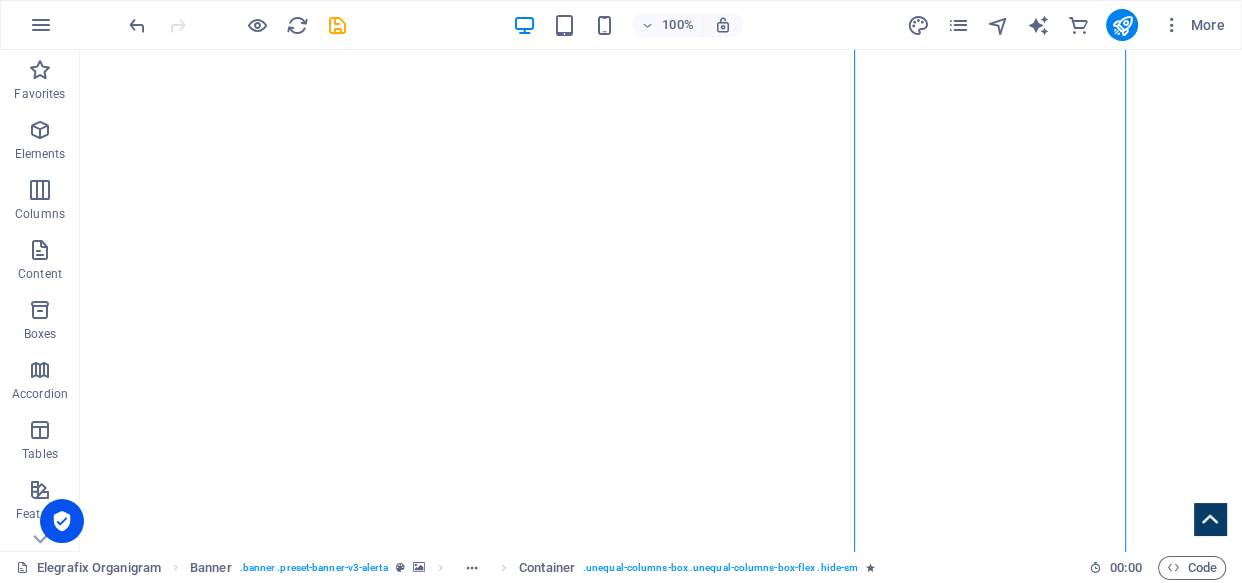 scroll, scrollTop: 698, scrollLeft: 0, axis: vertical 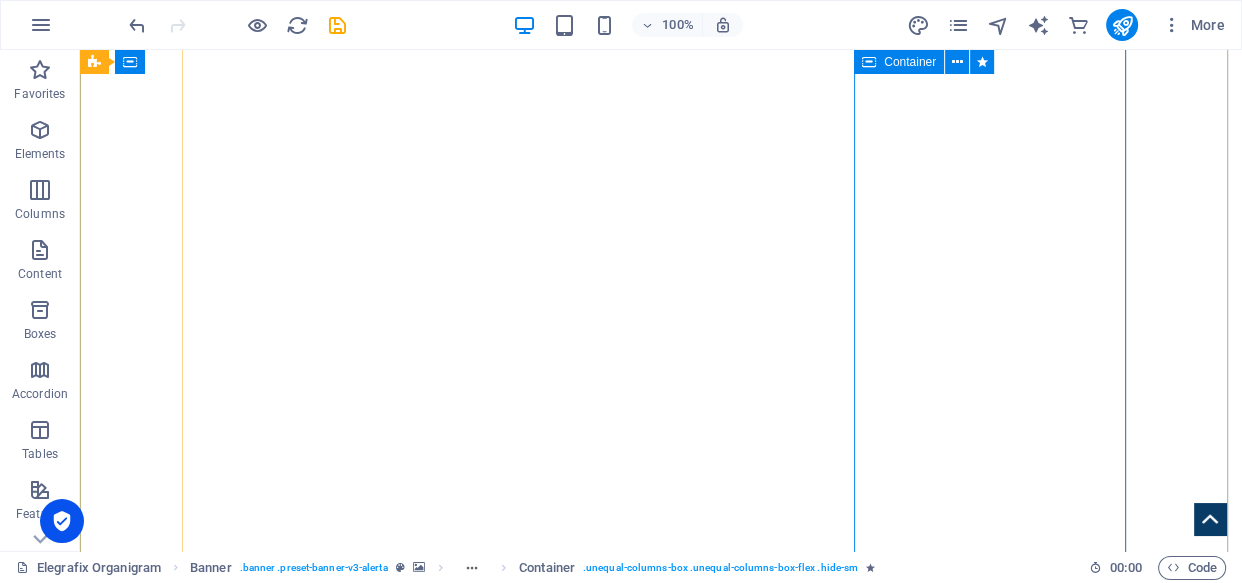 click on "Drop A Message   I have read and understand the privacy policy. Unreadable? Regenerate Send" at bounding box center [661, 4721] 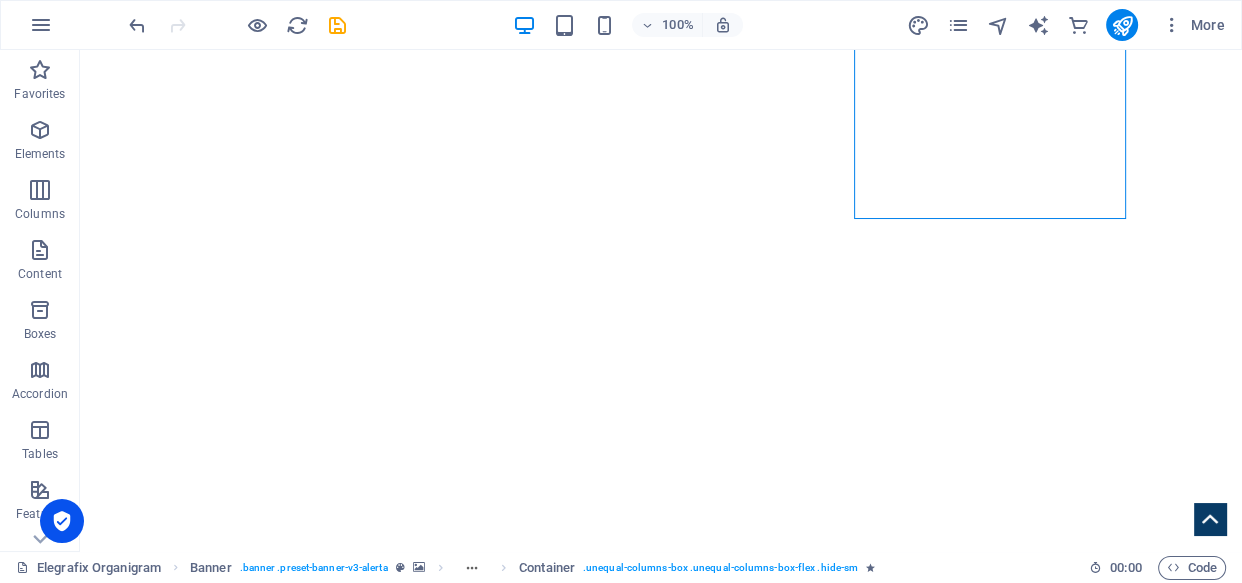 scroll, scrollTop: 2477, scrollLeft: 0, axis: vertical 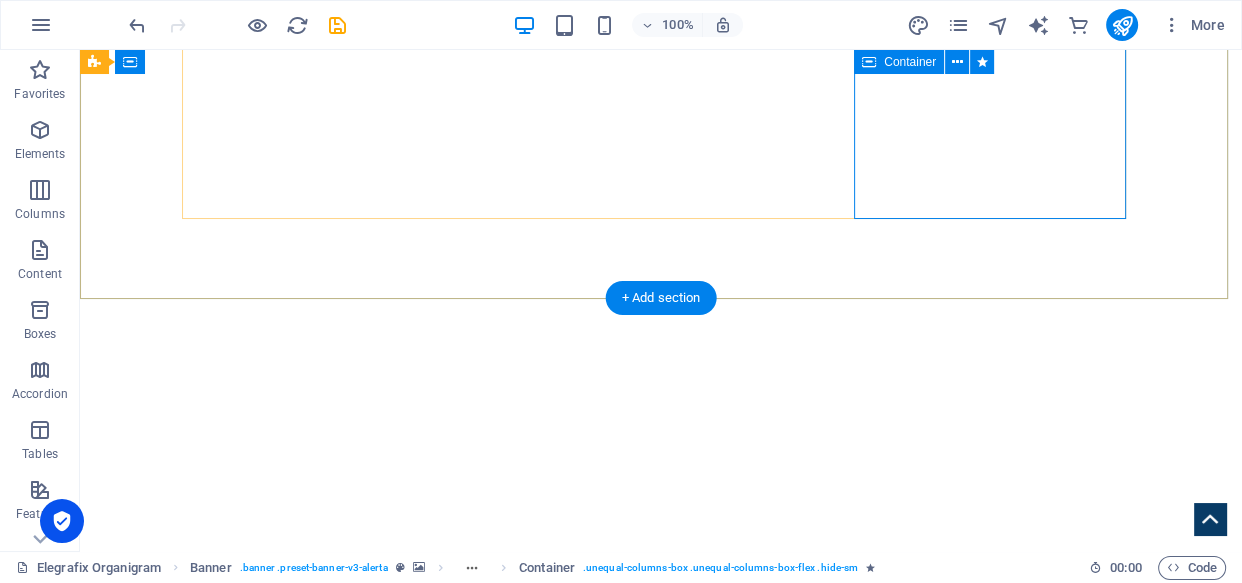 click on "Drop A Message   I have read and understand the privacy policy. Unreadable? Regenerate Send" at bounding box center [661, 2942] 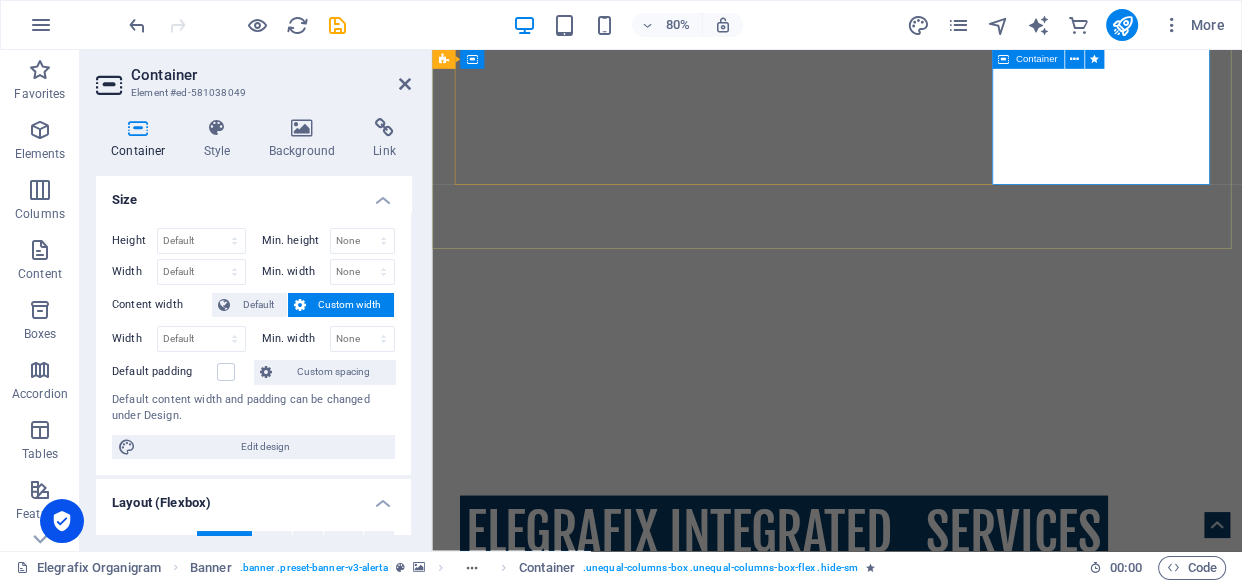 click on "Drop A Message   I have read and understand the privacy policy. Unreadable? Regenerate Send" at bounding box center [939, 2942] 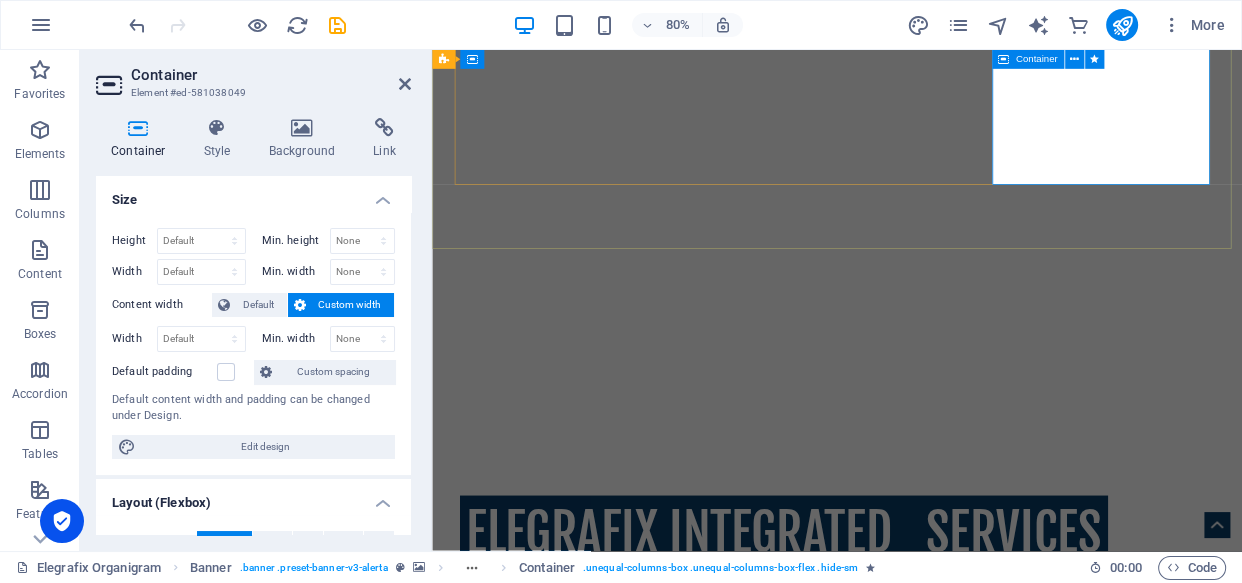 click on "Drop A Message   I have read and understand the privacy policy. Unreadable? Regenerate Send" at bounding box center [939, 2942] 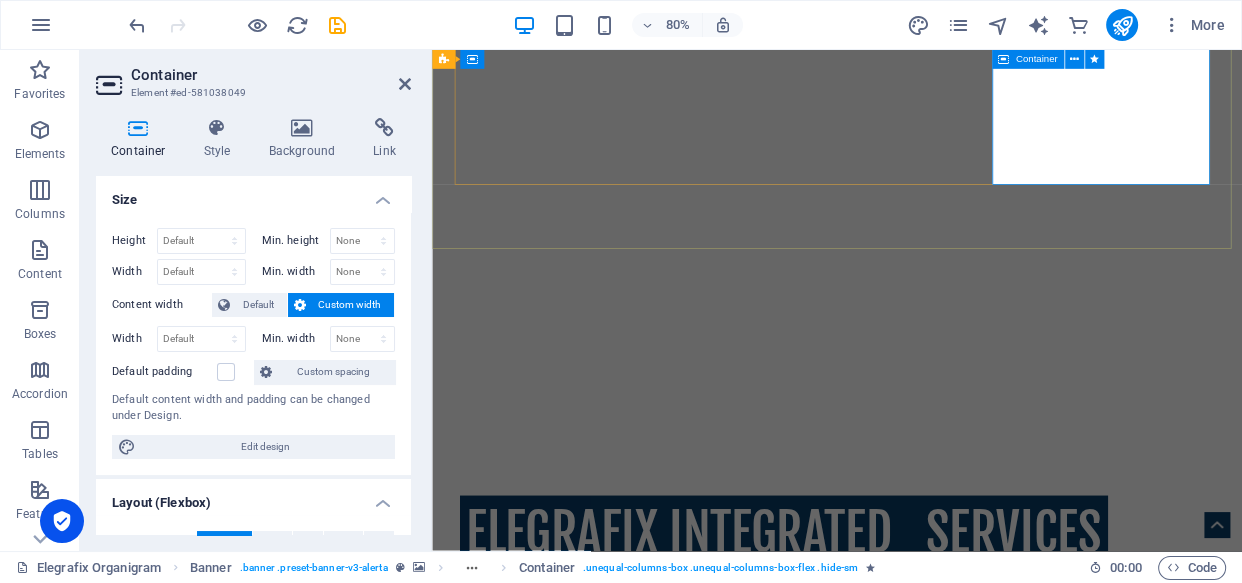 click on "Drop A Message   I have read and understand the privacy policy. Unreadable? Regenerate Send" at bounding box center [939, 2942] 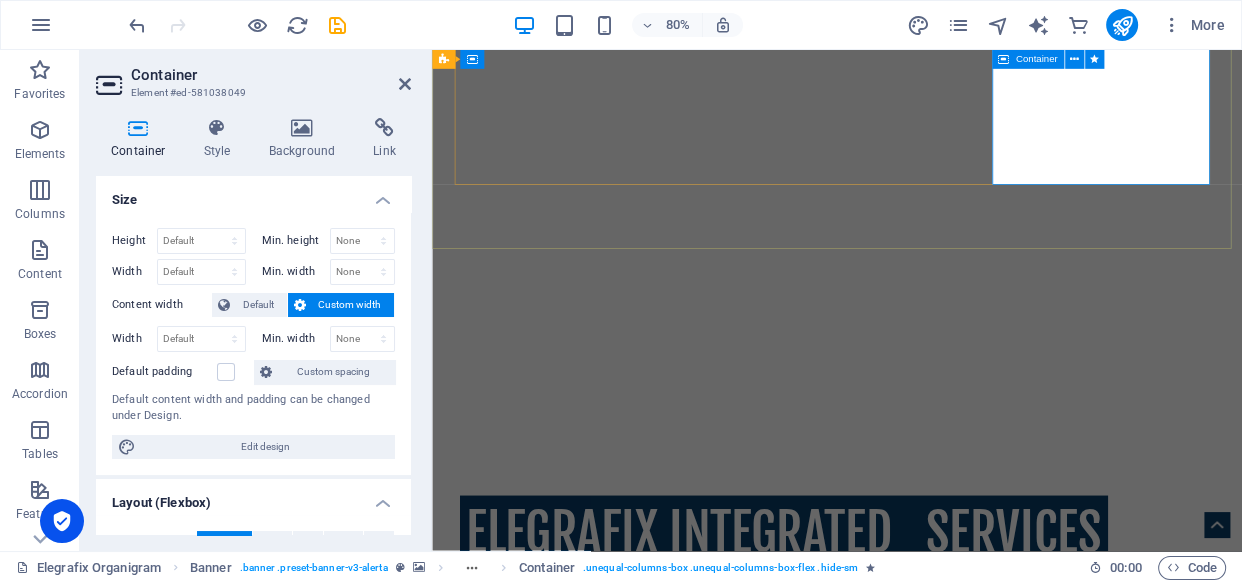 click on "Drop A Message   I have read and understand the privacy policy. Unreadable? Regenerate Send" at bounding box center [939, 2942] 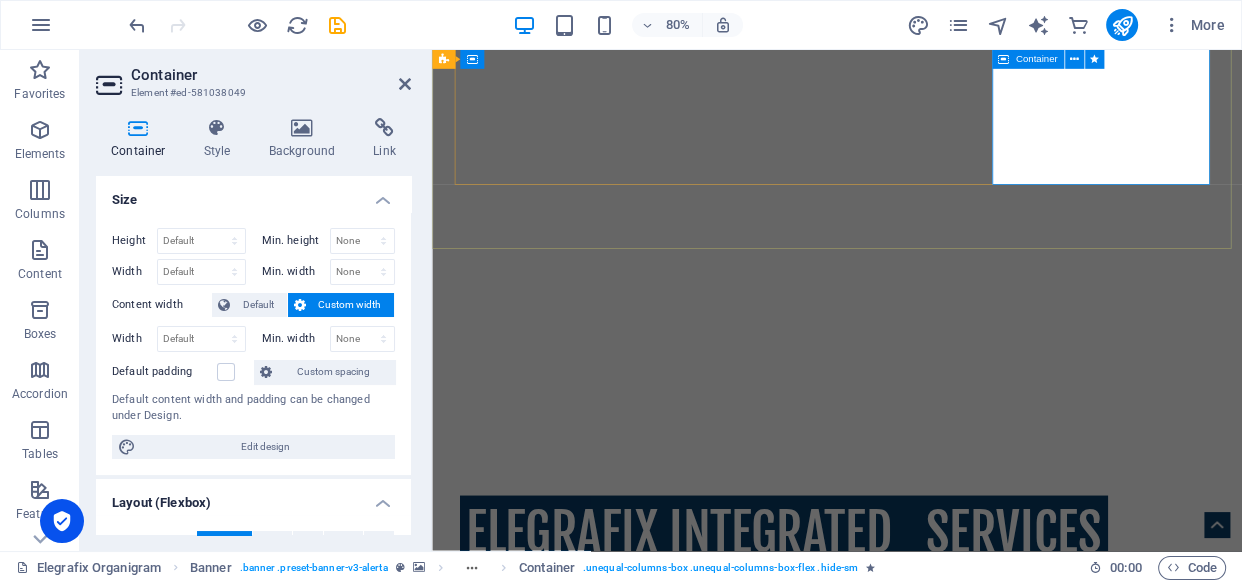 click on "Drop A Message   I have read and understand the privacy policy. Unreadable? Regenerate Send" at bounding box center (939, 2942) 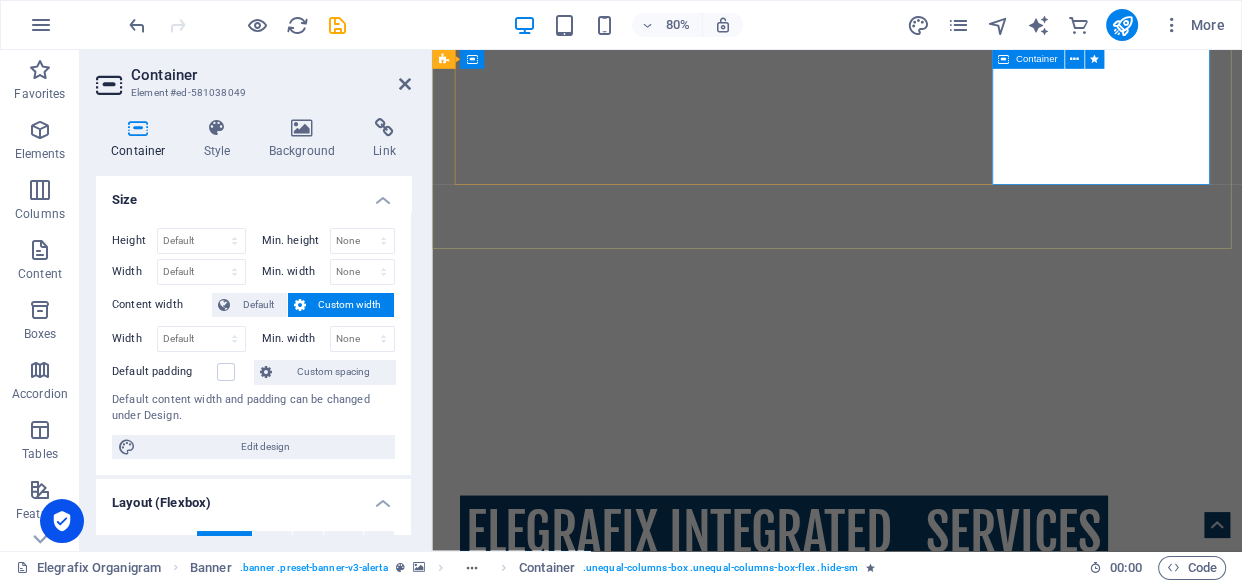 click on "Drop A Message   I have read and understand the privacy policy. Unreadable? Regenerate Send" at bounding box center (939, 2942) 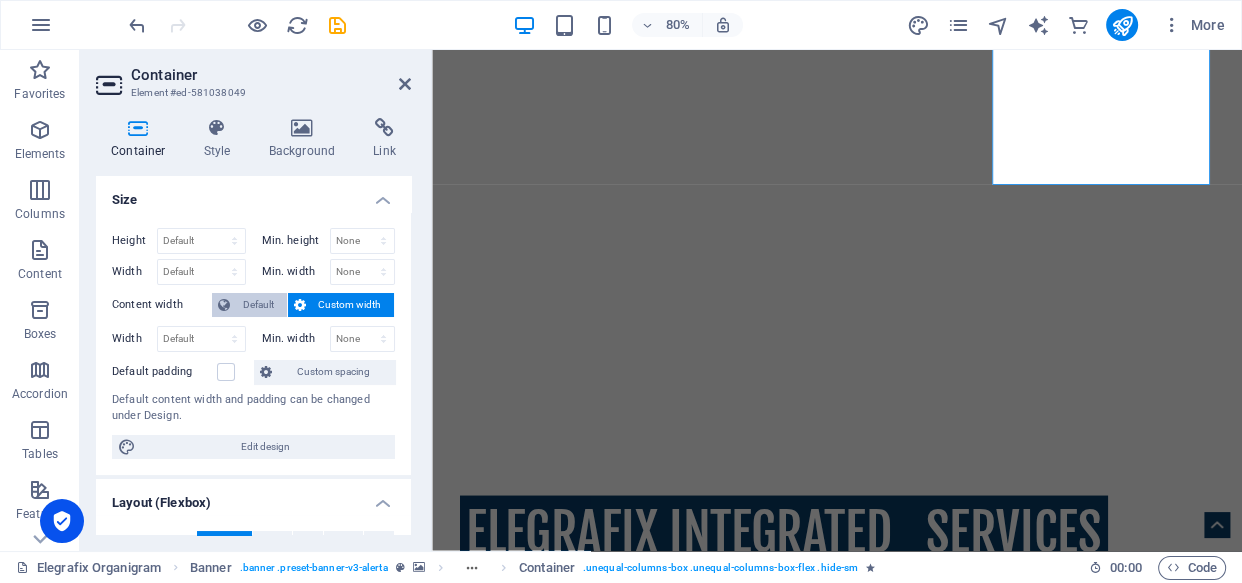 click on "Default" at bounding box center [258, 305] 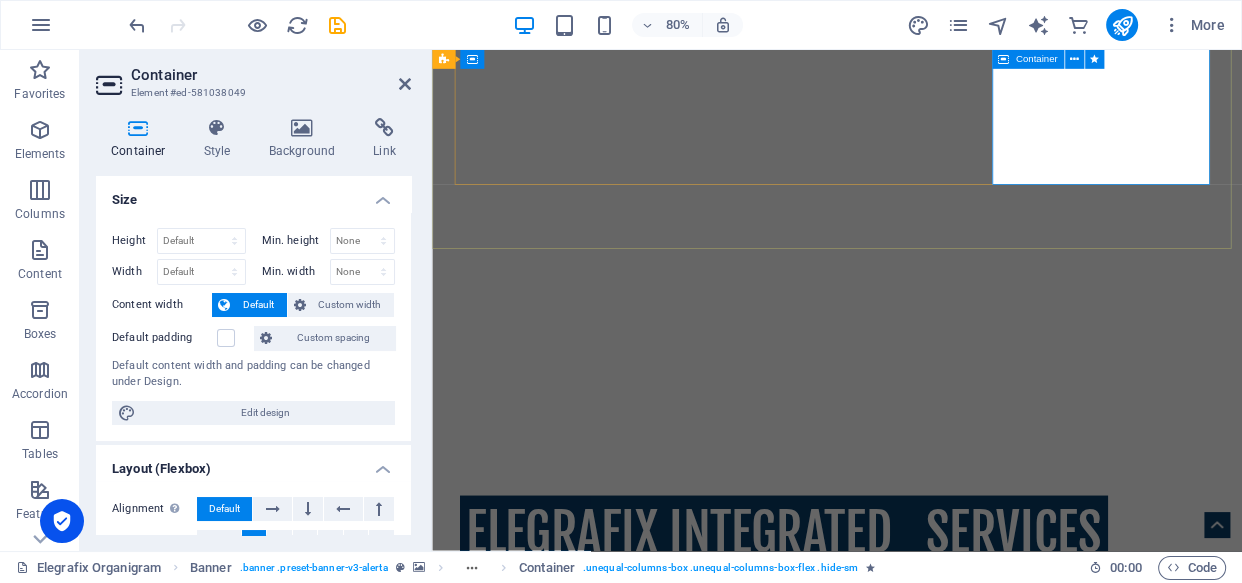 click on "Drop A Message   I have read and understand the privacy policy. Unreadable? Regenerate Send" at bounding box center (939, 2942) 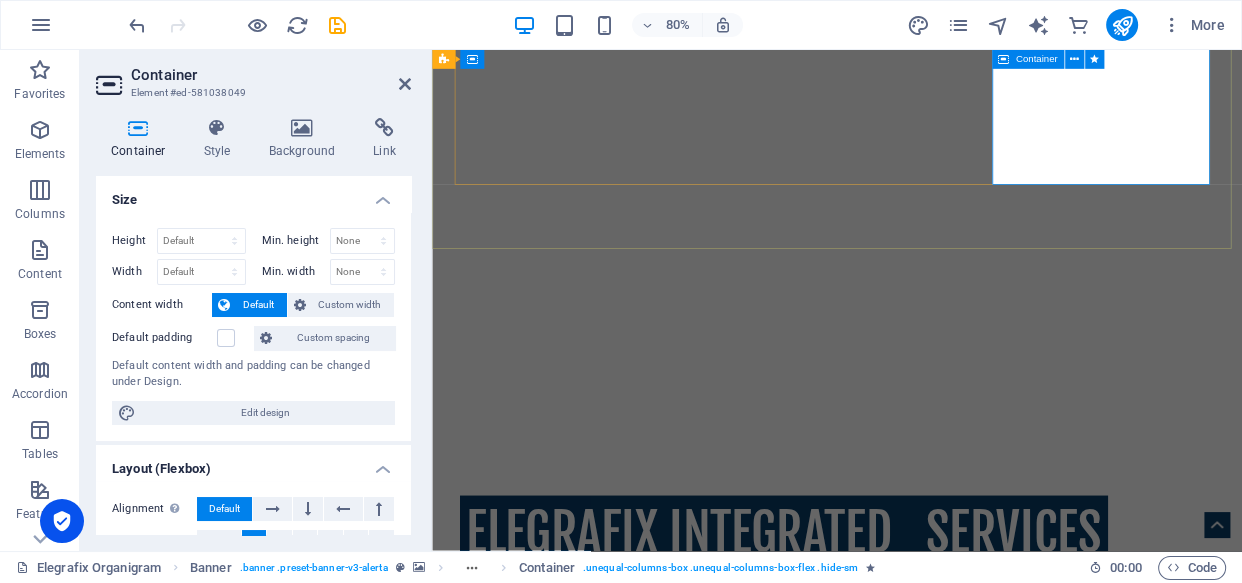 click on "Drop A Message   I have read and understand the privacy policy. Unreadable? Regenerate Send" at bounding box center [939, 2942] 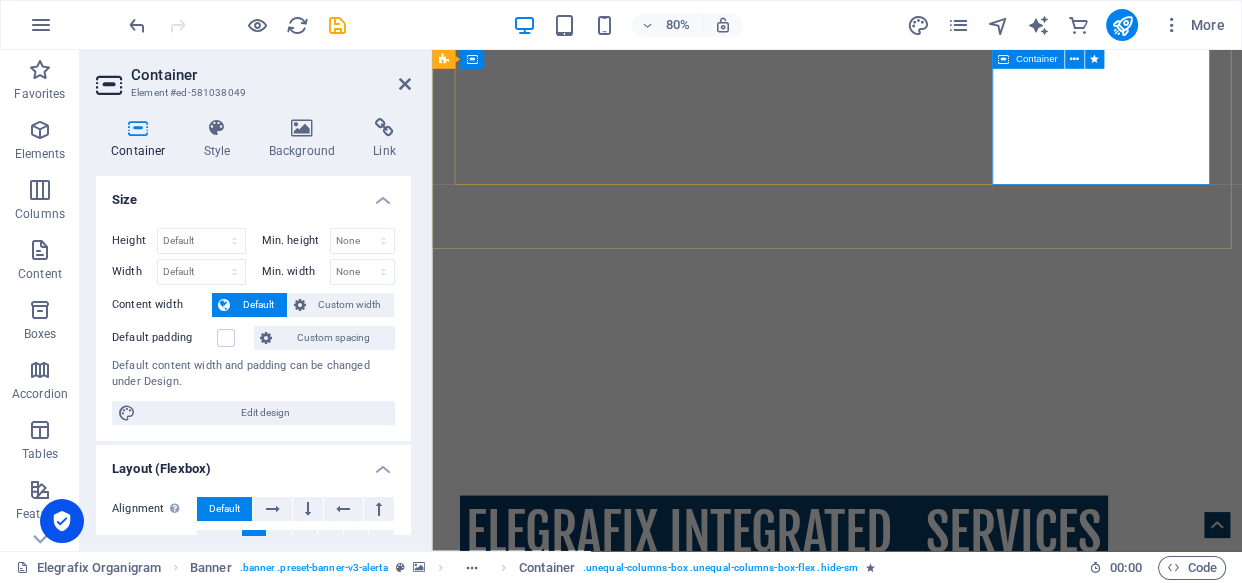 click on "Drop A Message   I have read and understand the privacy policy. Unreadable? Regenerate Send" at bounding box center [939, 2942] 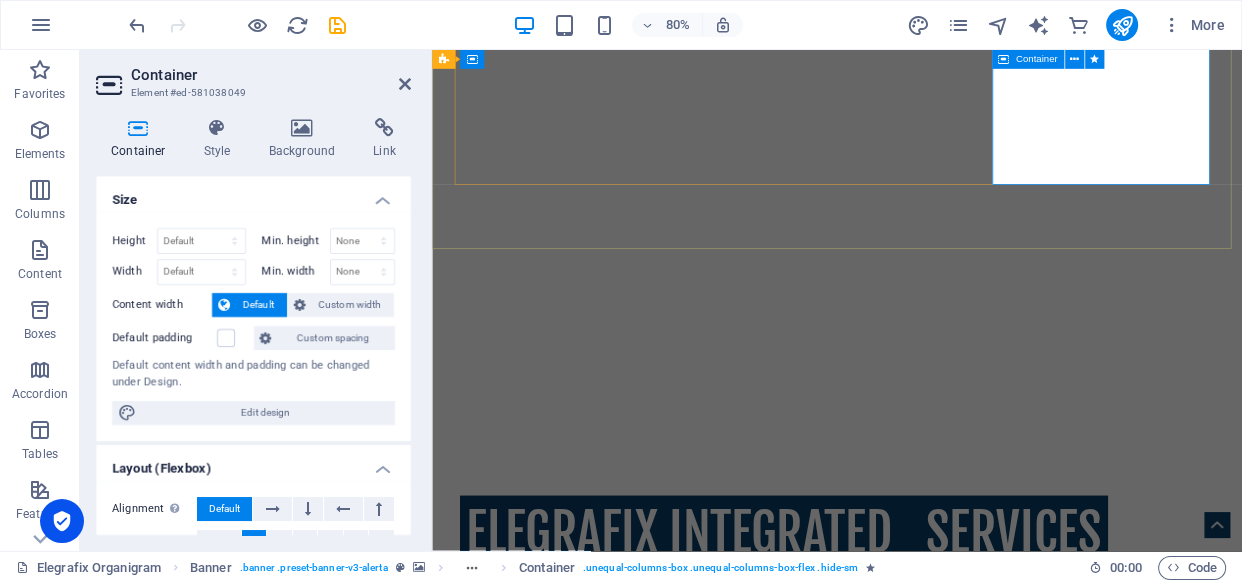 click on "Drop A Message   I have read and understand the privacy policy. Unreadable? Regenerate Send" at bounding box center [939, 2942] 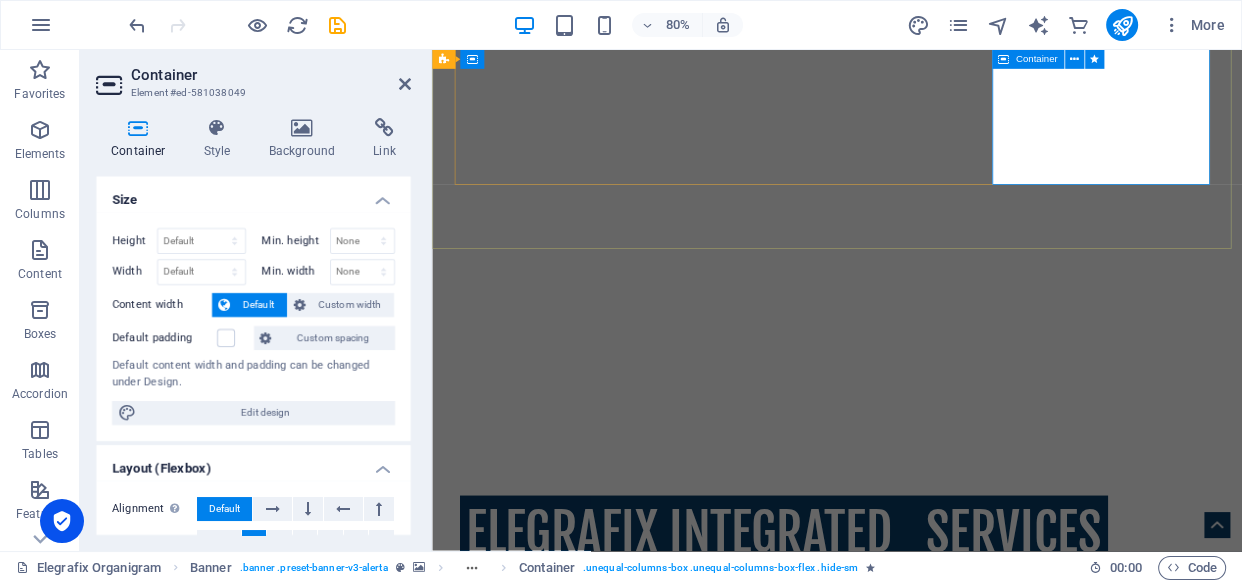 click on "Drop A Message   I have read and understand the privacy policy. Unreadable? Regenerate Send" at bounding box center (939, 2942) 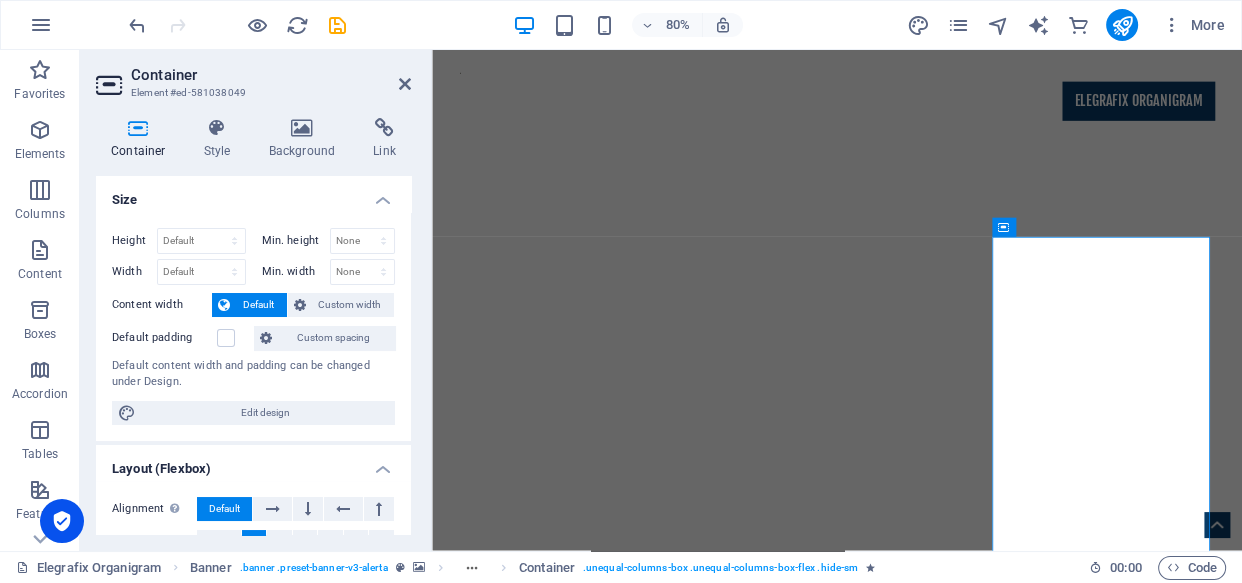 scroll, scrollTop: 0, scrollLeft: 0, axis: both 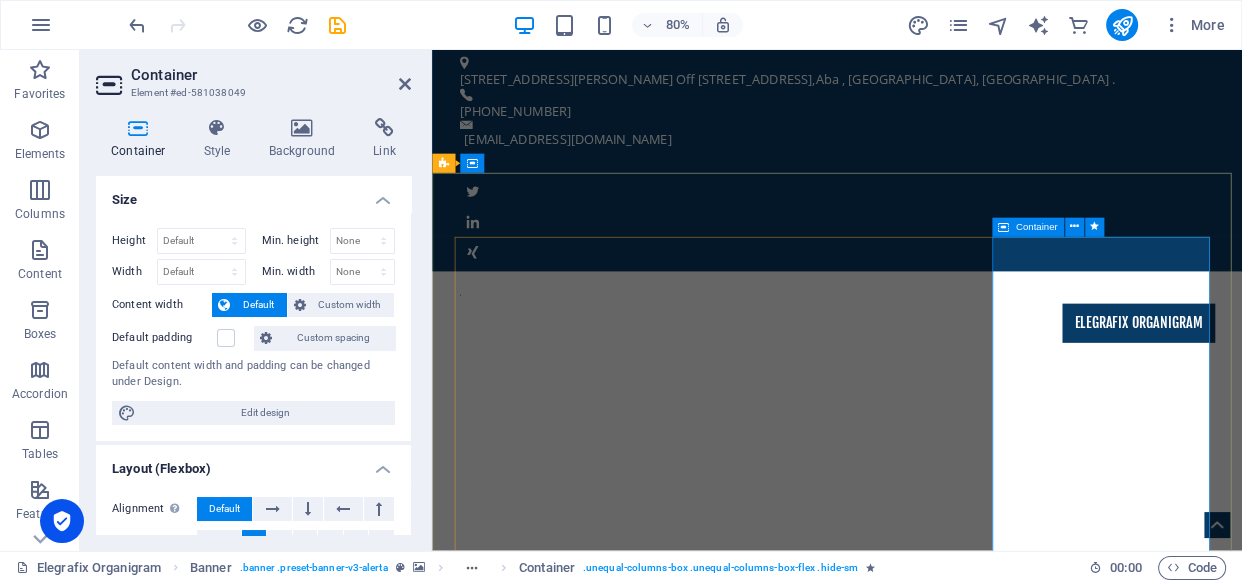 click at bounding box center [1003, 227] 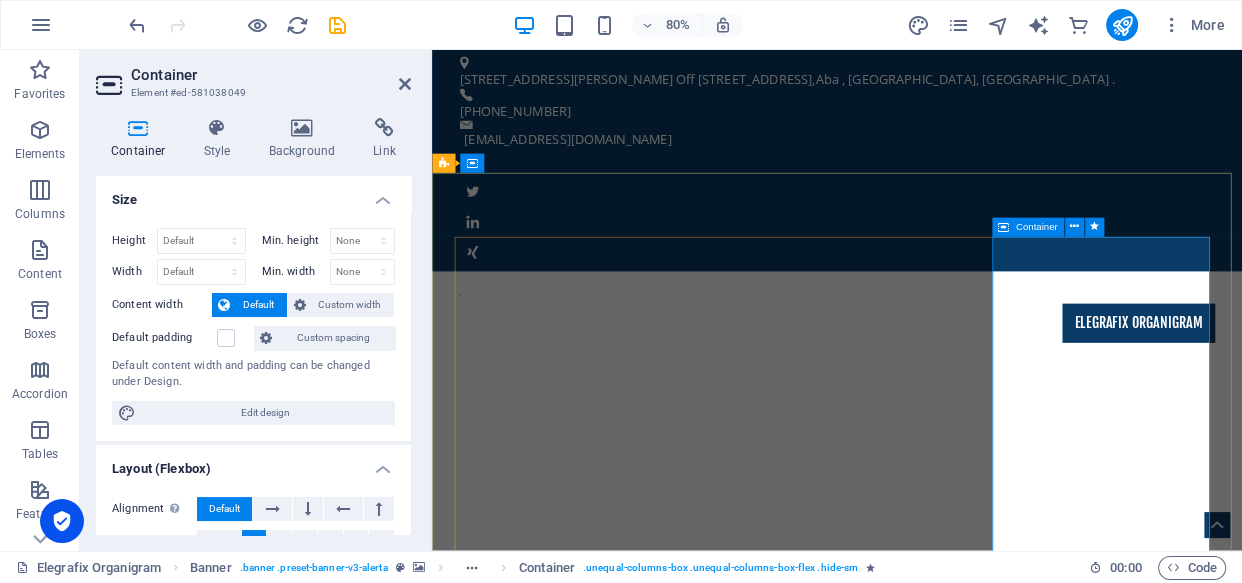 click at bounding box center (1003, 227) 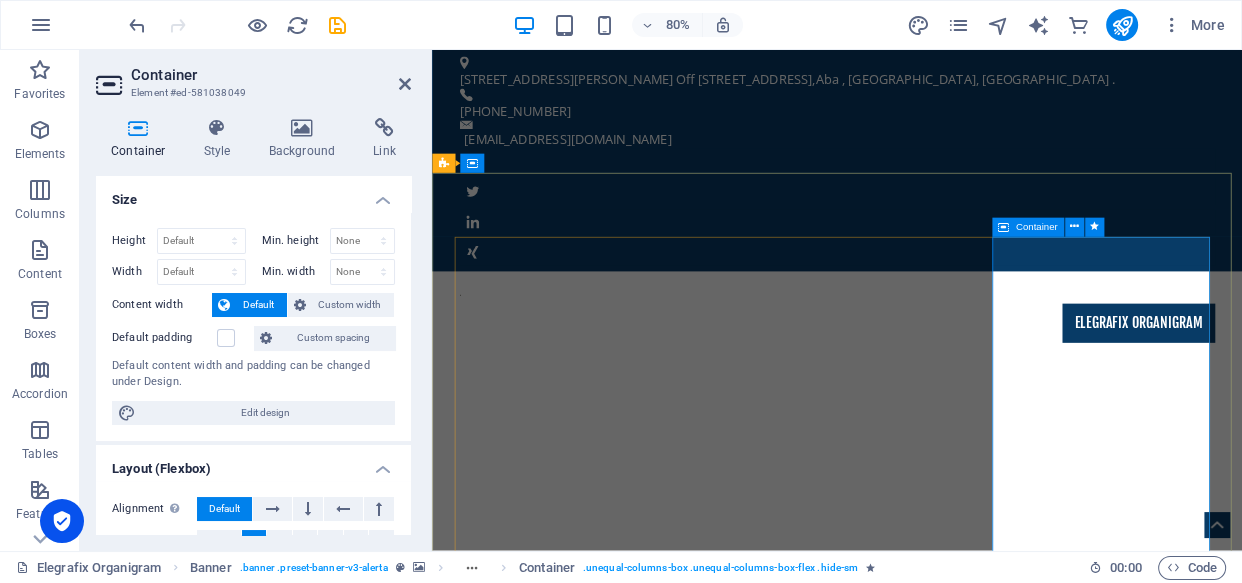 click on "Container" at bounding box center [1028, 227] 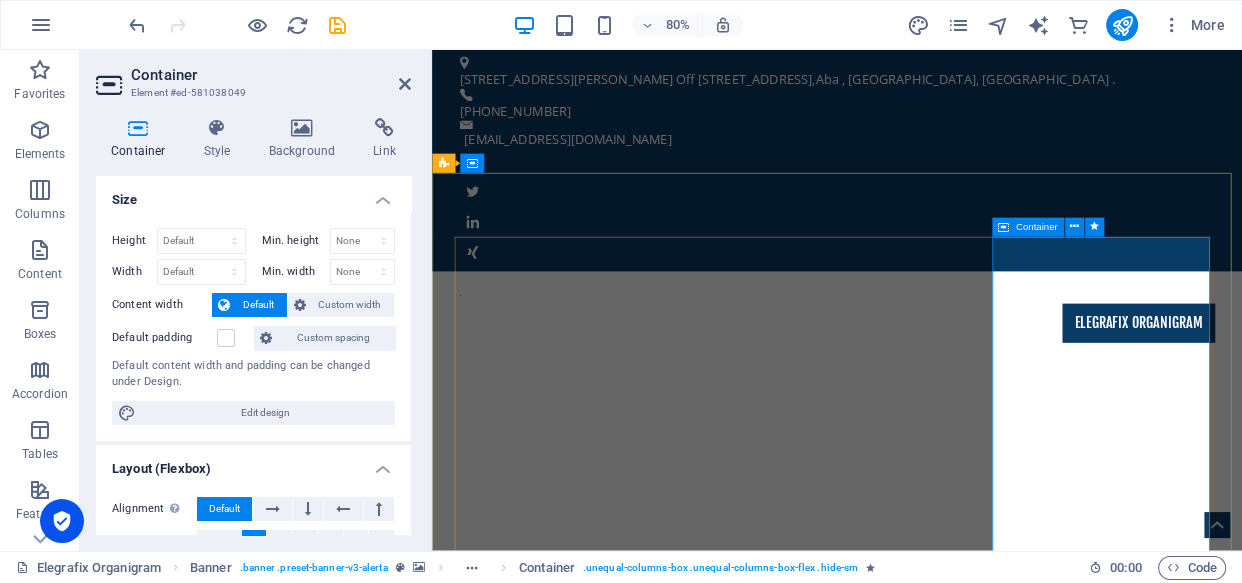 click on "Container" at bounding box center [1028, 227] 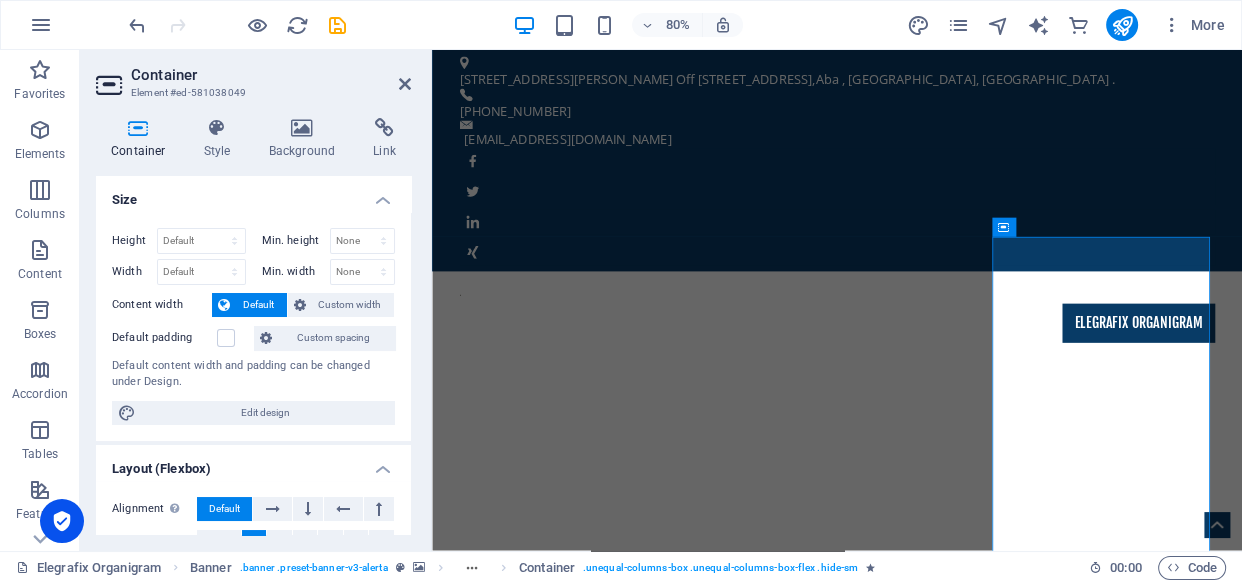 click on "Height Default px rem % vh vw Min. height None px rem % vh vw Width Default px rem % em vh vw Min. width None px rem % vh vw Content width Default Custom width Width Default px rem % em vh vw Min. width None px rem % vh vw Default padding Custom spacing Default content width and padding can be changed under Design. Edit design" at bounding box center (253, 326) 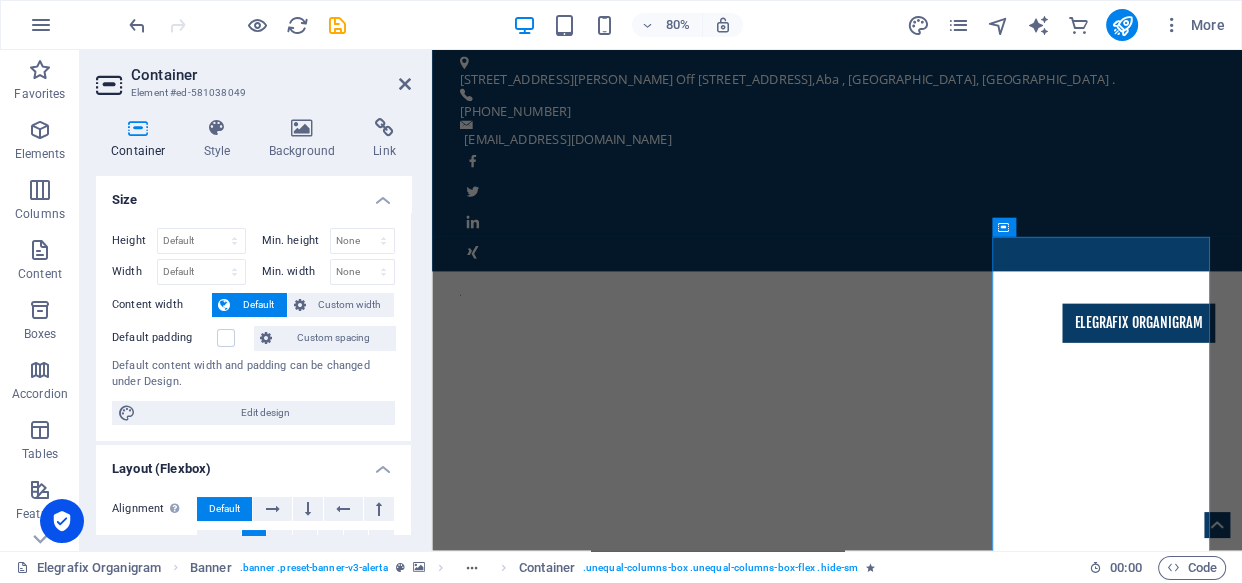 drag, startPoint x: 407, startPoint y: 373, endPoint x: 327, endPoint y: 458, distance: 116.72617 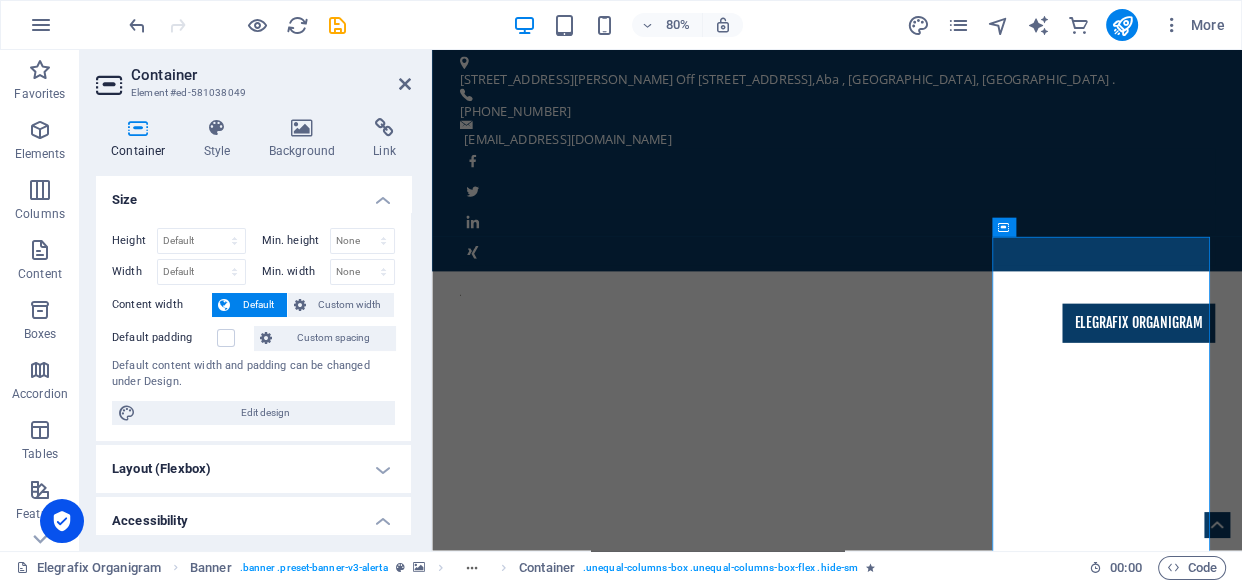 click on "Height Default px rem % vh vw Min. height None px rem % vh vw Width Default px rem % em vh vw Min. width None px rem % vh vw Content width Default Custom width Width Default px rem % em vh vw Min. width None px rem % vh vw Default padding Custom spacing Default content width and padding can be changed under Design. Edit design" at bounding box center [253, 326] 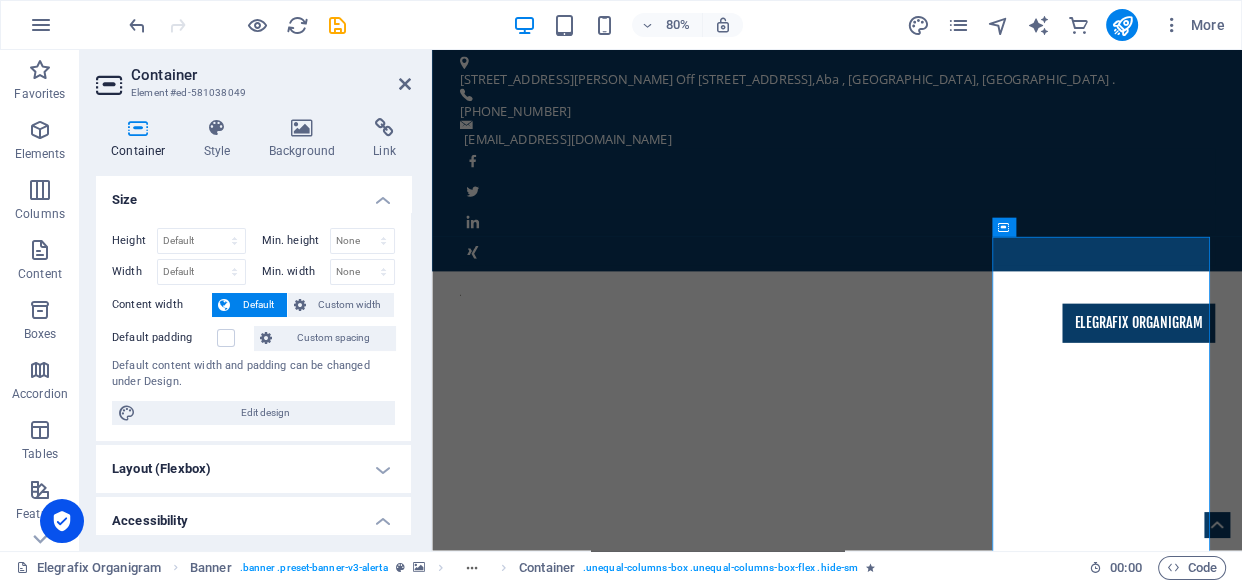 click on "Height Default px rem % vh vw Min. height None px rem % vh vw Width Default px rem % em vh vw Min. width None px rem % vh vw Content width Default Custom width Width Default px rem % em vh vw Min. width None px rem % vh vw Default padding Custom spacing Default content width and padding can be changed under Design. Edit design" at bounding box center (253, 326) 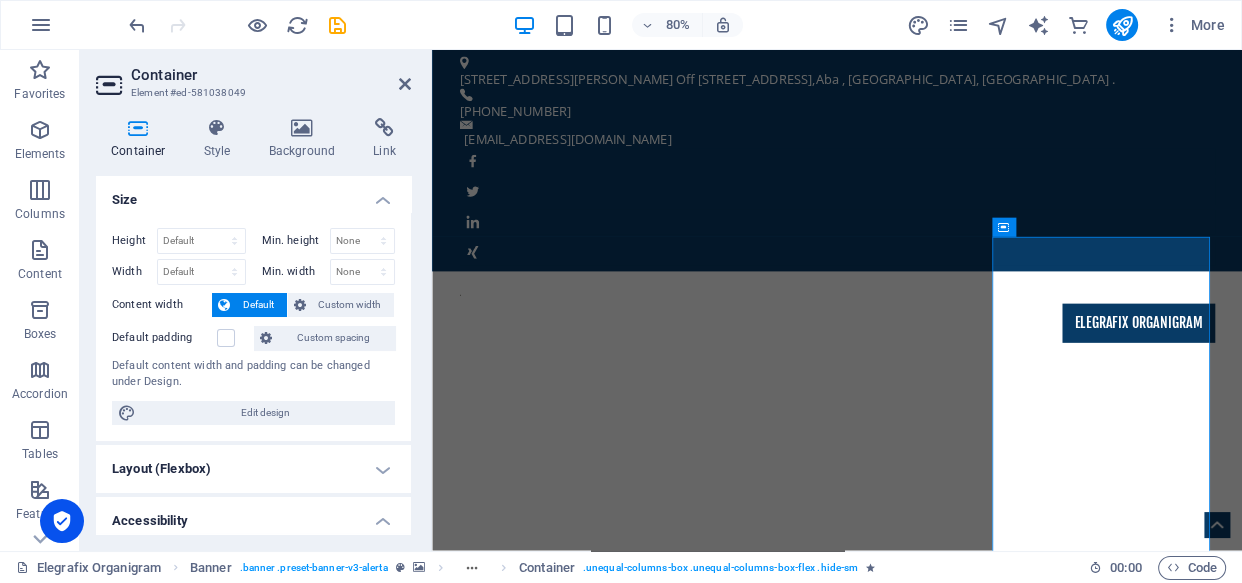 click on "Height Default px rem % vh vw Min. height None px rem % vh vw Width Default px rem % em vh vw Min. width None px rem % vh vw Content width Default Custom width Width Default px rem % em vh vw Min. width None px rem % vh vw Default padding Custom spacing Default content width and padding can be changed under Design. Edit design" at bounding box center (253, 326) 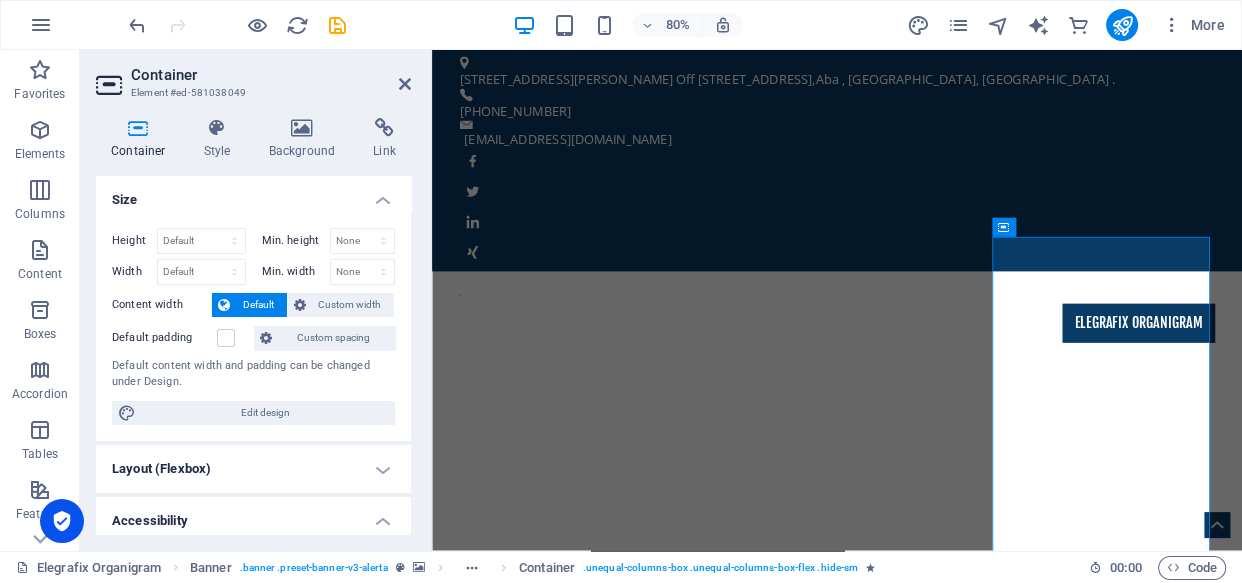 drag, startPoint x: 406, startPoint y: 312, endPoint x: 404, endPoint y: 380, distance: 68.0294 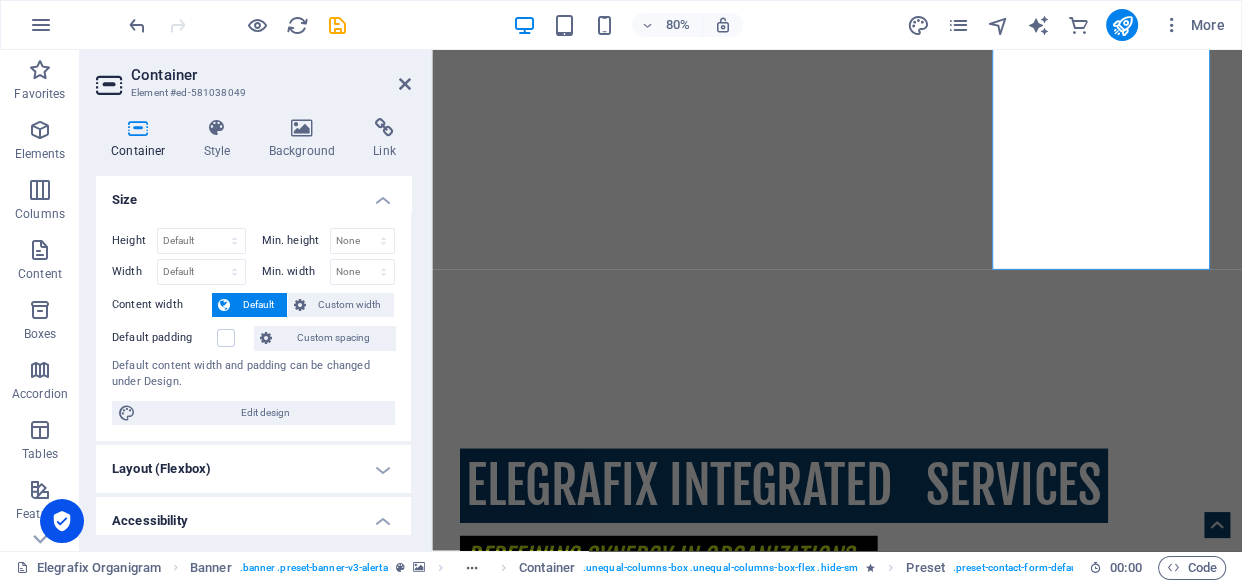 scroll, scrollTop: 2205, scrollLeft: 0, axis: vertical 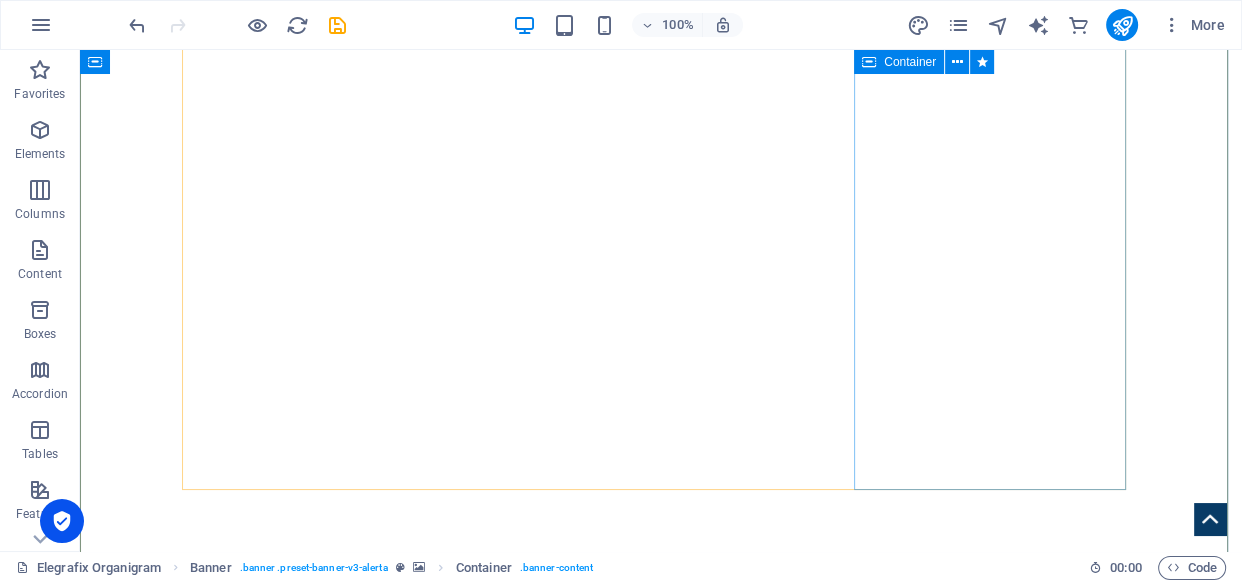 click on "Drop A Message   I have read and understand the privacy policy. Unreadable? Regenerate Send" at bounding box center (661, 3214) 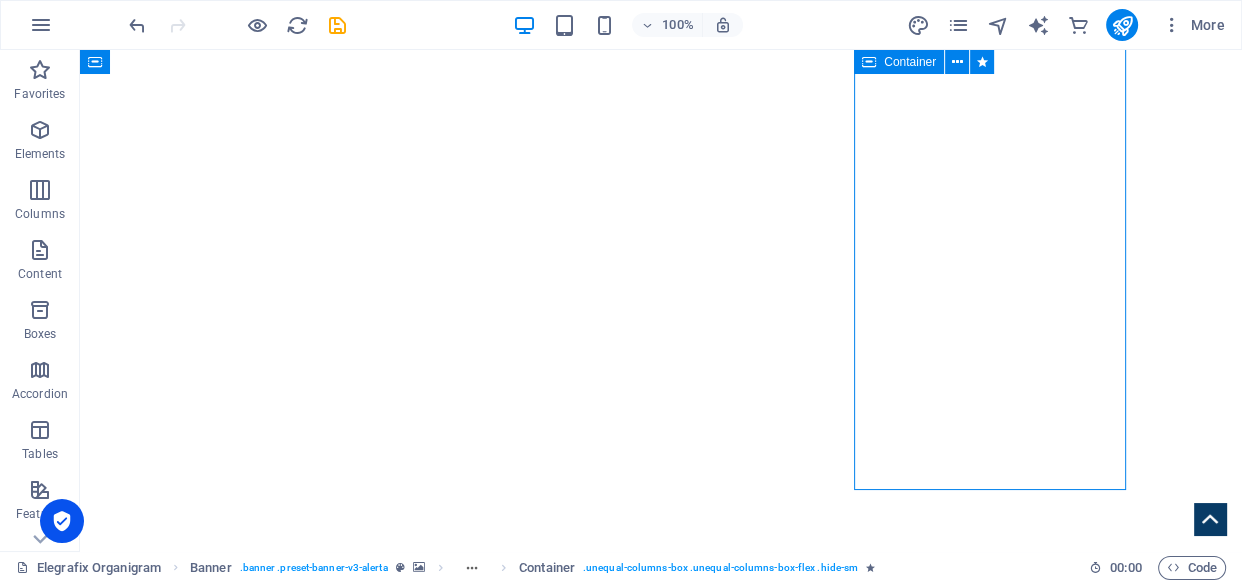 click on "Drop A Message   I have read and understand the privacy policy. Unreadable? Regenerate Send" at bounding box center (661, 3214) 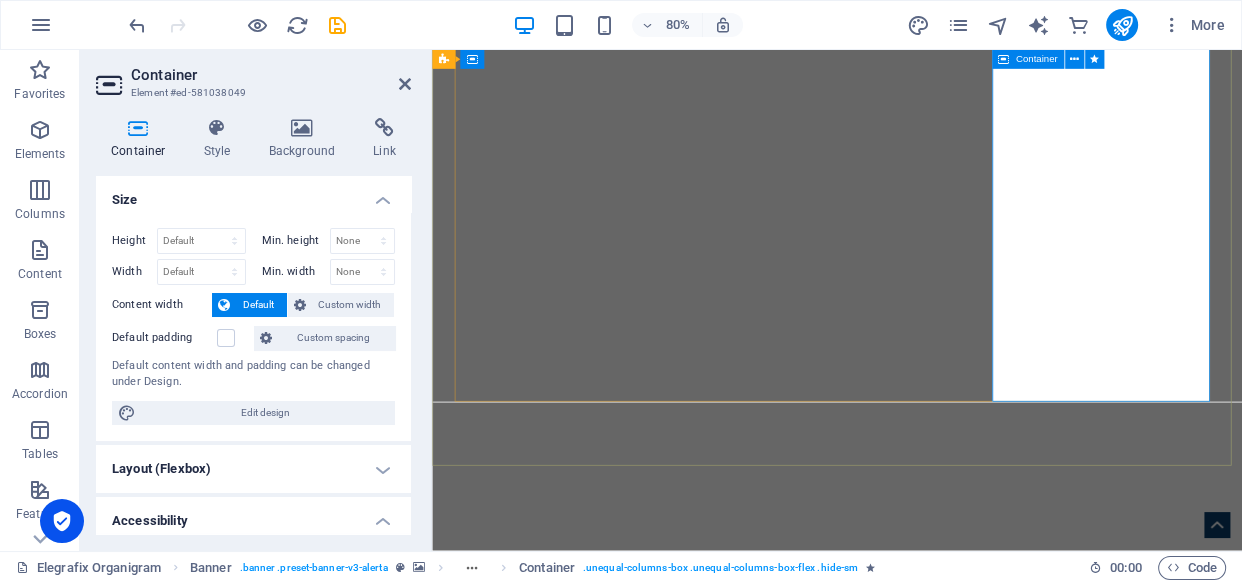 click on "Drop A Message   I have read and understand the privacy policy. Unreadable? Regenerate Send" at bounding box center [939, 3214] 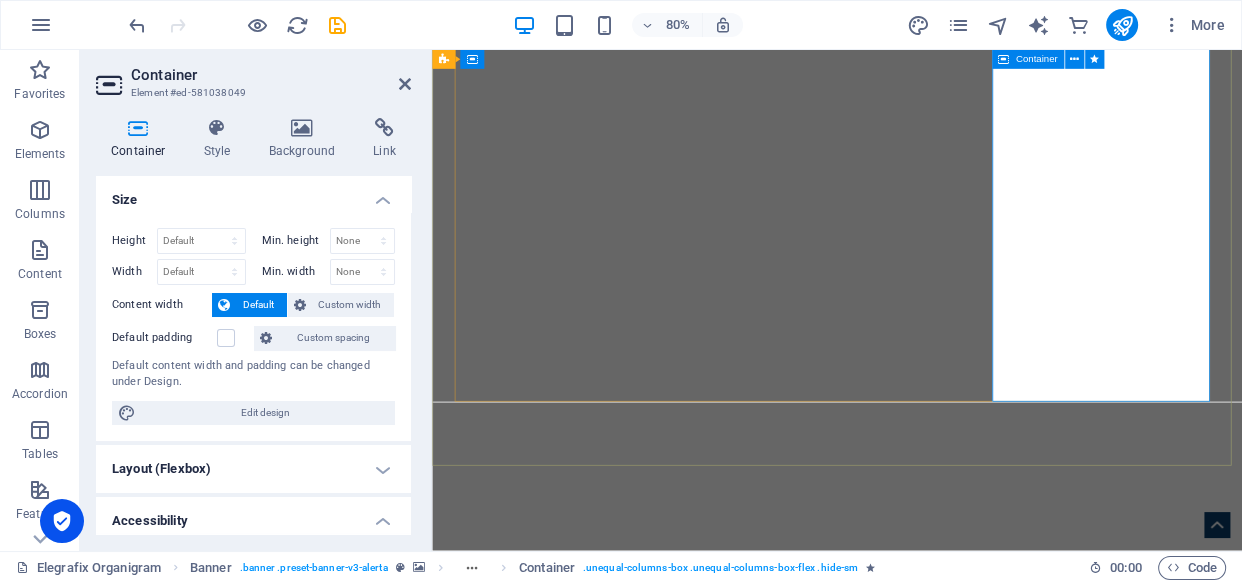 click on "Drop A Message   I have read and understand the privacy policy. Unreadable? Regenerate Send" at bounding box center (939, 3214) 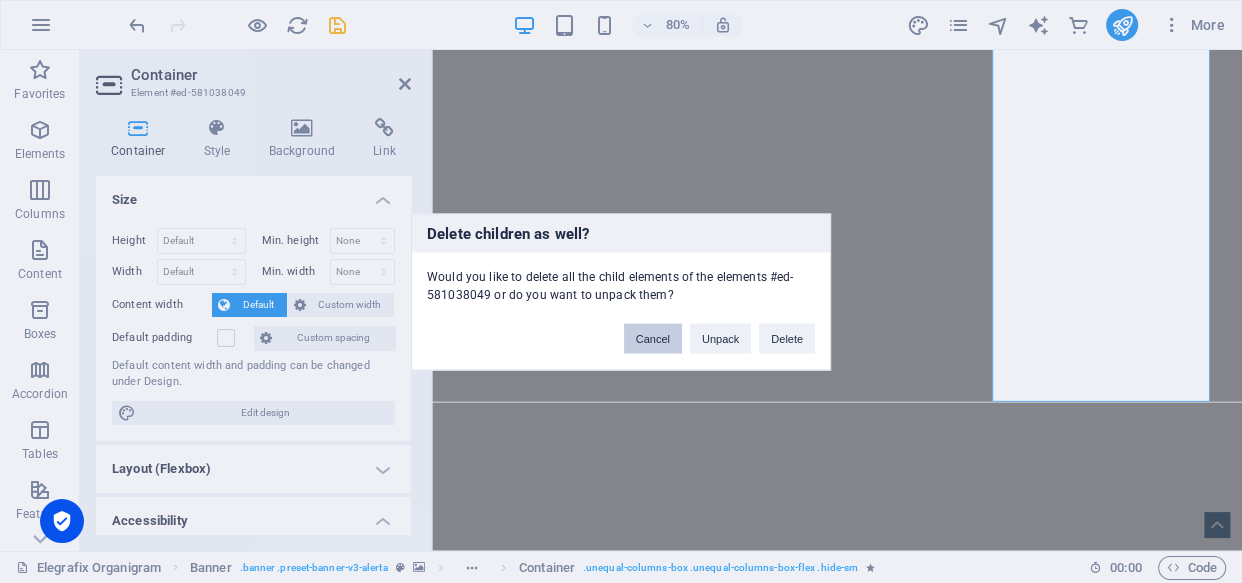 click on "Cancel" at bounding box center (653, 338) 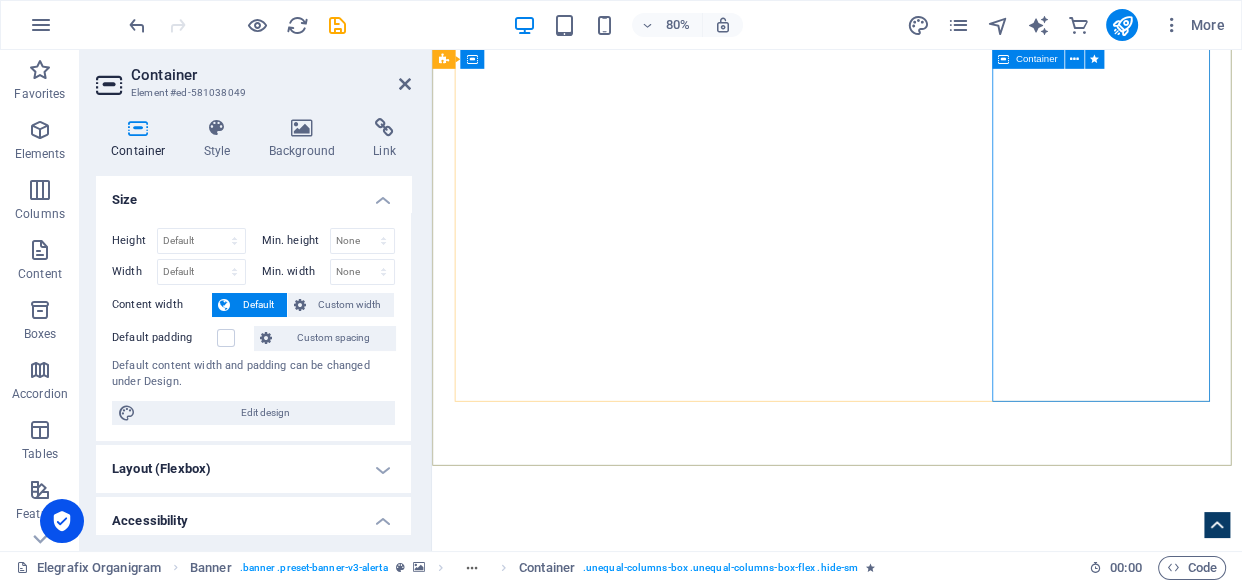 click on "Drop A Message   I have read and understand the privacy policy. Unreadable? Regenerate Send" at bounding box center (939, 3214) 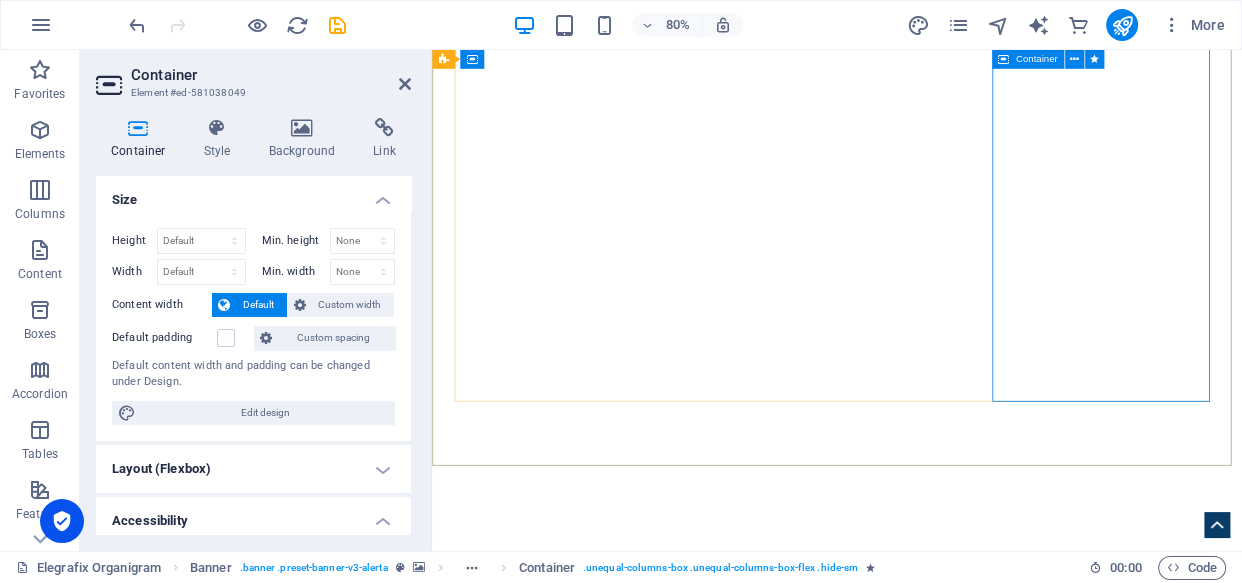 click on "Drop A Message   I have read and understand the privacy policy. Unreadable? Regenerate Send" at bounding box center (939, 3214) 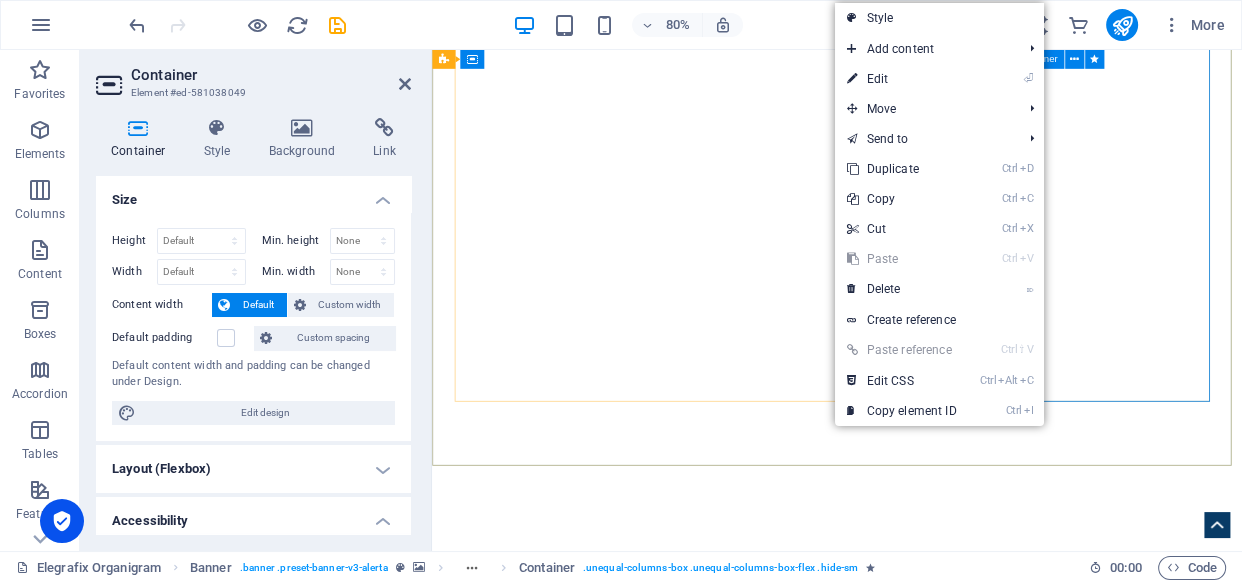 click on "Drop A Message   I have read and understand the privacy policy. Unreadable? Regenerate Send" at bounding box center (939, 3214) 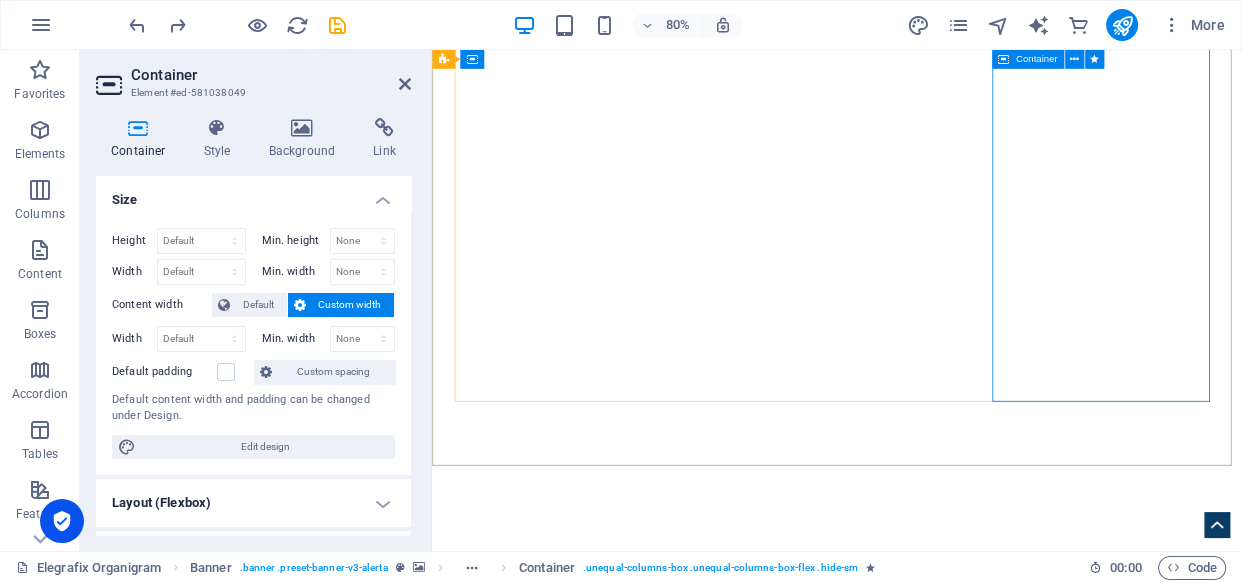 click on "Drop A Message   I have read and understand the privacy policy. Unreadable? Regenerate Send" at bounding box center [939, 3214] 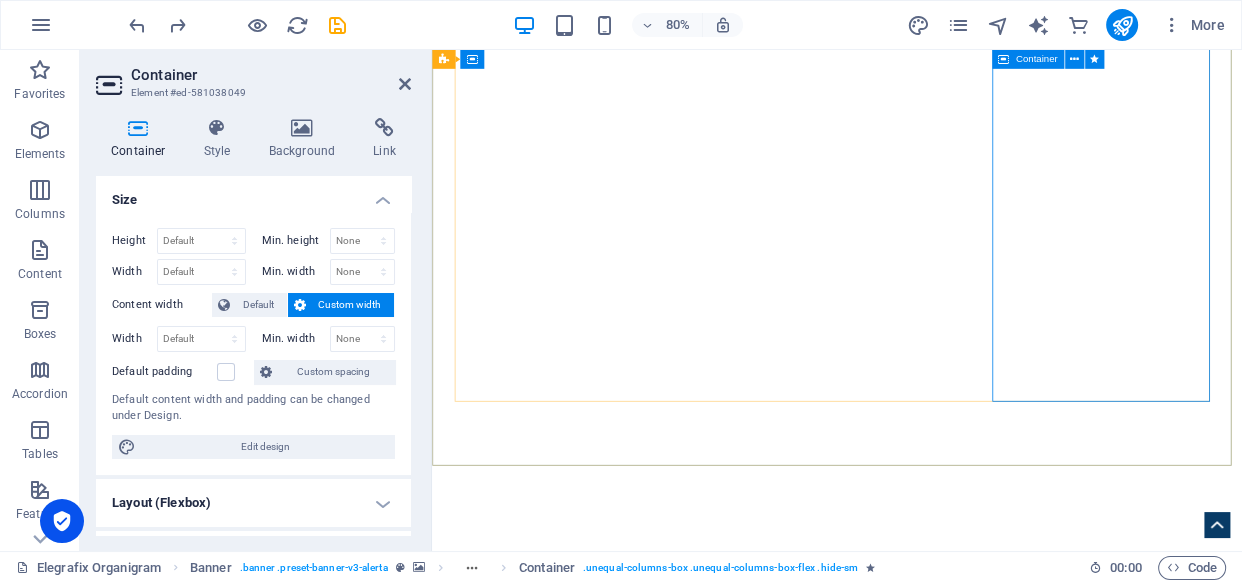 click on "Drop A Message   I have read and understand the privacy policy. Unreadable? Regenerate Send" at bounding box center [939, 3214] 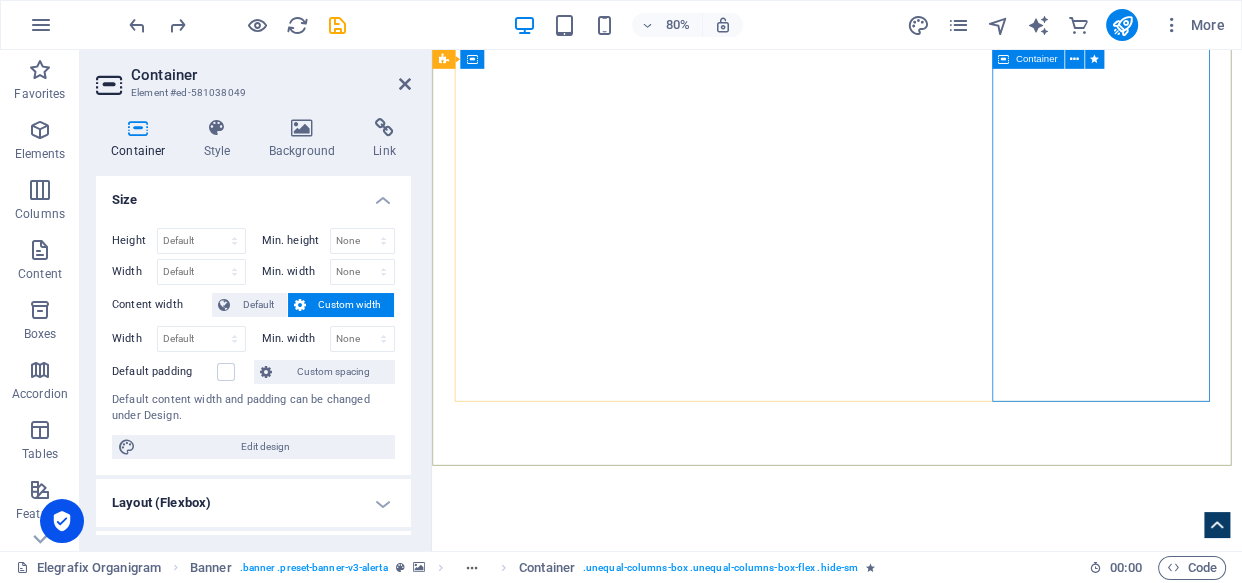 click on "Drop A Message   I have read and understand the privacy policy. Unreadable? Regenerate Send" at bounding box center (939, 3214) 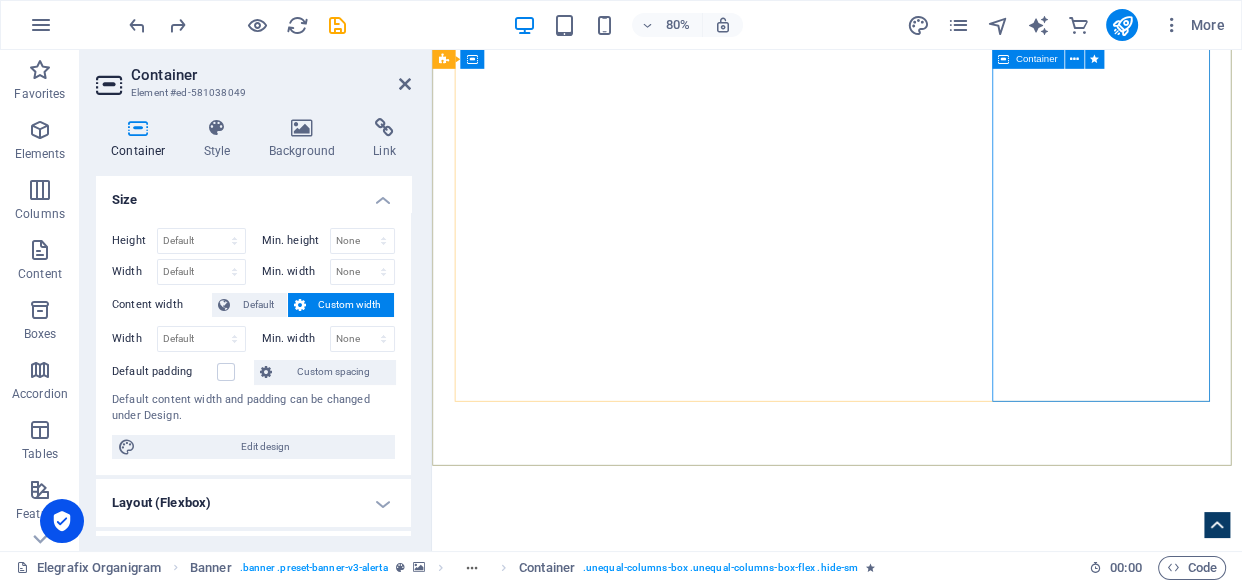 click on "Drop A Message   I have read and understand the privacy policy. Unreadable? Regenerate Send" at bounding box center [939, 3214] 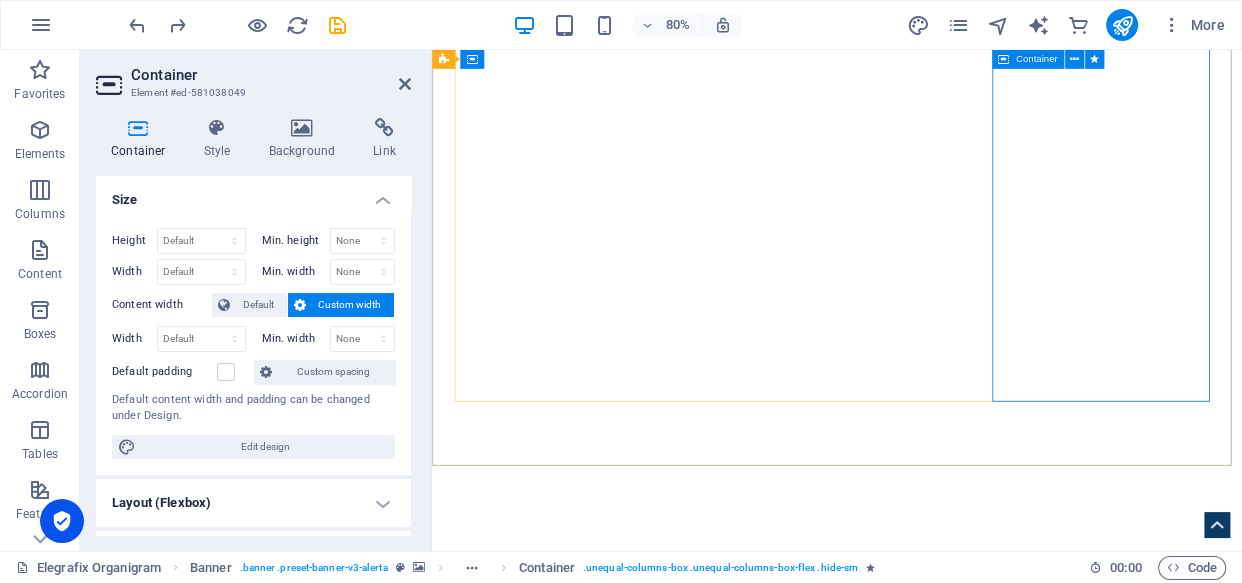 click on "Drop A Message   I have read and understand the privacy policy. Unreadable? Regenerate Send" at bounding box center (939, 3214) 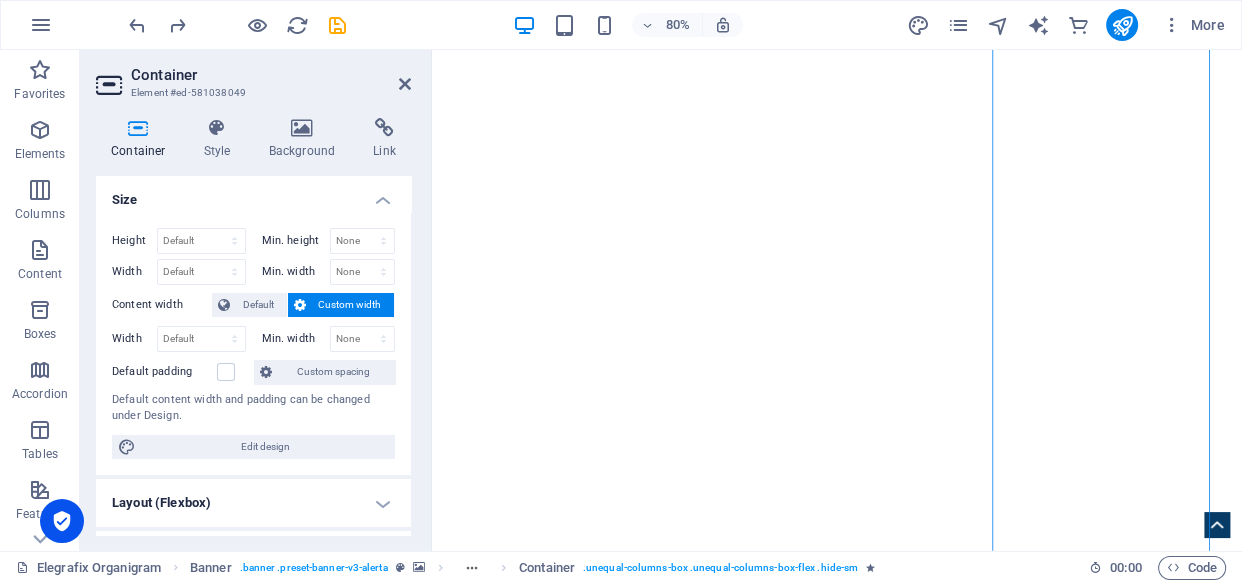 scroll, scrollTop: 723, scrollLeft: 0, axis: vertical 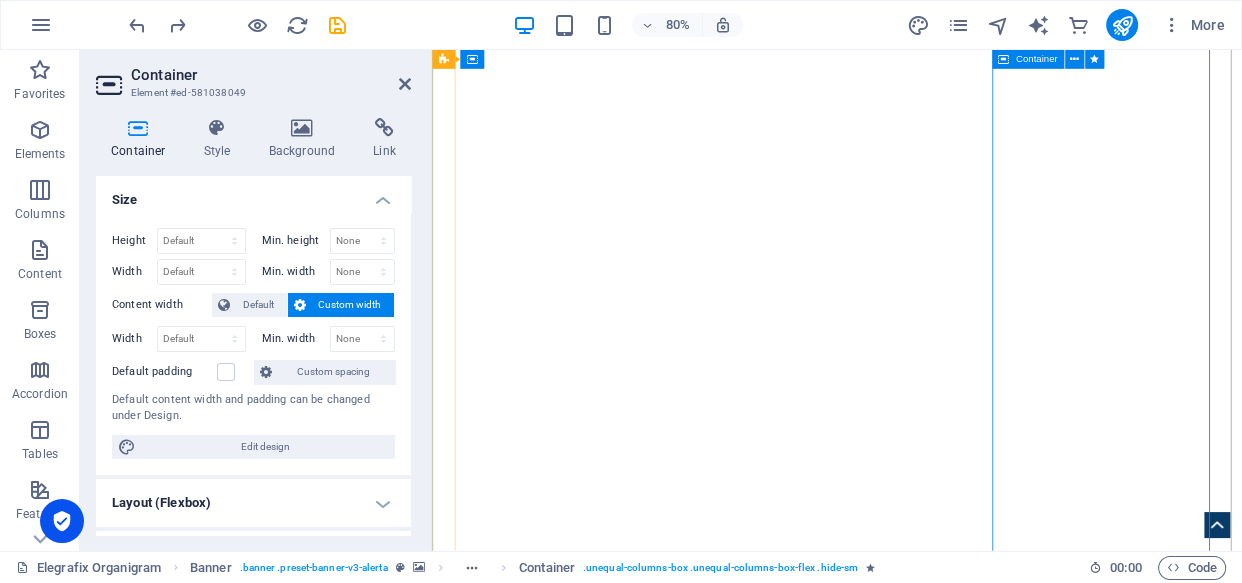 click on "Drop A Message   I have read and understand the privacy policy. Unreadable? Regenerate Send" at bounding box center [939, 4696] 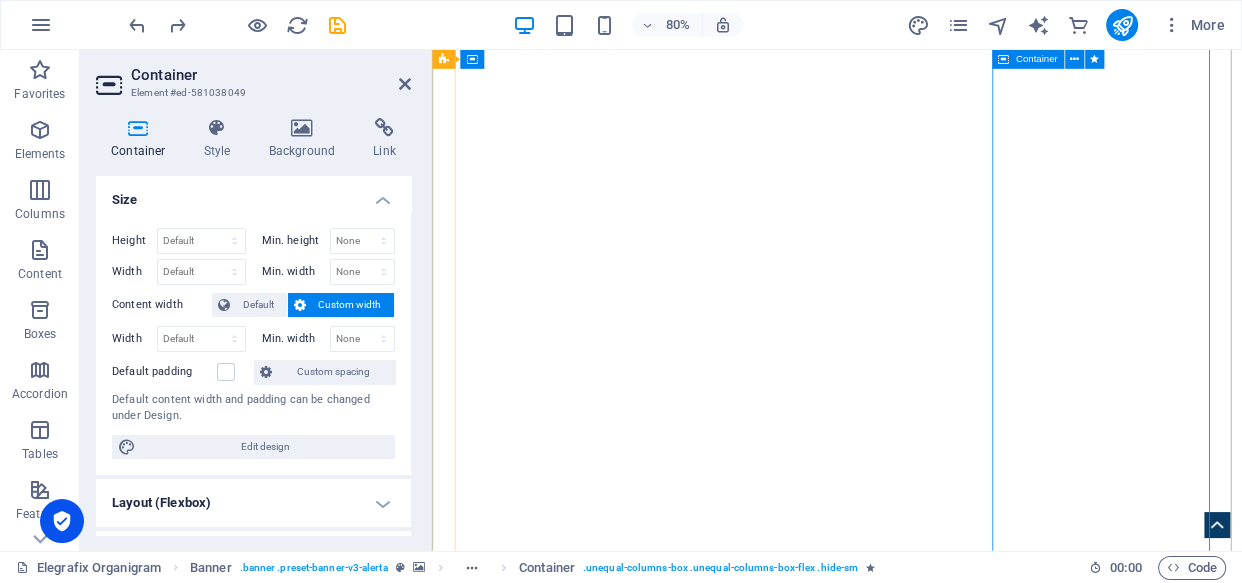 click on "Drop A Message   I have read and understand the privacy policy. Unreadable? Regenerate Send" at bounding box center [939, 4696] 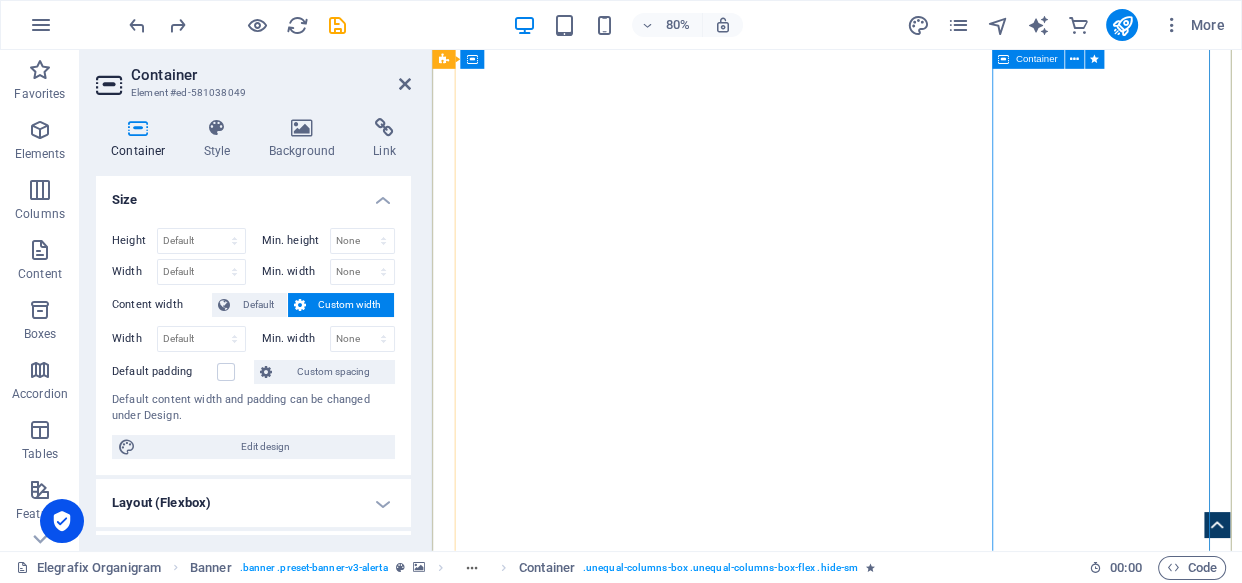 click on "Drop A Message   I have read and understand the privacy policy. Unreadable? Regenerate Send" at bounding box center [939, 4696] 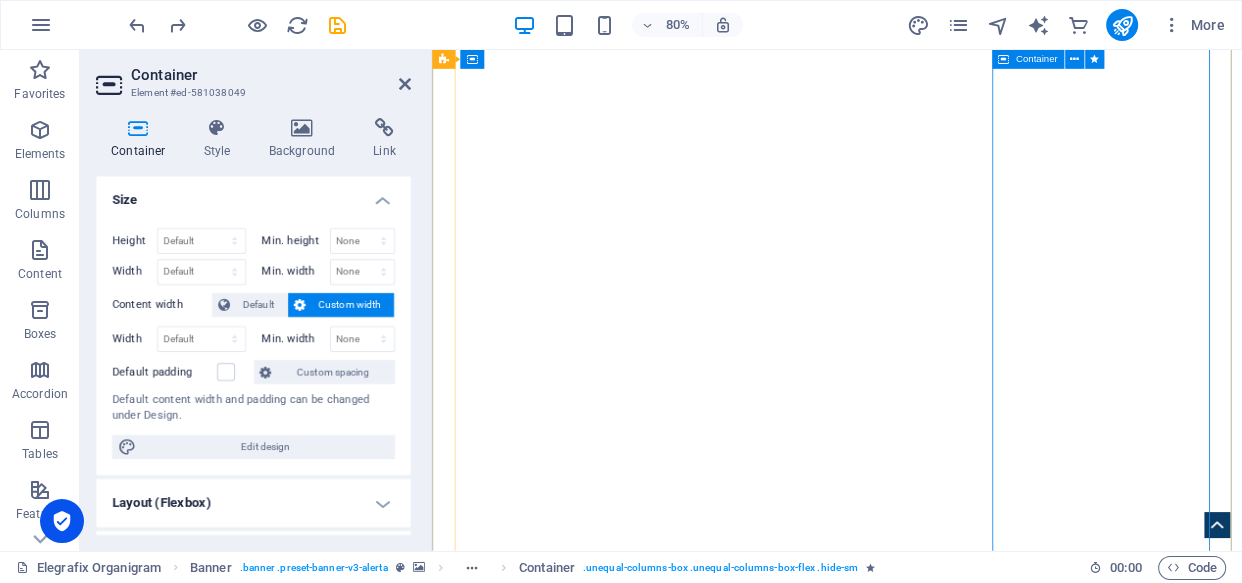 click on "Drop A Message   I have read and understand the privacy policy. Unreadable? Regenerate Send" at bounding box center [939, 4696] 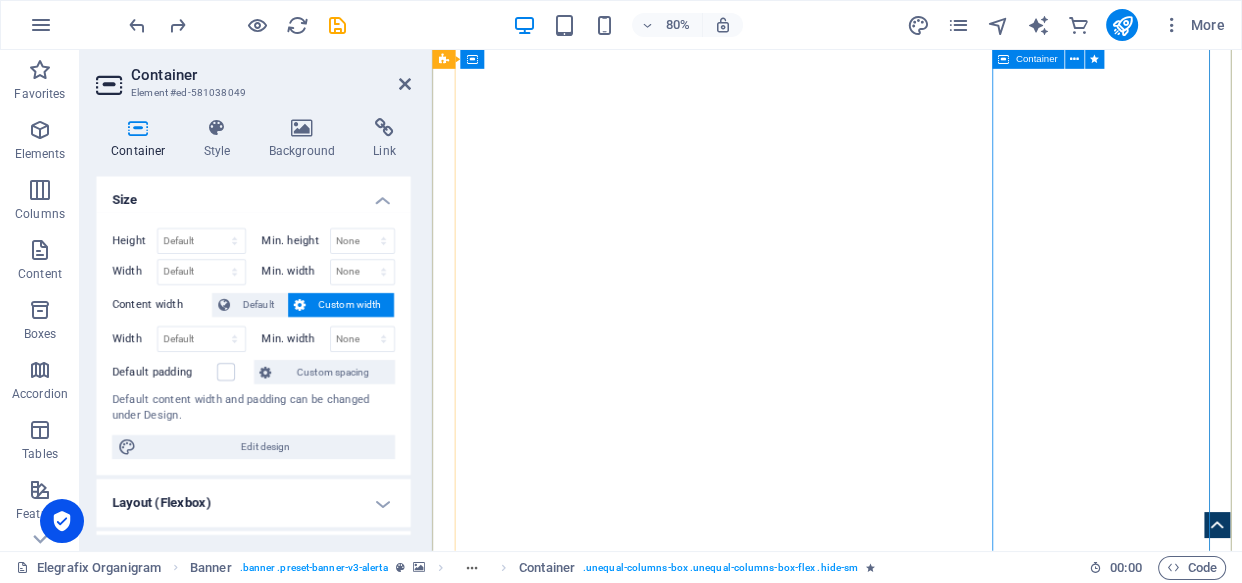 click on "Drop A Message   I have read and understand the privacy policy. Unreadable? Regenerate Send" at bounding box center [939, 4696] 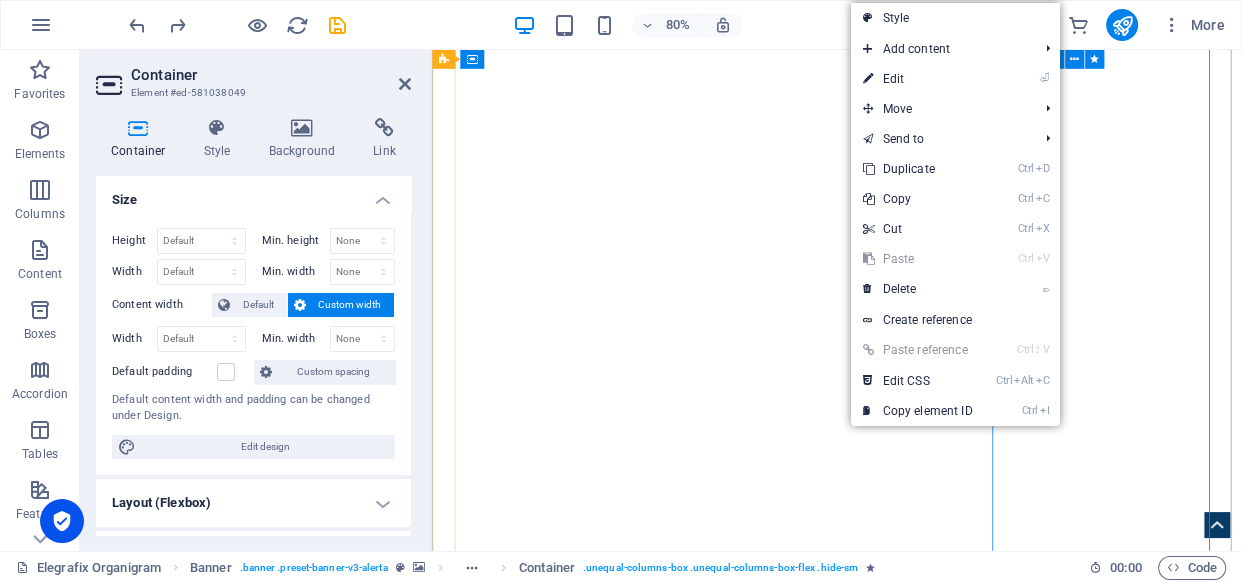 click on "Drop A Message   I have read and understand the privacy policy. Unreadable? Regenerate Send" at bounding box center [939, 4696] 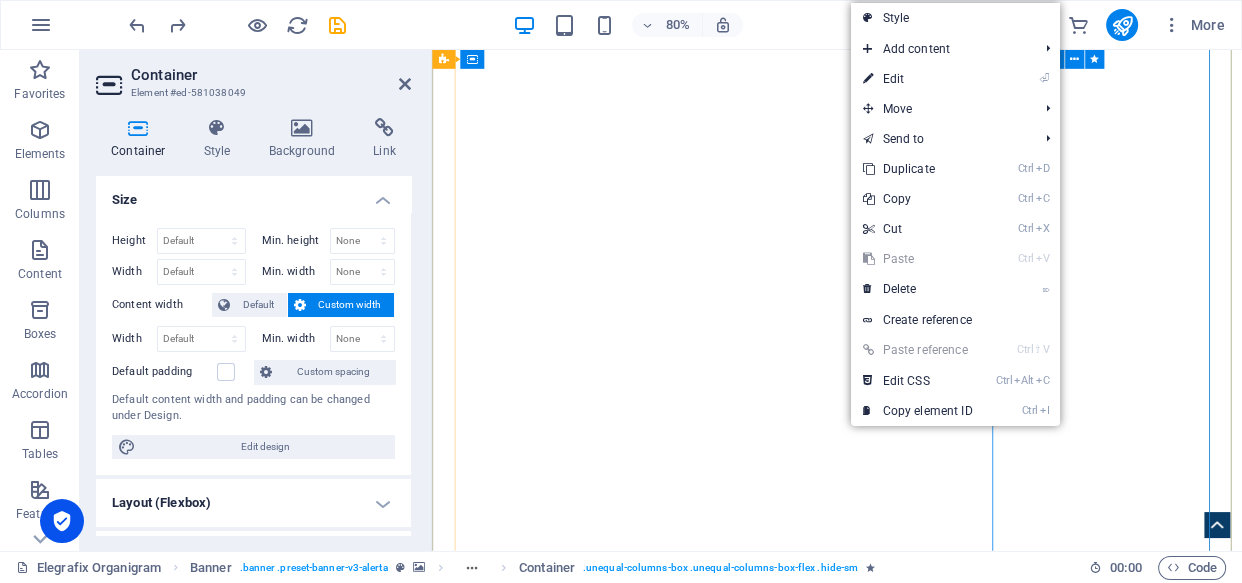 click on "Drop A Message   I have read and understand the privacy policy. Unreadable? Regenerate Send" at bounding box center (939, 4696) 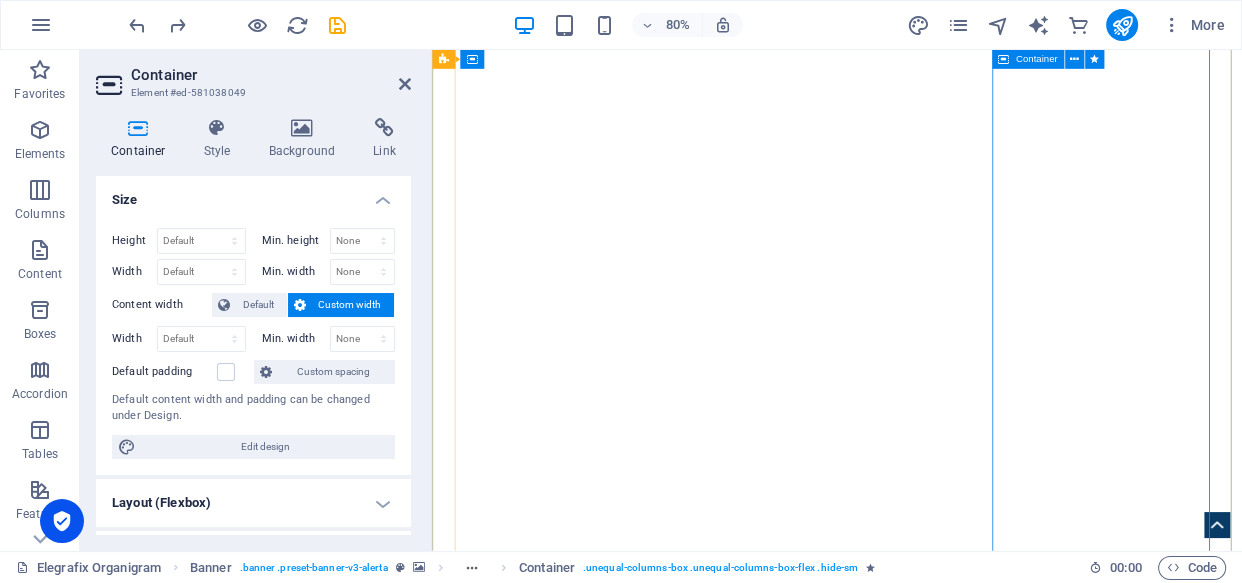 click on "Drop A Message   I have read and understand the privacy policy. Unreadable? Regenerate Send" at bounding box center [939, 4696] 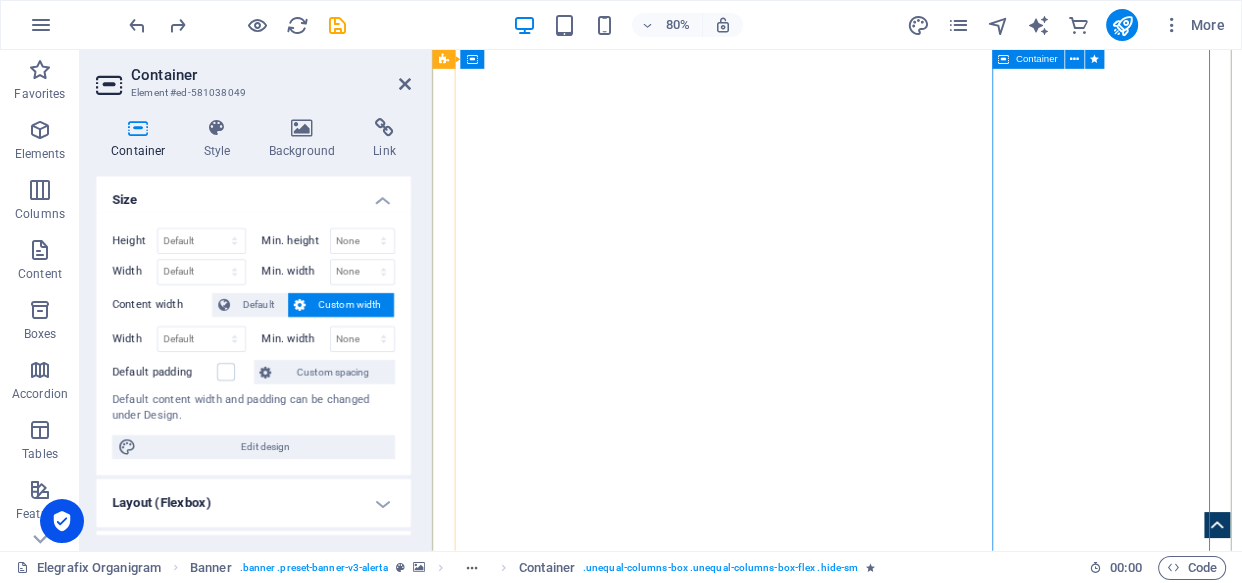 click on "Drop A Message   I have read and understand the privacy policy. Unreadable? Regenerate Send" at bounding box center [939, 4696] 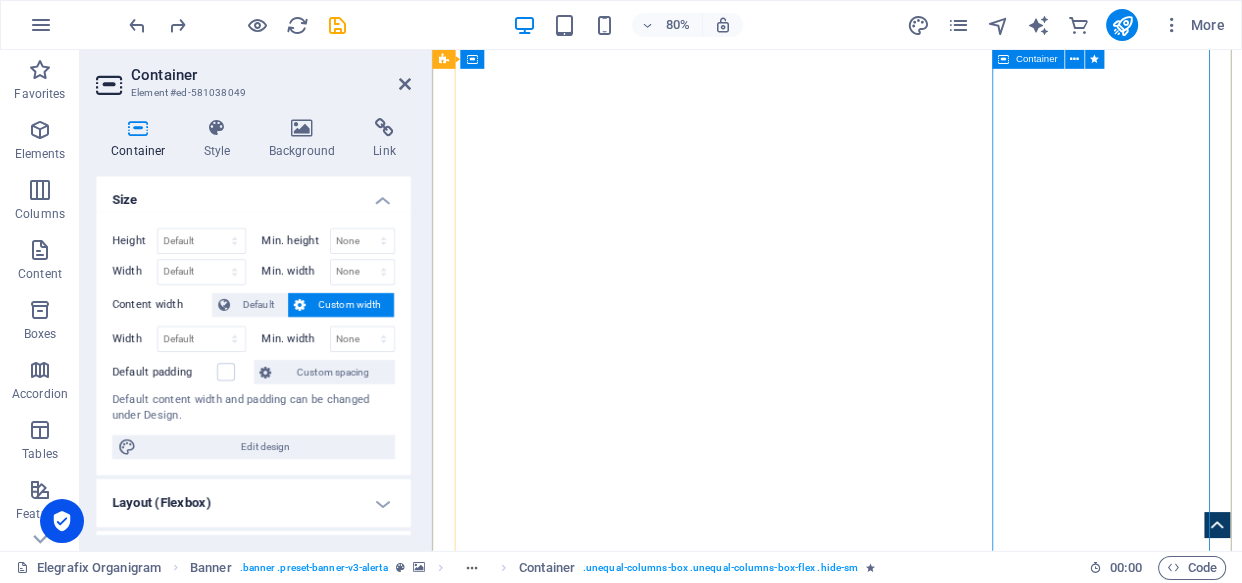 click on "Drop A Message   I have read and understand the privacy policy. Unreadable? Regenerate Send" at bounding box center (939, 4696) 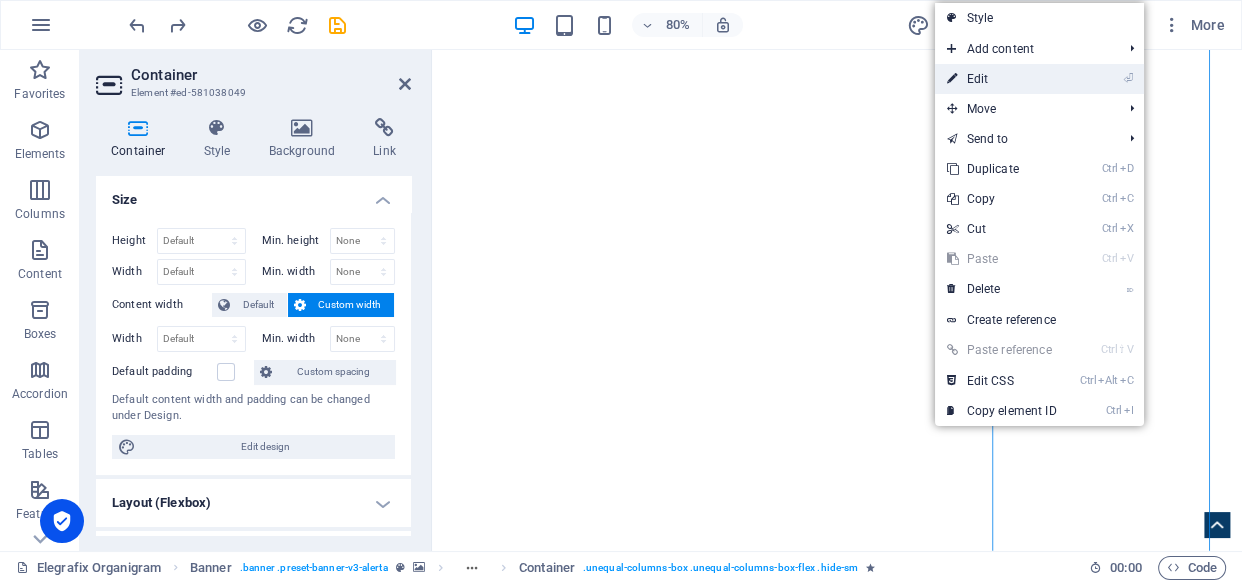 click on "⏎  Edit" at bounding box center [1002, 79] 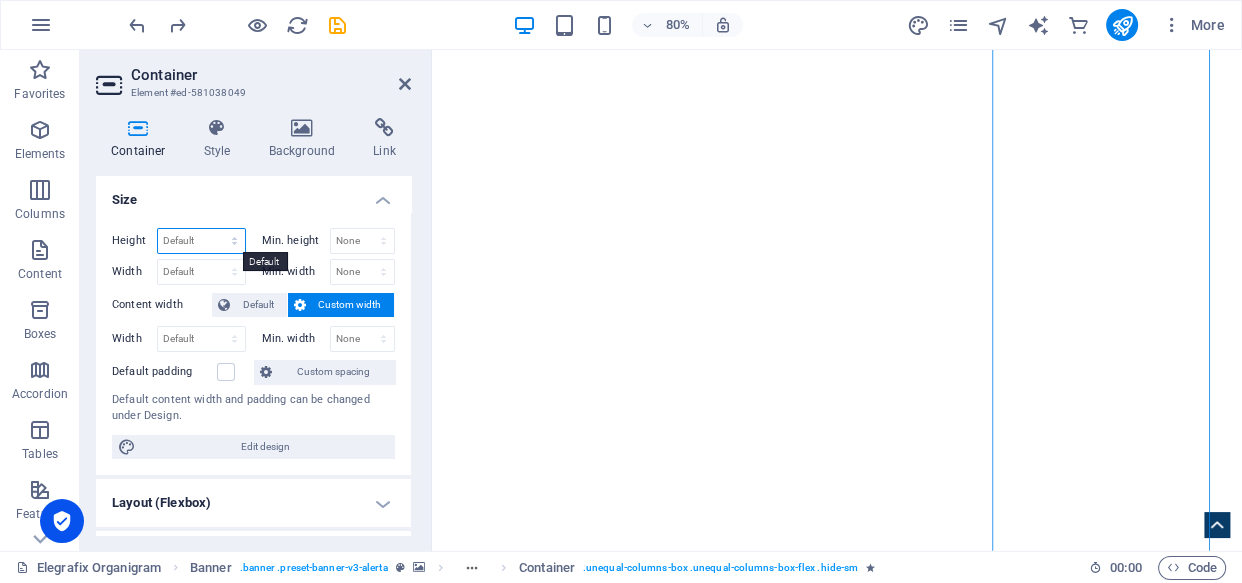 click on "Default px rem % vh vw" at bounding box center [201, 241] 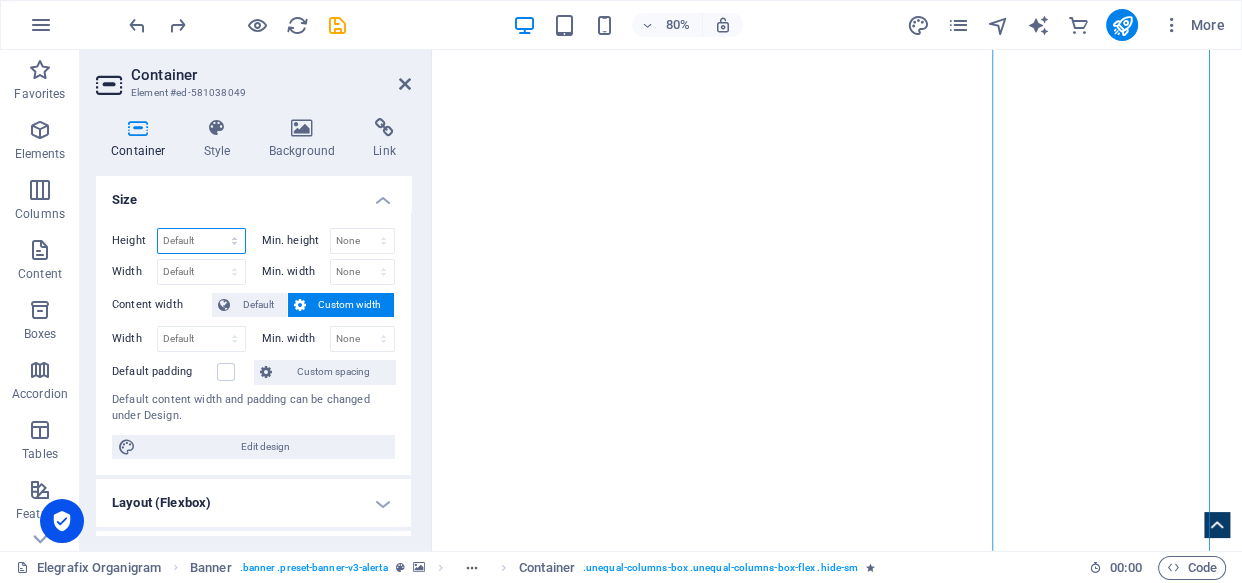 select on "%" 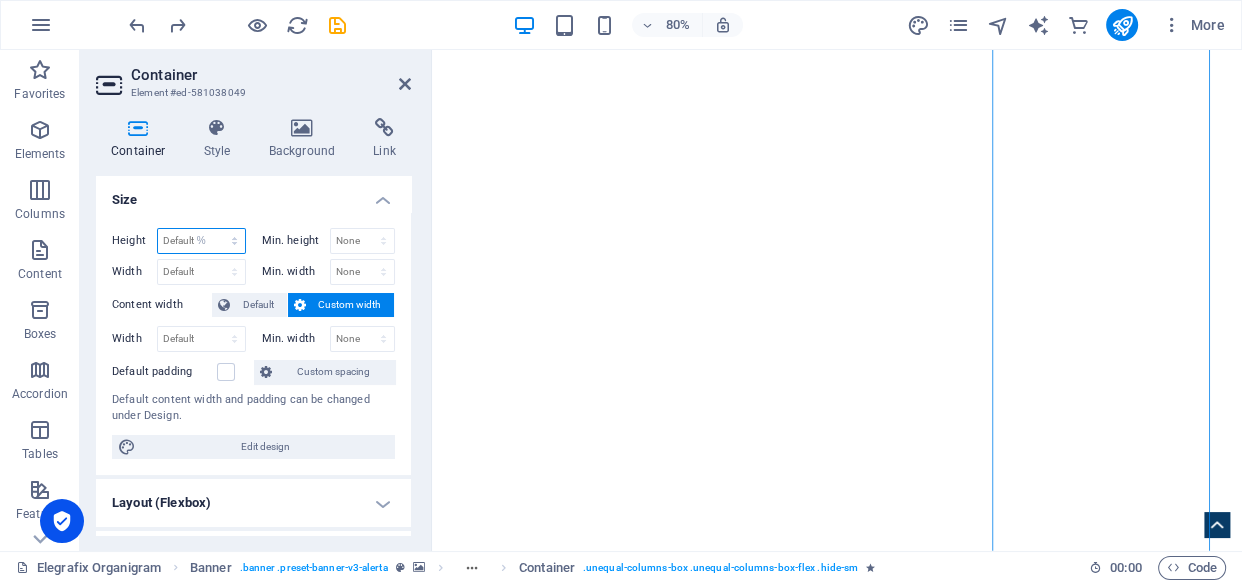 click on "Default px rem % vh vw" at bounding box center (201, 241) 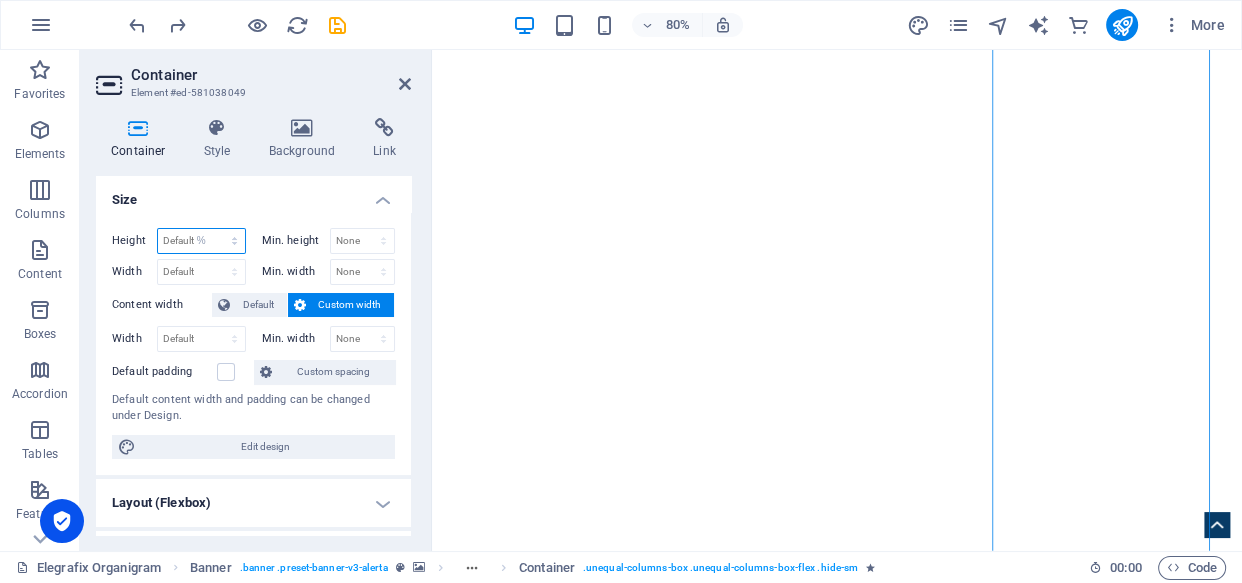 type on "99.96" 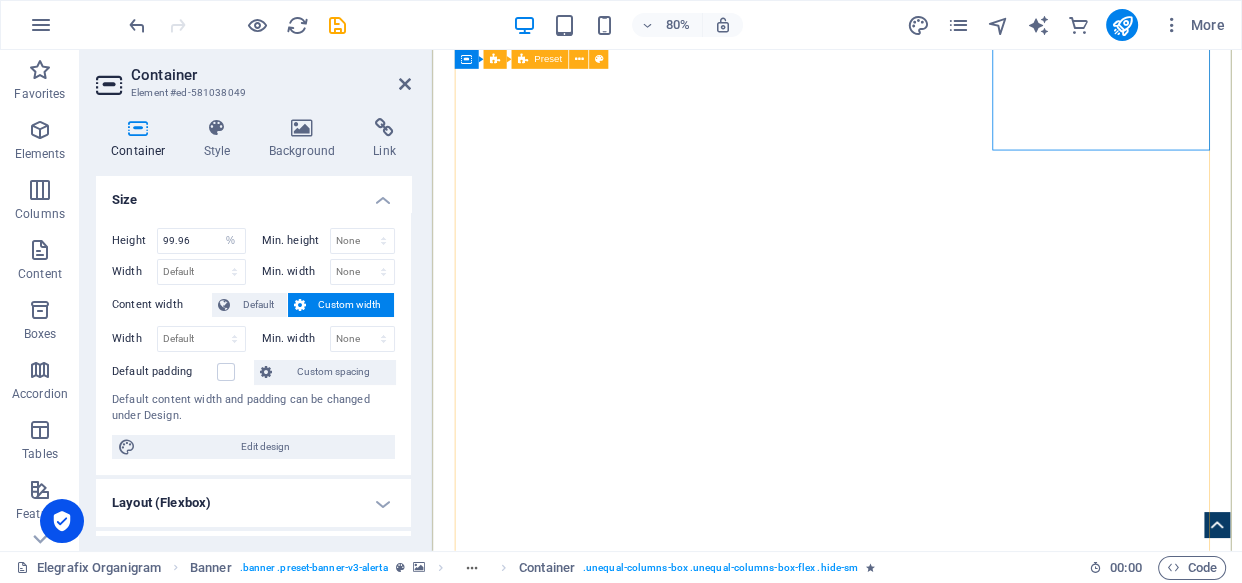 click on "ELEGRAFIX INTEGRATED   SERVICES REDEFINING SYNERGY IN ORGANIZATIONS ... About Us: Redefining Synergy At Elegrafix Integrated Services, our mission is to  "Redefine Synergy in Organizations."  We believe true potential is unlocked when people, processes, and technology work in perfect harmony. We transform fragmentation into fluid, collective triumph. Our Mission: Unleashing Collective Power We empower organizations to achieve unprecedented efficiency, innovation, and growth by fostering seamless integration and collaboration. We break down silos, optimize workflows, and align strategic objectives to turn operational challenges into strategic advantages. Our Vision: A Future of Integrated Success We envision a global business landscape where organizations operate with effortless cohesion, adaptability, and purpose. Elegrafix aims to be the leader in this transformation, building resilient, interconnected enterprises ready for the future. Our Values: Pillars of Cohesion Integrity: Innovation: Collaboration: 1." at bounding box center (939, 3662) 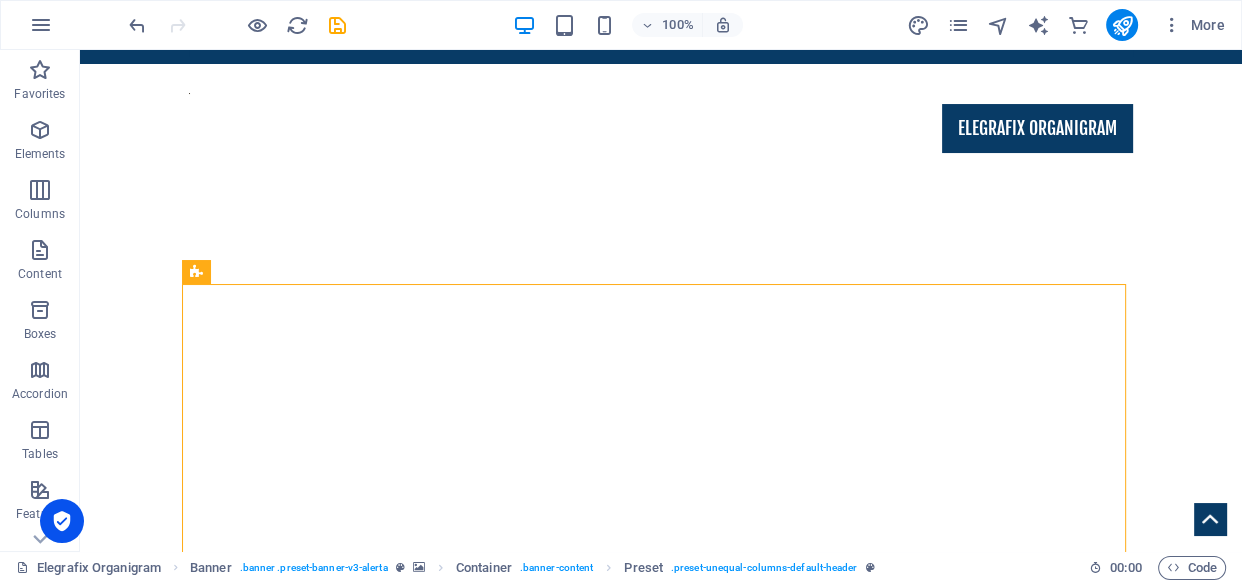 scroll, scrollTop: 0, scrollLeft: 0, axis: both 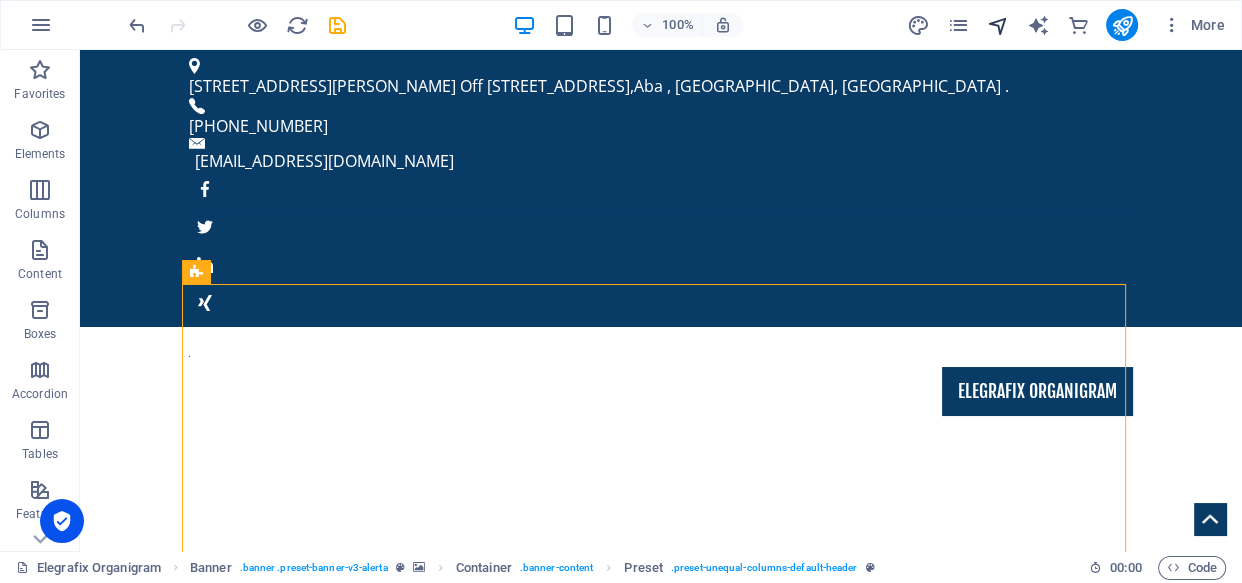 drag, startPoint x: 1160, startPoint y: 6, endPoint x: 994, endPoint y: 20, distance: 166.58931 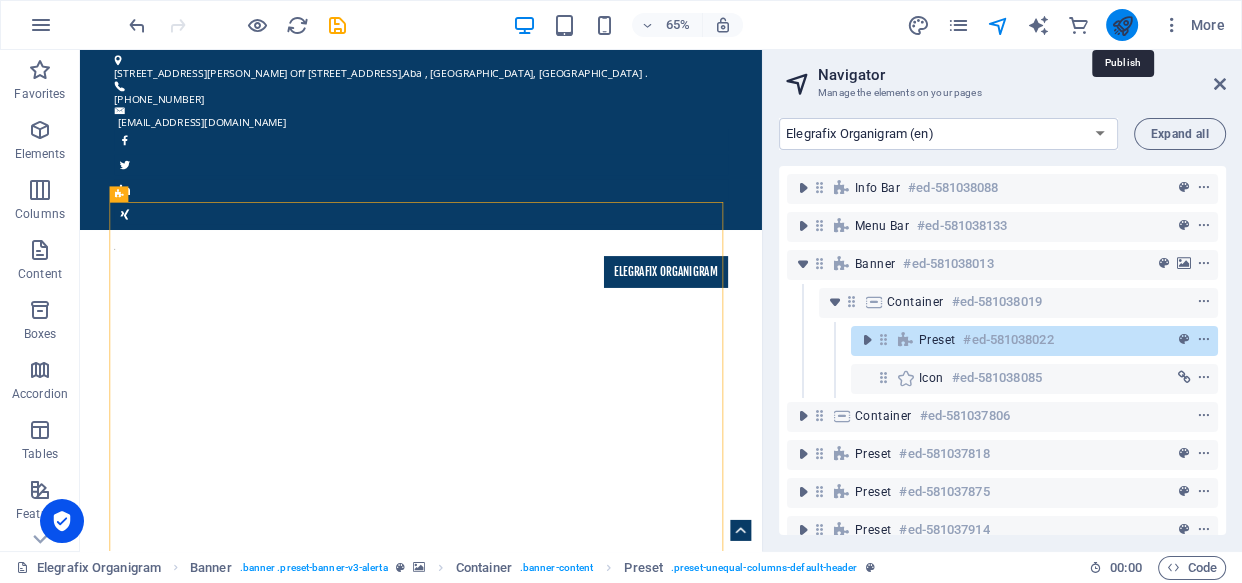 click at bounding box center (1121, 25) 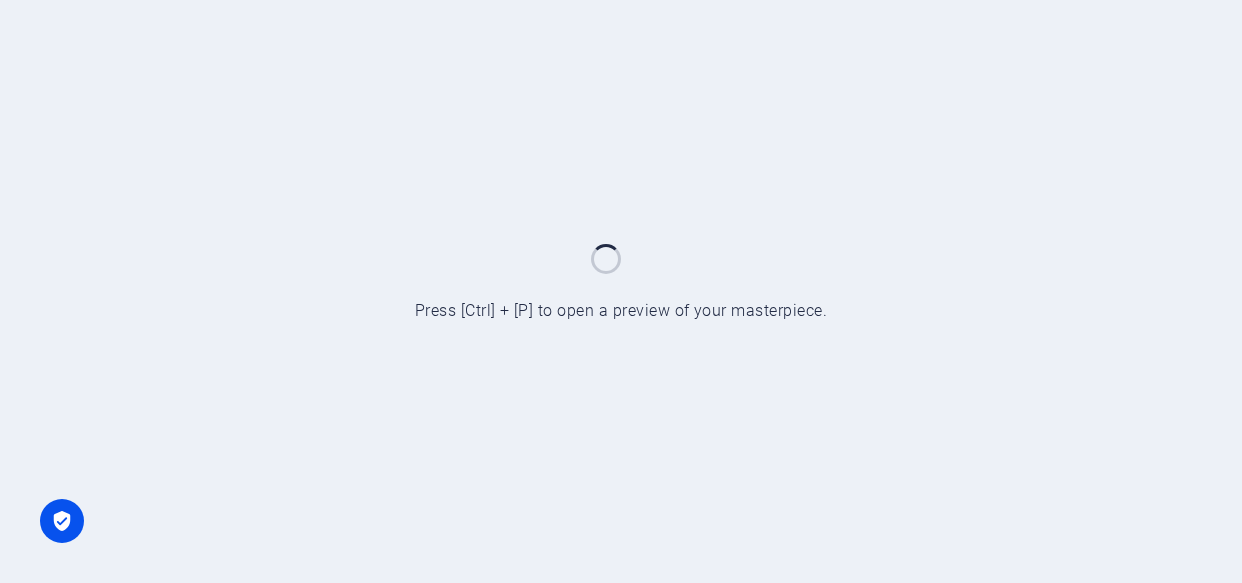 scroll, scrollTop: 0, scrollLeft: 0, axis: both 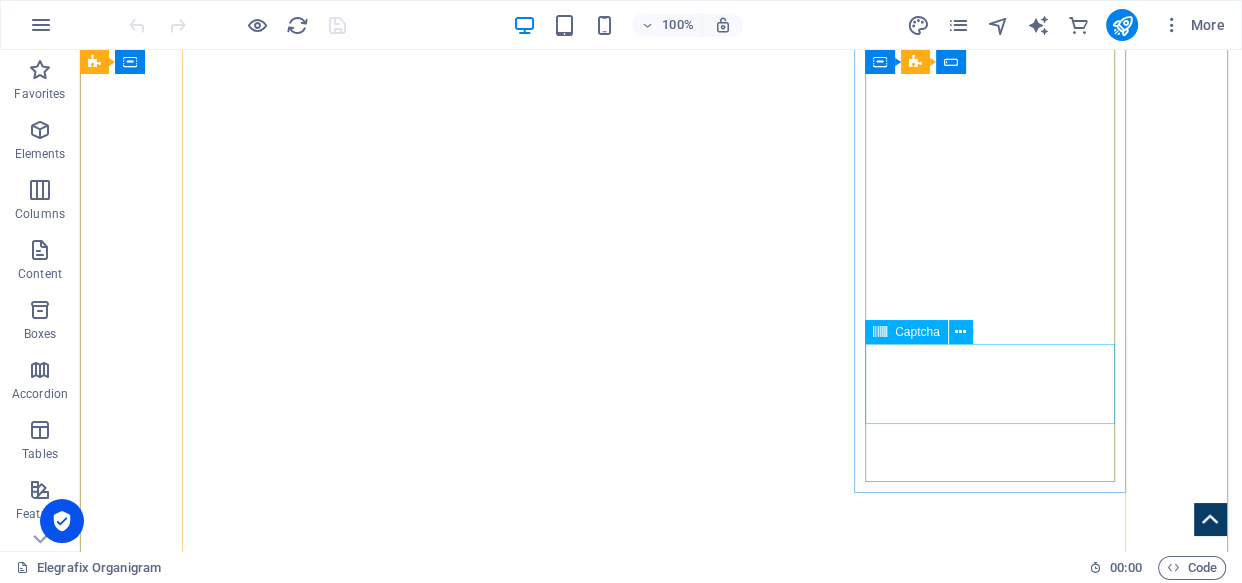 click on "Unreadable? Regenerate" at bounding box center [661, 5191] 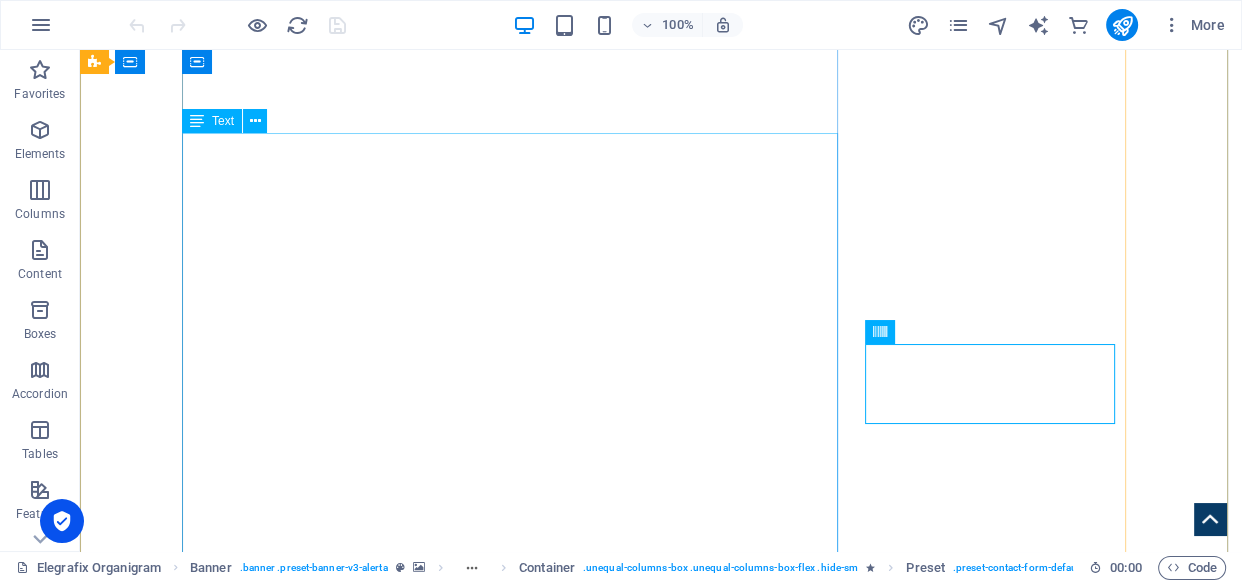 click on "About Us: Redefining Synergy At Elegrafix Integrated Services, our mission is to  "Redefine Synergy in Organizations."  We believe true potential is unlocked when people, processes, and technology work in perfect harmony. We transform fragmentation into fluid, collective triumph. Our Mission: Unleashing Collective Power We empower organizations to achieve unprecedented efficiency, innovation, and growth by fostering seamless integration and collaboration. We break down silos, optimize workflows, and align strategic objectives to turn operational challenges into strategic advantages. Our Vision: A Future of Integrated Success We envision a global business landscape where organizations operate with effortless cohesion, adaptability, and purpose. Elegrafix aims to be the leader in this transformation, building resilient, interconnected enterprises ready for the future. Our Values: Pillars of Cohesion Integrity:  Unwavering honesty and transparency. Innovation:  Relentless pursuit of groundbreaking solutions. 1." at bounding box center (661, 3772) 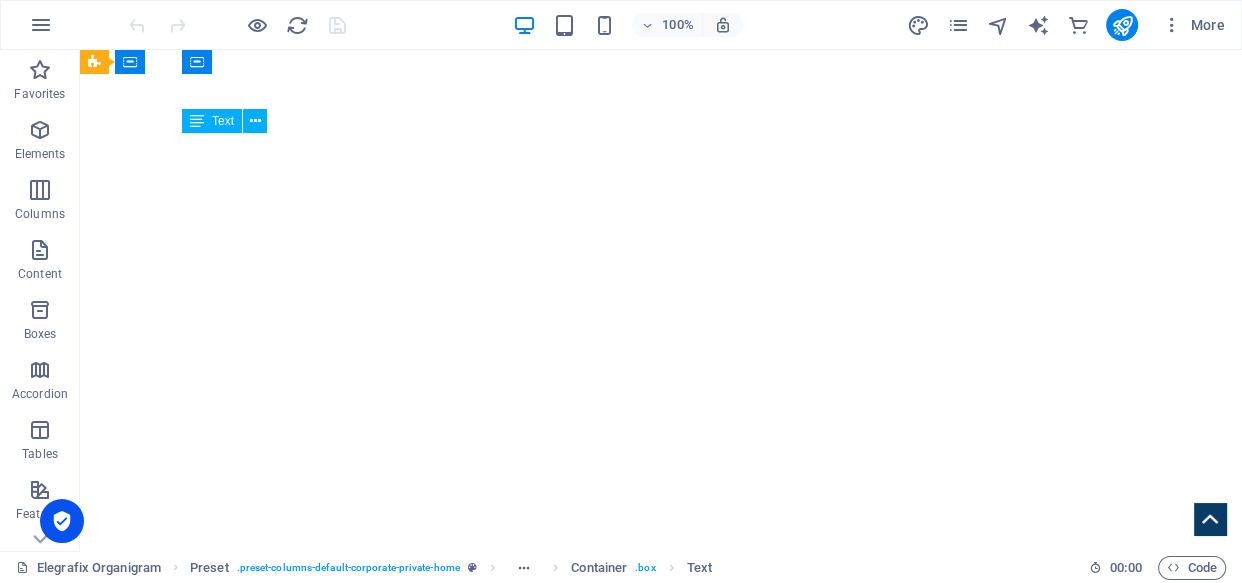 click on "About Us: Redefining Synergy At Elegrafix Integrated Services, our mission is to  "Redefine Synergy in Organizations."  We believe true potential is unlocked when people, processes, and technology work in perfect harmony. We transform fragmentation into fluid, collective triumph. Our Mission: Unleashing Collective Power We empower organizations to achieve unprecedented efficiency, innovation, and growth by fostering seamless integration and collaboration. We break down silos, optimize workflows, and align strategic objectives to turn operational challenges into strategic advantages. Our Vision: A Future of Integrated Success We envision a global business landscape where organizations operate with effortless cohesion, adaptability, and purpose. Elegrafix aims to be the leader in this transformation, building resilient, interconnected enterprises ready for the future. Our Values: Pillars of Cohesion Integrity:  Unwavering honesty and transparency. Innovation:  Relentless pursuit of groundbreaking solutions. 1." at bounding box center [661, 3772] 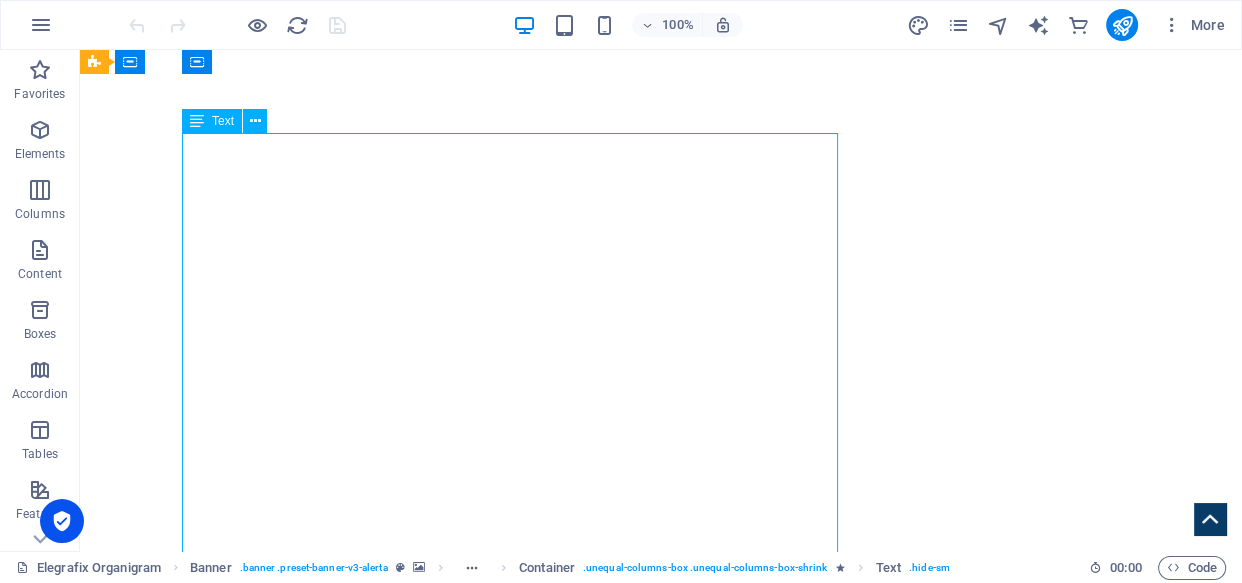 click on "About Us: Redefining Synergy At Elegrafix Integrated Services, our mission is to  "Redefine Synergy in Organizations."  We believe true potential is unlocked when people, processes, and technology work in perfect harmony. We transform fragmentation into fluid, collective triumph. Our Mission: Unleashing Collective Power We empower organizations to achieve unprecedented efficiency, innovation, and growth by fostering seamless integration and collaboration. We break down silos, optimize workflows, and align strategic objectives to turn operational challenges into strategic advantages. Our Vision: A Future of Integrated Success We envision a global business landscape where organizations operate with effortless cohesion, adaptability, and purpose. Elegrafix aims to be the leader in this transformation, building resilient, interconnected enterprises ready for the future. Our Values: Pillars of Cohesion Integrity:  Unwavering honesty and transparency. Innovation:  Relentless pursuit of groundbreaking solutions. 1." at bounding box center [661, 3772] 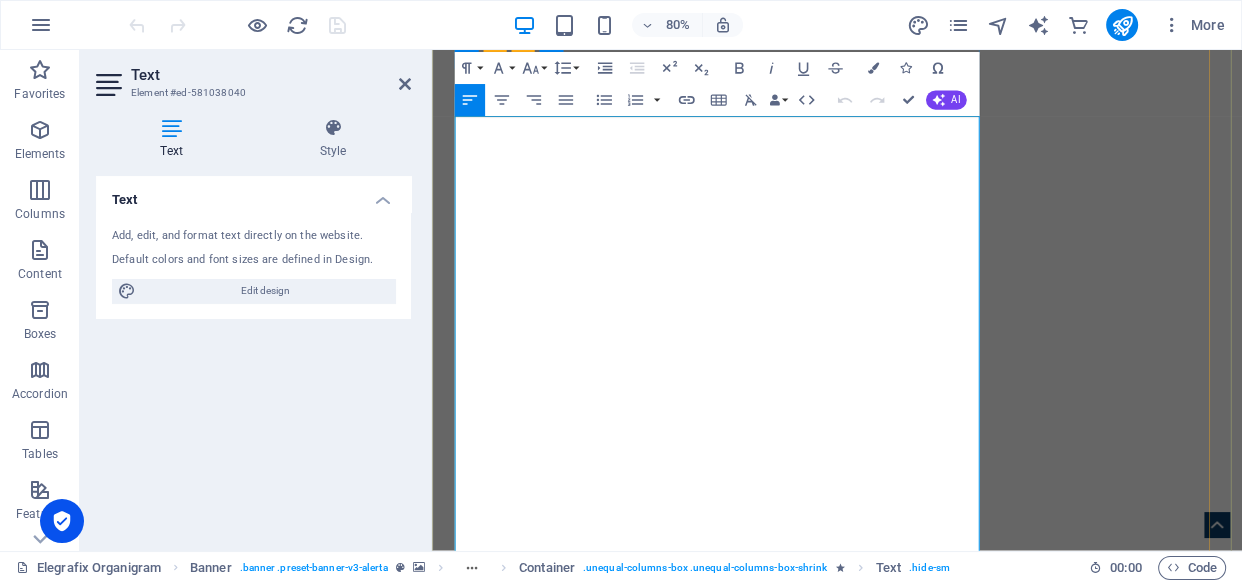 click on "We envision a global business landscape where organizations operate with effortless cohesion, adaptability, and purpose. Elegrafix aims to be the leader in this transformation, building resilient, interconnected enterprises ready for the future." at bounding box center [939, 3211] 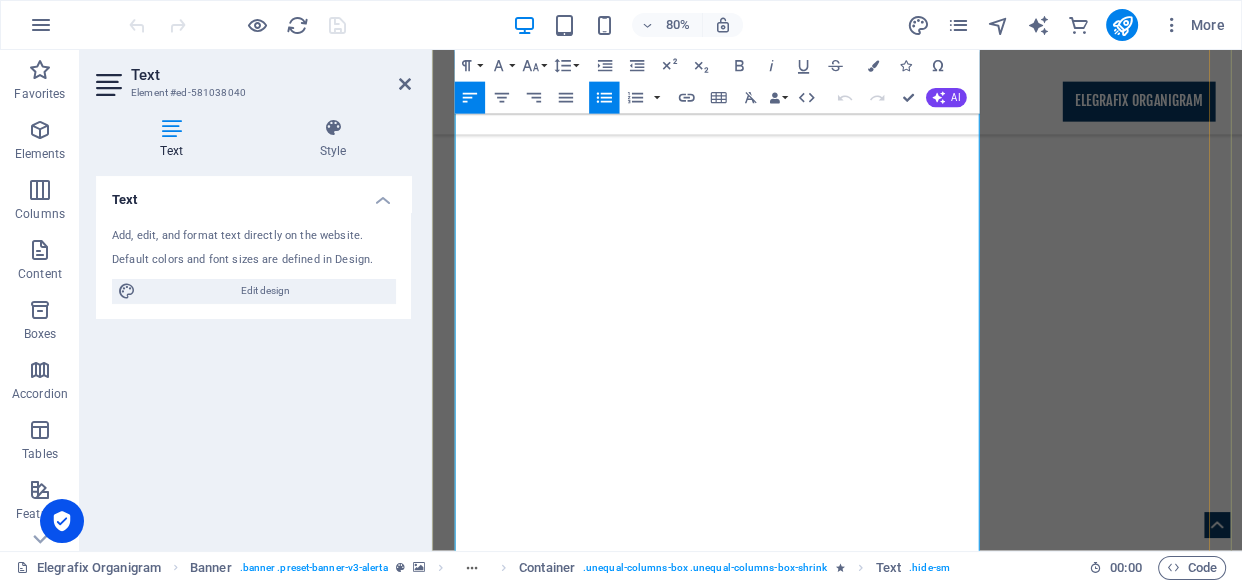 scroll, scrollTop: 1962, scrollLeft: 0, axis: vertical 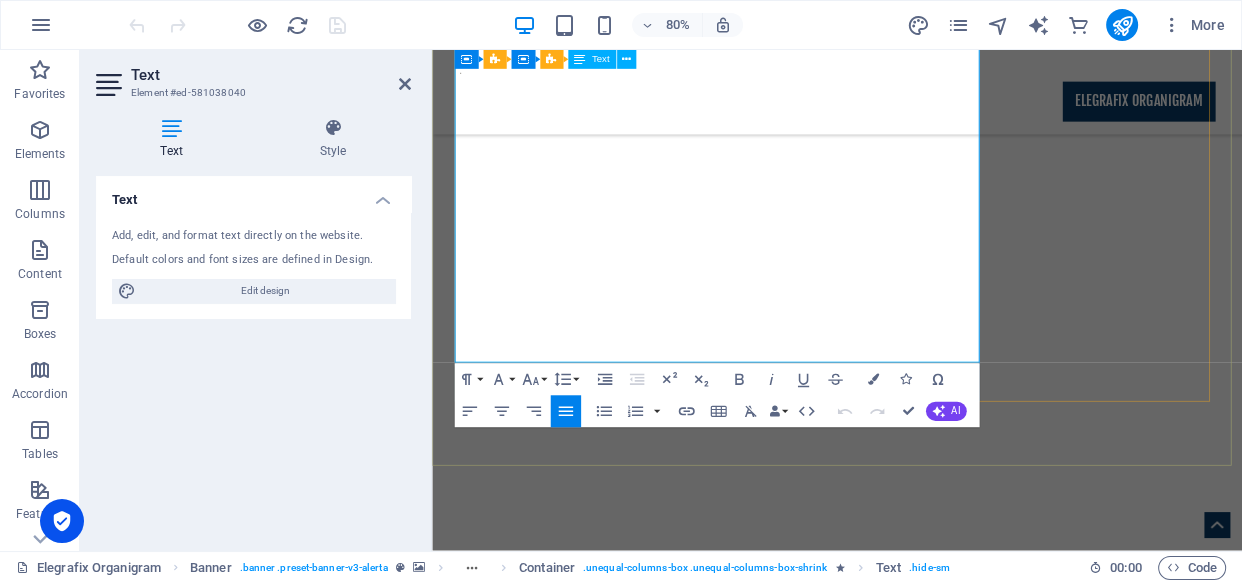 click on "At Elegrafix Integrated Services, we don't just provide solutions; we partner with you to cultivate a new era of organizational harmony, driving growth and ensuring your sustained leadership in a dynamic world." at bounding box center (939, 2833) 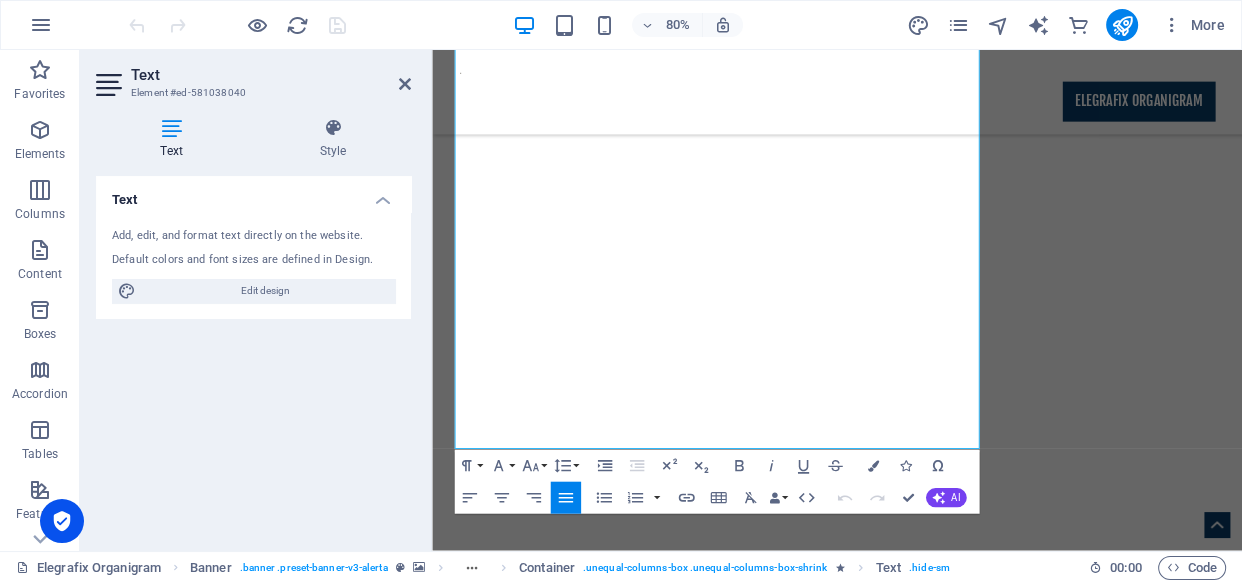 scroll, scrollTop: 2228, scrollLeft: 0, axis: vertical 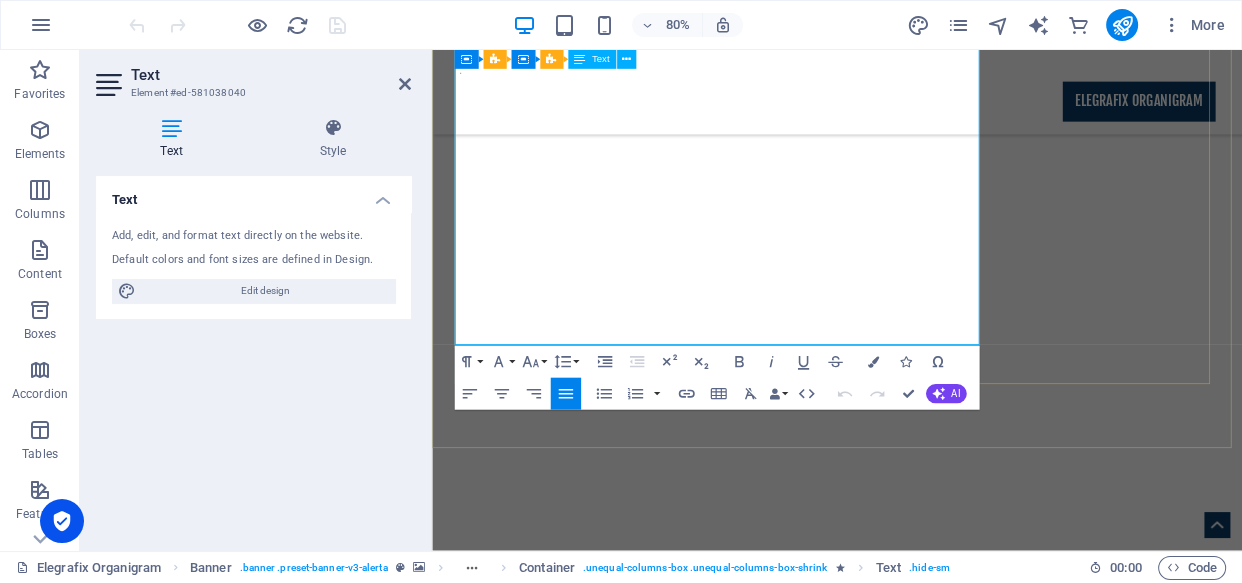 click on "At Elegrafix Integrated Services, we don't just provide solutions; we partner with you to cultivate a new era of organizational harmony, driving growth and ensuring your sustained leadership in a dynamic world." at bounding box center (939, 2811) 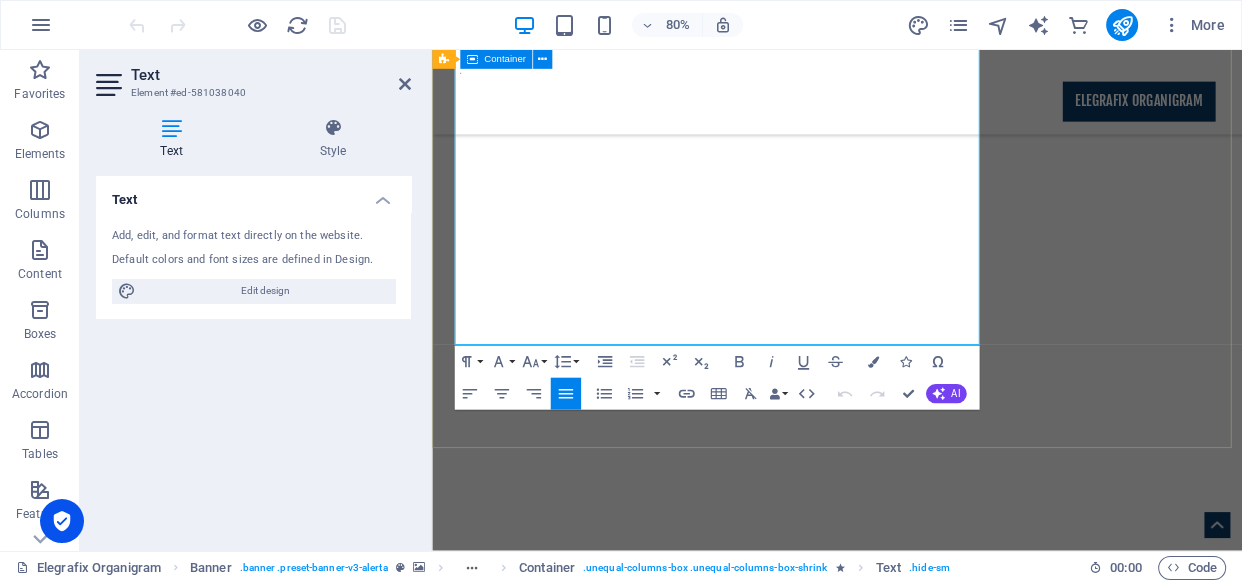 click on "ELEGRAFIX INTEGRATED   SERVICES REDEFINING SYNERGY IN ORGANIZATIONS ... About Us: Redefining Synergy At Elegrafix Integrated Services, our mission is to  "Redefine Synergy in Organizations."  We believe true potential is unlocked when people, processes, and technology work in perfect harmony. We transform fragmentation into fluid, collective triumph. Our Mission: Unleashing Collective Power We empower organizations to achieve unprecedented efficiency, innovation, and growth by fostering seamless integration and collaboration. We break down silos, optimize workflows, and align strategic objectives to turn operational challenges into strategic advantages. Our Vision: A Future of Integrated Success We envision a global business landscape where organizations operate with effortless cohesion, adaptability, and purpose. Elegrafix aims to be the leader in this transformation, building resilient, interconnected enterprises ready for the future. Our Values: Pillars of Cohesion Integrity: Innovation: Collaboration: 1." at bounding box center (938, 2134) 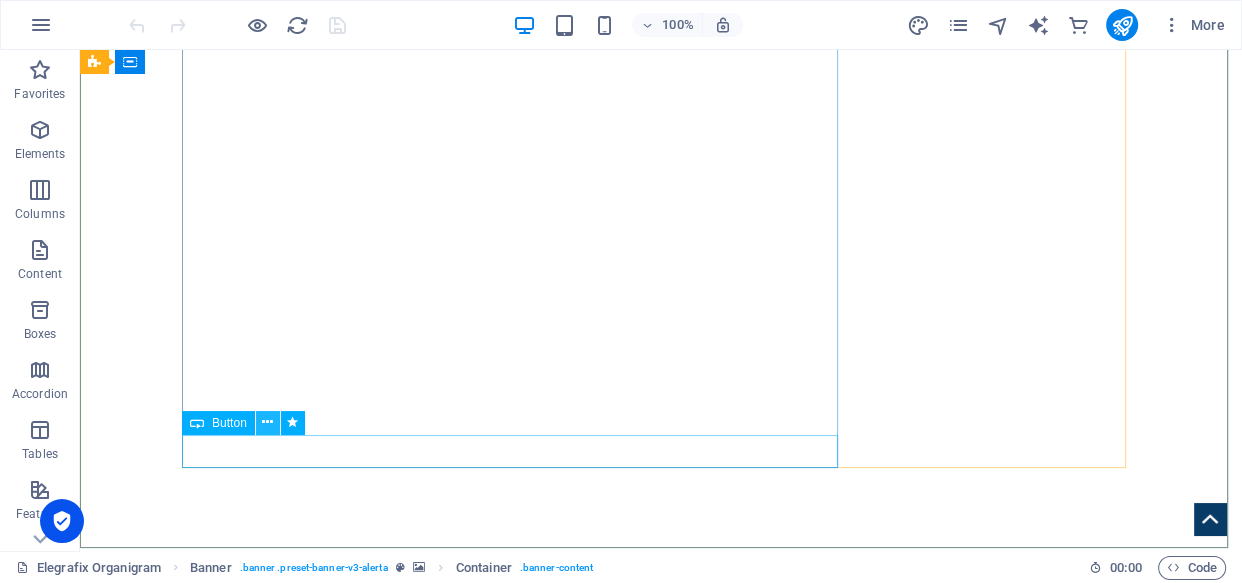 click at bounding box center (267, 422) 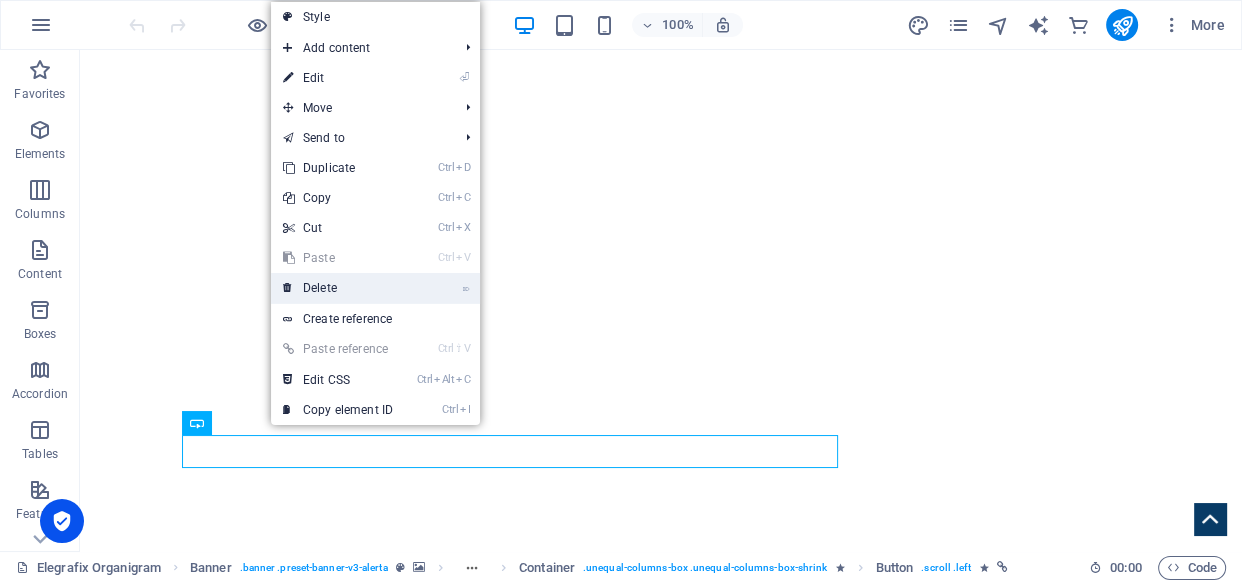 click on "⌦  Delete" at bounding box center [338, 288] 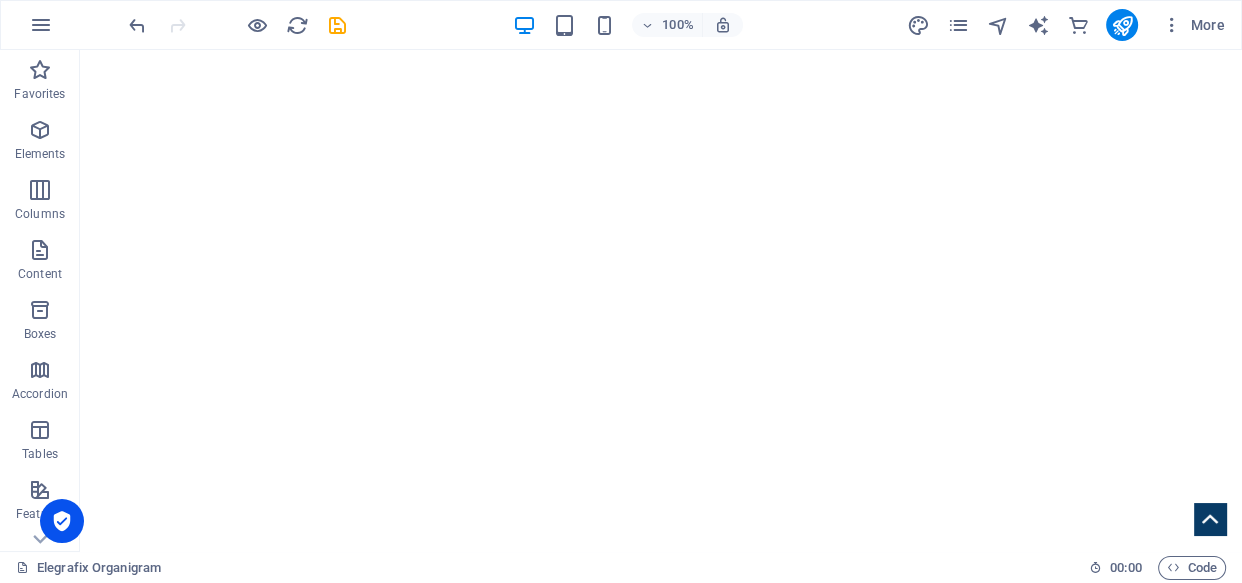 scroll, scrollTop: 2289, scrollLeft: 0, axis: vertical 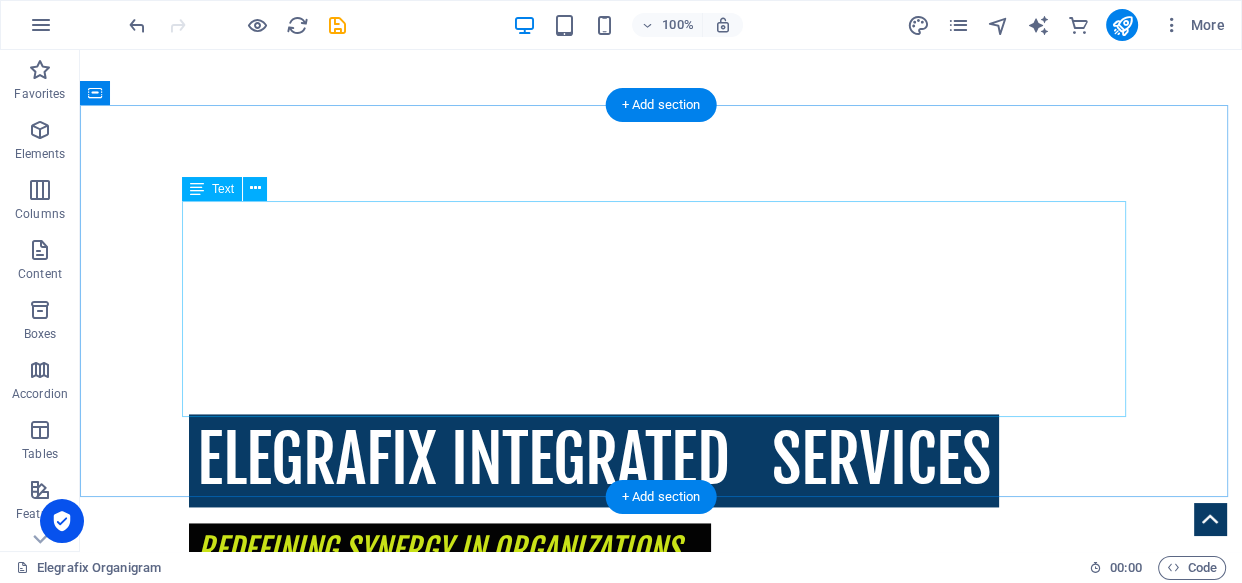 click on "Lorem ipsum dolor sit amet, consetetur sadipscing elitr, sed diam nonumy eirmod tempor invidunt ut labore et dolore magna aliquyam erat, sed diam voluptua. At vero eos et accusam et justo duo dolores et ea rebum. Stet clita kasd gubergren, no sea takimata sanctus est Lorem ipsum dolor sit amet.Lorem ipsum dolor sit amet, consetetur sadipscing elitr, sed diam nonumy eirmod tempor invidunt ut labore et dolore magna aliquyam erat, sed diam voluptua. At vero eos et accusam et justo duo dolores et ea rebum. Stet clita kasd gubergren, no sea takimata sanctus est Lorem ipsum dolor sit amet. At vero eos et accusam et justo duo dolores et ea rebum. Stet clita kasd gubergren, no sea takimata sanctus est Lorem ipsum dolor sit amet.Lorem ipsum dolor sit amet, consetetur sadipscing elitr, sed diam nonumy eirmod tempor invidunt ut labore et dolore magna aliquyam erat, sed diam voluptua." at bounding box center (661, 3279) 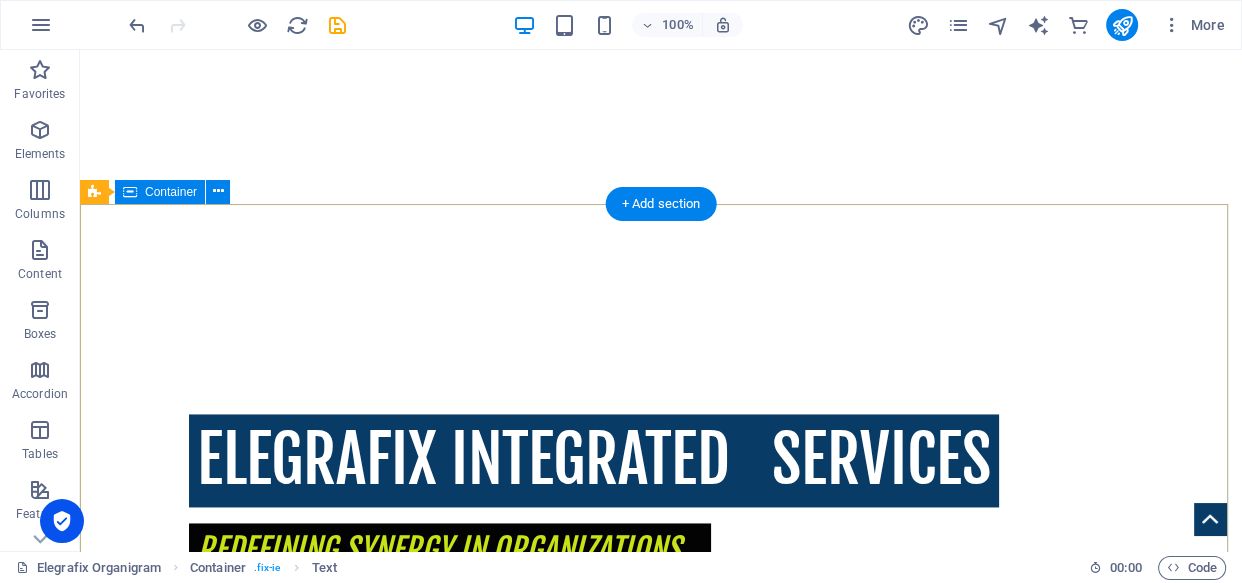 scroll, scrollTop: 0, scrollLeft: 0, axis: both 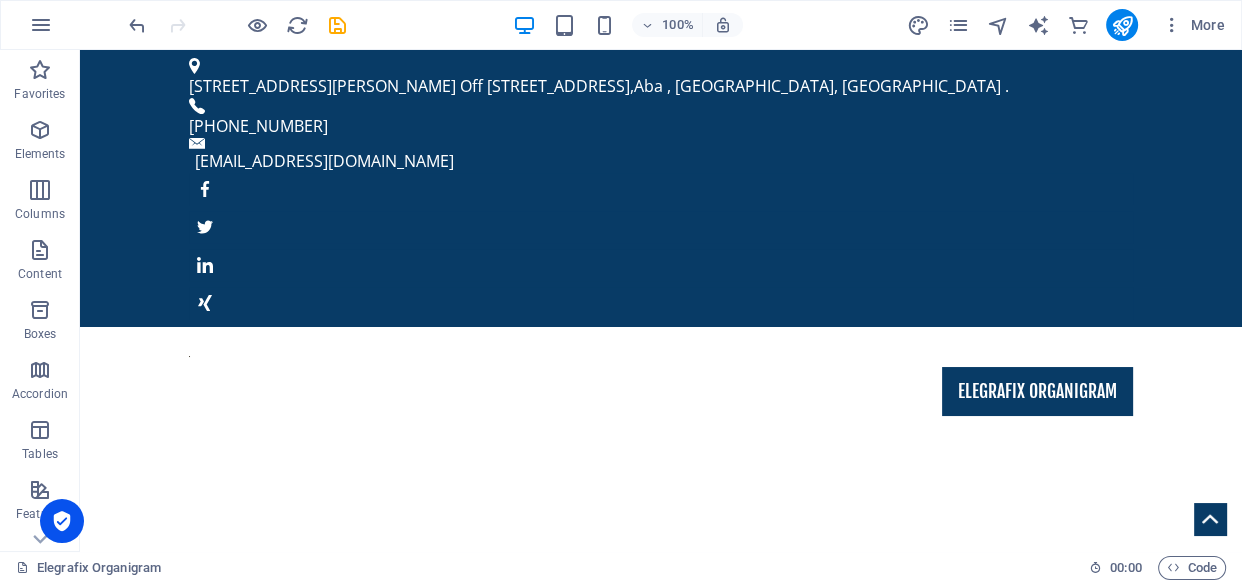 drag, startPoint x: 1238, startPoint y: 105, endPoint x: 853, endPoint y: 240, distance: 407.98285 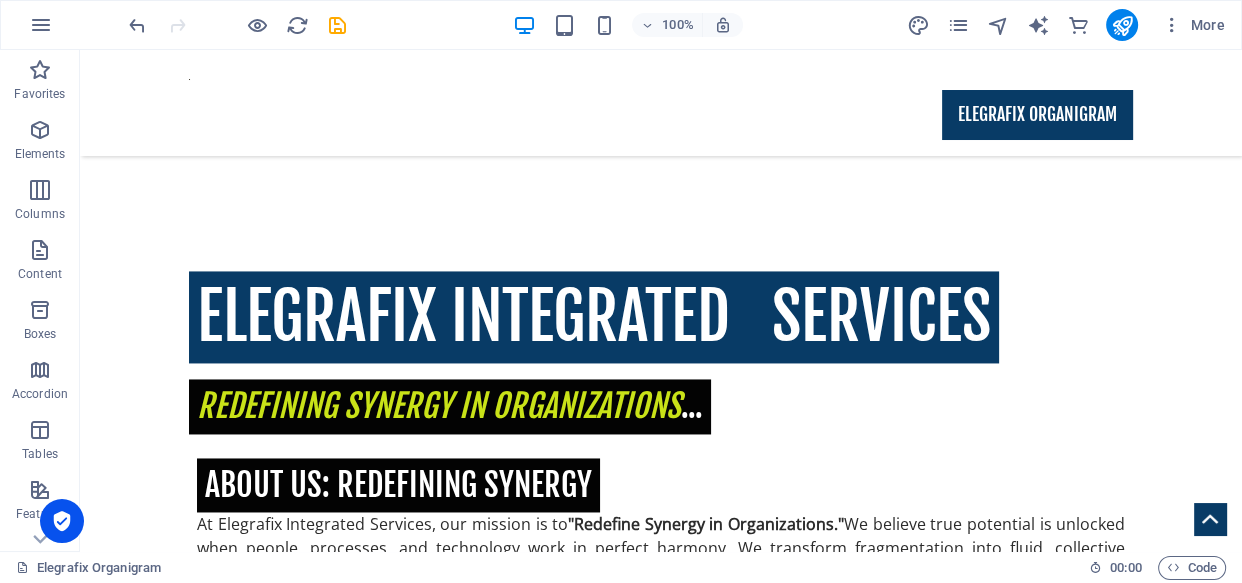 scroll, scrollTop: 2767, scrollLeft: 0, axis: vertical 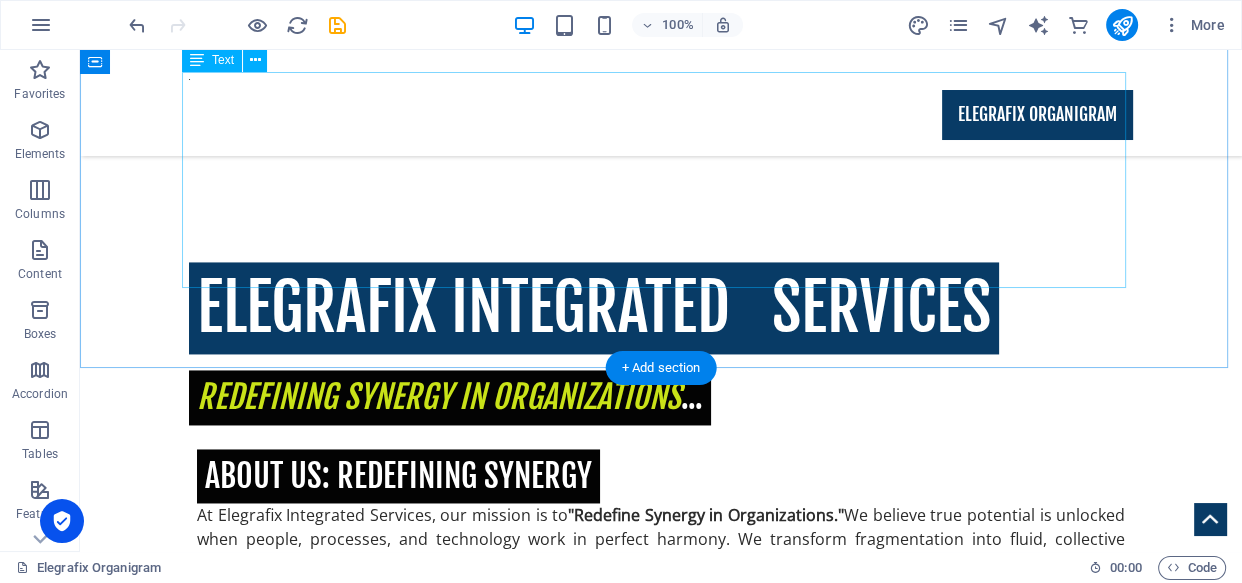 drag, startPoint x: 1239, startPoint y: 79, endPoint x: 548, endPoint y: 286, distance: 721.33905 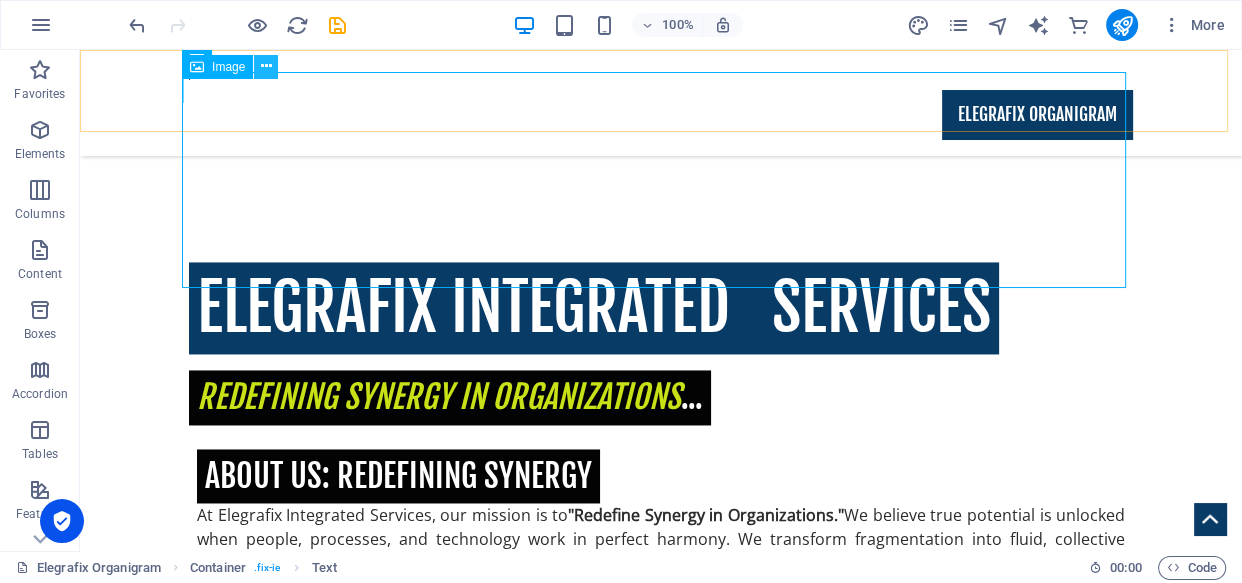 click at bounding box center [266, 66] 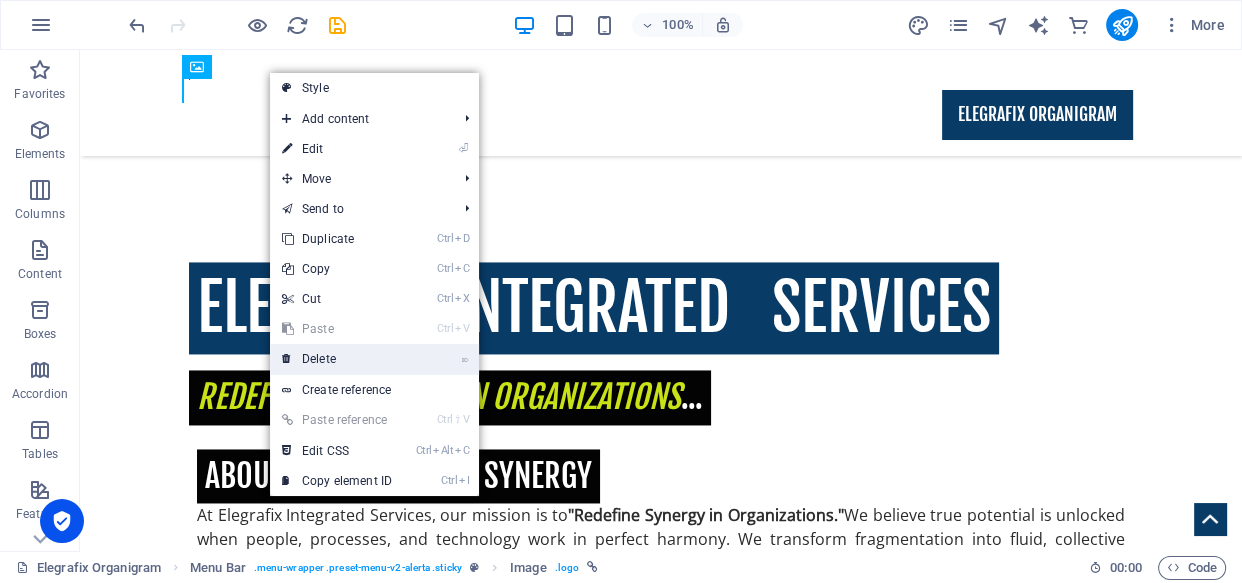 click on "⌦  Delete" at bounding box center [337, 359] 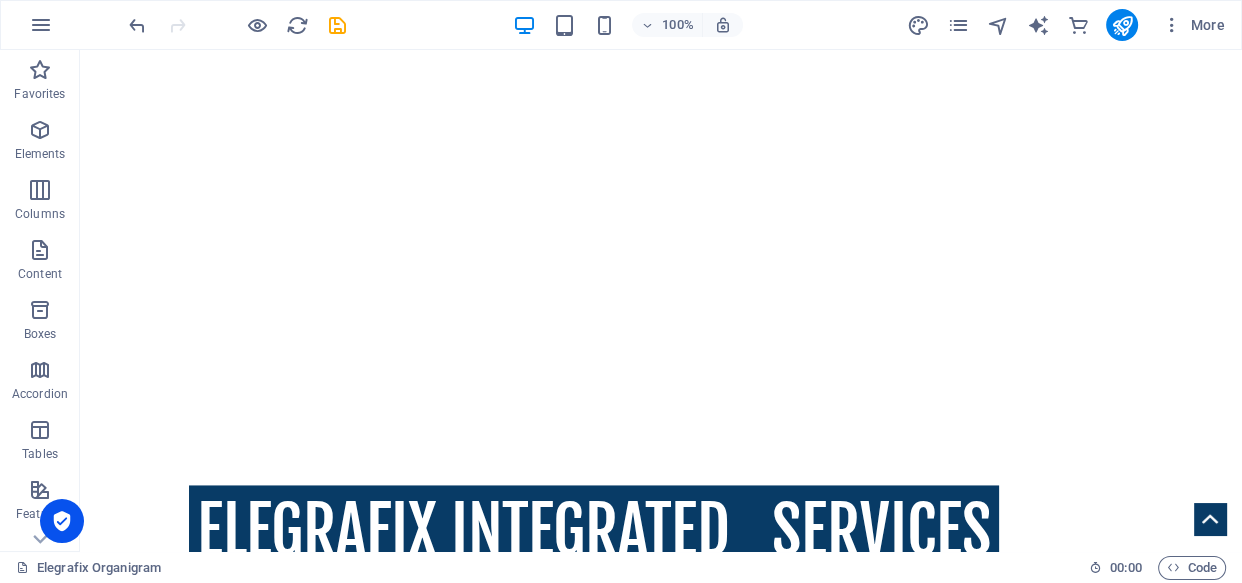 scroll, scrollTop: 2445, scrollLeft: 0, axis: vertical 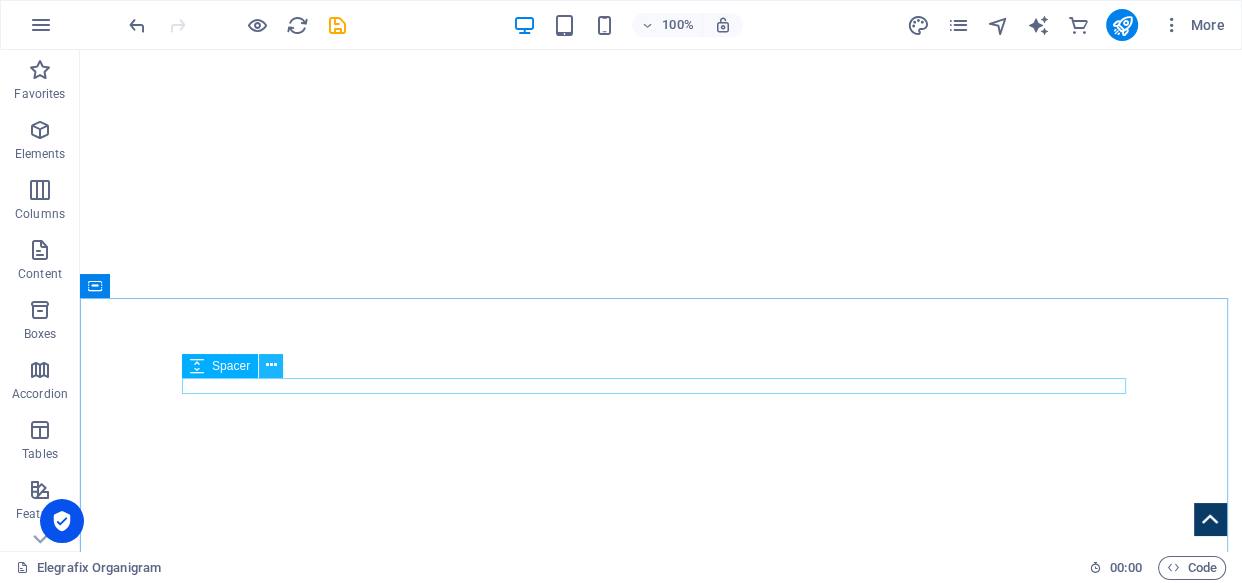 click at bounding box center [271, 365] 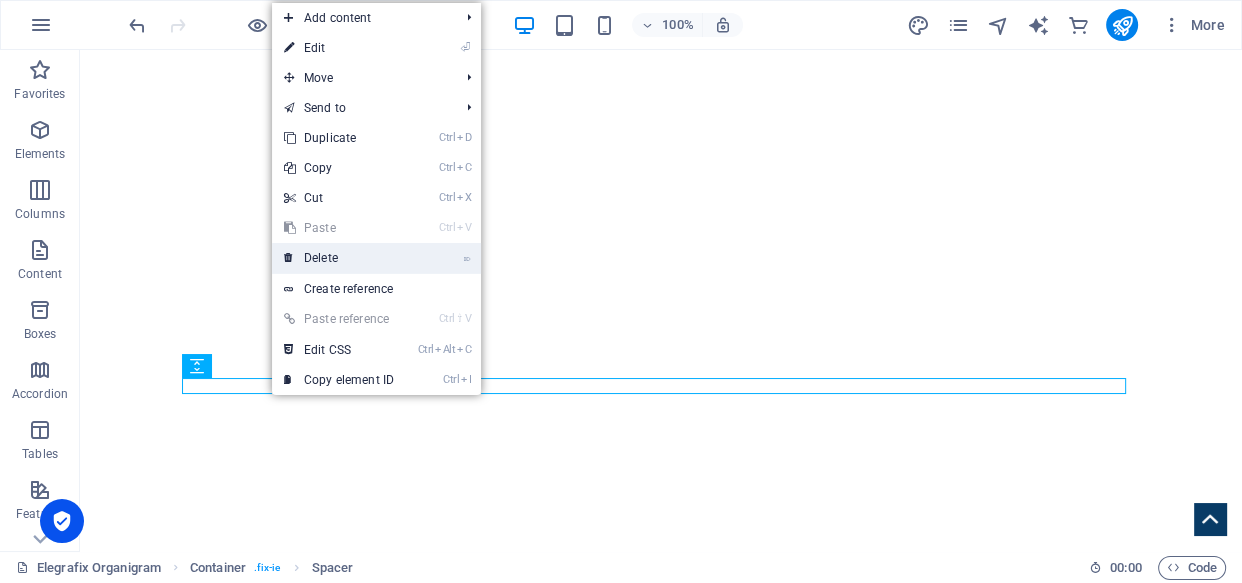 click on "⌦  Delete" at bounding box center [339, 258] 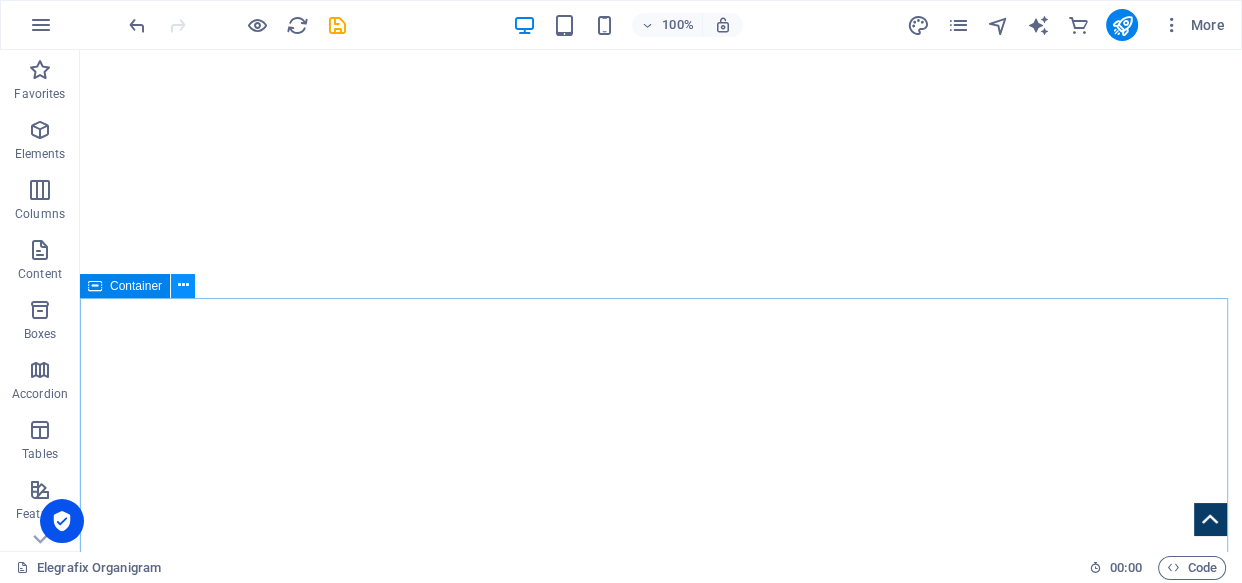 click at bounding box center [183, 286] 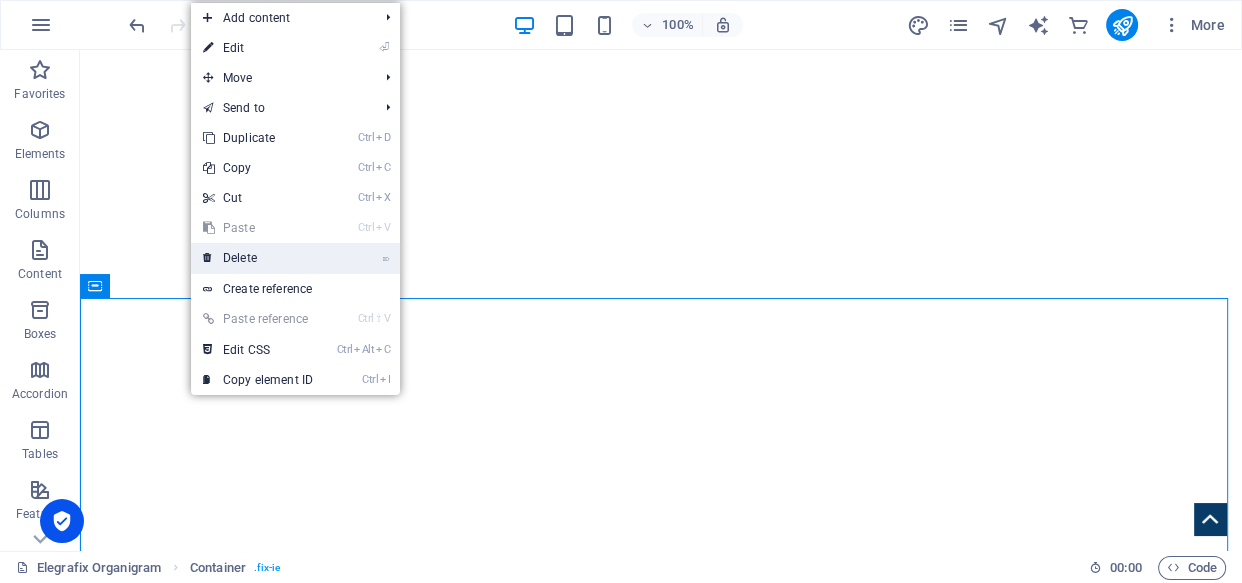 click on "⌦  Delete" at bounding box center [258, 258] 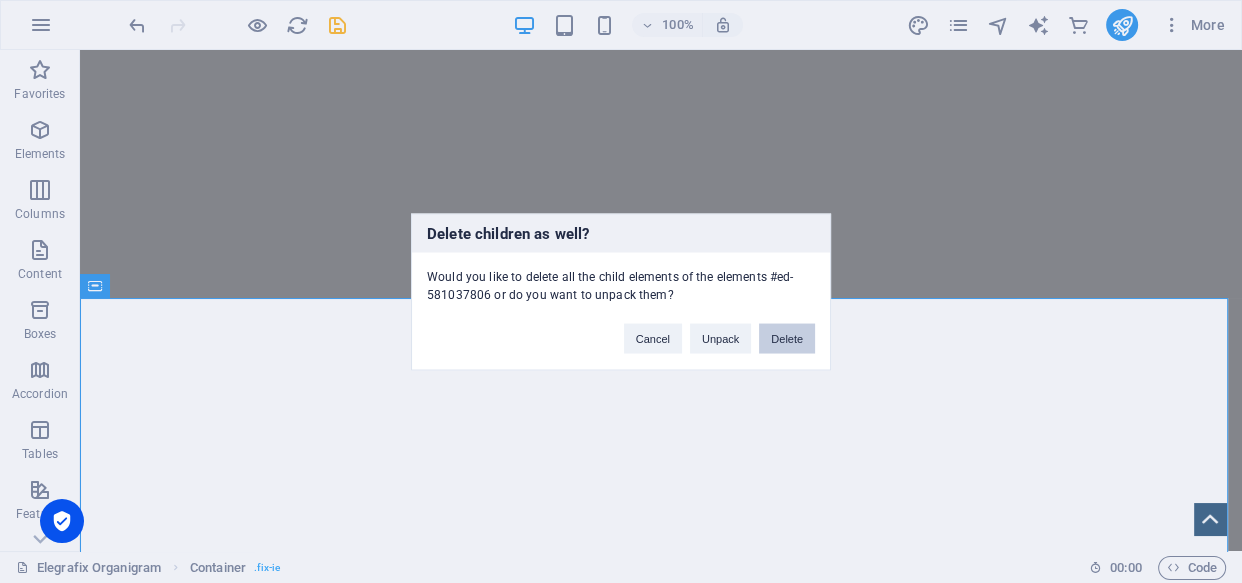 click on "Delete" at bounding box center (787, 338) 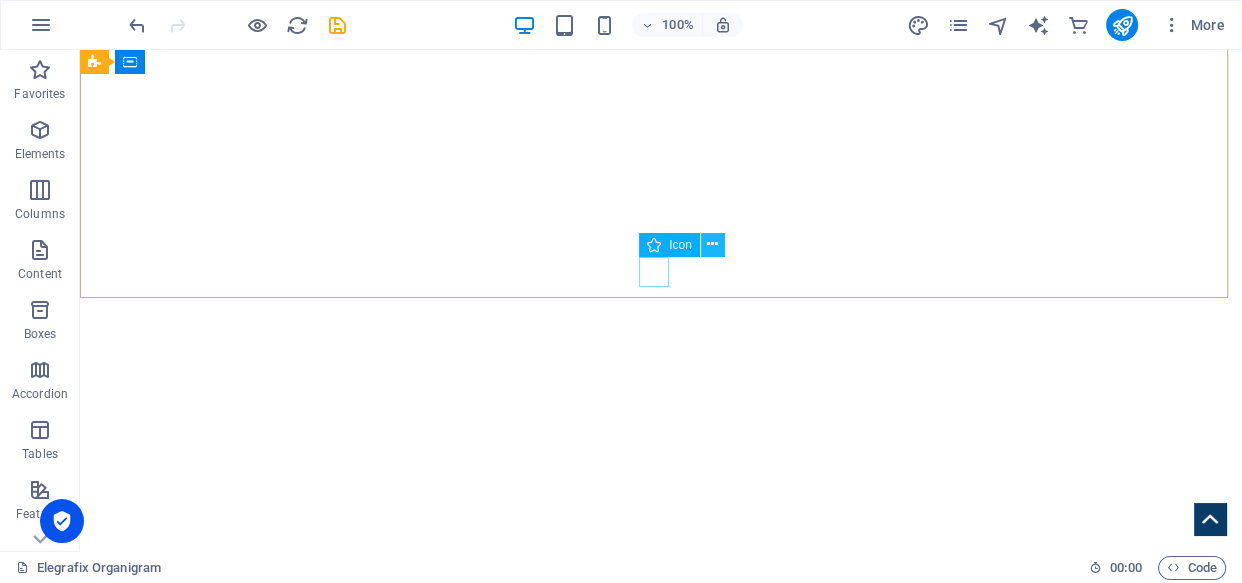 click at bounding box center [712, 244] 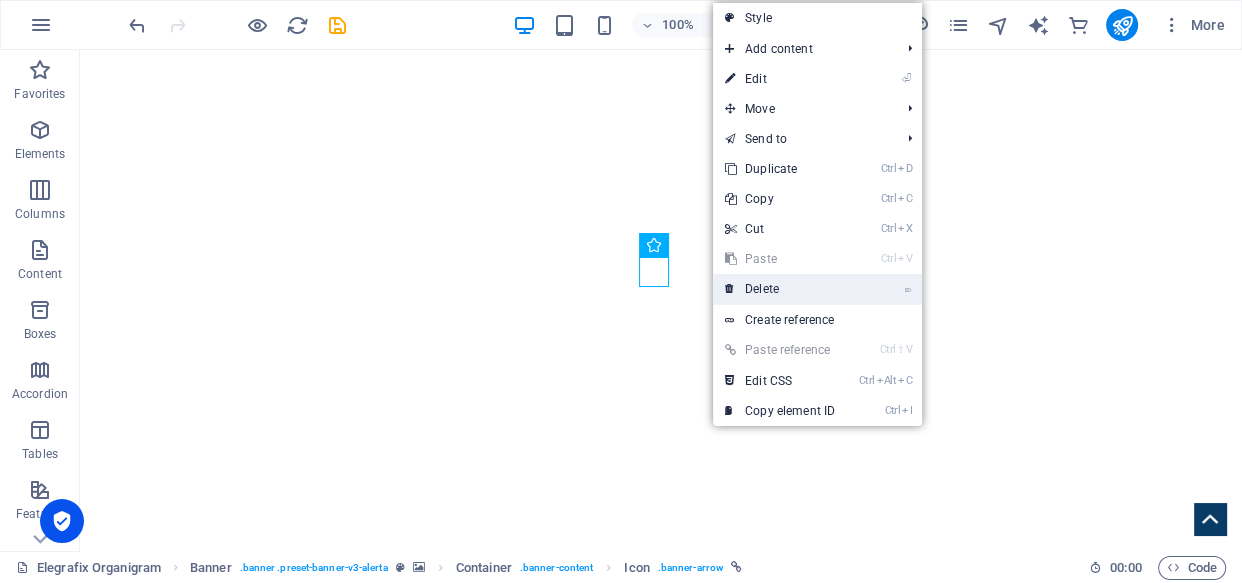 click on "⌦  Delete" at bounding box center (780, 289) 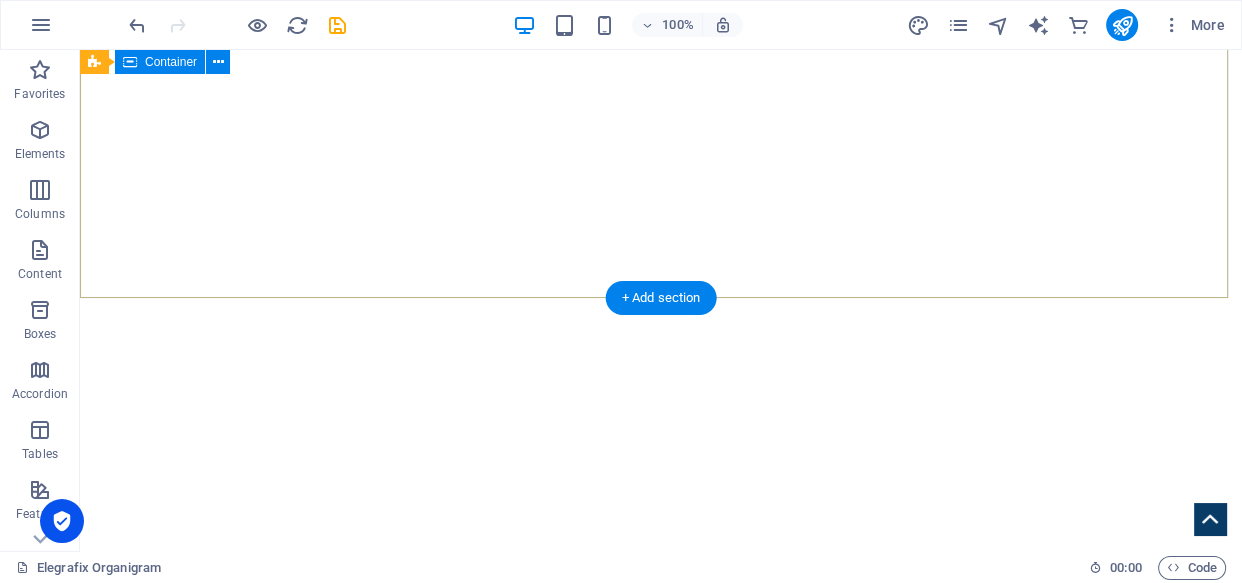 click on "ELEGRAFIX INTEGRATED   SERVICES REDEFINING SYNERGY IN ORGANIZATIONS ... About Us: Redefining Synergy At Elegrafix Integrated Services, our mission is to  "Redefine Synergy in Organizations."  We believe true potential is unlocked when people, processes, and technology work in perfect harmony. We transform fragmentation into fluid, collective triumph. Our Mission: Unleashing Collective Power We empower organizations to achieve unprecedented efficiency, innovation, and growth by fostering seamless integration and collaboration. We break down silos, optimize workflows, and align strategic objectives to turn operational challenges into strategic advantages. Our Vision: A Future of Integrated Success We envision a global business landscape where organizations operate with effortless cohesion, adaptability, and purpose. Elegrafix aims to be the leader in this transformation, building resilient, interconnected enterprises ready for the future. Our Values: Pillars of Cohesion Integrity: Innovation: Collaboration: 1." at bounding box center [661, 1867] 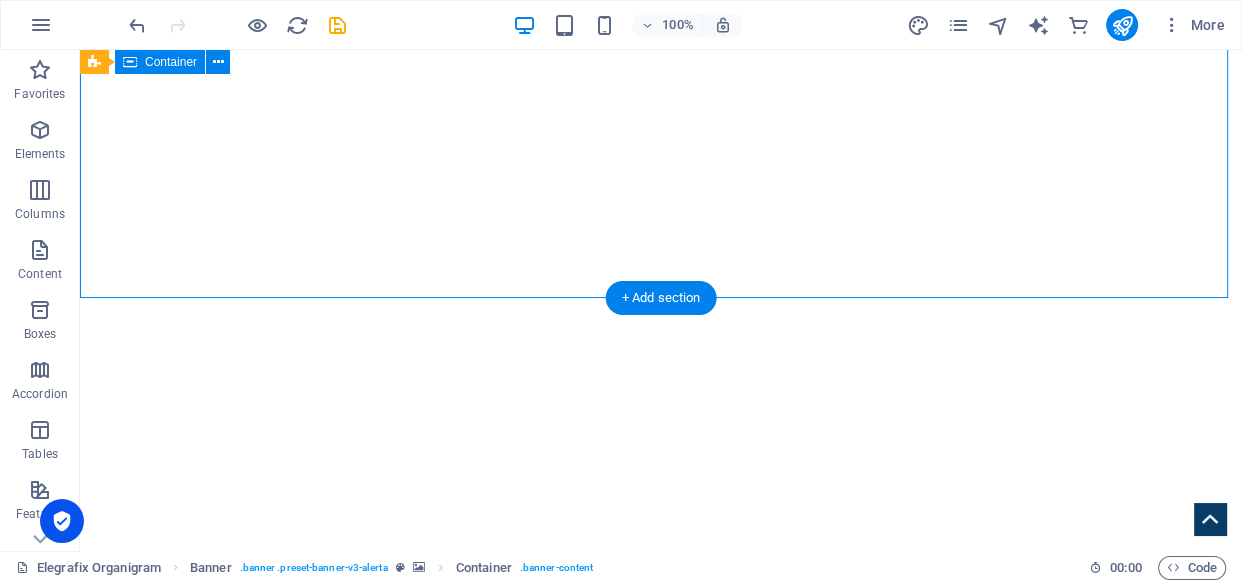 click on "ELEGRAFIX INTEGRATED   SERVICES REDEFINING SYNERGY IN ORGANIZATIONS ... About Us: Redefining Synergy At Elegrafix Integrated Services, our mission is to  "Redefine Synergy in Organizations."  We believe true potential is unlocked when people, processes, and technology work in perfect harmony. We transform fragmentation into fluid, collective triumph. Our Mission: Unleashing Collective Power We empower organizations to achieve unprecedented efficiency, innovation, and growth by fostering seamless integration and collaboration. We break down silos, optimize workflows, and align strategic objectives to turn operational challenges into strategic advantages. Our Vision: A Future of Integrated Success We envision a global business landscape where organizations operate with effortless cohesion, adaptability, and purpose. Elegrafix aims to be the leader in this transformation, building resilient, interconnected enterprises ready for the future. Our Values: Pillars of Cohesion Integrity: Innovation: Collaboration: 1." at bounding box center [661, 1867] 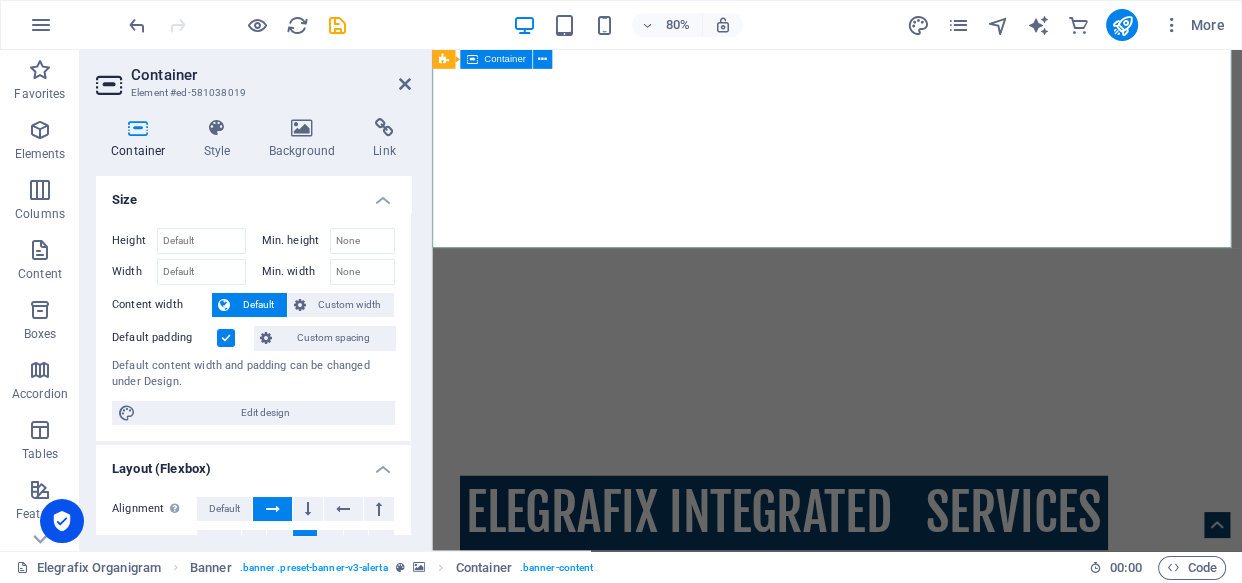 click on "ELEGRAFIX INTEGRATED   SERVICES REDEFINING SYNERGY IN ORGANIZATIONS ... About Us: Redefining Synergy At Elegrafix Integrated Services, our mission is to  "Redefine Synergy in Organizations."  We believe true potential is unlocked when people, processes, and technology work in perfect harmony. We transform fragmentation into fluid, collective triumph. Our Mission: Unleashing Collective Power We empower organizations to achieve unprecedented efficiency, innovation, and growth by fostering seamless integration and collaboration. We break down silos, optimize workflows, and align strategic objectives to turn operational challenges into strategic advantages. Our Vision: A Future of Integrated Success We envision a global business landscape where organizations operate with effortless cohesion, adaptability, and purpose. Elegrafix aims to be the leader in this transformation, building resilient, interconnected enterprises ready for the future. Our Values: Pillars of Cohesion Integrity: Innovation: Collaboration: 1." at bounding box center (938, 1867) 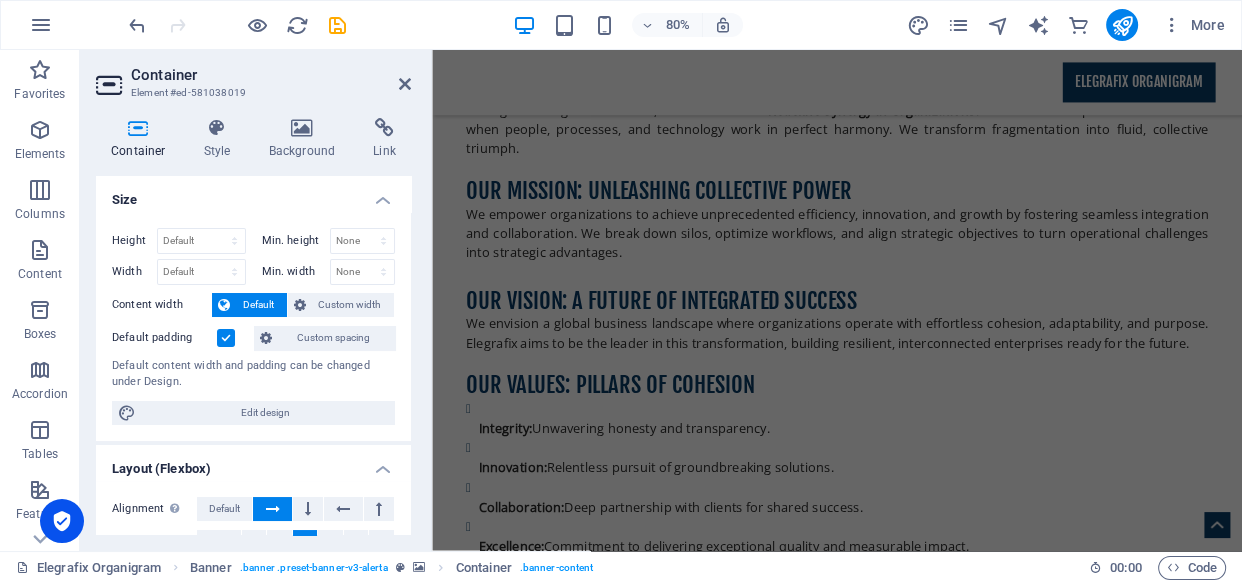 scroll, scrollTop: 3180, scrollLeft: 0, axis: vertical 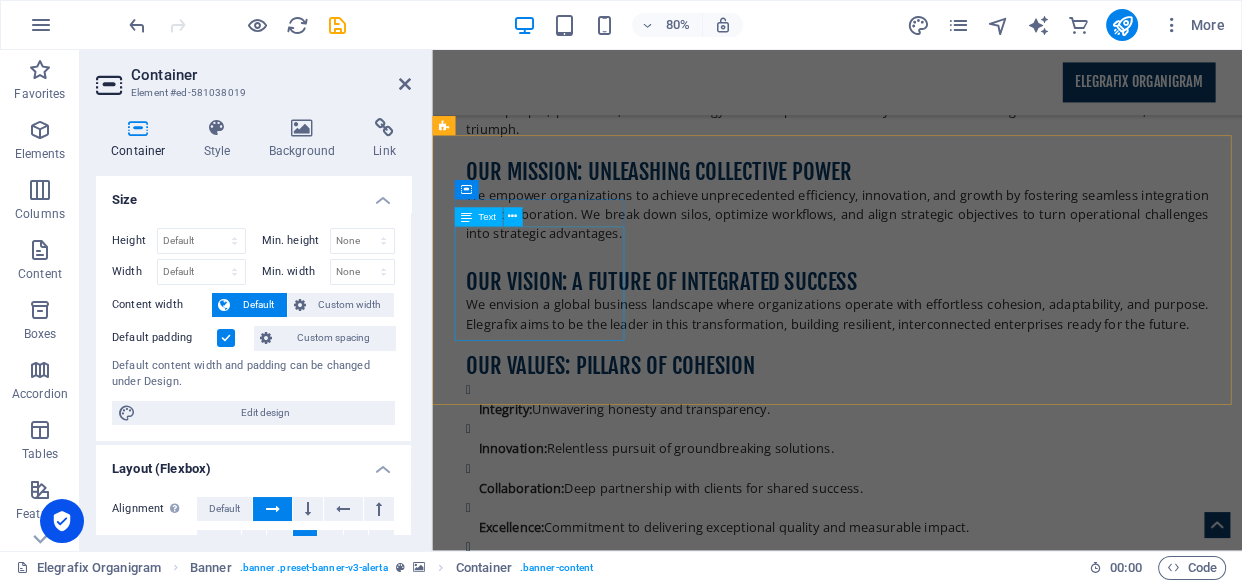 click on "Lorem ipsum dolor sit amet, consetetur sadipscing elitr, sed diam nonumy eirmod tempor invidunt ut labore et dolore magna aliquyam erat, sed diam voluptua." at bounding box center [920, 4756] 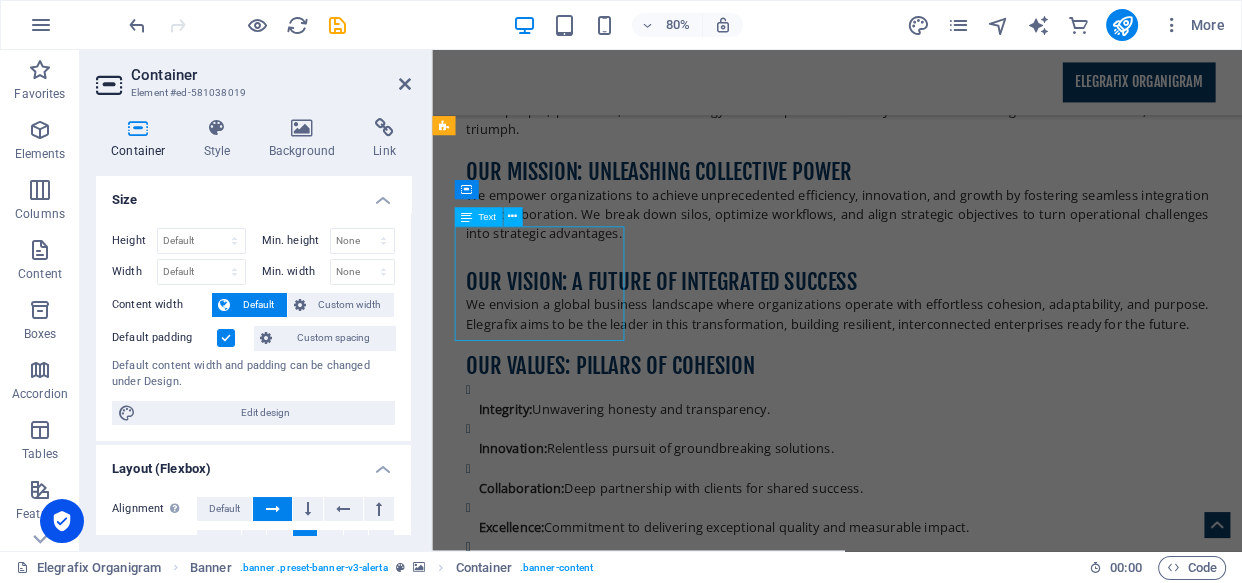 click on "Lorem ipsum dolor sit amet, consetetur sadipscing elitr, sed diam nonumy eirmod tempor invidunt ut labore et dolore magna aliquyam erat, sed diam voluptua." at bounding box center [920, 4756] 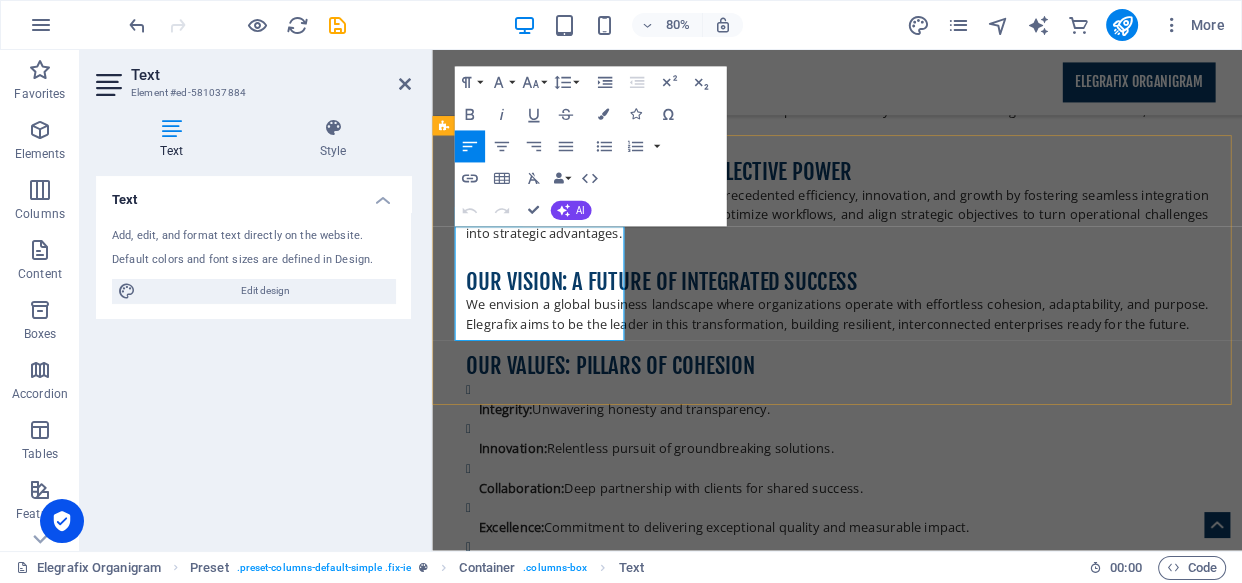 click on "Lorem ipsum dolor sit amet, consetetur sadipscing elitr, sed diam nonumy eirmod tempor invidunt ut labore et dolore magna aliquyam erat, sed diam voluptua." at bounding box center (920, 4756) 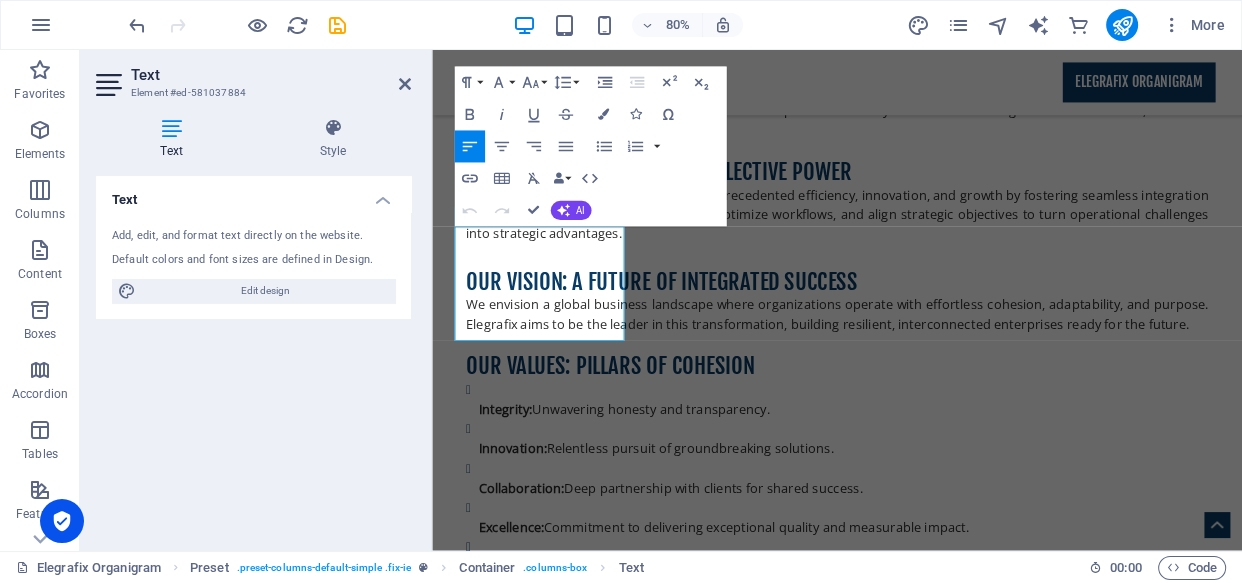 drag, startPoint x: 639, startPoint y: 404, endPoint x: 847, endPoint y: 237, distance: 266.7452 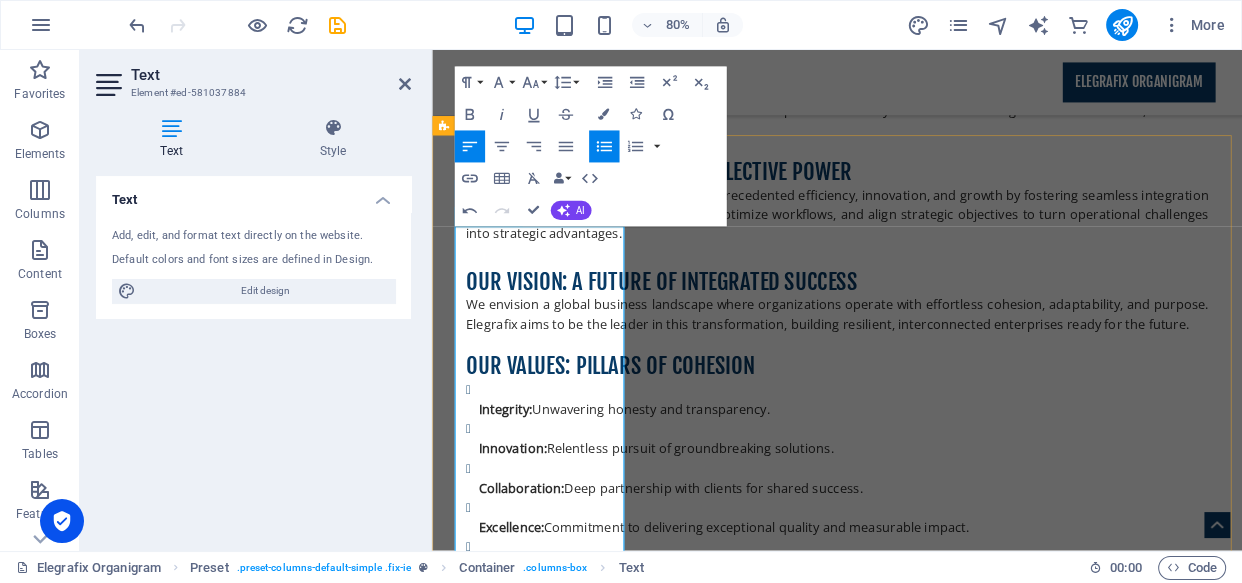 click on "Our USP:  The  Integrated Synergy Framework (ISF)  – a proprietary, holistic methodology that diagnoses and integrates people, processes, and technology for seamless organizational harmony." at bounding box center (928, 4846) 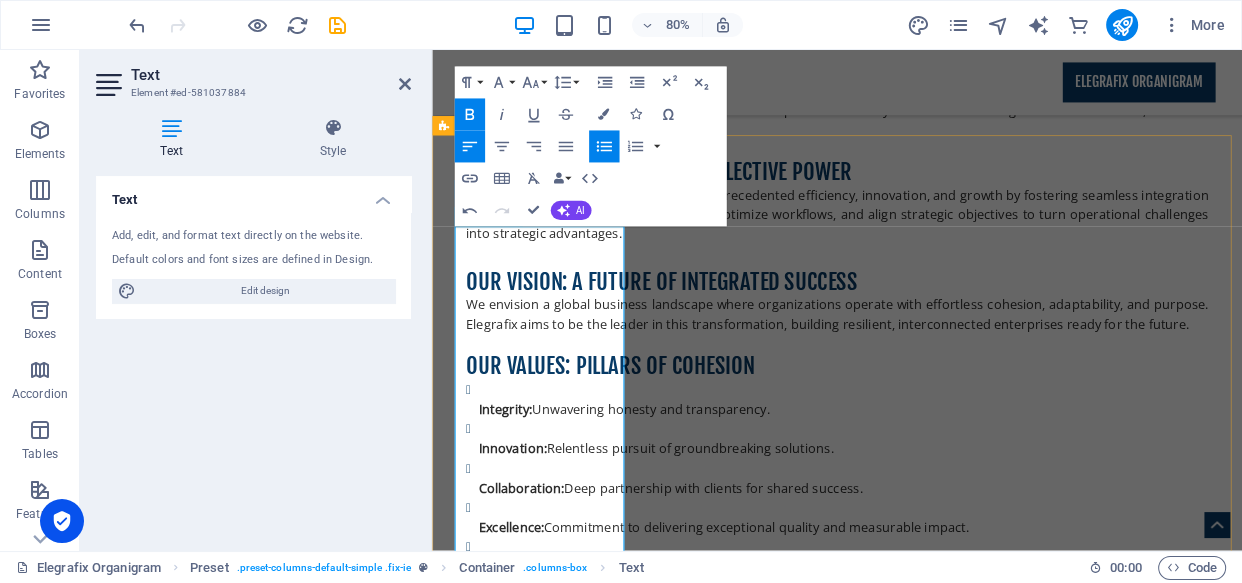 click on "INNOVATIONS: Our Edge in Synergy" at bounding box center (675, 4759) 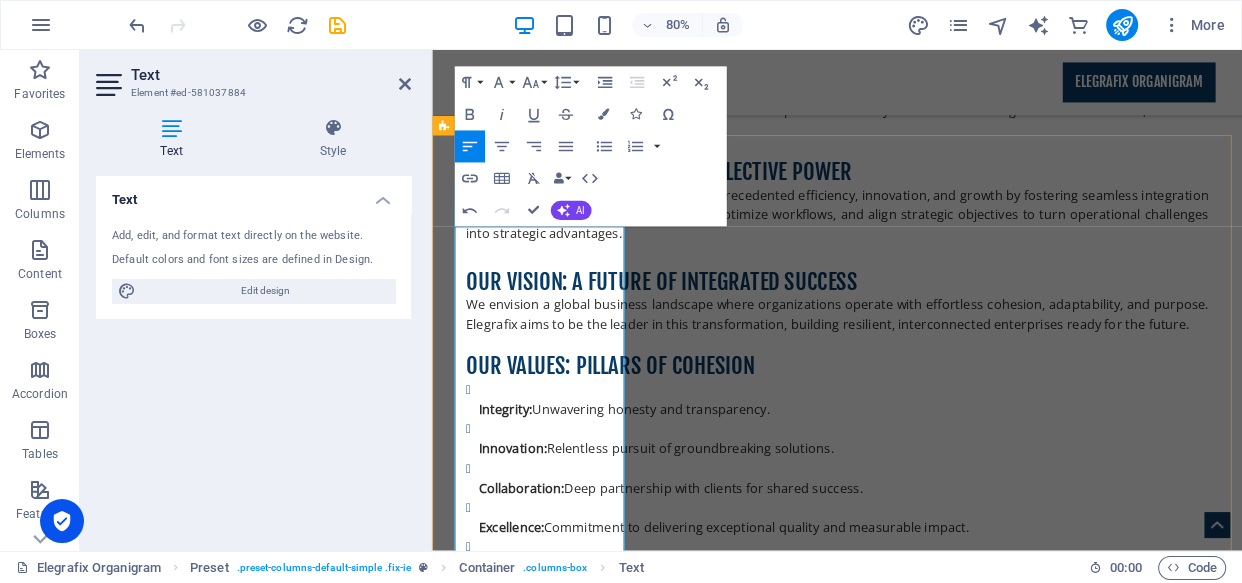 click on "INNOVATIONS: Our Edge in Synergy" at bounding box center (675, 4759) 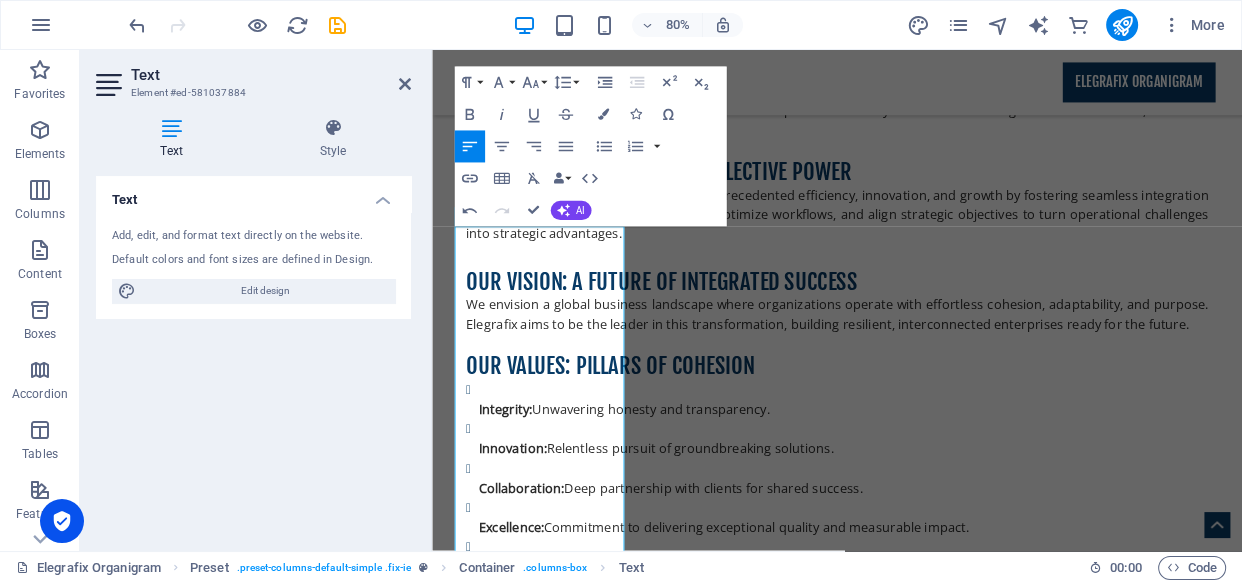 click at bounding box center (938, 4107) 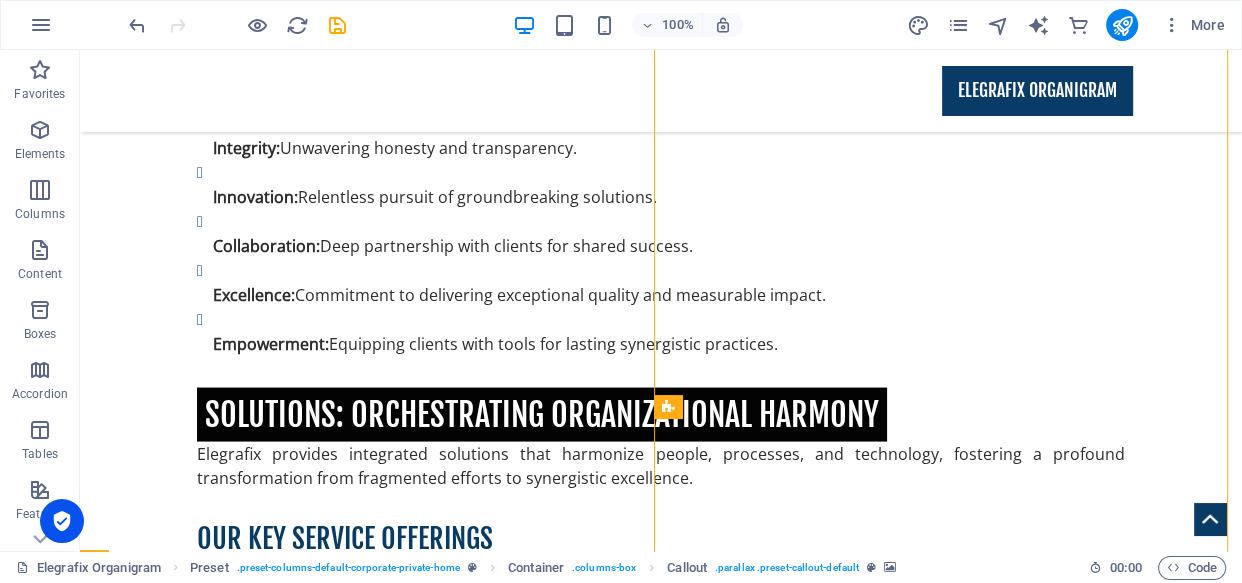 scroll, scrollTop: 2716, scrollLeft: 0, axis: vertical 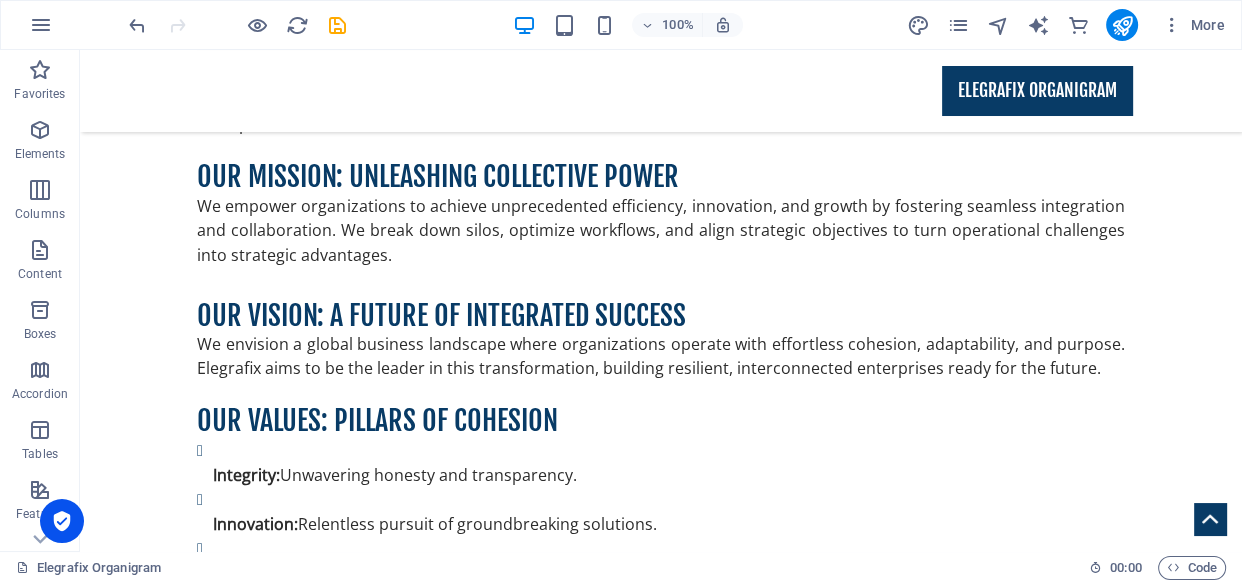 drag, startPoint x: 1240, startPoint y: 338, endPoint x: 325, endPoint y: 266, distance: 917.8284 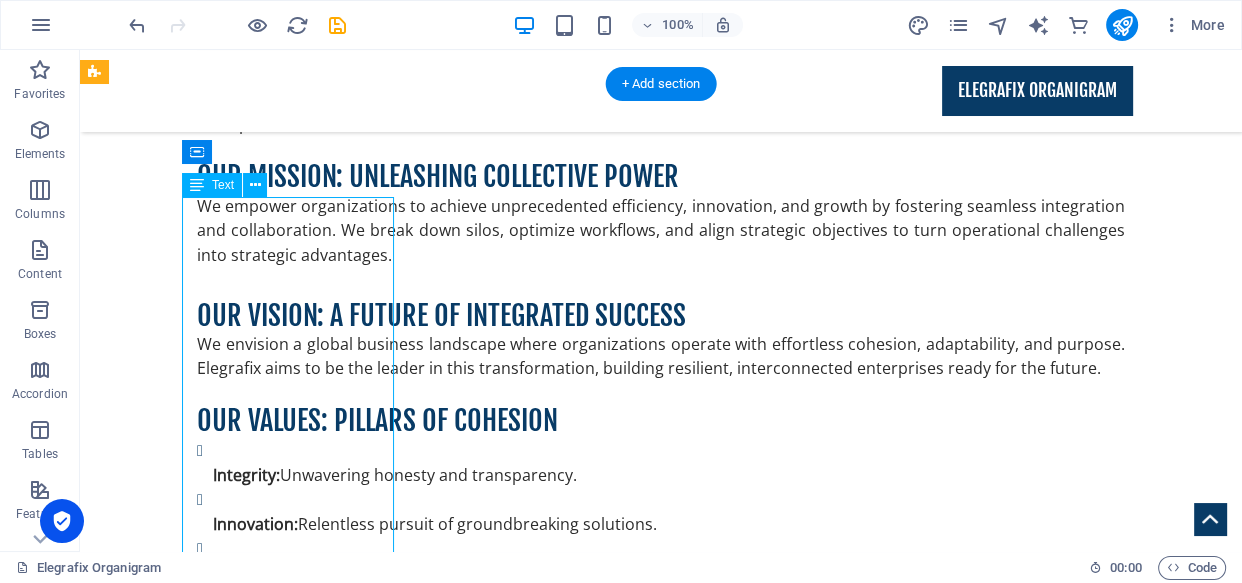 click on "INNOVATIONS: Our Edge in Synergy Elegrafix redefines synergy through  innovation-driven solutions . Our USP:  The  Integrated Synergy Framework (ISF)  – a proprietary, holistic methodology that diagnoses and integrates people, processes, and technology for seamless organizational harmony. R&D Focus:  Continuous investment in  AI-driven analytics  and our  Synergy Metrics Dashboard (SMD)  to provide predictive insights and quantifiable collaboration metrics. Future Outlook:  We're preparing clients for future demands with  AI-powered tools, hyper-automation, and immersive environments , ensuring they remain leaders in an increasingly interconnected world." at bounding box center [568, 4694] 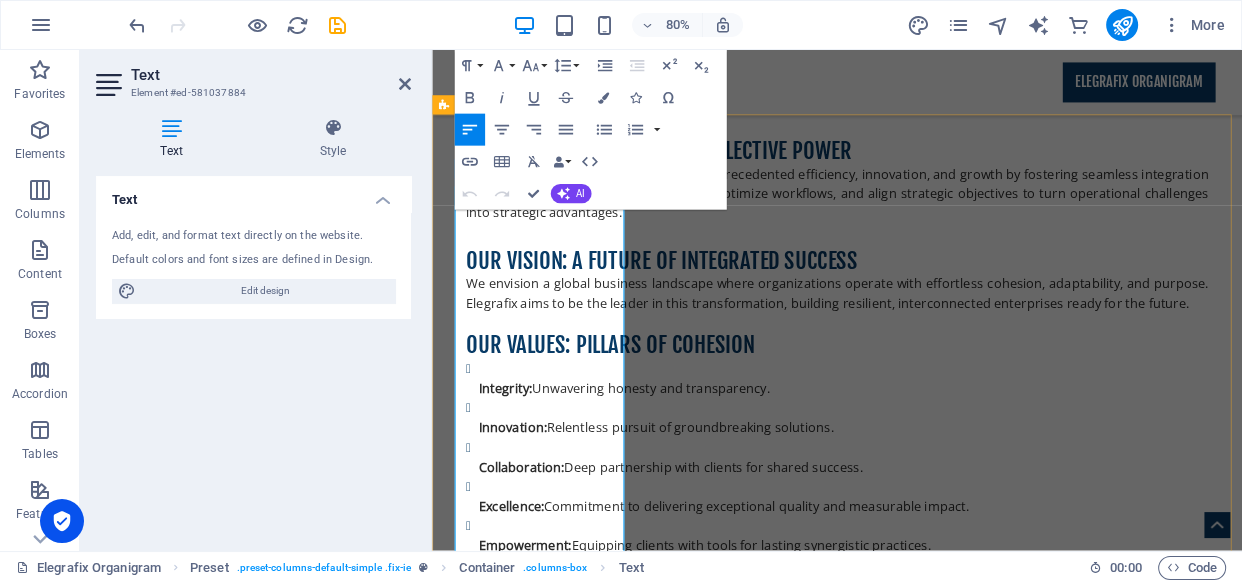 click on "INNOVATIONS: Our Edge in Synergy" at bounding box center [675, 4561] 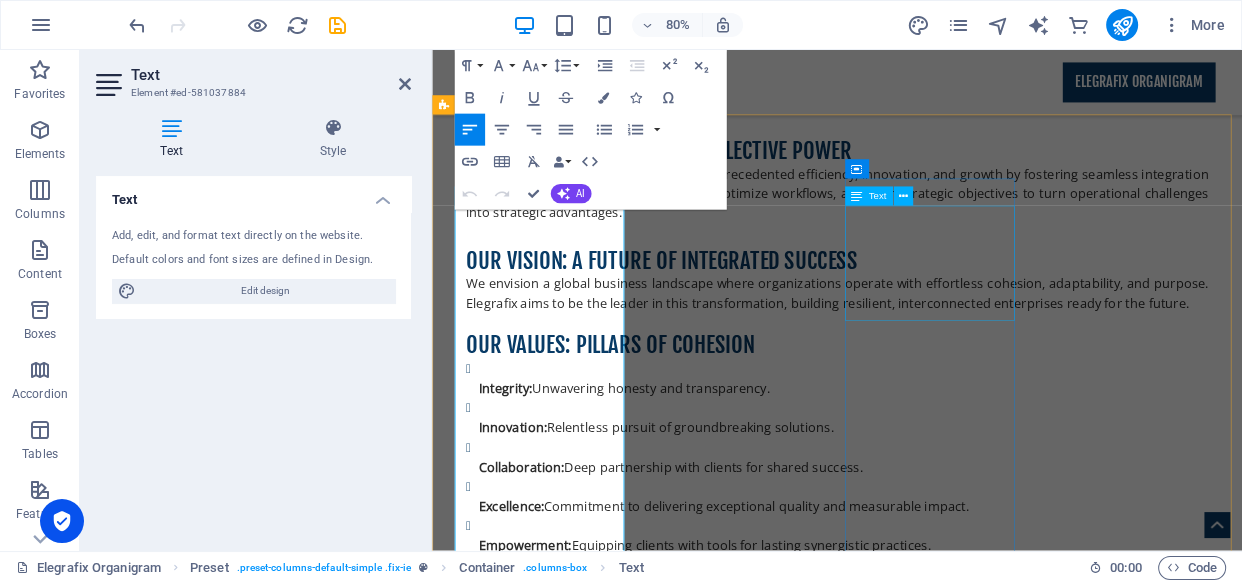 click on "Lorem ipsum dolor sit amet, consetetur sadipscing elitr, sed diam nonumy eirmod tempor invidunt ut labore et dolore magna aliquyam erat, sed diam voluptua." at bounding box center (920, 5026) 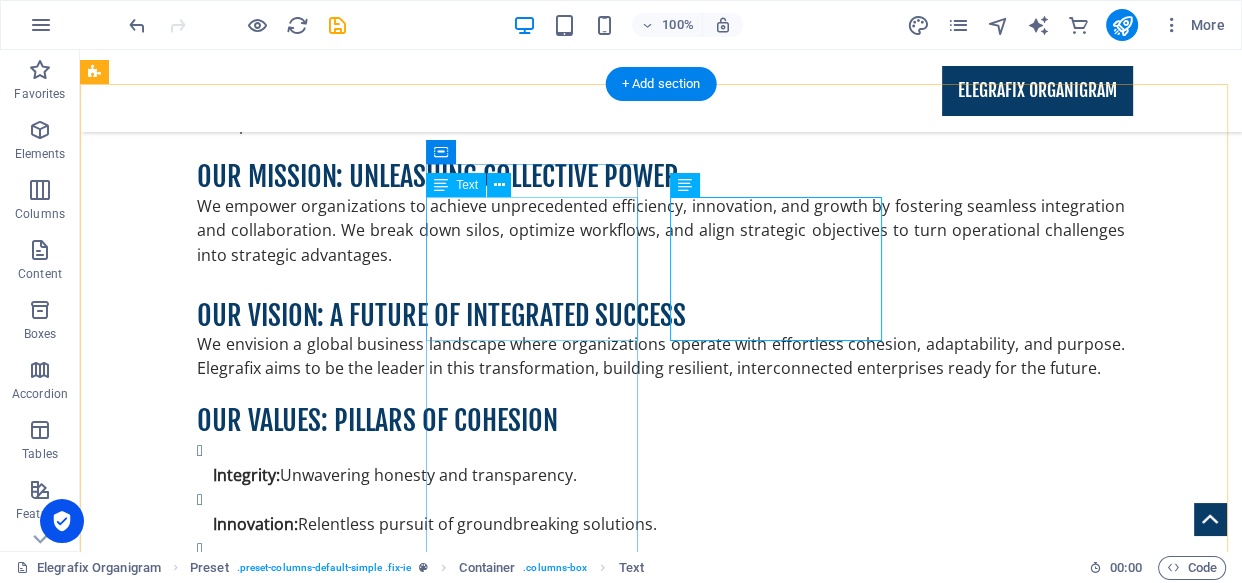 click on "Lorem ipsum dolor sit amet, consetetur sadipscing elitr, sed diam nonumy eirmod tempor invidunt ut labore et dolore magna aliquyam erat, sed diam voluptua." at bounding box center [568, 4929] 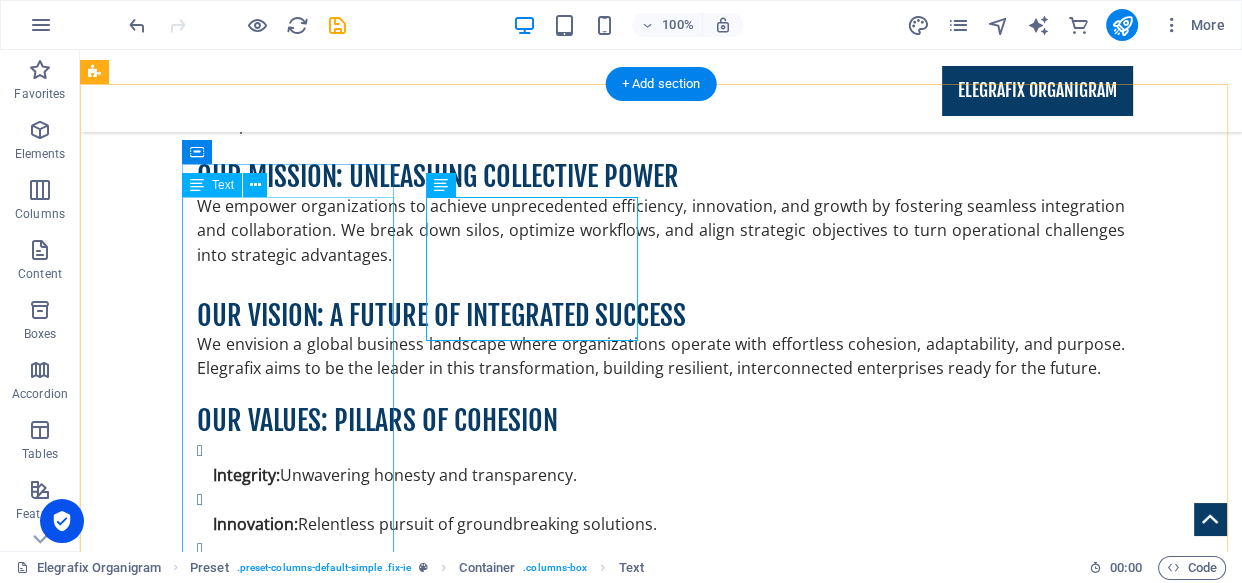 click on "INNOVATIONS: Our Edge in Synergy Elegrafix redefines synergy through  innovation-driven solutions . Our USP:  The  Integrated Synergy Framework (ISF)  – a proprietary, holistic methodology that diagnoses and integrates people, processes, and technology for seamless organizational harmony. R&D Focus:  Continuous investment in  AI-driven analytics  and our  Synergy Metrics Dashboard (SMD)  to provide predictive insights and quantifiable collaboration metrics. Future Outlook:  We're preparing clients for future demands with  AI-powered tools, hyper-automation, and immersive environments , ensuring they remain leaders in an increasingly interconnected world." at bounding box center [568, 4694] 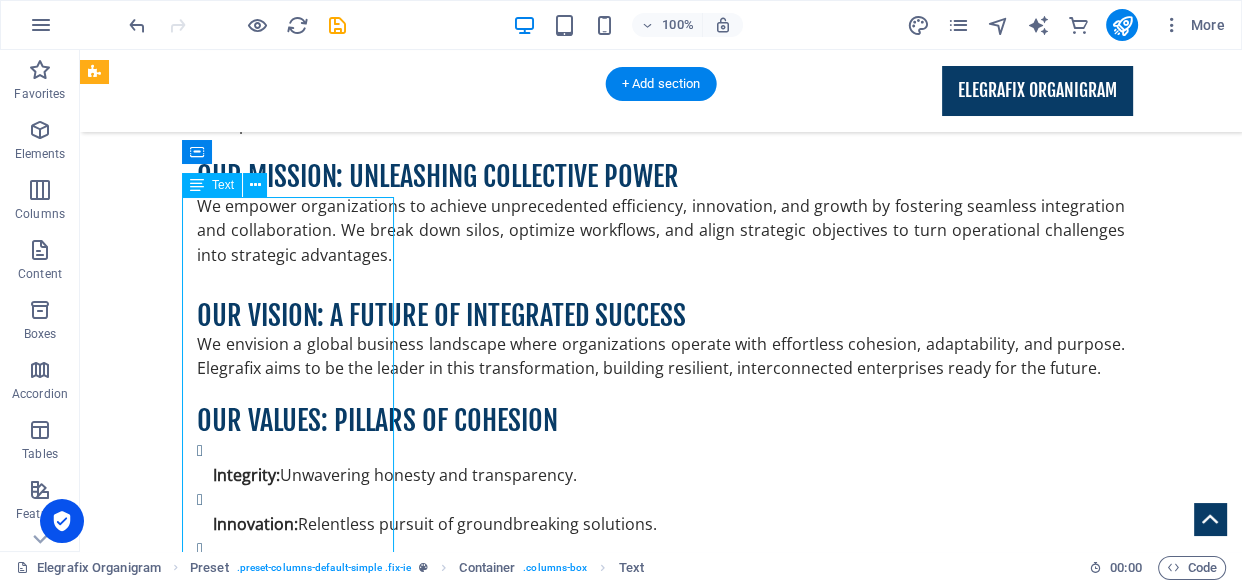 click on "INNOVATIONS: Our Edge in Synergy Elegrafix redefines synergy through  innovation-driven solutions . Our USP:  The  Integrated Synergy Framework (ISF)  – a proprietary, holistic methodology that diagnoses and integrates people, processes, and technology for seamless organizational harmony. R&D Focus:  Continuous investment in  AI-driven analytics  and our  Synergy Metrics Dashboard (SMD)  to provide predictive insights and quantifiable collaboration metrics. Future Outlook:  We're preparing clients for future demands with  AI-powered tools, hyper-automation, and immersive environments , ensuring they remain leaders in an increasingly interconnected world." at bounding box center [568, 4694] 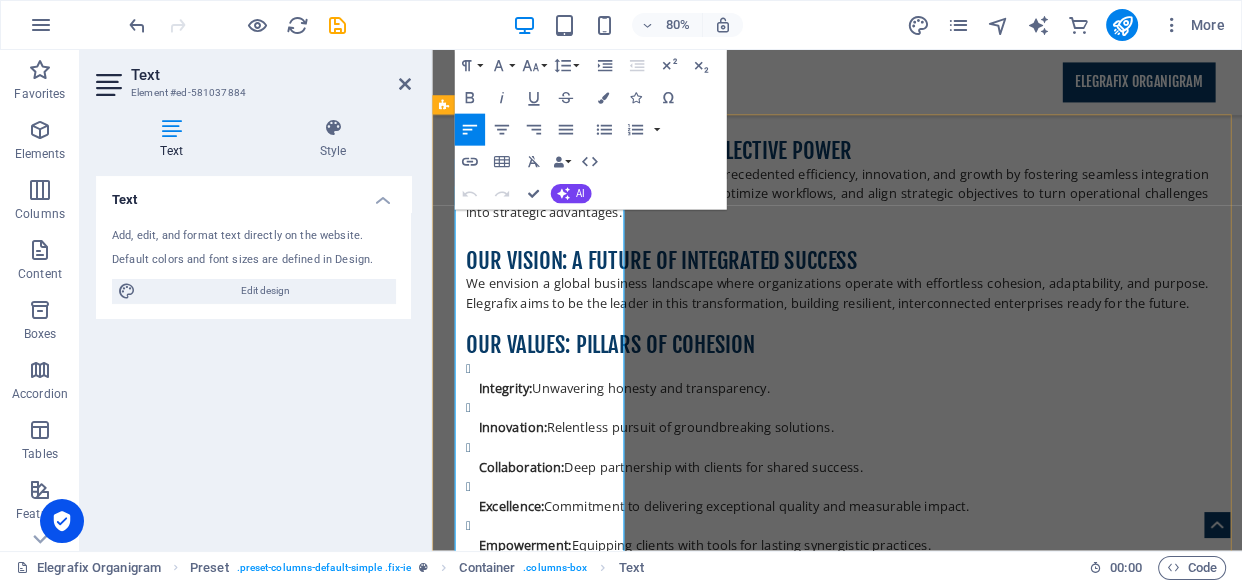 click on "INNOVATIONS: Our Edge in Synergy" at bounding box center [675, 4561] 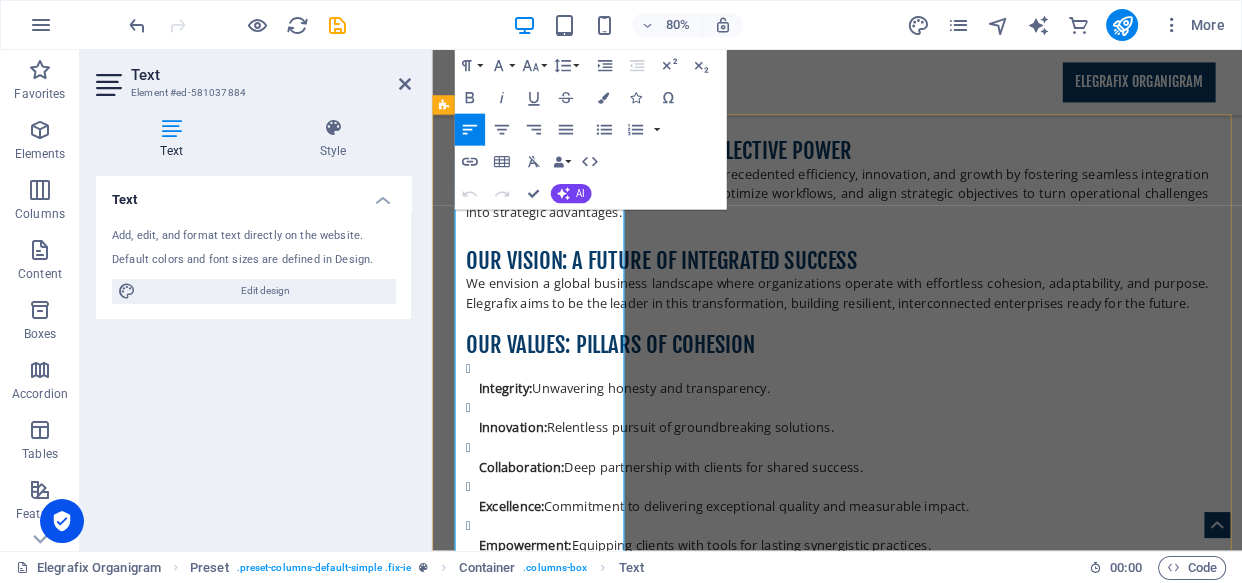 drag, startPoint x: 522, startPoint y: 629, endPoint x: 527, endPoint y: 673, distance: 44.28318 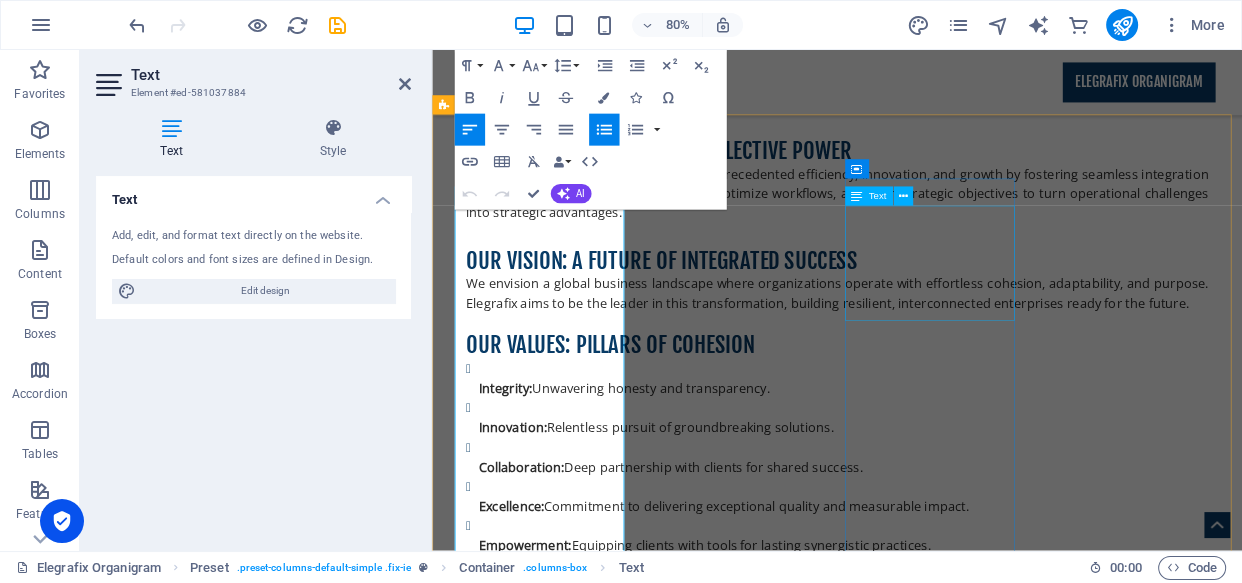 click on "Lorem ipsum dolor sit amet, consetetur sadipscing elitr, sed diam nonumy eirmod tempor invidunt ut labore et dolore magna aliquyam erat, sed diam voluptua." at bounding box center (920, 5026) 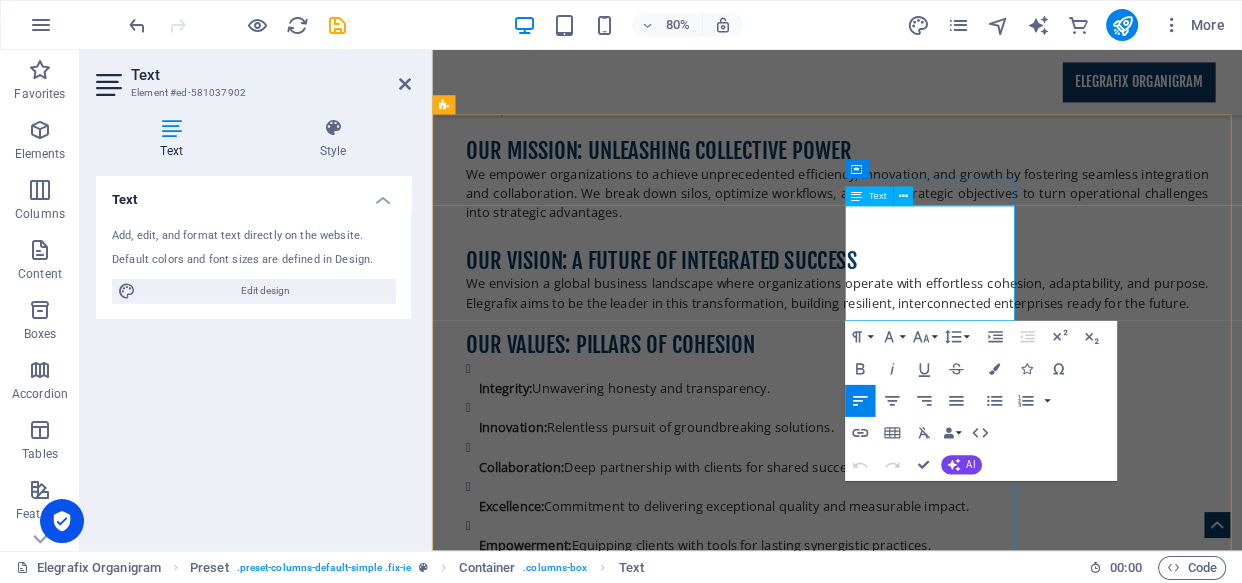 click on "Lorem ipsum dolor sit amet, consetetur sadipscing elitr, sed diam nonumy eirmod tempor invidunt ut labore et dolore magna aliquyam erat, sed diam voluptua." at bounding box center [920, 5026] 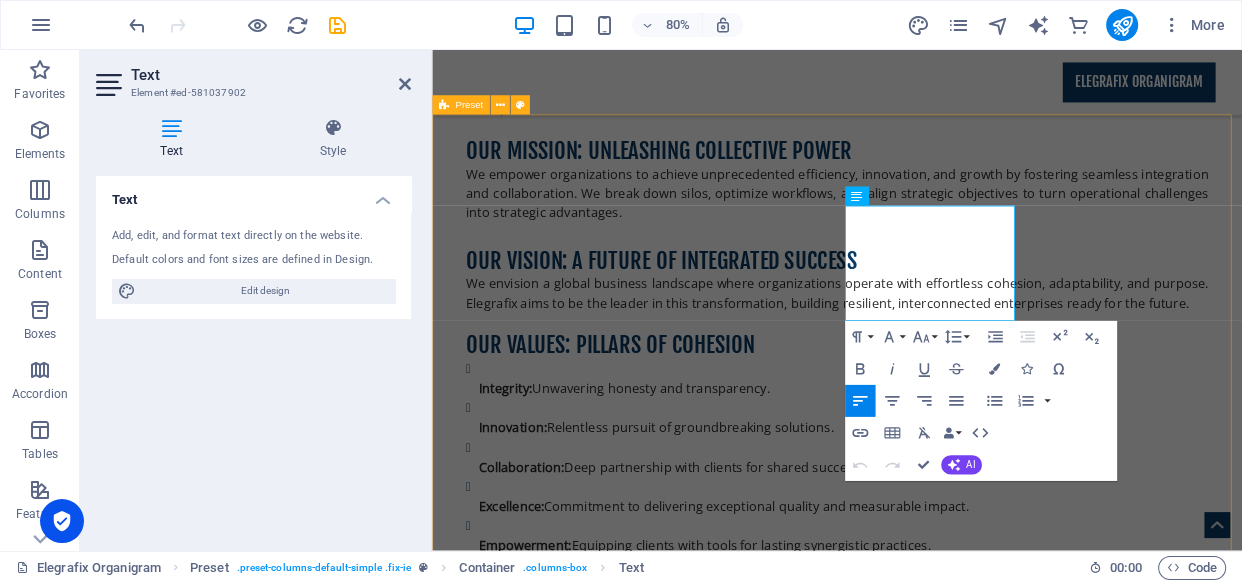 drag, startPoint x: 1131, startPoint y: 380, endPoint x: 944, endPoint y: 260, distance: 222.19136 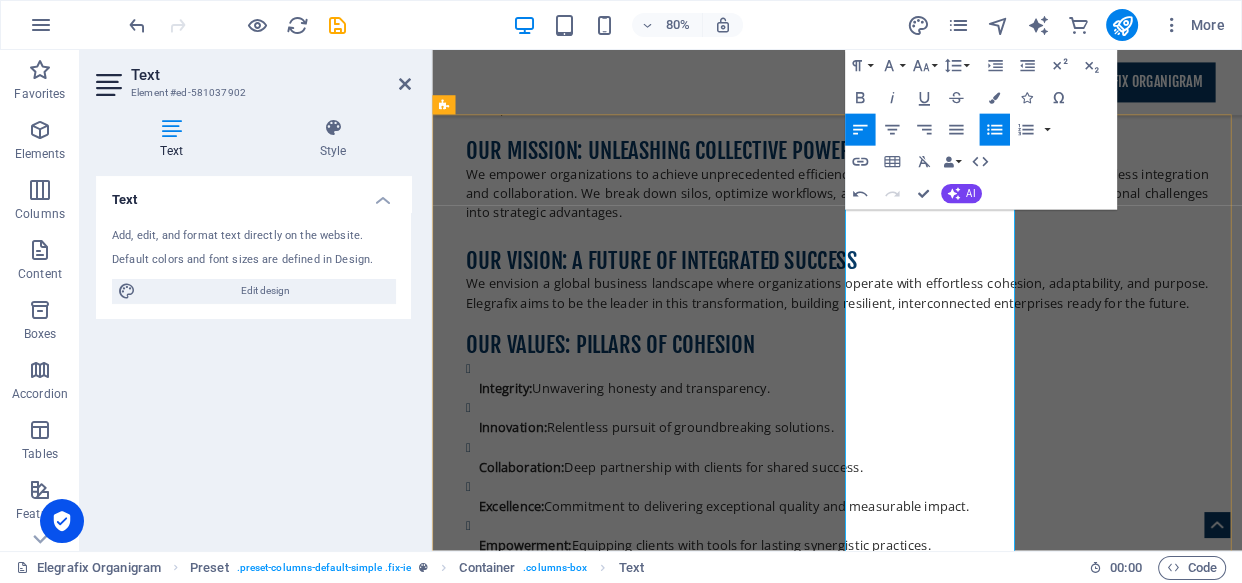 click on "R&D Focus:  Continuous investment in  AI-driven analytics  and our  Synergy Metrics Dashboard (SMD)  to provide predictive insights and quantifiable collaboration metrics." at bounding box center (928, 5307) 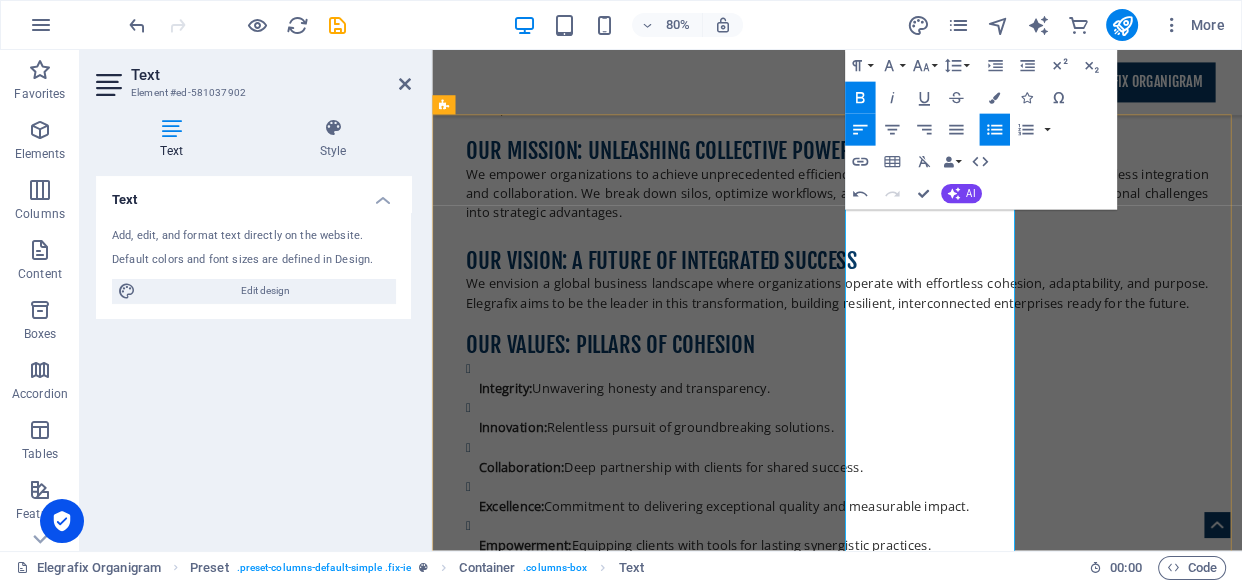click on "Our USP:  The  Integrated Synergy Framework (ISF)  – a proprietary, holistic methodology that diagnoses and integrates people, processes, and technology for seamless organizational harmony." at bounding box center (928, 5247) 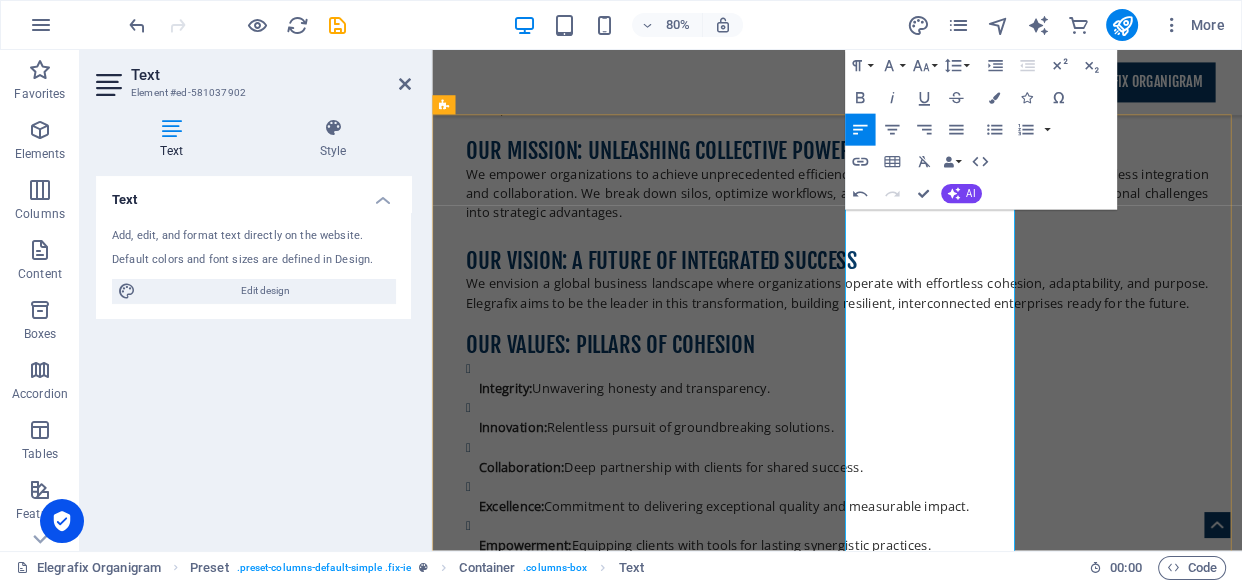 click on "Elegrafix redefines synergy through  innovation-driven solutions ." at bounding box center (920, 5186) 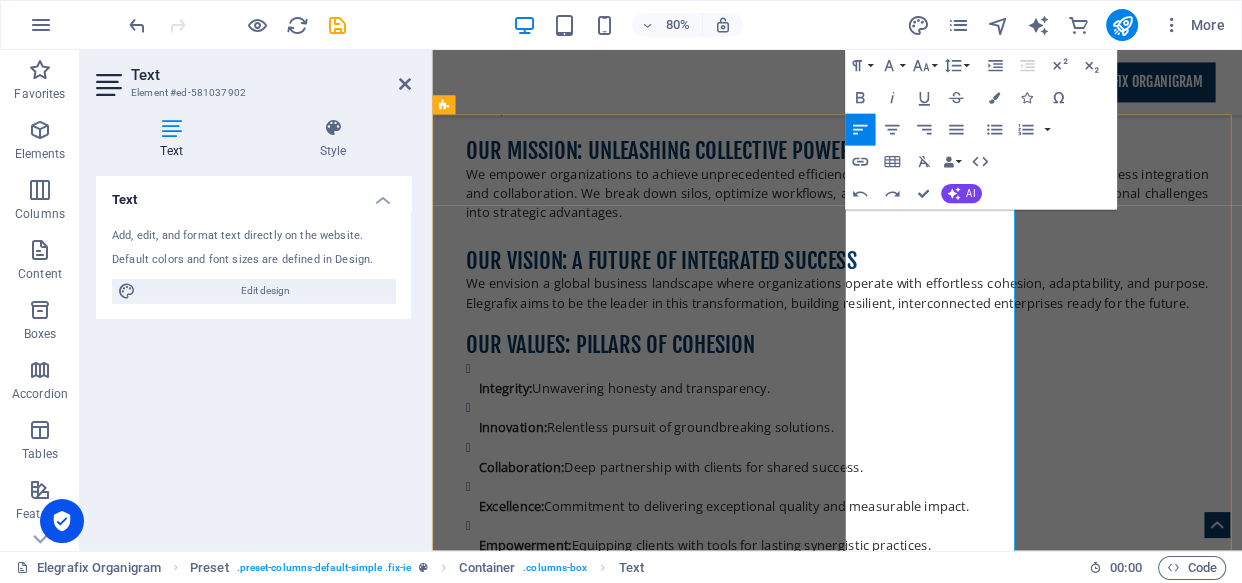 drag, startPoint x: 1031, startPoint y: 301, endPoint x: 997, endPoint y: 406, distance: 110.36757 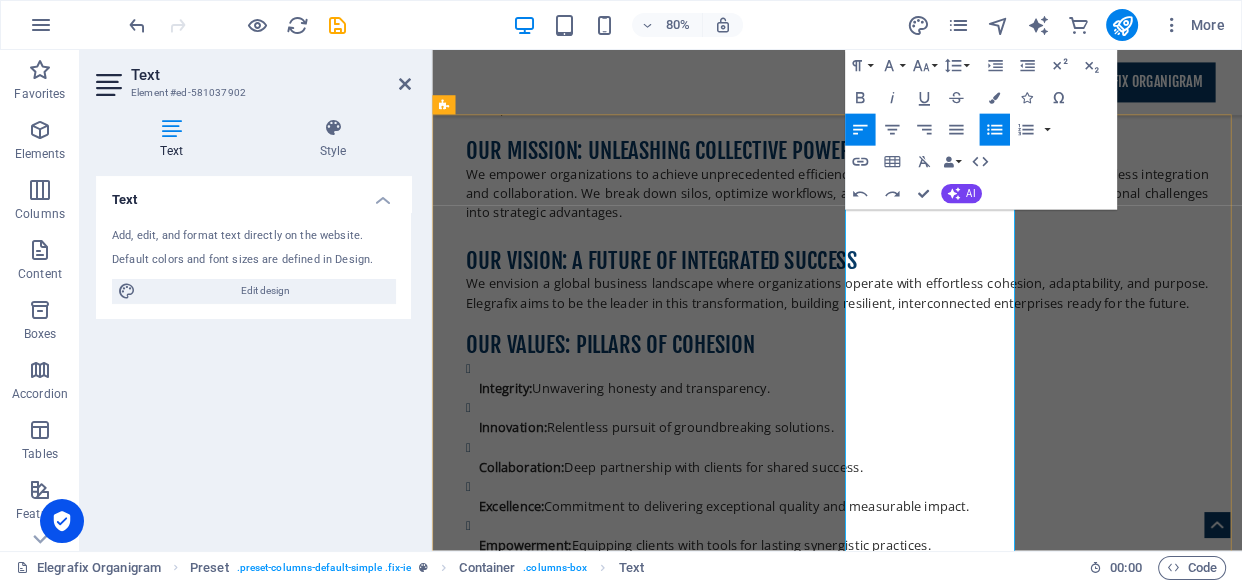 click on "R&D Focus:" at bounding box center [507, 5308] 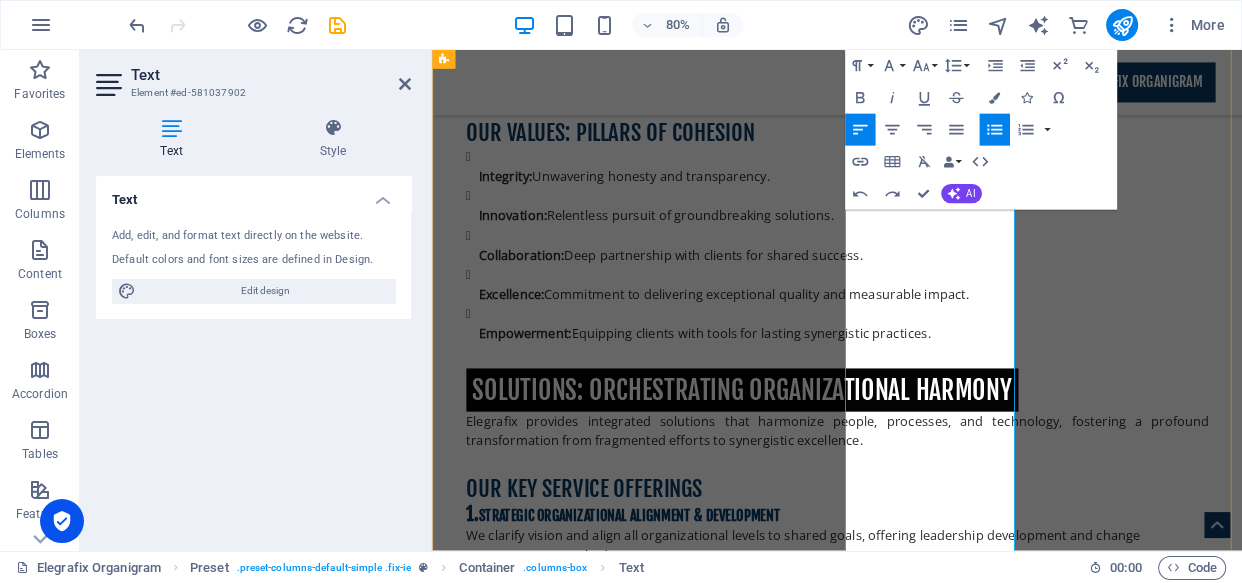 scroll, scrollTop: 3496, scrollLeft: 0, axis: vertical 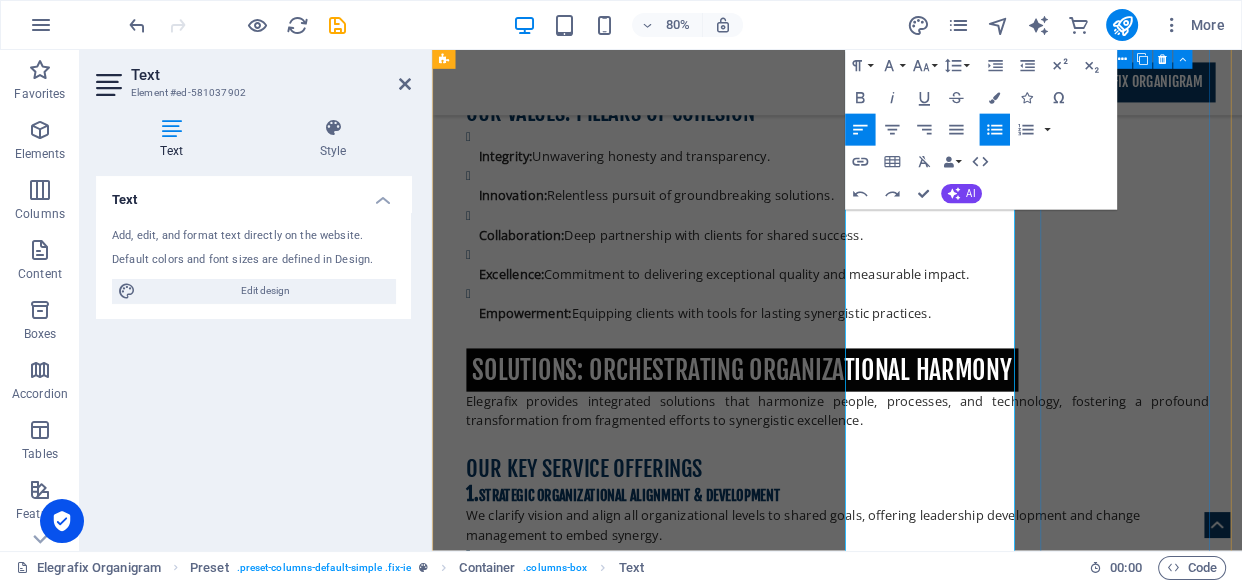 click on "LEADERSHIP Lorem ipsum dolor sit amet, consetetur sadipscing elitr, sed diam nonumy eirmod tempor invidunt ut labore et dolore magna aliquyam erat, sed diam voluptua." at bounding box center (920, 5184) 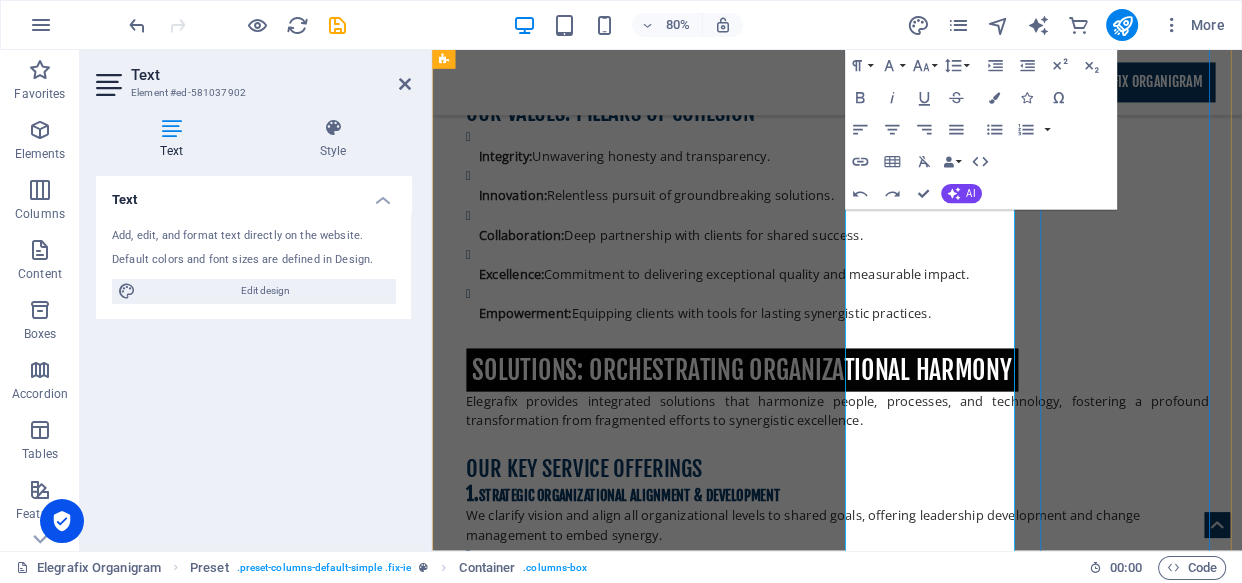 scroll, scrollTop: 3449, scrollLeft: 0, axis: vertical 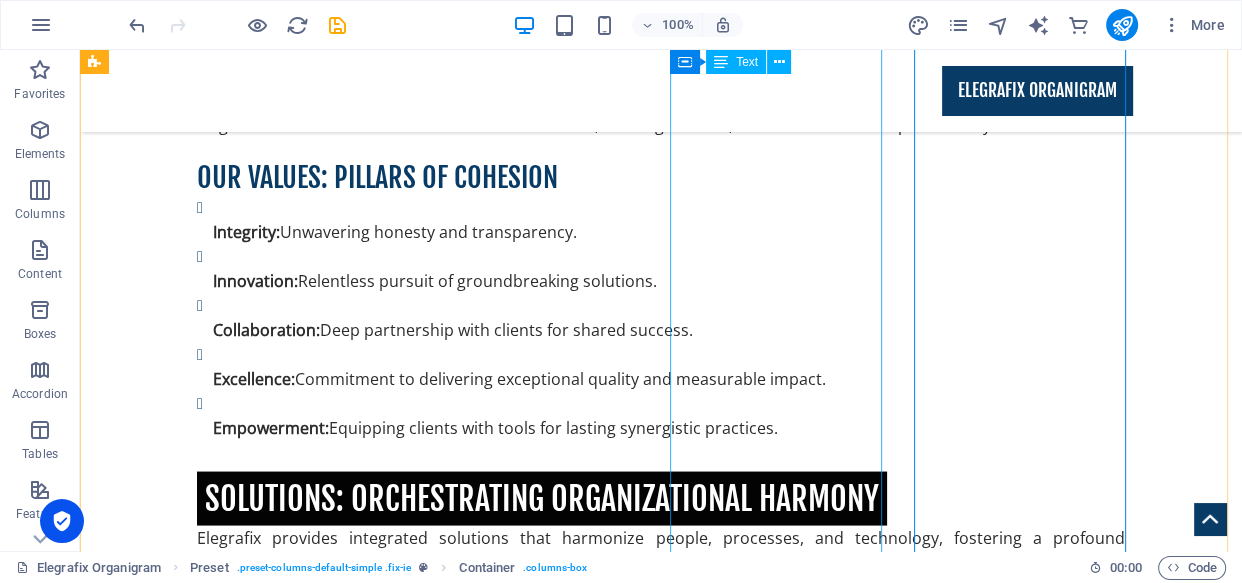 click on "Elegrafix redefines synergy through  innovation-driven solutions . Our USP:  The  Integrated Synergy Framework (ISF)  – a proprietary, holistic methodology that diagnoses and integrates people, processes, and technology for seamless organizational harmony. R&D Focus:  Continuous investment in  AI-driven analytics  and our  Synergy Metrics Dashboard (SMD)  to provide predictive insights and quantifiable collaboration metrics. Future Outlook:  We're preparing clients for future demands with  AI-powered tools, hyper-automation, and immersive environments , ensuring they remain leaders in an increasingly interconnected world." at bounding box center [568, 4880] 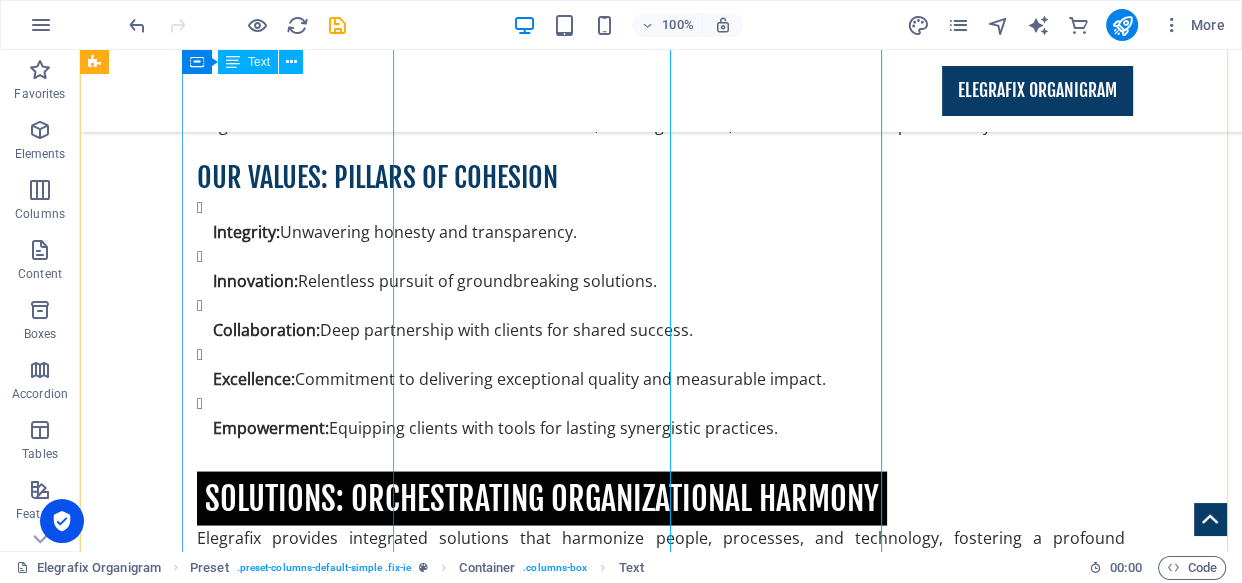 click on "INNOVATIONS: Our Edge in Synergy Elegrafix redefines synergy through  innovation-driven solutions . Our USP:  The  Integrated Synergy Framework (ISF)  – a proprietary, holistic methodology that diagnoses and integrates people, processes, and technology for seamless organizational harmony. R&D Focus:  Continuous investment in  AI-driven analytics  and our  Synergy Metrics Dashboard (SMD)  to provide predictive insights and quantifiable collaboration metrics. Future Outlook:  We're preparing clients for future demands with  AI-powered tools, hyper-automation, and immersive environments , ensuring they remain leaders in an increasingly interconnected world." at bounding box center (568, 4451) 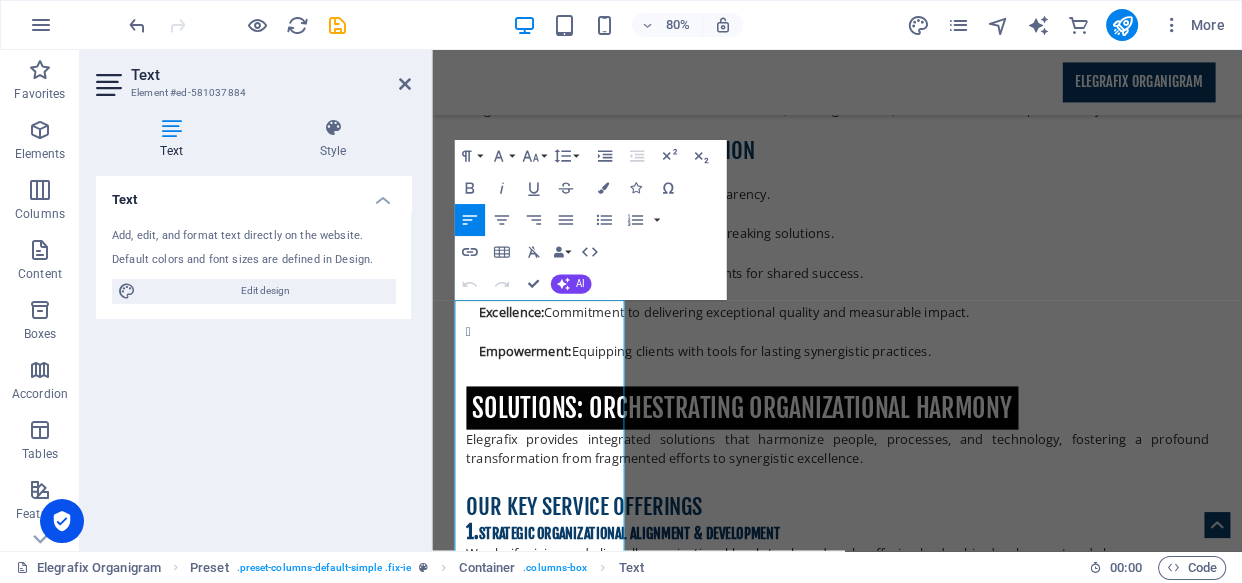 scroll, scrollTop: 3088, scrollLeft: 0, axis: vertical 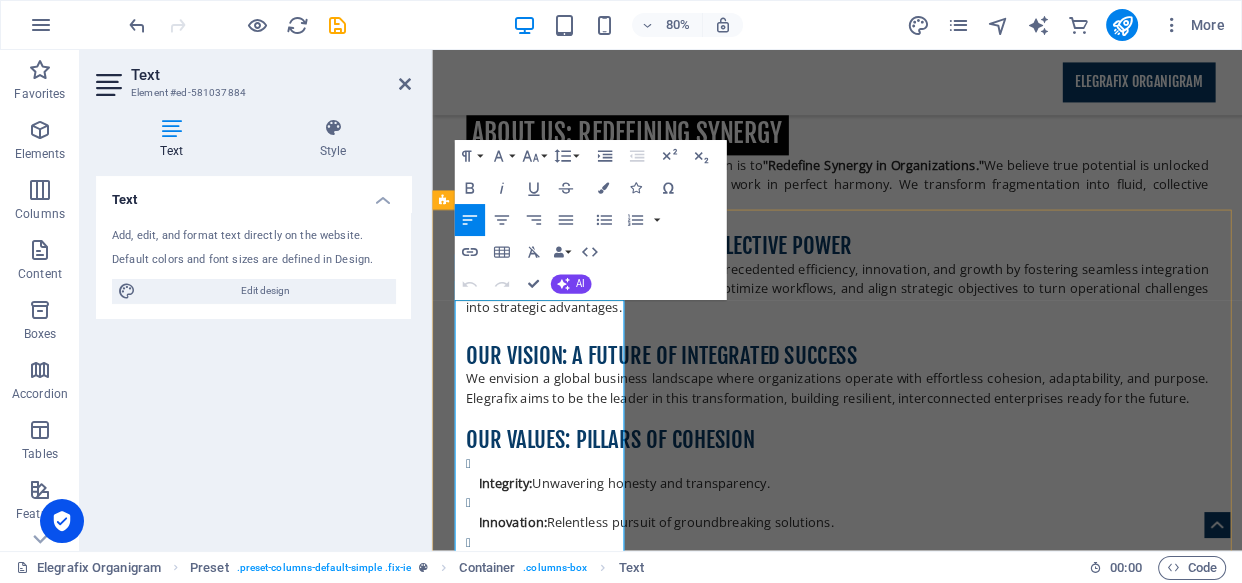 click on "INNOVATIONS: Our Edge in Synergy" at bounding box center [675, 4851] 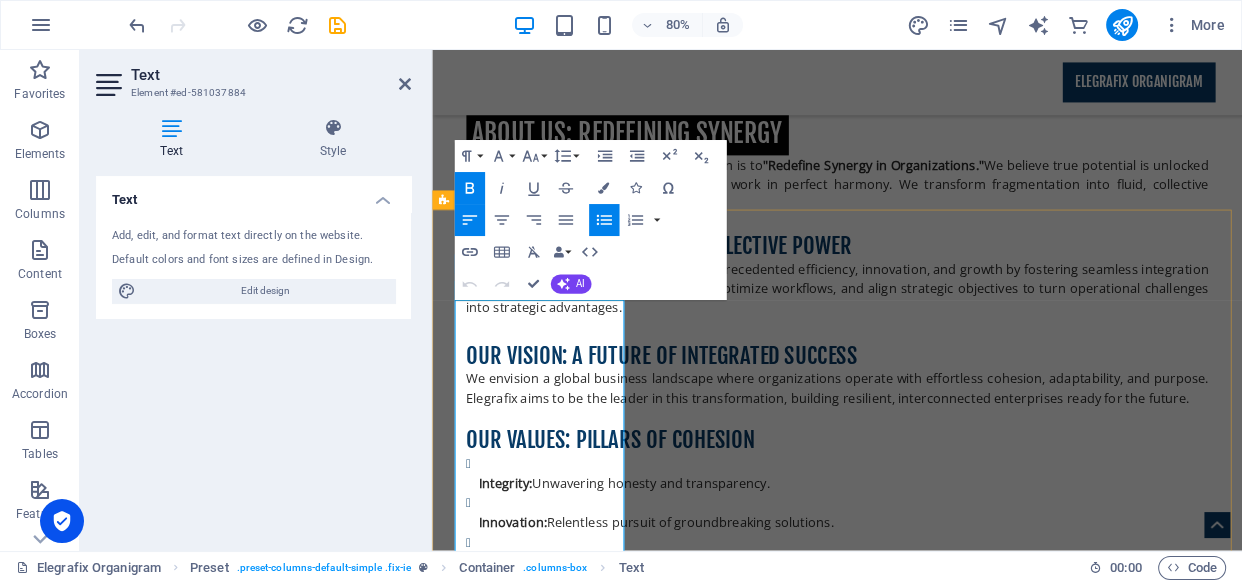 click on "Our USP:  The  Integrated Synergy Framework (ISF)  – a proprietary, holistic methodology that diagnoses and integrates people, processes, and technology for seamless organizational harmony." at bounding box center (928, 4938) 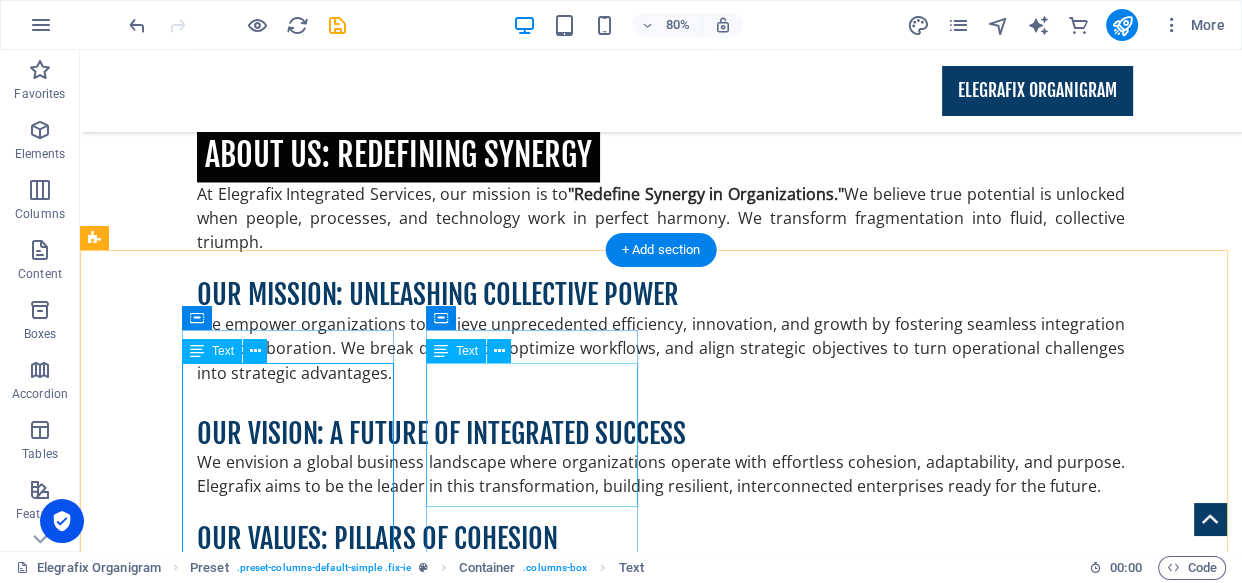 scroll, scrollTop: 3040, scrollLeft: 0, axis: vertical 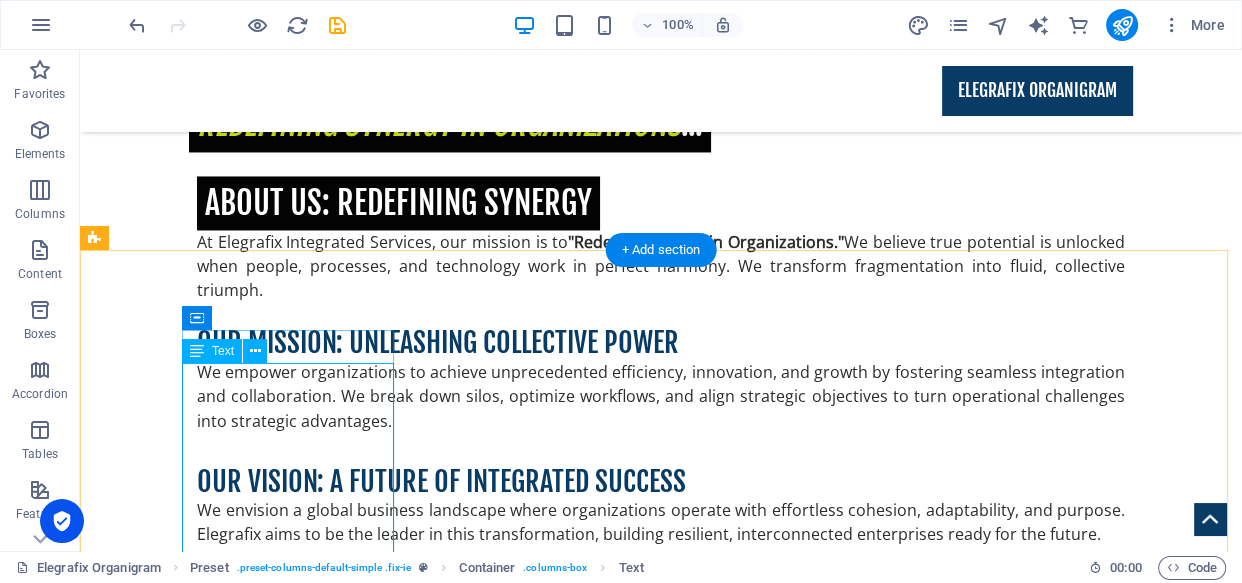 click on "INNOVATIONS: Our Edge in Synergy Elegrafix redefines synergy through  innovation-driven solutions . Our USP:  The  Integrated Synergy Framework (ISF)  – a proprietary, holistic methodology that diagnoses and integrates people, processes, and technology for seamless organizational harmony. R&D Focus:  Continuous investment in  AI-driven analytics  and our  Synergy Metrics Dashboard (SMD)  to provide predictive insights and quantifiable collaboration metrics. Future Outlook:  We're preparing clients for future demands with  AI-powered tools, hyper-automation, and immersive environments , ensuring they remain leaders in an increasingly interconnected world." at bounding box center (568, 4860) 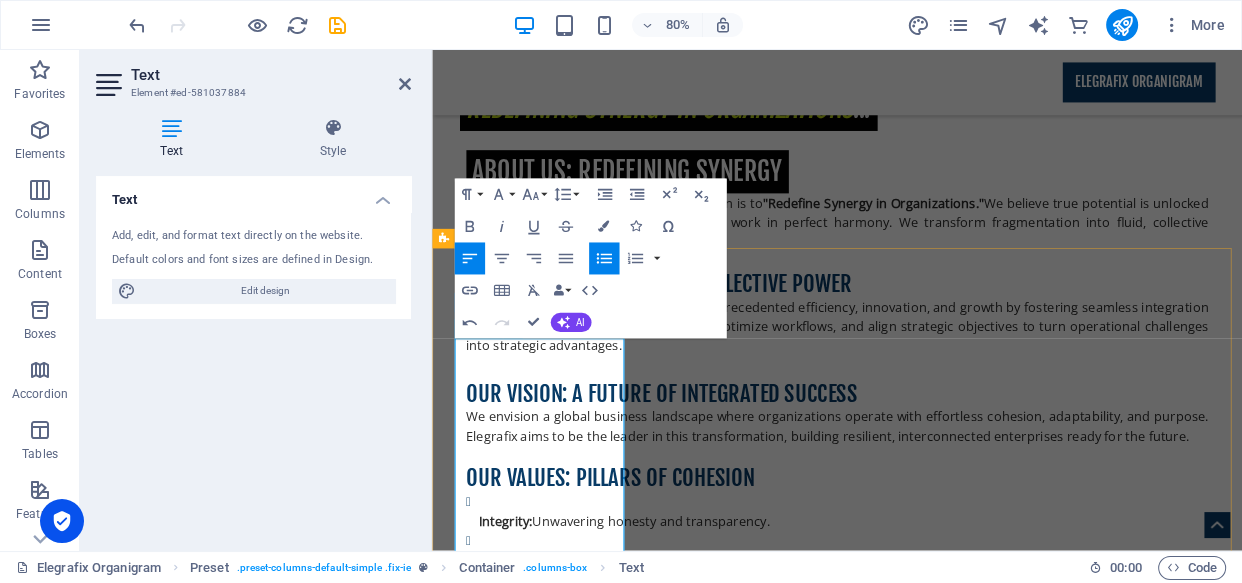 click on "Elegrafix provides integrated solutions that fuse  people, processes, and technology  for true organizational synergy, delivering measurable benefits globally. Core Service Offerings Strategic Organizational Alignment:  Unify vision and goals across all levels, ensuring cohesive direction. Advanced Process Optimization & Automation:  Streamline workflows and automate tasks to boost efficiency. Integrated Technology Solutions:  Implement cohesive IT systems for seamless data flow and decision-making. Human Capital Integration:  Foster highly collaborative and productive workforces." at bounding box center (920, 5015) 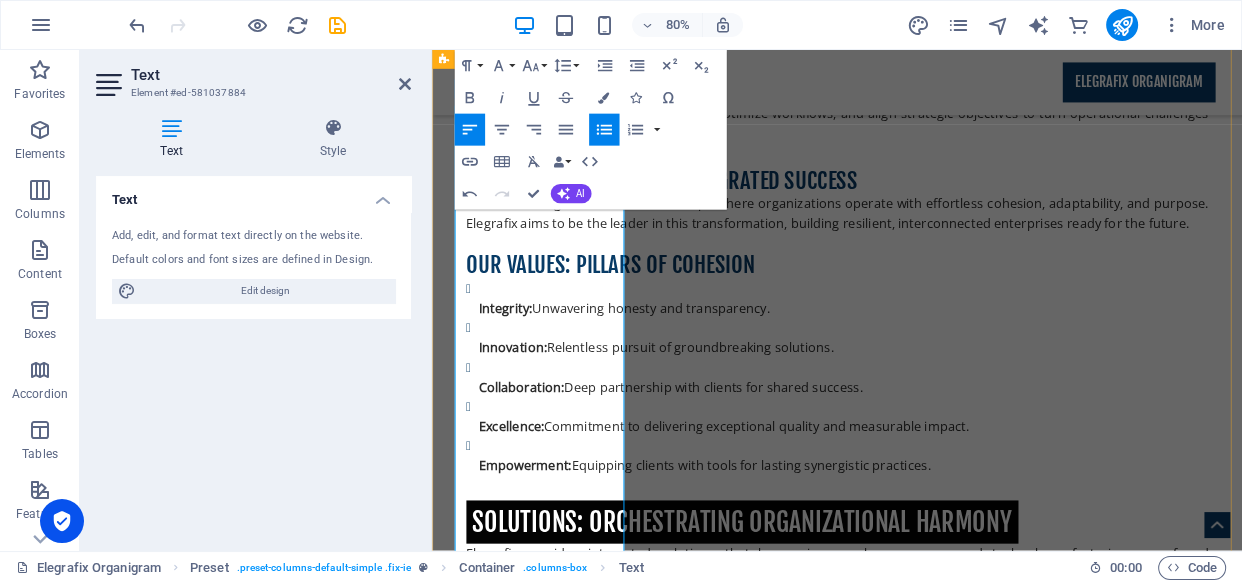 scroll, scrollTop: 3356, scrollLeft: 0, axis: vertical 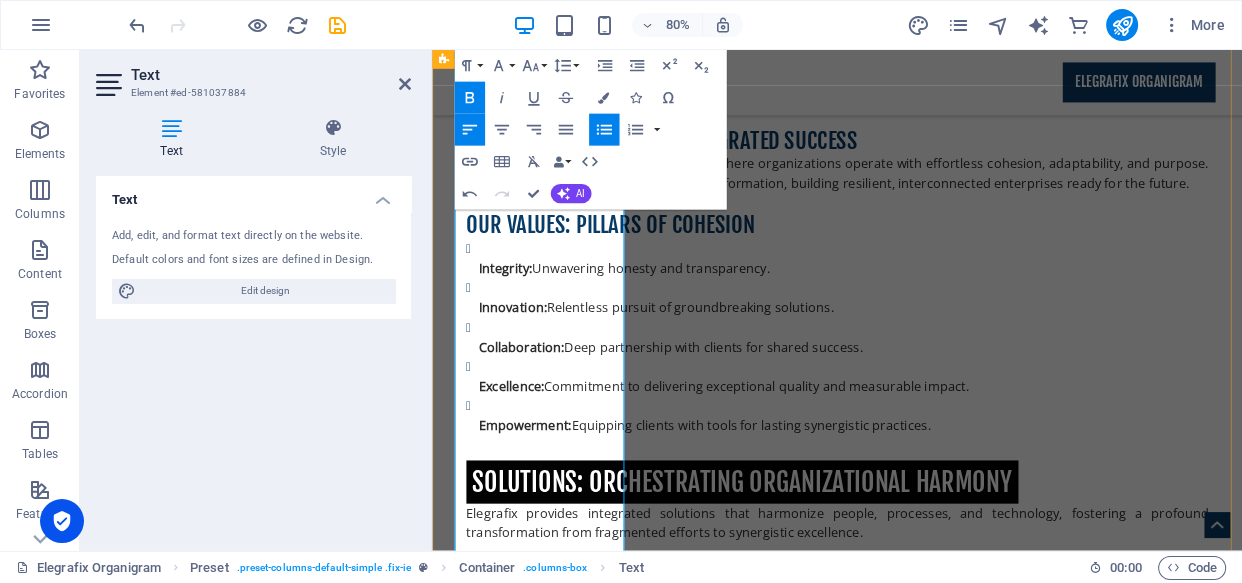 drag, startPoint x: 576, startPoint y: 322, endPoint x: 468, endPoint y: 290, distance: 112.64102 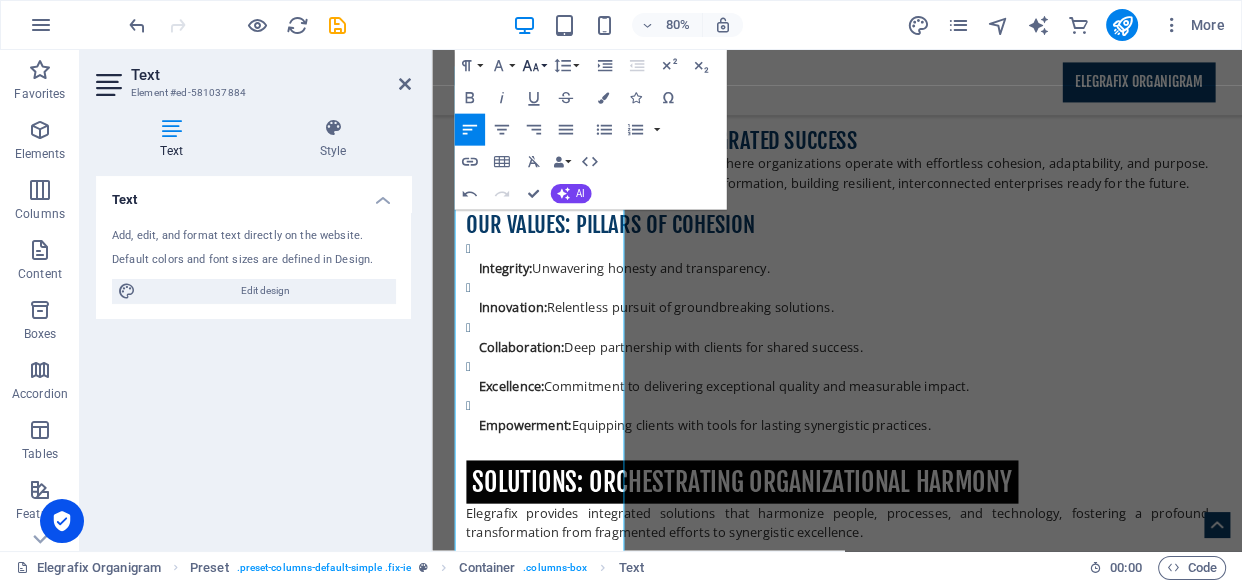 click on "Font Size" at bounding box center (533, 66) 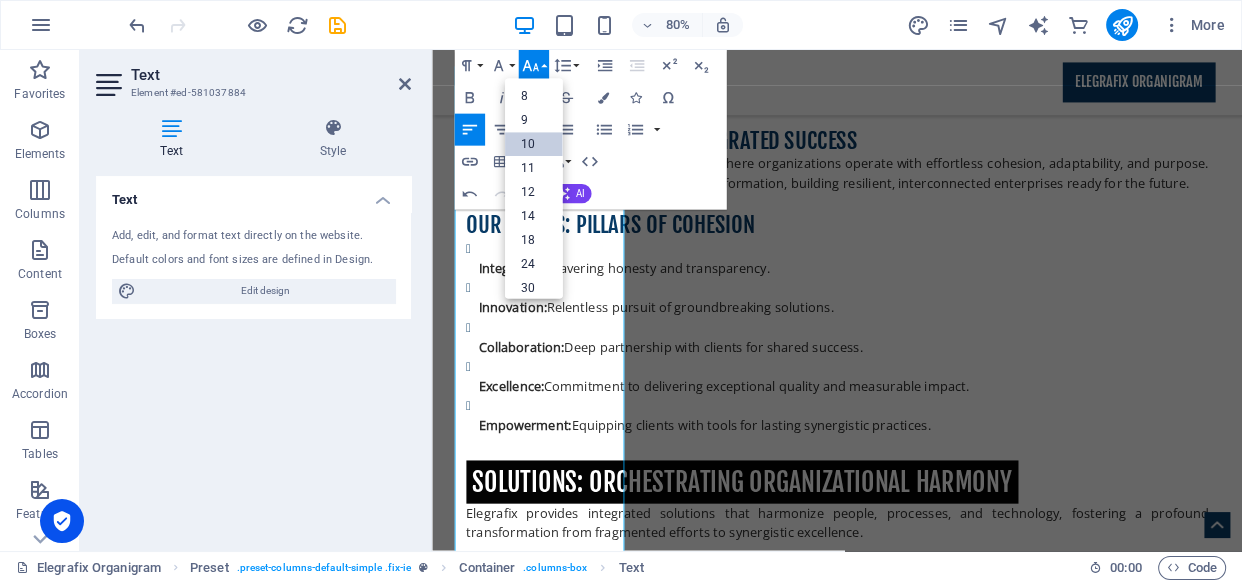 click on "10" at bounding box center [534, 145] 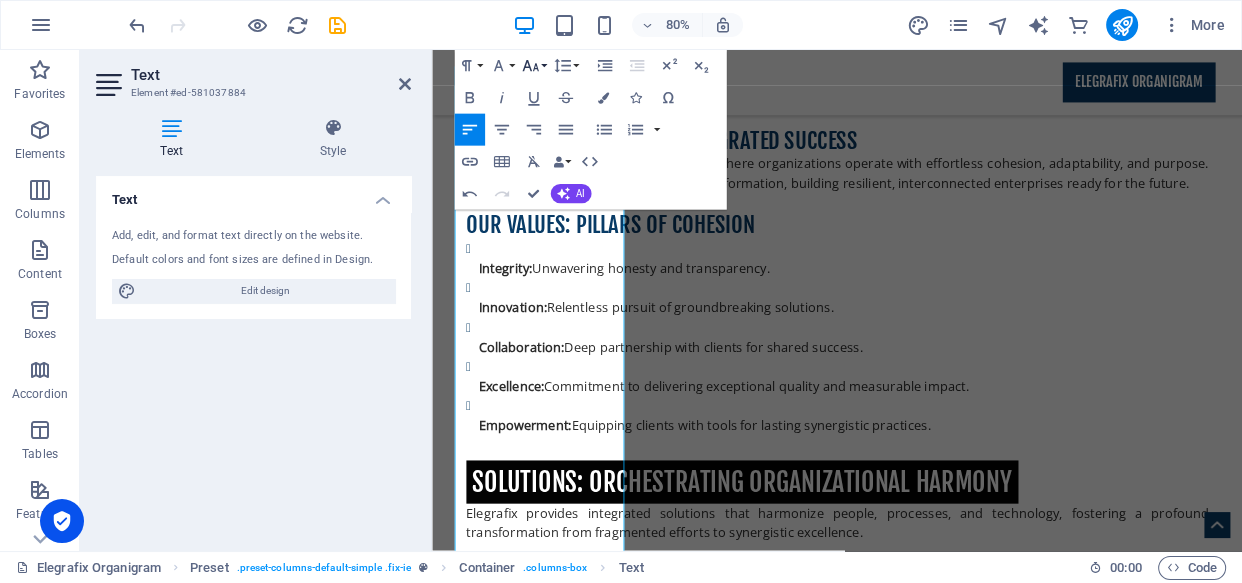 click on "Font Size" at bounding box center [533, 66] 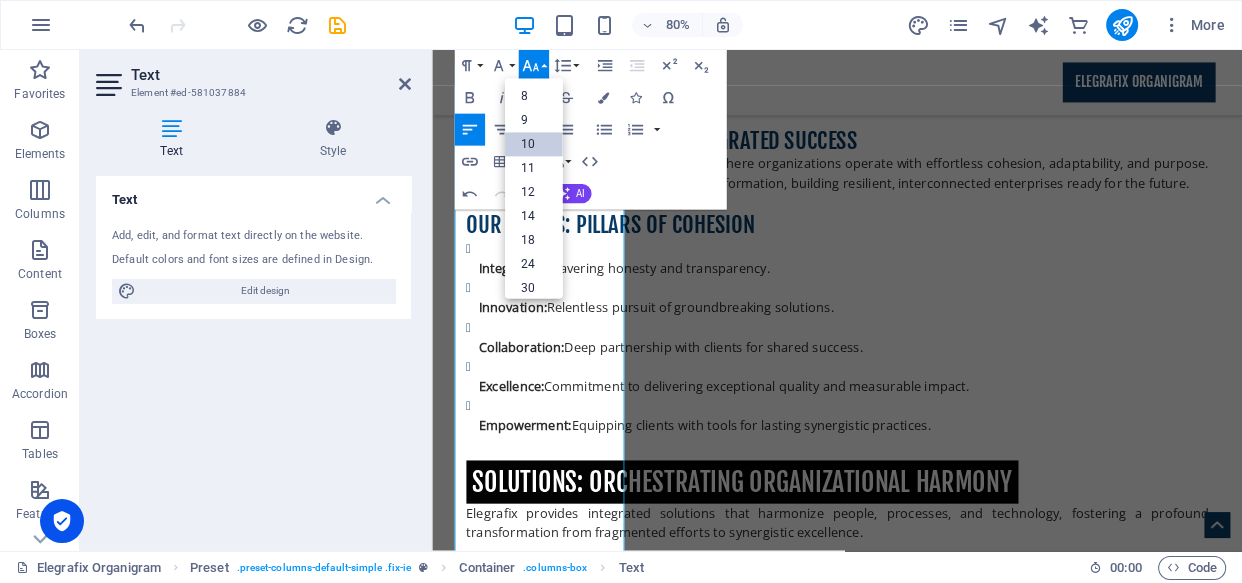 scroll, scrollTop: 82, scrollLeft: 0, axis: vertical 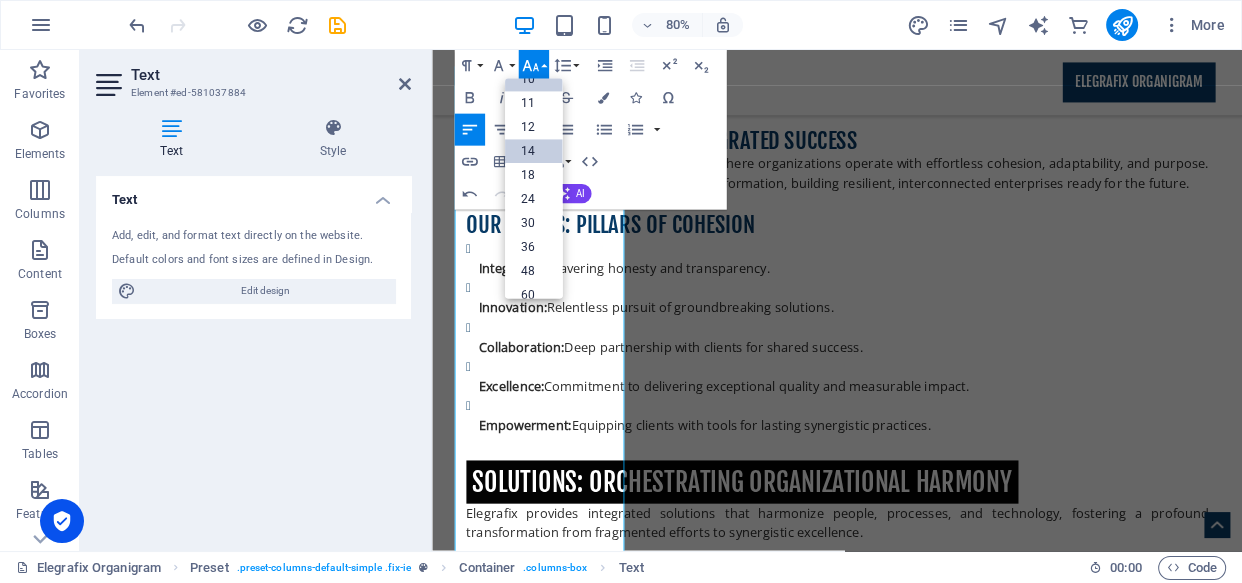 click on "14" at bounding box center (534, 152) 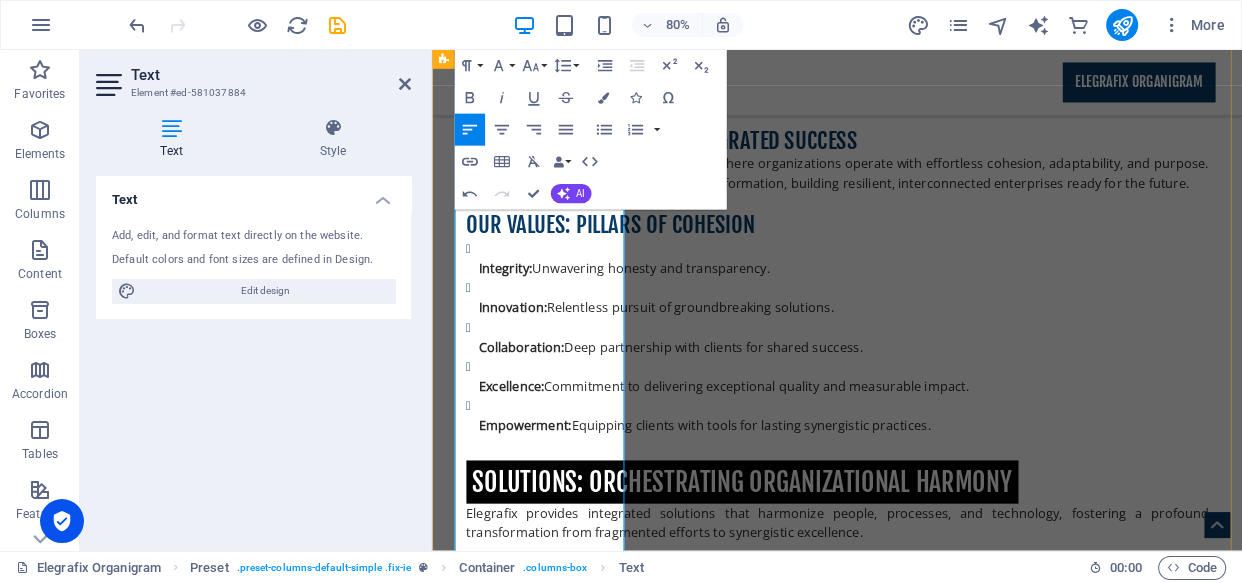 click on "Strategic Organizational Alignment:  Unify vision and goals across all levels, ensuring cohesive direction." at bounding box center [928, 4669] 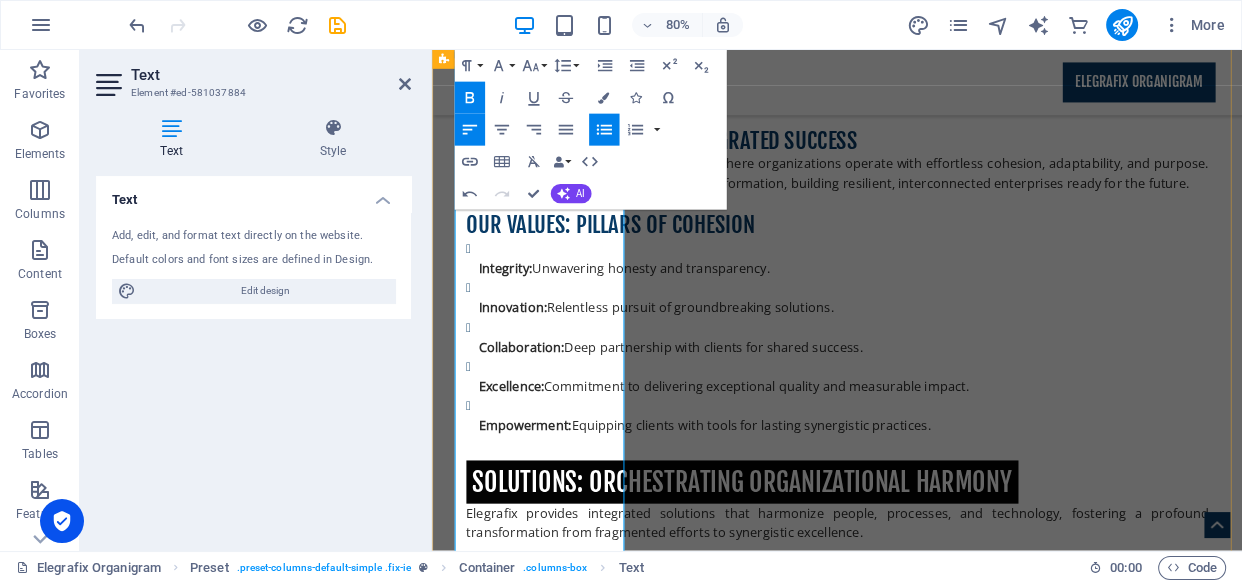 click on "C ore Service Offerings" at bounding box center [920, 4629] 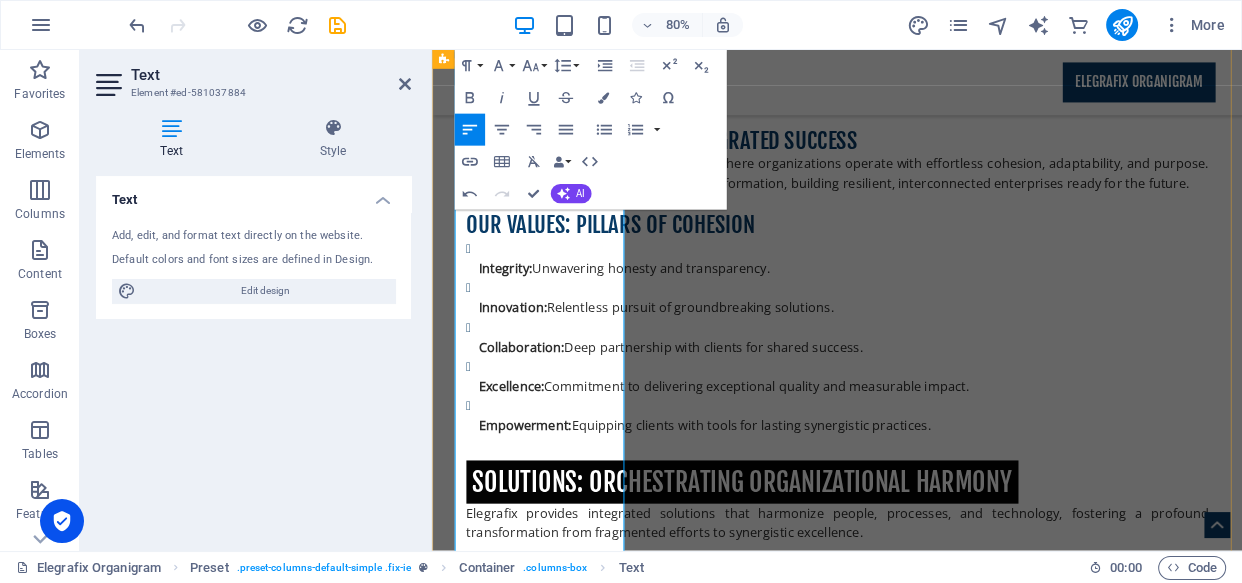 click on "Advanced Process Optimization & Automation:  Streamline workflows and automate tasks to boost efficiency." at bounding box center [928, 4718] 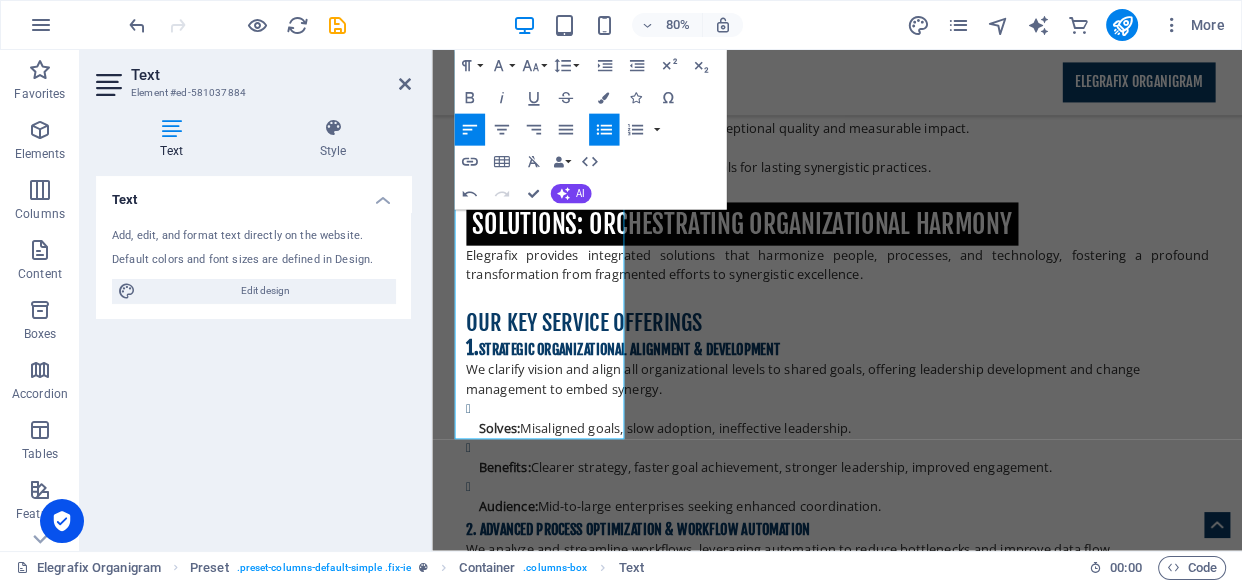 scroll, scrollTop: 3657, scrollLeft: 0, axis: vertical 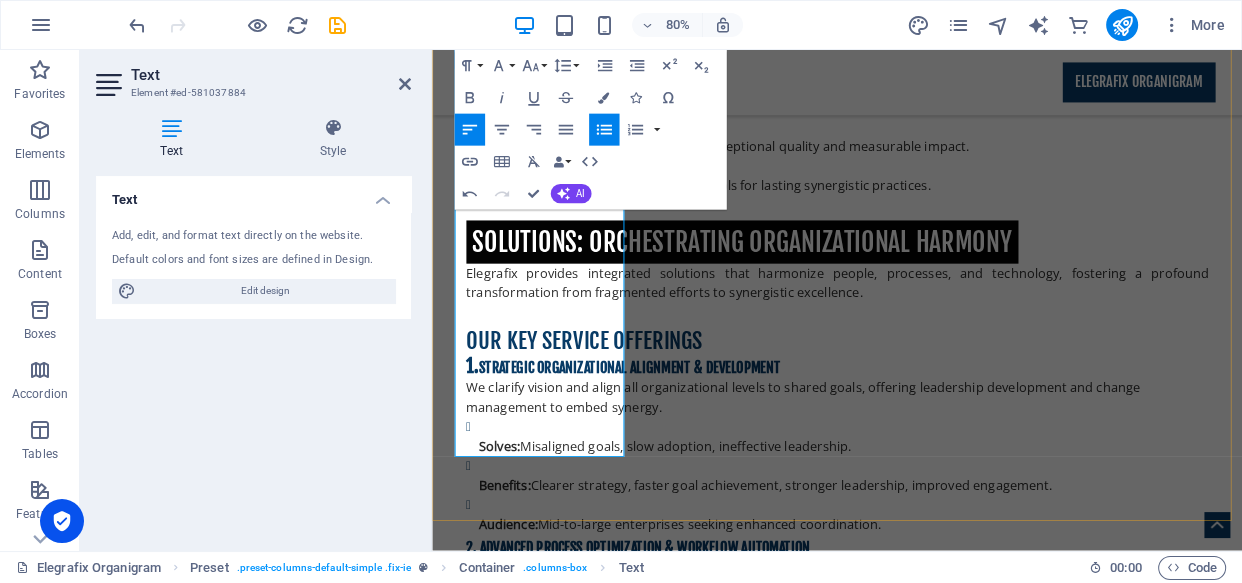 click on "Integrated Technology Solutions:  Implement cohesive IT systems for seamless data flow and decision-making." at bounding box center [928, 4479] 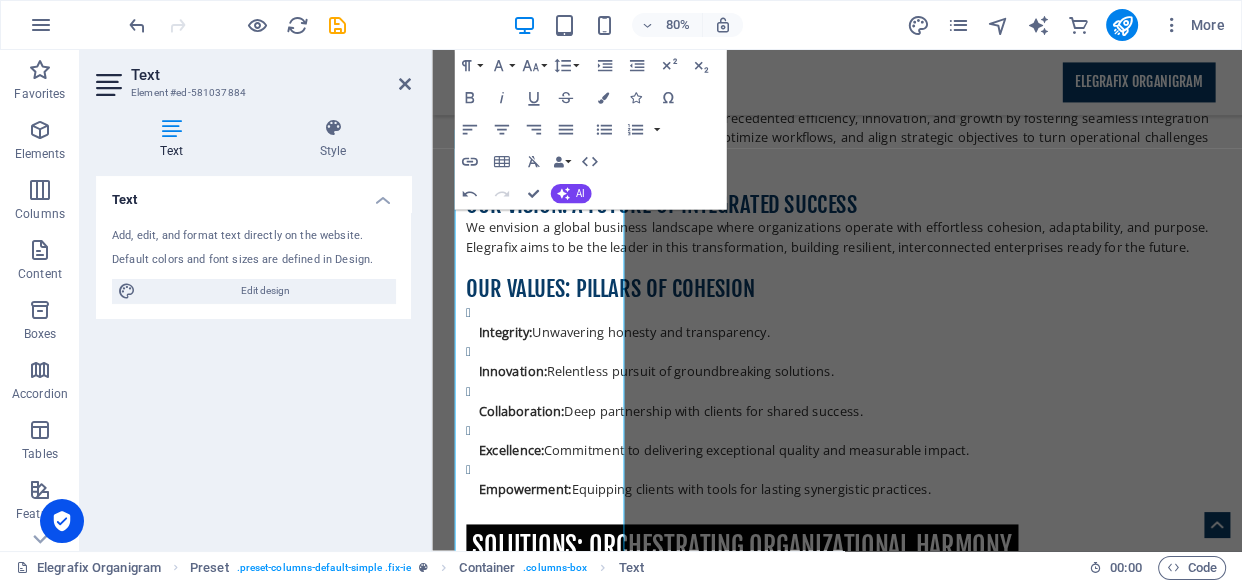 scroll, scrollTop: 3510, scrollLeft: 0, axis: vertical 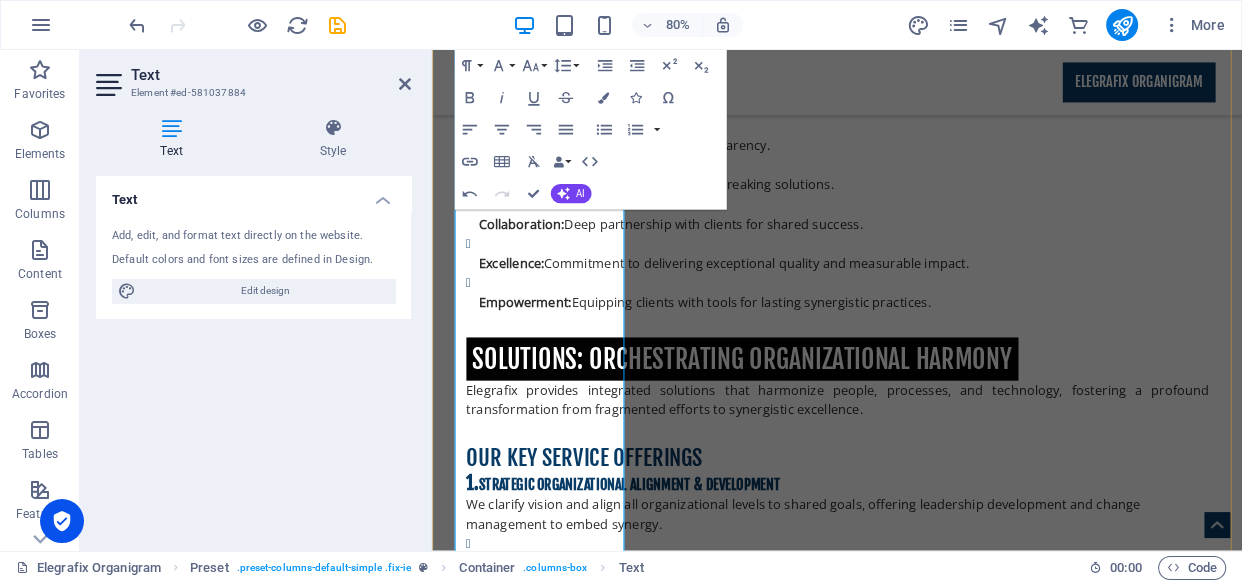 drag, startPoint x: 504, startPoint y: 447, endPoint x: 495, endPoint y: 382, distance: 65.62012 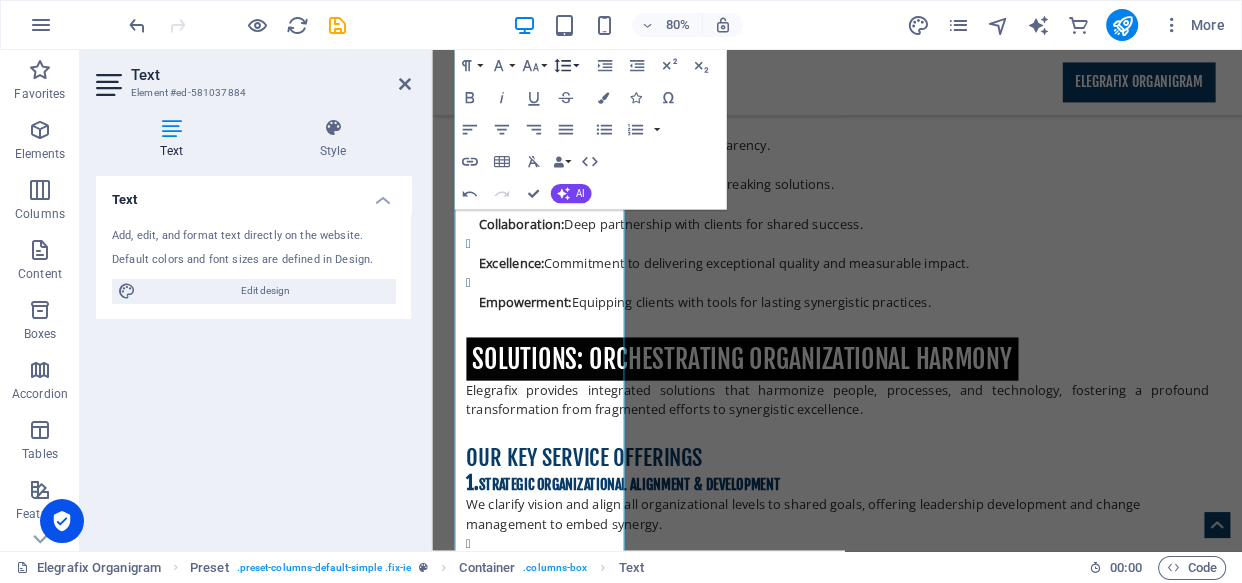 click on "Line Height" at bounding box center (565, 66) 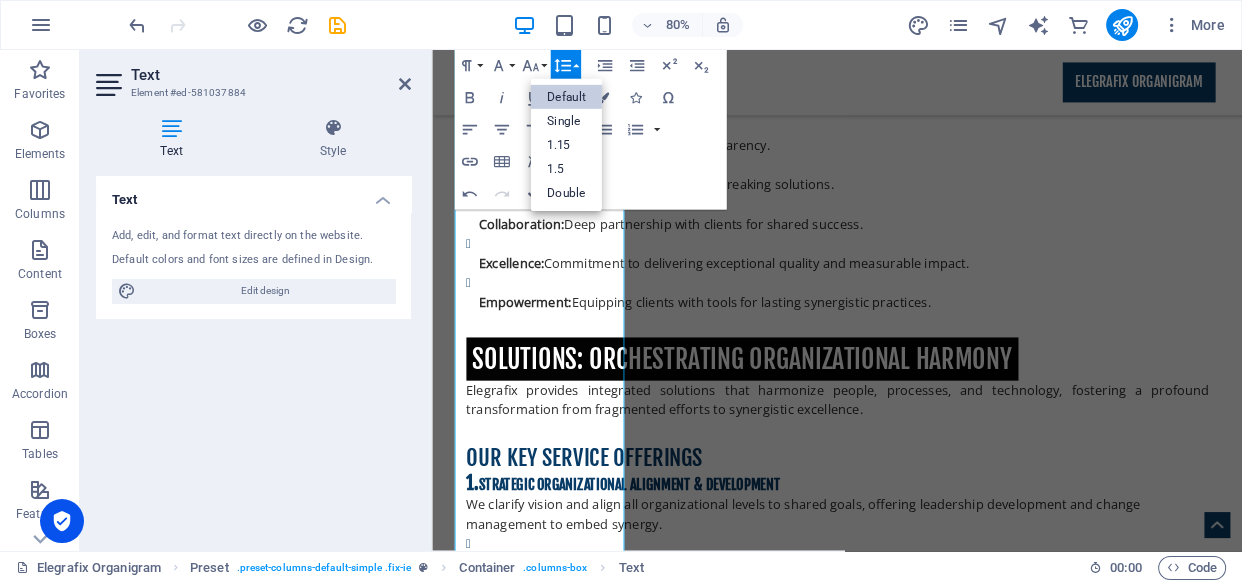 scroll, scrollTop: 0, scrollLeft: 0, axis: both 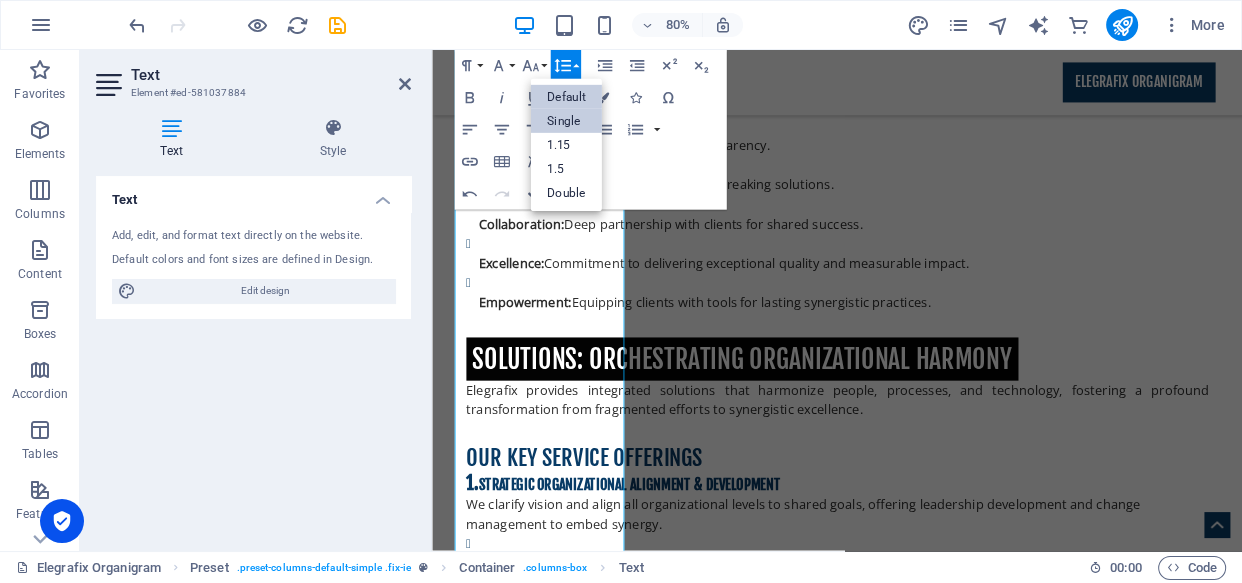 click on "Single" at bounding box center (566, 121) 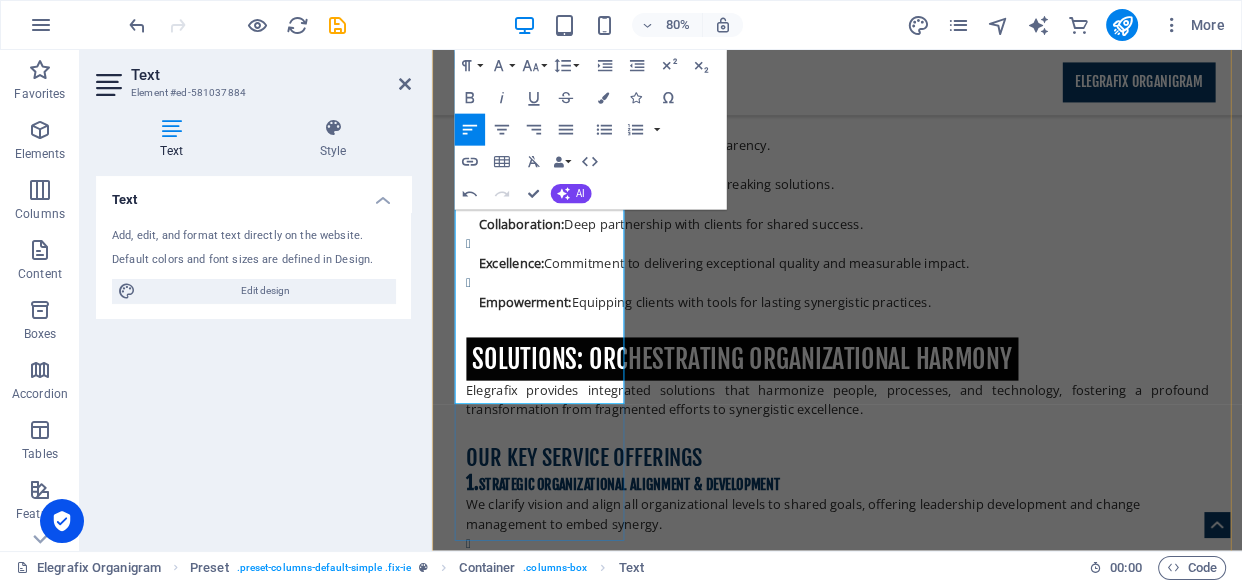 click on "Integrated Technology Solutions:  Implement cohesive IT systems for seamless data flow and decision-making." at bounding box center (928, 4585) 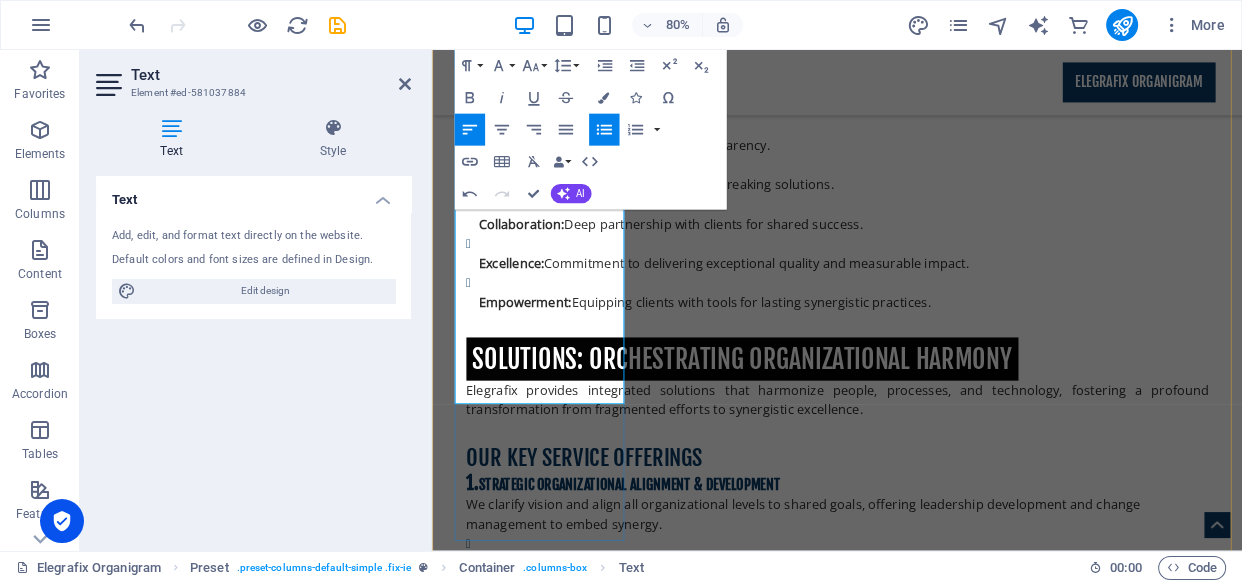 click on "Integrated Technology Solutions:  Implement cohesive IT systems for seamless data flow and decision-making." at bounding box center (928, 4585) 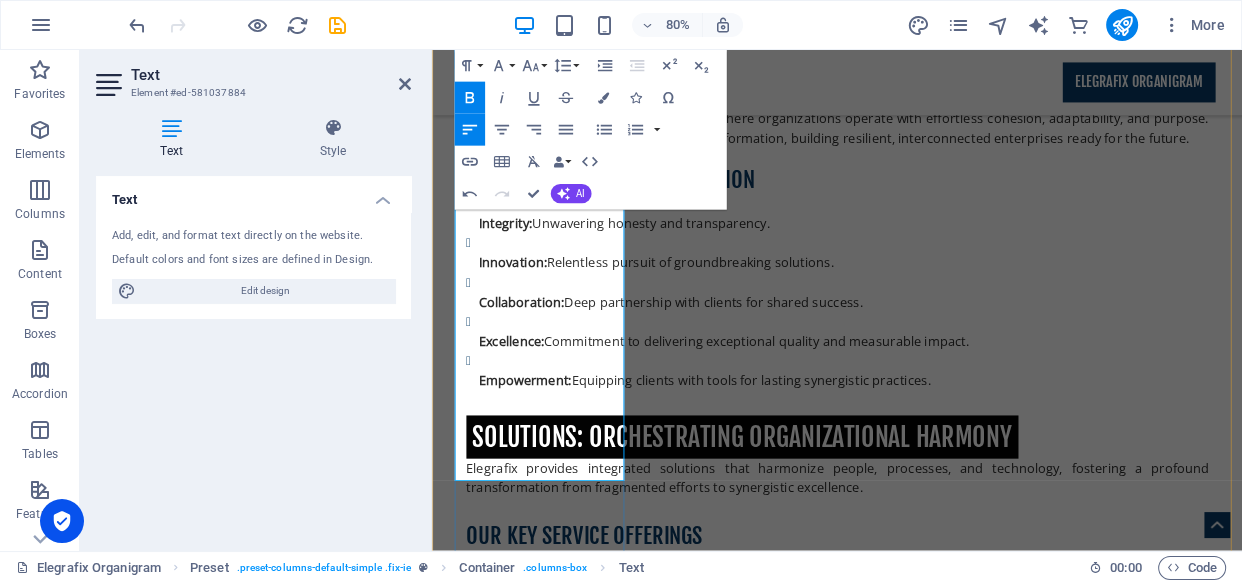 scroll, scrollTop: 3397, scrollLeft: 0, axis: vertical 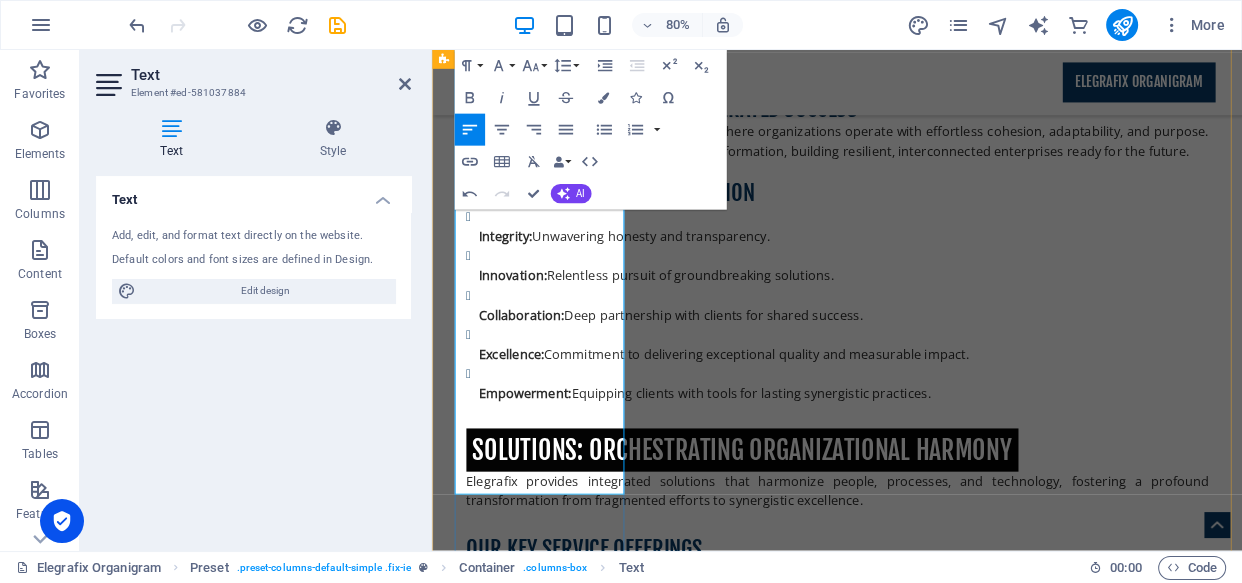 click on "Advanced Process Optimization & Automation:  Streamline workflows and automate tasks to boost efficiency." at bounding box center [928, 4657] 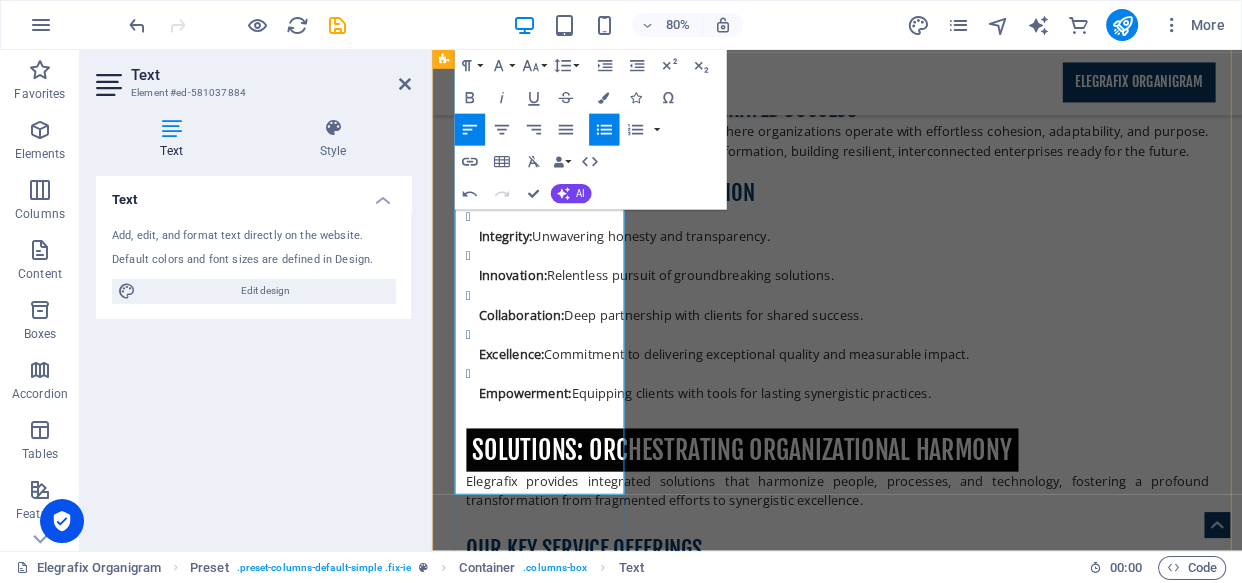 click on "Advanced Process Optimization & Automation:  Streamline workflows and automate tasks to boost efficiency." at bounding box center [928, 4657] 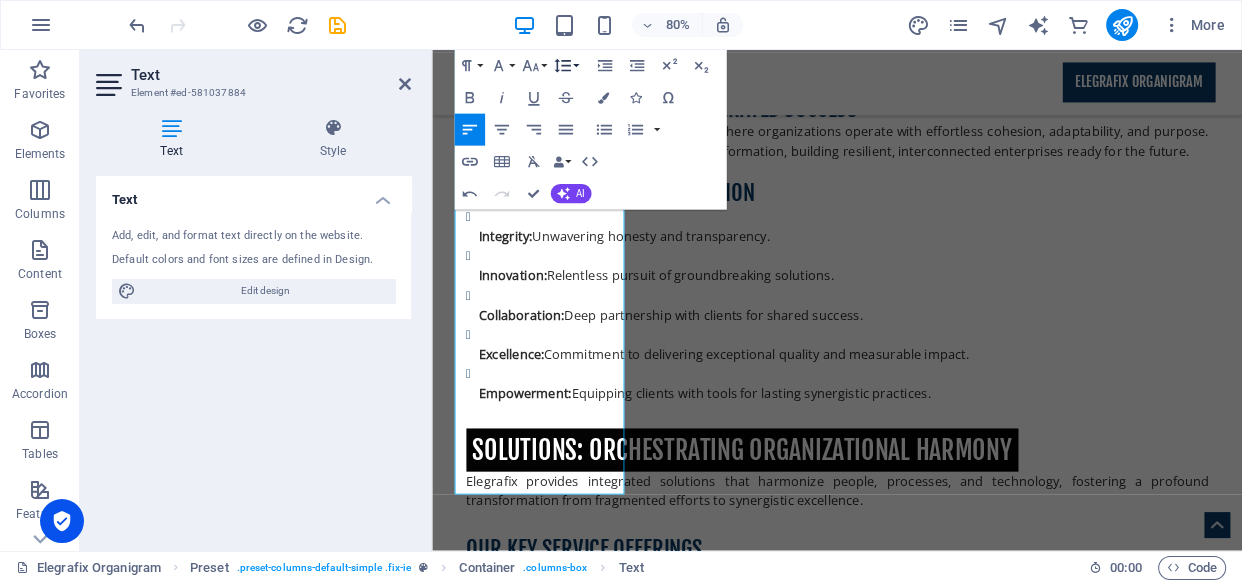 click on "Line Height" at bounding box center (565, 66) 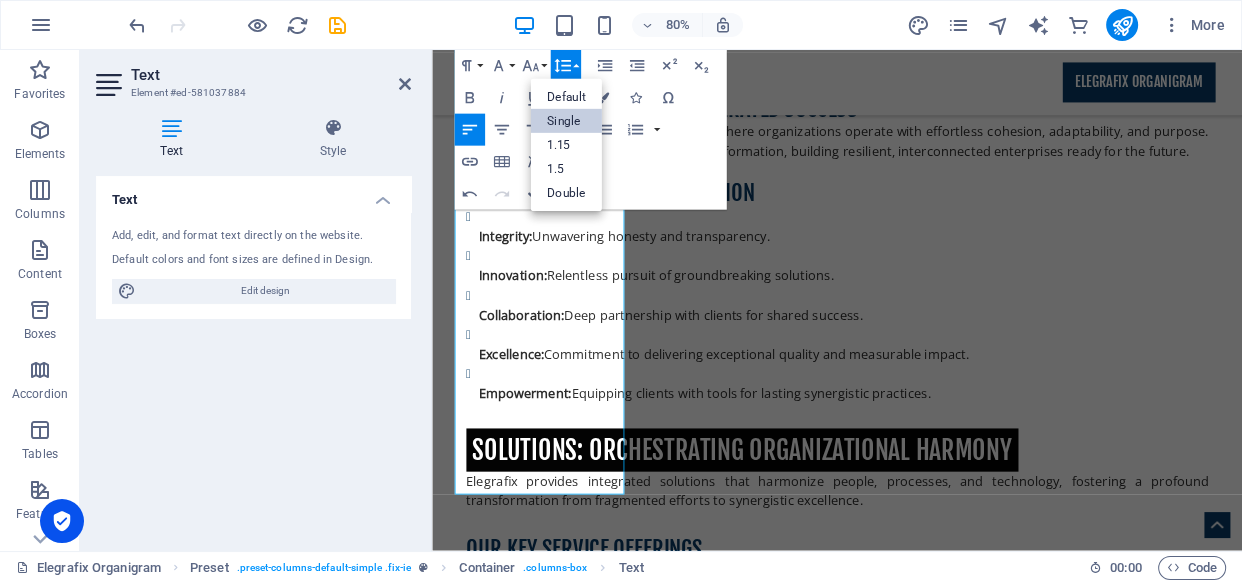 scroll, scrollTop: 0, scrollLeft: 0, axis: both 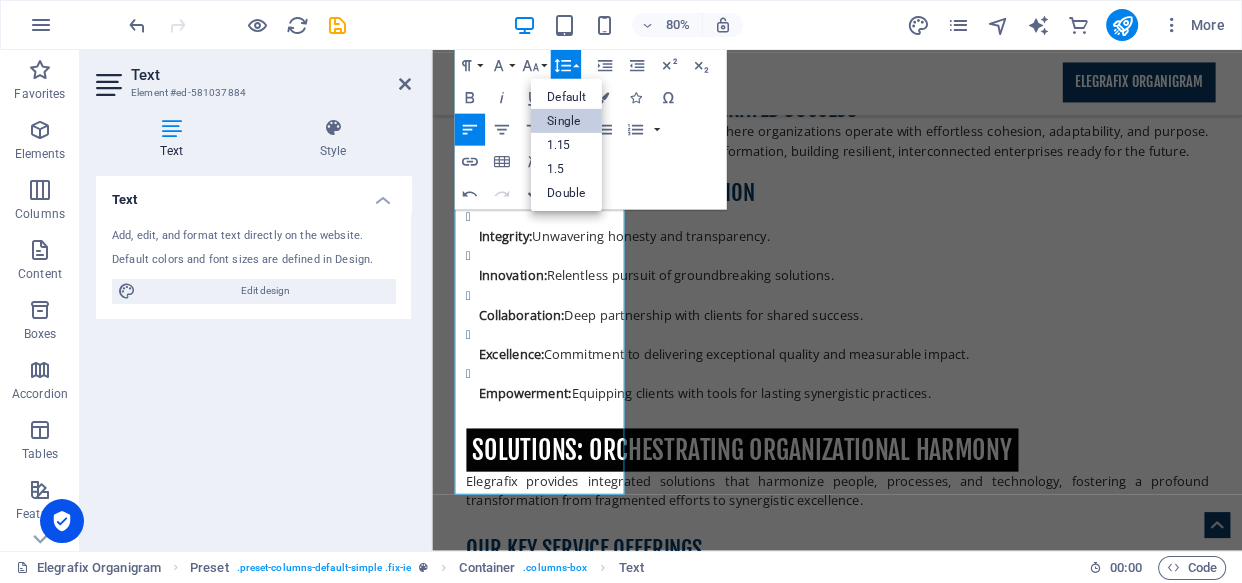 click on "Single" at bounding box center [566, 121] 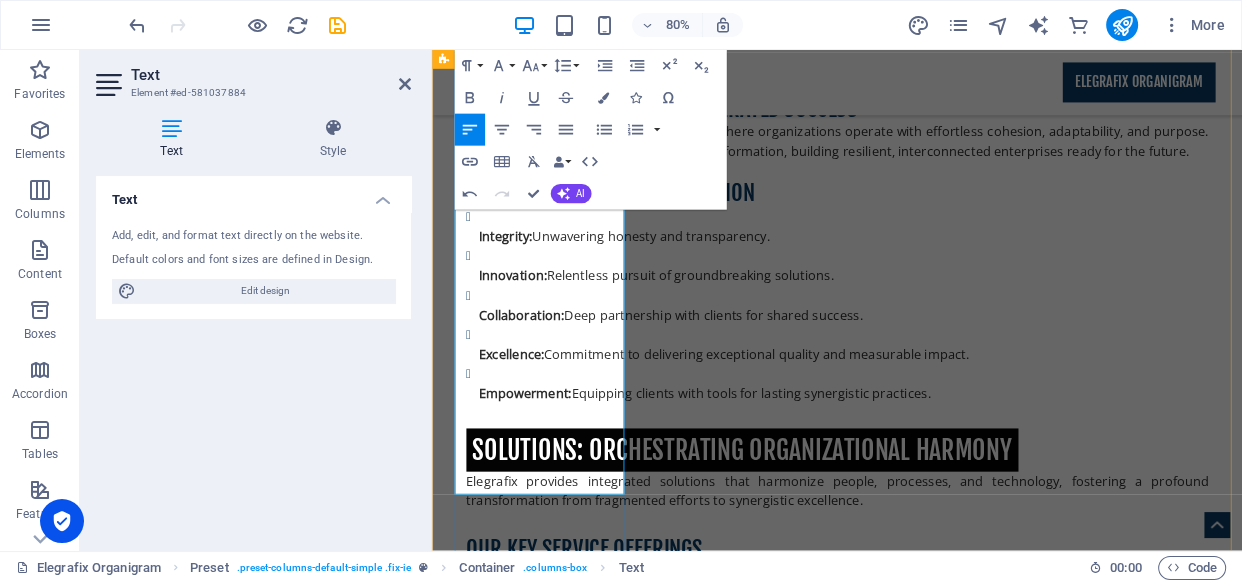 click on "Advanced Process Optimization & Automation:  Streamline workflows and automate tasks to boost efficiency." at bounding box center [928, 4657] 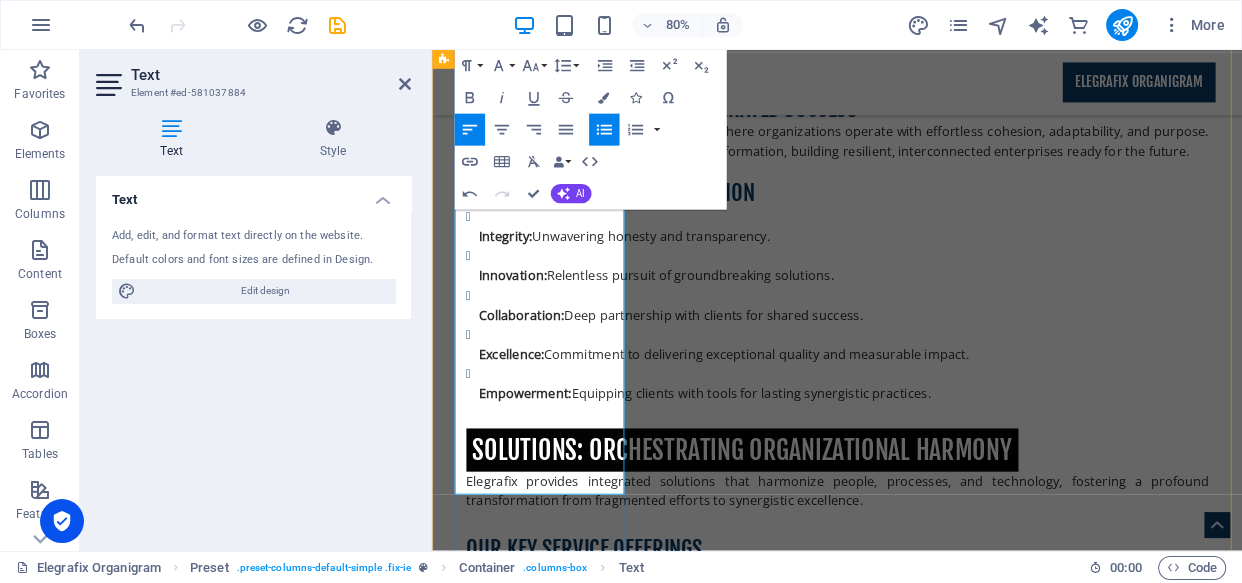 click on "Advanced Process Optimization & Automation:  Streamline workflows and automate tasks to boost efficiency." at bounding box center [928, 4657] 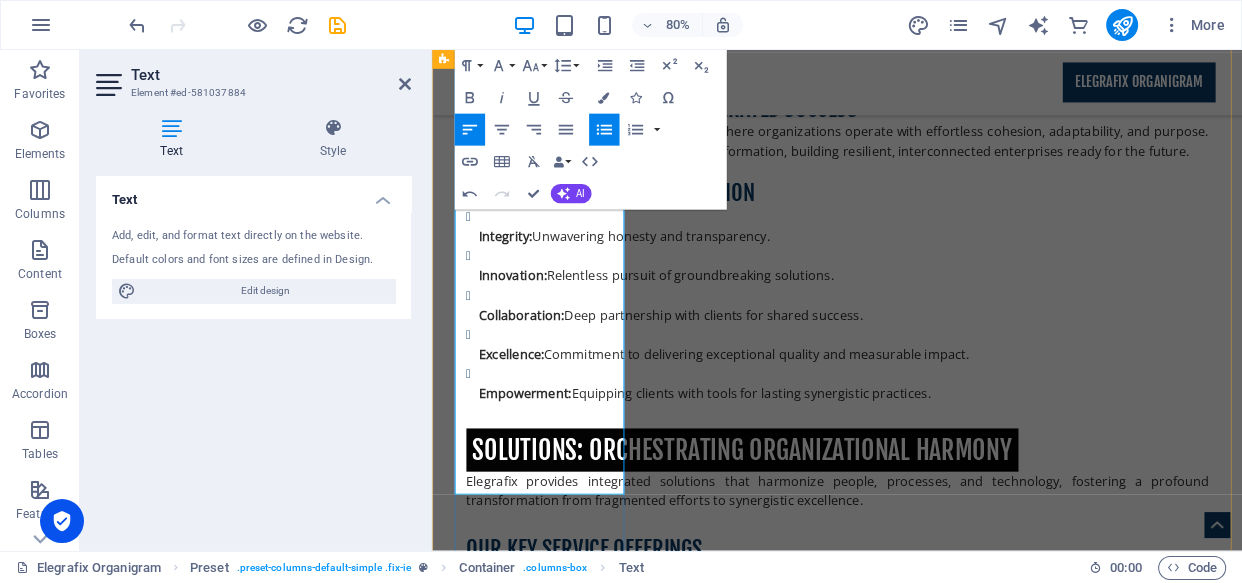 click on "Integrated Technology Solutions:  Implement cohesive IT systems for seamless data flow and decision-making." at bounding box center (928, 4698) 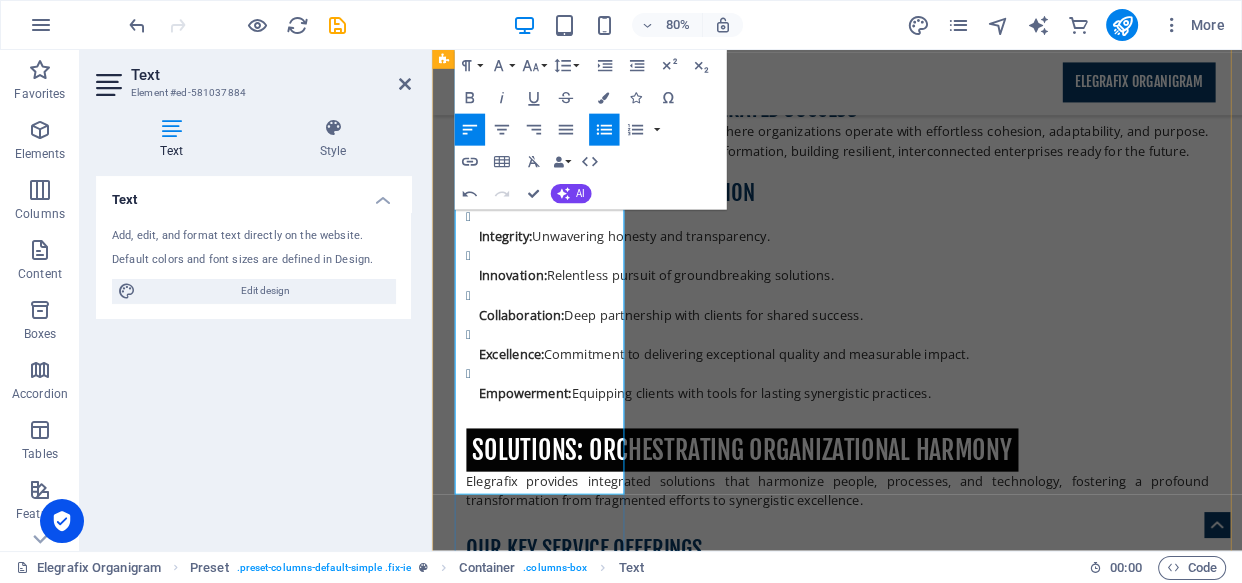 click on "Integrated Technology Solutions:  Implement cohesive IT systems for seamless data flow and decision-making." at bounding box center (928, 4685) 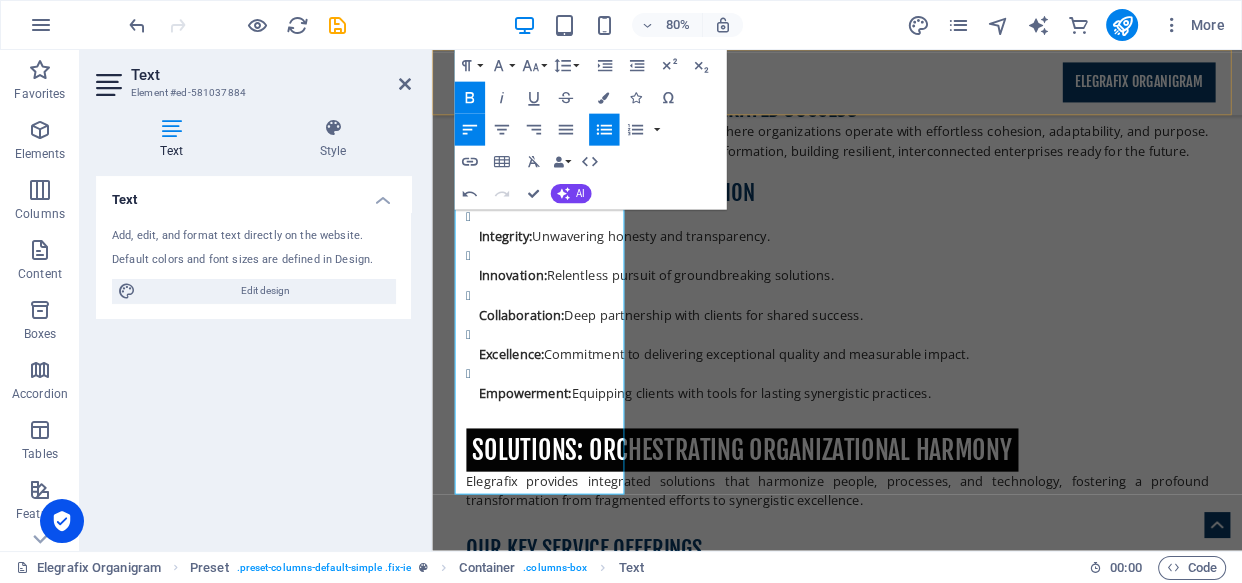 click on "Elegrafix Organigram" at bounding box center (938, 91) 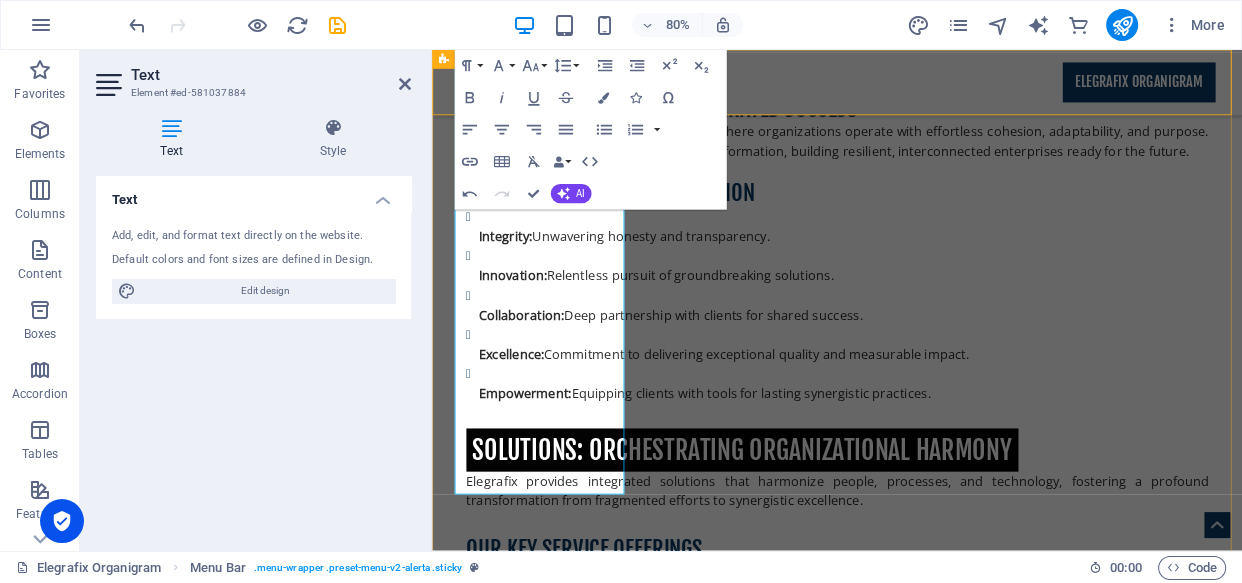 scroll, scrollTop: 3349, scrollLeft: 0, axis: vertical 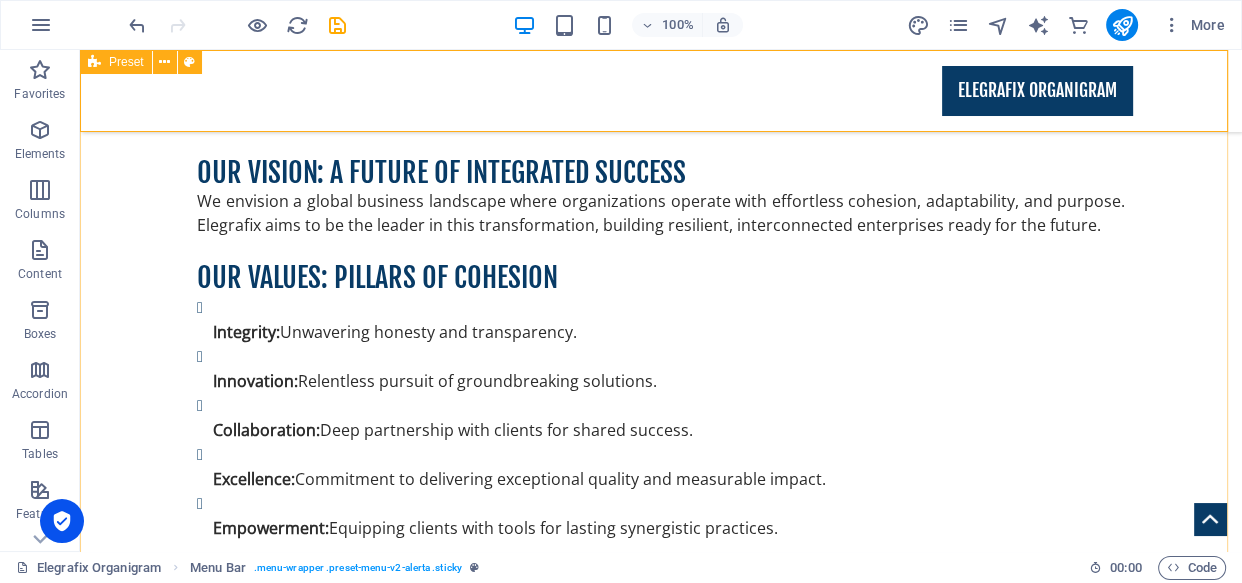 click on "SOLUTIONS Elegrafix provides integrated solutions that fuse  people, processes, and technology  for true organizational synergy, delivering measurable benefits globally. C ore Service Offerings Strategic Organizational Alignment:  Unify vision and goals across all levels, ensuring cohesive direction. Advanced Process Optimization & Automation:  Streamline workflows and automate tasks to boost efficiency. Integrated Technology Solutions:  Implement cohesive IT systems for seamless data flow and decision-making. Human Capital Integration:  Foster highly collaborative and productive workforces. Consulting Lorem ipsum dolor sit amet, consetetur sadipscing elitr, sed diam nonumy eirmod tempor invidunt ut labore et dolore magna aliquyam erat, sed diam voluptua.  INNOVATIONS Elegrafix redefines synergy through  innovation-driven solutions . Our USP:  The  Integrated Synergy Framework (ISF) R&D Focus:  Continuous investment in  AI-driven analytics  and our  Synergy Metrics Dashboard (SMD) Future Outlook: LEADERSHIP" at bounding box center [661, 4733] 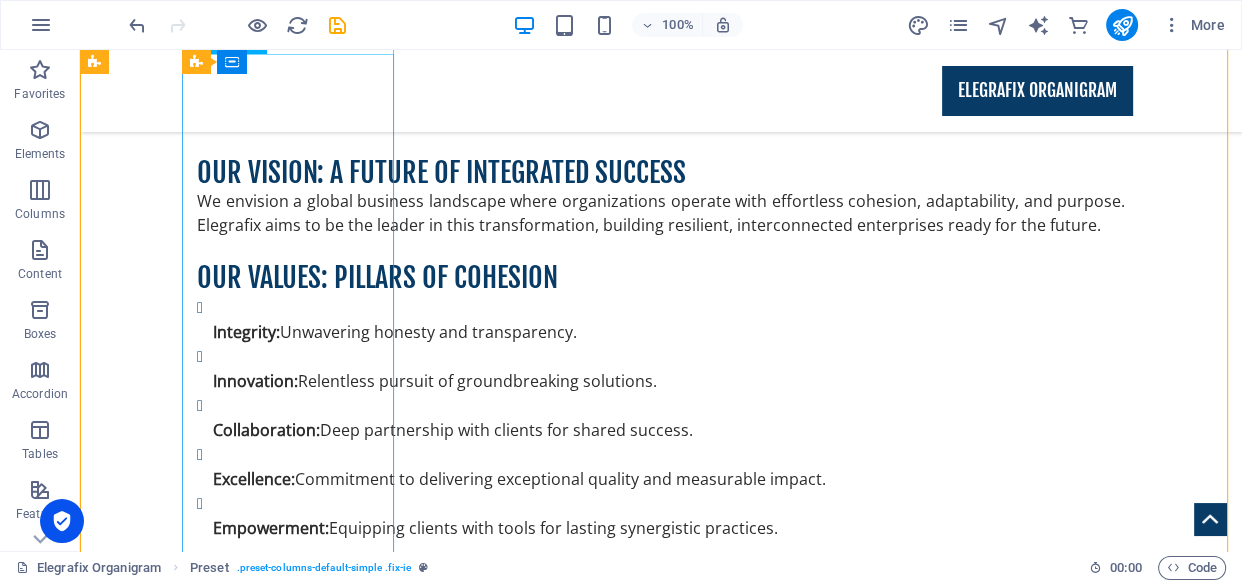 click on "Elegrafix provides integrated solutions that fuse  people, processes, and technology  for true organizational synergy, delivering measurable benefits globally. C ore Service Offerings Strategic Organizational Alignment:  Unify vision and goals across all levels, ensuring cohesive direction. Advanced Process Optimization & Automation:  Streamline workflows and automate tasks to boost efficiency. Integrated Technology Solutions:  Implement cohesive IT systems for seamless data flow and decision-making. Human Capital Integration:  Foster highly collaborative and productive workforces." at bounding box center (568, 4507) 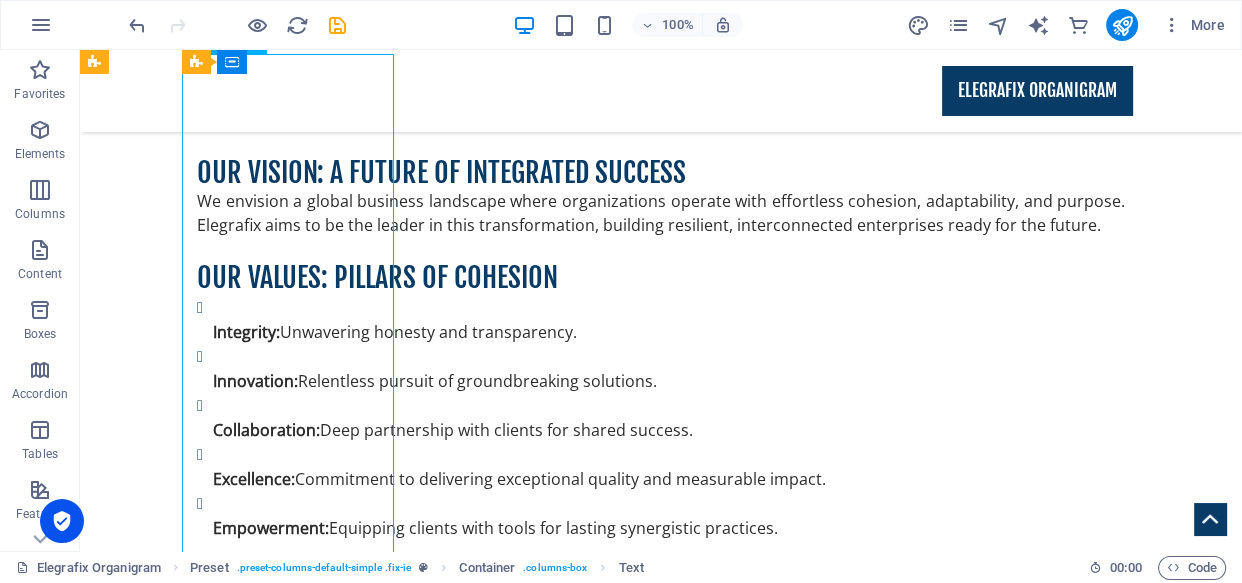 click on "Elegrafix provides integrated solutions that fuse  people, processes, and technology  for true organizational synergy, delivering measurable benefits globally. C ore Service Offerings Strategic Organizational Alignment:  Unify vision and goals across all levels, ensuring cohesive direction. Advanced Process Optimization & Automation:  Streamline workflows and automate tasks to boost efficiency. Integrated Technology Solutions:  Implement cohesive IT systems for seamless data flow and decision-making. Human Capital Integration:  Foster highly collaborative and productive workforces." at bounding box center [568, 4507] 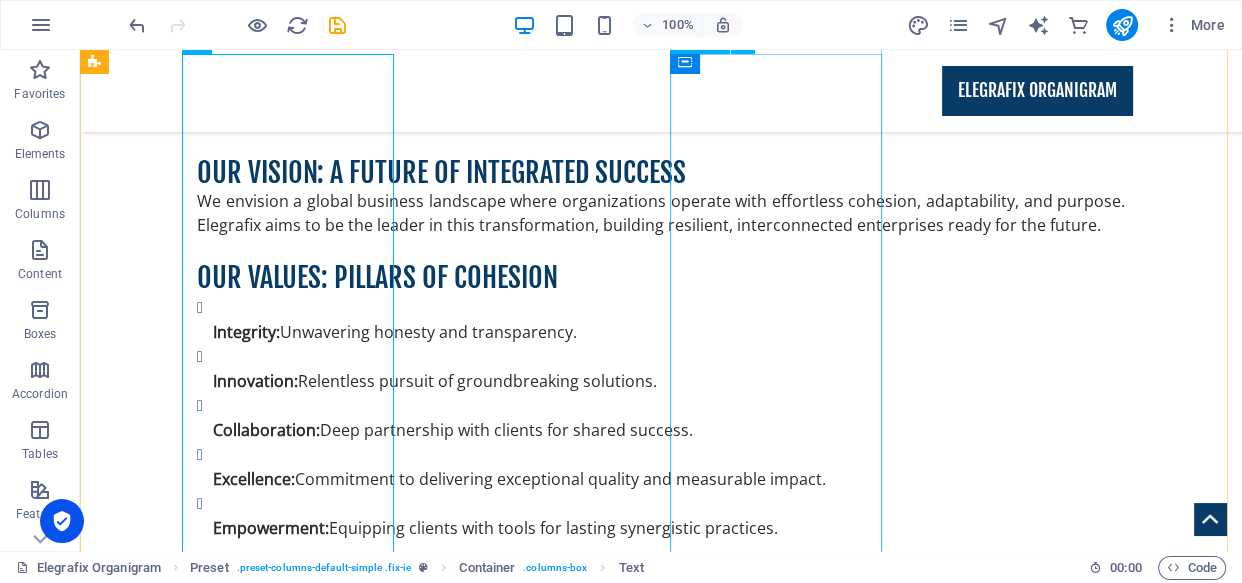 click on "Elegrafix redefines synergy through  innovation-driven solutions . Our USP:  The  Integrated Synergy Framework (ISF)  – a proprietary, holistic methodology that diagnoses and integrates people, processes, and technology for seamless organizational harmony. R&D Focus:  Continuous investment in  AI-driven analytics  and our  Synergy Metrics Dashboard (SMD)  to provide predictive insights and quantifiable collaboration metrics. Future Outlook:  We're preparing clients for future demands with  AI-powered tools, hyper-automation, and immersive environments , ensuring they remain leaders in an increasingly interconnected world." at bounding box center (568, 4891) 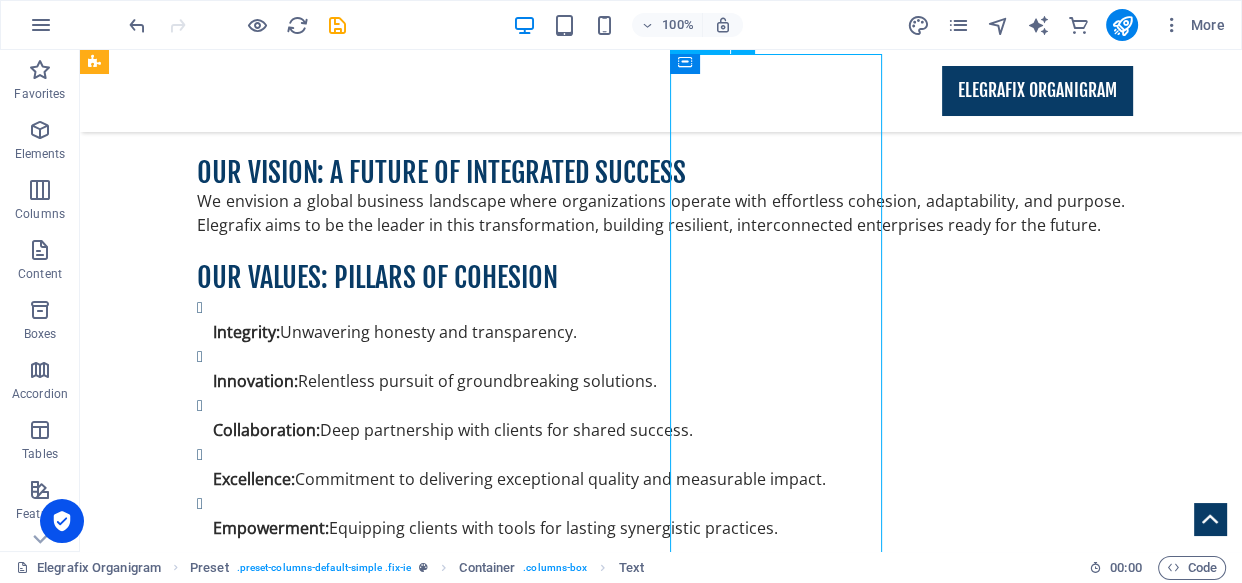 click on "Elegrafix redefines synergy through  innovation-driven solutions . Our USP:  The  Integrated Synergy Framework (ISF)  – a proprietary, holistic methodology that diagnoses and integrates people, processes, and technology for seamless organizational harmony. R&D Focus:  Continuous investment in  AI-driven analytics  and our  Synergy Metrics Dashboard (SMD)  to provide predictive insights and quantifiable collaboration metrics. Future Outlook:  We're preparing clients for future demands with  AI-powered tools, hyper-automation, and immersive environments , ensuring they remain leaders in an increasingly interconnected world." at bounding box center (568, 4891) 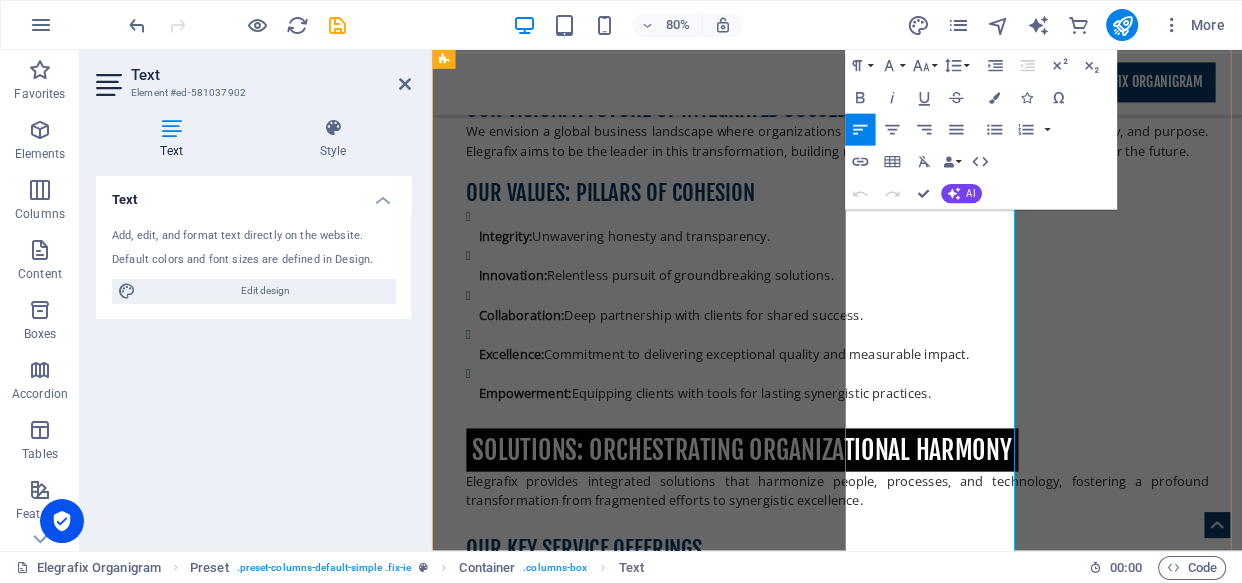 click on "R&D Focus:  Continuous investment in  AI-driven analytics  and our  Synergy Metrics Dashboard (SMD)  to provide predictive insights and quantifiable collaboration metrics." at bounding box center (928, 5040) 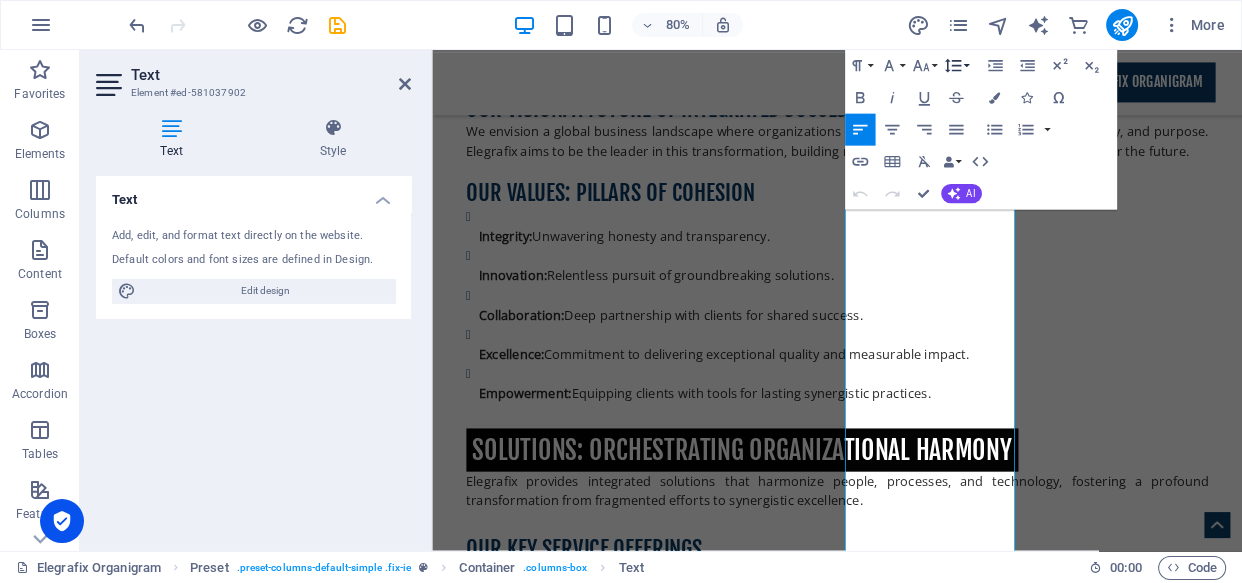 click on "Line Height" at bounding box center (955, 66) 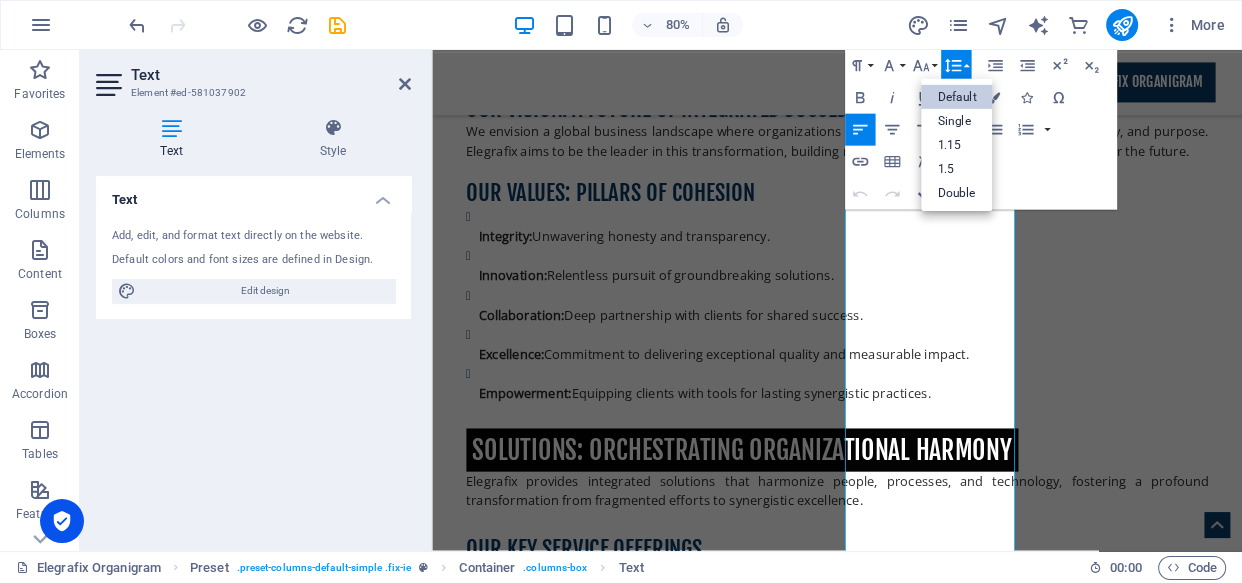 scroll, scrollTop: 0, scrollLeft: 0, axis: both 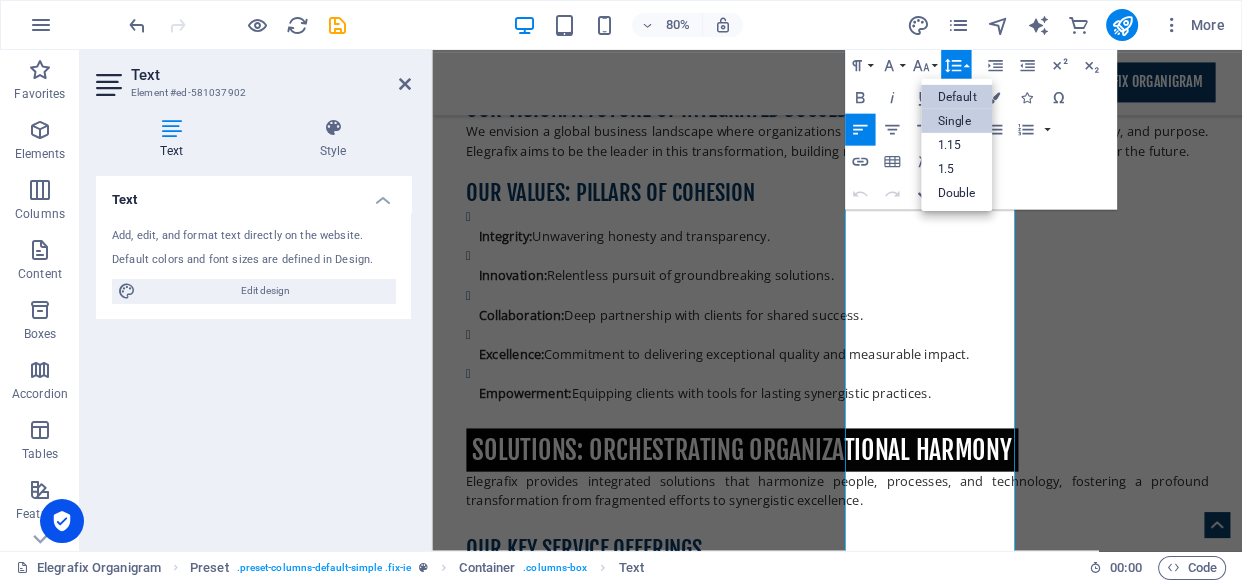click on "Single" at bounding box center (956, 121) 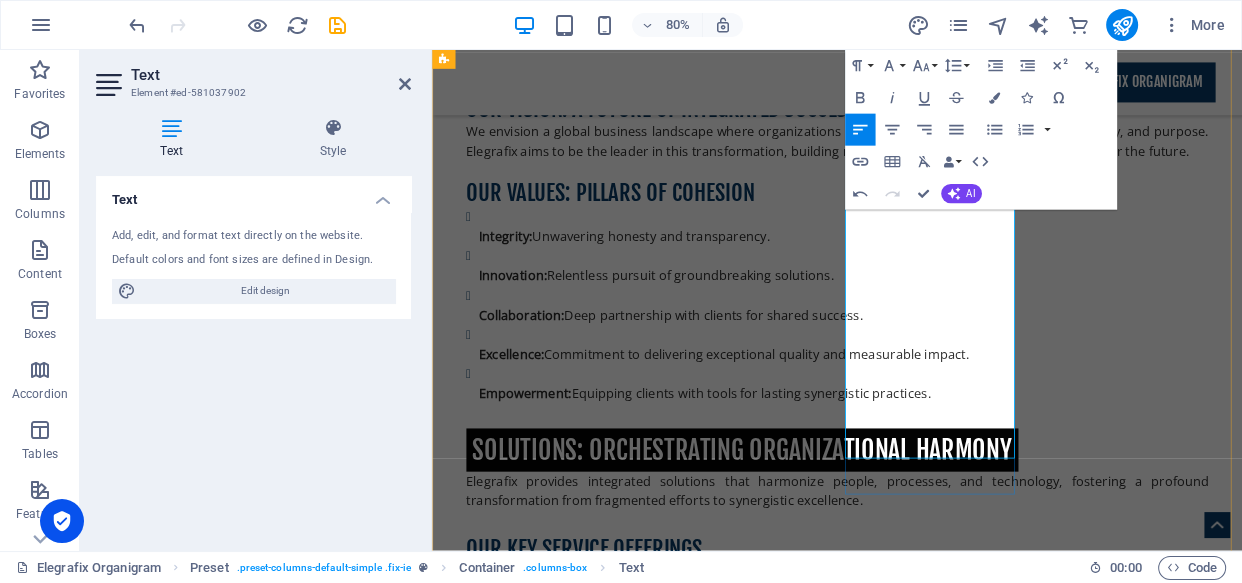click on "R&D Focus:  Continuous investment in  AI-driven analytics  and our  Synergy Metrics Dashboard (SMD)  to provide predictive insights and quantifiable collaboration metrics." at bounding box center (928, 5008) 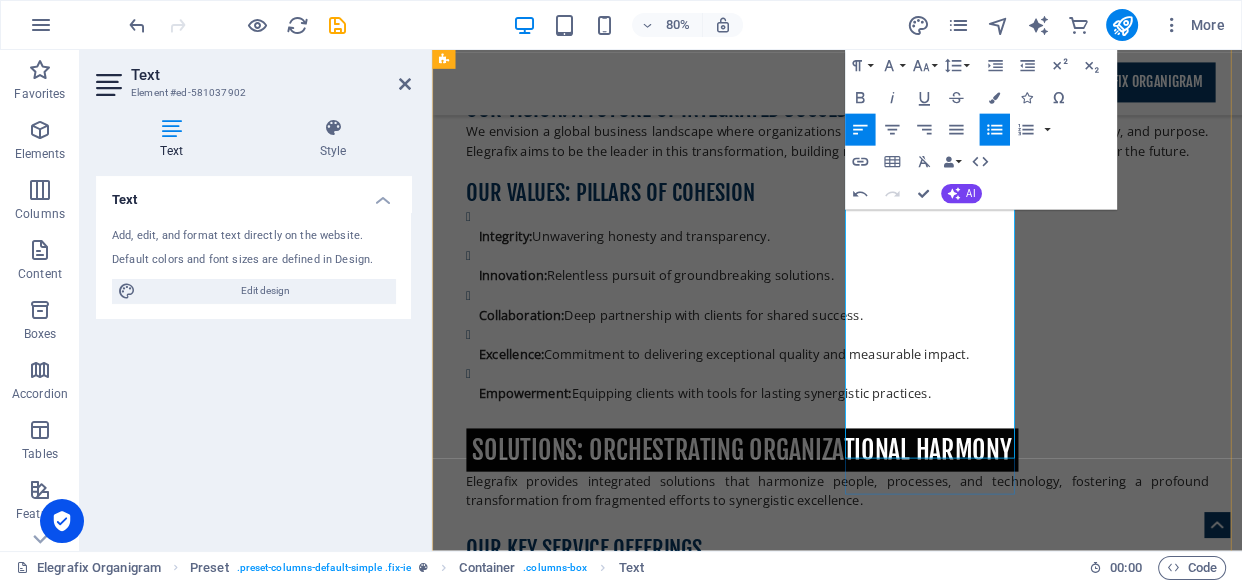 click on "Future Outlook:  We're preparing clients for future demands with  AI-powered tools, hyper-automation, and immersive environments , ensuring they remain leaders in an increasingly interconnected world." at bounding box center (928, 5052) 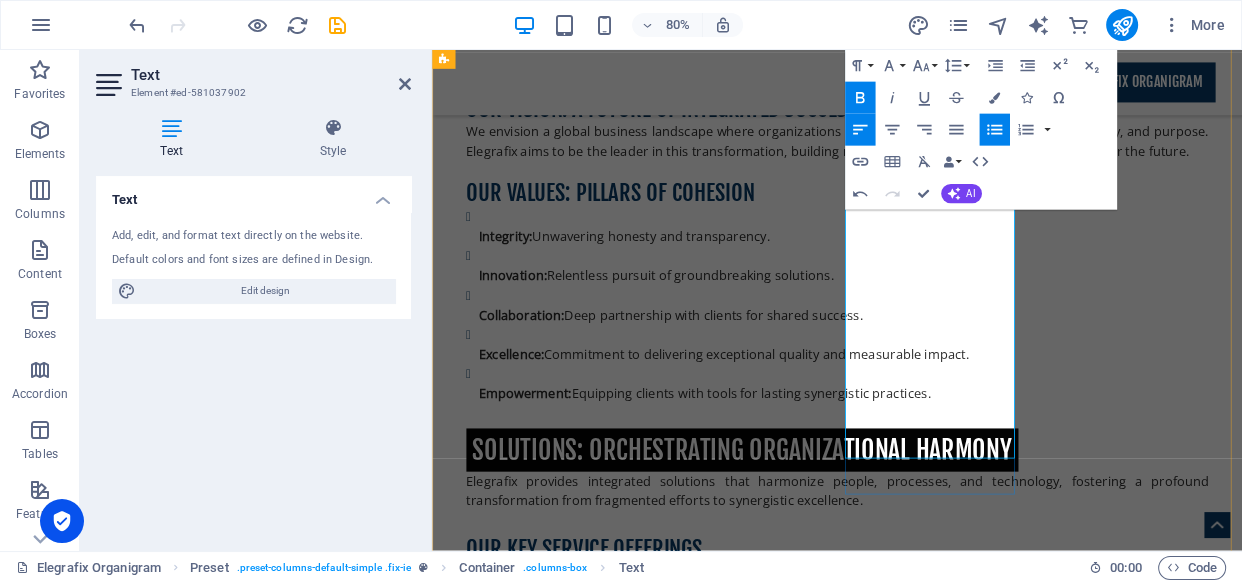 click on "Future Outlook:  We're preparing clients for future demands with  AI-powered tools, hyper-automation, and immersive environments , ensuring they remain leaders in an increasingly interconnected world." at bounding box center (928, 5052) 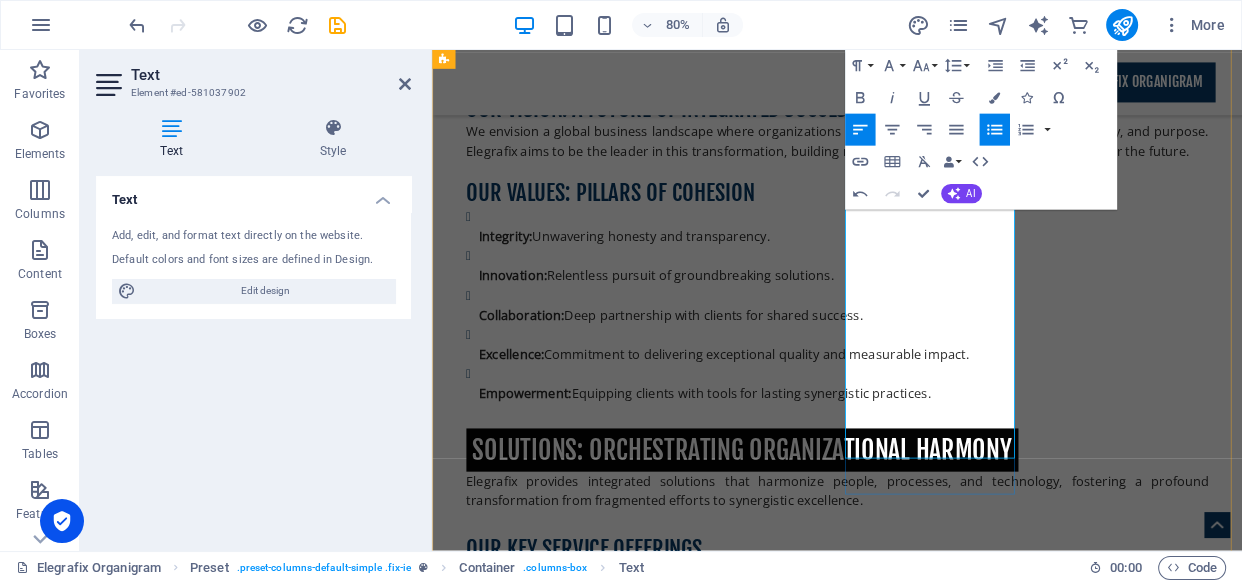 click on "Future Outlook:  We're preparing clients for future demands with  AI-powered tools, hyper-automation, and immersive environments , ensuring they remain leaders in an increasingly interconnected world." at bounding box center (928, 5065) 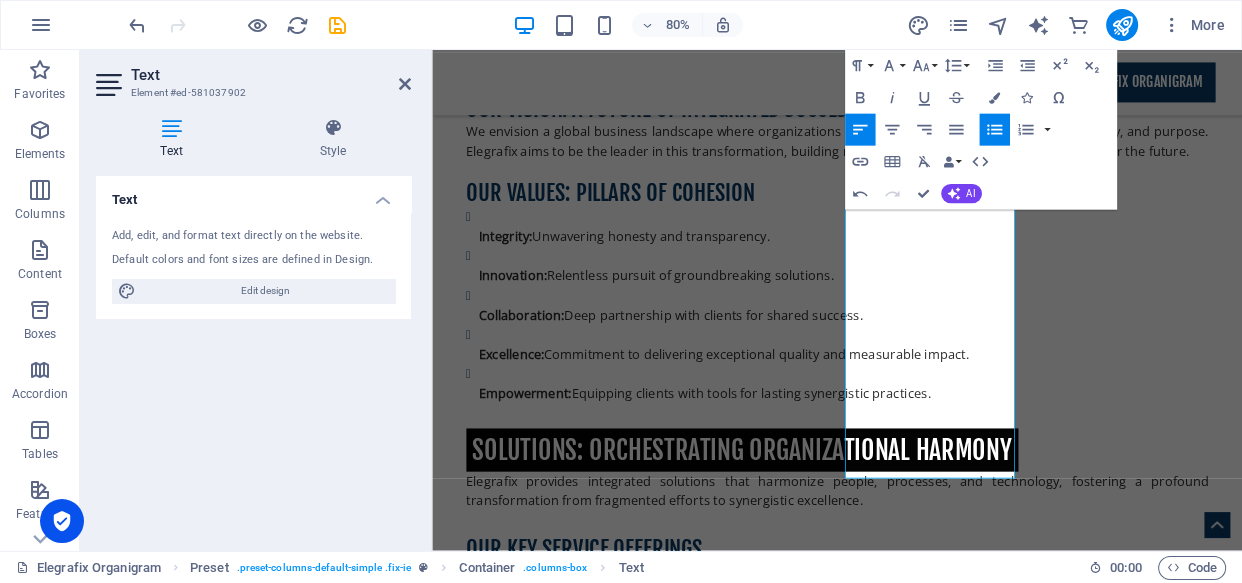 click on "Paragraph Format Normal Heading 1 Heading 2 Heading 3 Heading 4 Heading 5 Heading 6 Code Font Family Arial Georgia Impact Tahoma Times New Roman Verdana Fjalla One Open Sans Font Size 8 9 10 11 12 14 18 24 30 36 48 60 72 96 Line Height Default Single 1.15 1.5 Double" at bounding box center (907, 66) 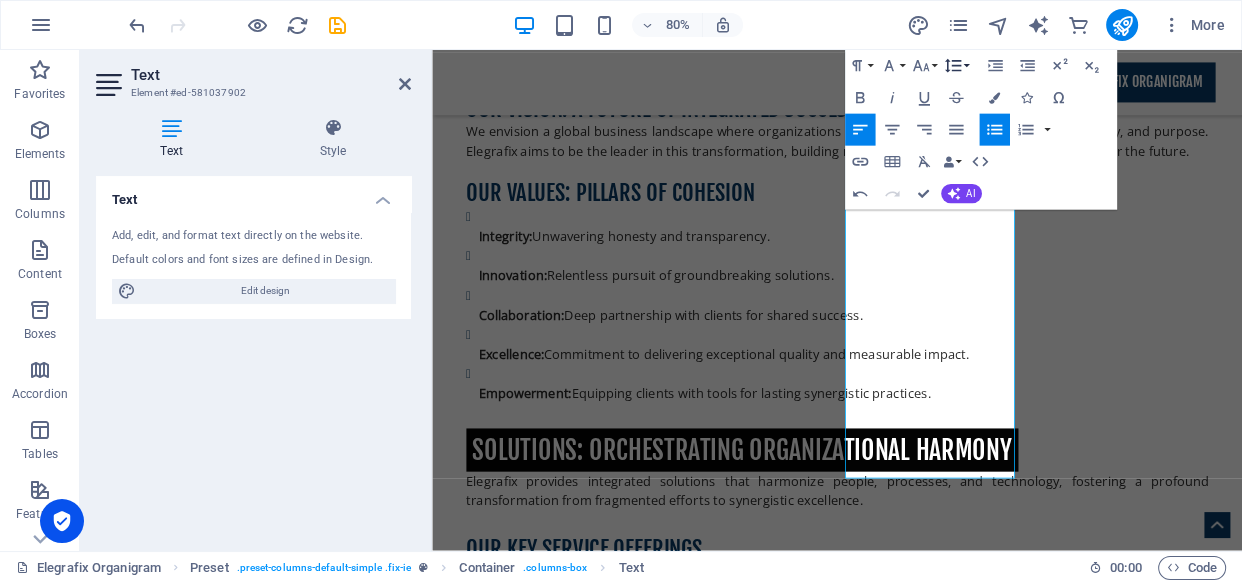 click on "Line Height" at bounding box center [955, 66] 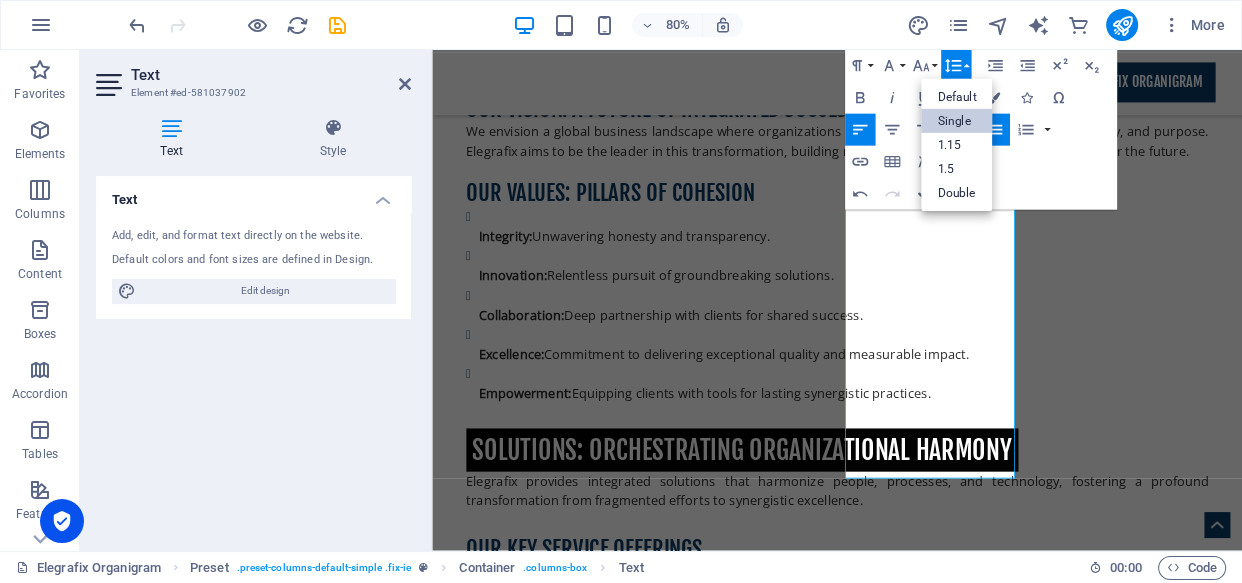 scroll, scrollTop: 0, scrollLeft: 0, axis: both 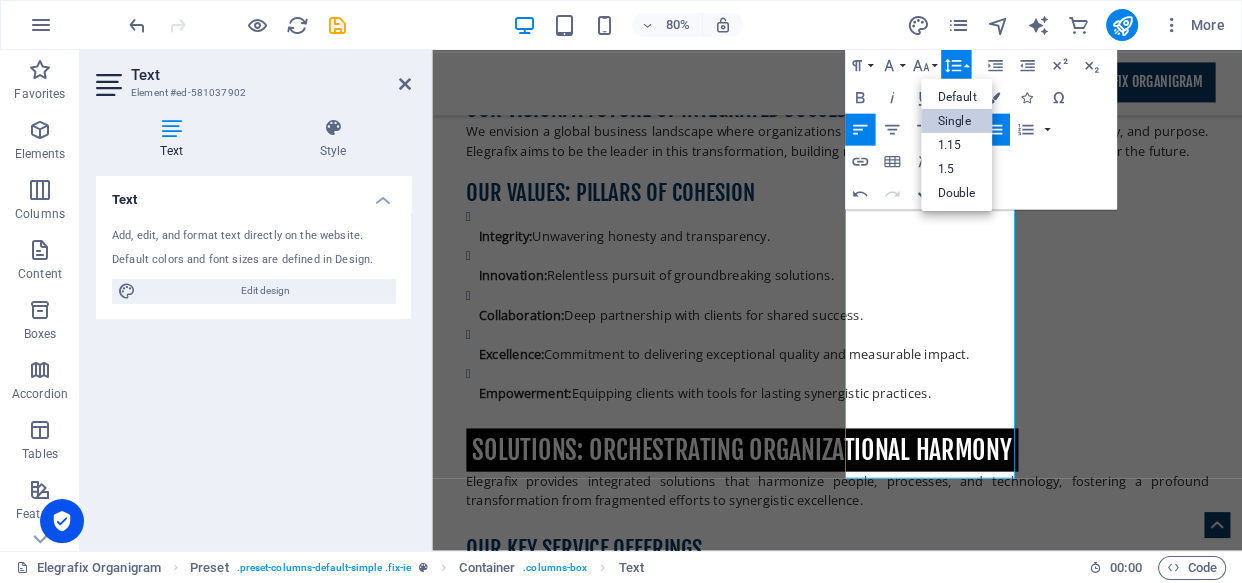 click on "Single" at bounding box center [956, 121] 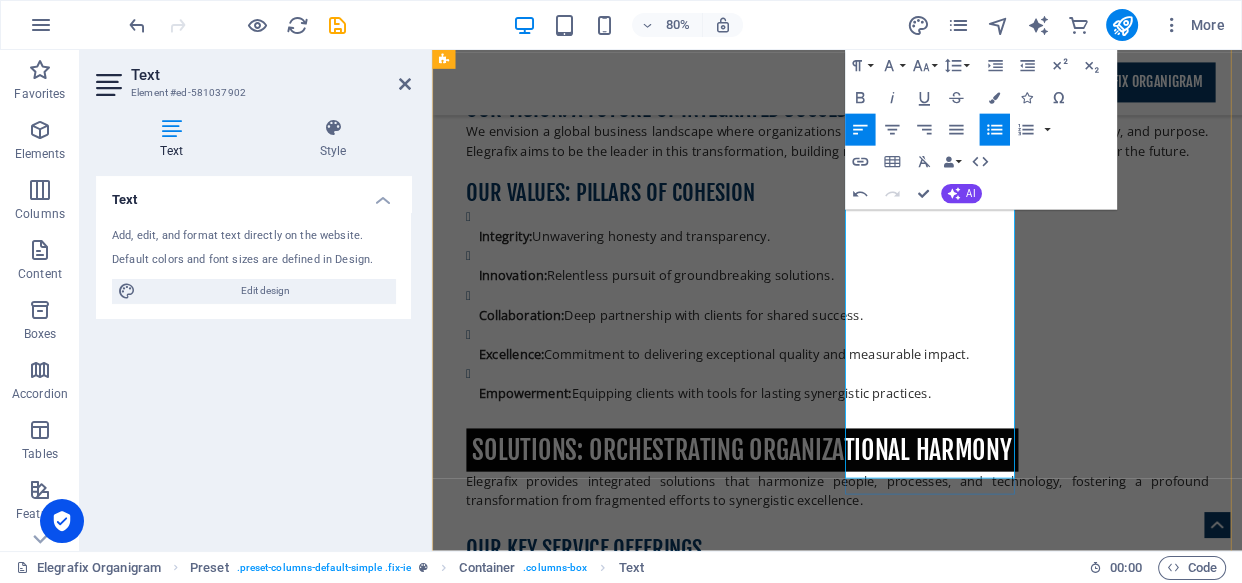 click on "We're preparing clients for future demands with  AI-powered tools, hyper-automation, and immersive environments , ensuring they remain leaders in an increasingly interconnected world." at bounding box center (928, 5093) 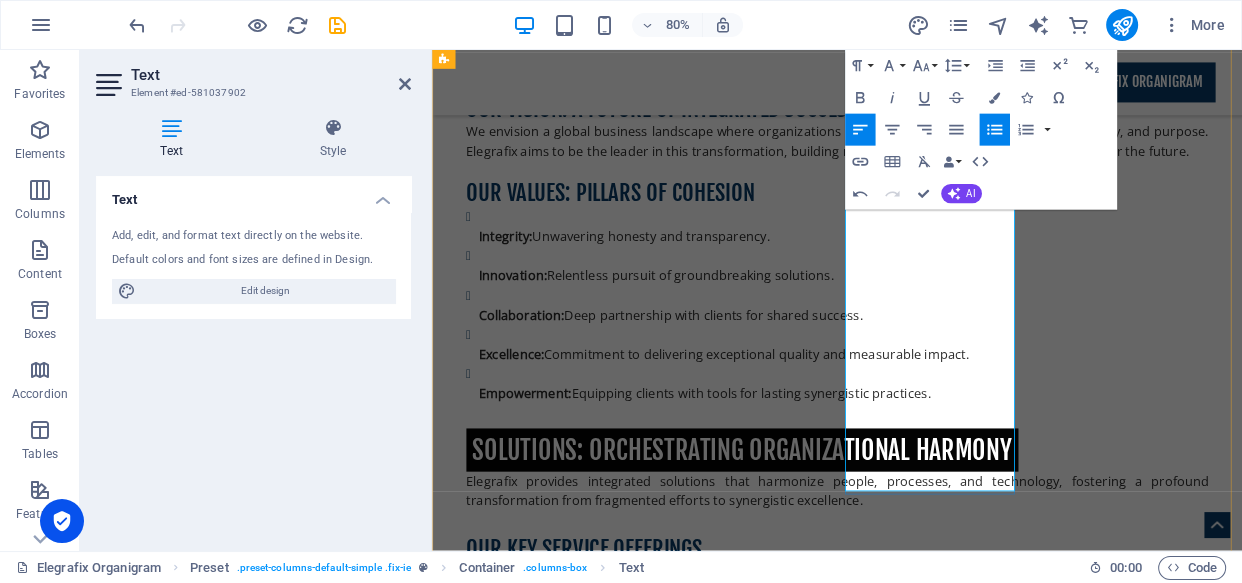 click on "R&D Focus:  Continuous investment in  AI-driven analytics  and our  Synergy Metrics Dashboard (SMD)  to provide predictive insights and quantifiable collaboration metrics." at bounding box center [928, 5008] 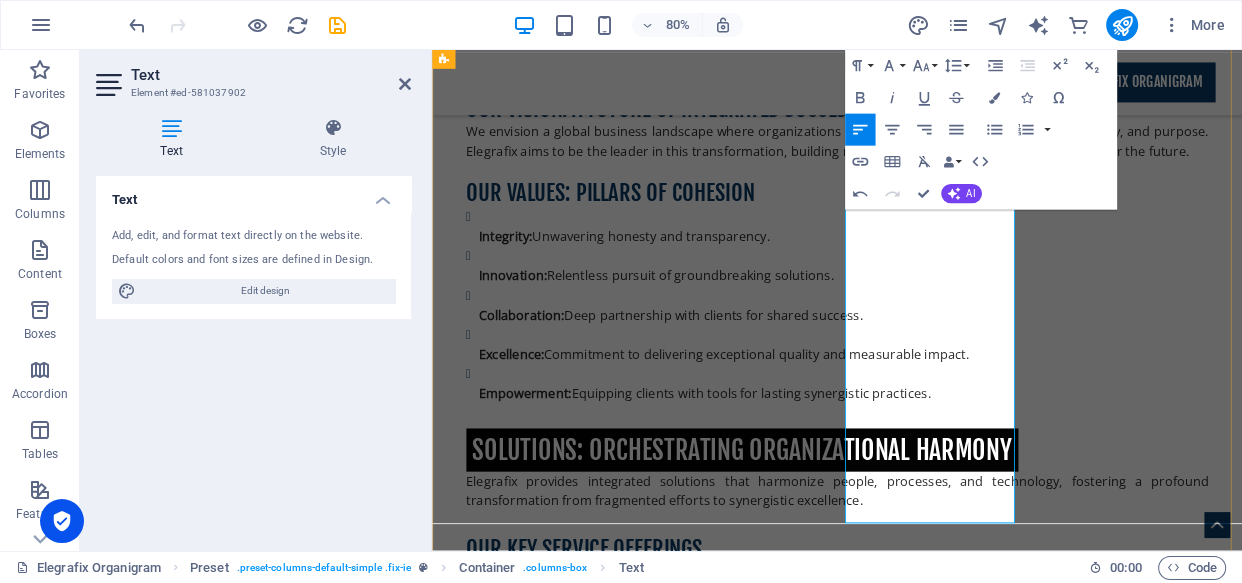 click on "Continuous investment in  AI-driven analytics  and our  Synergy Metrics Dashboard (SMD)  to provide predictive insights and quantifiable collaboration metrics." at bounding box center [928, 5049] 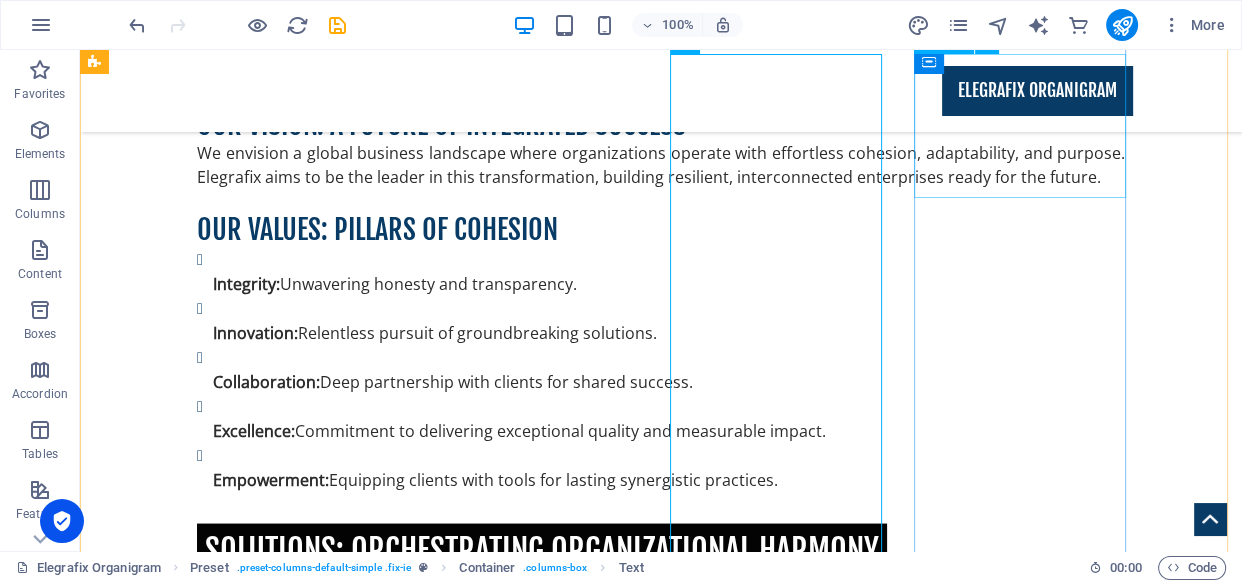 scroll, scrollTop: 3349, scrollLeft: 0, axis: vertical 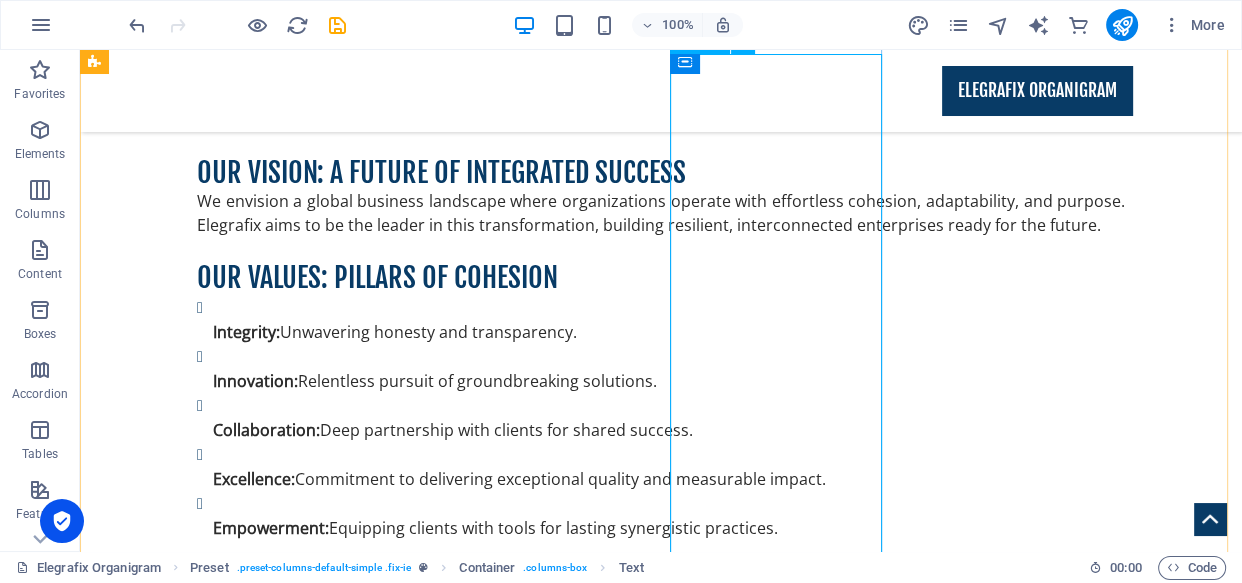 click on "Elegrafix redefines synergy through  innovation-driven solutions . Our USP:  The  Integrated Synergy Framework (ISF)  – a proprietary, holistic methodology that diagnoses and integrates people, processes, and technology for seamless organizational harmony. R&D Focus:   Continuous investment in  AI-driven analytics  and our  Synergy Metrics Dashboard (SMD)  to provide predictive insights and quantifiable collaboration metrics. Future Outlook:   We're preparing clients for future demands with  AI-powered tools, hyper-automation, and immersive environments , ensuring they remain leaders in an increasingly interconnected world." at bounding box center [568, 4912] 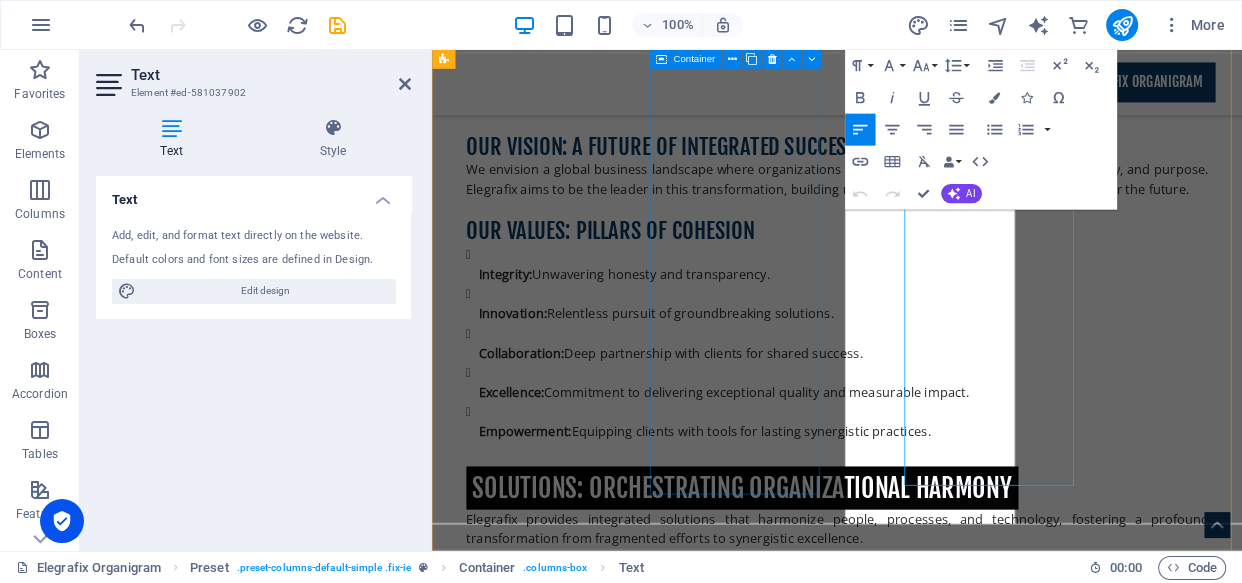 scroll, scrollTop: 3397, scrollLeft: 0, axis: vertical 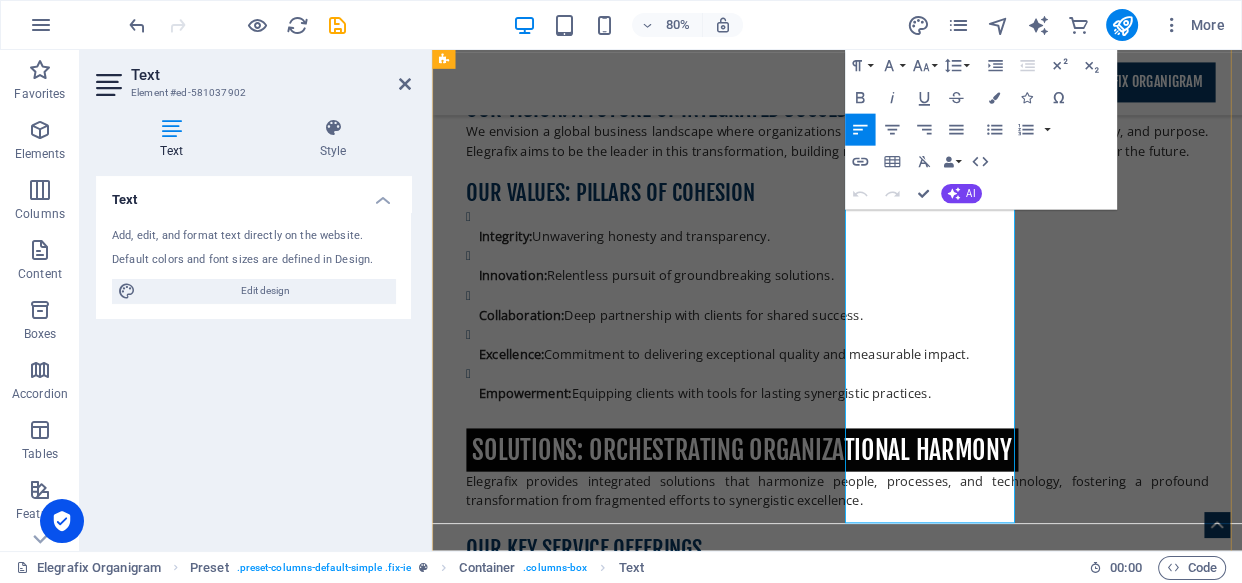 click on "Continuous investment in  AI-driven analytics  and our  Synergy Metrics Dashboard (SMD)  to provide predictive insights and quantifiable collaboration metrics." at bounding box center (928, 5049) 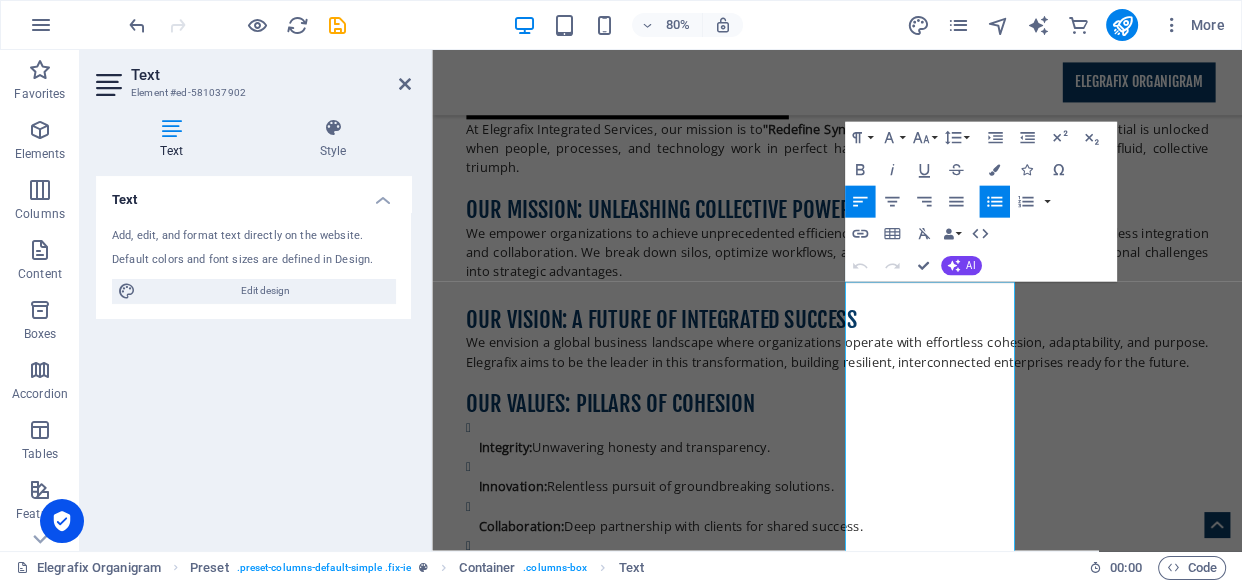 scroll, scrollTop: 3097, scrollLeft: 0, axis: vertical 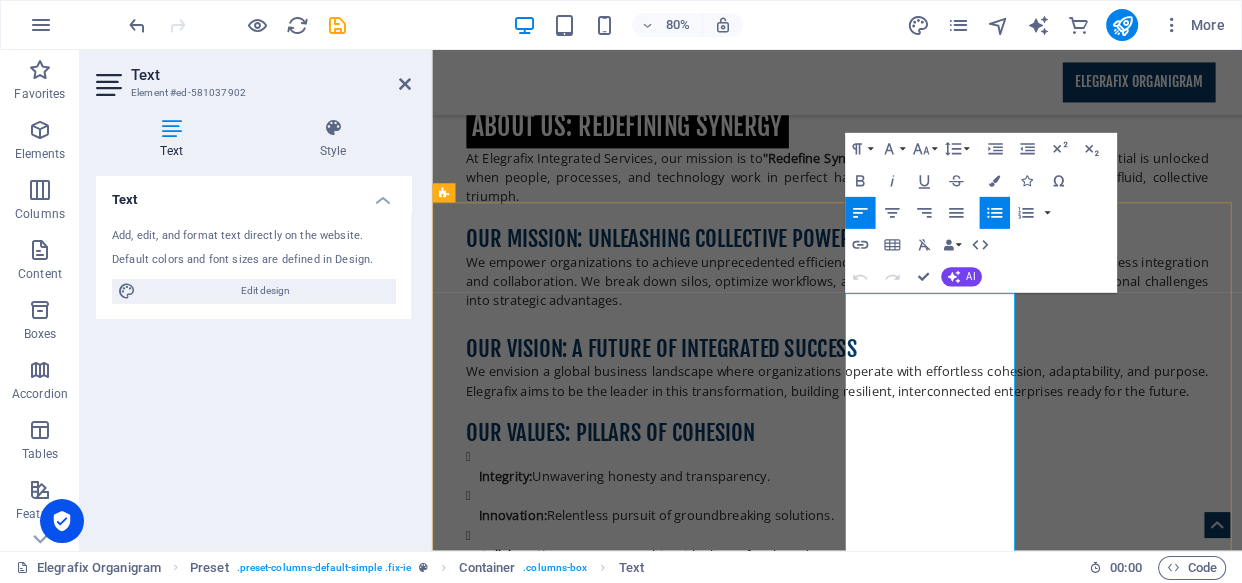 click on "Integrated Synergy Framework (ISF)" at bounding box center (693, 5243) 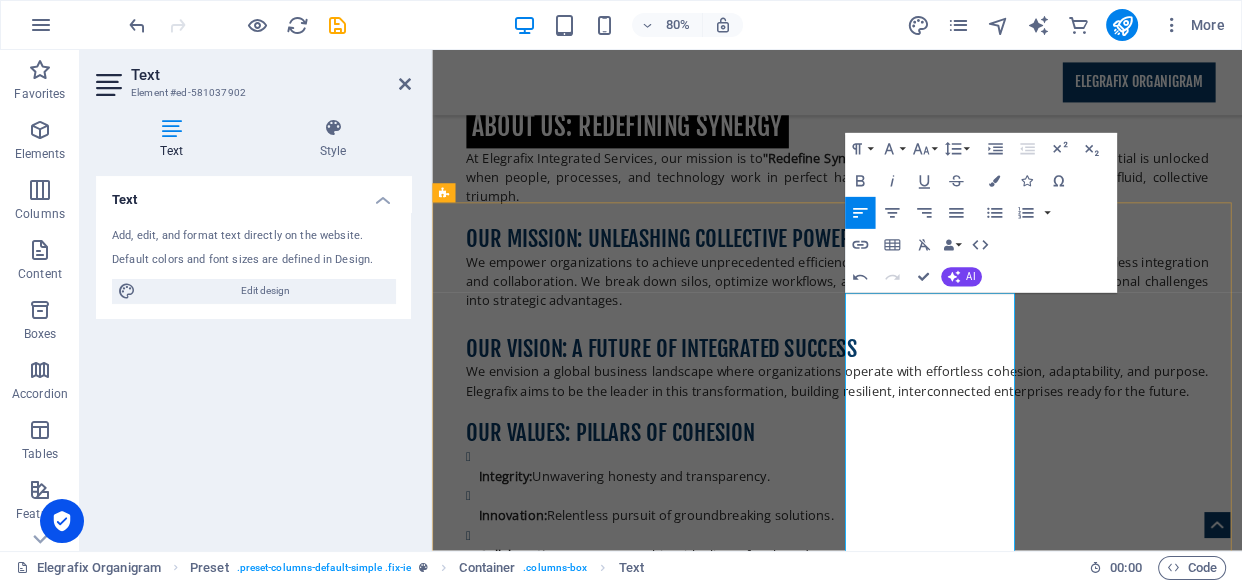 click on "Our USP:" at bounding box center [928, 5230] 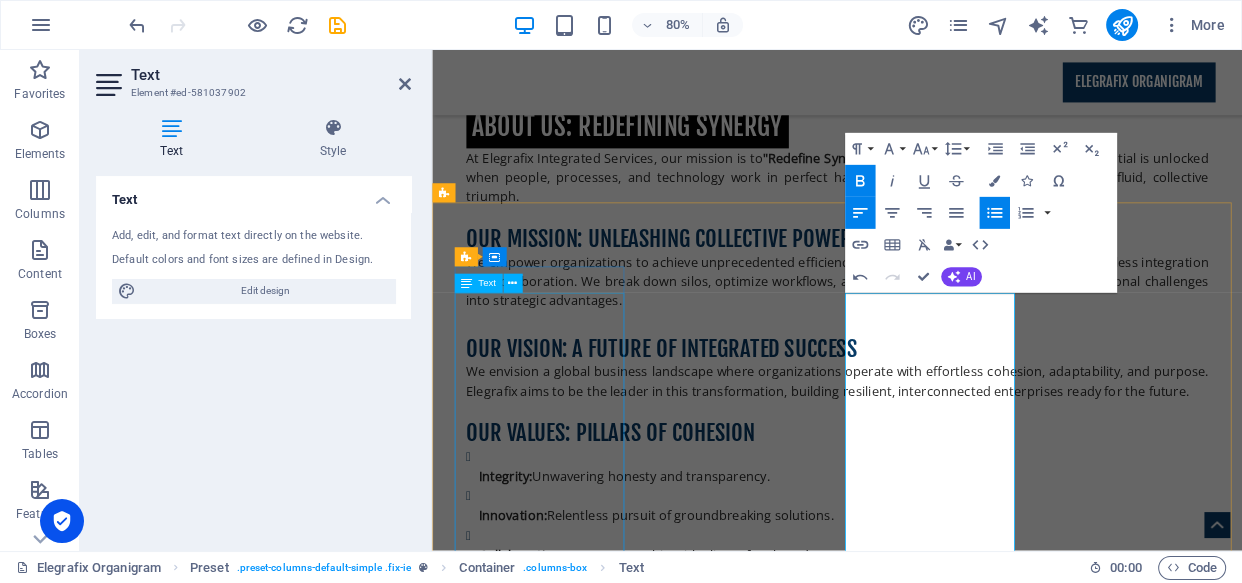 click on "Elegrafix provides integrated solutions that fuse  people, processes, and technology  for true organizational synergy, delivering measurable benefits globally. C ore Service Offerings Strategic Organizational Alignment:  Unify vision and goals across all levels, ensuring cohesive direction. Advanced Process Optimization & Automation:  Streamline workflows and automate tasks to boost efficiency. Integrated Technology Solutions:  Implement cohesive IT systems for seamless data flow and decision-making. Human Capital Integration:  Foster highly collaborative and productive workforces." at bounding box center (920, 4931) 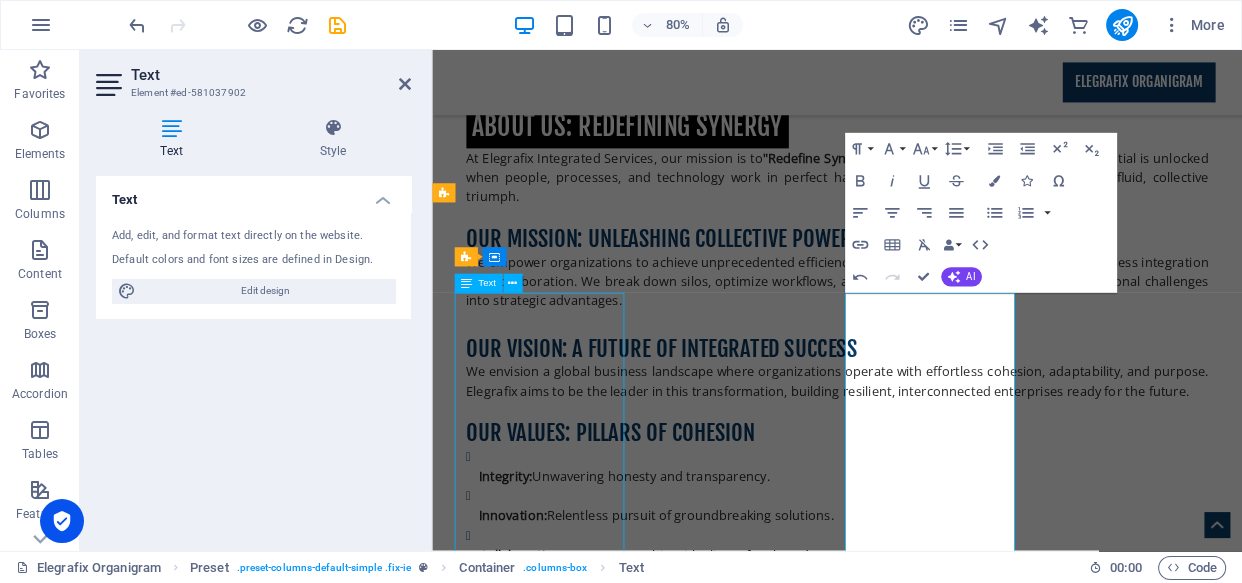 click on "Elegrafix provides integrated solutions that fuse  people, processes, and technology  for true organizational synergy, delivering measurable benefits globally. C ore Service Offerings Strategic Organizational Alignment:  Unify vision and goals across all levels, ensuring cohesive direction. Advanced Process Optimization & Automation:  Streamline workflows and automate tasks to boost efficiency. Integrated Technology Solutions:  Implement cohesive IT systems for seamless data flow and decision-making. Human Capital Integration:  Foster highly collaborative and productive workforces." at bounding box center [920, 4931] 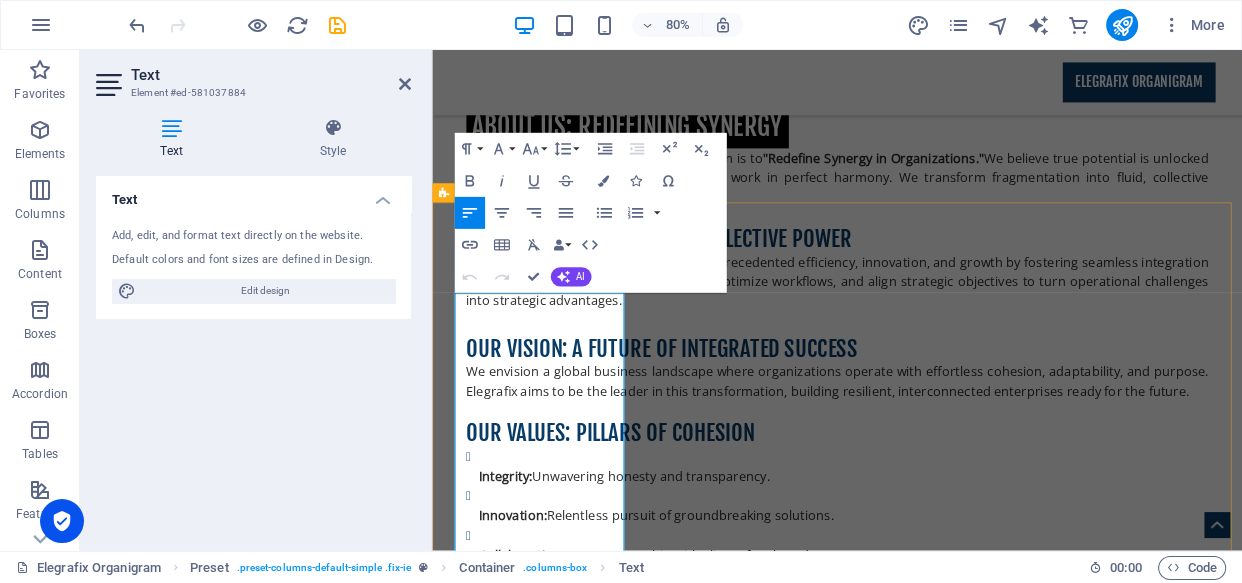 click on "C ore Service Offerings" at bounding box center [920, 4697] 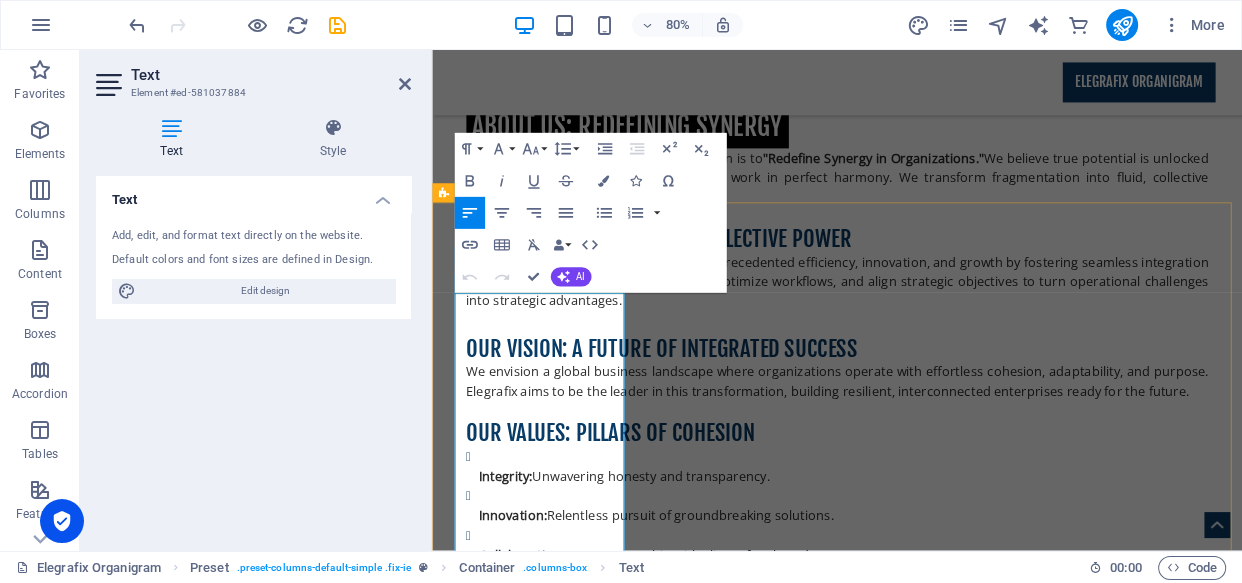 drag, startPoint x: 599, startPoint y: 494, endPoint x: 461, endPoint y: 487, distance: 138.17743 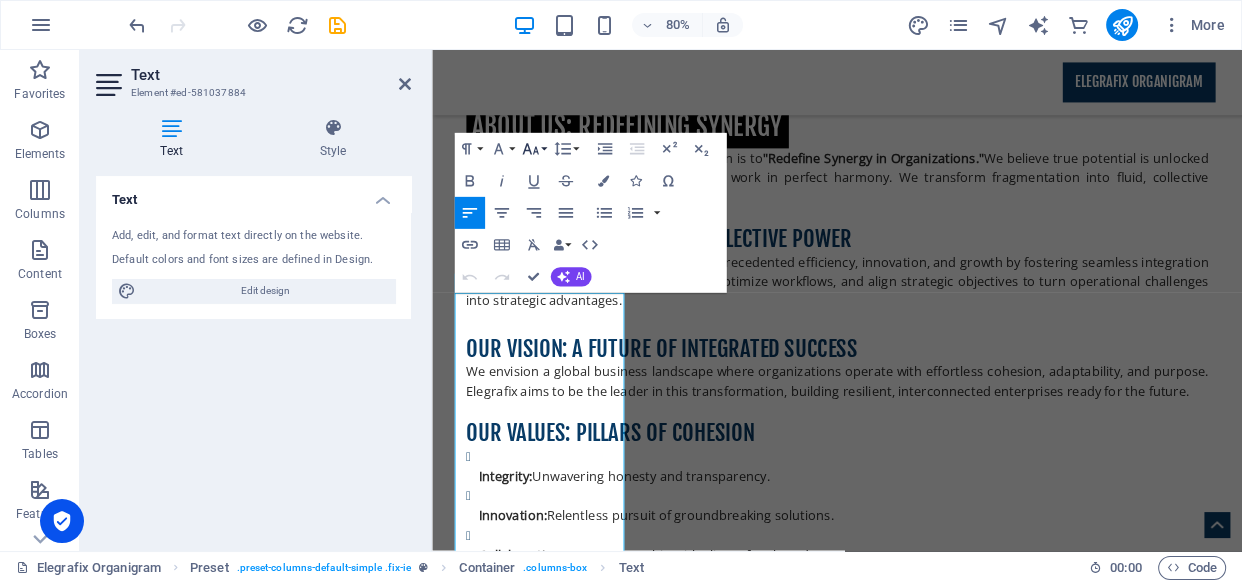 click on "Font Size" at bounding box center [533, 149] 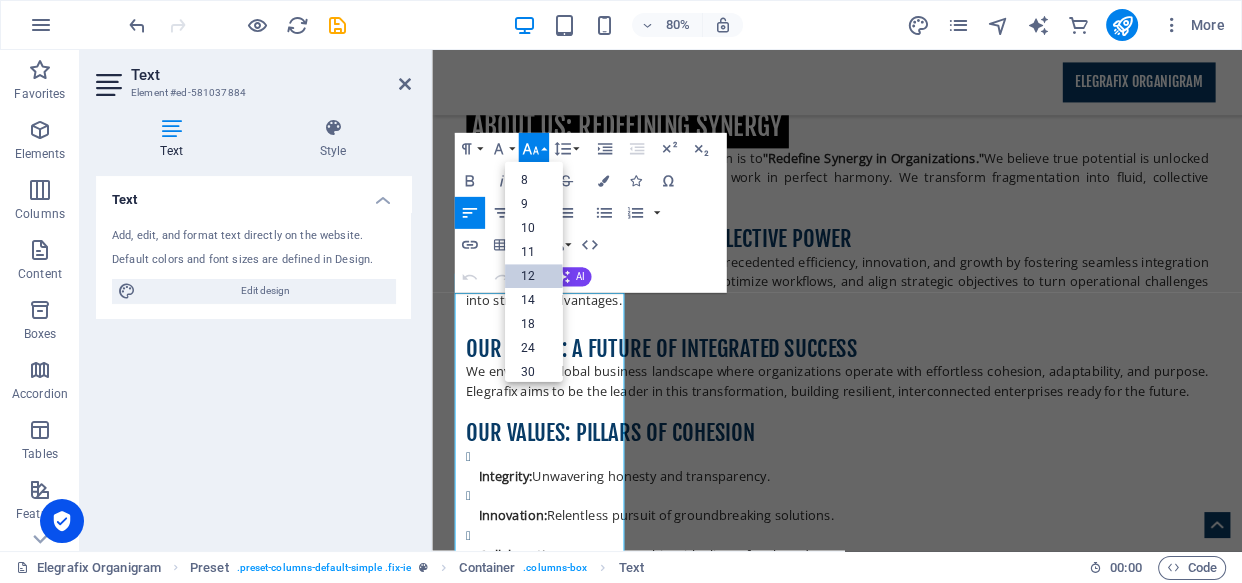 click on "12" at bounding box center (534, 277) 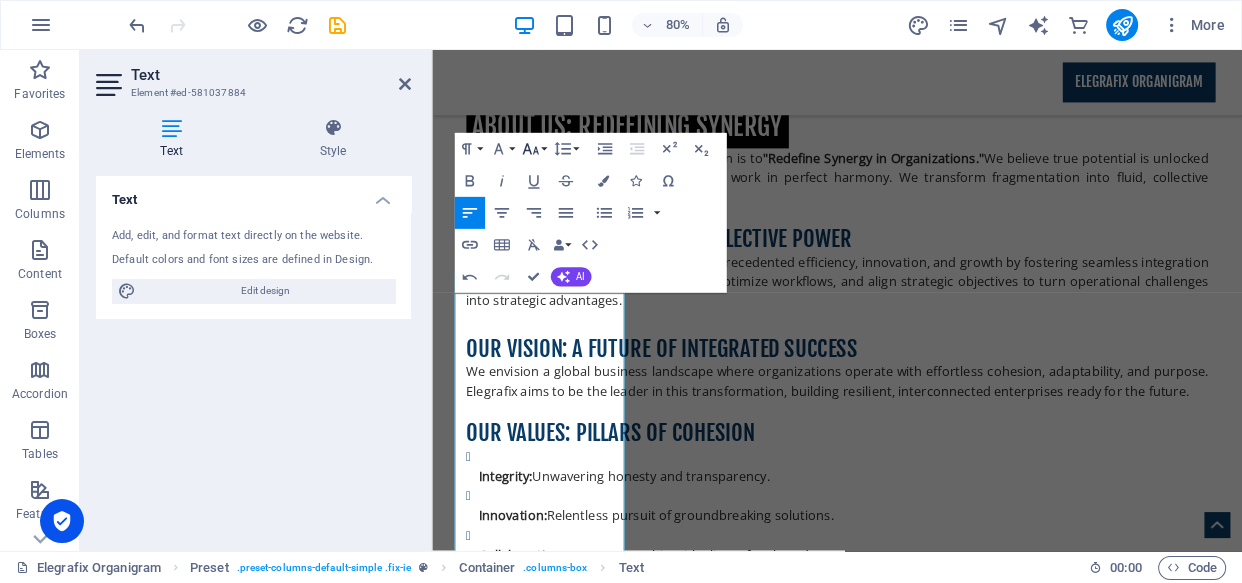 click on "Font Size" at bounding box center [533, 149] 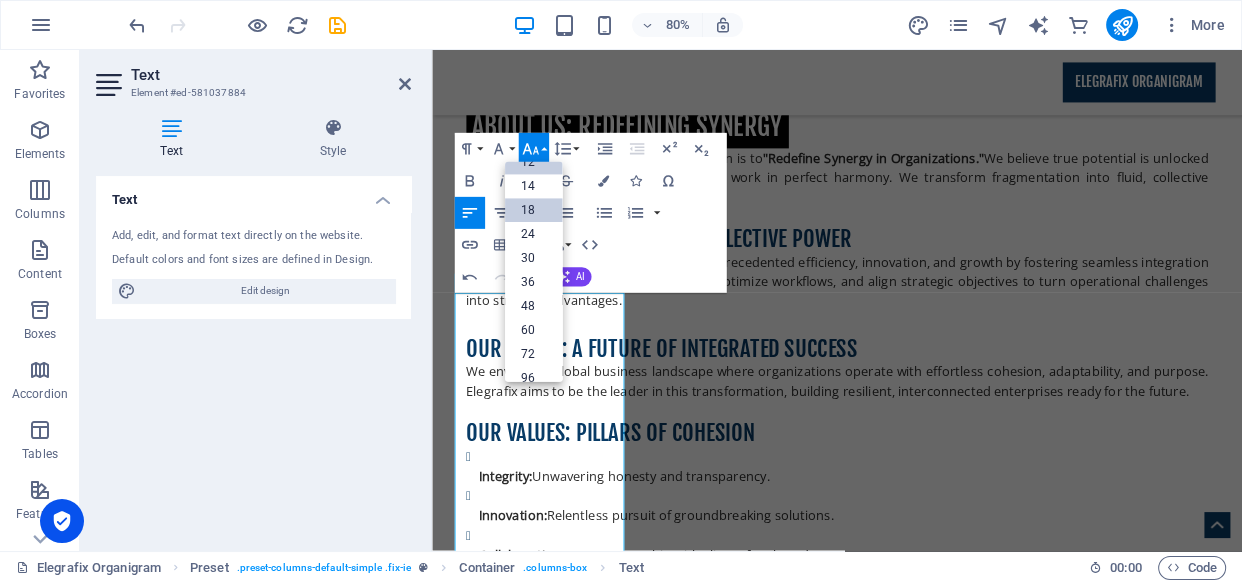 click on "18" at bounding box center [534, 211] 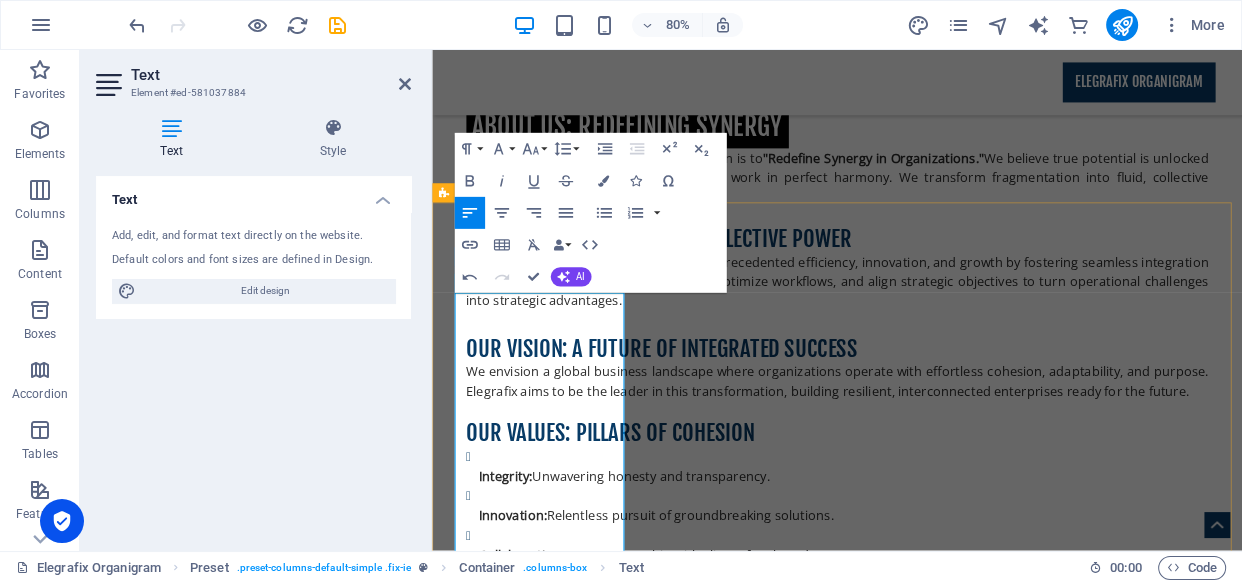 click on "Core Service Offerings" at bounding box center [530, 4872] 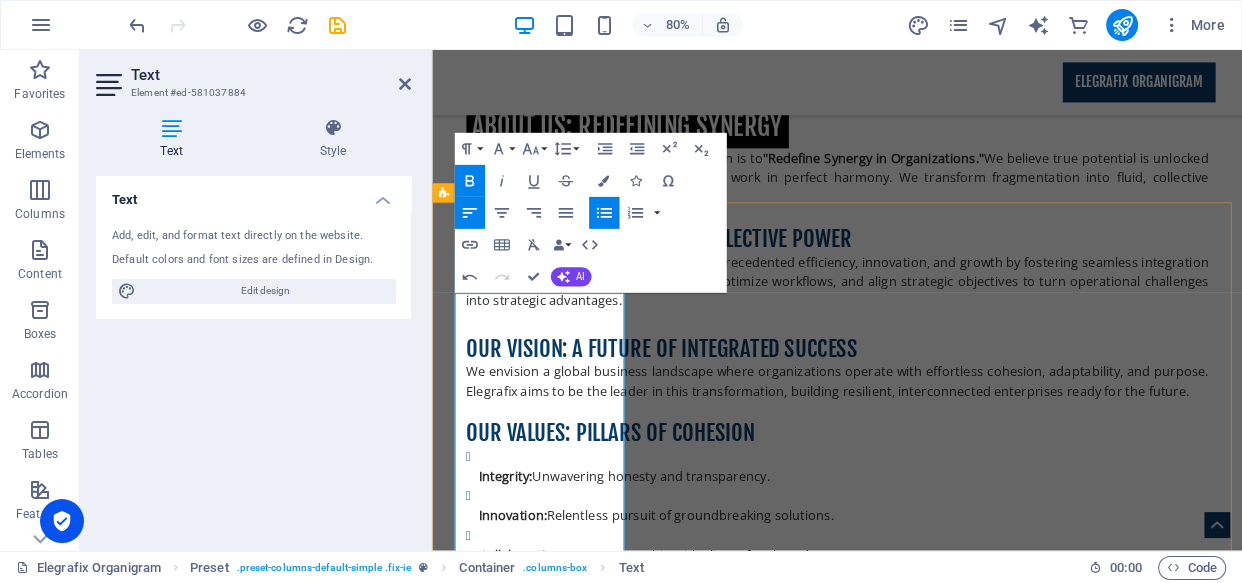 click on "Strategic Organizational Alignment:  Unify vision and goals across all levels, ensuring cohesive direction." at bounding box center (928, 4916) 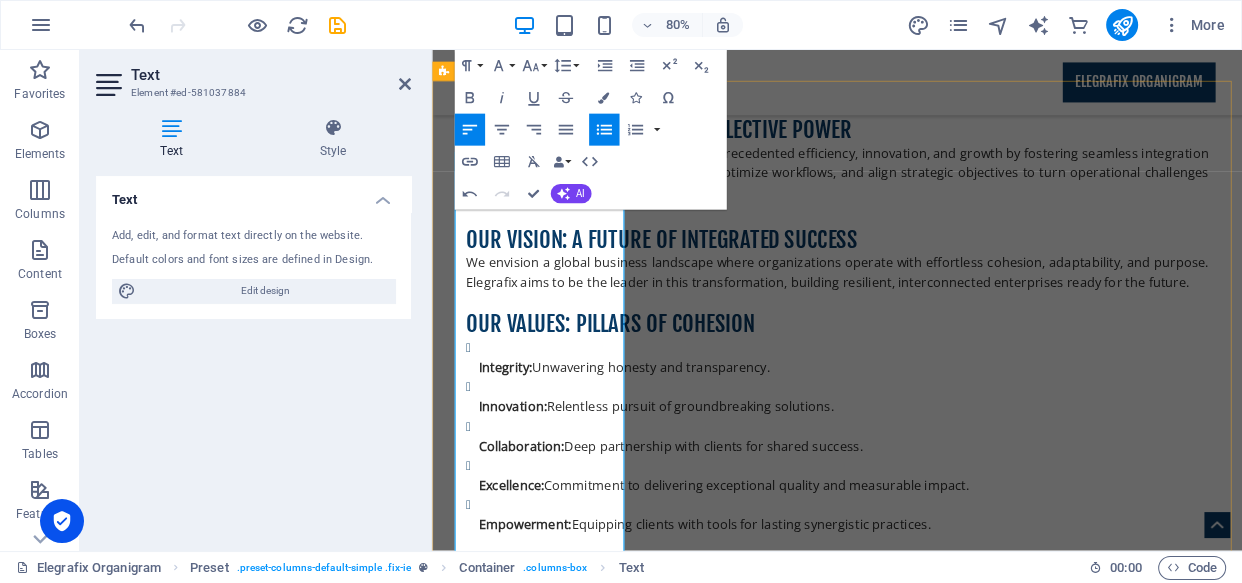 scroll, scrollTop: 3249, scrollLeft: 0, axis: vertical 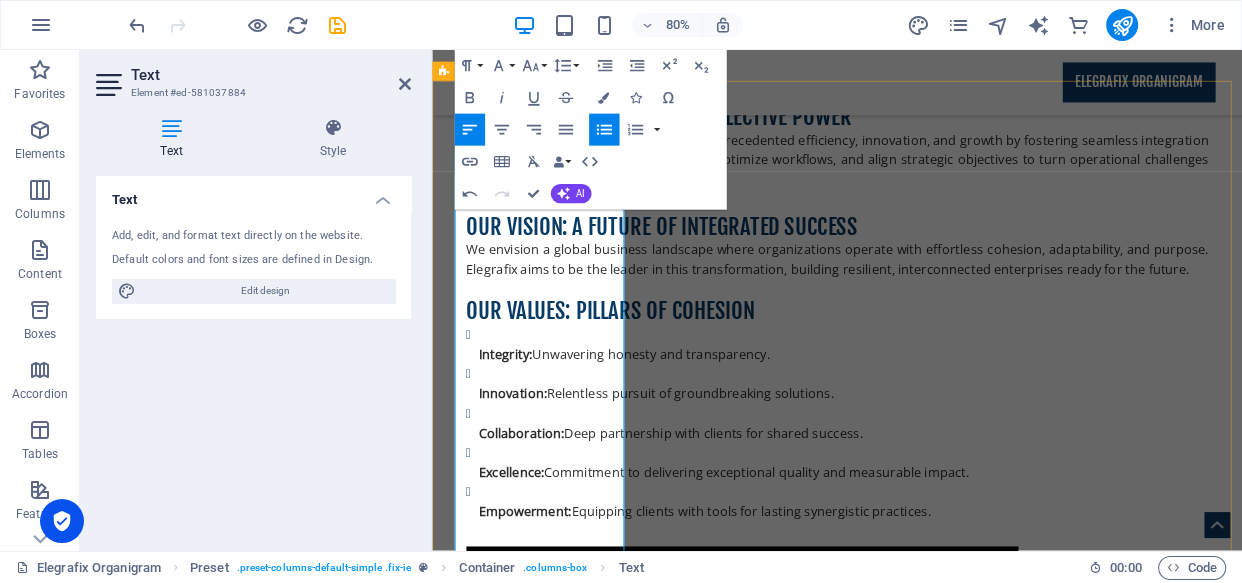 click on "Advanced Process Optimization & Automation:  Streamline workflows and automate tasks to boost efficiency." at bounding box center (928, 4846) 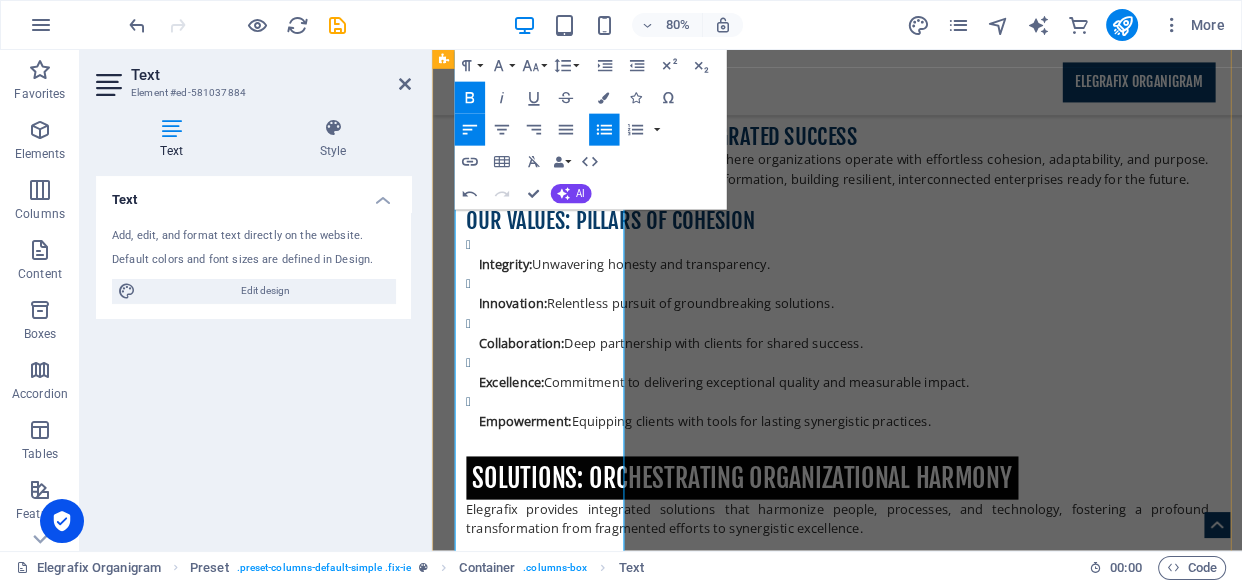 scroll, scrollTop: 3379, scrollLeft: 0, axis: vertical 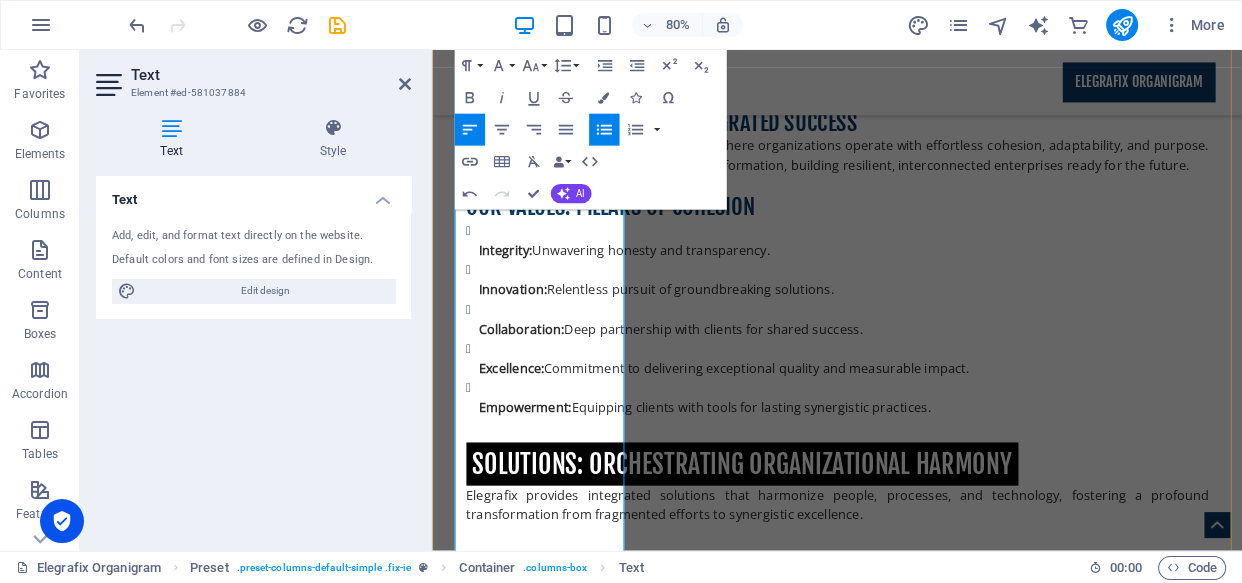 click on "Integrated Technology Solutions:  Implement cohesive IT systems for seamless data flow and decision-making." at bounding box center [928, 4798] 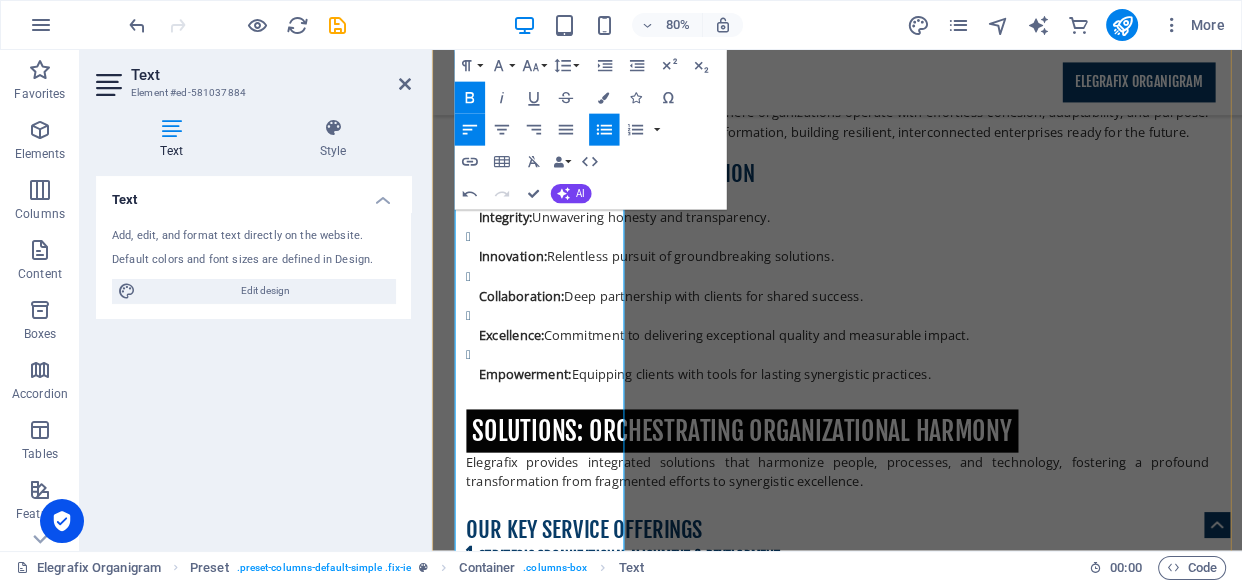 scroll, scrollTop: 3433, scrollLeft: 0, axis: vertical 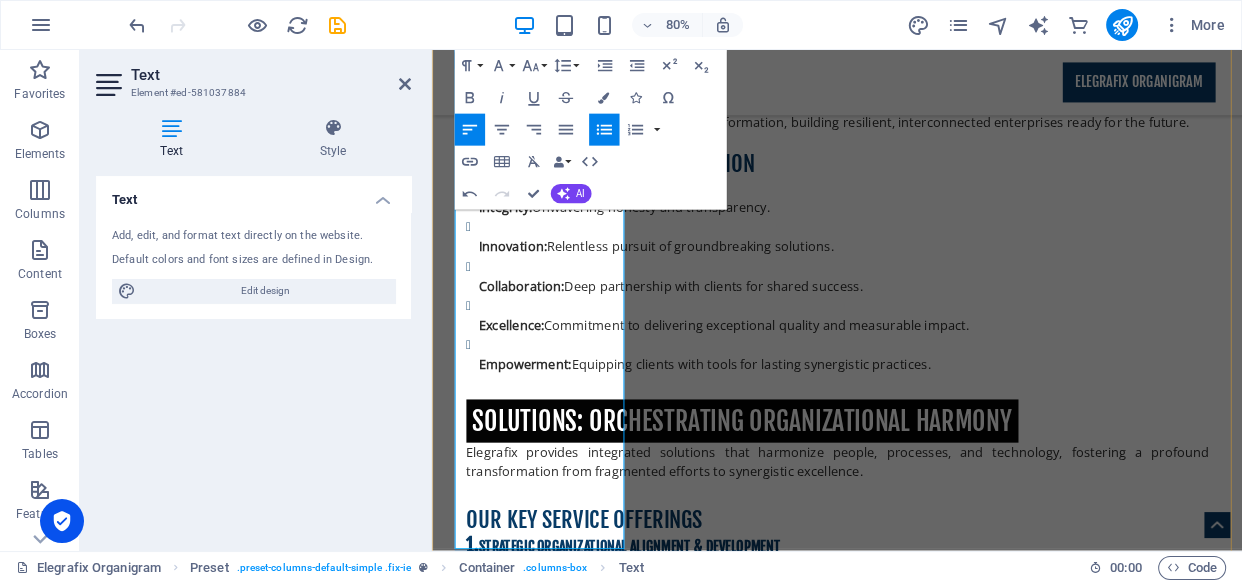 click on "Human Capital Integration:  Foster highly collaborative and productive workforces." at bounding box center [928, 4826] 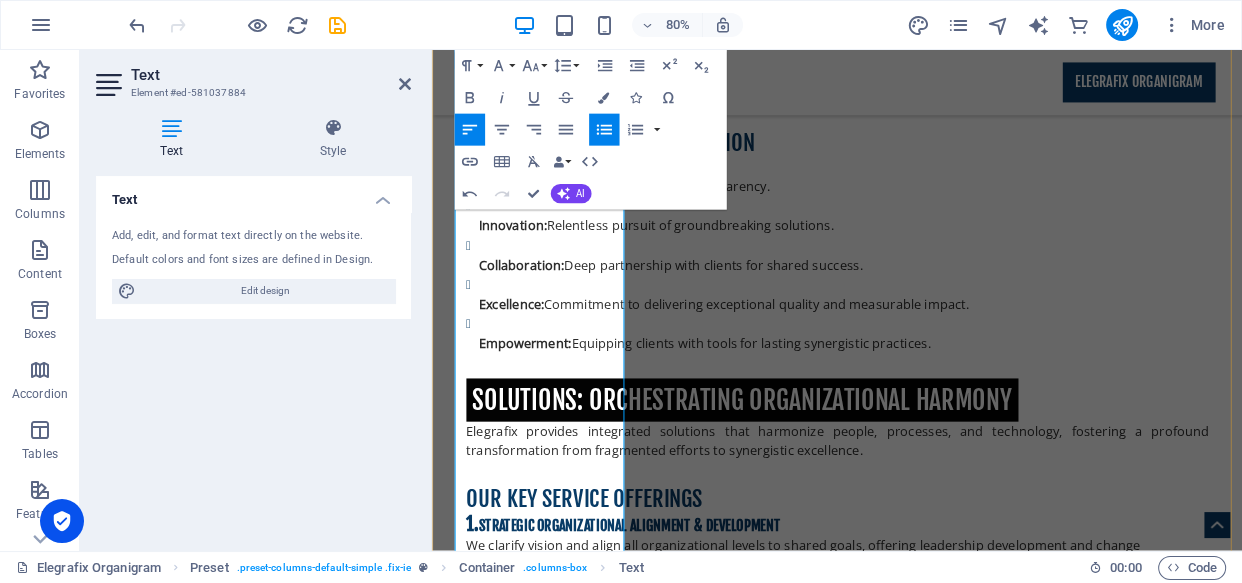 scroll, scrollTop: 3474, scrollLeft: 0, axis: vertical 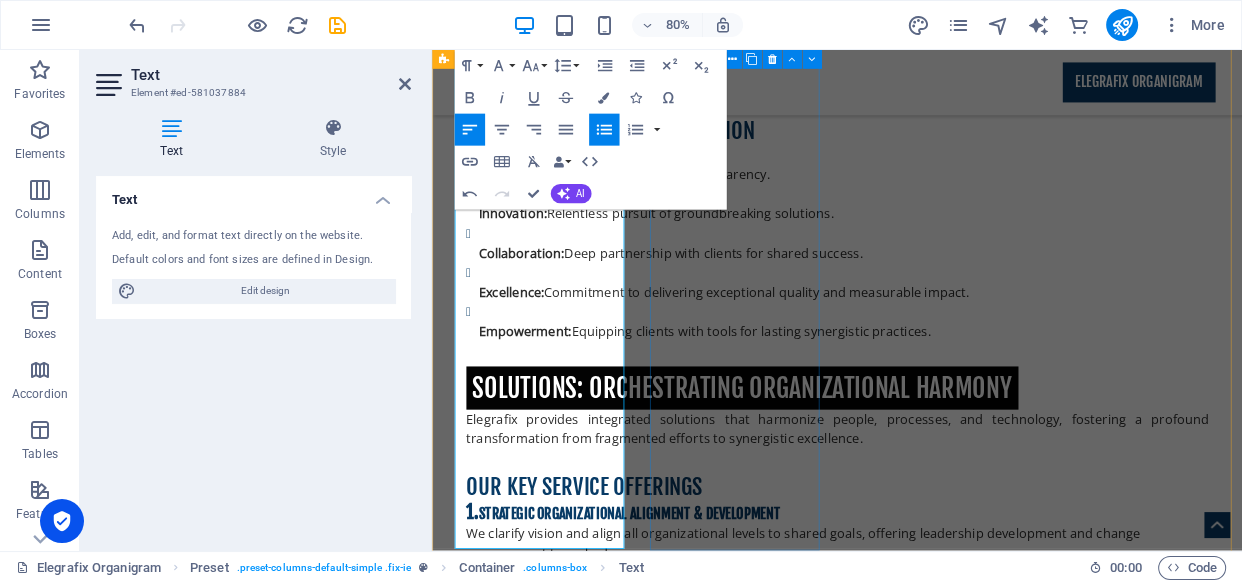 click on "Consulting Lorem ipsum dolor sit amet, consetetur sadipscing elitr, sed diam nonumy eirmod tempor invidunt ut labore et dolore magna aliquyam erat, sed diam voluptua." at bounding box center [920, 4891] 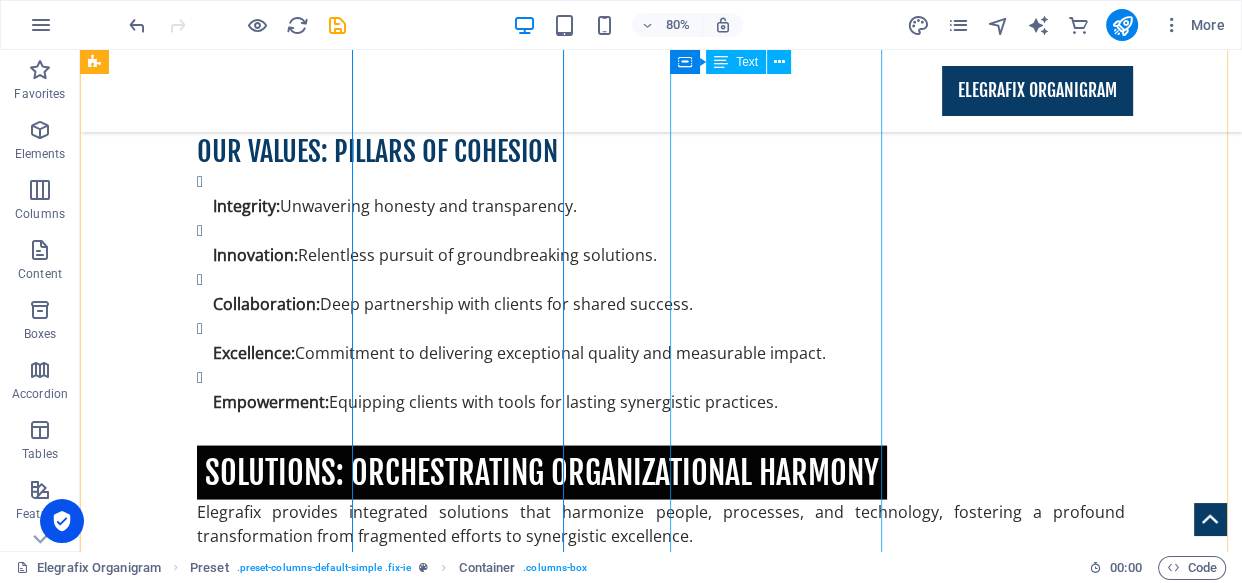 scroll, scrollTop: 3427, scrollLeft: 0, axis: vertical 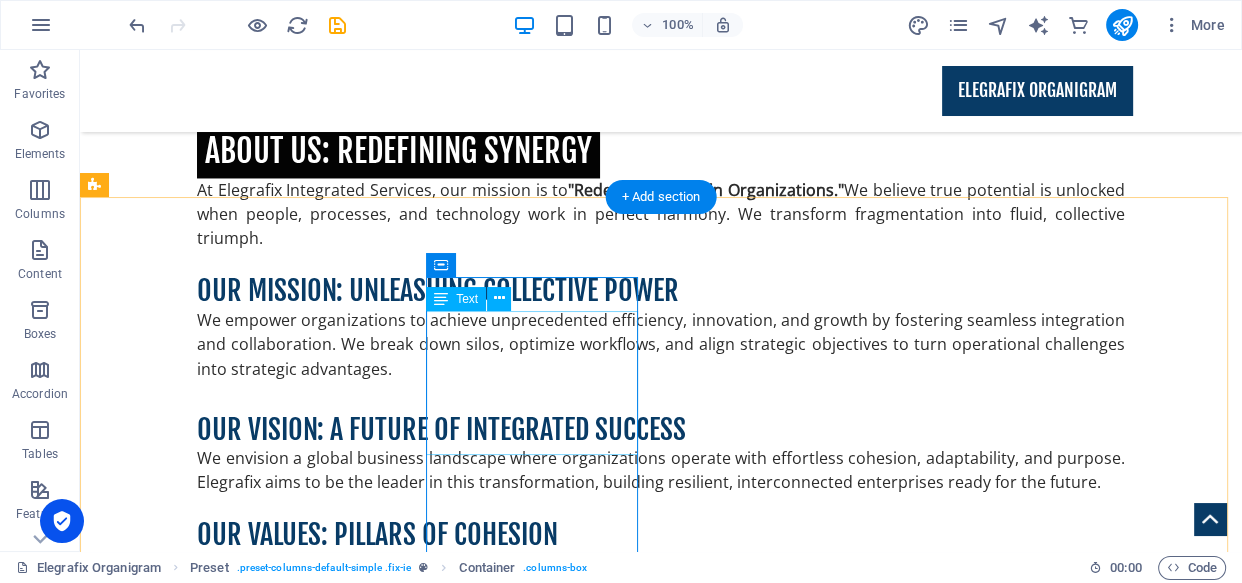 click on "Lorem ipsum dolor sit amet, consetetur sadipscing elitr, sed diam nonumy eirmod tempor invidunt ut labore et dolore magna aliquyam erat, sed diam voluptua." at bounding box center (568, 5117) 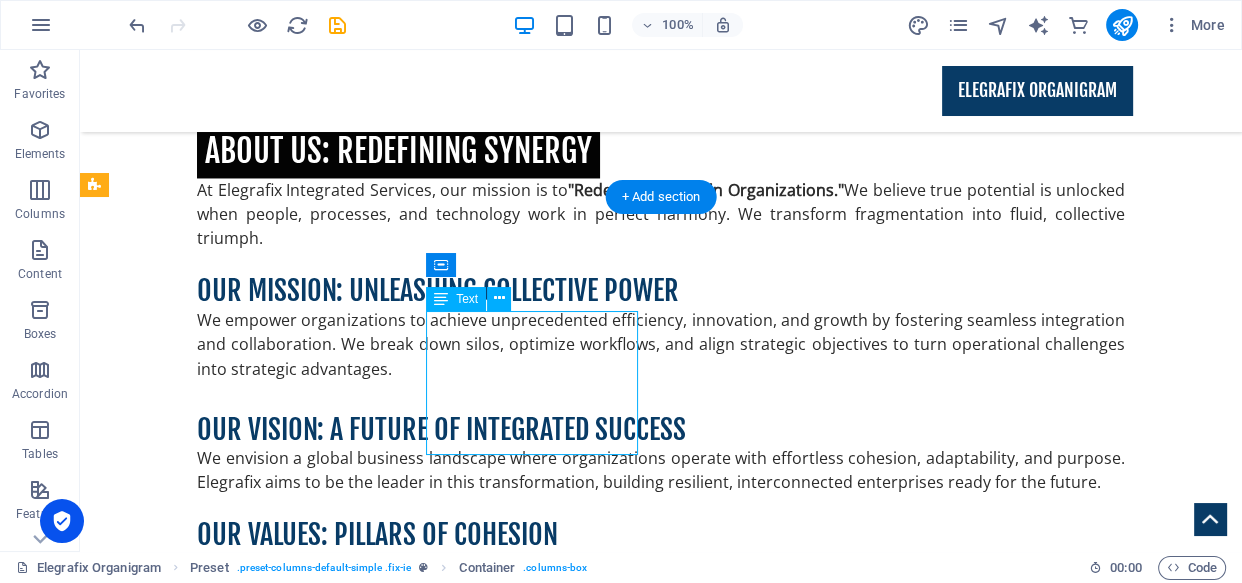 click on "Lorem ipsum dolor sit amet, consetetur sadipscing elitr, sed diam nonumy eirmod tempor invidunt ut labore et dolore magna aliquyam erat, sed diam voluptua." at bounding box center [568, 5117] 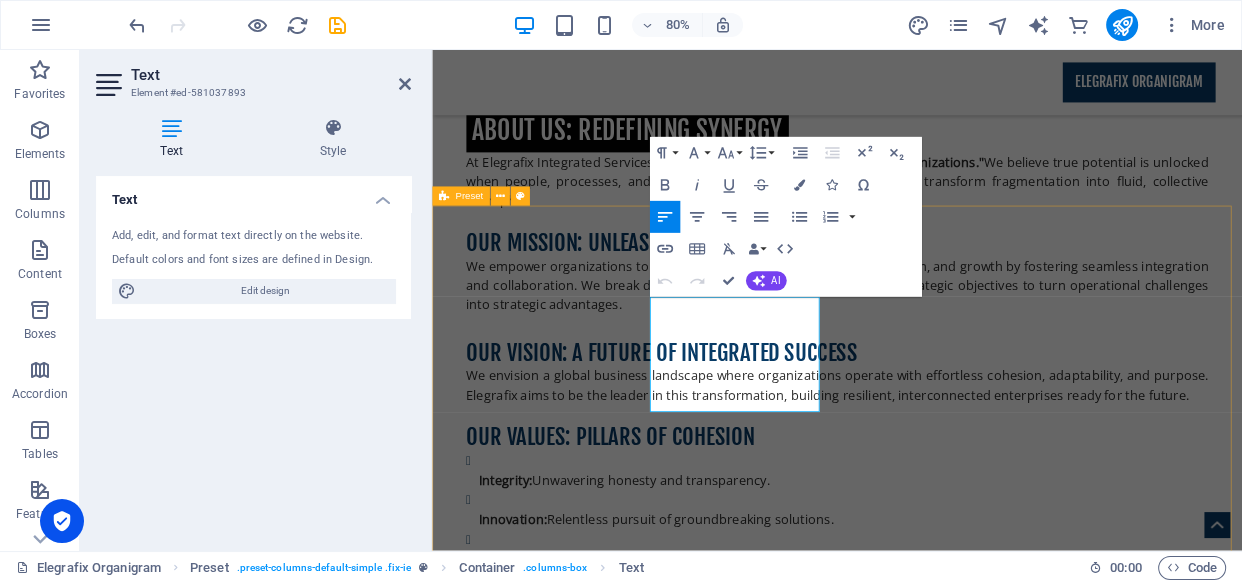 drag, startPoint x: 887, startPoint y: 487, endPoint x: 692, endPoint y: 356, distance: 234.917 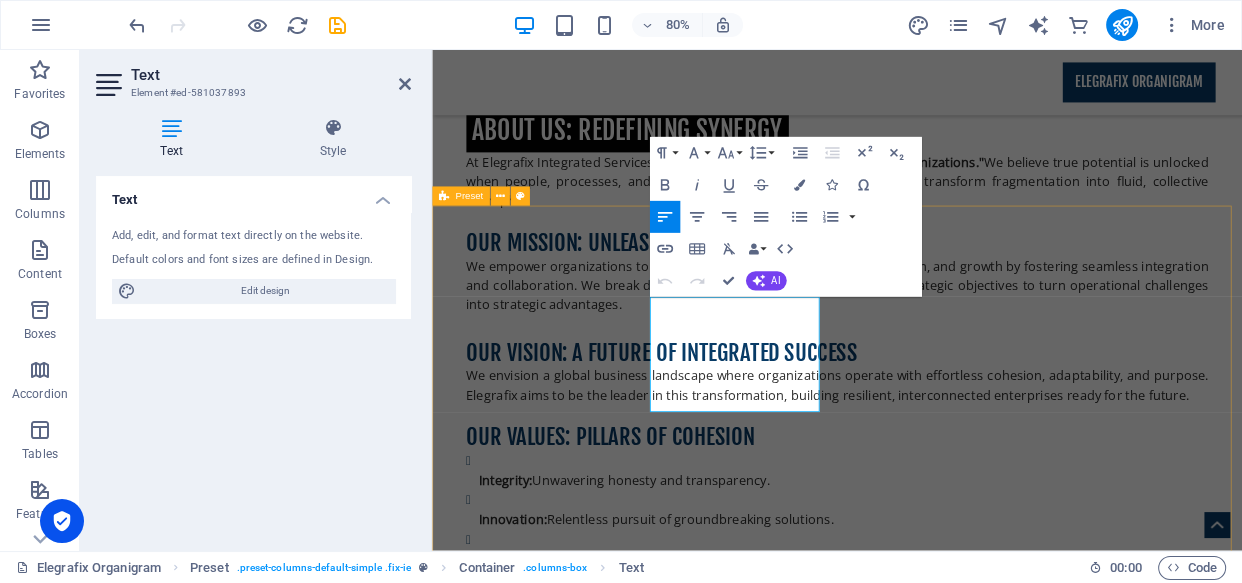 scroll, scrollTop: 0, scrollLeft: 0, axis: both 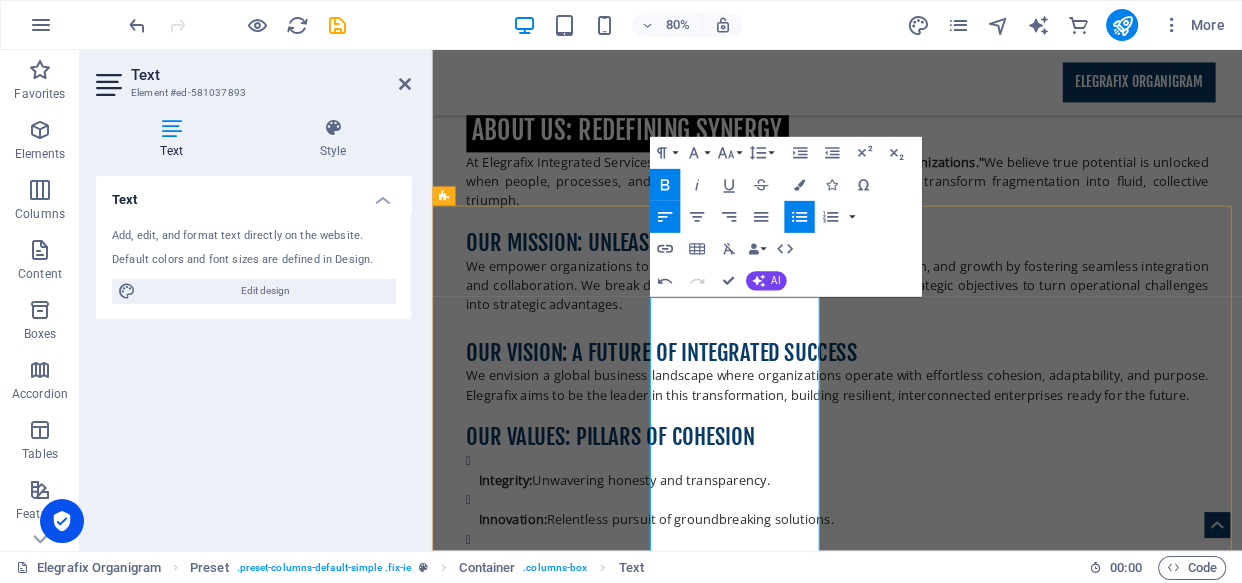 click on "Elegrafix offers expert consulting to transform your organization through synergy." at bounding box center (920, 5277) 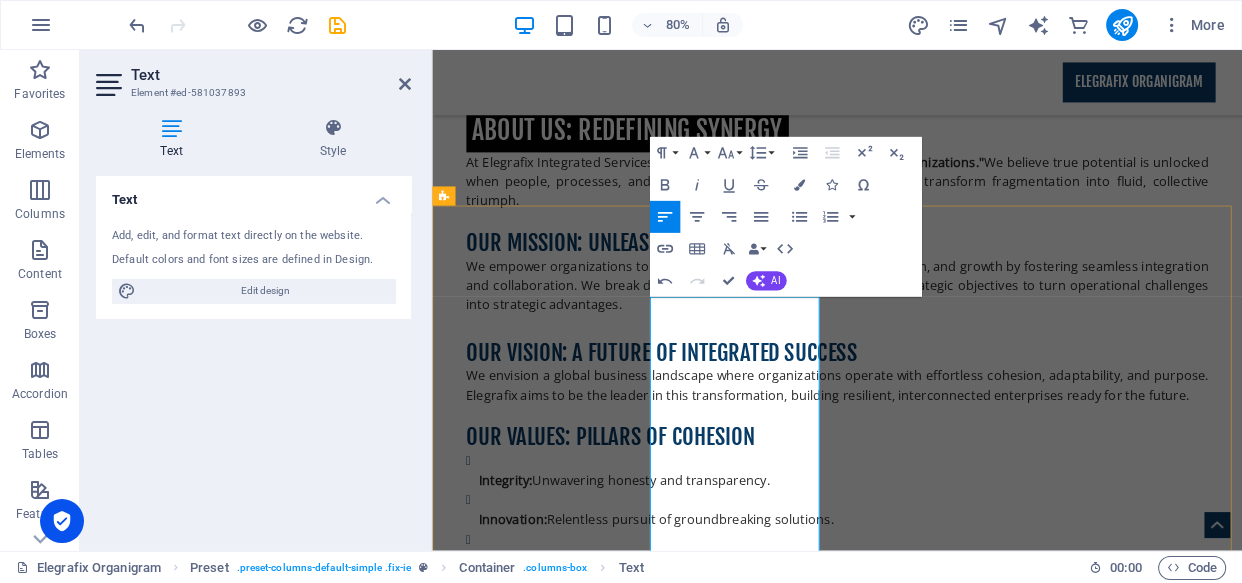 drag, startPoint x: 910, startPoint y: 517, endPoint x: 703, endPoint y: 481, distance: 210.10712 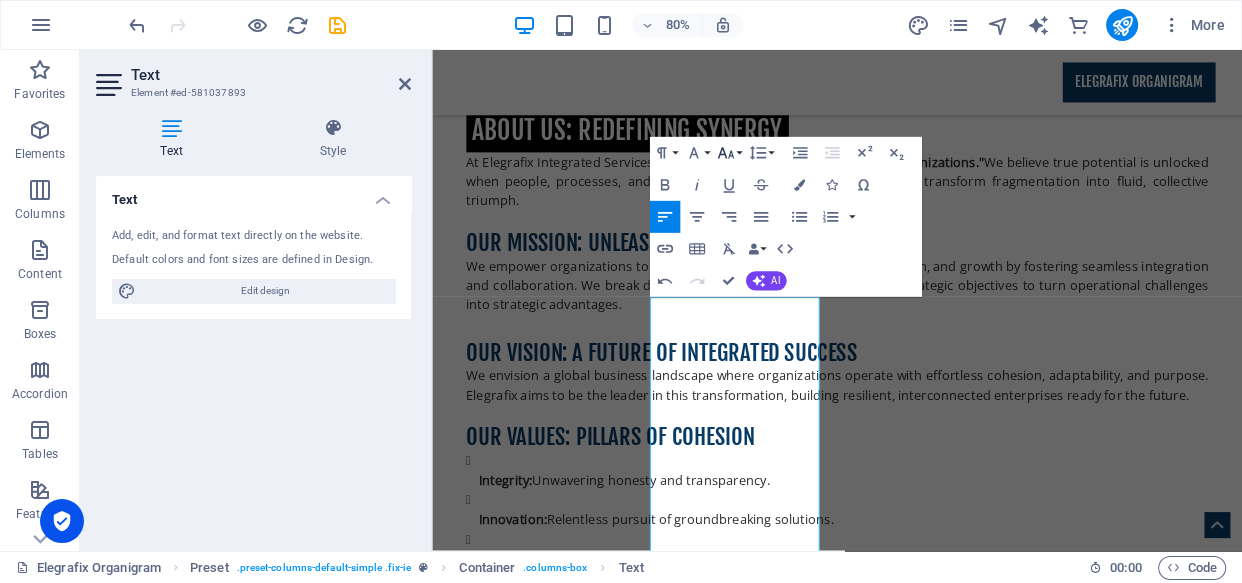 click 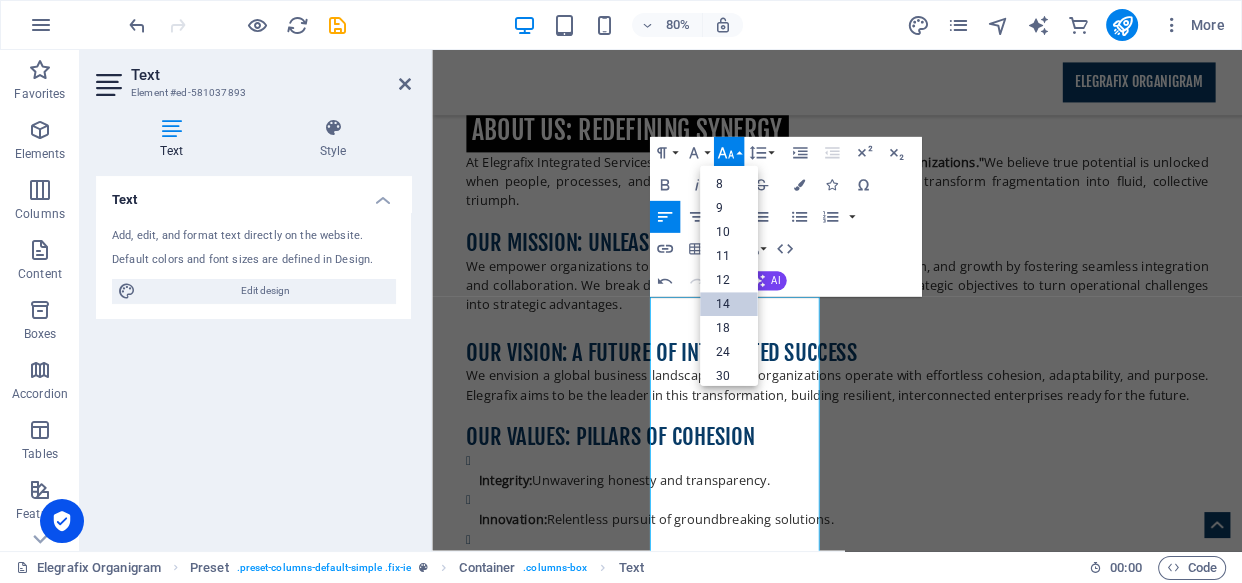 click on "14" at bounding box center (729, 304) 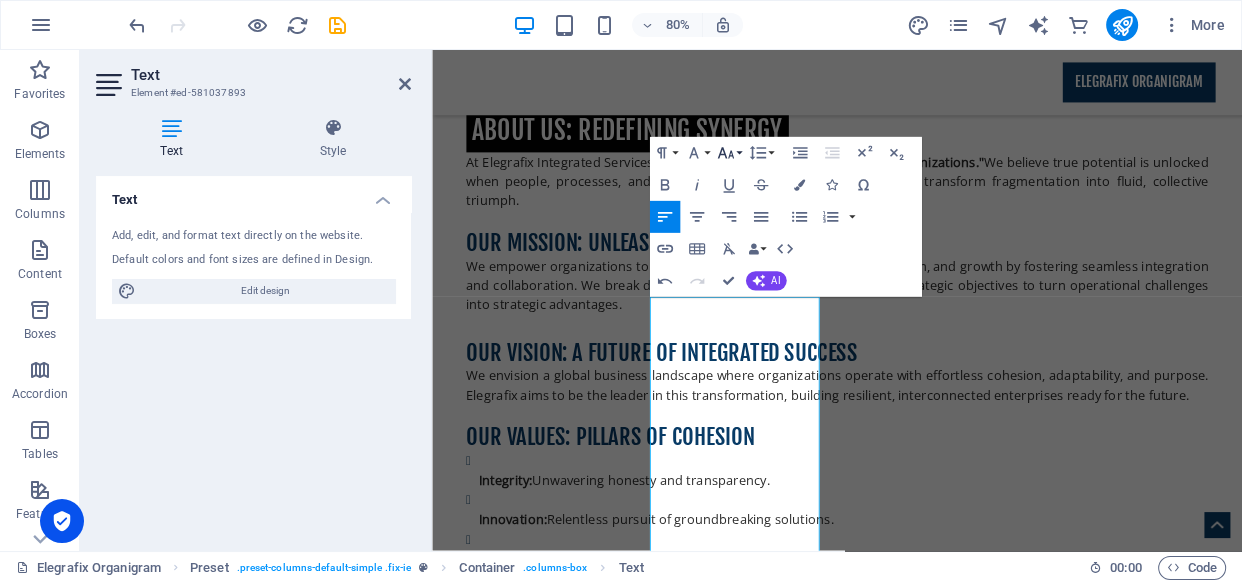 click 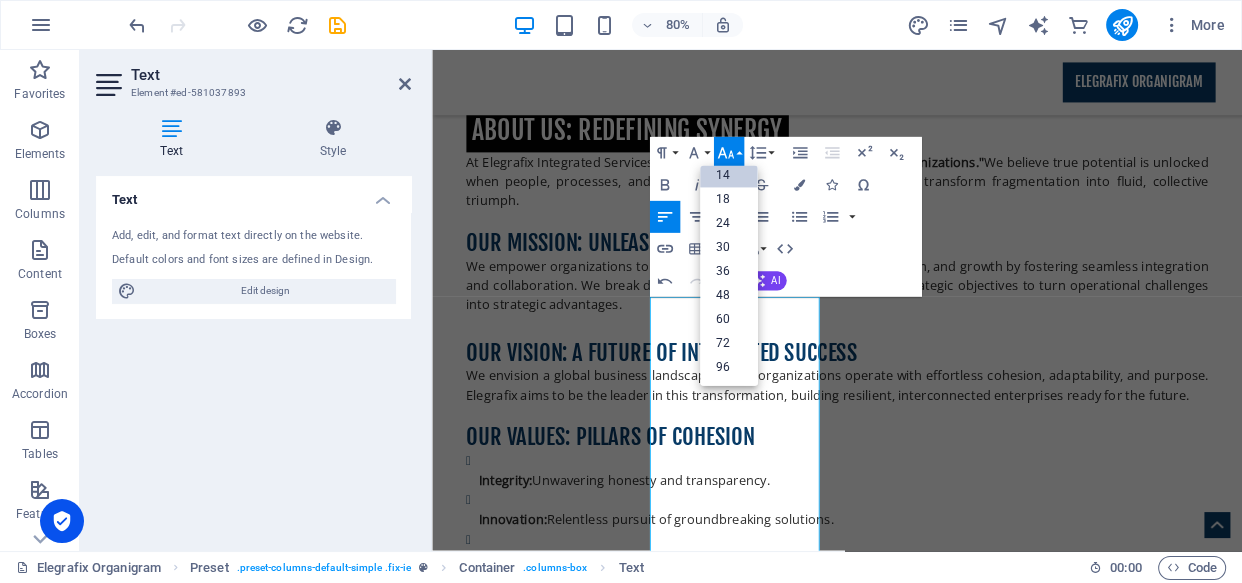 scroll, scrollTop: 160, scrollLeft: 0, axis: vertical 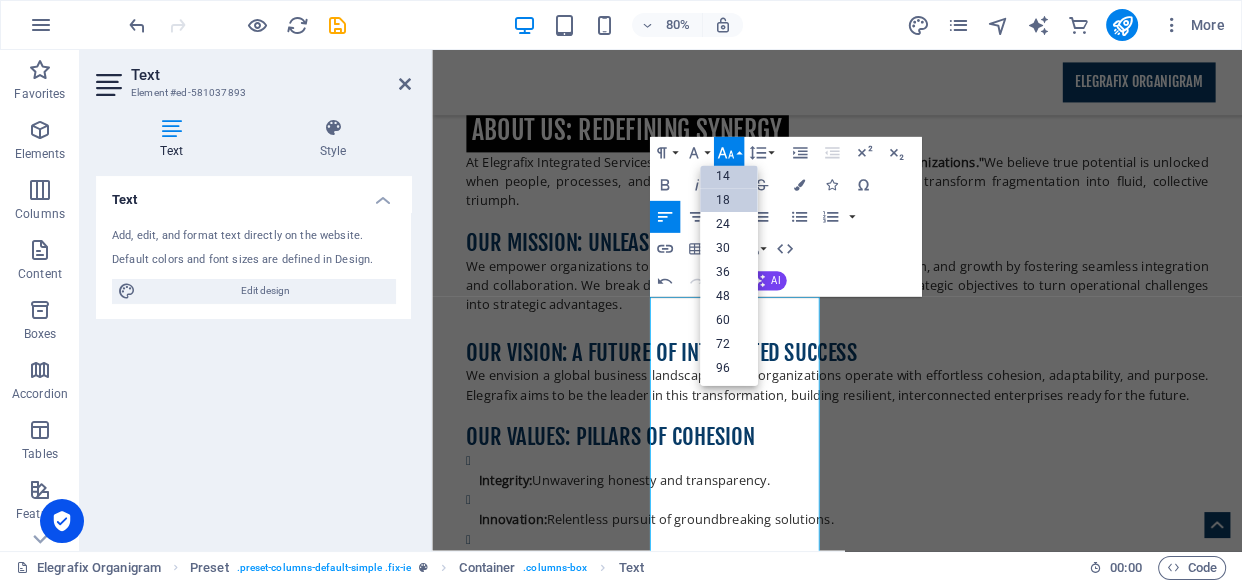 click on "18" at bounding box center (729, 200) 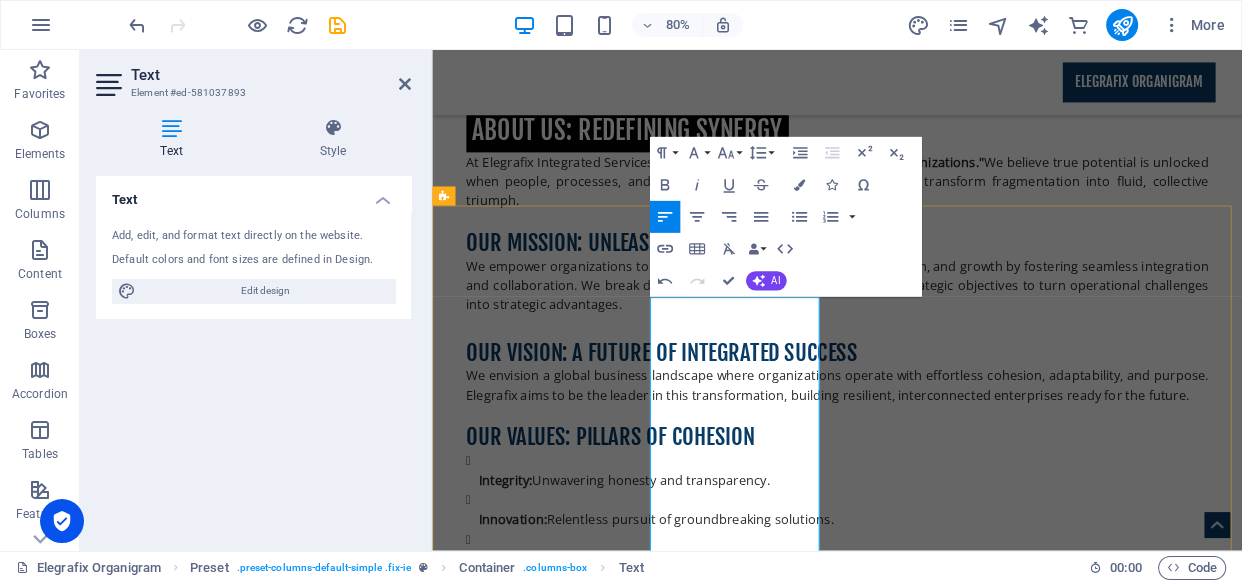 click on "Our Approach: The Synergy Blueprint" at bounding box center [920, 5314] 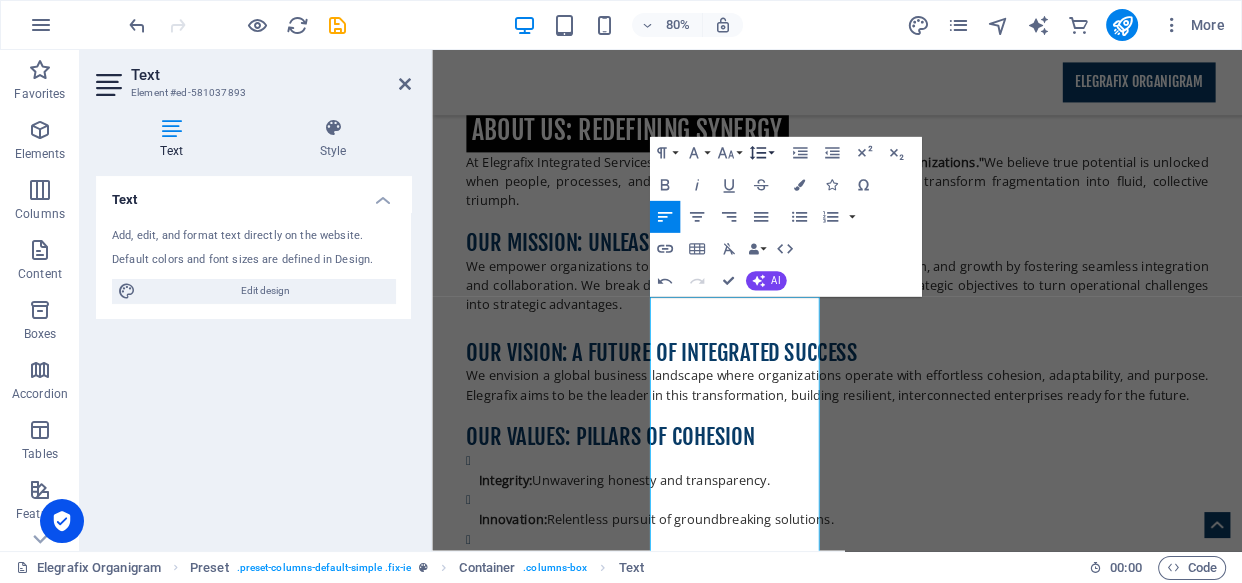 click on "Line Height" at bounding box center [760, 153] 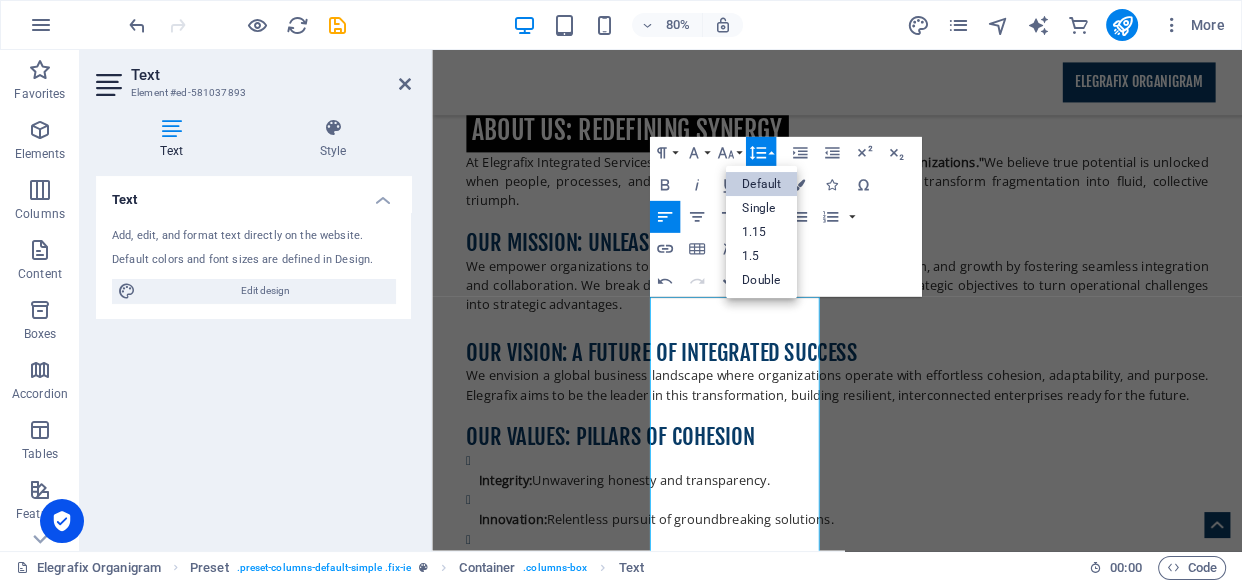 scroll, scrollTop: 0, scrollLeft: 0, axis: both 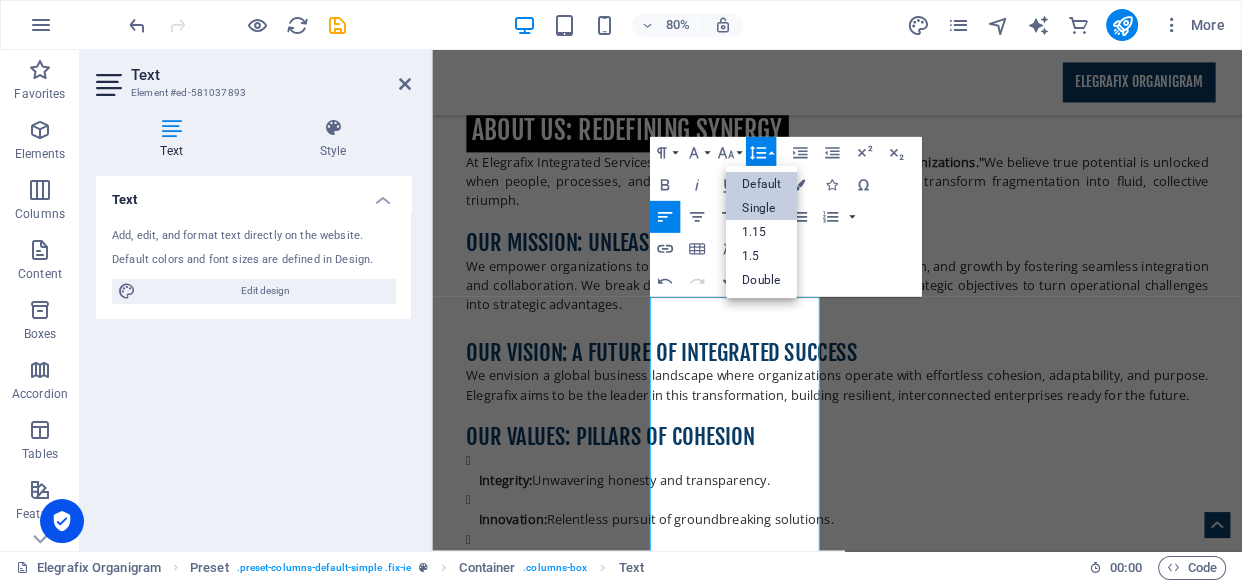 click on "Single" at bounding box center (761, 208) 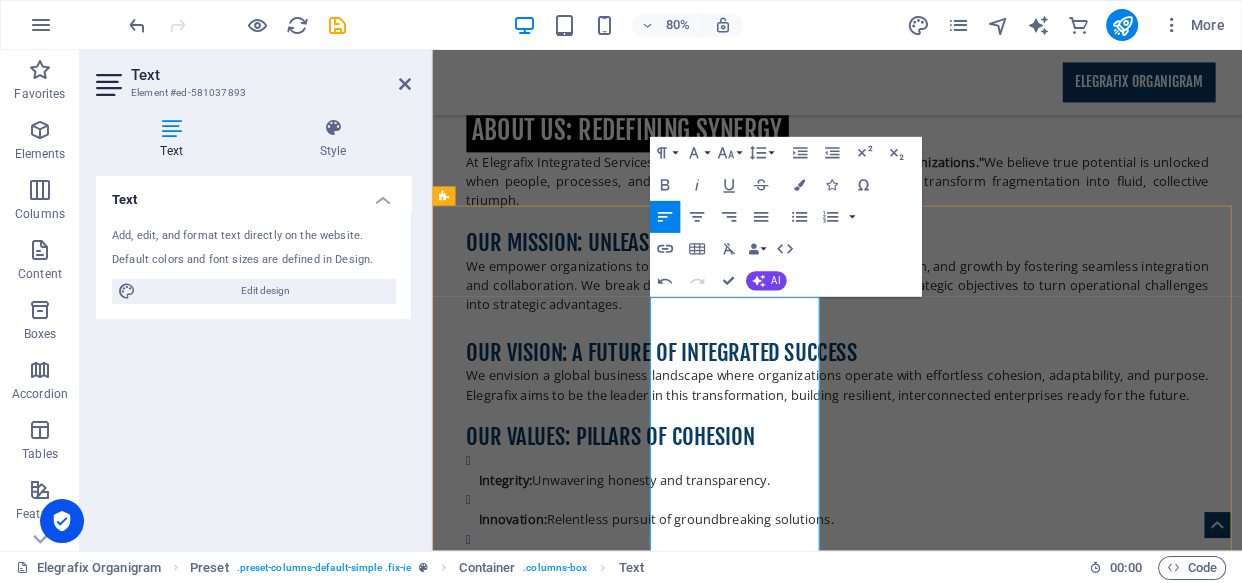 click on "Elegrafix offers expert consulting to transform your organization through synergy." at bounding box center [920, 5273] 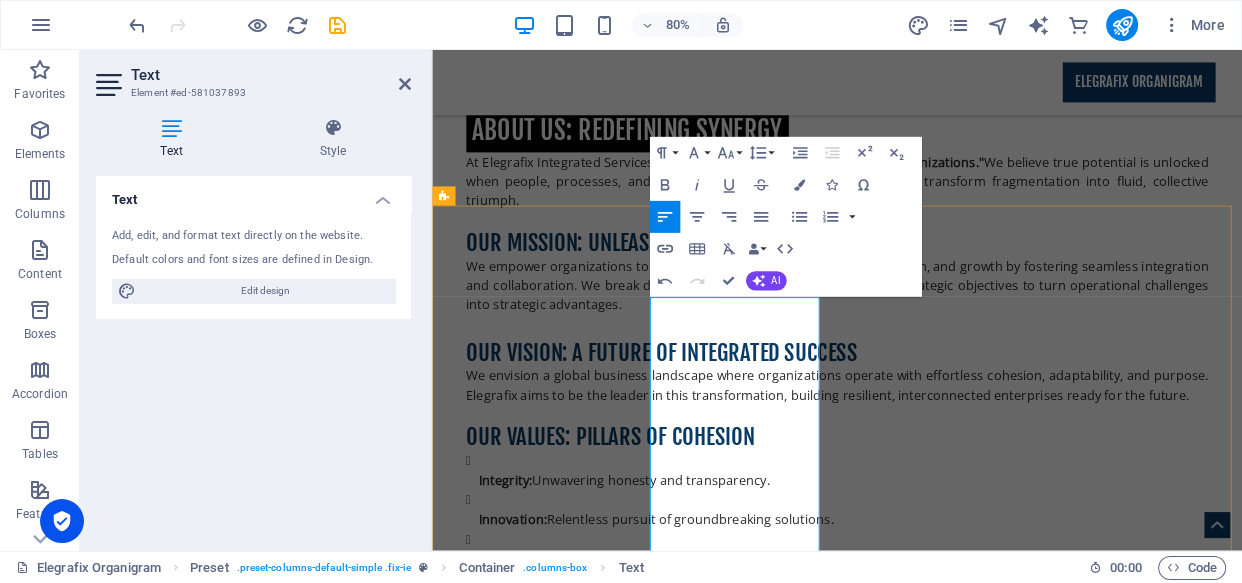 click on "Elegrafix offers expert consulting to transform your organization through synergy." at bounding box center (920, 5273) 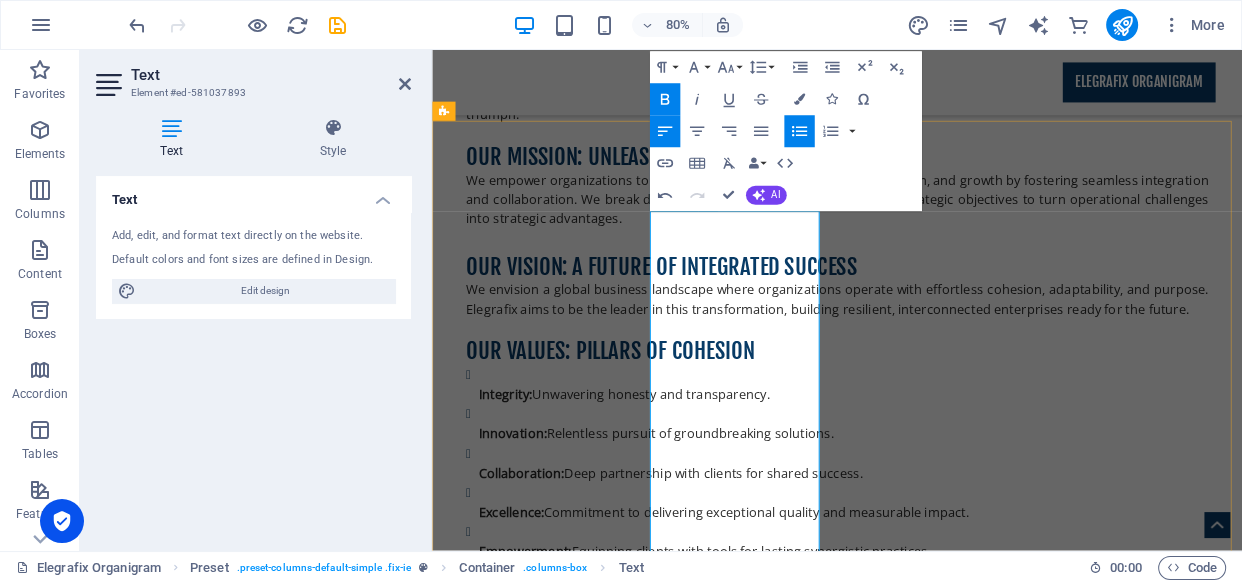 scroll, scrollTop: 3240, scrollLeft: 0, axis: vertical 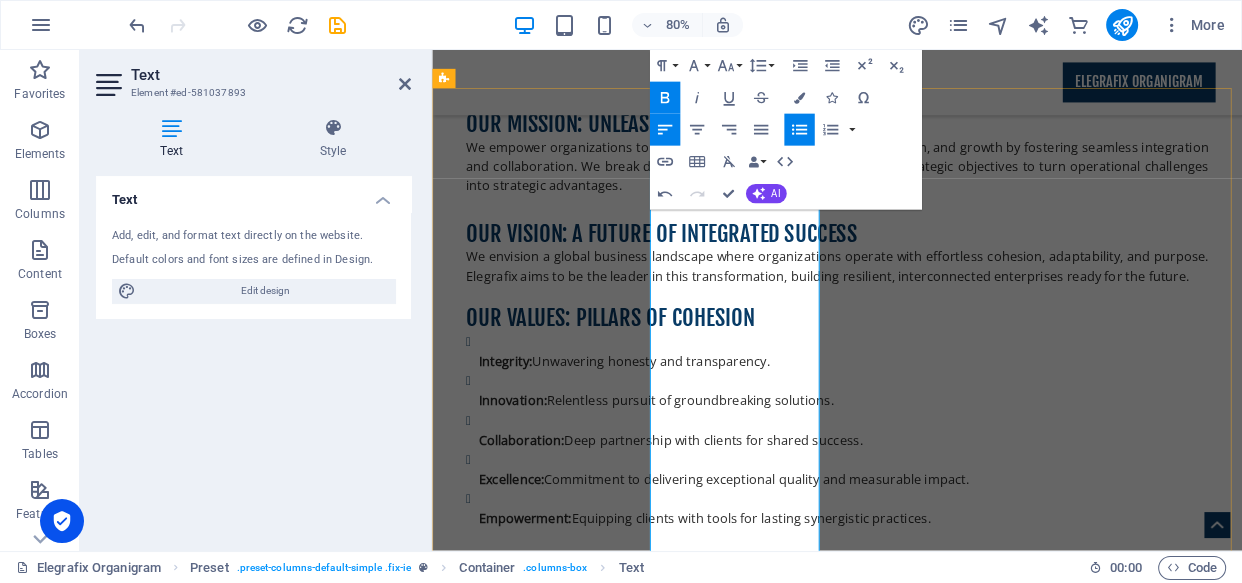 click on "Strategic Alignment" at bounding box center [928, 5273] 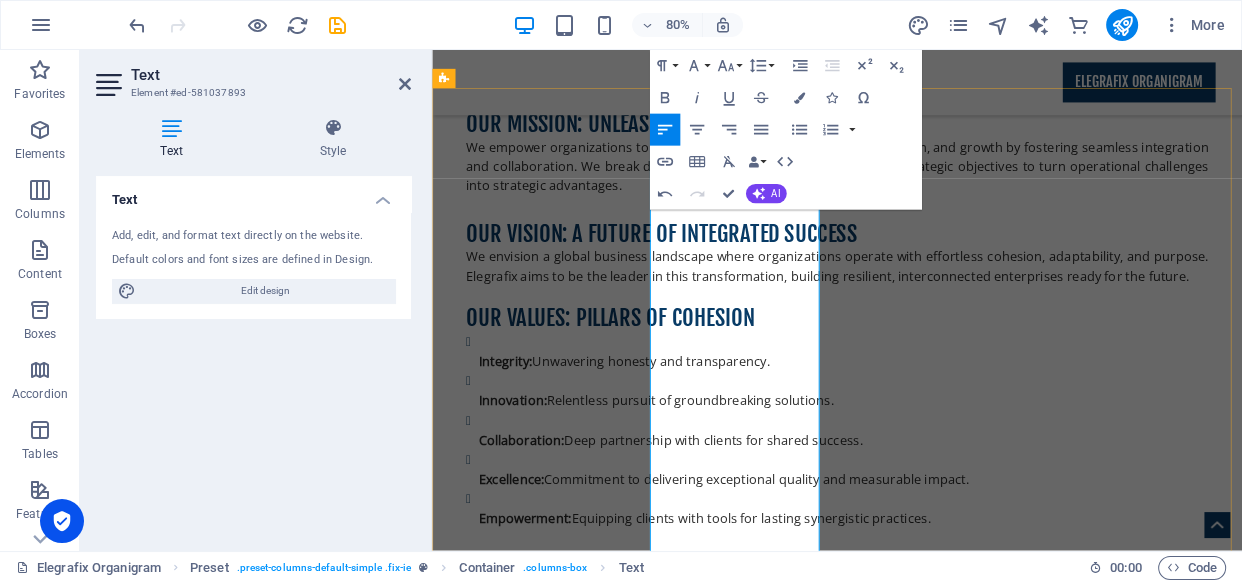 drag, startPoint x: 732, startPoint y: 532, endPoint x: 837, endPoint y: 549, distance: 106.36729 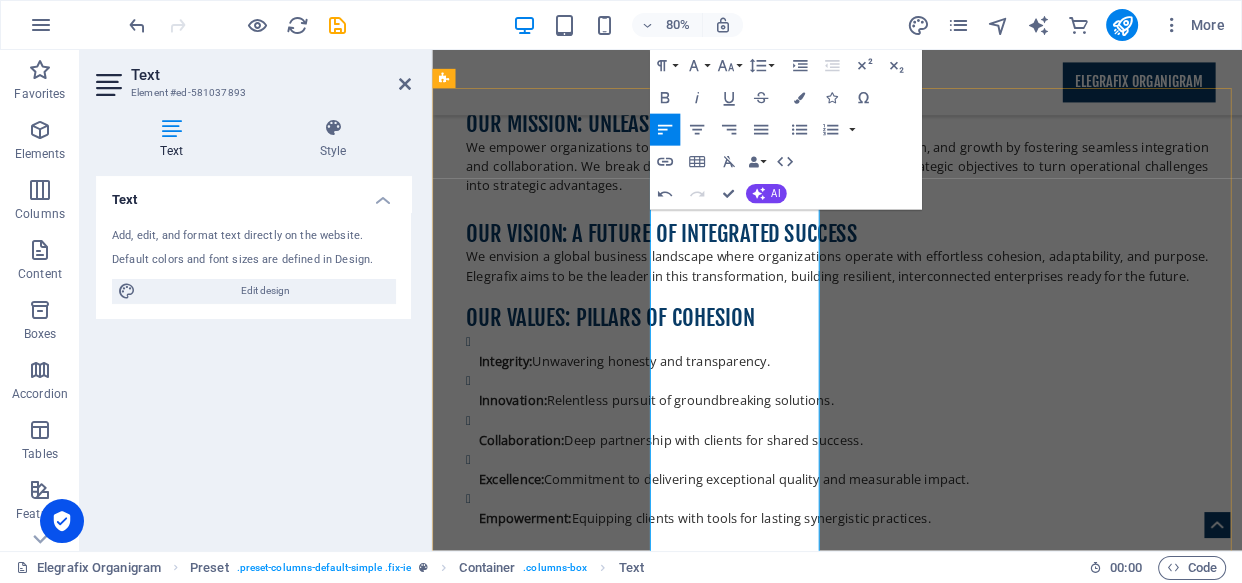click on "Expertise" at bounding box center (920, 5239) 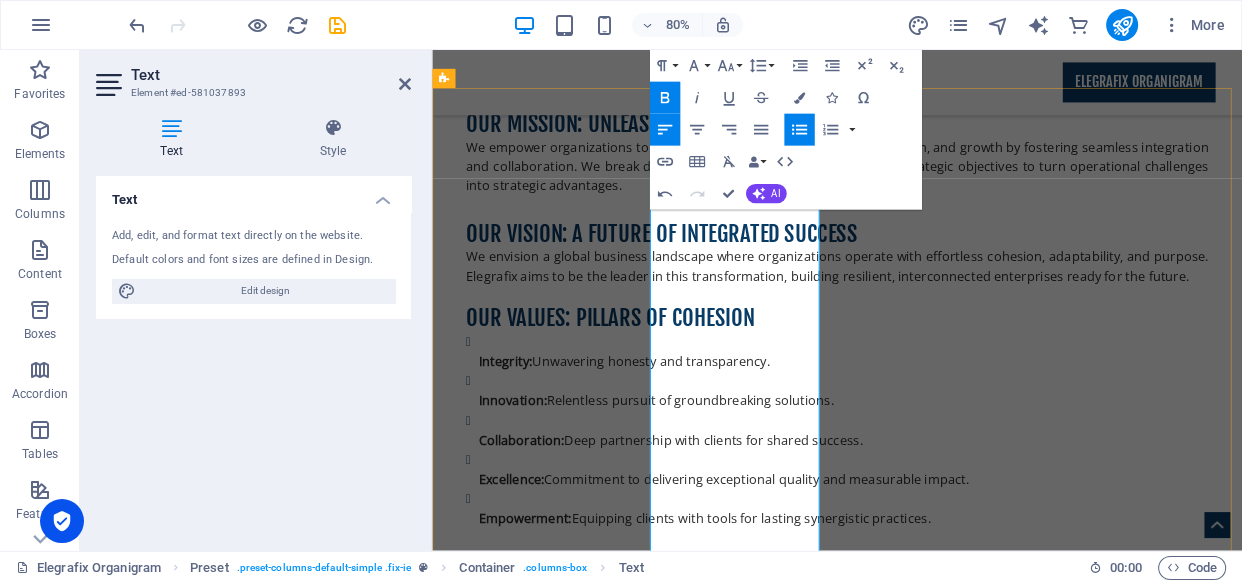 click on "We use our  Synergy Blueprint Assessment  to deeply analyze your  people, processes, and technology . Our  data-driven, collaborative, and iterative  approach diagnoses inefficiencies and co-creates tailored, sustainable solutions for lasting organizational cohesion." at bounding box center (920, 5193) 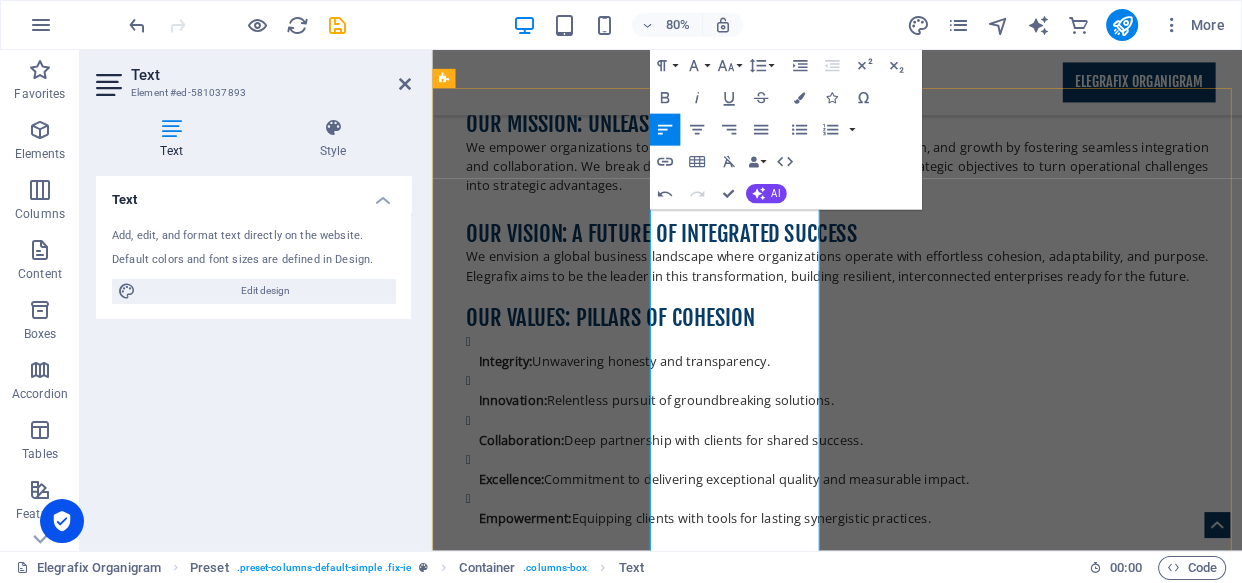 drag, startPoint x: 811, startPoint y: 553, endPoint x: 706, endPoint y: 552, distance: 105.00476 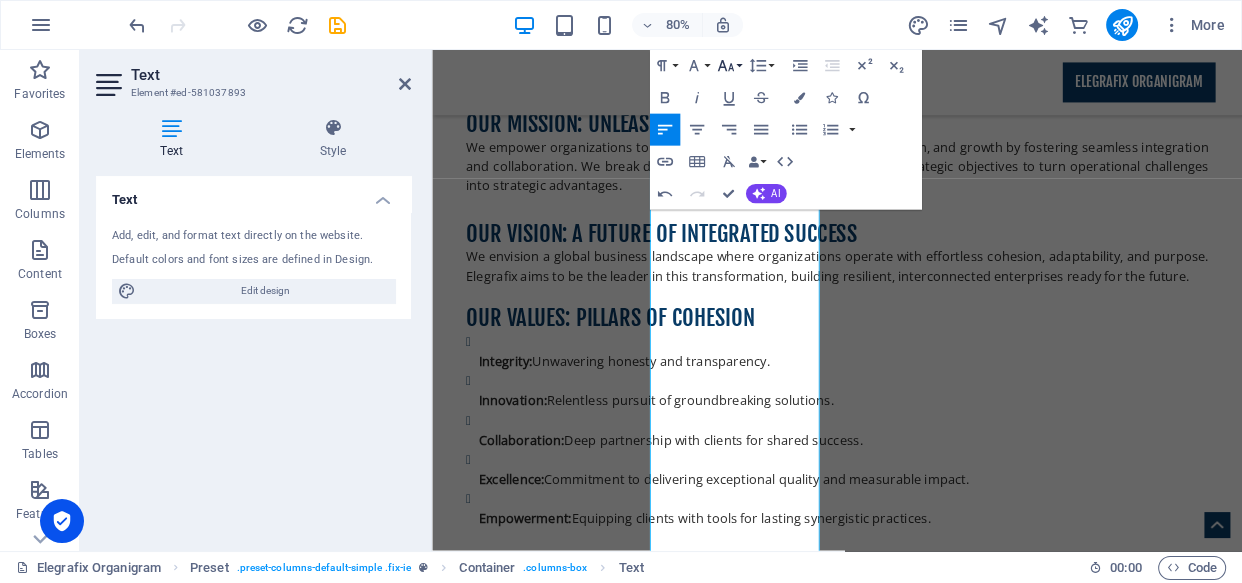 click on "Font Size" at bounding box center [728, 66] 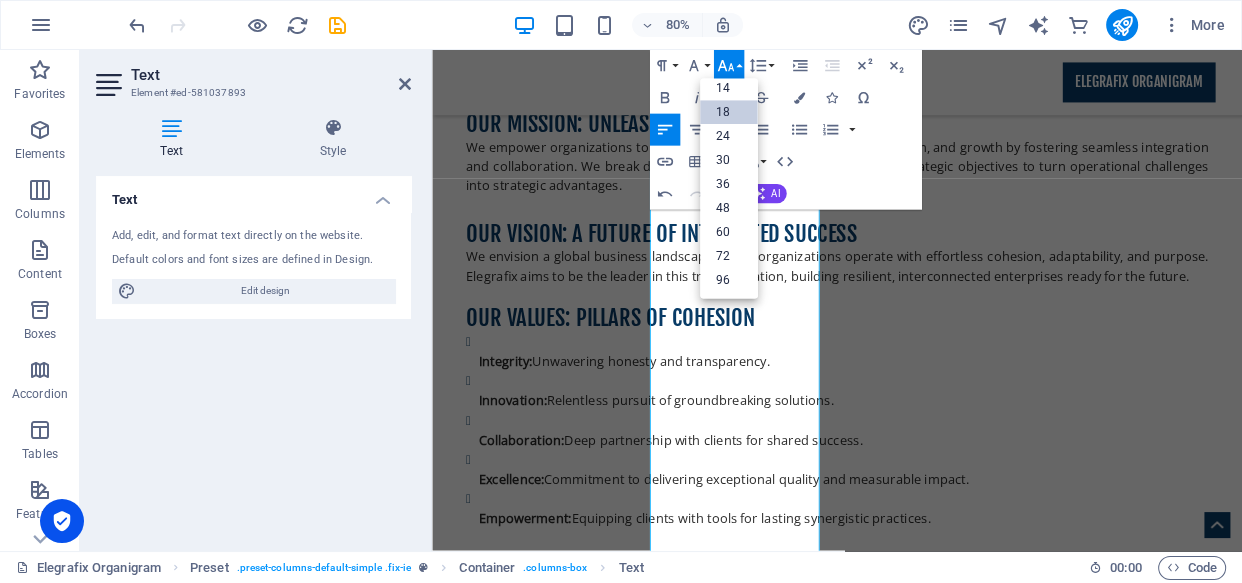 click on "18" at bounding box center [729, 113] 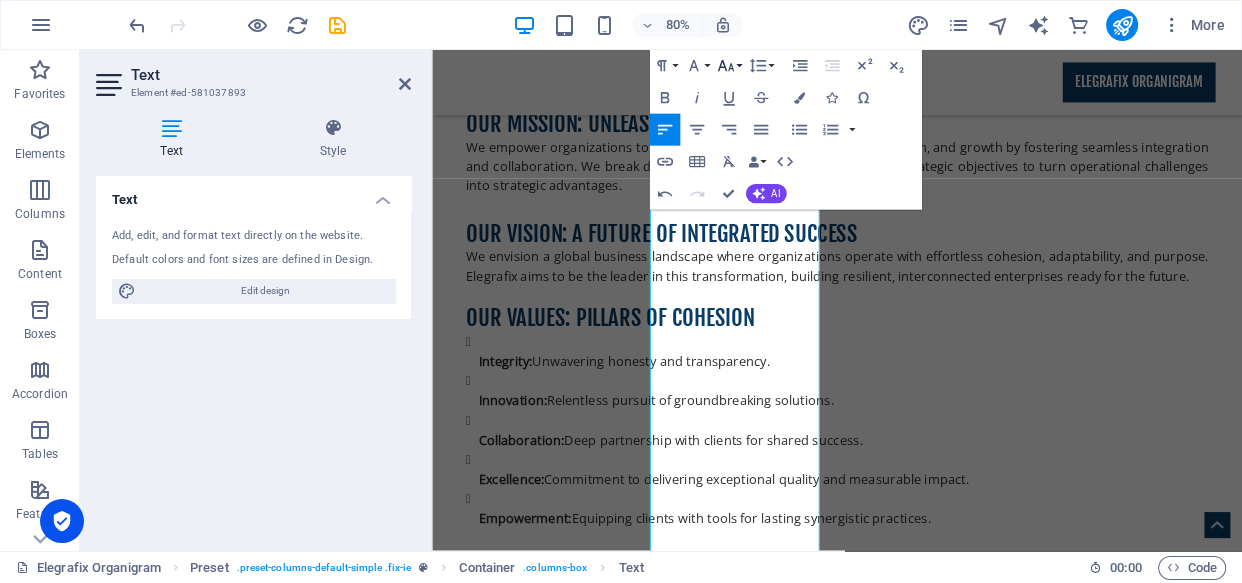click on "Font Size" at bounding box center (728, 66) 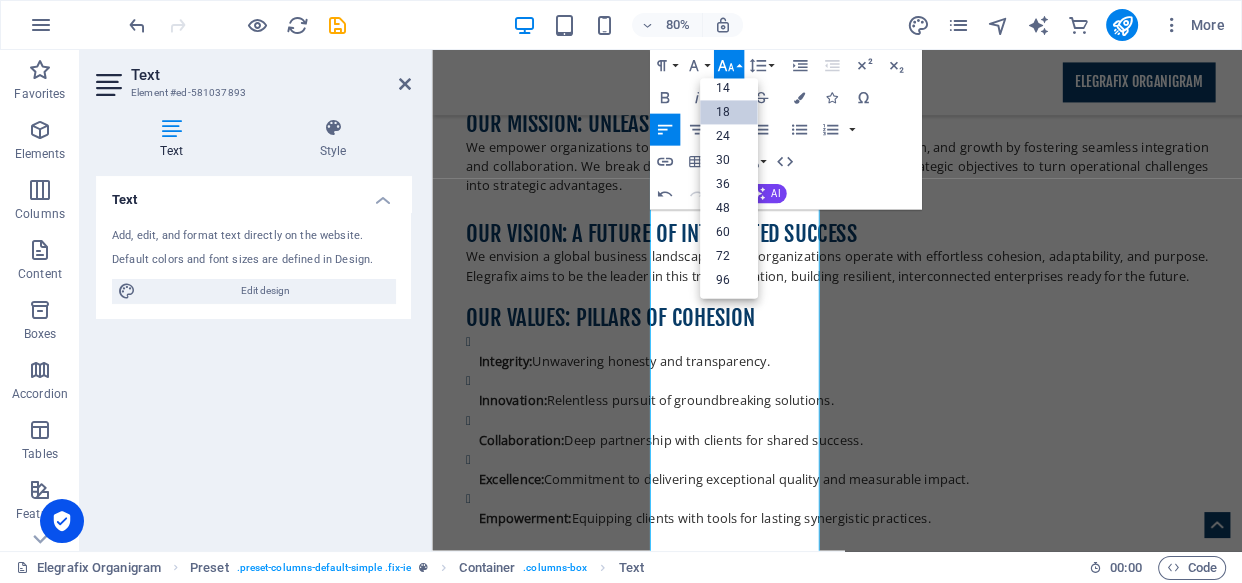scroll, scrollTop: 160, scrollLeft: 0, axis: vertical 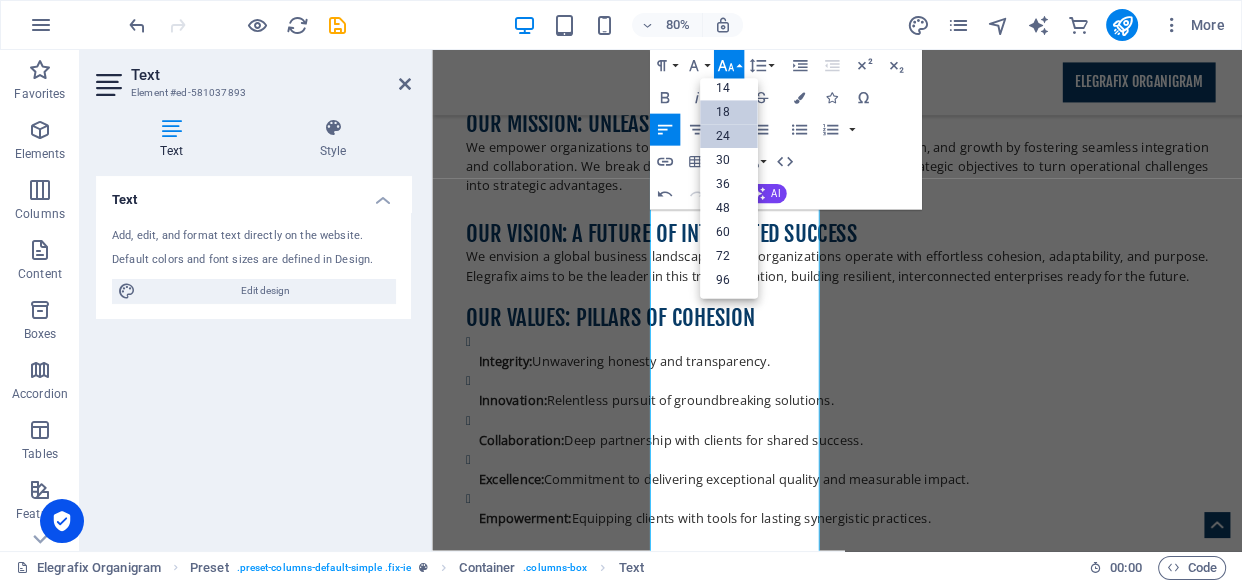 click on "24" at bounding box center (729, 137) 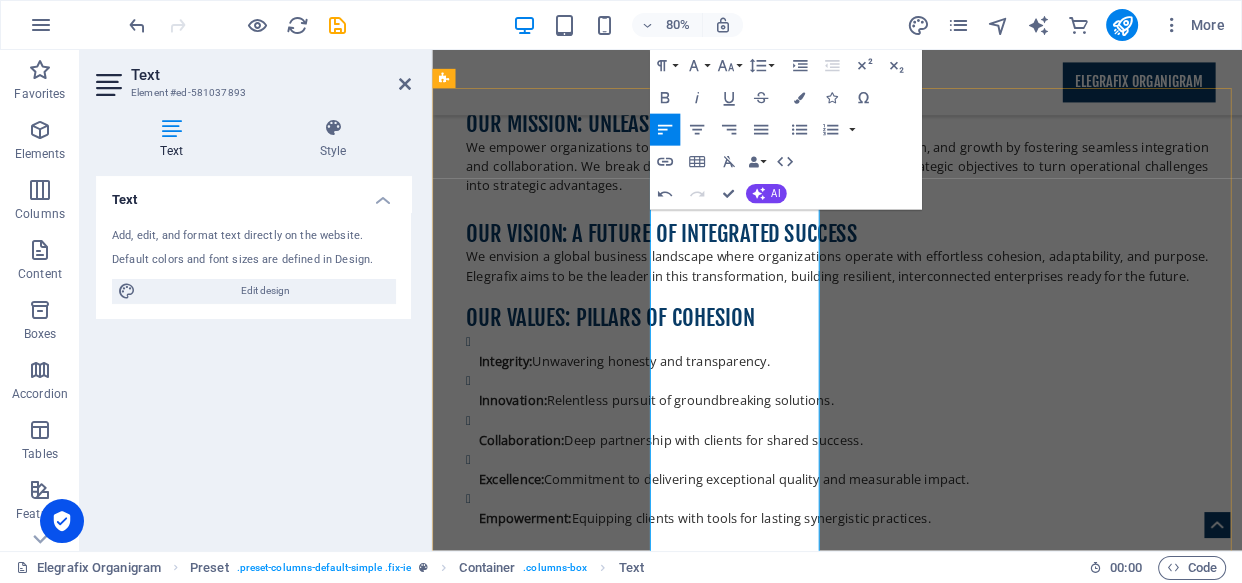click on "Strategic Alignment" at bounding box center (928, 5289) 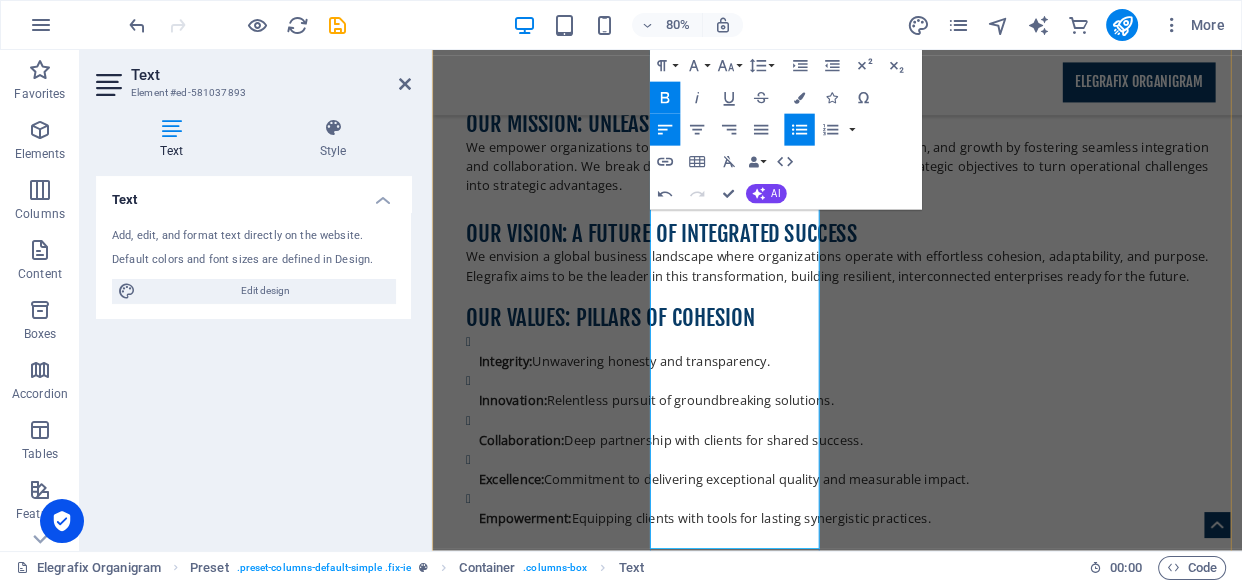 scroll, scrollTop: 3394, scrollLeft: 0, axis: vertical 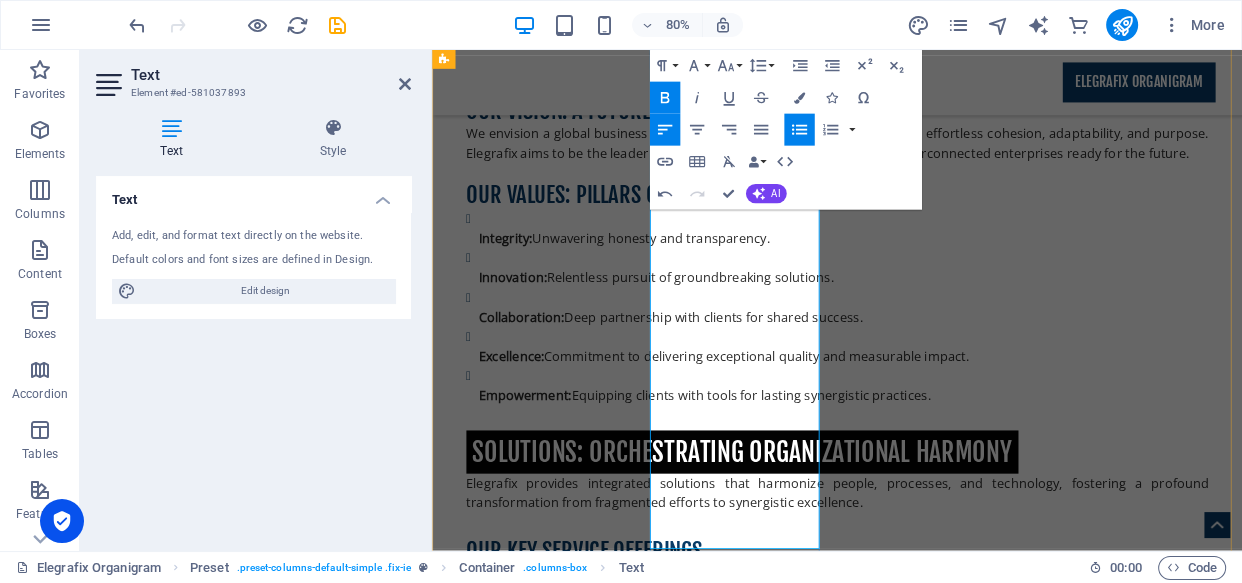 click on "Collaborative Leadership" at bounding box center (558, 5312) 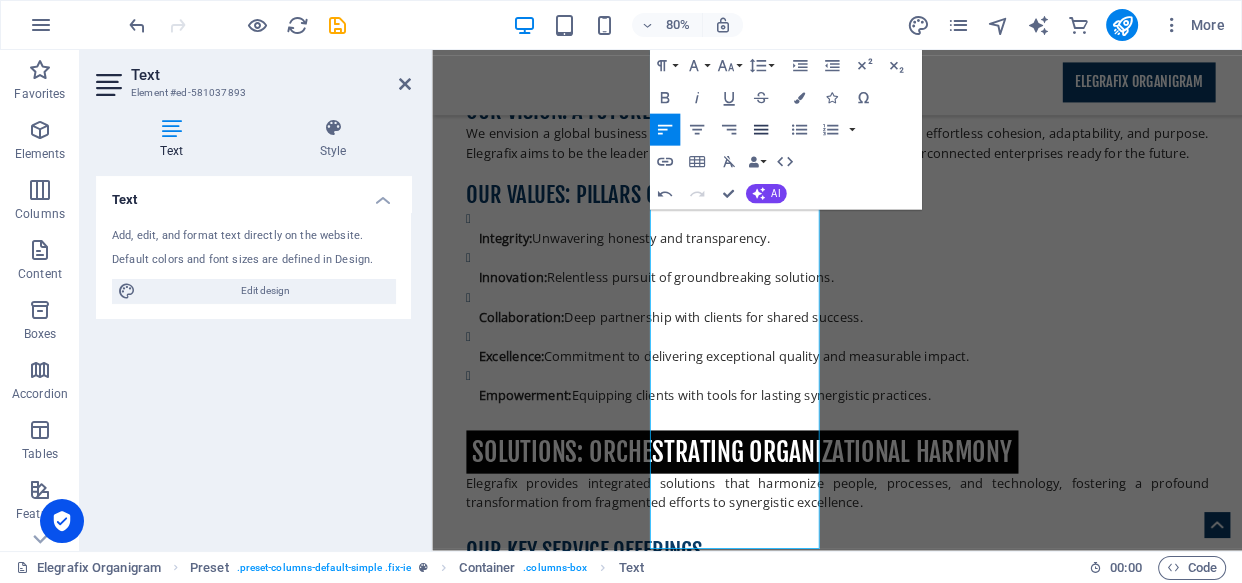 click 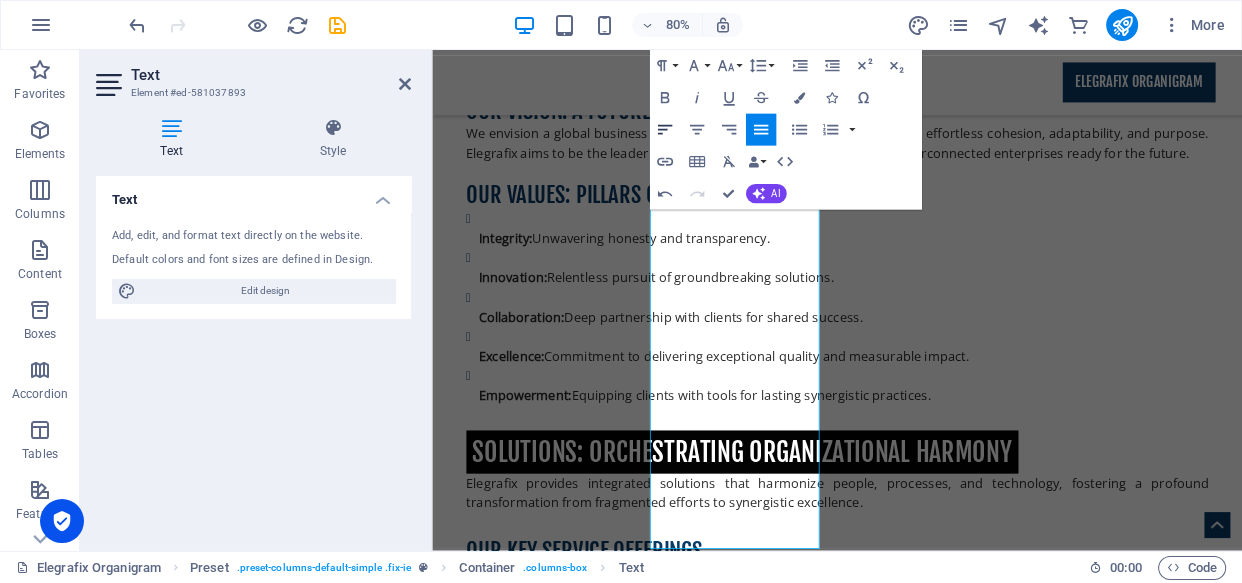 click 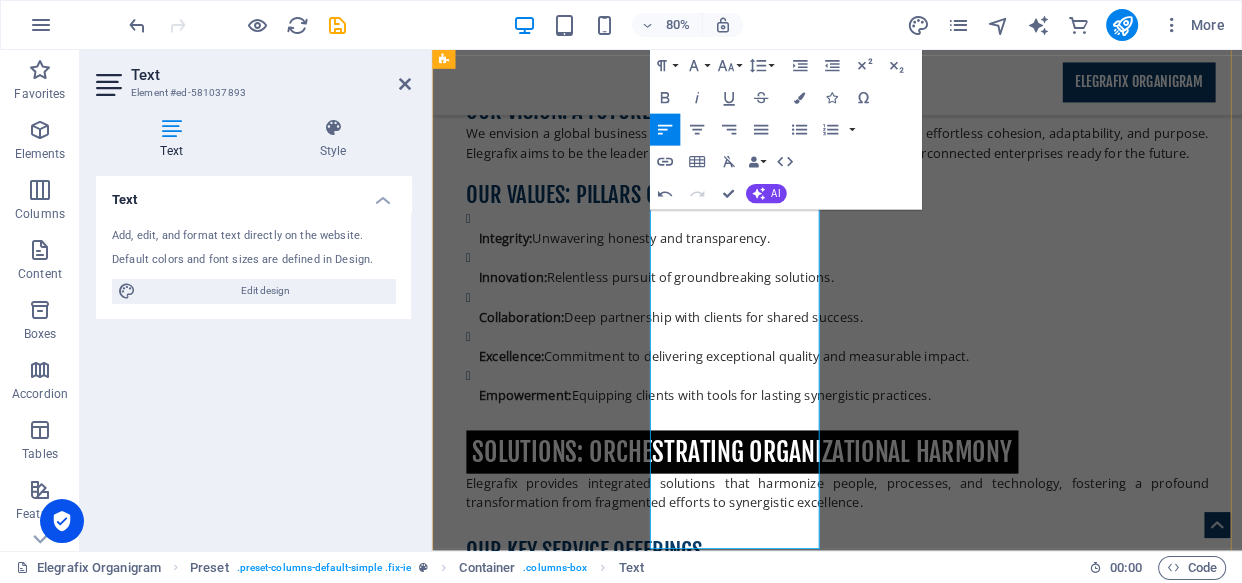 click on "We use our  Synergy Blueprint Assessment  to deeply analyze your  people, processes, and technology . Our  data-driven, collaborative, and iterative  approach diagnoses inefficiencies and co-creates tailored, sustainable solutions for lasting organizational cohesion." at bounding box center (920, 5039) 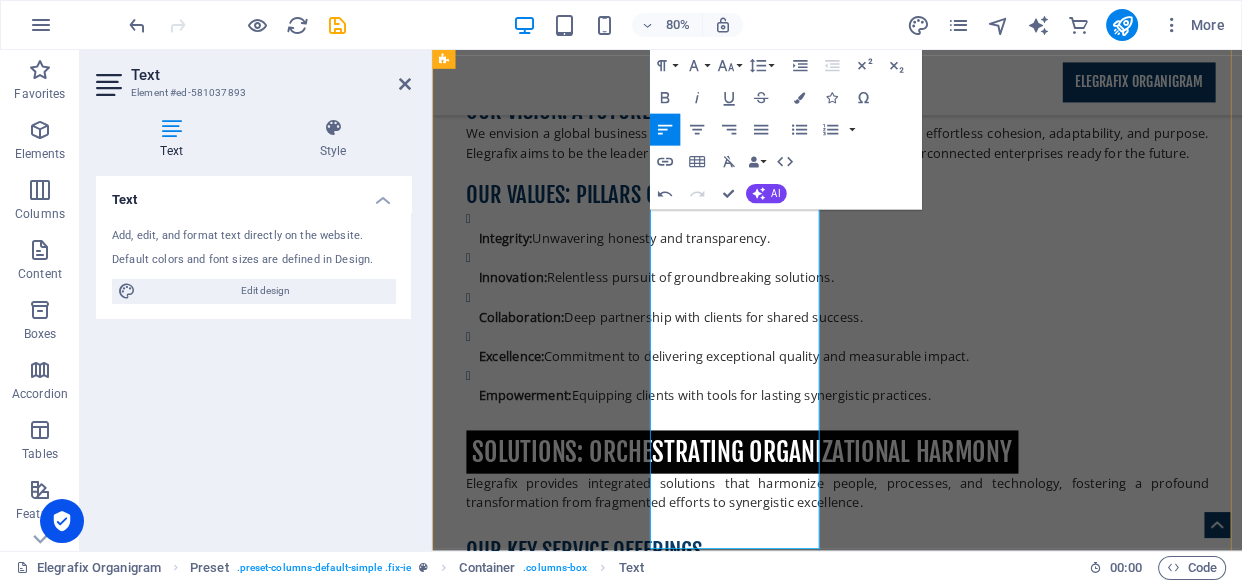click on "Digital Transformation" at bounding box center [549, 5230] 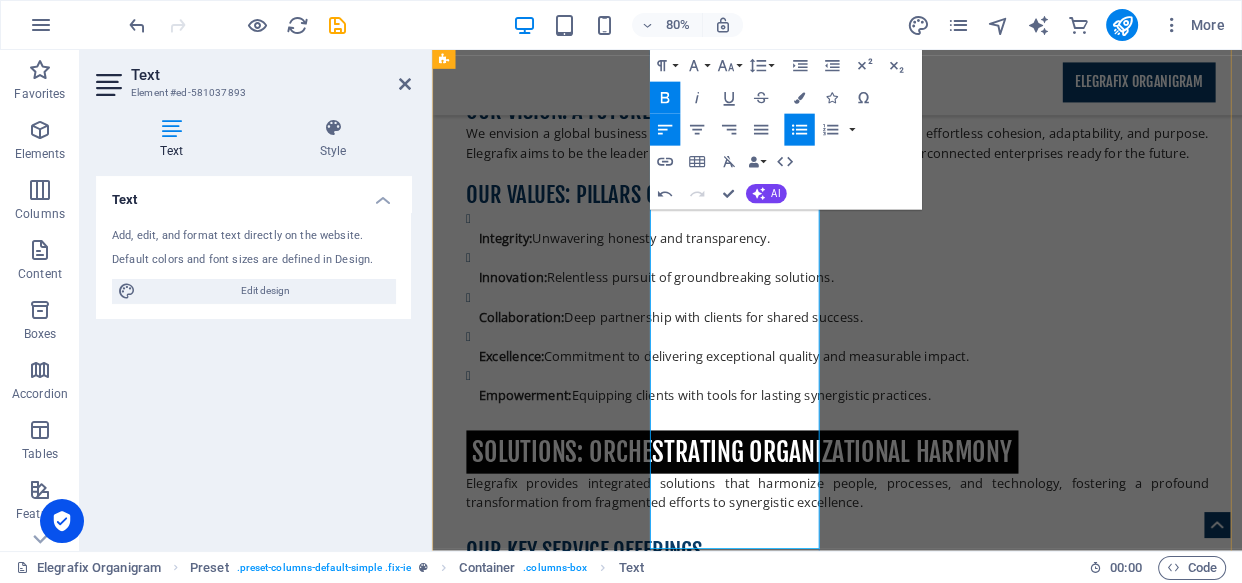 click on "Collaborative Leadership" at bounding box center [558, 5312] 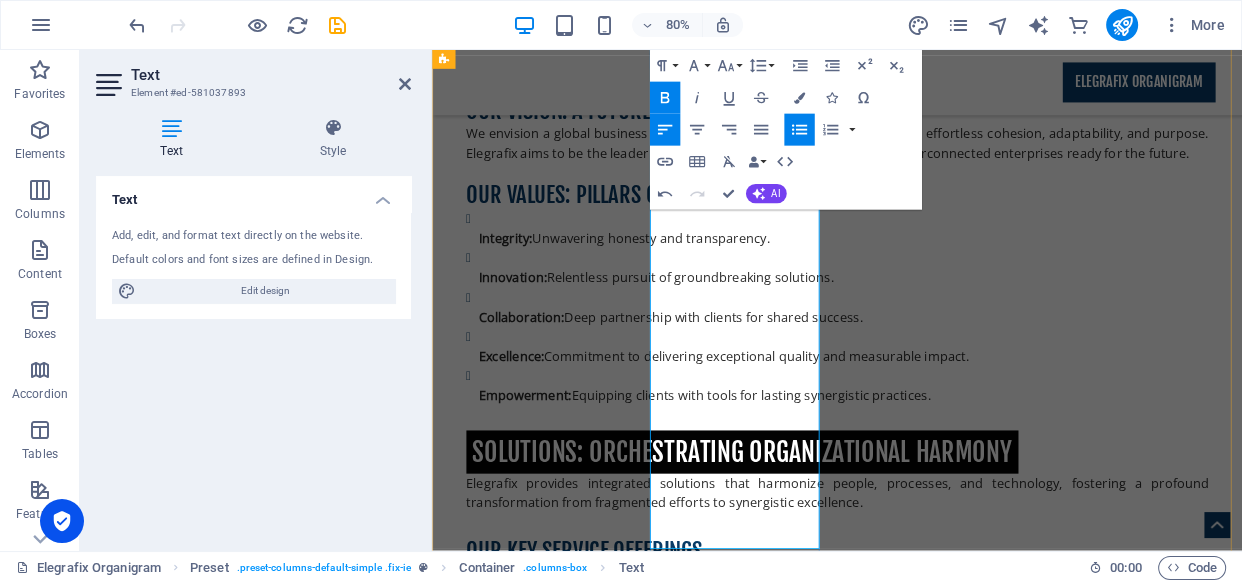 drag, startPoint x: 836, startPoint y: 665, endPoint x: 707, endPoint y: 440, distance: 259.3569 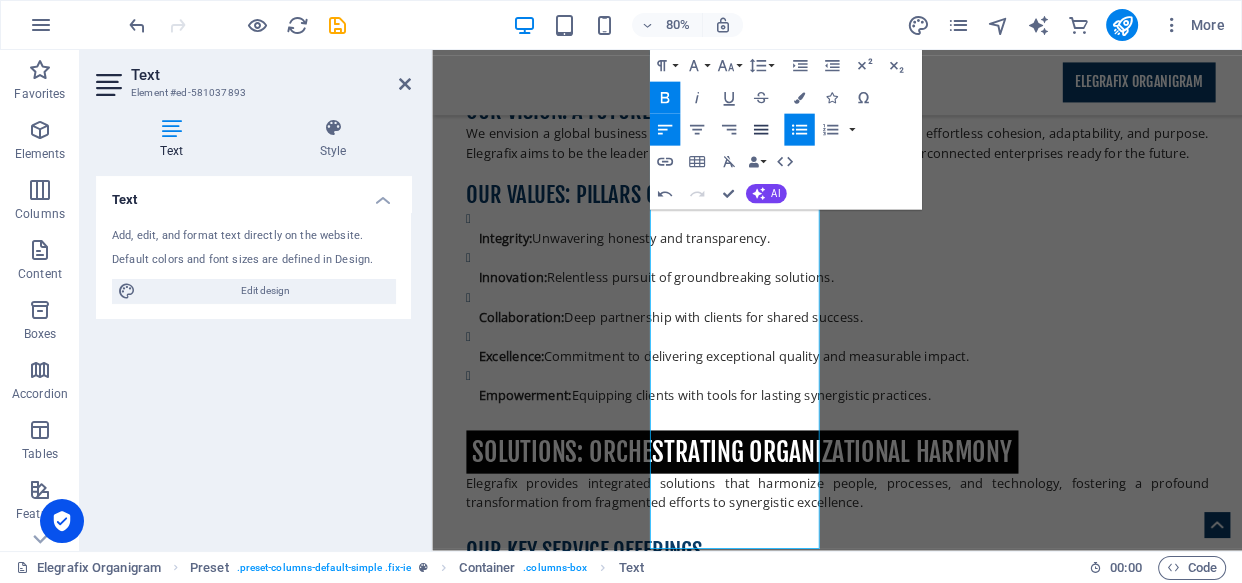 click 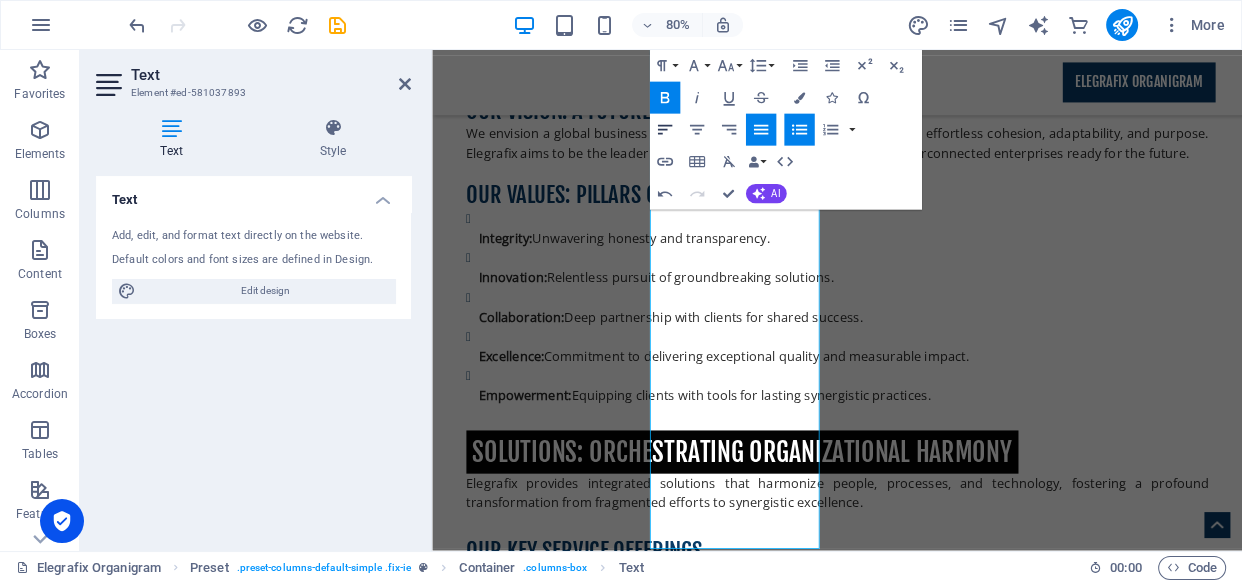click 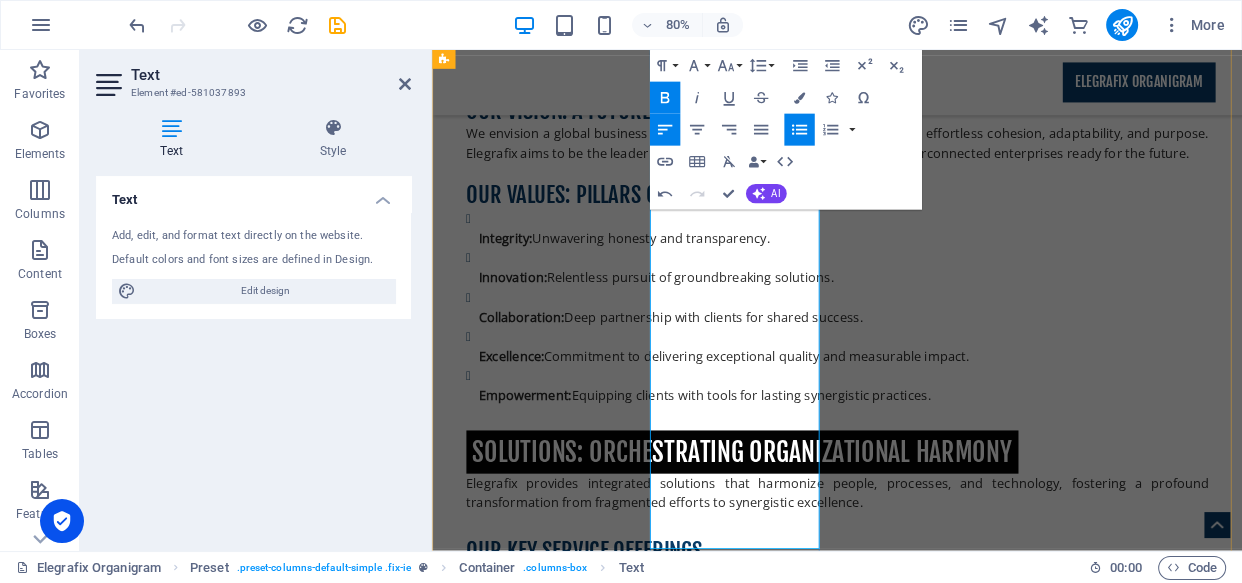 click on "Strategic Alignment" at bounding box center (538, 5148) 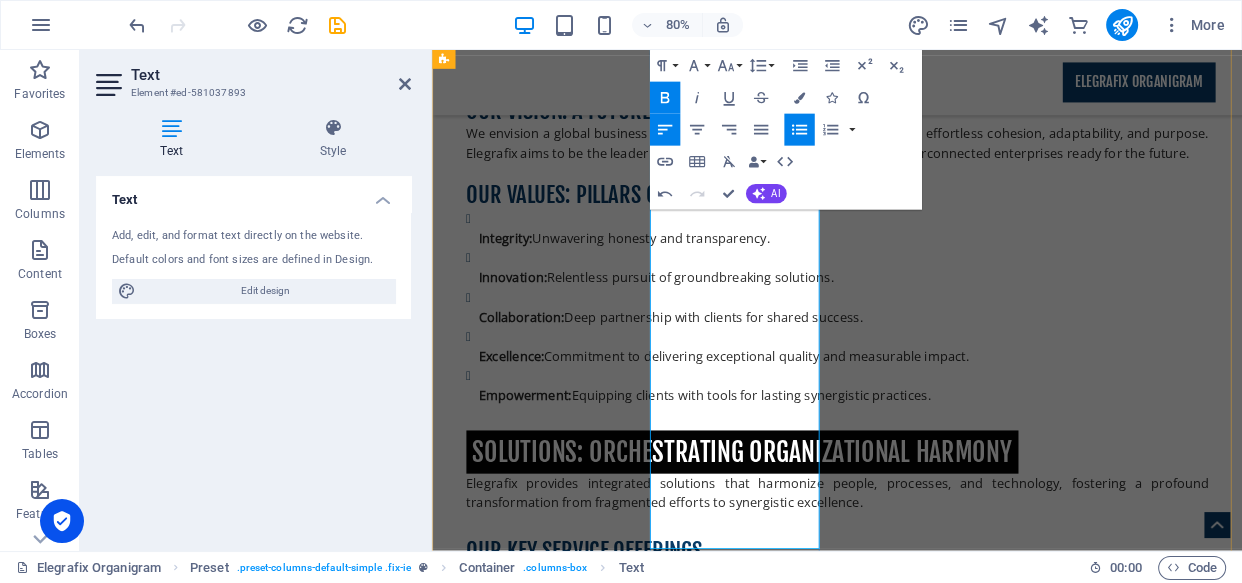 click on "Organizational Design" at bounding box center (547, 5271) 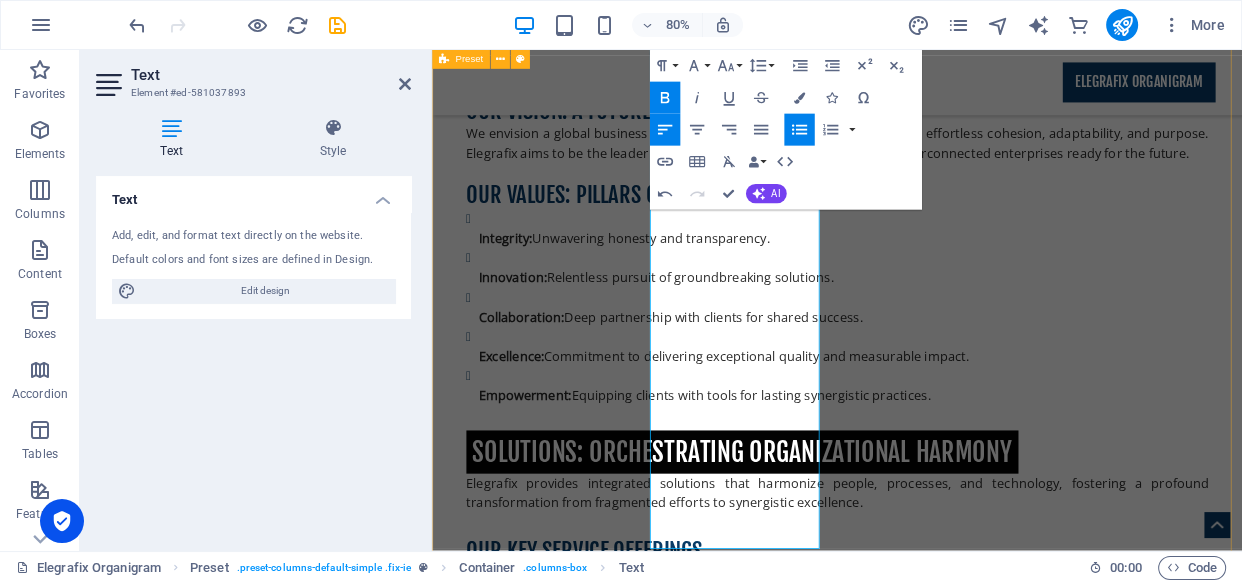 click on "SOLUTIONS Elegrafix provides integrated solutions that fuse  people, processes, and technology  for true organizational synergy, delivering measurable benefits globally. Core Service Offerings Strategic Organizational Alignment:   Unify vision and goals across all levels, ensuring cohesive direction. Advanced Process Optimization & Automation:   Streamline workflows and automate tasks to boost efficiency. Integrated Technology Solutions:   Implement cohesive IT systems for seamless data flow and decision-making. Human Capital Integration:   Foster highly collaborative and productive workforces. Consulting Elegrafix offers expert consulting to transform your organization through synergy. Our Approach: The Synergy Blueprint We use our  Synergy Blueprint Assessment  to deeply analyze your  people, processes, and technology . Our  data-driven, collaborative, and iterative  approach diagnoses inefficiencies and co-creates tailored, sustainable solutions for lasting organizational cohesion. Expertise INNOVATIONS ." at bounding box center (938, 5159) 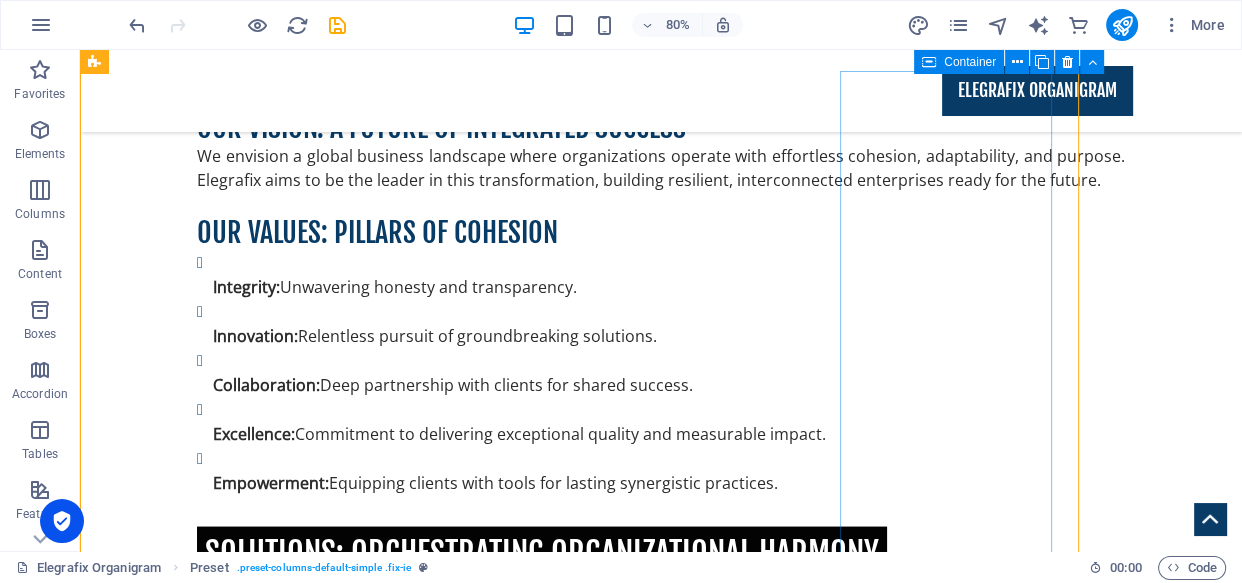 scroll, scrollTop: 3346, scrollLeft: 0, axis: vertical 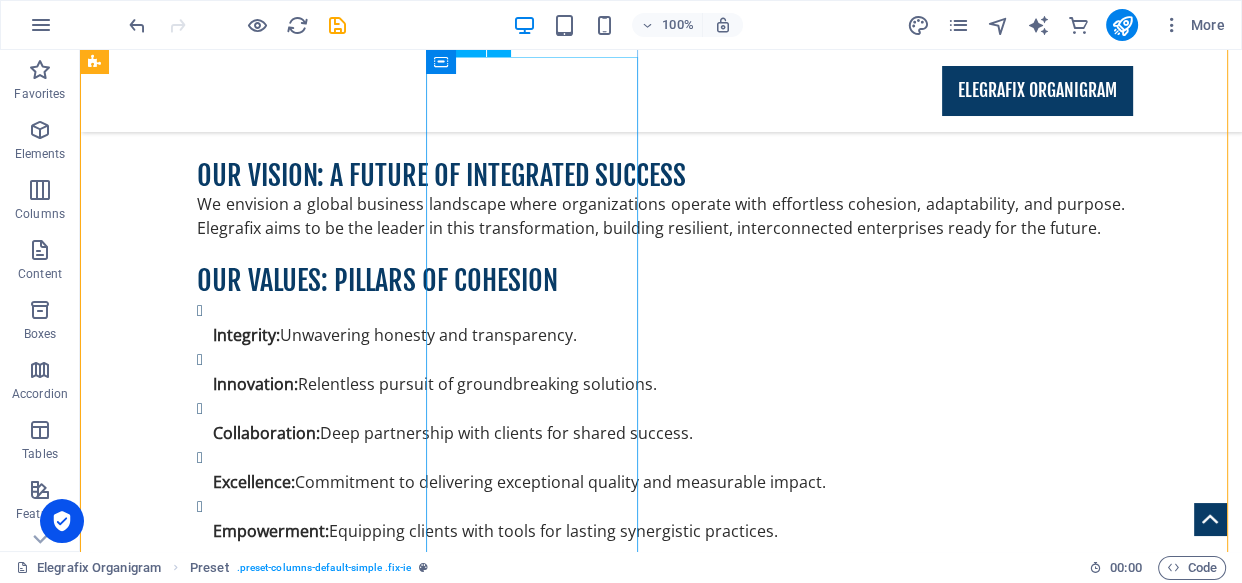 click on "Elegrafix offers expert consulting to transform your organization through synergy. Our Approach: The Synergy Blueprint We use our  Synergy Blueprint Assessment  to deeply analyze your  people, processes, and technology . Our  data-driven, collaborative, and iterative  approach diagnoses inefficiencies and co-creates tailored, sustainable solutions for lasting organizational cohesion. Expertise Strategic Alignment Operational Efficiency Digital Transformation Organizational Design Collaborative Leadership Human Capital Optimization" at bounding box center (568, 5038) 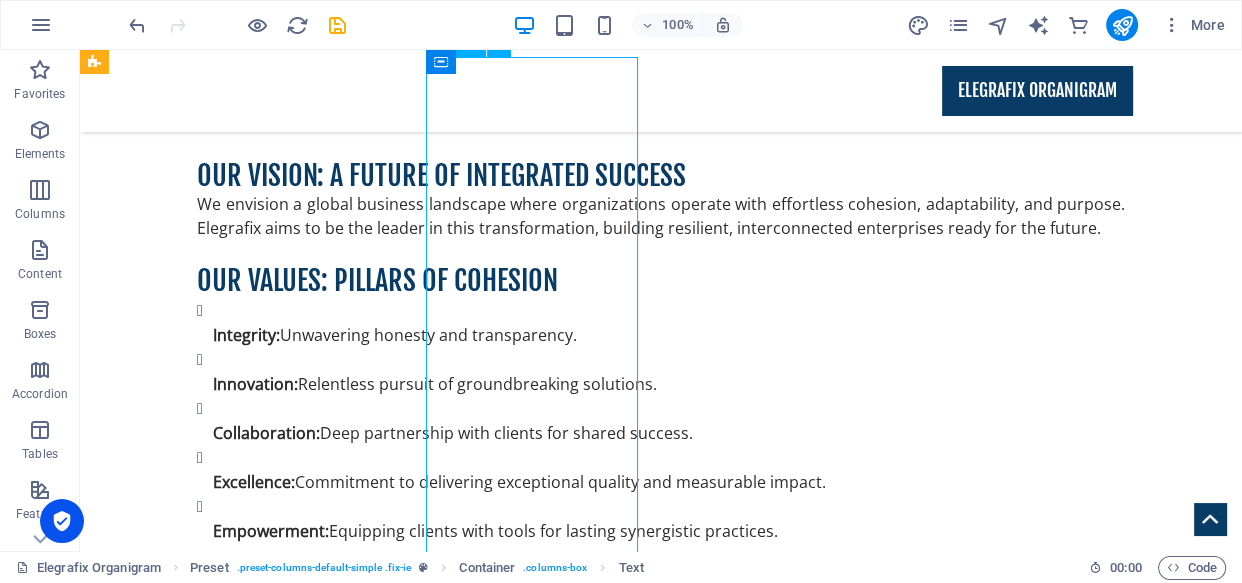 click on "Elegrafix offers expert consulting to transform your organization through synergy. Our Approach: The Synergy Blueprint We use our  Synergy Blueprint Assessment  to deeply analyze your  people, processes, and technology . Our  data-driven, collaborative, and iterative  approach diagnoses inefficiencies and co-creates tailored, sustainable solutions for lasting organizational cohesion. Expertise Strategic Alignment Operational Efficiency Digital Transformation Organizational Design Collaborative Leadership Human Capital Optimization" at bounding box center (568, 5038) 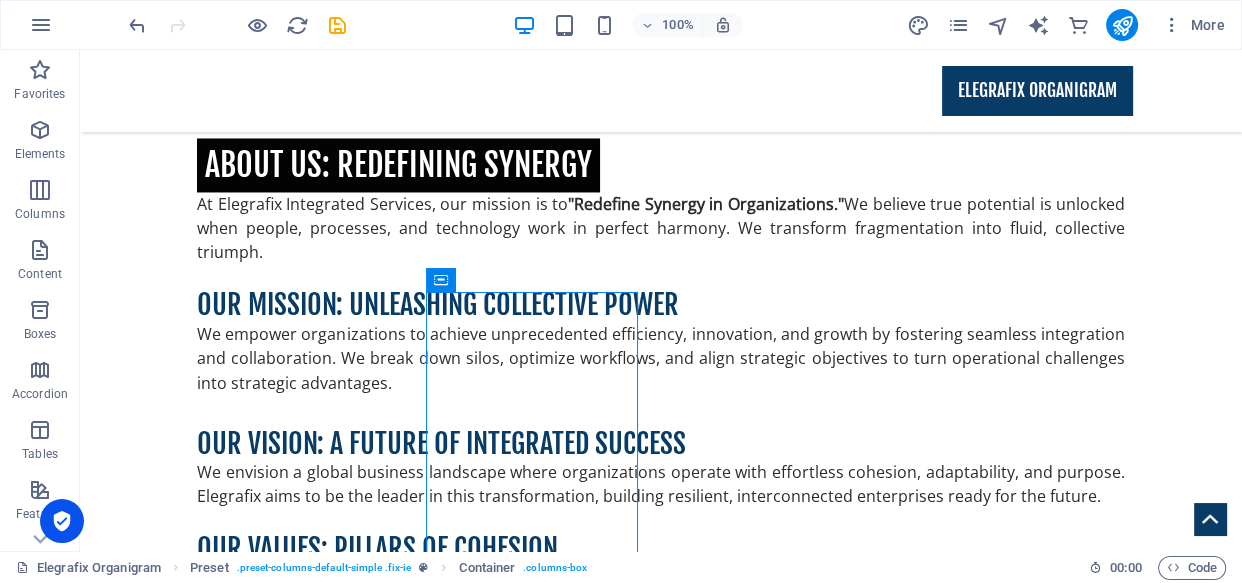scroll, scrollTop: 3114, scrollLeft: 0, axis: vertical 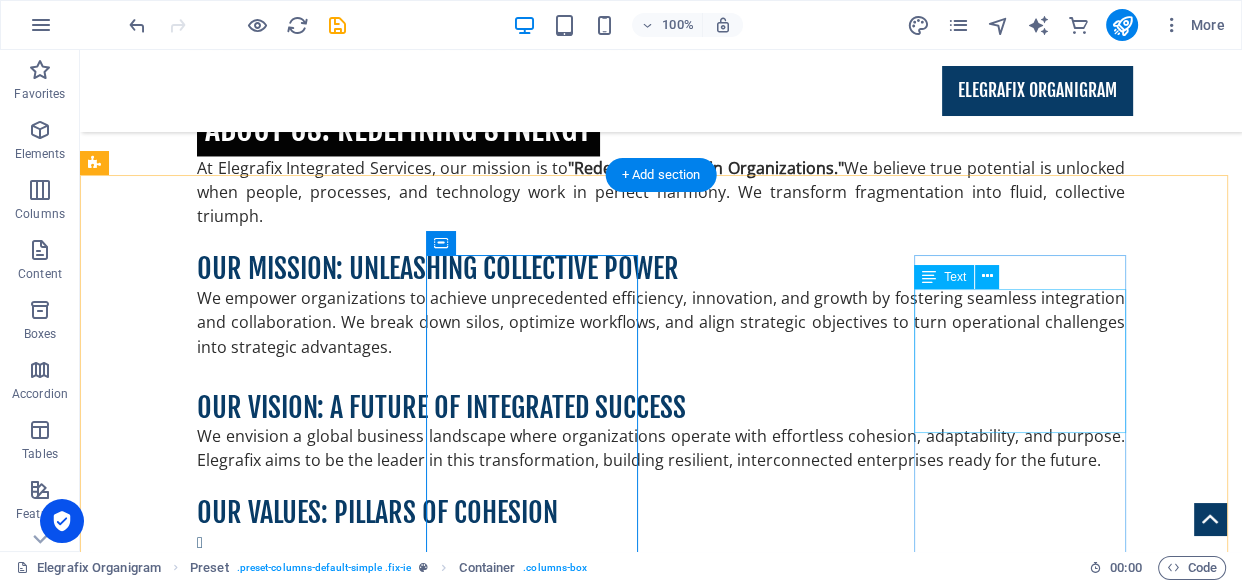 click on "Lorem ipsum dolor sit amet, consetetur sadipscing elitr, sed diam nonumy eirmod tempor invidunt ut labore et dolore magna aliquyam erat, sed diam voluptua." at bounding box center (568, 5919) 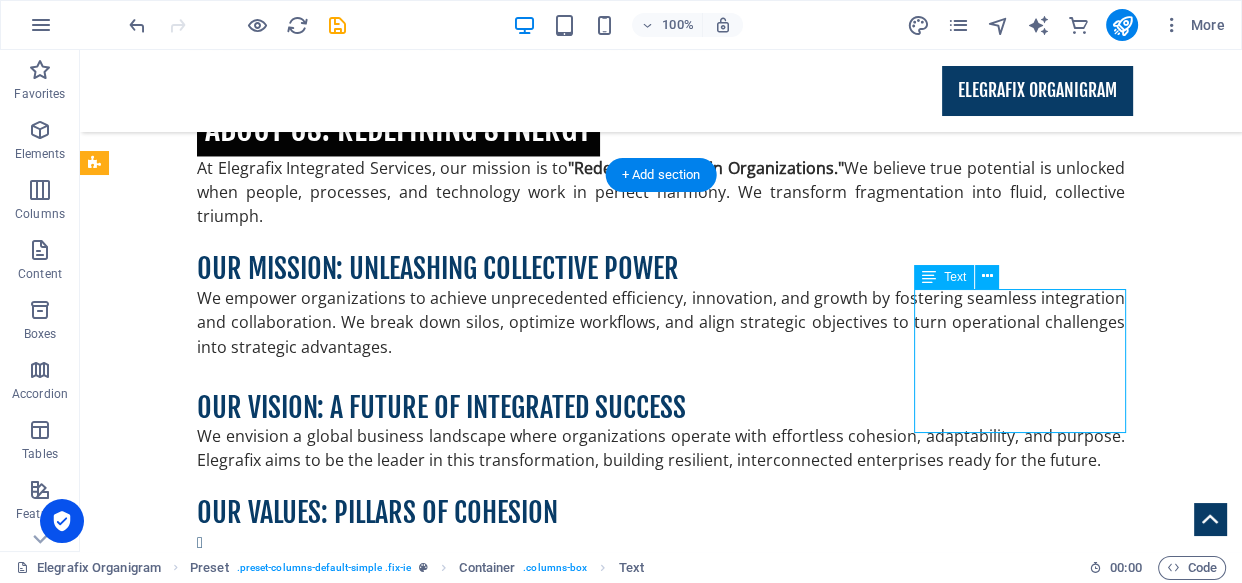 click on "Lorem ipsum dolor sit amet, consetetur sadipscing elitr, sed diam nonumy eirmod tempor invidunt ut labore et dolore magna aliquyam erat, sed diam voluptua." at bounding box center (568, 5919) 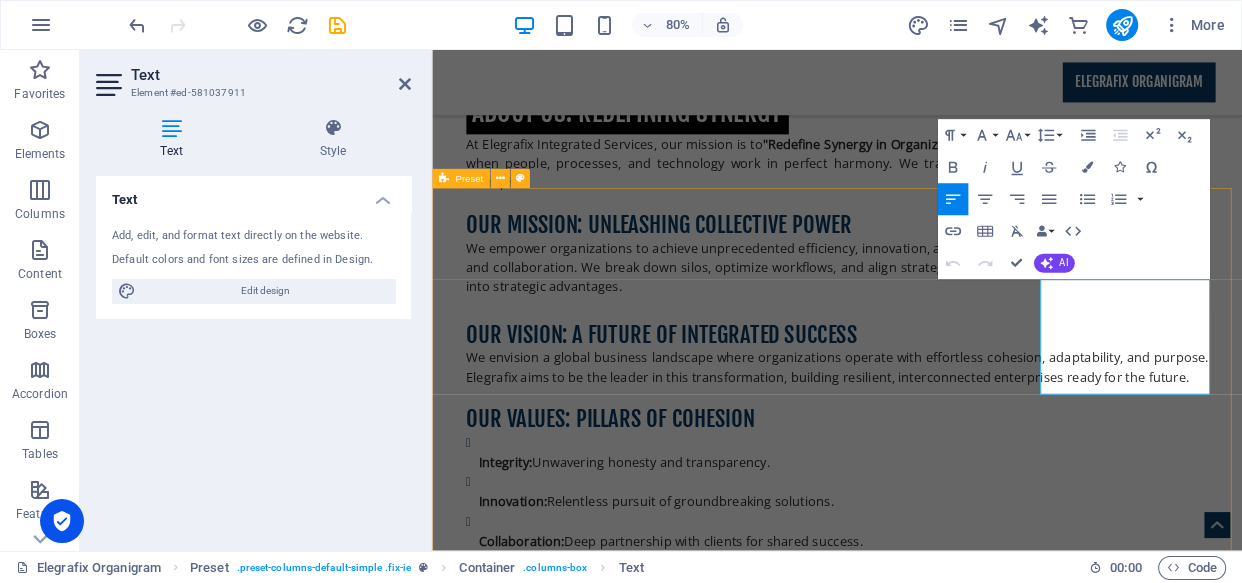 drag, startPoint x: 1374, startPoint y: 467, endPoint x: 1178, endPoint y: 312, distance: 249.88197 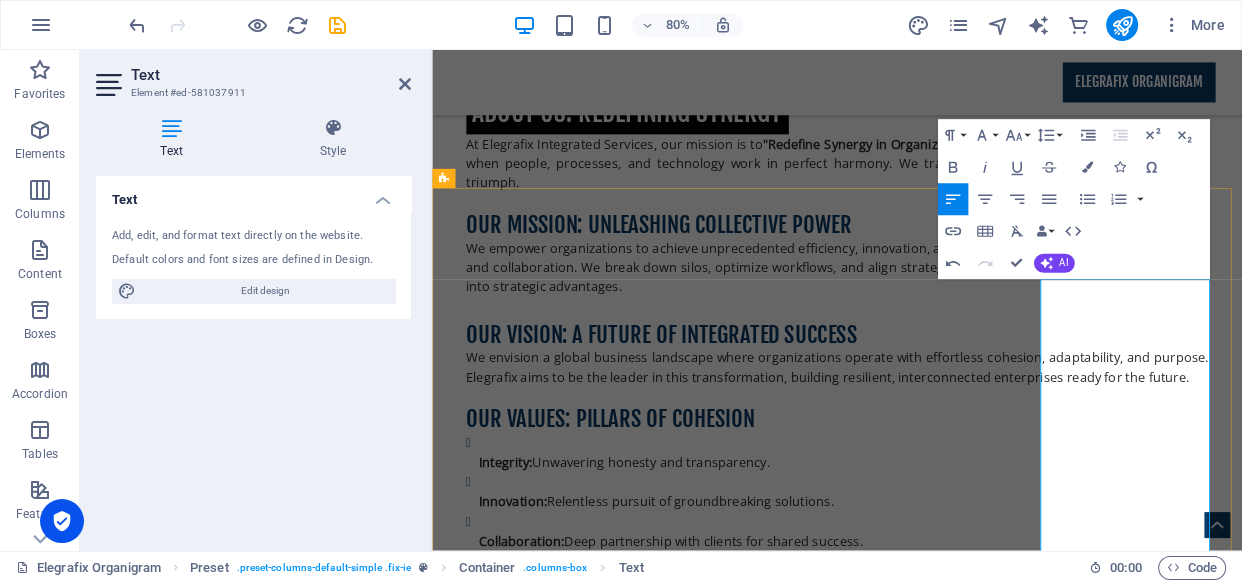drag, startPoint x: 1323, startPoint y: 504, endPoint x: 1194, endPoint y: 488, distance: 129.98846 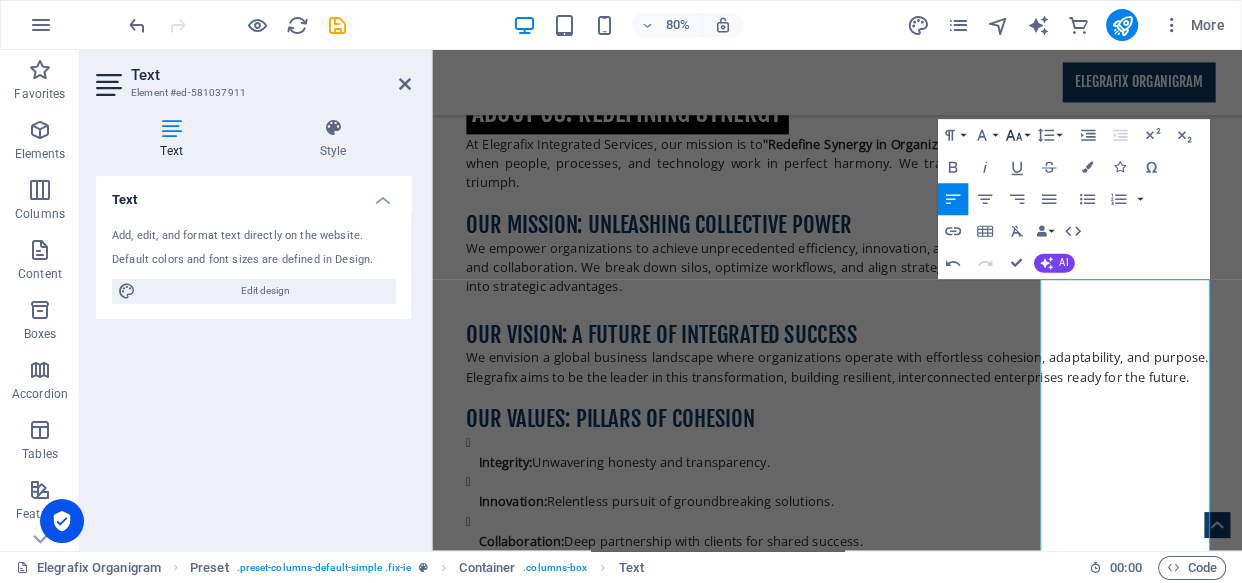click on "Font Size" at bounding box center (1016, 136) 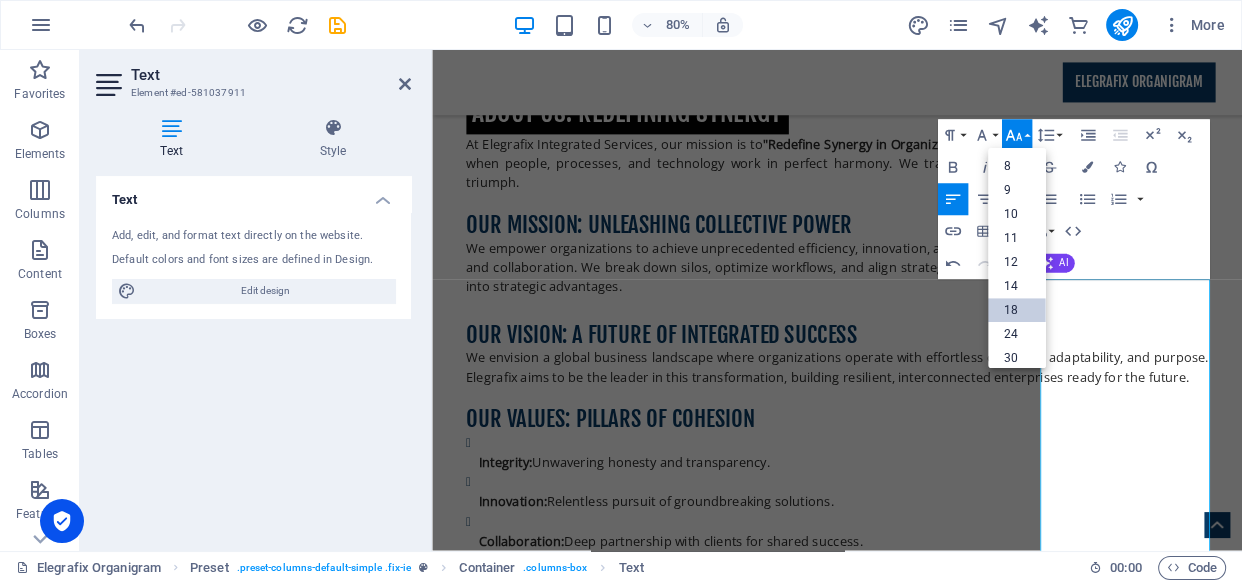 click on "18" at bounding box center [1017, 311] 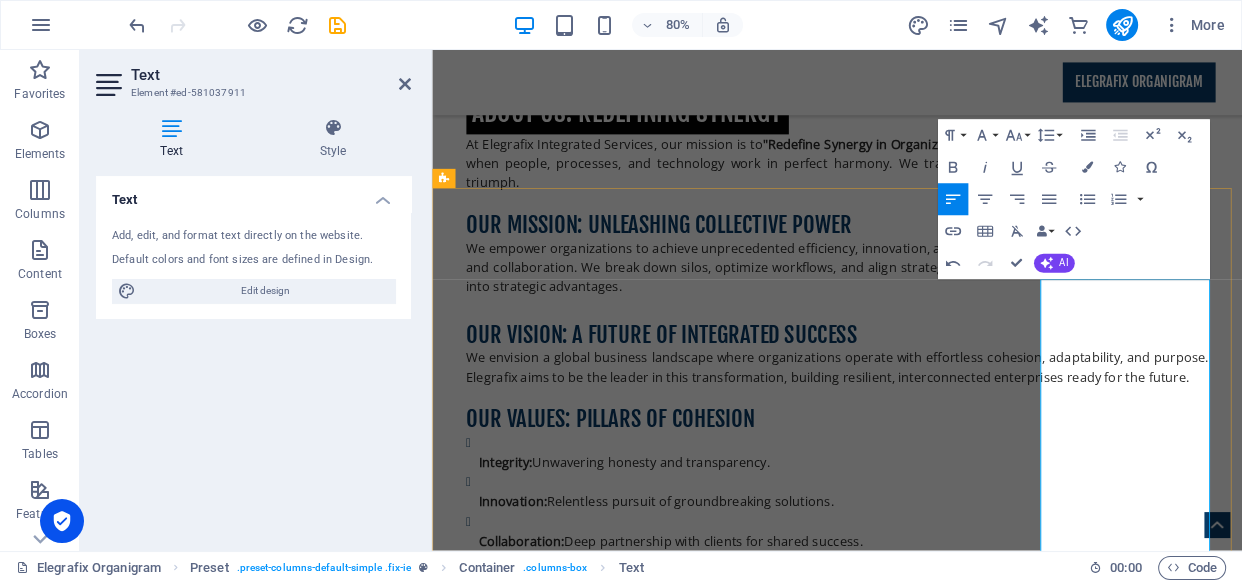 click on "The Future of Collaboration:  Exploring how emerging technologies and shifting work dynamics will redefine teamwork and integrated operations." at bounding box center [928, 6192] 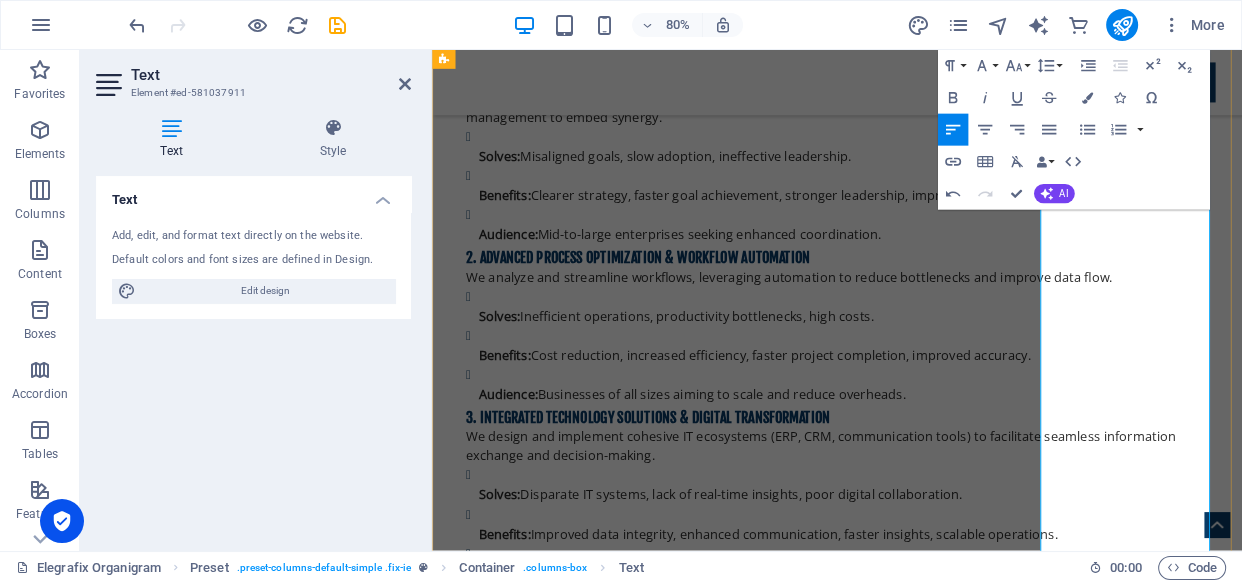 scroll, scrollTop: 4042, scrollLeft: 0, axis: vertical 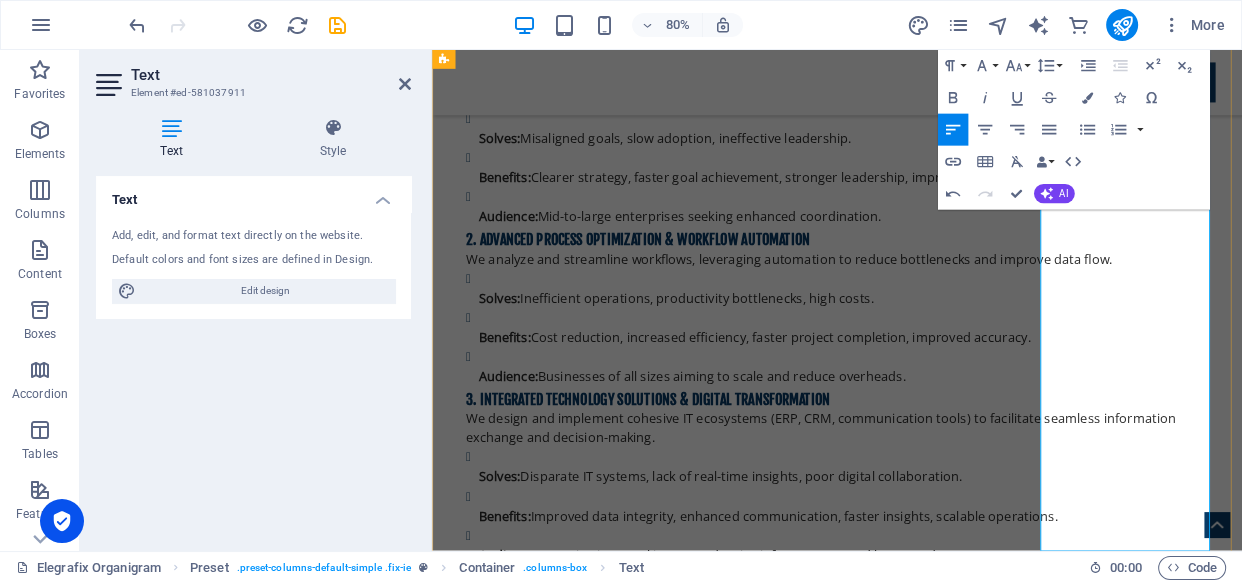 drag, startPoint x: 1244, startPoint y: 659, endPoint x: 1212, endPoint y: 644, distance: 35.341194 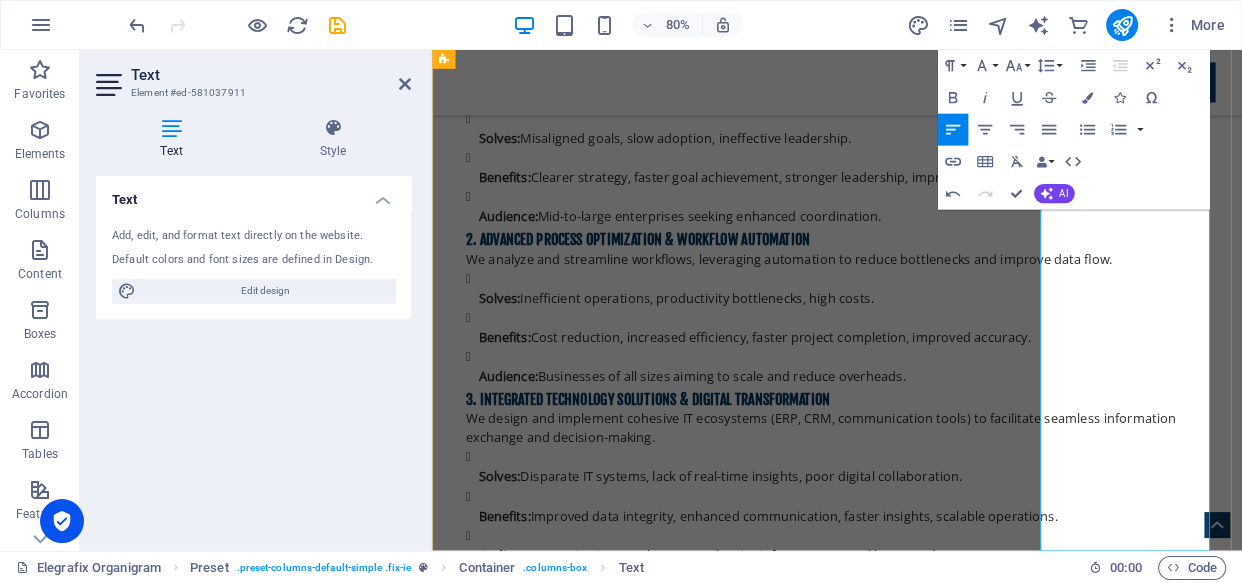 click on "Measuring the ROI of Synergy:  Developing frameworks to quantify the tangible benefits of integrated strategies and seamless workflows." at bounding box center [928, 5496] 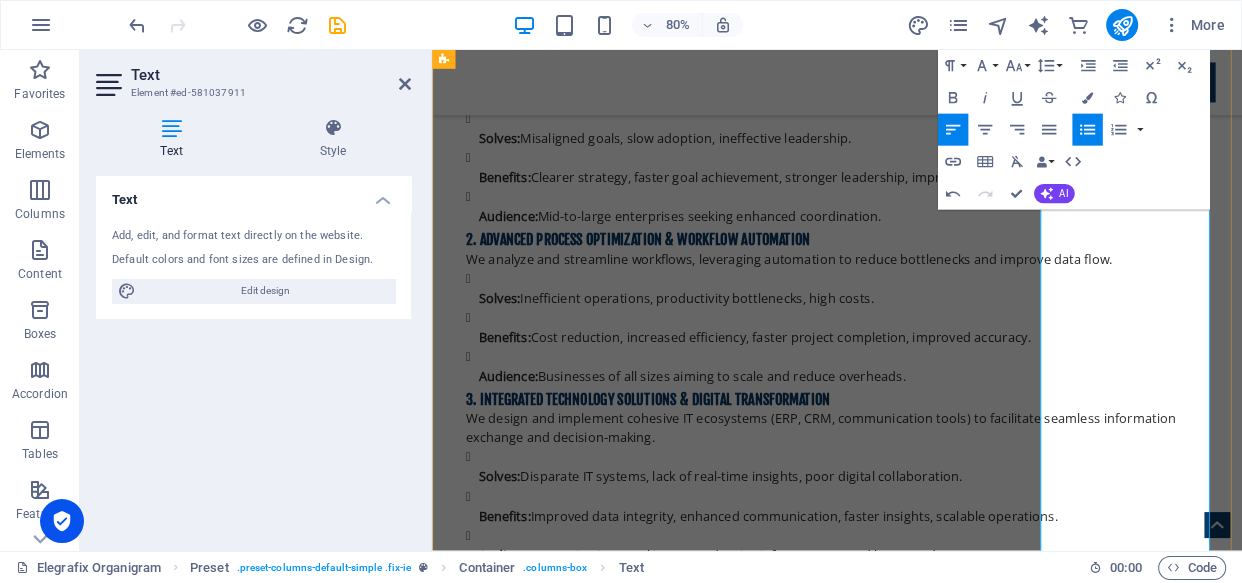 click on "We share these perspectives via our blog, whitepapers, webinars, and speaking engagements, providing valuable insights for executives and industry professionals navigating the complexities of organizational growth and change." at bounding box center [920, 5593] 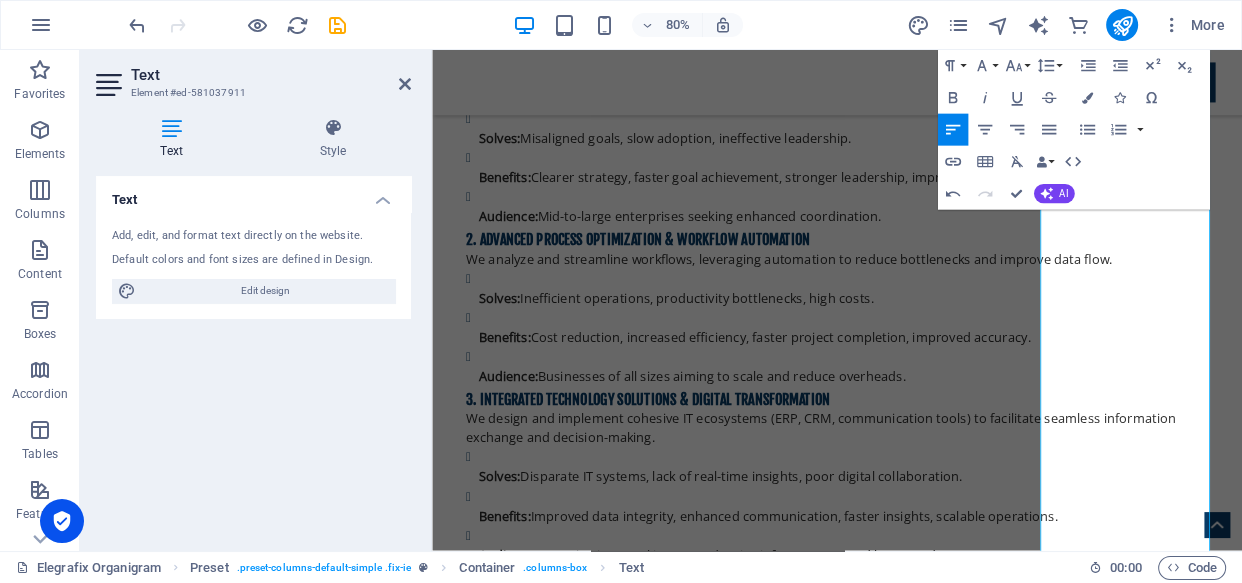 click on "Paragraph Format Normal Heading 1 Heading 2 Heading 3 Heading 4 Heading 5 Heading 6 Code Font Family Arial Georgia Impact Tahoma Times New Roman Verdana Fjalla One Open Sans Font Size 8 9 10 11 12 14 18 24 30 36 48 60 72 96 Line Height Default Single 1.15 1.5 Double" at bounding box center (1000, 66) 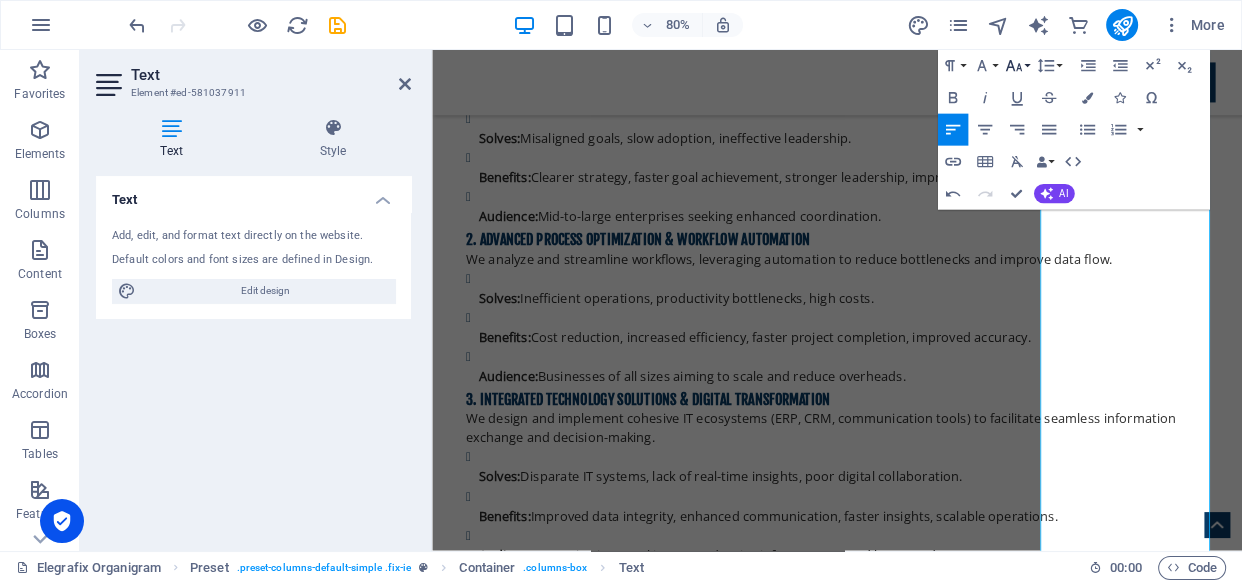 click on "Font Size" at bounding box center (1016, 66) 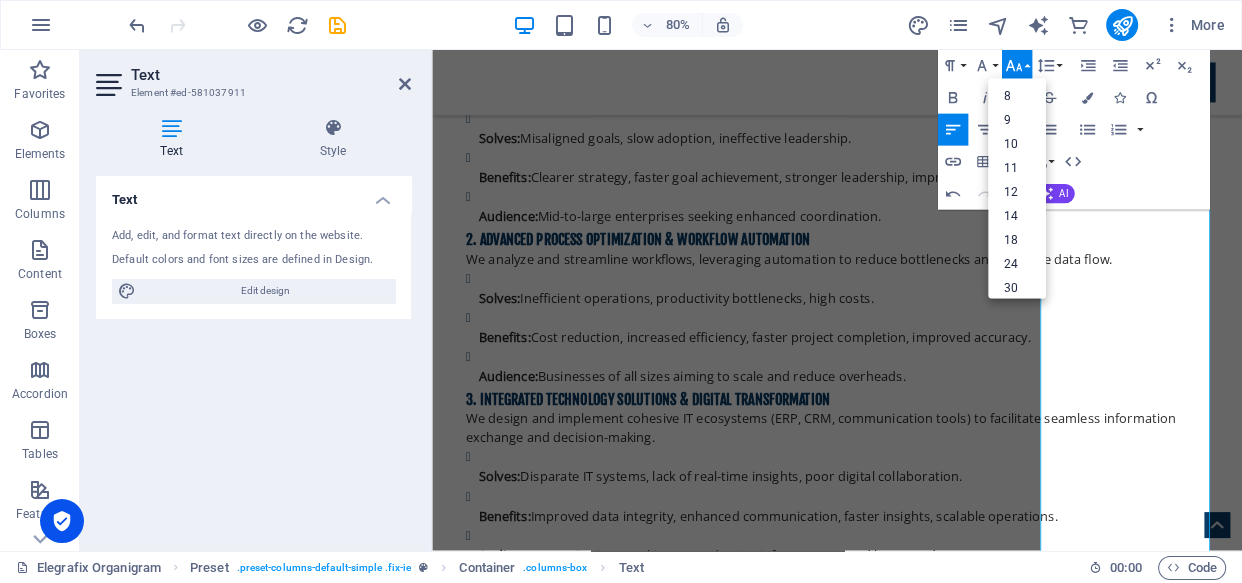 click on "Paragraph Format Normal Heading 1 Heading 2 Heading 3 Heading 4 Heading 5 Heading 6 Code Font Family Arial Georgia Impact Tahoma Times New Roman Verdana Fjalla One Open Sans Font Size 8 9 10 11 12 14 18 24 30 36 48 60 72 96 Line Height Default Single 1.15 1.5 Double Increase Indent Decrease Indent Superscript Subscript Bold Italic Underline Strikethrough Colors Icons Special Characters Align Left Align Center Align Right Align Justify Unordered List   Default Circle Disc Square    Ordered List   Default Lower Alpha Lower Greek Lower Roman Upper Alpha Upper Roman    Insert Link Insert Table Clear Formatting Data Bindings Company First name Last name Street ZIP code City Email Phone Mobile Fax Custom field 1 Custom field 2 Custom field 3 Custom field 4 Custom field 5 Custom field 6 HTML Undo Redo Confirm (Ctrl+⏎) AI Improve Make shorter Make longer Fix spelling & grammar Translate to English Generate text" at bounding box center [1073, 130] 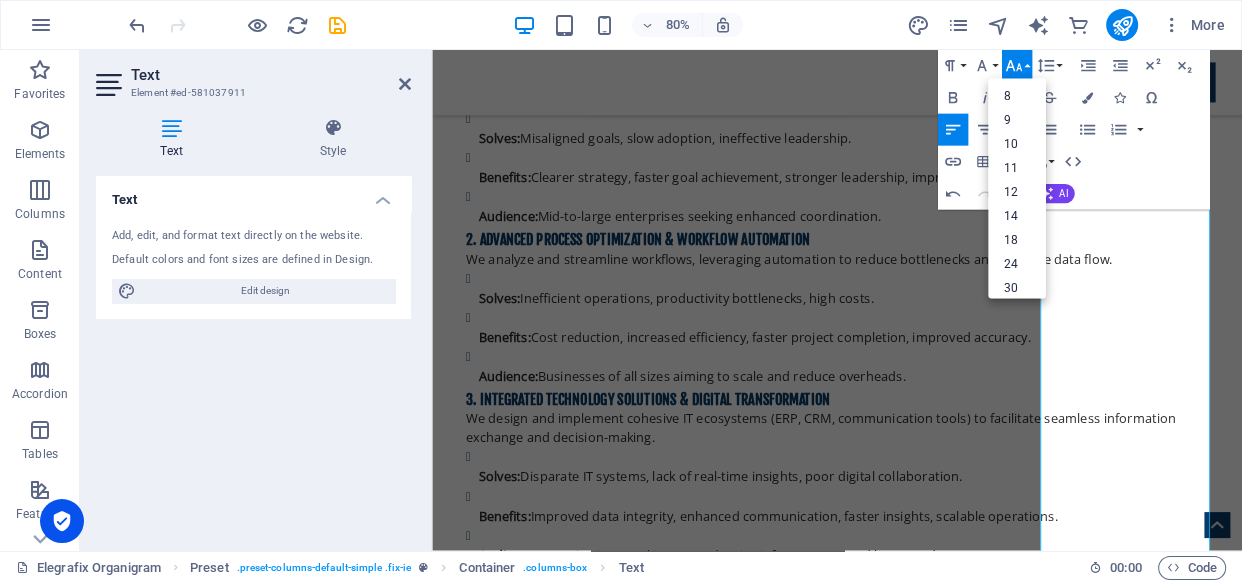 click on "Paragraph Format Normal Heading 1 Heading 2 Heading 3 Heading 4 Heading 5 Heading 6 Code Font Family Arial Georgia Impact Tahoma Times New Roman Verdana Fjalla One Open Sans Font Size 8 9 10 11 12 14 18 24 30 36 48 60 72 96 Line Height Default Single 1.15 1.5 Double Increase Indent Decrease Indent Superscript Subscript Bold Italic Underline Strikethrough Colors Icons Special Characters Align Left Align Center Align Right Align Justify Unordered List   Default Circle Disc Square    Ordered List   Default Lower Alpha Lower Greek Lower Roman Upper Alpha Upper Roman    Insert Link Insert Table Clear Formatting Data Bindings Company First name Last name Street ZIP code City Email Phone Mobile Fax Custom field 1 Custom field 2 Custom field 3 Custom field 4 Custom field 5 Custom field 6 HTML Undo Redo Confirm (Ctrl+⏎) AI Improve Make shorter Make longer Fix spelling & grammar Translate to English Generate text" at bounding box center (1073, 130) 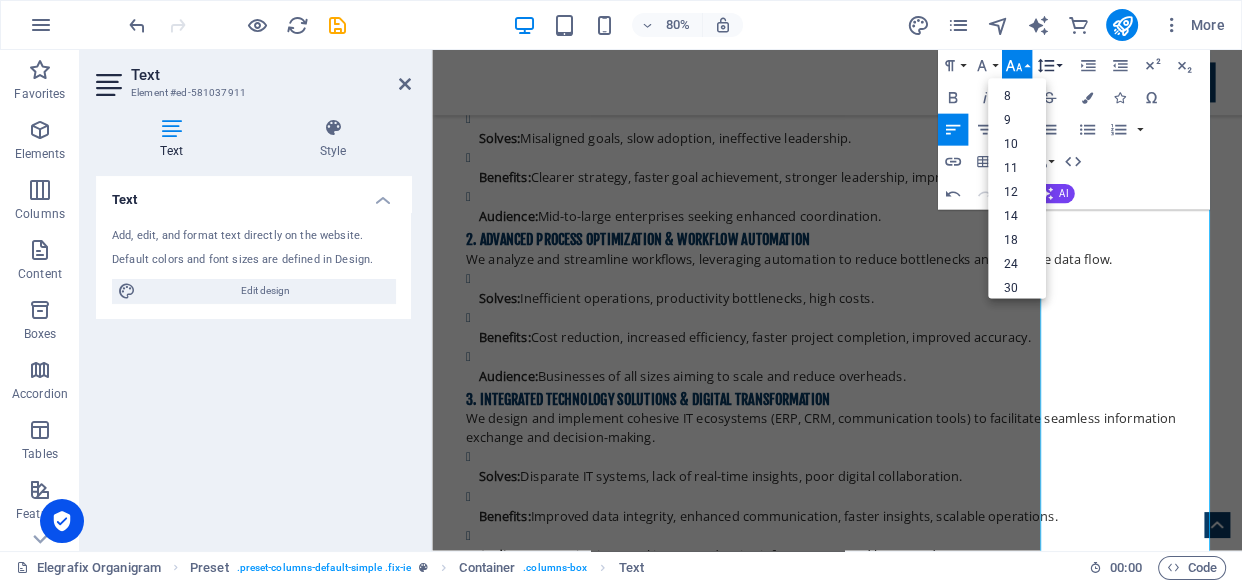 click on "Line Height" at bounding box center [1048, 66] 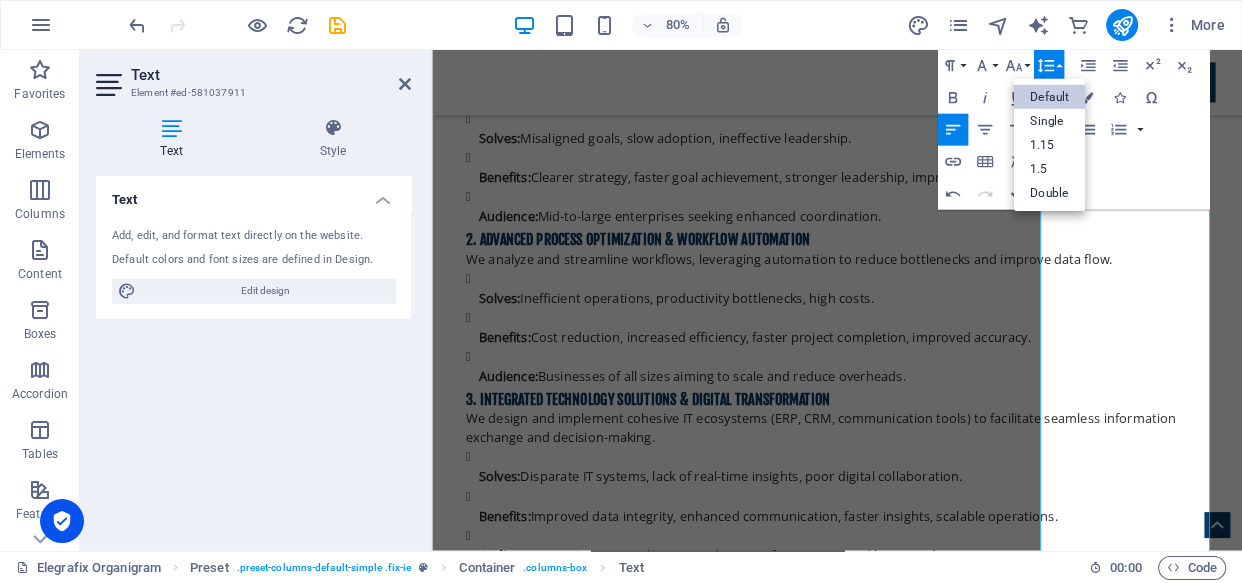 scroll, scrollTop: 0, scrollLeft: 0, axis: both 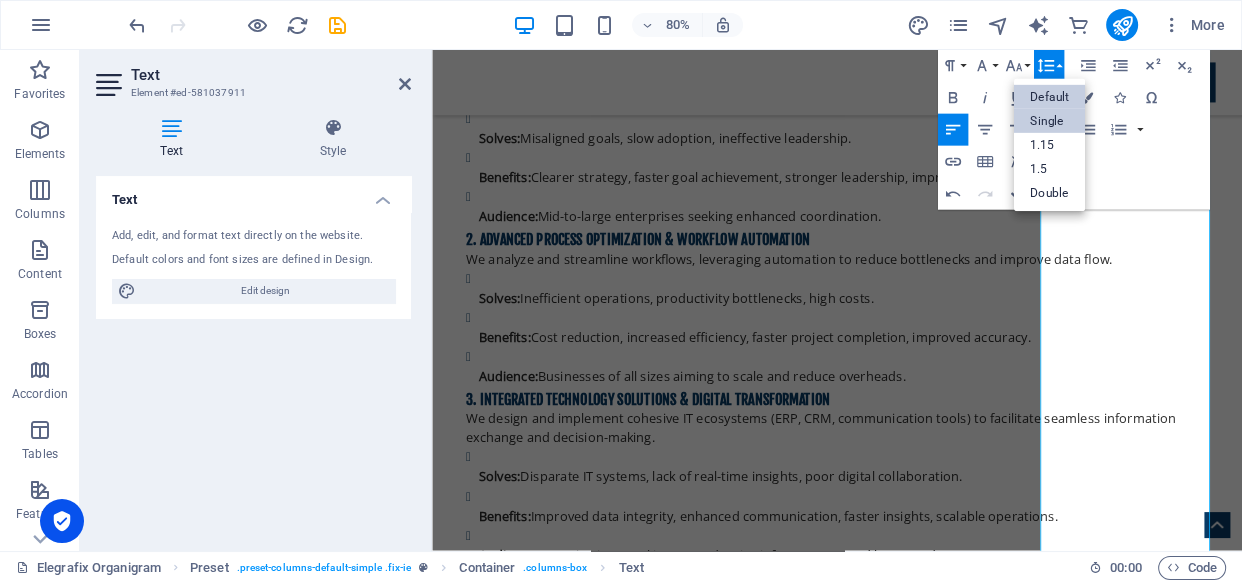 click on "Single" at bounding box center [1049, 121] 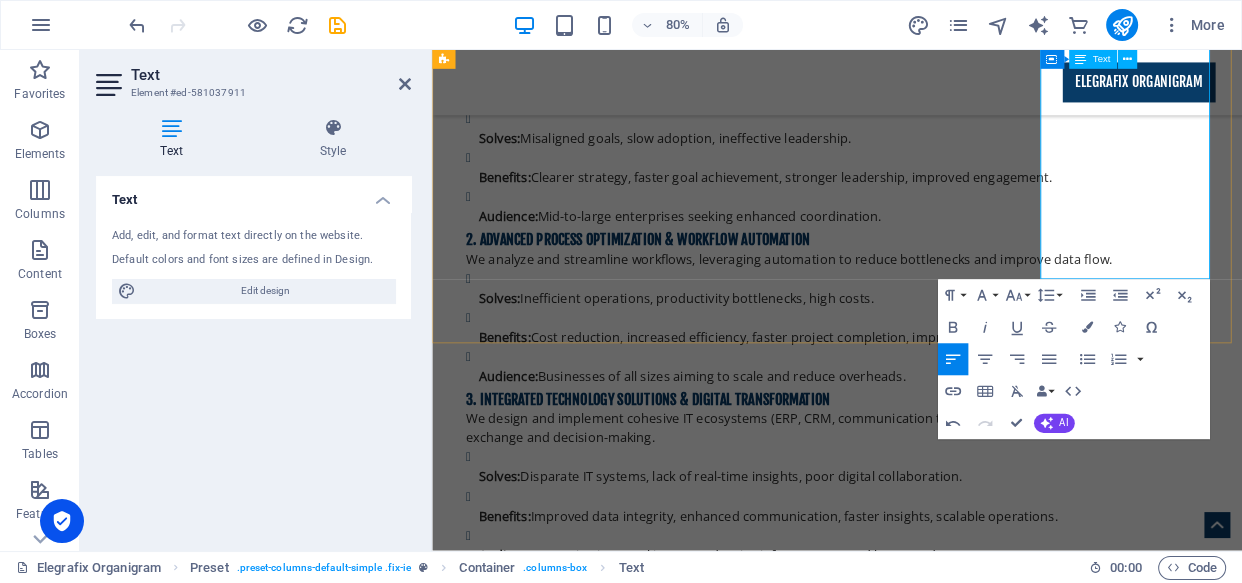 click on "We share these perspectives via our blog, whitepapers, webinars, and speaking engagements, providing valuable insights for executives and industry professionals navigating the complexities of organizational growth and change." at bounding box center (920, 5492) 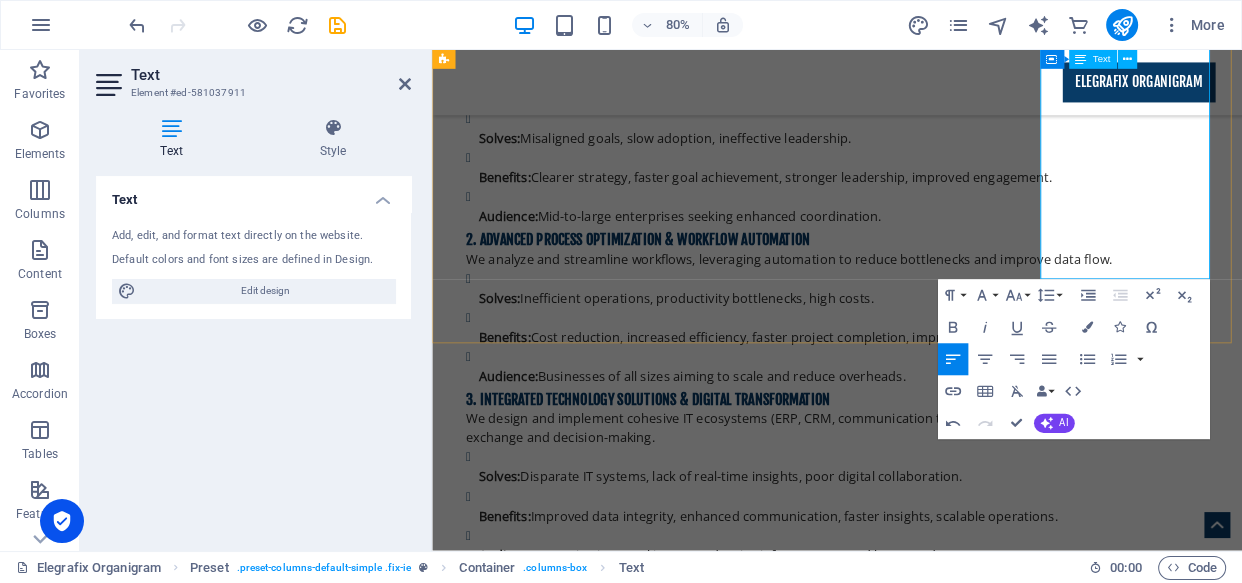 click on "We share these perspectives via our blog, whitepapers, webinars, and speaking engagements, providing valuable insights for executives and industry professionals navigating the complexities of organizational growth and change." at bounding box center (920, 5492) 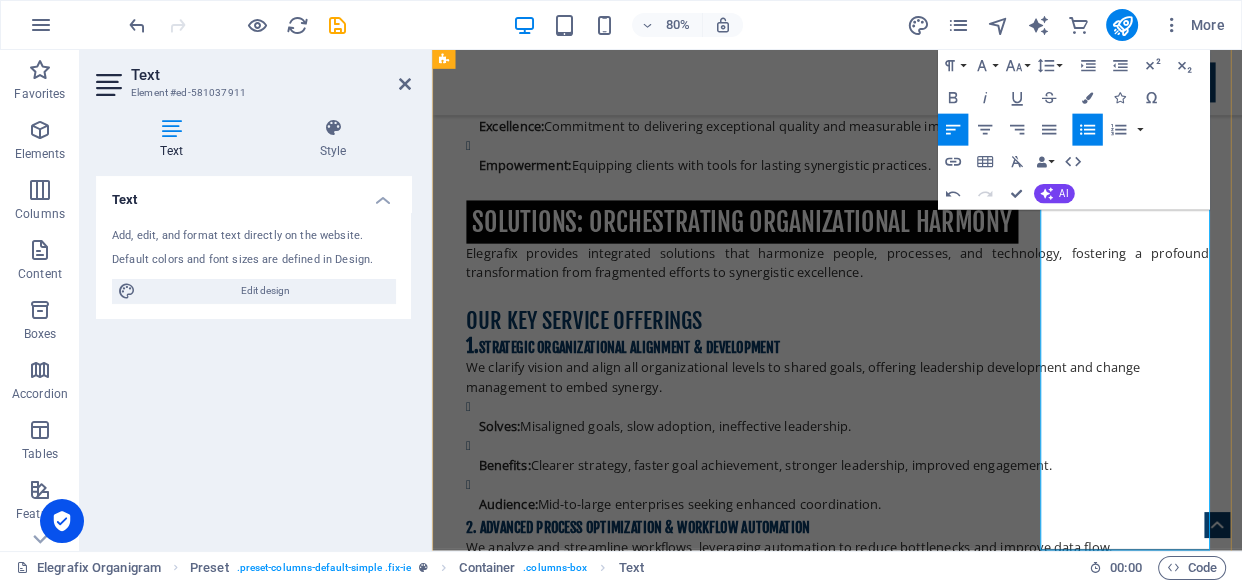 scroll, scrollTop: 3703, scrollLeft: 0, axis: vertical 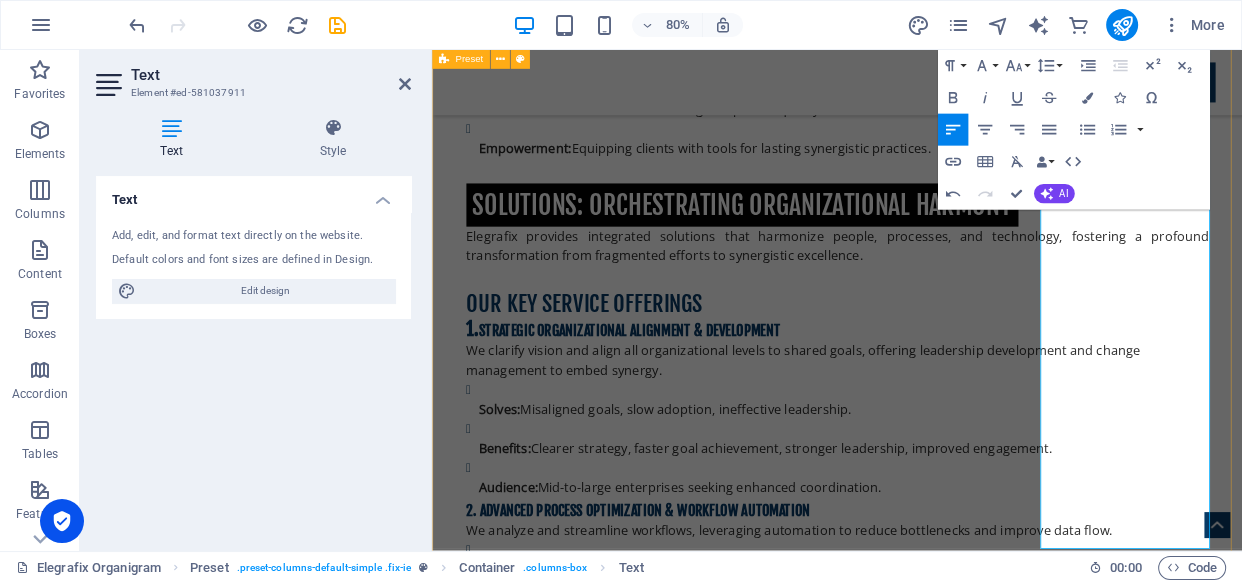 drag, startPoint x: 1253, startPoint y: 667, endPoint x: 1182, endPoint y: 526, distance: 157.86703 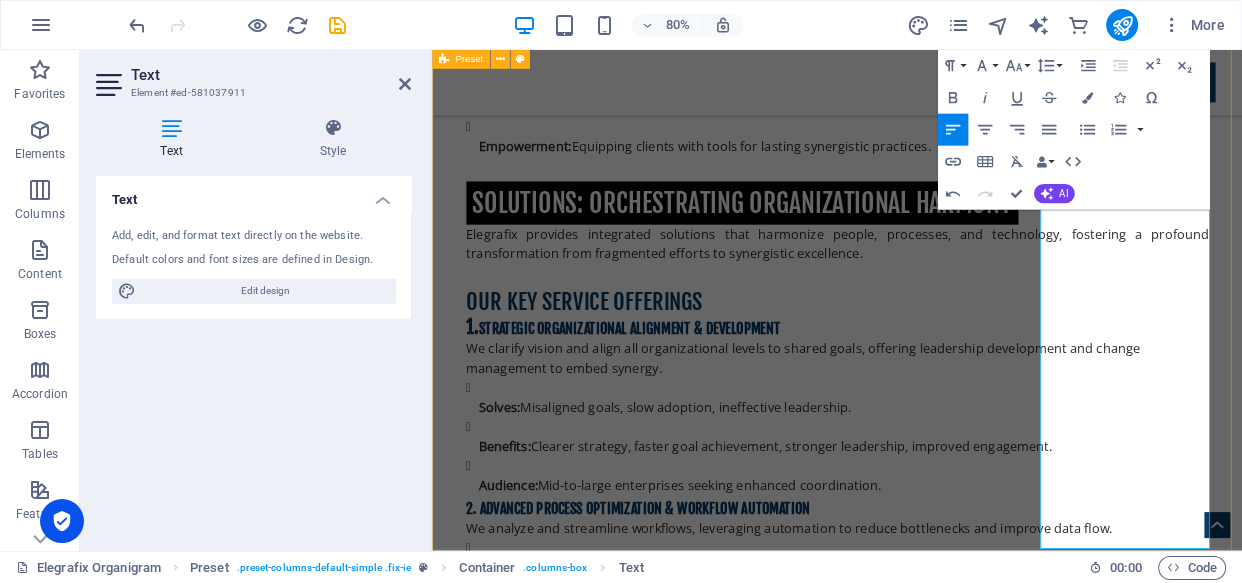 scroll, scrollTop: 0, scrollLeft: 0, axis: both 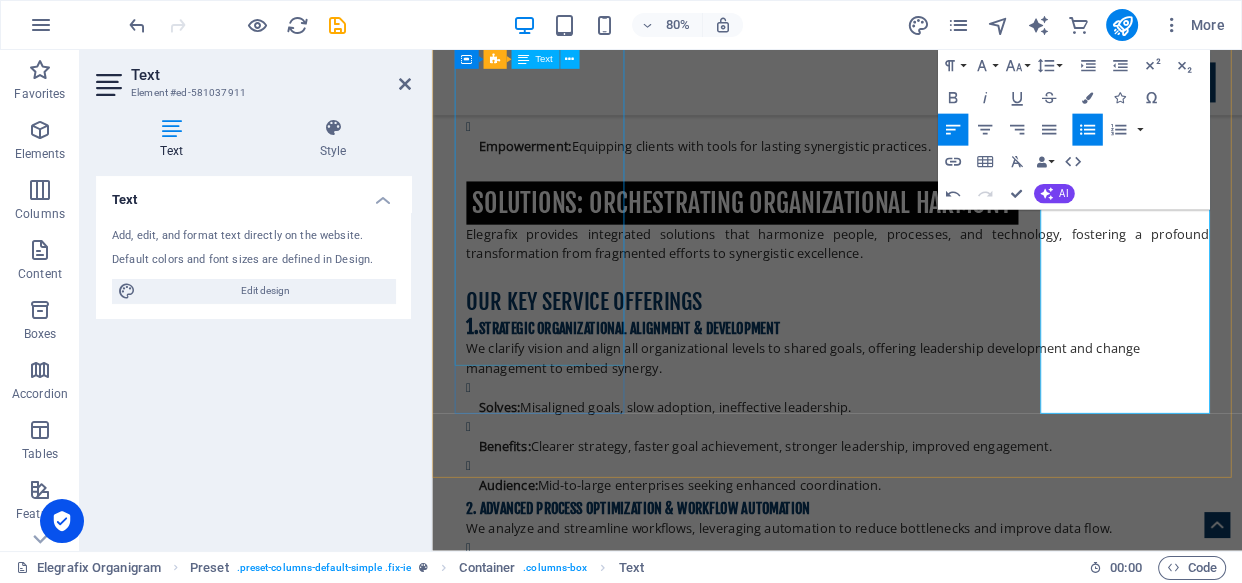 click on "Elegrafix provides integrated solutions that fuse  people, processes, and technology  for true organizational synergy, delivering measurable benefits globally. Core Service Offerings Strategic Organizational Alignment:   Unify vision and goals across all levels, ensuring cohesive direction. Advanced Process Optimization & Automation:   Streamline workflows and automate tasks to boost efficiency. Integrated Technology Solutions:   Implement cohesive IT systems for seamless data flow and decision-making. Human Capital Integration:   Foster highly collaborative and productive workforces." at bounding box center (920, 4405) 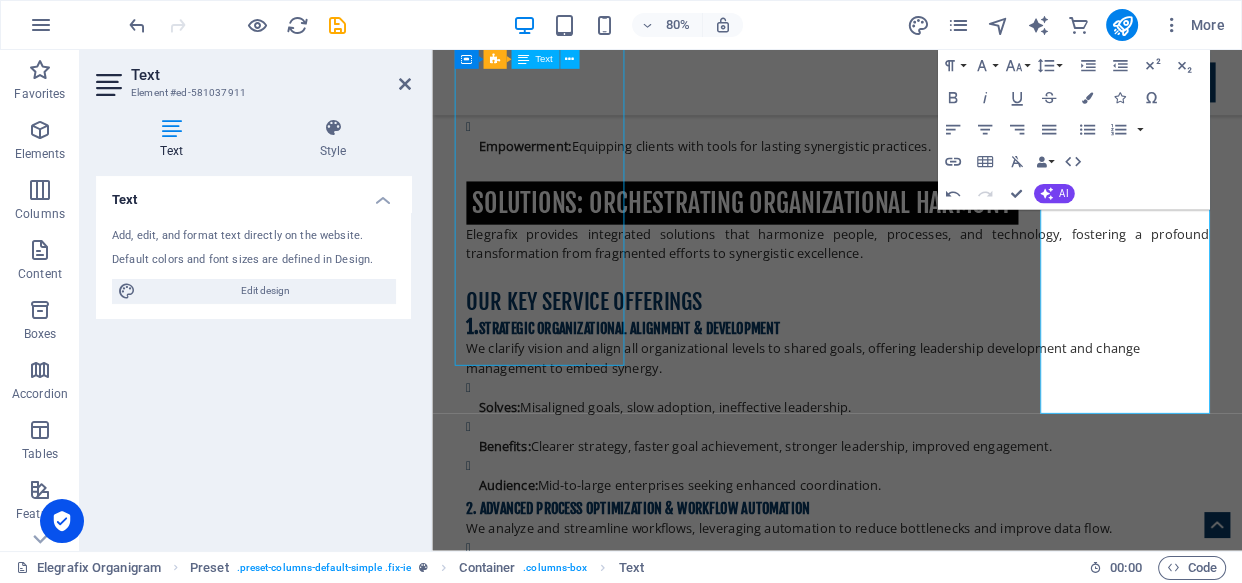 scroll, scrollTop: 3658, scrollLeft: 0, axis: vertical 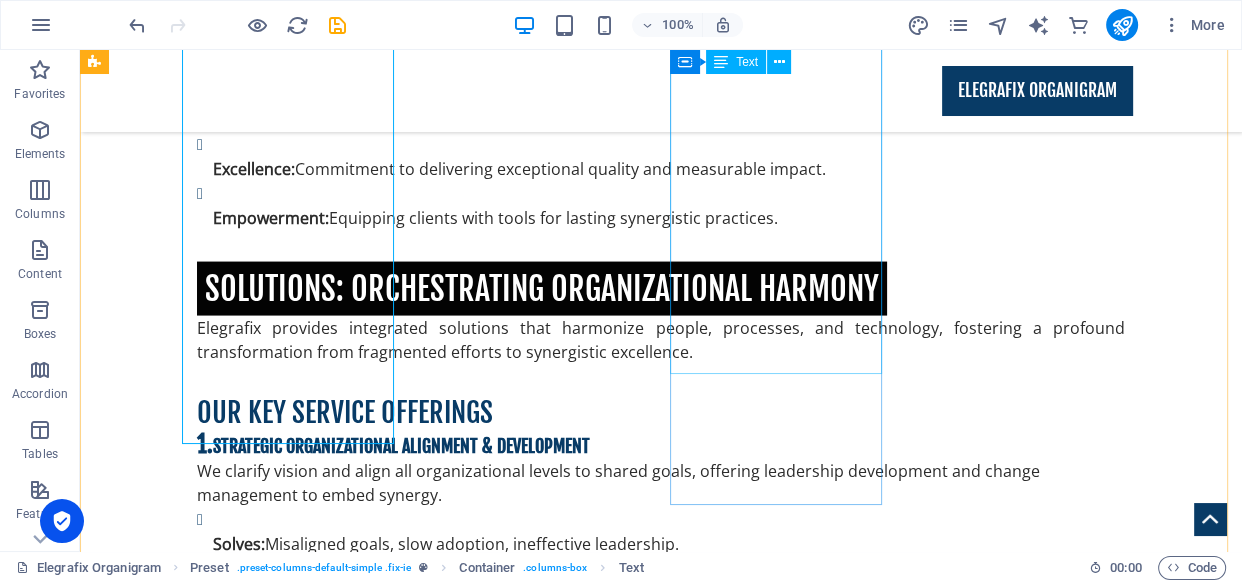 click on "Elegrafix redefines synergy through  innovation-driven solutions . Our USP:   The  Integrated Synergy Framework (ISF)  – a proprietary, holistic methodology that diagnoses and integrates people, processes, and technology for seamless organizational harmony. R&D Focus:   Continuous investment in  AI-driven analytics  and our  Synergy Metrics Dashboard (SMD)  to provide predictive insights and quantifiable collaboration metrics. Future Outlook:   We're preparing clients for future demands with  AI-powered tools, hyper-automation, and immersive environments , ensuring they remain leaders in an increasingly interconnected world." at bounding box center [568, 5138] 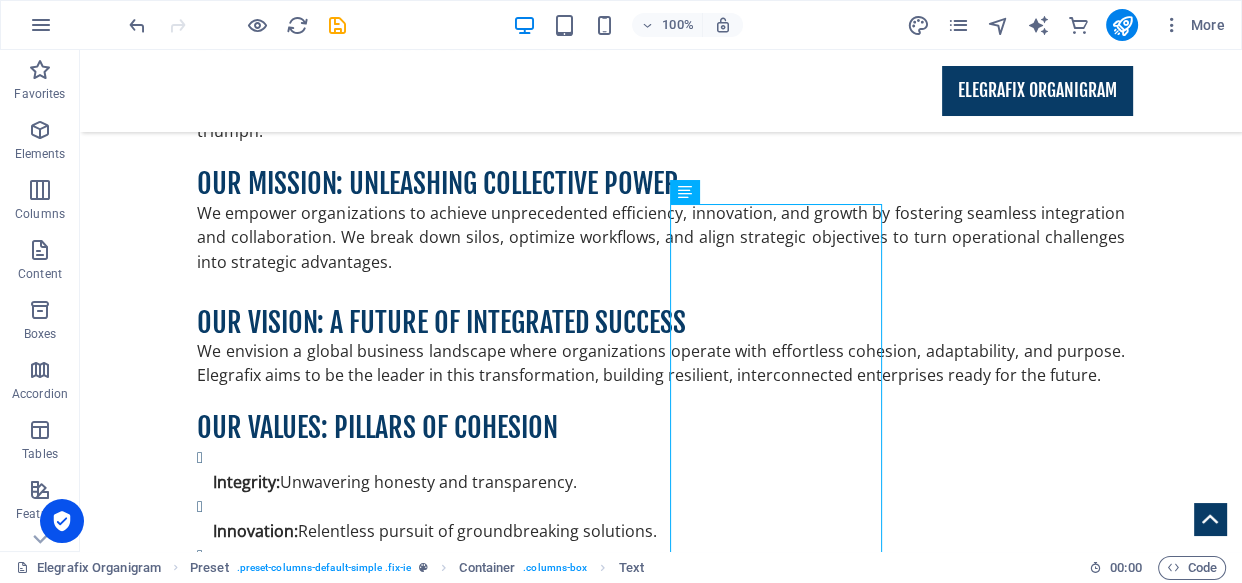 scroll, scrollTop: 3151, scrollLeft: 0, axis: vertical 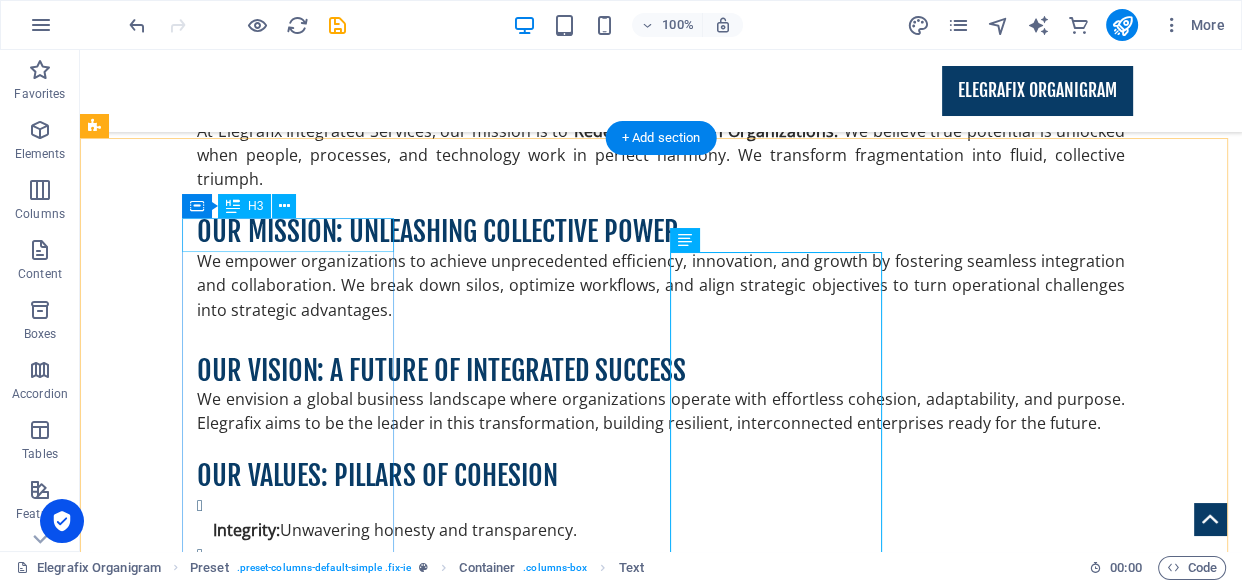 click on "SOLUTIONS" at bounding box center (568, 4572) 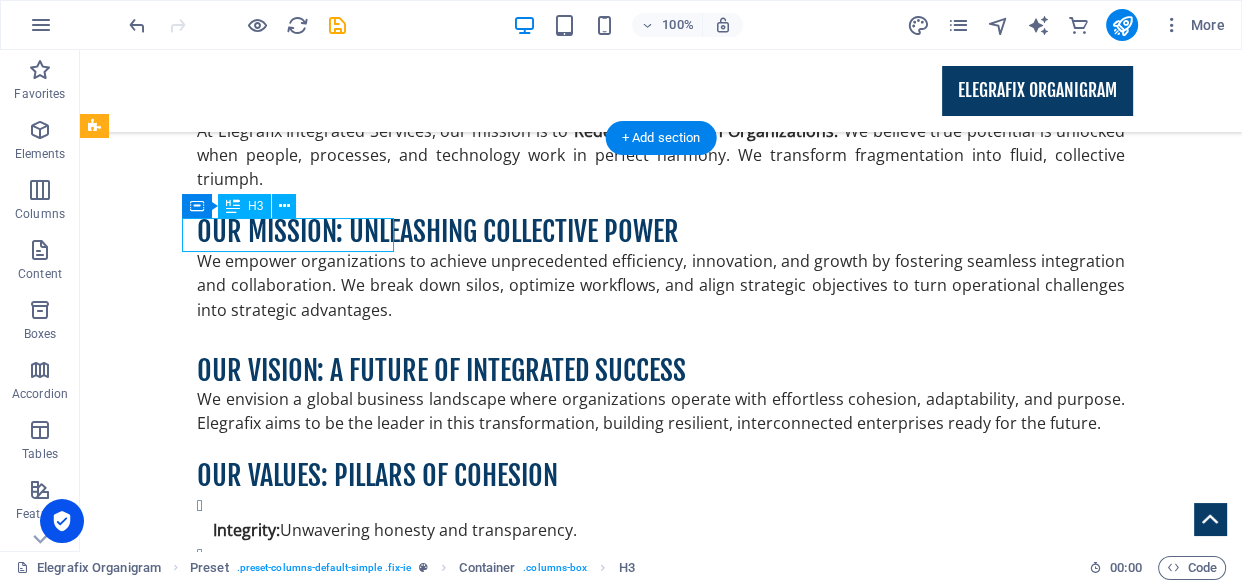 click on "SOLUTIONS" at bounding box center (568, 4572) 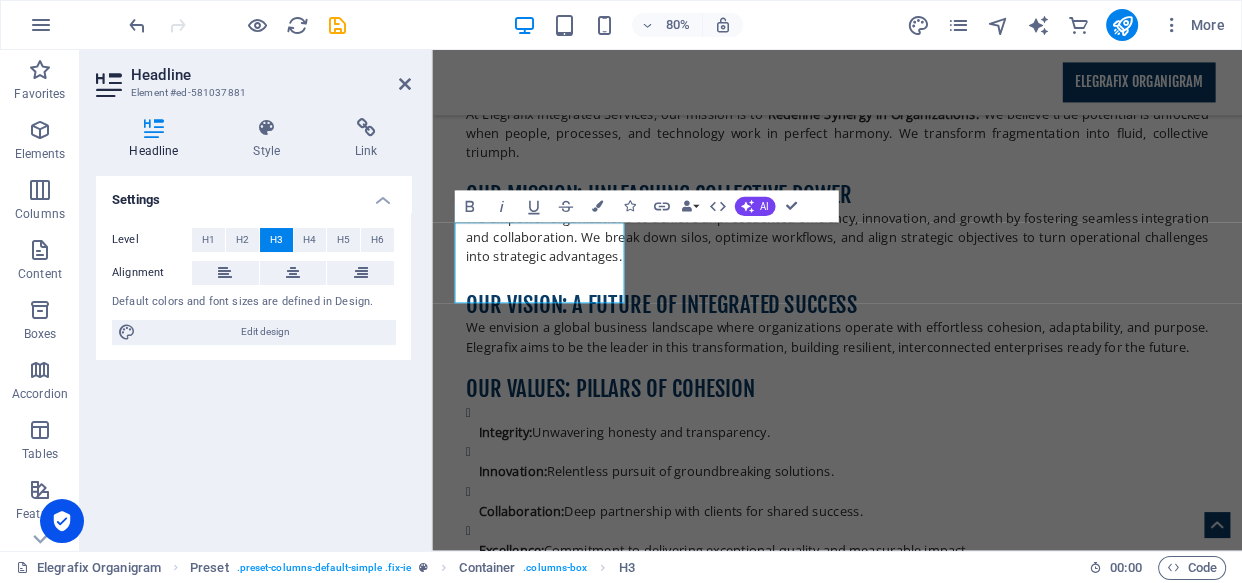 drag, startPoint x: 572, startPoint y: 342, endPoint x: 861, endPoint y: 276, distance: 296.44055 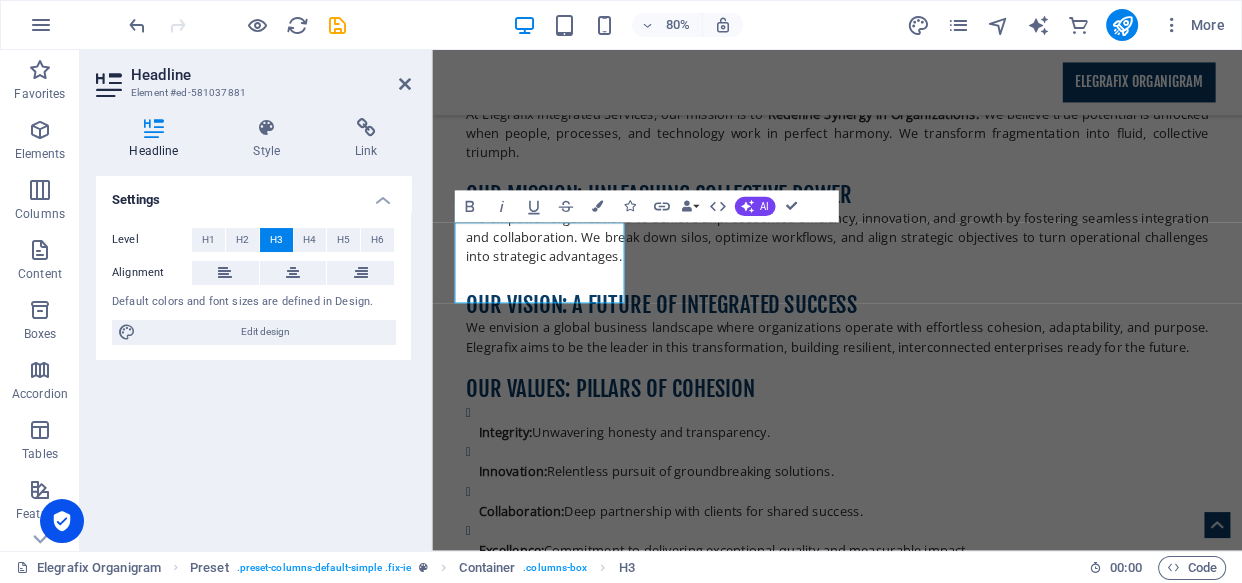 click on "No 1 Jonah Street Off 156 Port-Harcourt Road  ,  Aba , Abia State, Nigeria   . +2347031271430 admin@elegrafixis.com.ng Elegrafix Organigram ELEGRAFIX INTEGRATED   SERVICES REDEFINING SYNERGY IN ORGANIZATIONS ... About Us: Redefining Synergy At Elegrafix Integrated Services, our mission is to  "Redefine Synergy in Organizations."  We believe true potential is unlocked when people, processes, and technology work in perfect harmony. We transform fragmentation into fluid, collective triumph. Our Mission: Unleashing Collective Power We empower organizations to achieve unprecedented efficiency, innovation, and growth by fostering seamless integration and collaboration. We break down silos, optimize workflows, and align strategic objectives to turn operational challenges into strategic advantages. Our Vision: A Future of Integrated Success Our Values: Pillars of Cohesion Integrity:  Unwavering honesty and transparency. Innovation:  Relentless pursuit of groundbreaking solutions. Collaboration: Excellence: 1." at bounding box center (938, 2176) 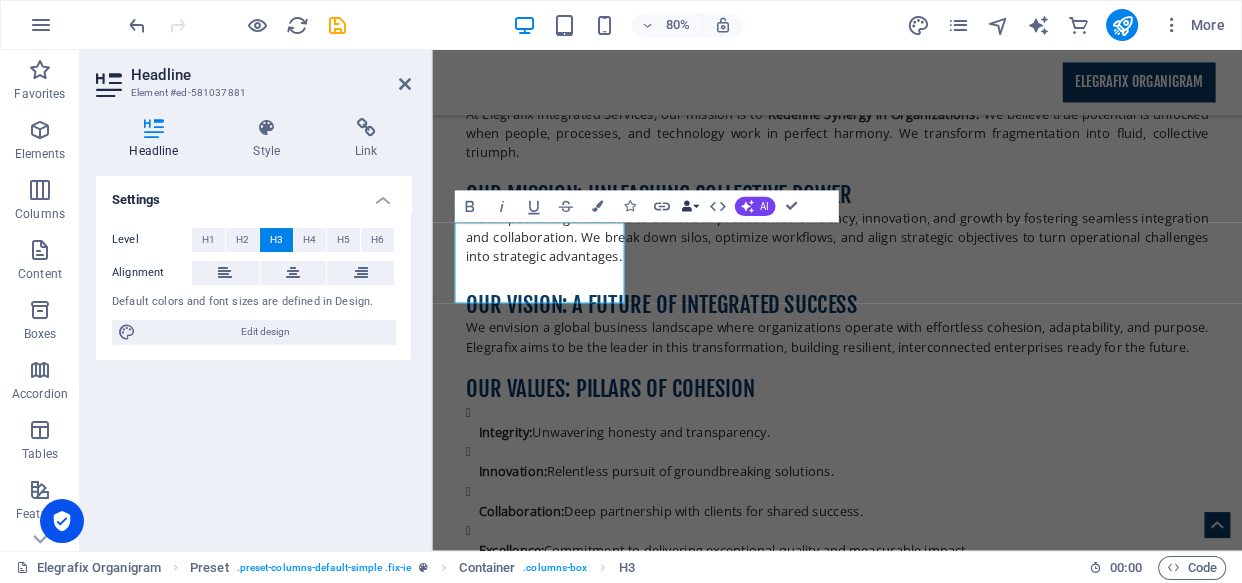 click on "Data Bindings" at bounding box center [689, 207] 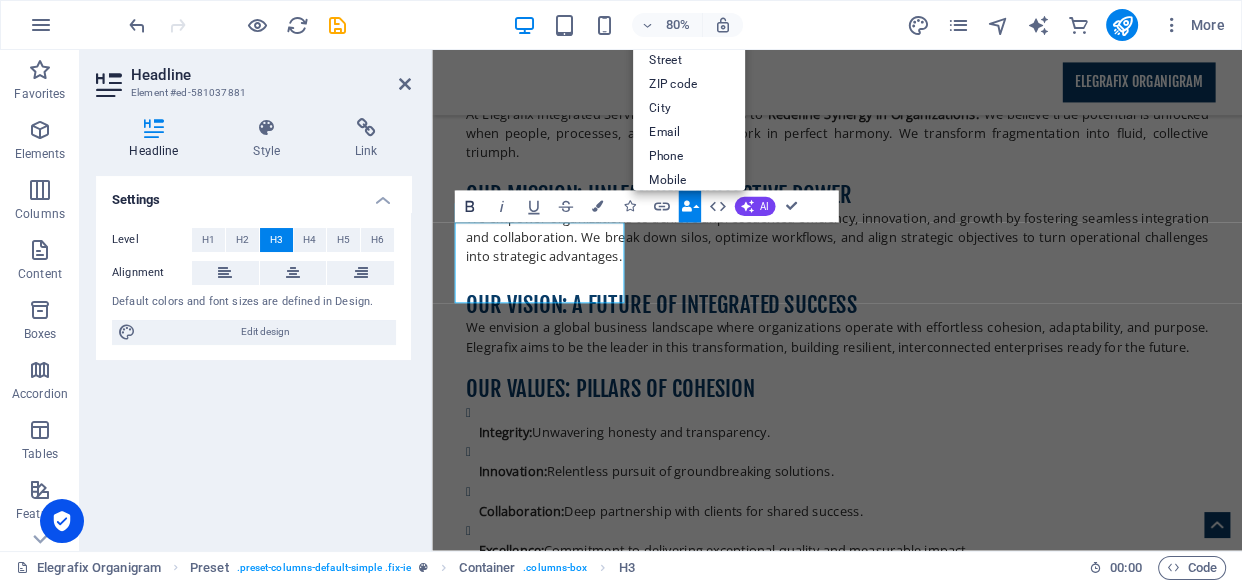 click 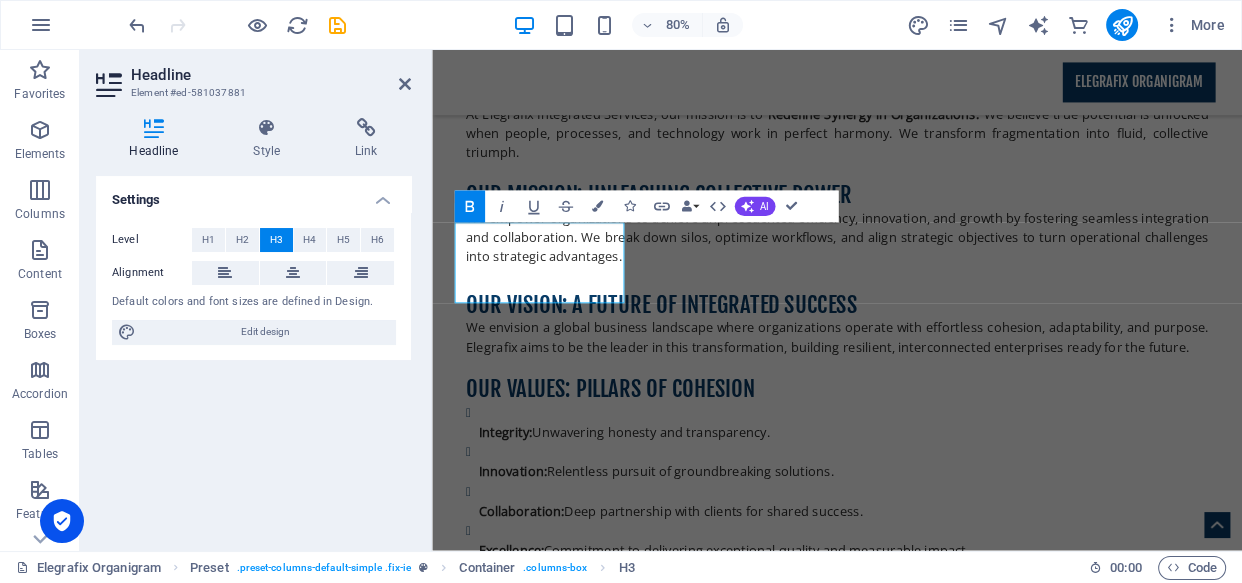 click 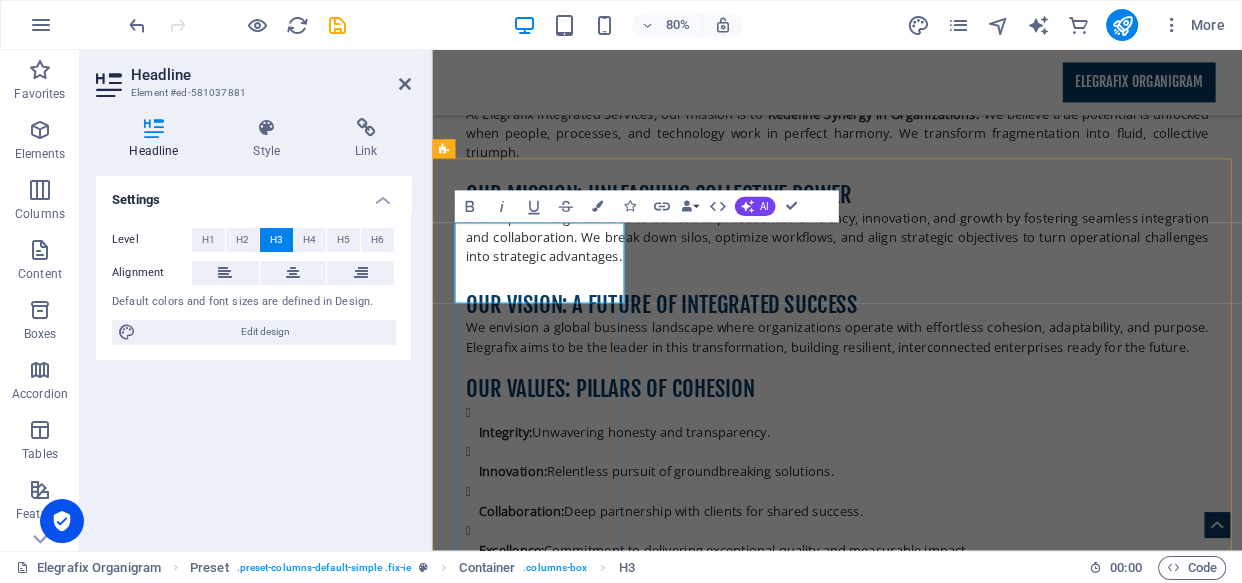 click on "Solutions: Orchestrating Harmony" at bounding box center (920, 4744) 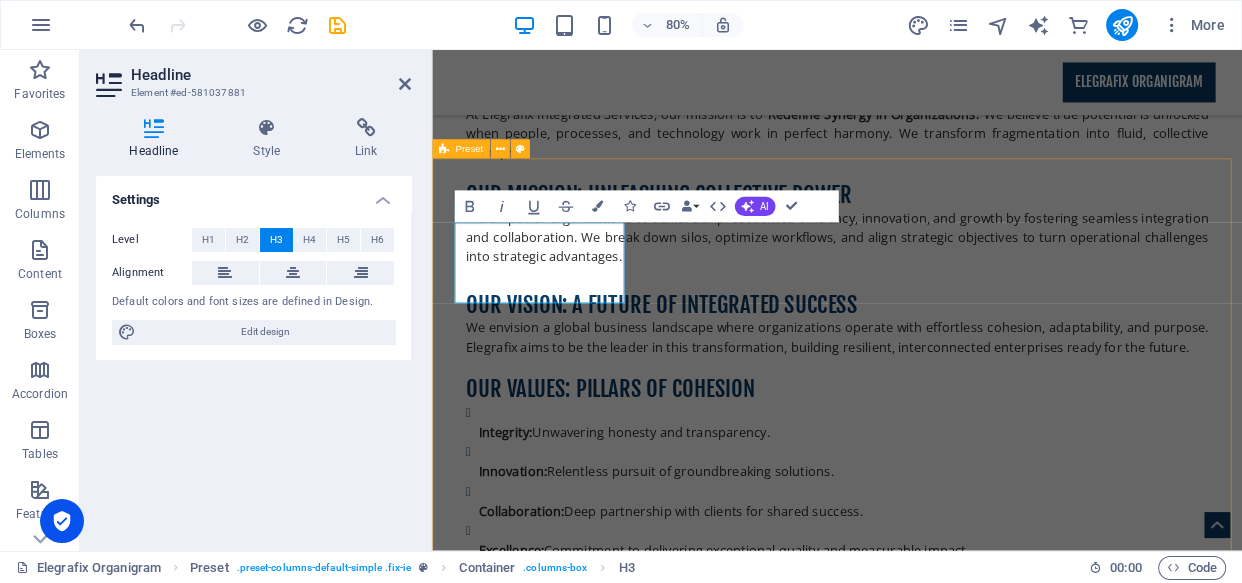 click on "Solutions: Orchestrating Harmony Elegrafix provides integrated solutions that fuse  people, processes, and technology  for true organizational synergy, delivering measurable benefits globally. Core Service Offerings Strategic Organizational Alignment:   Unify vision and goals across all levels, ensuring cohesive direction. Advanced Process Optimization & Automation:   Streamline workflows and automate tasks to boost efficiency. Integrated Technology Solutions:   Implement cohesive IT systems for seamless data flow and decision-making. Human Capital Integration:   Foster highly collaborative and productive workforces. Consulting Elegrafix offers expert consulting to transform your organization through synergy. Our Approach: The Synergy Blueprint We use our  Synergy Blueprint Assessment  to deeply analyze your  people, processes, and technology . Our  data-driven, collaborative, and iterative  approach diagnoses inefficiencies and co-creates tailored, sustainable solutions for lasting organizational cohesion. ." at bounding box center [938, 5542] 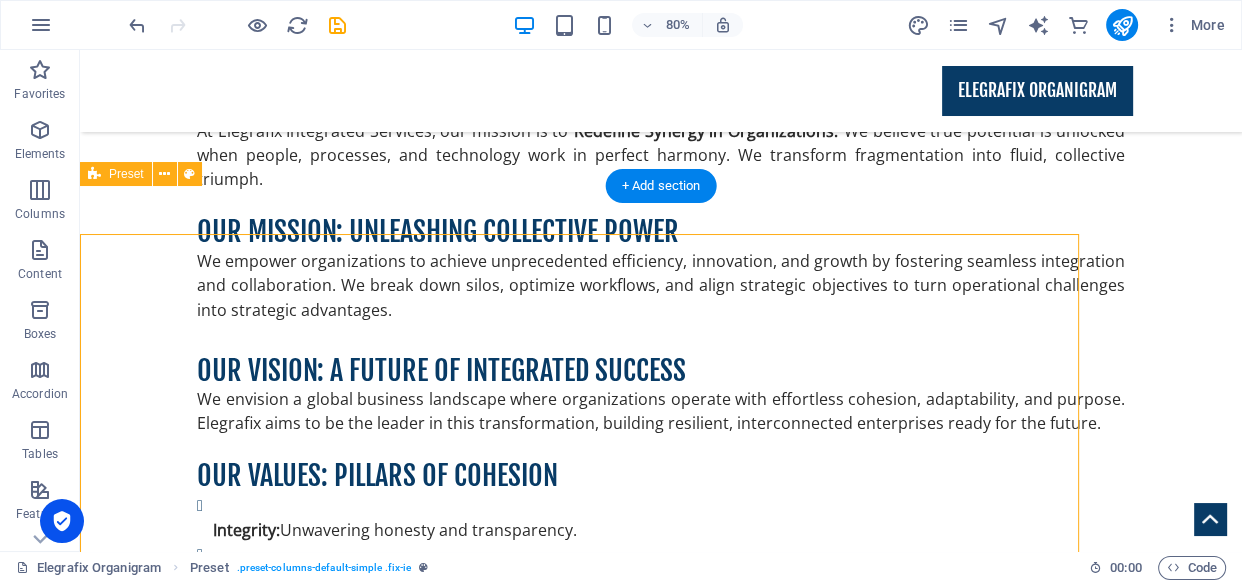 scroll, scrollTop: 3103, scrollLeft: 0, axis: vertical 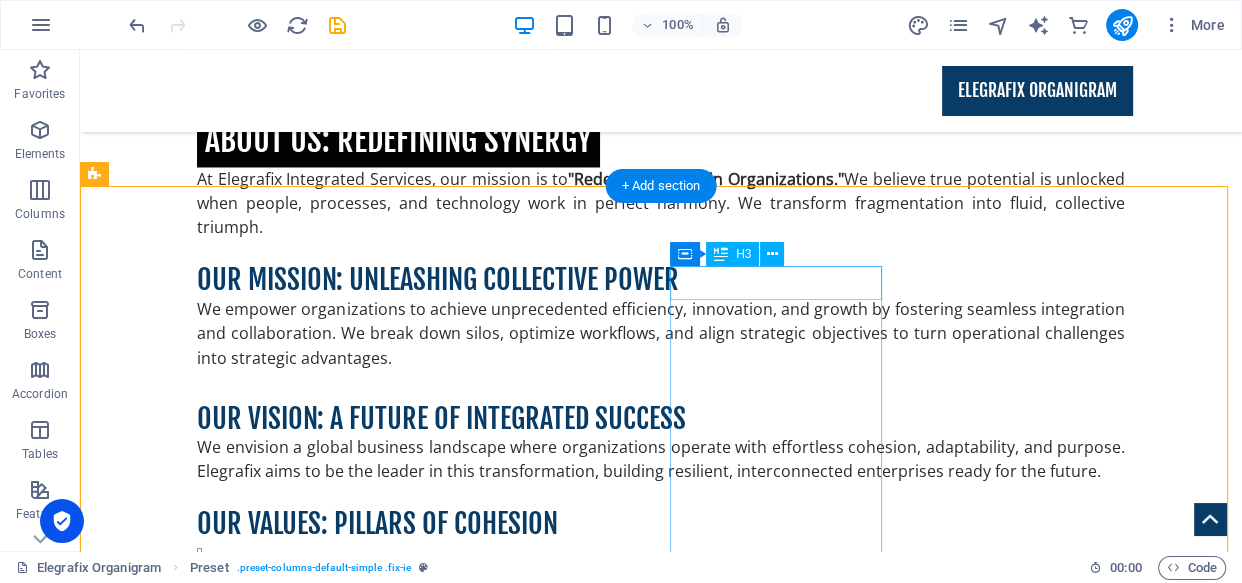 click on "INNOVATIONS" at bounding box center [568, 5513] 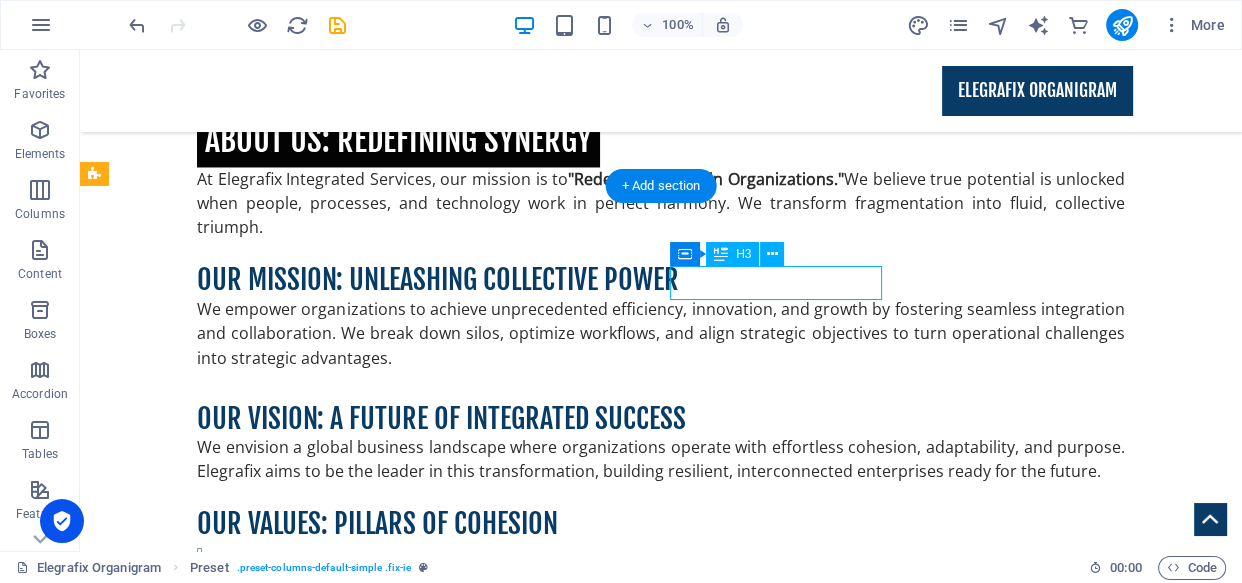 click on "INNOVATIONS" at bounding box center (568, 5513) 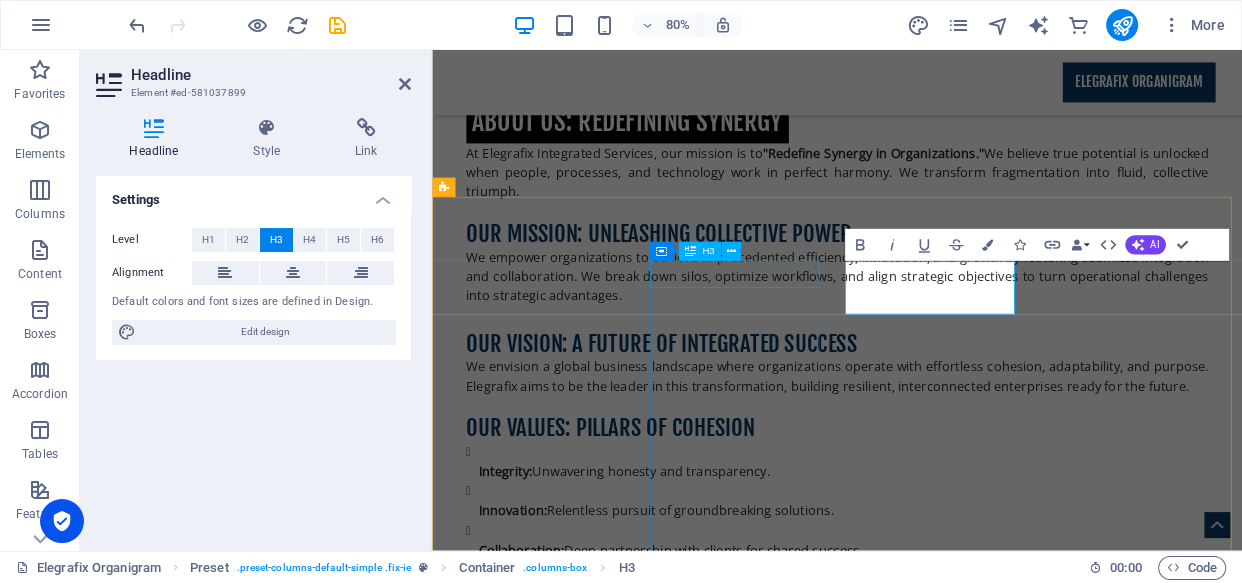 click on "Consulting" at bounding box center [920, 5238] 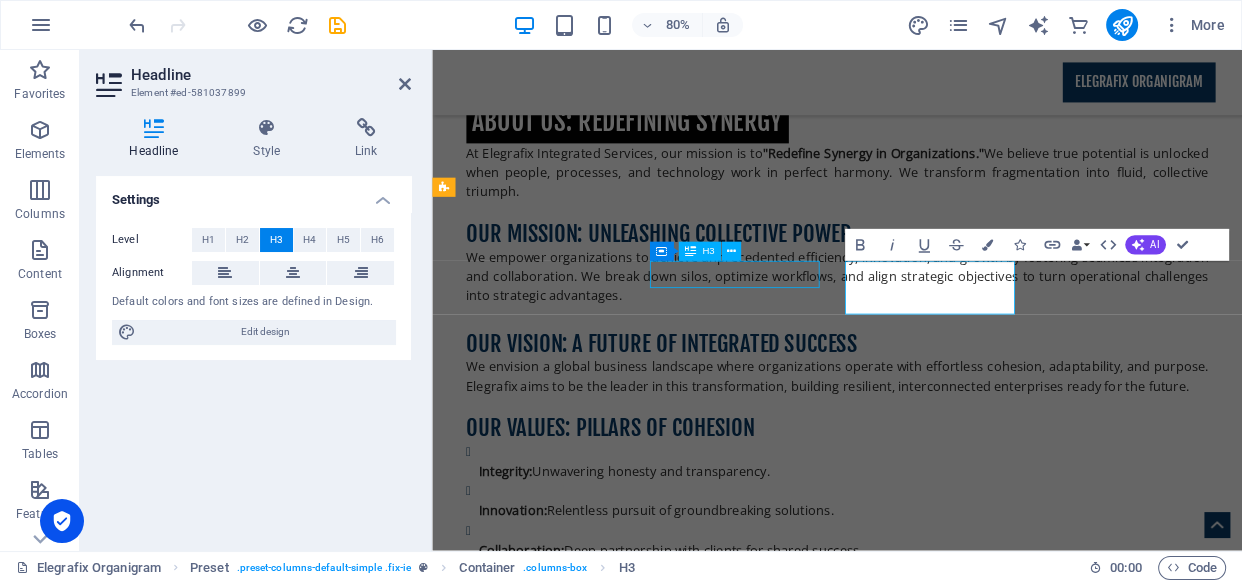 click on "Consulting" at bounding box center (920, 5238) 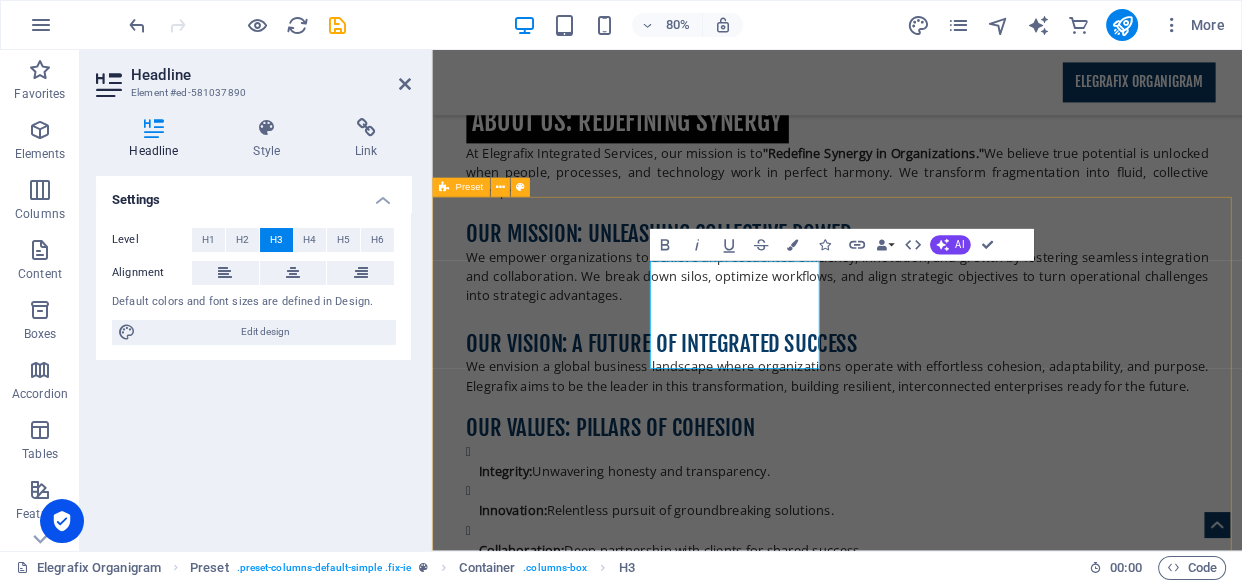 drag, startPoint x: 893, startPoint y: 432, endPoint x: 676, endPoint y: 320, distance: 244.19868 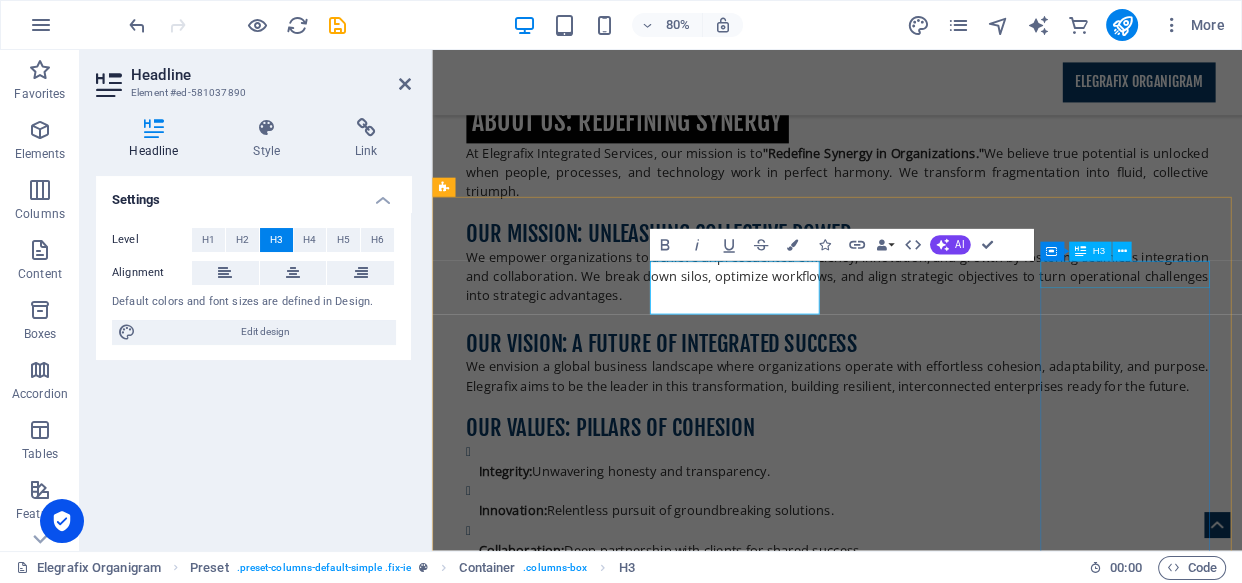 click on "LEADERSHIP" at bounding box center [920, 6061] 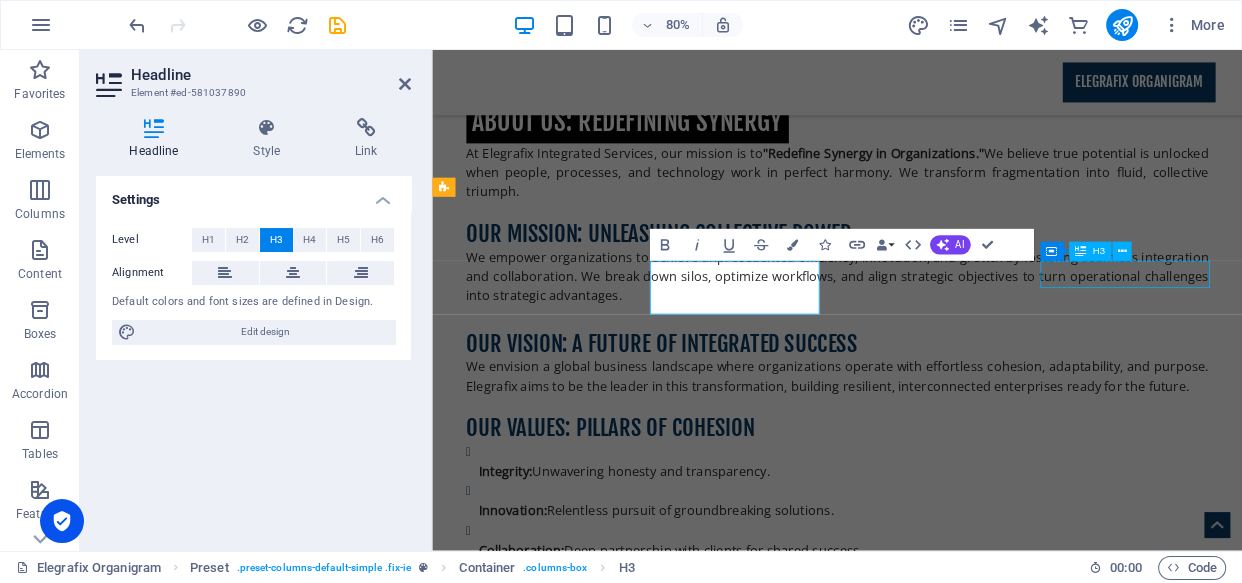 click on "LEADERSHIP" at bounding box center (920, 6061) 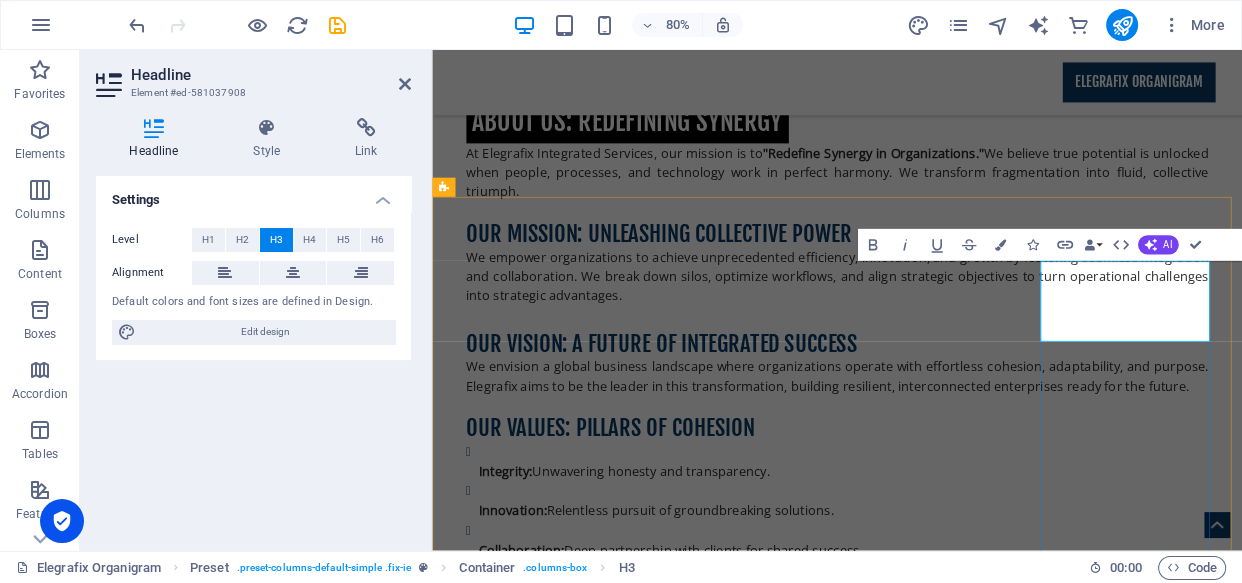 click on "Leadership: Guiding the Future of Synergy" at bounding box center [920, 6061] 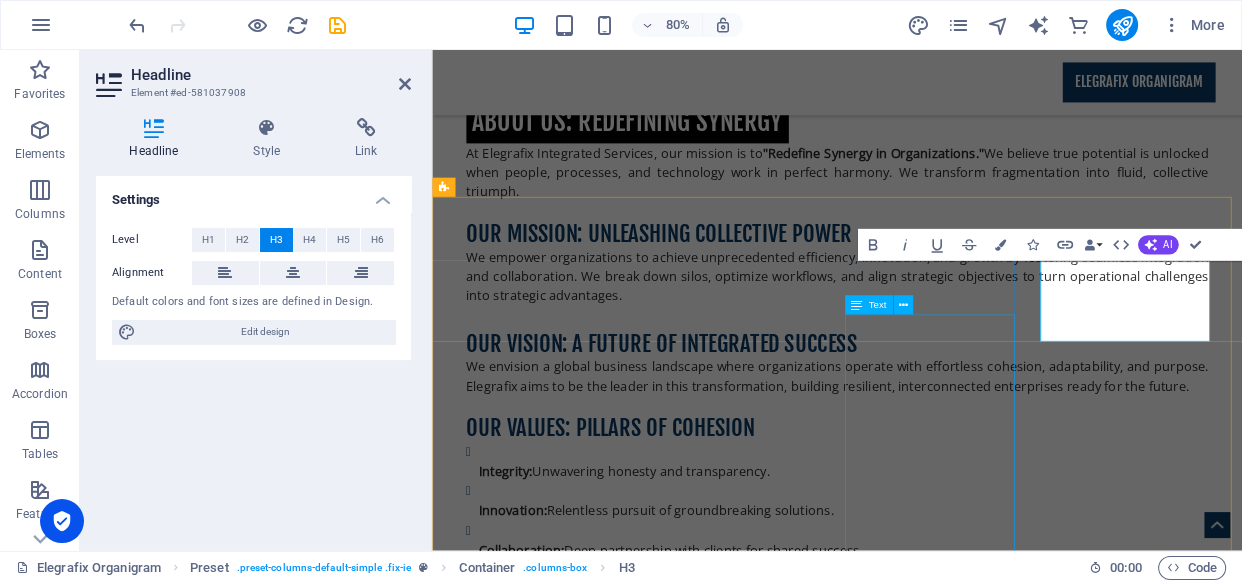 click on "Elegrafix redefines synergy through  innovation-driven solutions . Our USP:   The  Integrated Synergy Framework (ISF)  – a proprietary, holistic methodology that diagnoses and integrates people, processes, and technology for seamless organizational harmony. R&D Focus:   Continuous investment in  AI-driven analytics  and our  Synergy Metrics Dashboard (SMD)  to provide predictive insights and quantifiable collaboration metrics. Future Outlook:   We're preparing clients for future demands with  AI-powered tools, hyper-automation, and immersive environments , ensuring they remain leaders in an increasingly interconnected world." at bounding box center (920, 5865) 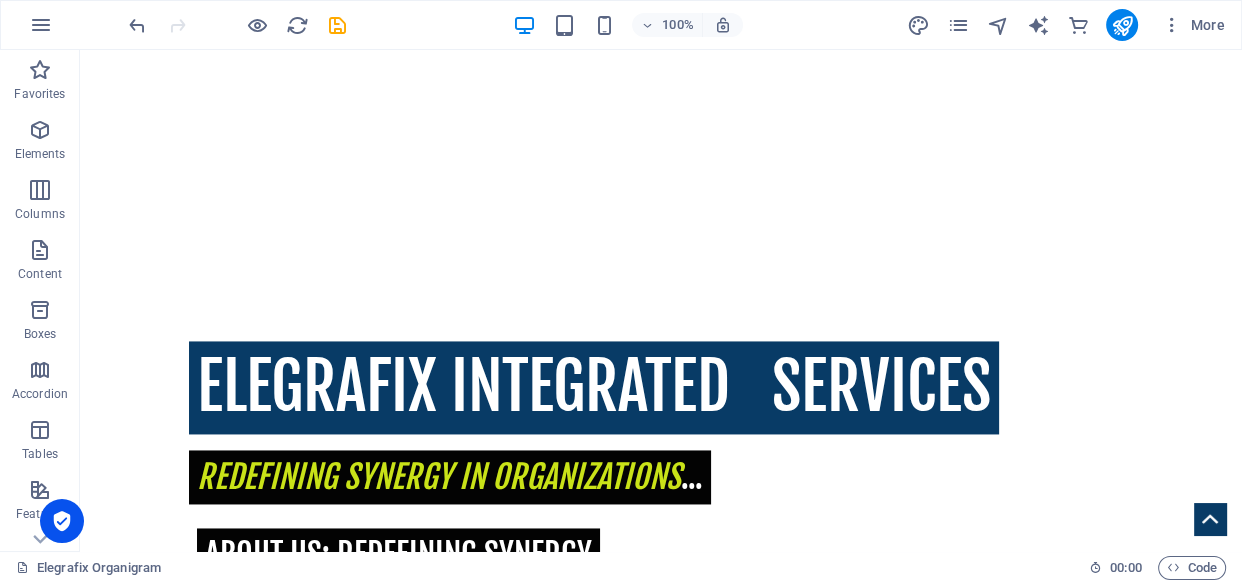 scroll, scrollTop: 2677, scrollLeft: 0, axis: vertical 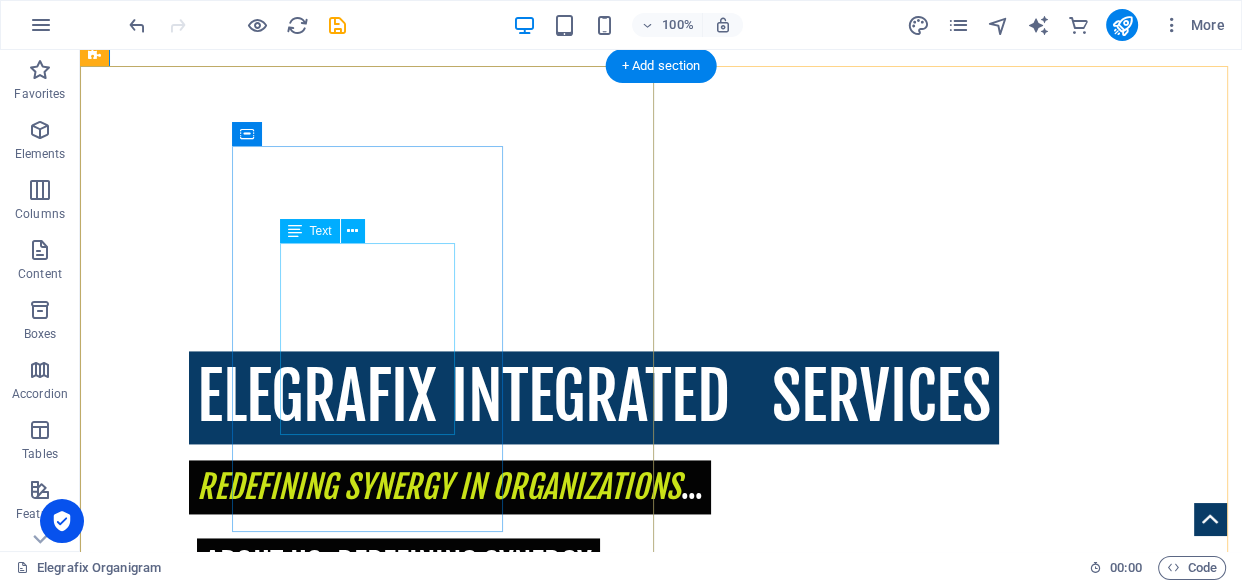 click on "Lorem ipsum dolor sit amet, consetetur sadipscing elitr, sed diam nonumy eirmod tempor invidunt ut labore et dolore magna aliquyam erat, sed diam voluptua." at bounding box center [425, 3750] 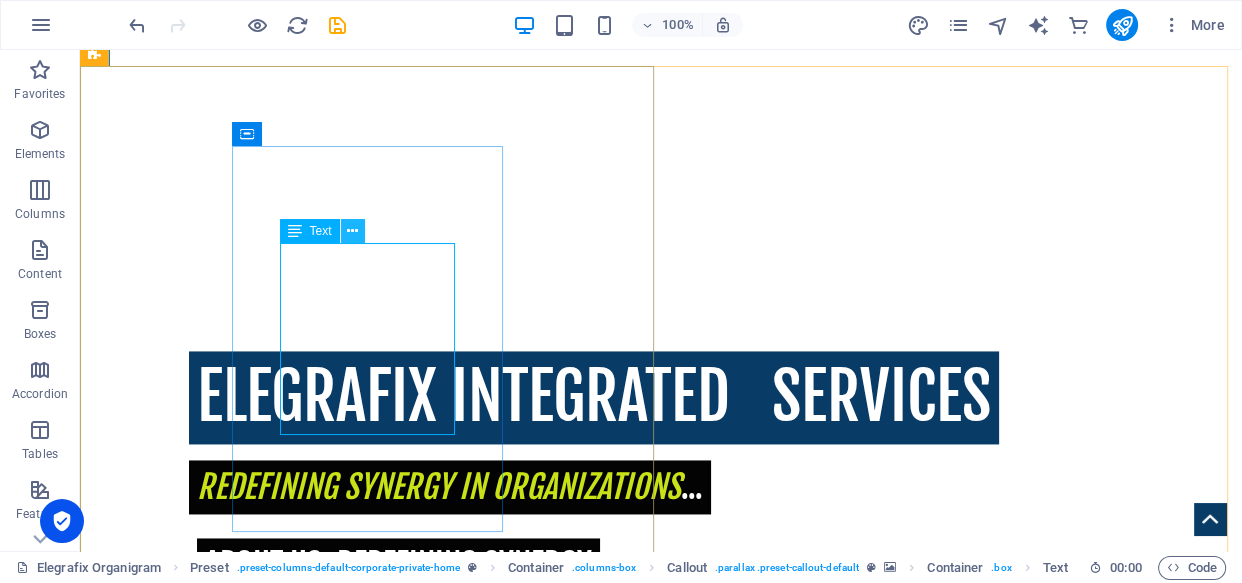 click at bounding box center [352, 231] 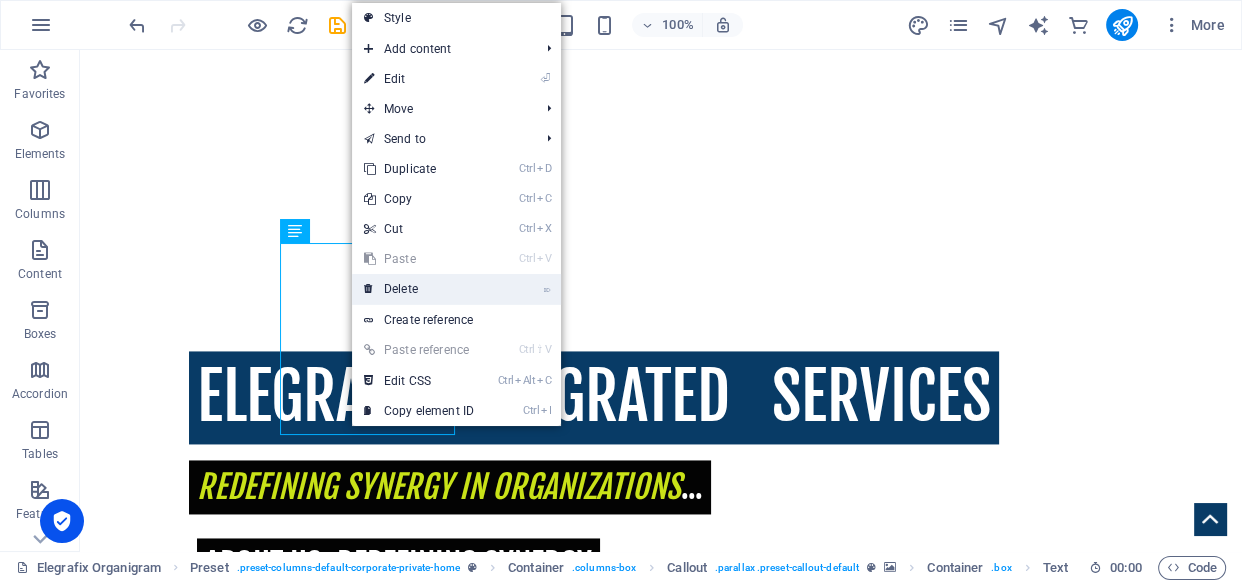 click on "⌦  Delete" at bounding box center (419, 289) 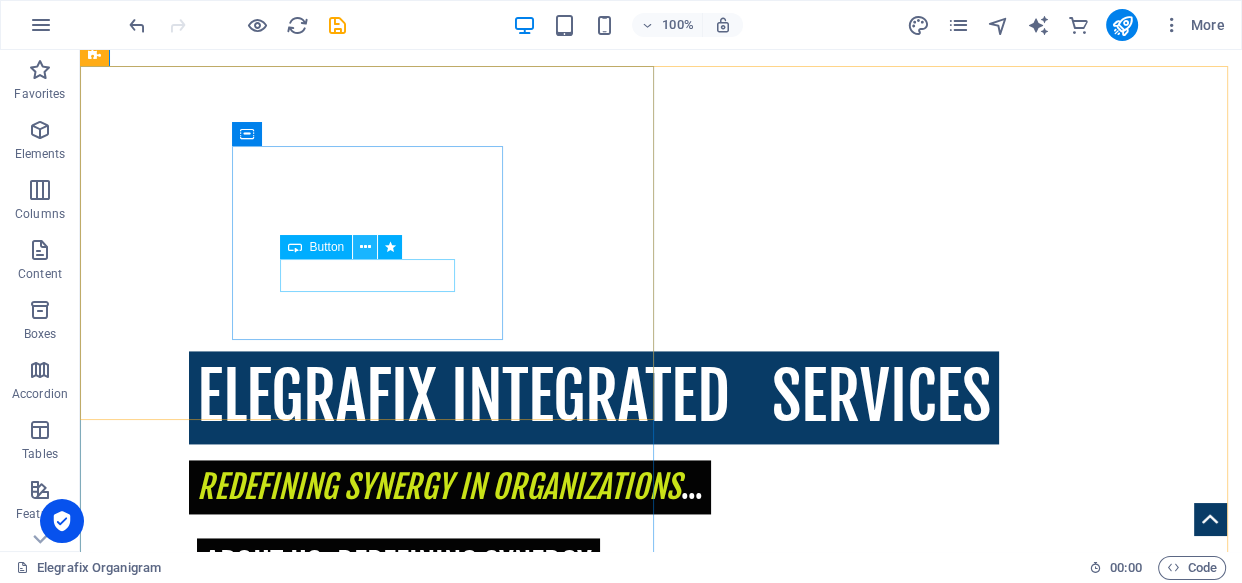 click at bounding box center (365, 247) 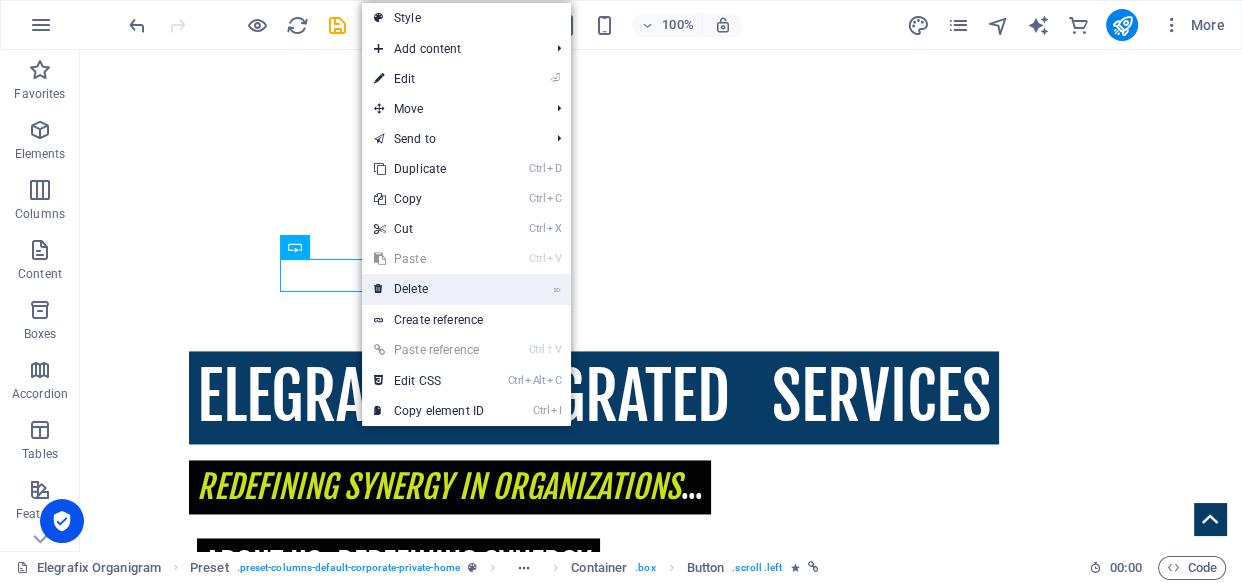 click on "⌦  Delete" at bounding box center (429, 289) 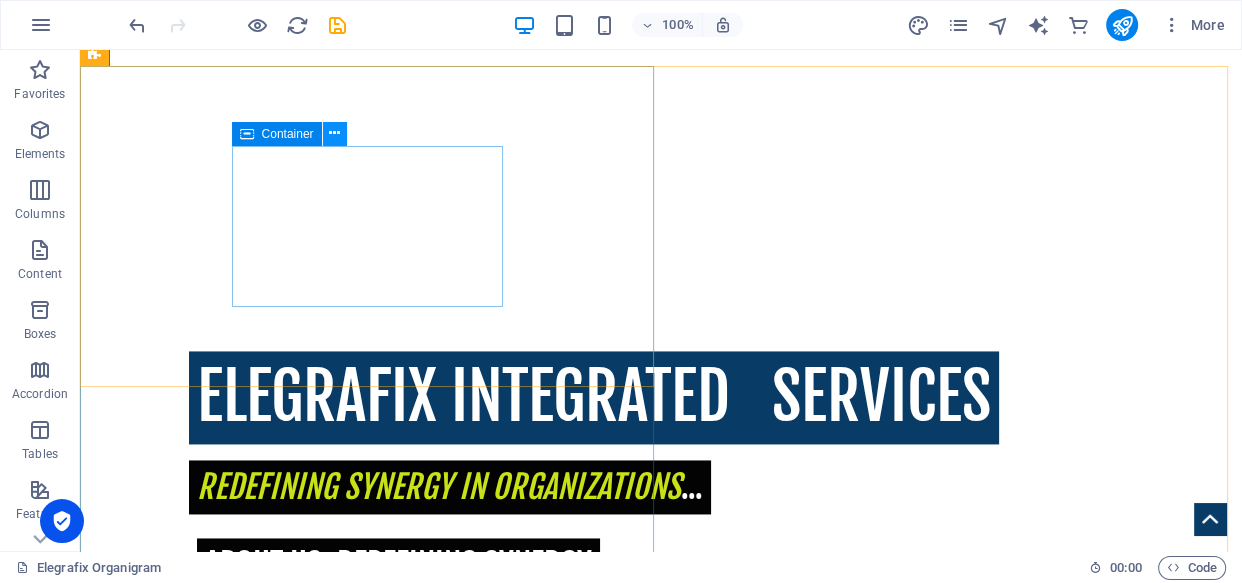 click at bounding box center [334, 133] 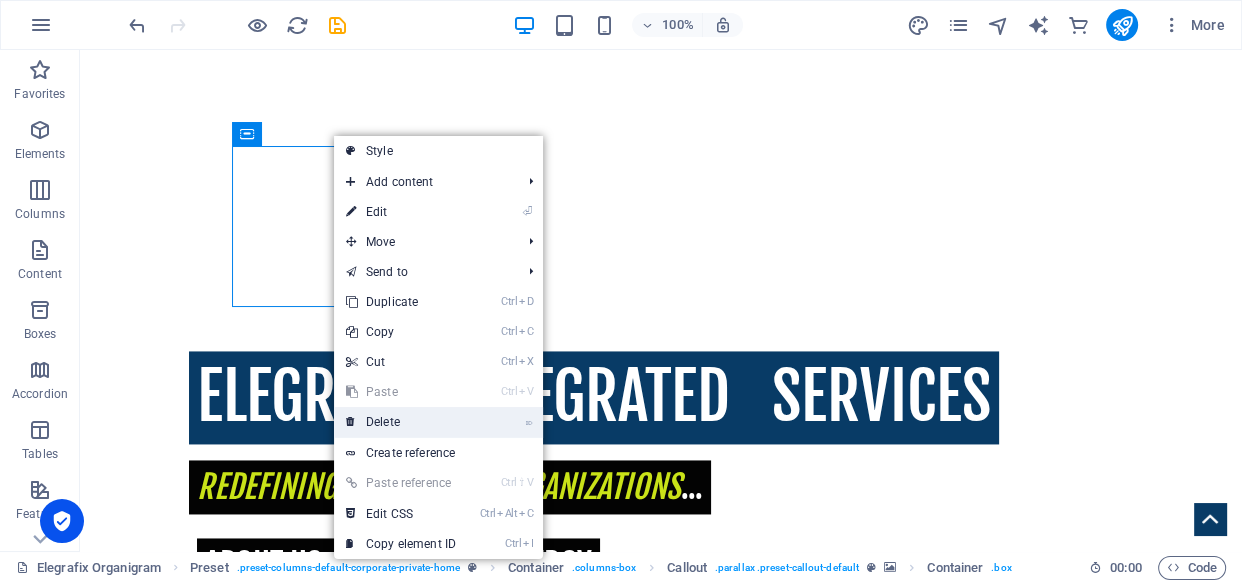 click on "⌦  Delete" at bounding box center (401, 422) 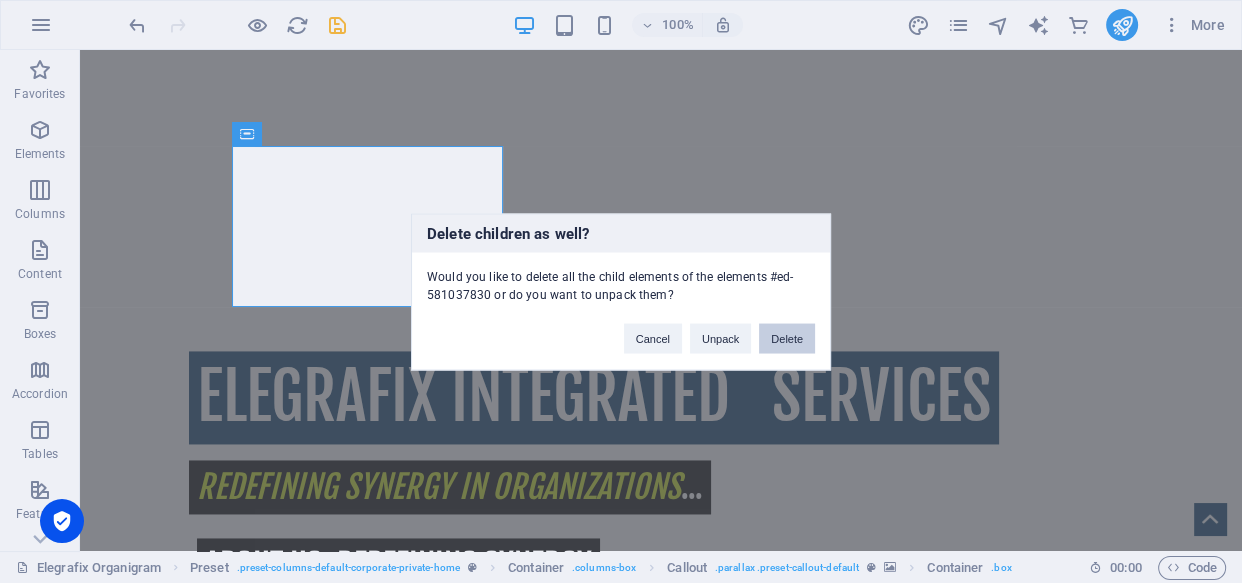 click on "Delete" at bounding box center (787, 338) 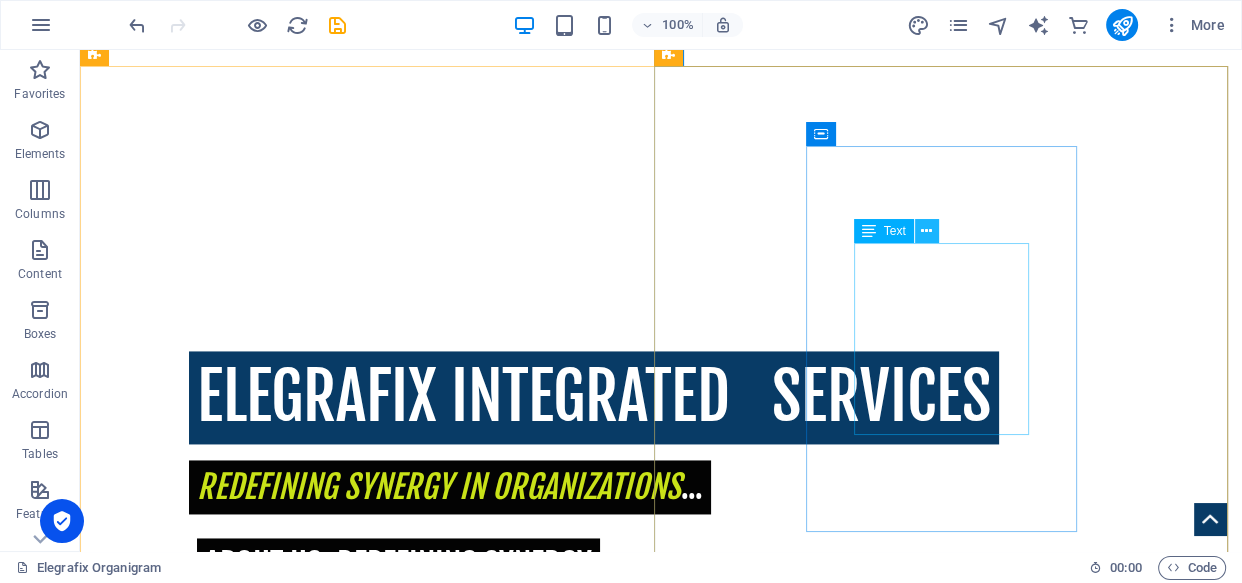 click at bounding box center (926, 231) 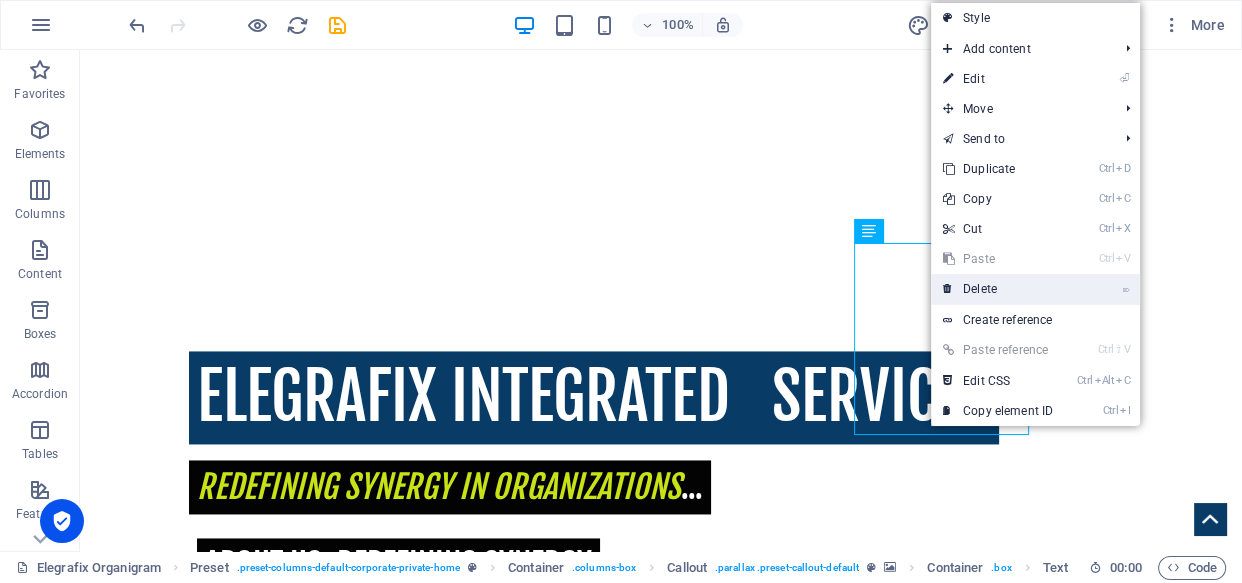 click on "⌦  Delete" at bounding box center (998, 289) 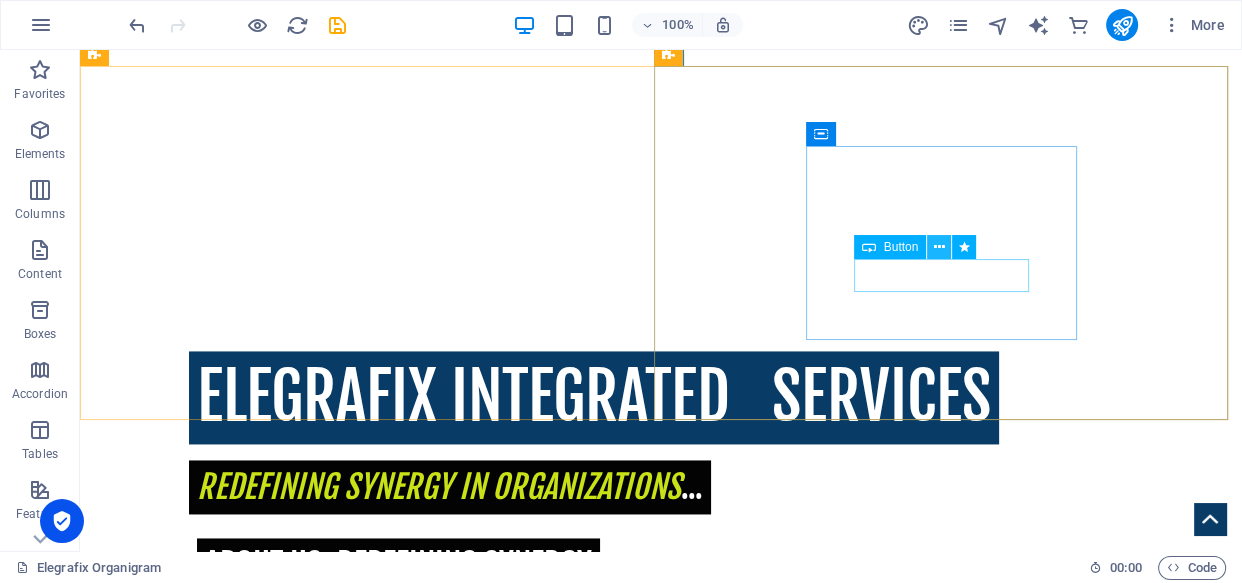 click at bounding box center (939, 247) 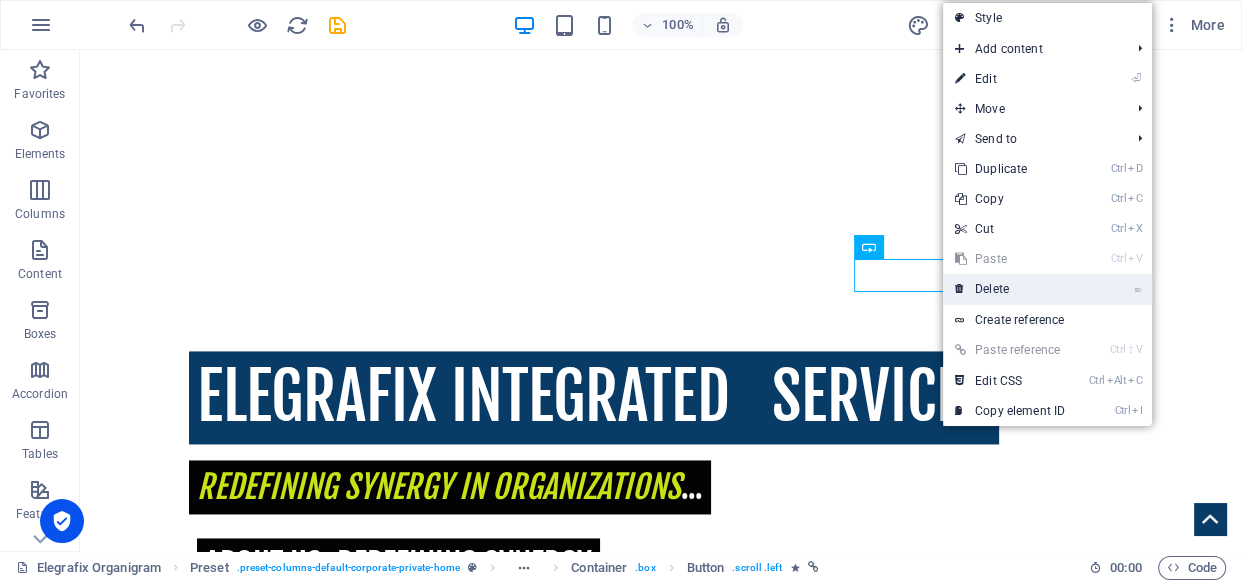 click on "⌦  Delete" at bounding box center [1010, 289] 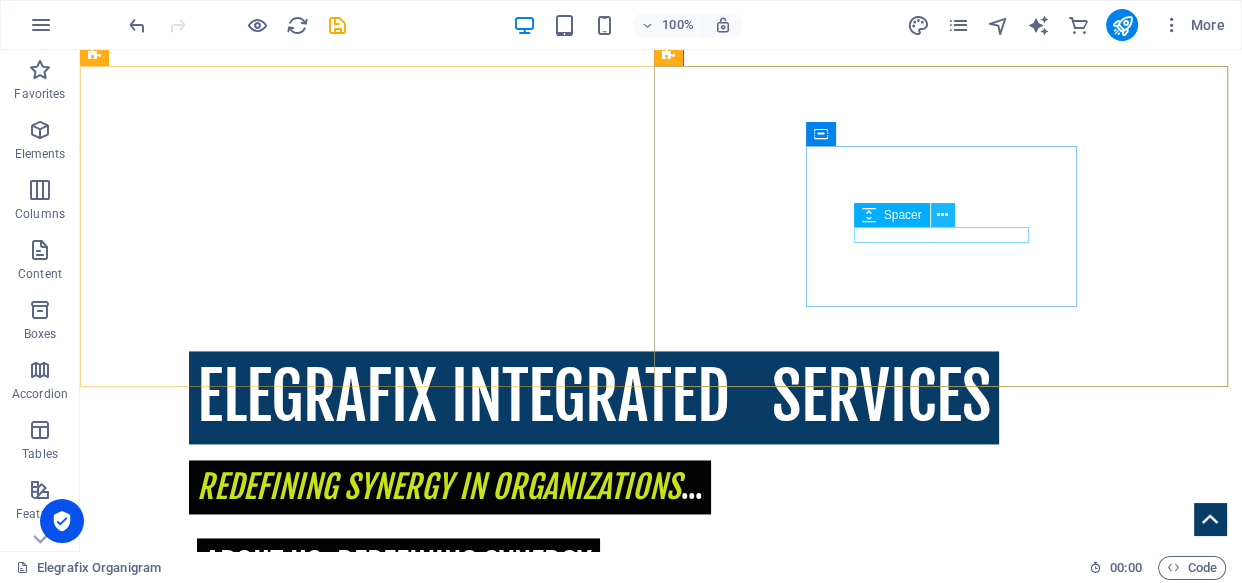 click at bounding box center (942, 215) 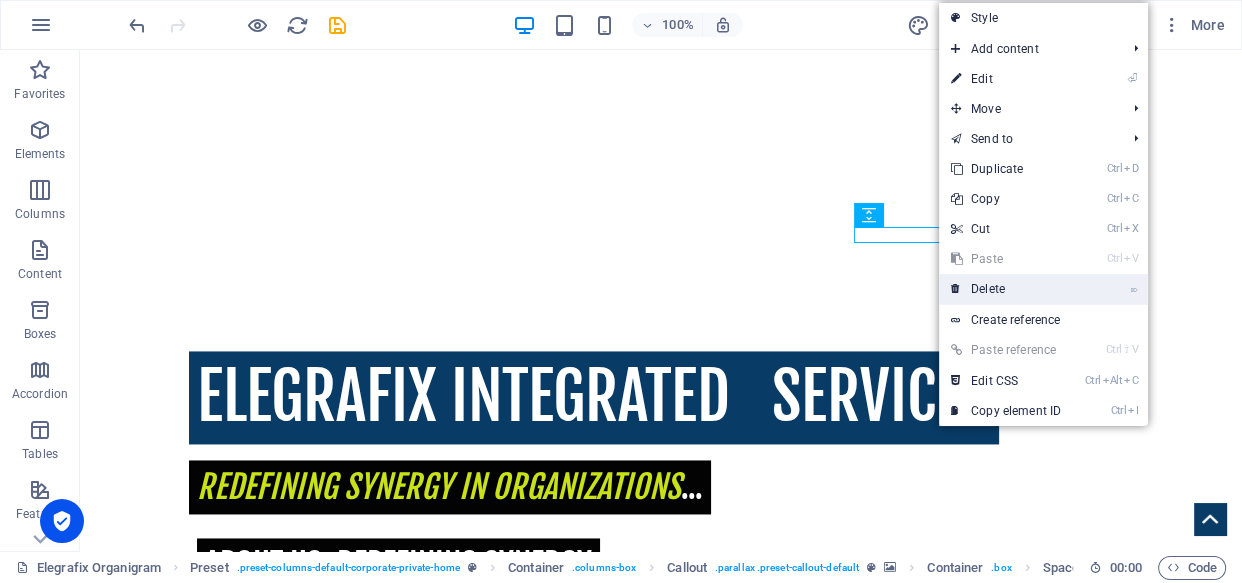 click on "⌦  Delete" at bounding box center (1006, 289) 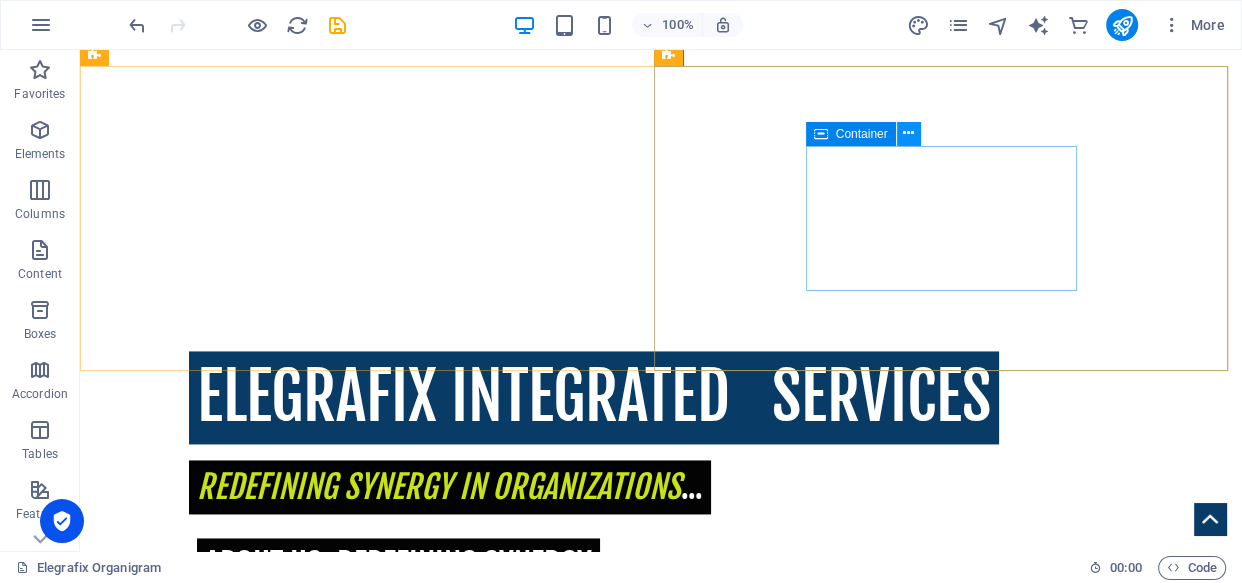 click at bounding box center (908, 133) 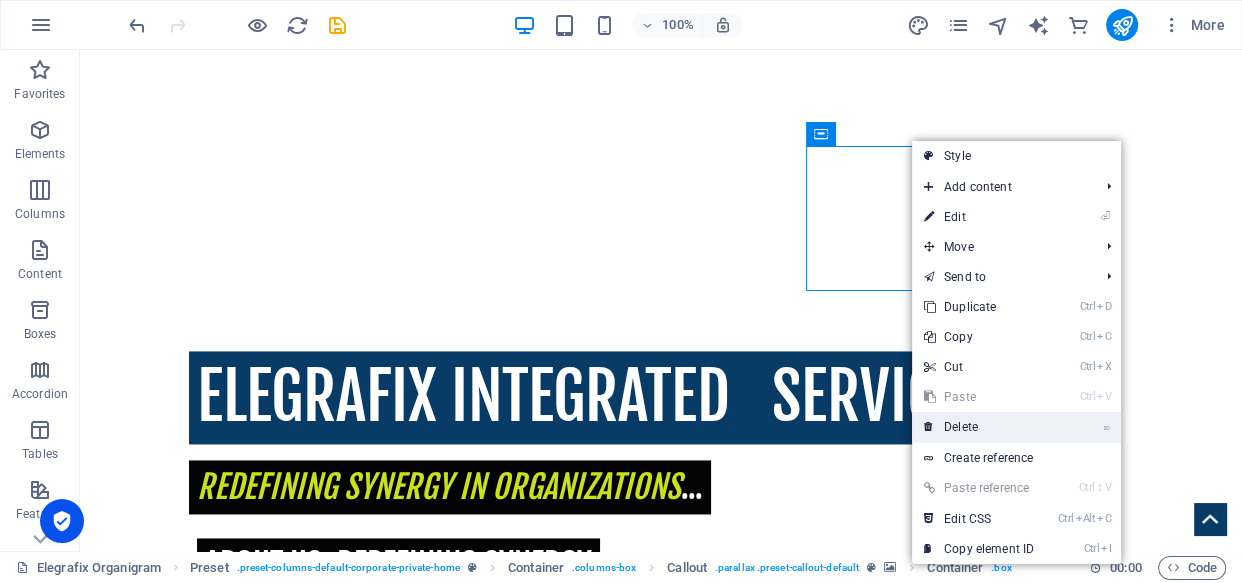 click on "⌦  Delete" at bounding box center [979, 427] 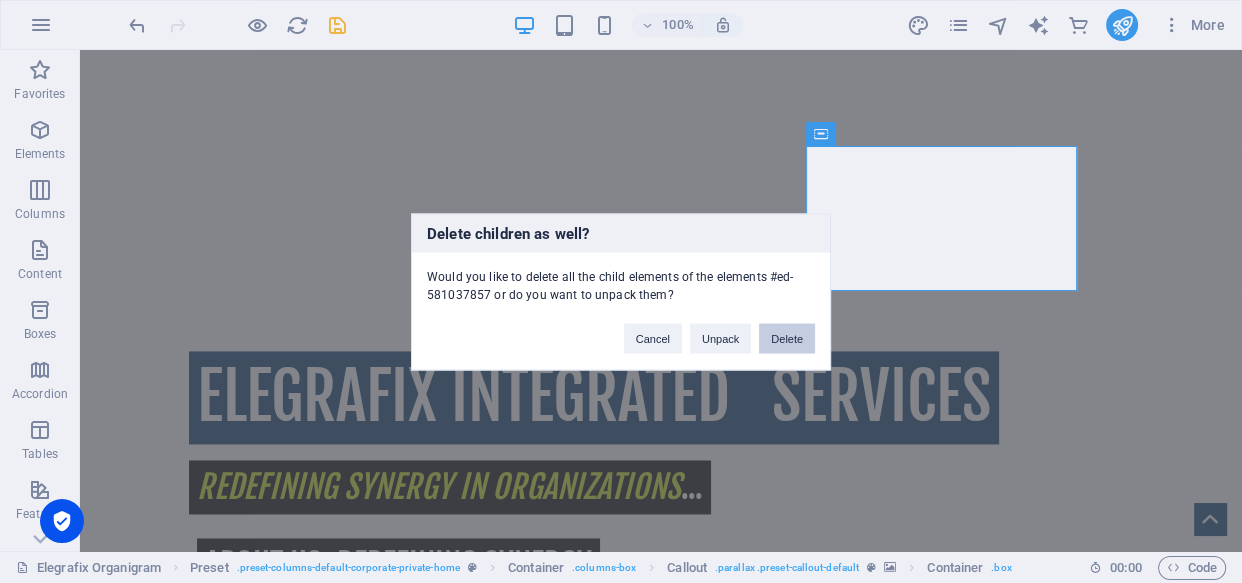 click on "Delete" at bounding box center [787, 338] 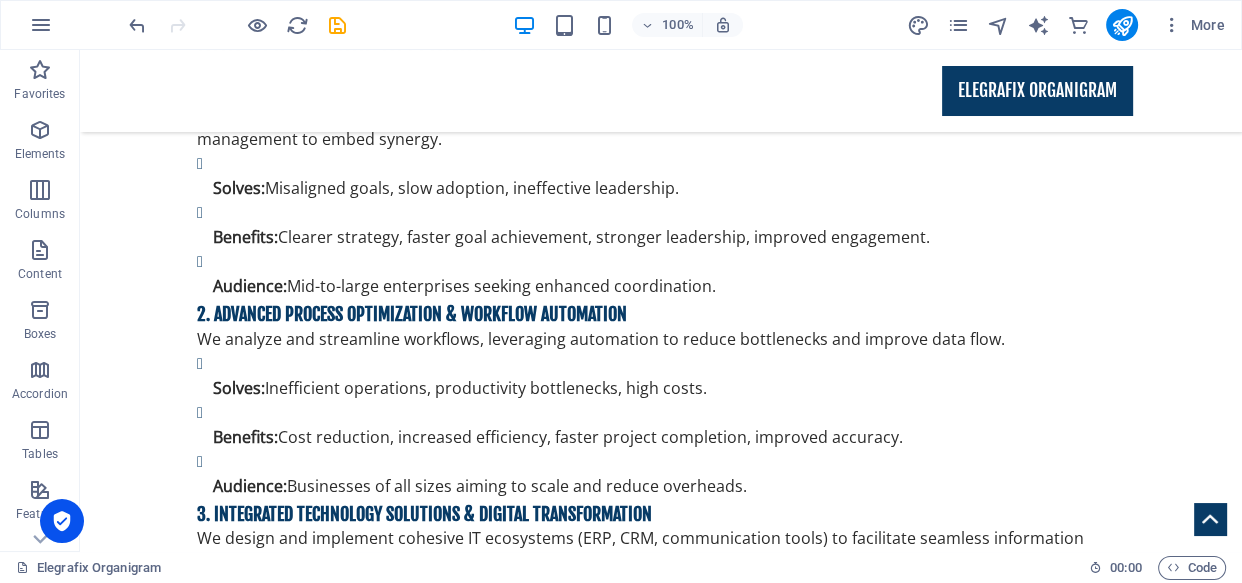 scroll, scrollTop: 4023, scrollLeft: 0, axis: vertical 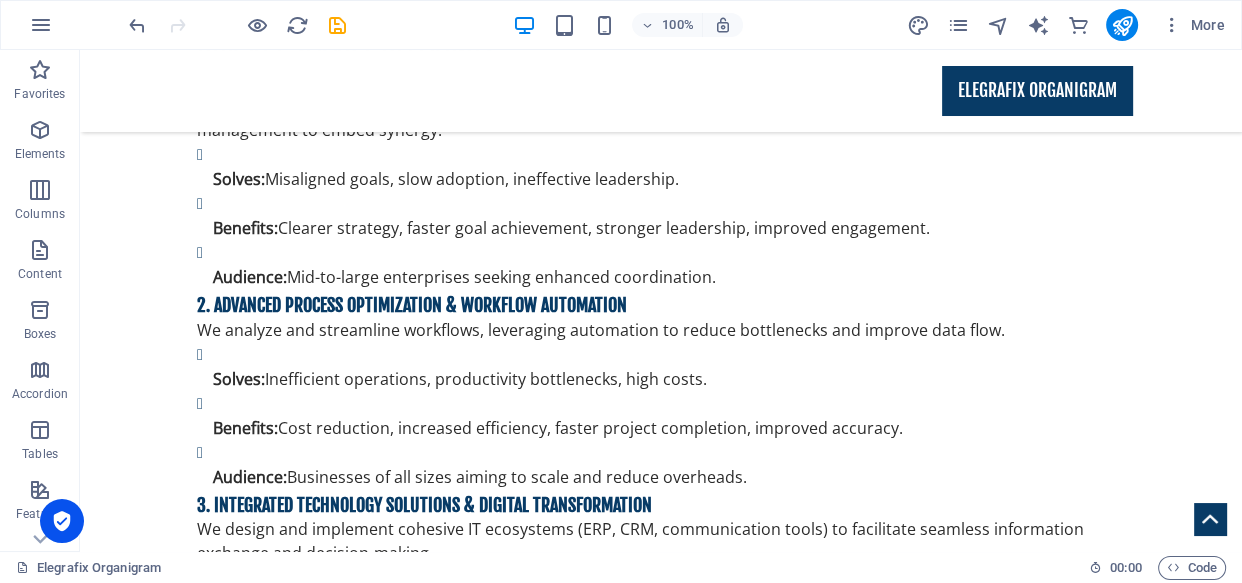 drag, startPoint x: 1240, startPoint y: 335, endPoint x: 305, endPoint y: 215, distance: 942.66907 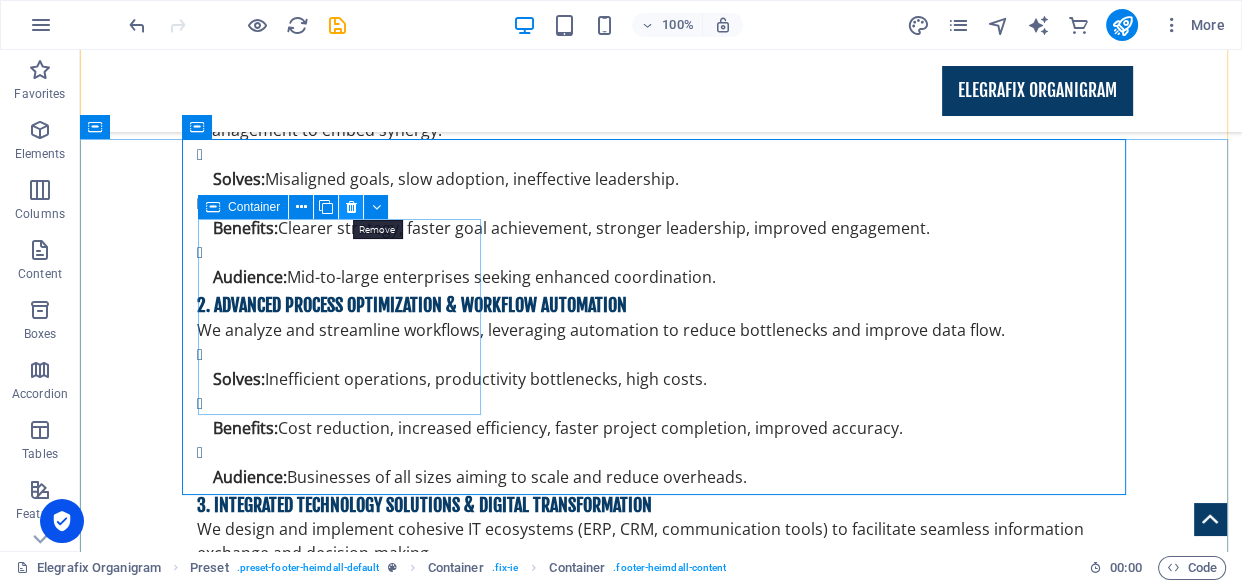 click at bounding box center (351, 207) 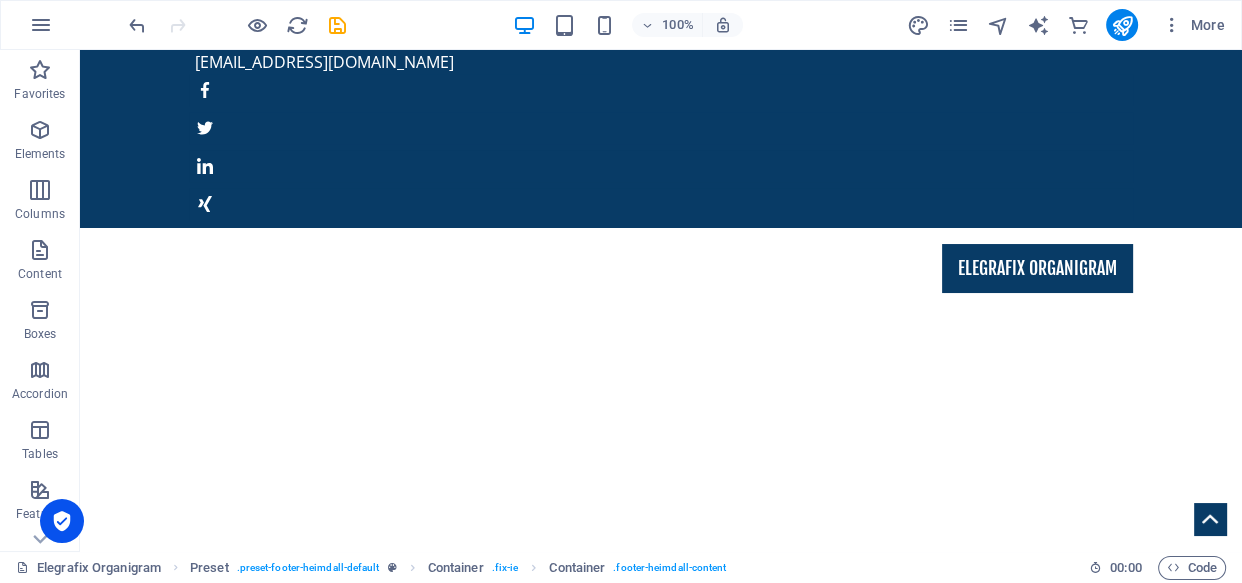 scroll, scrollTop: 0, scrollLeft: 0, axis: both 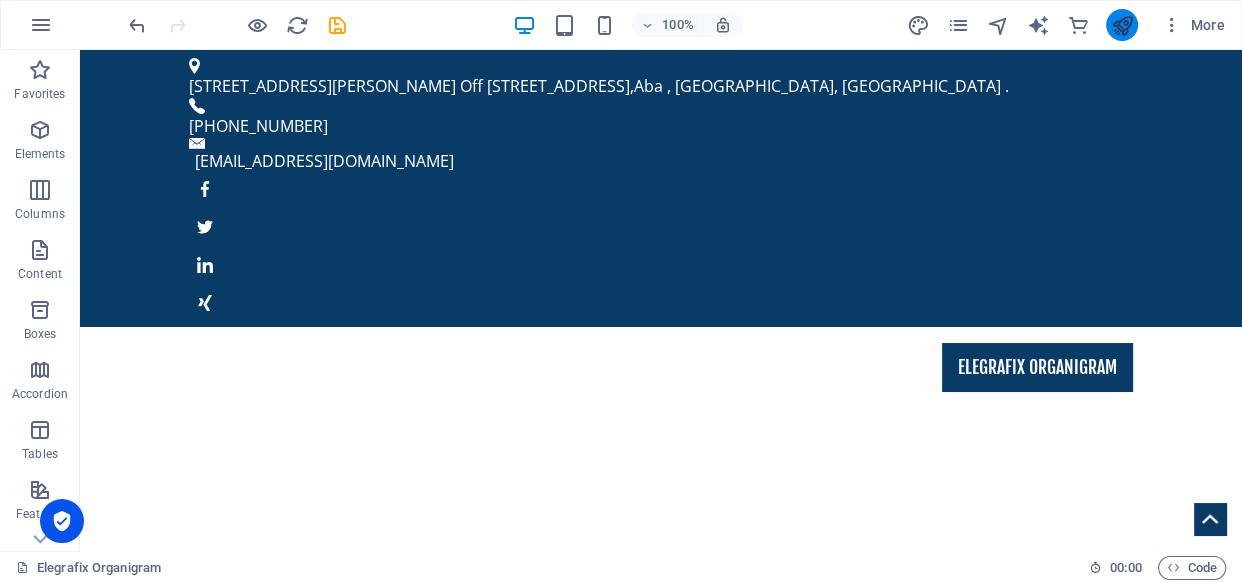 drag, startPoint x: 1160, startPoint y: 427, endPoint x: 1115, endPoint y: 26, distance: 403.51703 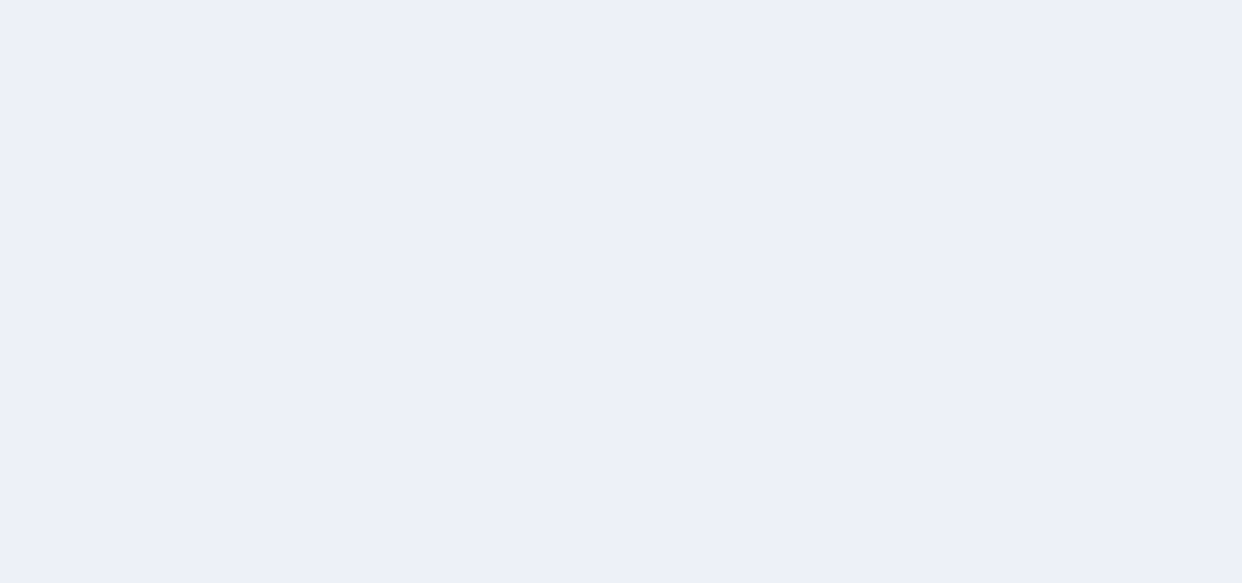 scroll, scrollTop: 0, scrollLeft: 0, axis: both 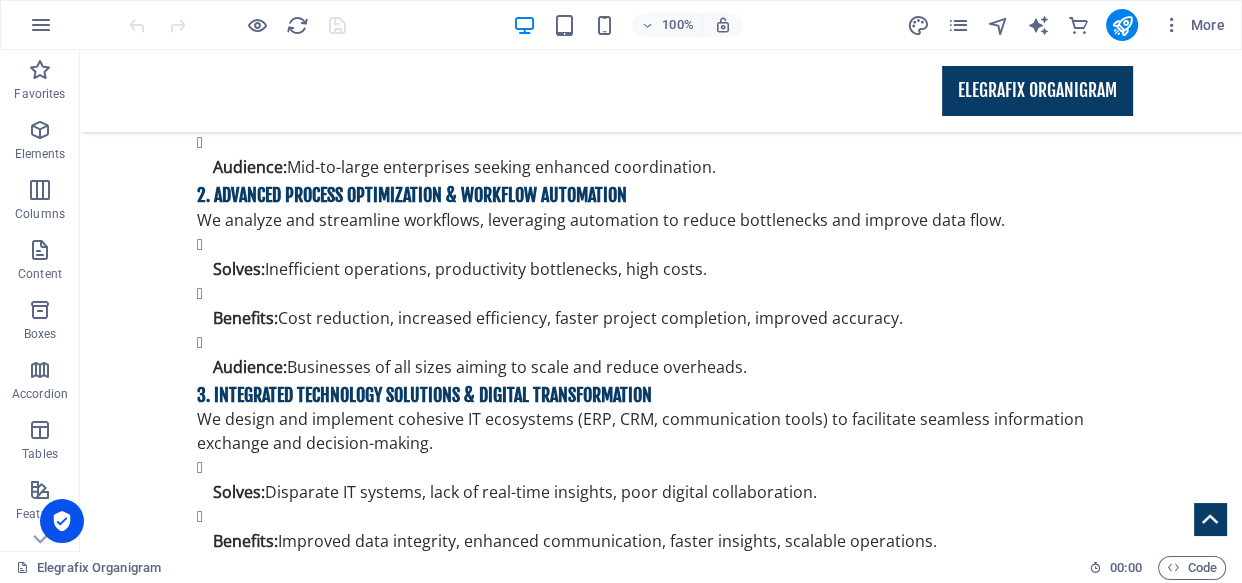 drag, startPoint x: 1240, startPoint y: 89, endPoint x: 303, endPoint y: 230, distance: 947.5495 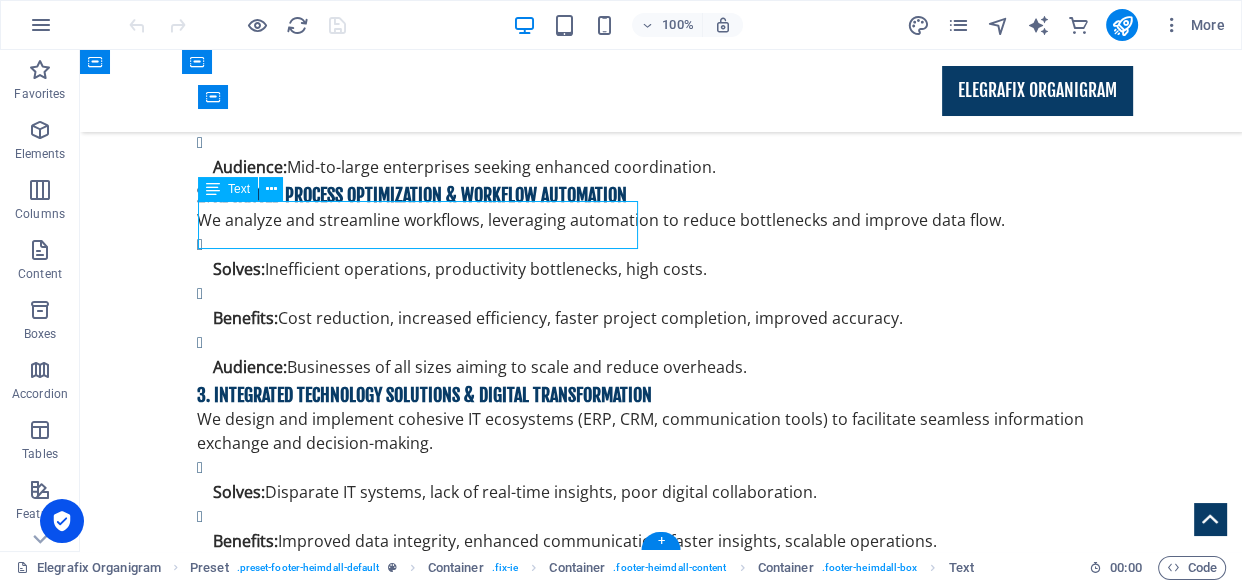 click on "[PHONE_NUMBER] Mobil:  [PHONE_NUMBER]" at bounding box center [661, 5124] 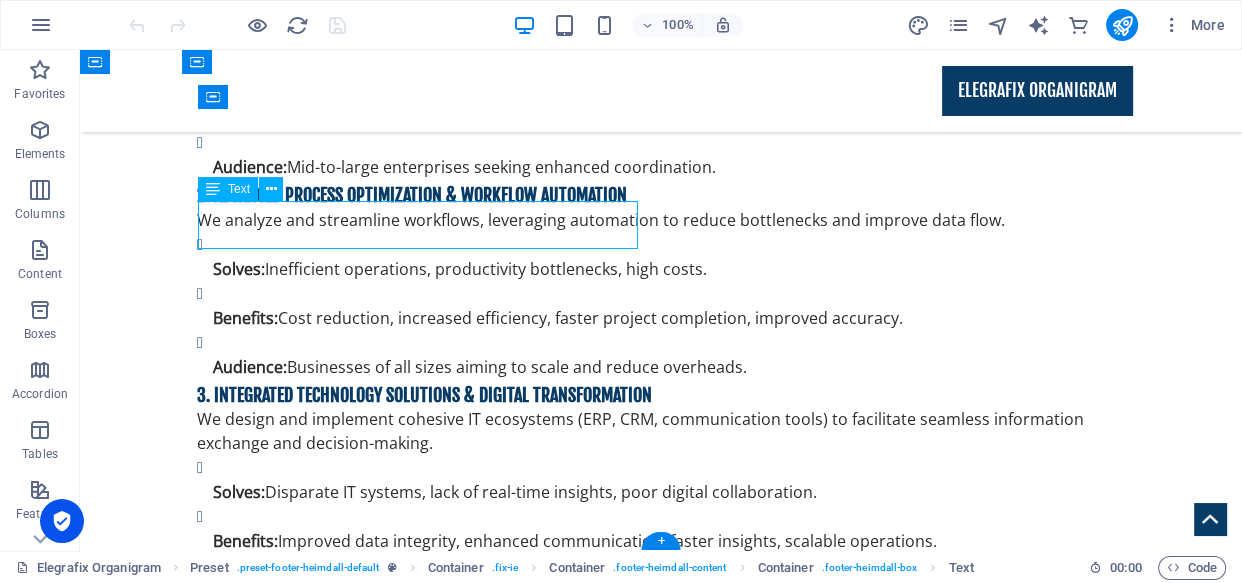 click on "[PHONE_NUMBER] Mobil:  [PHONE_NUMBER]" at bounding box center [661, 5124] 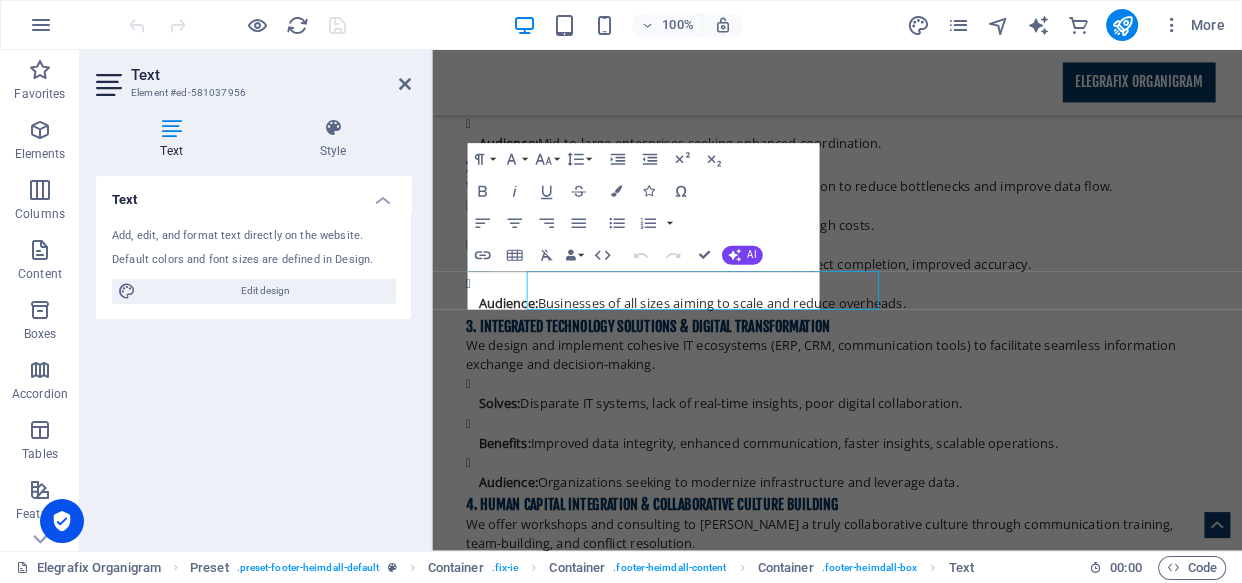 scroll, scrollTop: 4008, scrollLeft: 0, axis: vertical 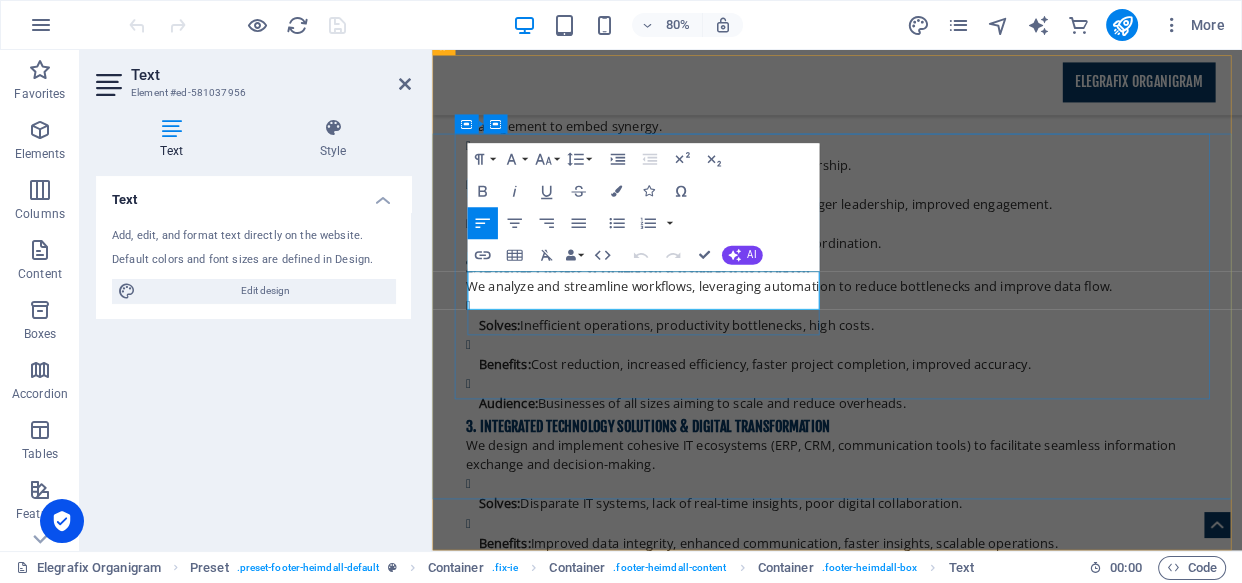 click on "[PHONE_NUMBER]" at bounding box center (939, 5363) 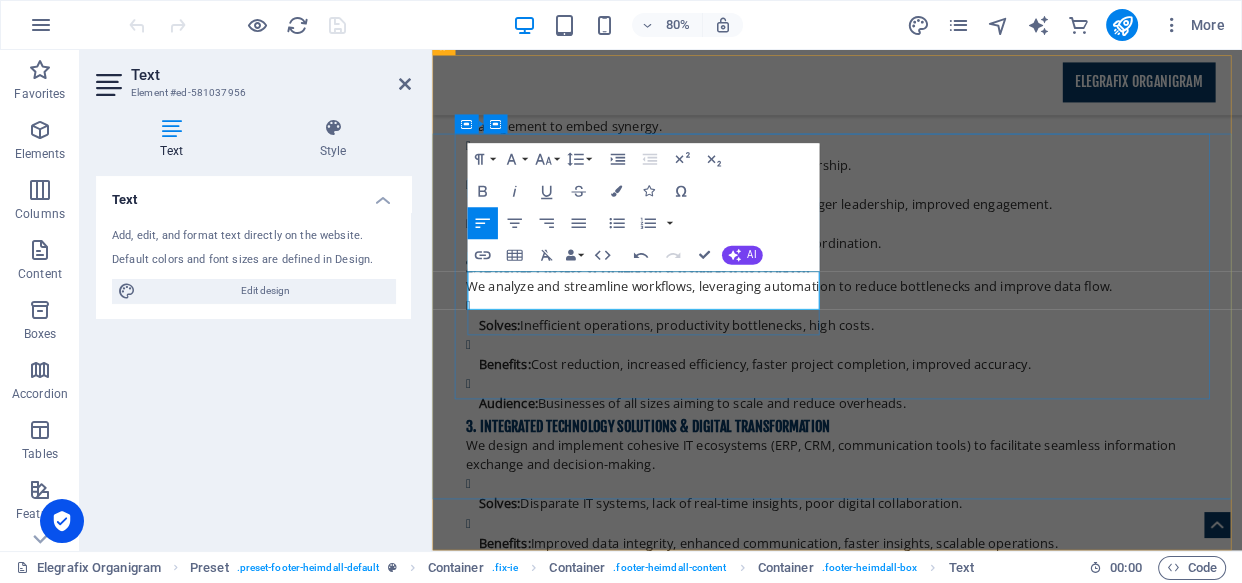 click on "Mobil:  [PHONE_NUMBER]" at bounding box center [939, 5387] 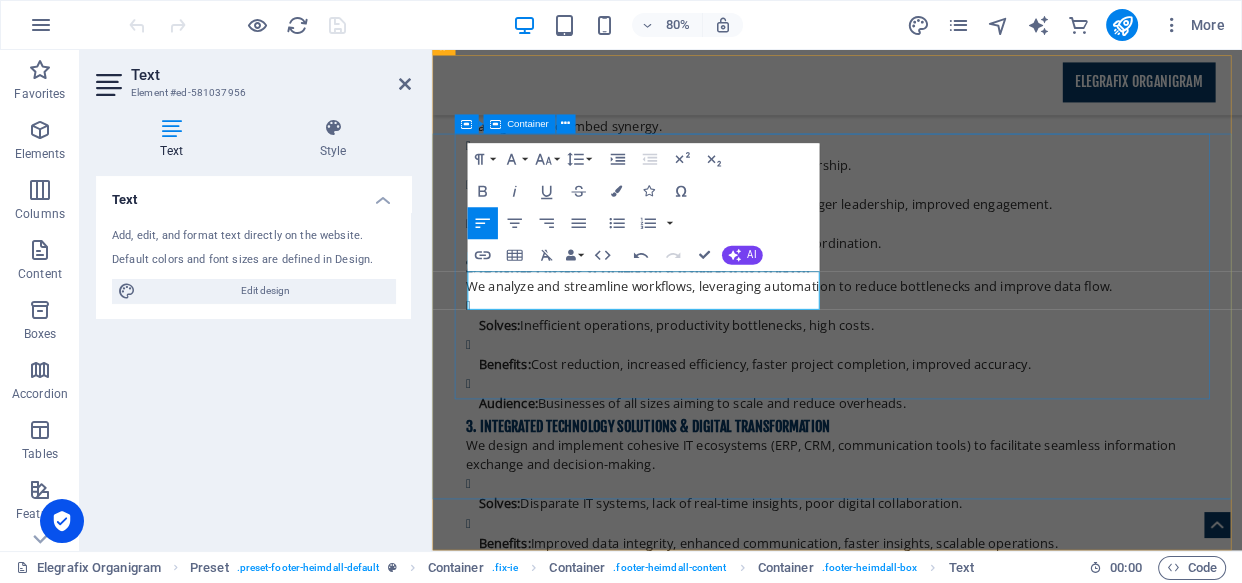 click on "Contact [STREET_ADDRESS][PERSON_NAME]   . Mobile:  [PHONE_NUMBER] Email:  [EMAIL_ADDRESS][DOMAIN_NAME] Navigation Elegrafix Organigram" at bounding box center (939, 5383) 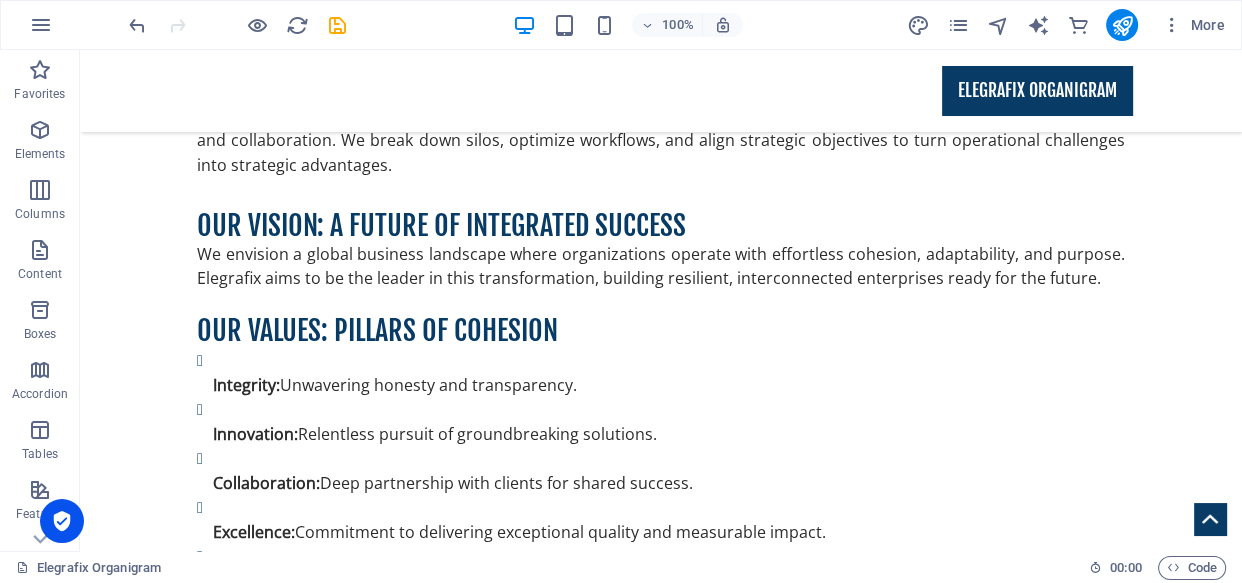 scroll, scrollTop: 3278, scrollLeft: 0, axis: vertical 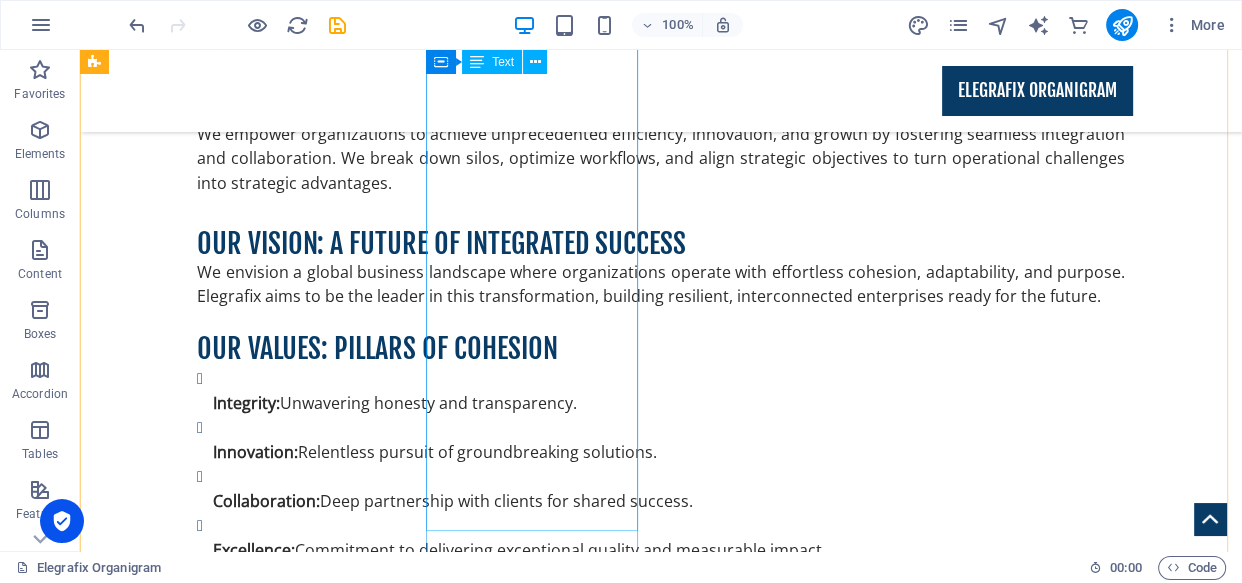click on "Elegrafix offers expert consulting to transform your organization through synergy. Our Approach: The Synergy Blueprint We use our  Synergy Blueprint Assessment  to deeply analyze your  people, processes, and technology . Our  data-driven, collaborative, and iterative  approach diagnoses inefficiencies and co-creates tailored, sustainable solutions for lasting organizational cohesion. Expertise Strategic Alignment Operational Efficiency Digital Transformation Organizational Design Collaborative Leadership Human Capital Optimization" at bounding box center (568, 4564) 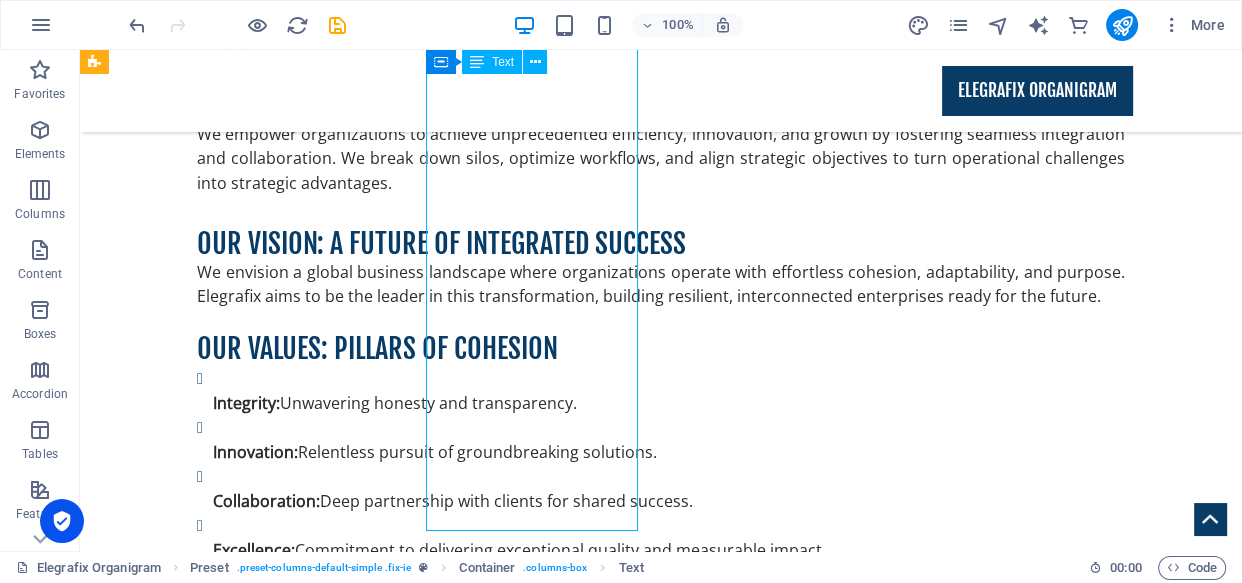click on "Elegrafix offers expert consulting to transform your organization through synergy. Our Approach: The Synergy Blueprint We use our  Synergy Blueprint Assessment  to deeply analyze your  people, processes, and technology . Our  data-driven, collaborative, and iterative  approach diagnoses inefficiencies and co-creates tailored, sustainable solutions for lasting organizational cohesion. Expertise Strategic Alignment Operational Efficiency Digital Transformation Organizational Design Collaborative Leadership Human Capital Optimization" at bounding box center (568, 4564) 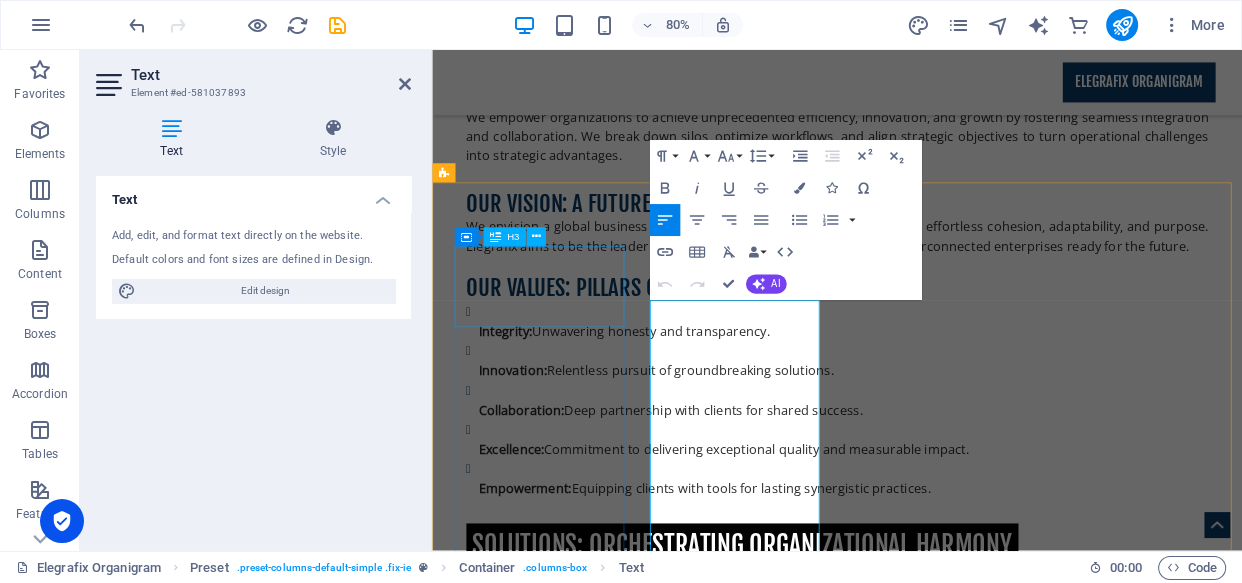 scroll, scrollTop: 2829, scrollLeft: 0, axis: vertical 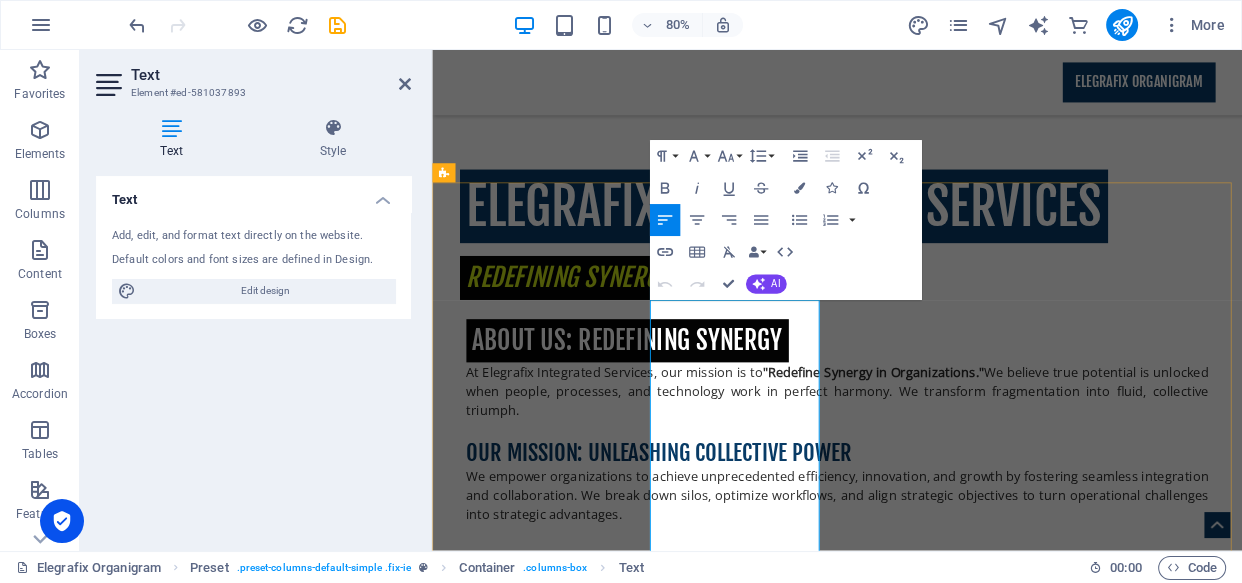 click on "Our Approach: The Synergy Blueprint" at bounding box center [585, 4981] 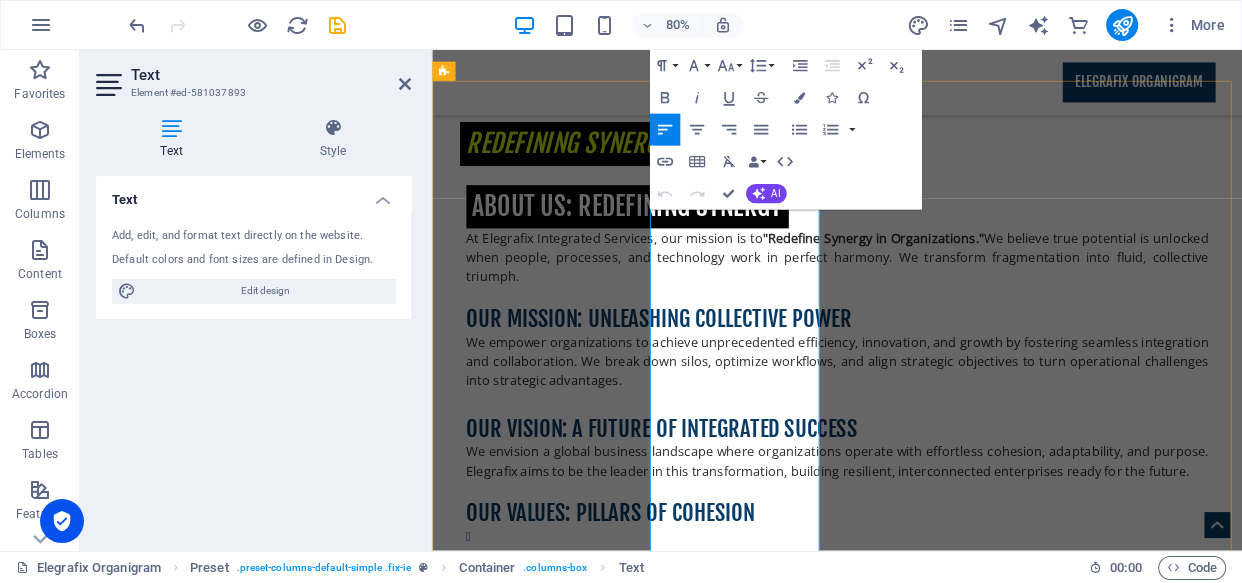 scroll, scrollTop: 3079, scrollLeft: 0, axis: vertical 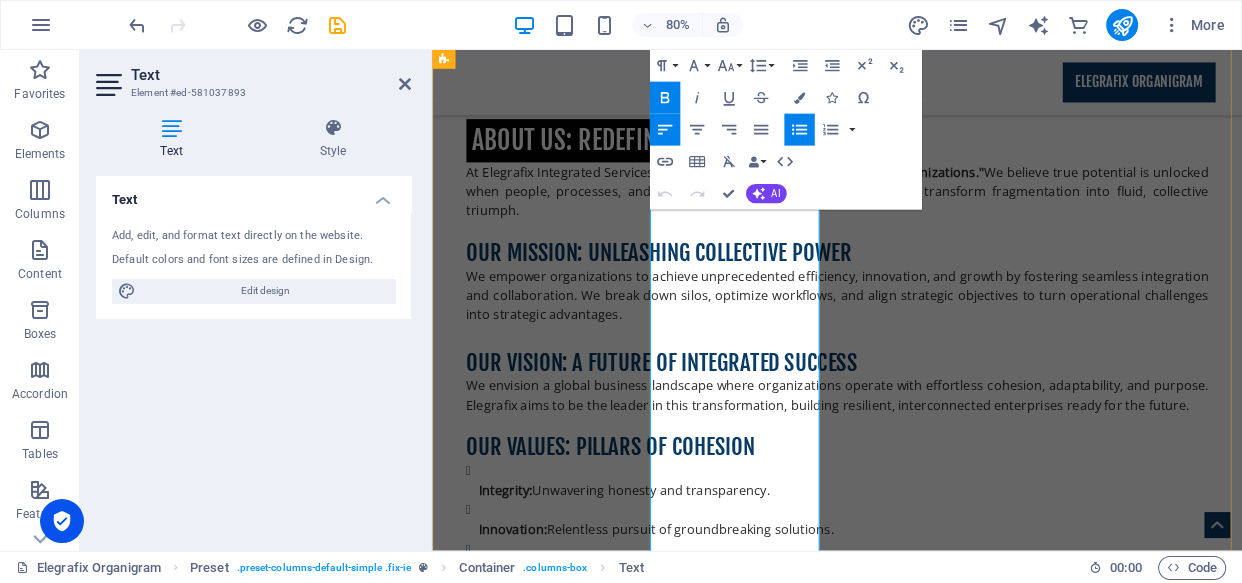 drag, startPoint x: 798, startPoint y: 451, endPoint x: 703, endPoint y: 453, distance: 95.02105 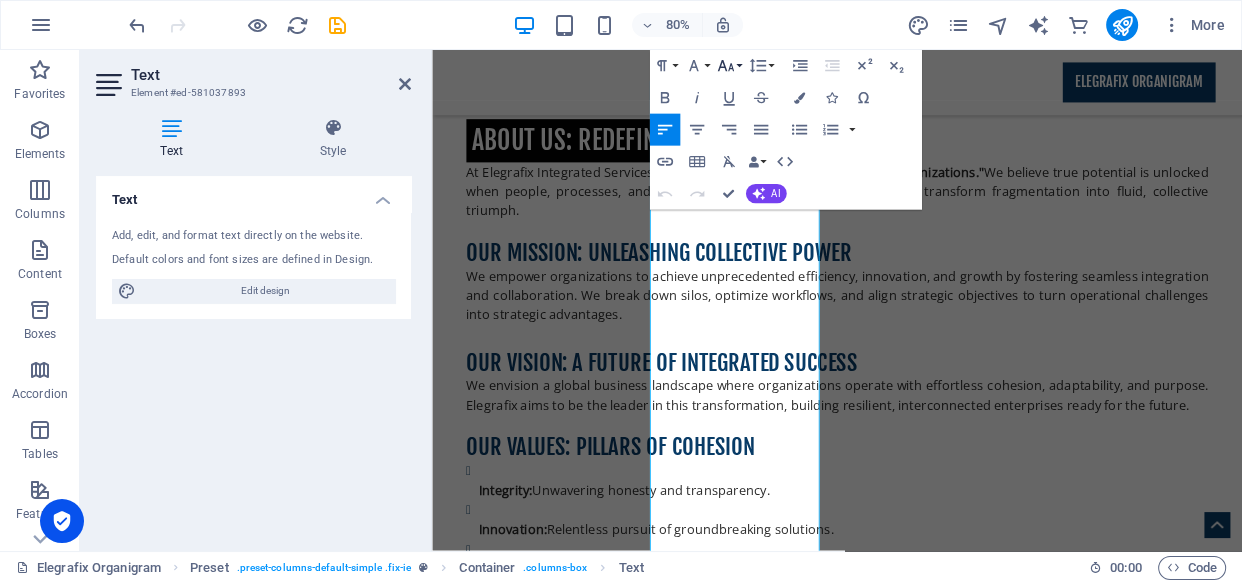 click on "Font Size" at bounding box center (728, 66) 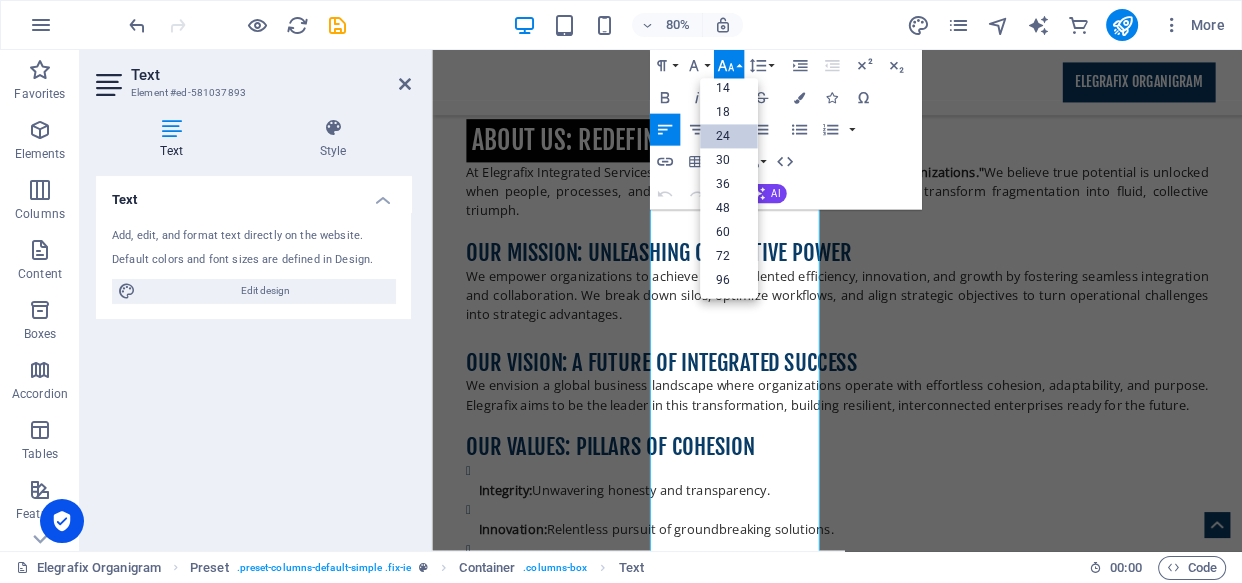 scroll, scrollTop: 160, scrollLeft: 0, axis: vertical 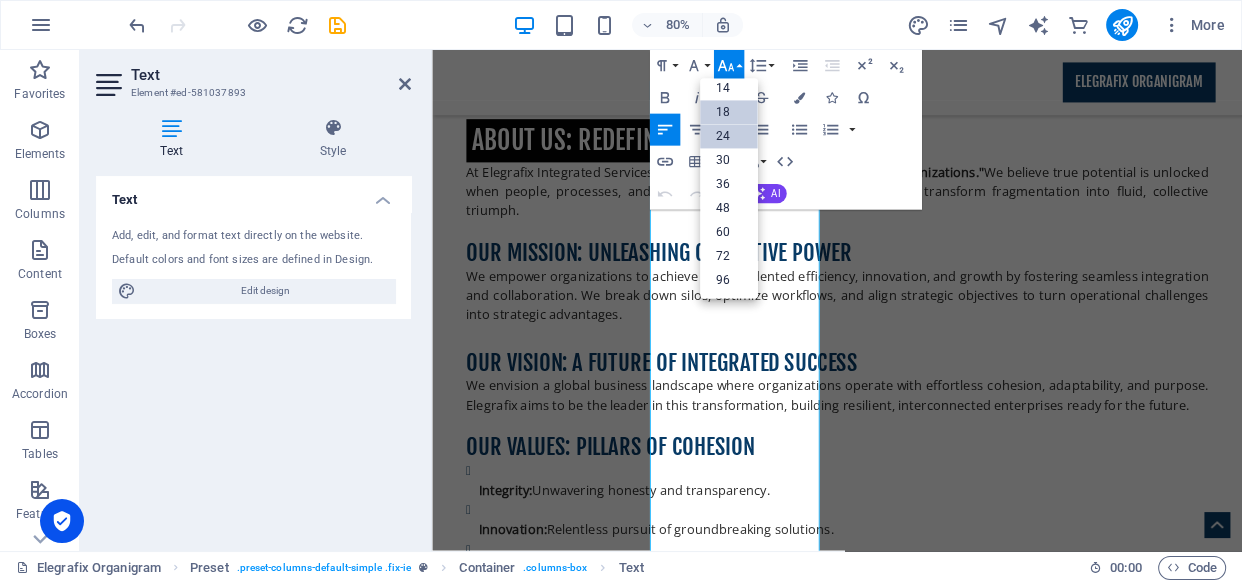 click on "18" at bounding box center [729, 113] 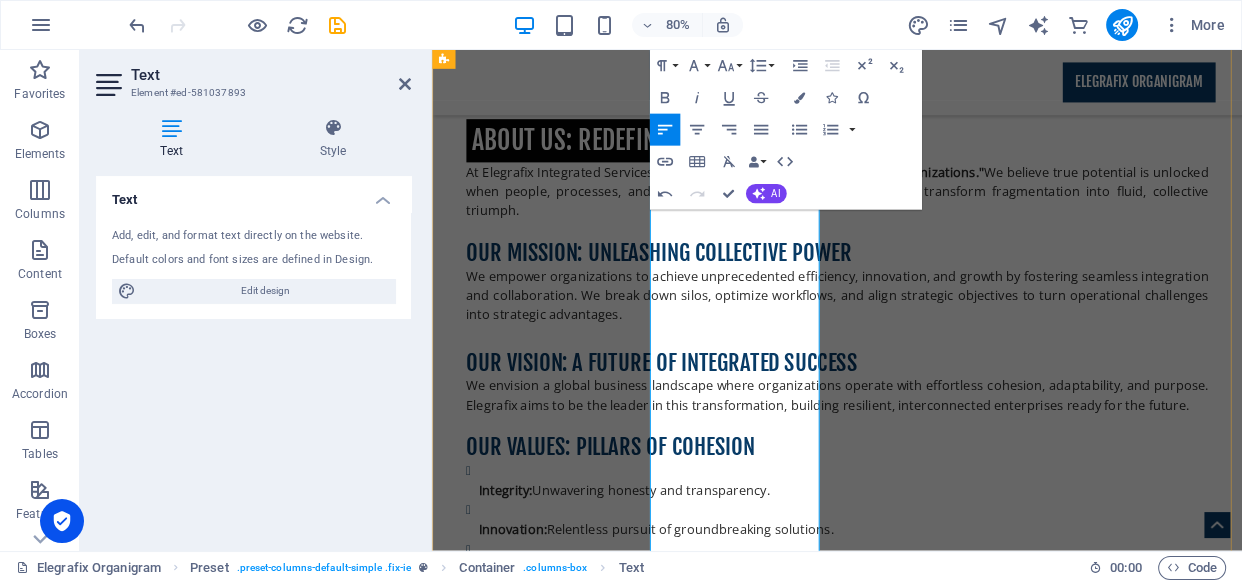 click on "Strategic Alignment" at bounding box center (538, 4875) 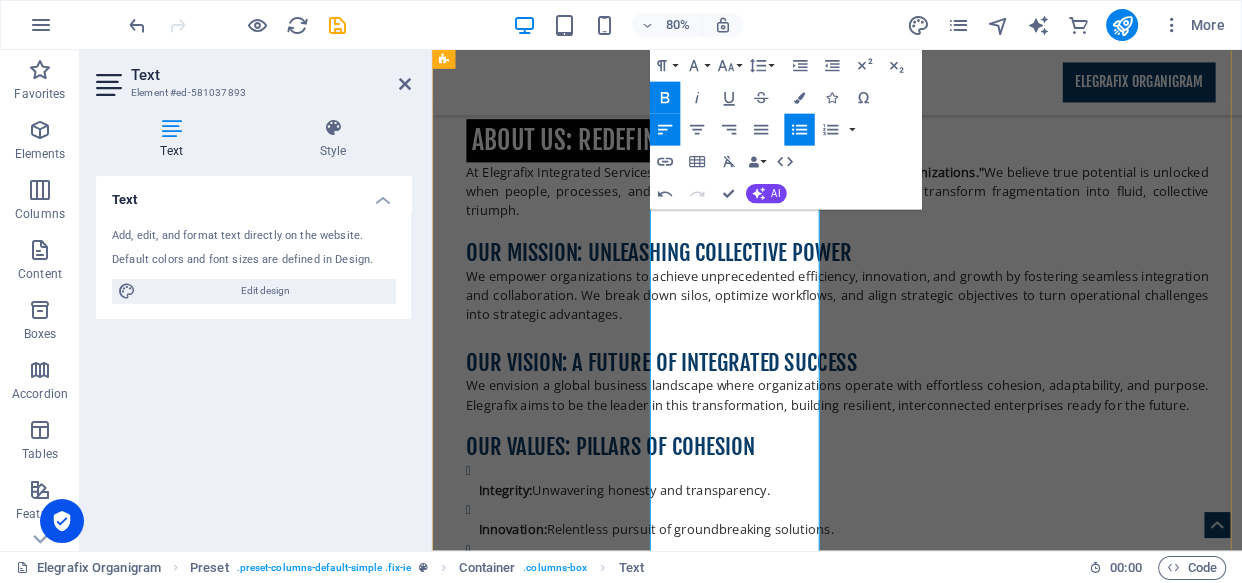 click on "We use our  Synergy Blueprint Assessment  to deeply analyze your  people, processes, and technology . Our  data-driven, collaborative, and iterative  approach diagnoses inefficiencies and co-creates tailored, sustainable solutions for lasting organizational cohesion." at bounding box center [920, 4766] 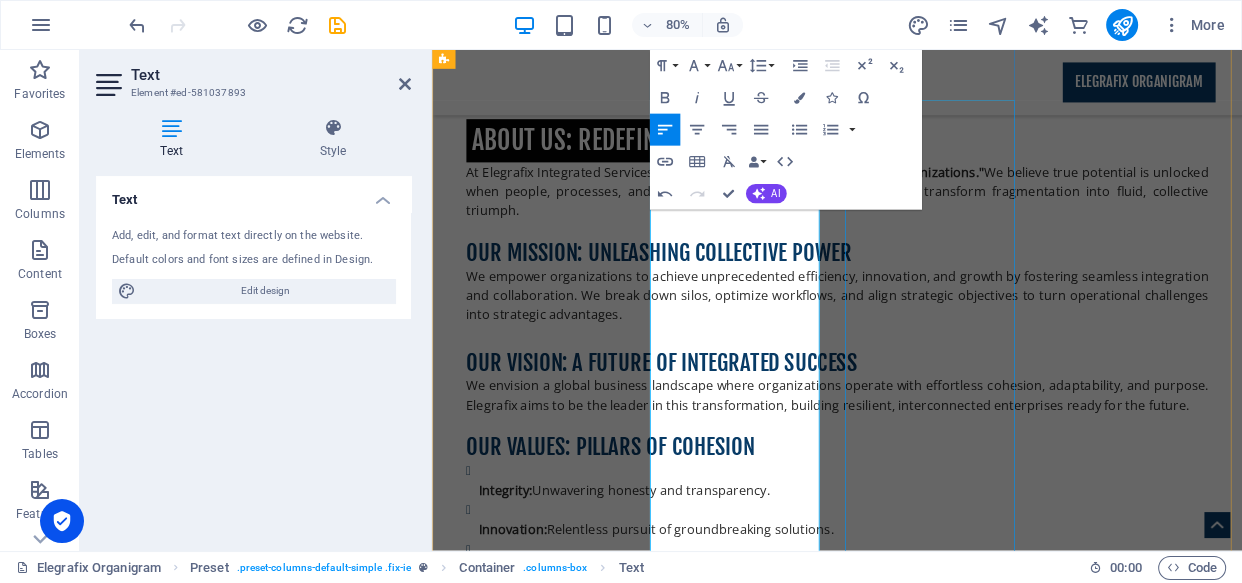 click on "Elegrafix redefines synergy through  innovation-driven solutions . Our USP:   The  Integrated Synergy Framework (ISF)  – a proprietary, holistic methodology that diagnoses and integrates people, processes, and technology for seamless organizational harmony. R&D Focus:   Continuous investment in  AI-driven analytics  and our  Synergy Metrics Dashboard (SMD)  to provide predictive insights and quantifiable collaboration metrics. Future Outlook:   We're preparing clients for future demands with  AI-powered tools, hyper-automation, and immersive environments , ensuring they remain leaders in an increasingly interconnected world." at bounding box center (920, 5300) 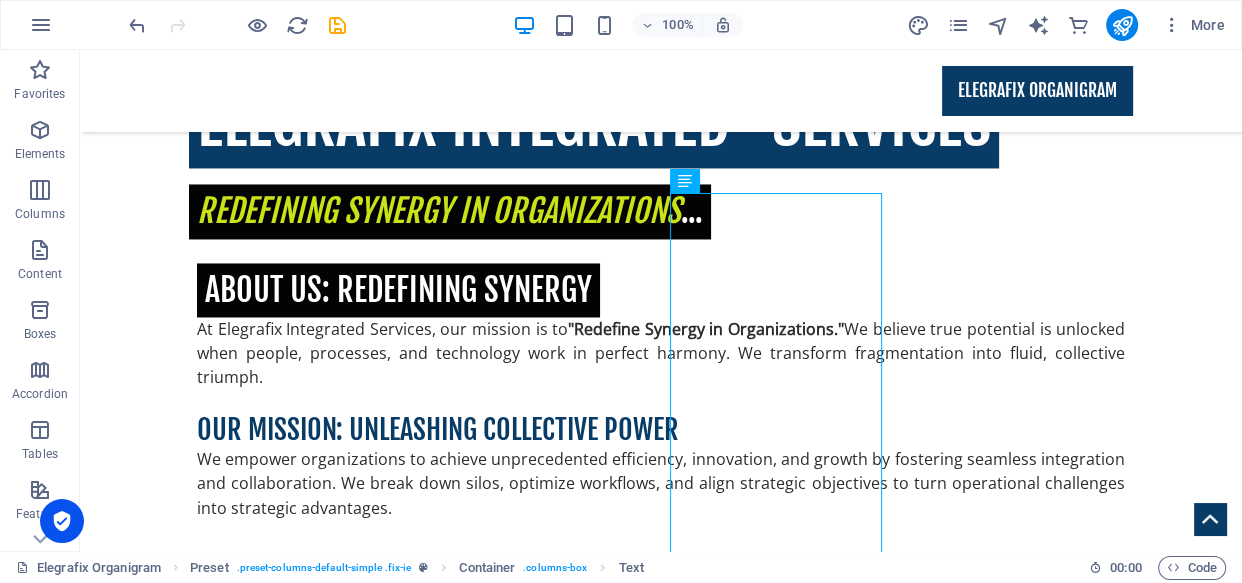 scroll, scrollTop: 2845, scrollLeft: 0, axis: vertical 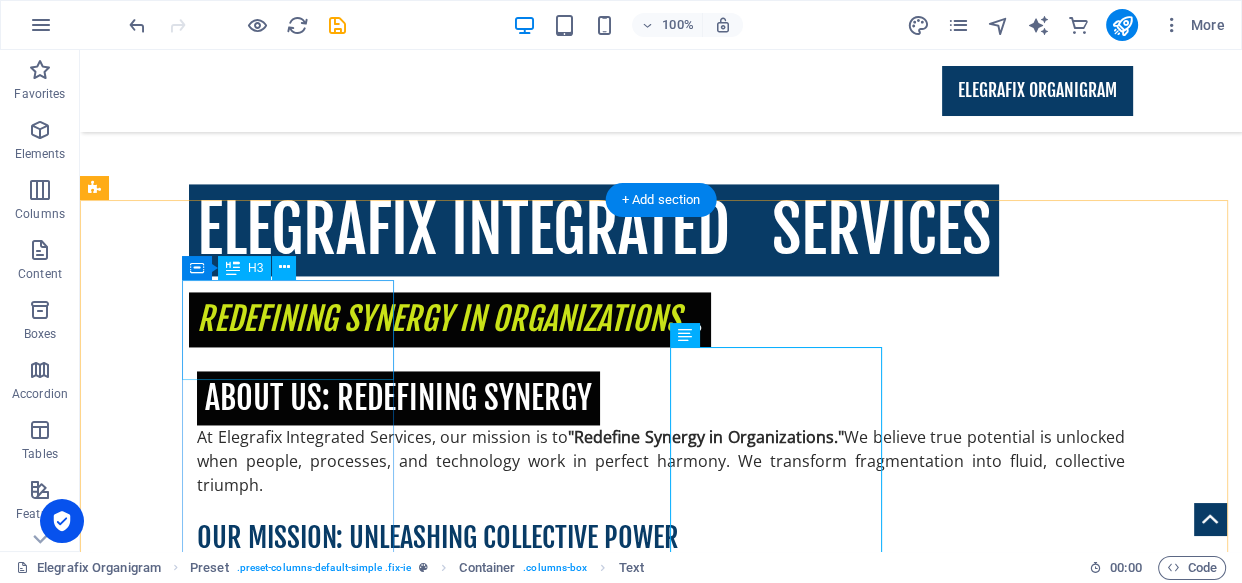 click on "Solutions: Orchestrating Harmony" at bounding box center (568, 4336) 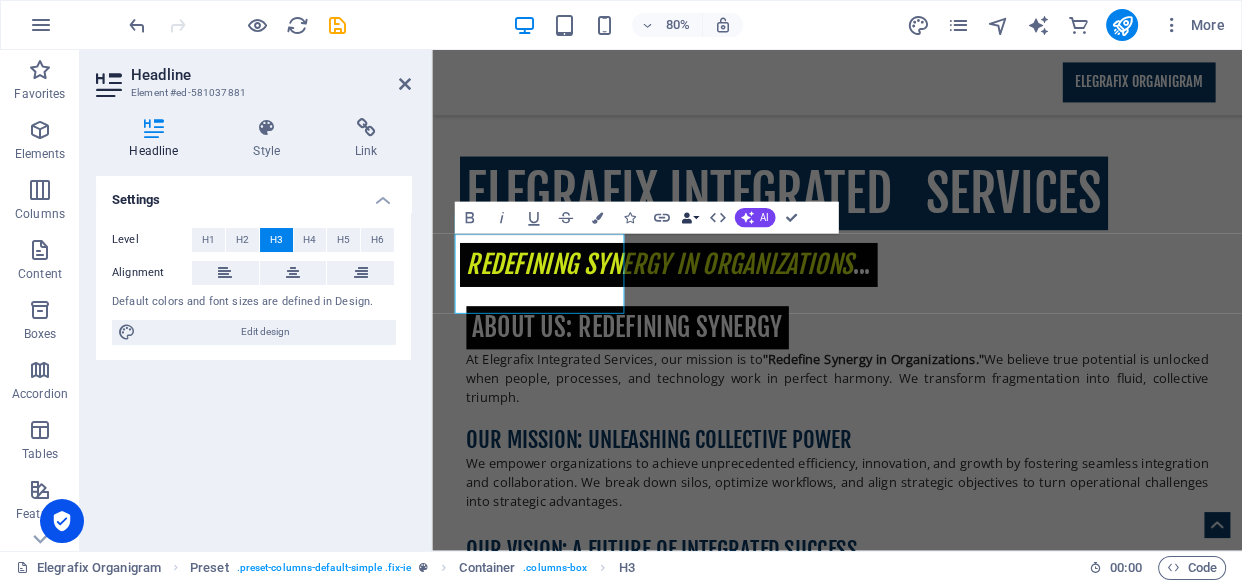 click on "Data Bindings" at bounding box center (689, 218) 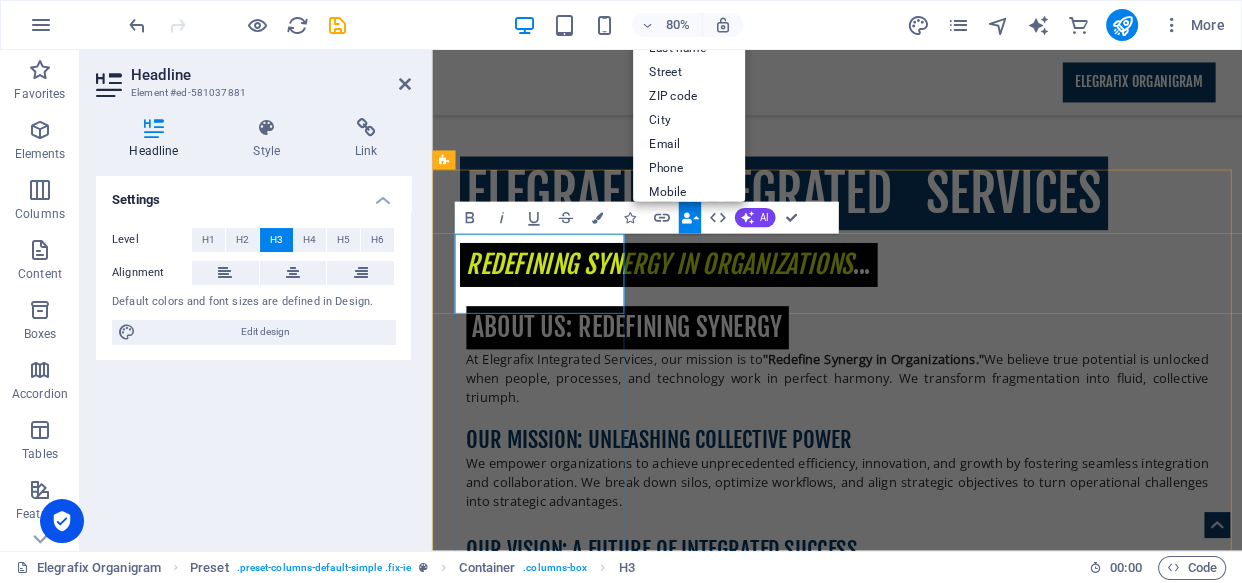 click on "Solutions: Orchestrating Harmony" at bounding box center [920, 4336] 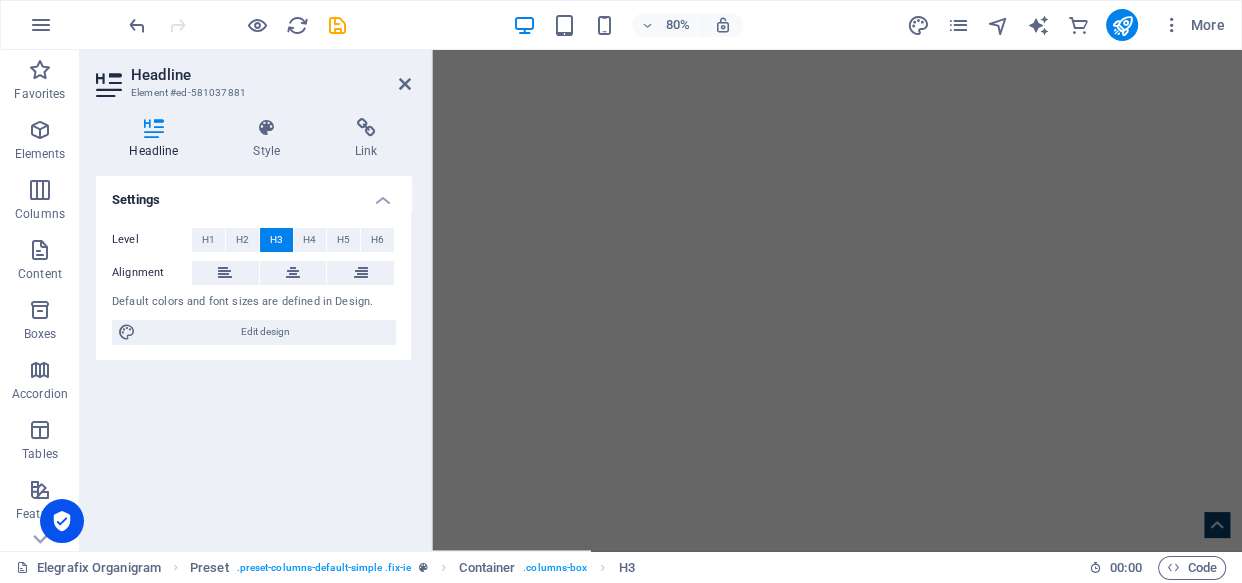 scroll, scrollTop: 823, scrollLeft: 0, axis: vertical 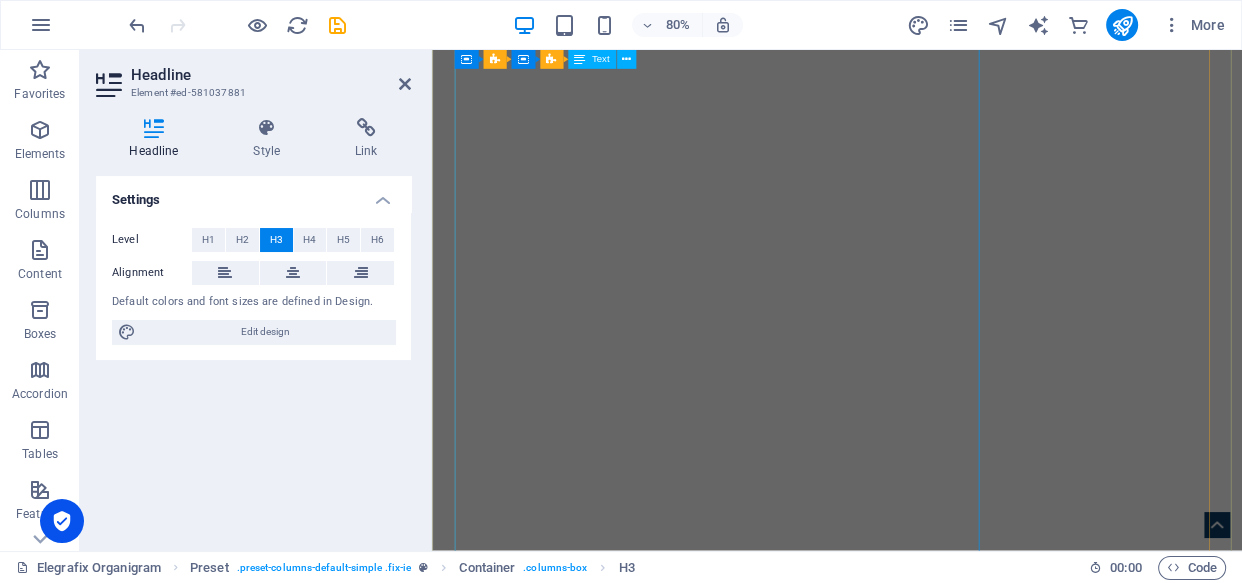 click on "About Us: Redefining Synergy At Elegrafix Integrated Services, our mission is to  "Redefine Synergy in Organizations."  We believe true potential is unlocked when people, processes, and technology work in perfect harmony. We transform fragmentation into fluid, collective triumph. Our Mission: Unleashing Collective Power We empower organizations to achieve unprecedented efficiency, innovation, and growth by fostering seamless integration and collaboration. We break down silos, optimize workflows, and align strategic objectives to turn operational challenges into strategic advantages. Our Vision: A Future of Integrated Success We envision a global business landscape where organizations operate with effortless cohesion, adaptability, and purpose. Elegrafix aims to be the leader in this transformation, building resilient, interconnected enterprises ready for the future. Our Values: Pillars of Cohesion Integrity:  Unwavering honesty and transparency. Innovation:  Relentless pursuit of groundbreaking solutions. 1." at bounding box center (939, 3299) 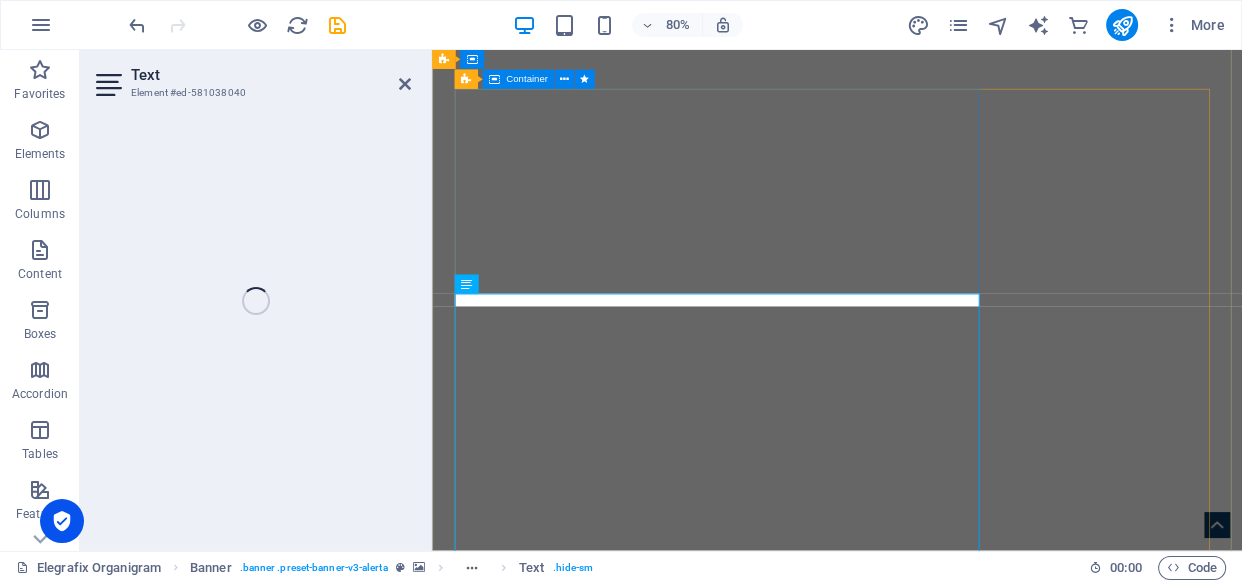 scroll, scrollTop: 184, scrollLeft: 0, axis: vertical 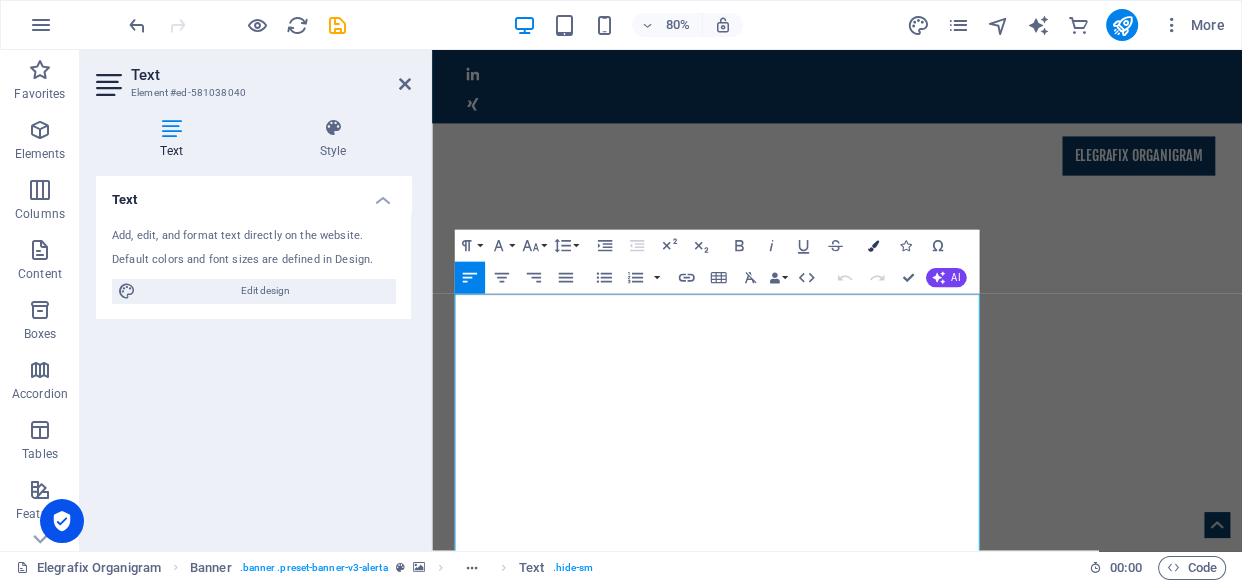 click at bounding box center (873, 245) 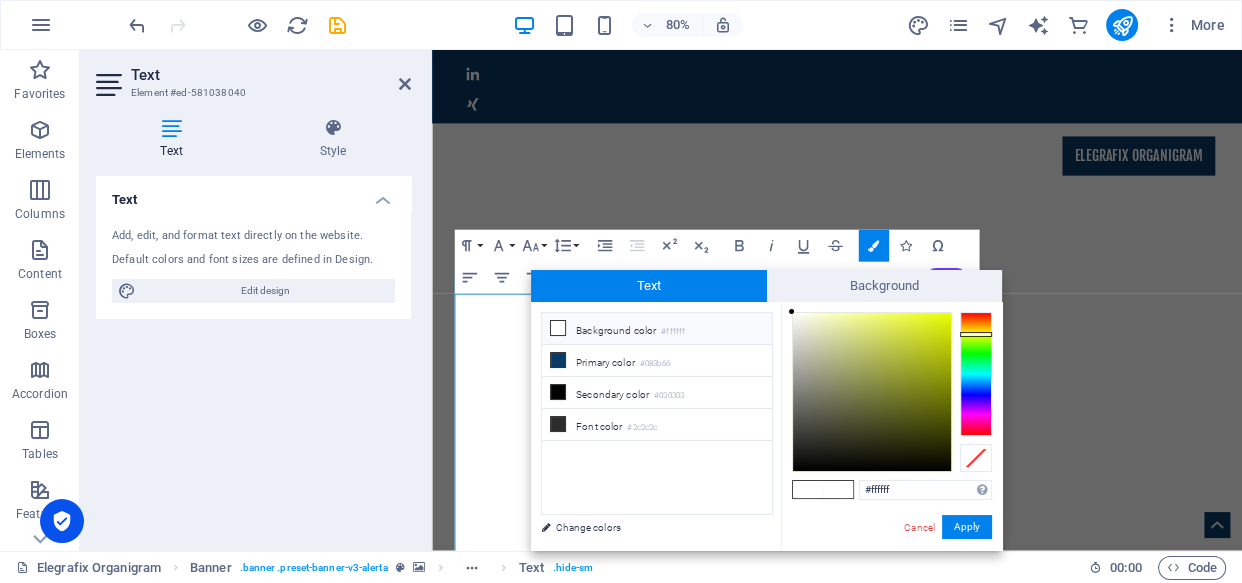 click at bounding box center [976, 374] 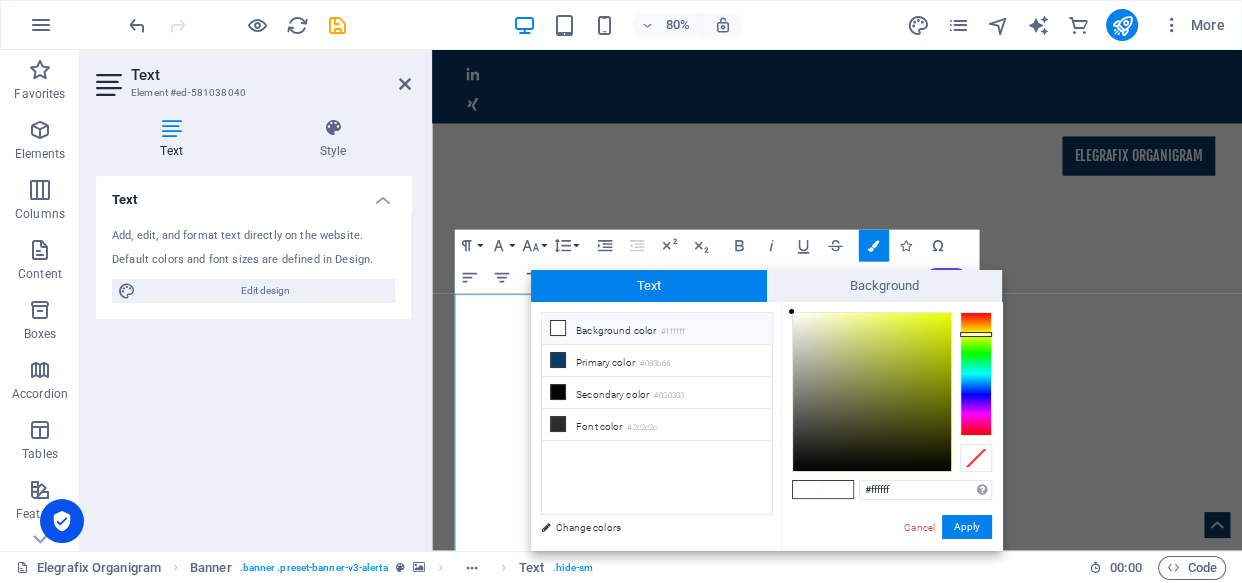 type on "#dcef0e" 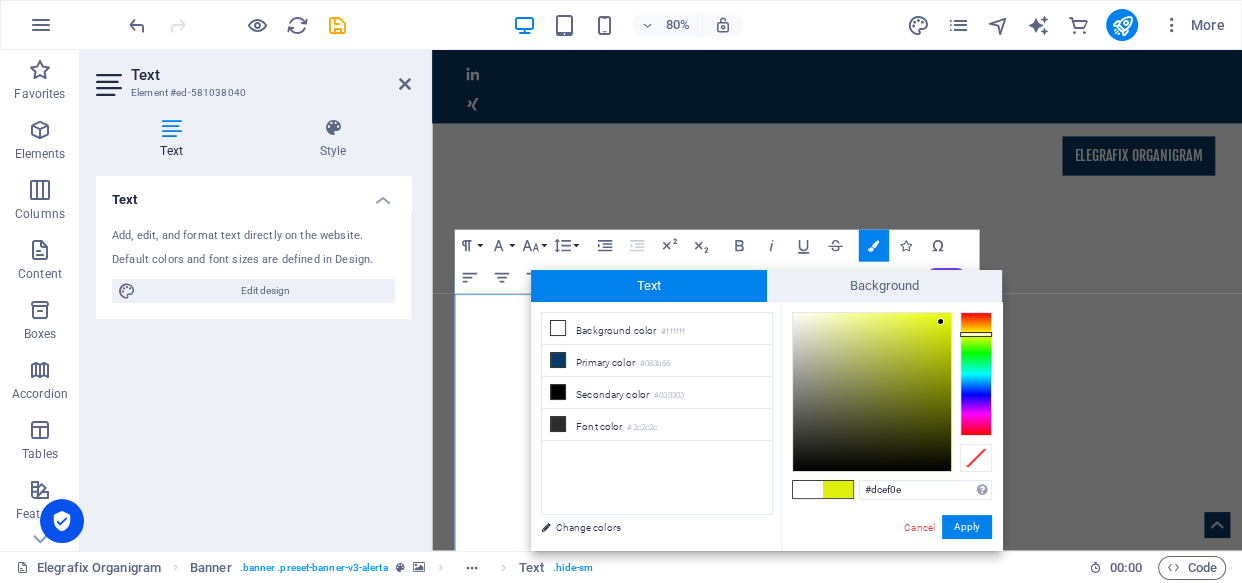 click at bounding box center [872, 392] 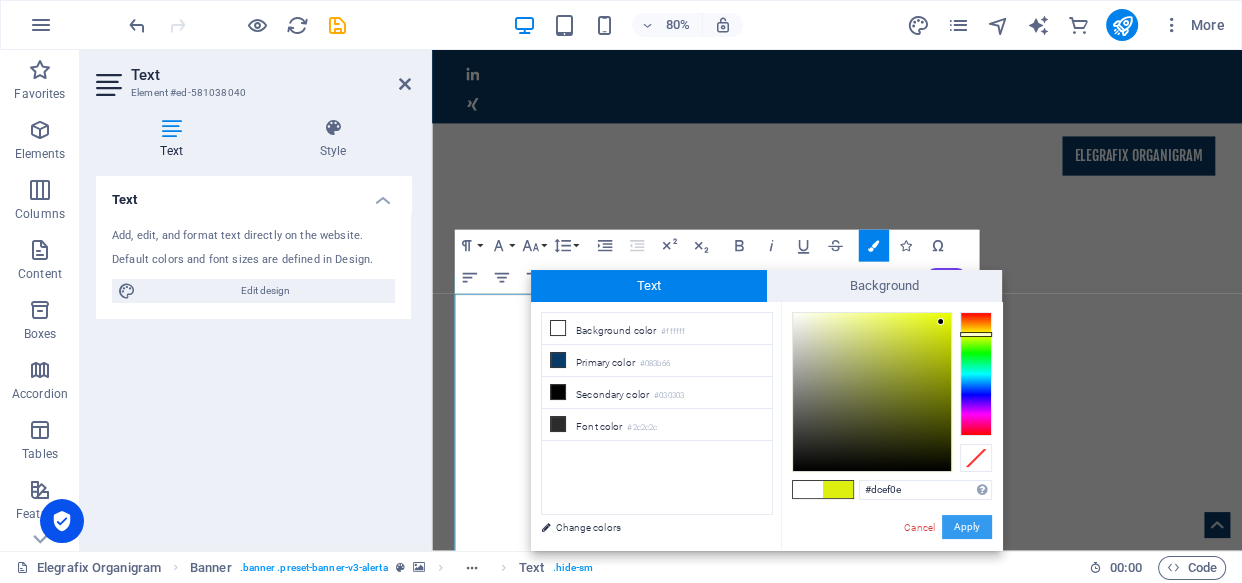 click on "Apply" at bounding box center (967, 527) 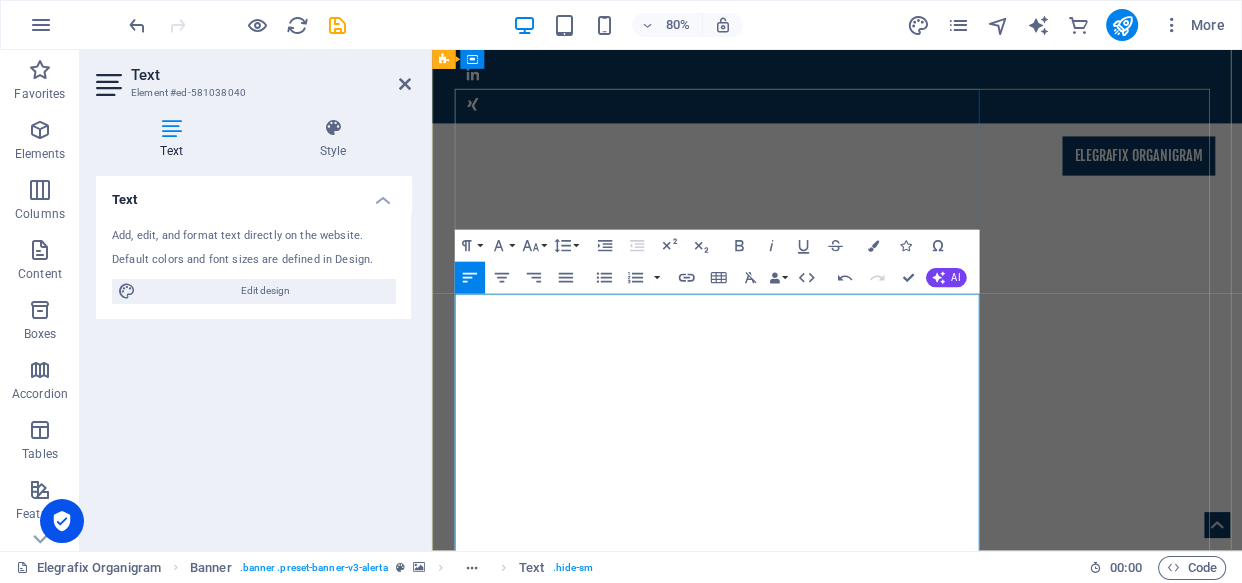click on "​ ​ About Us: Redefining Synergy" at bounding box center (676, 3058) 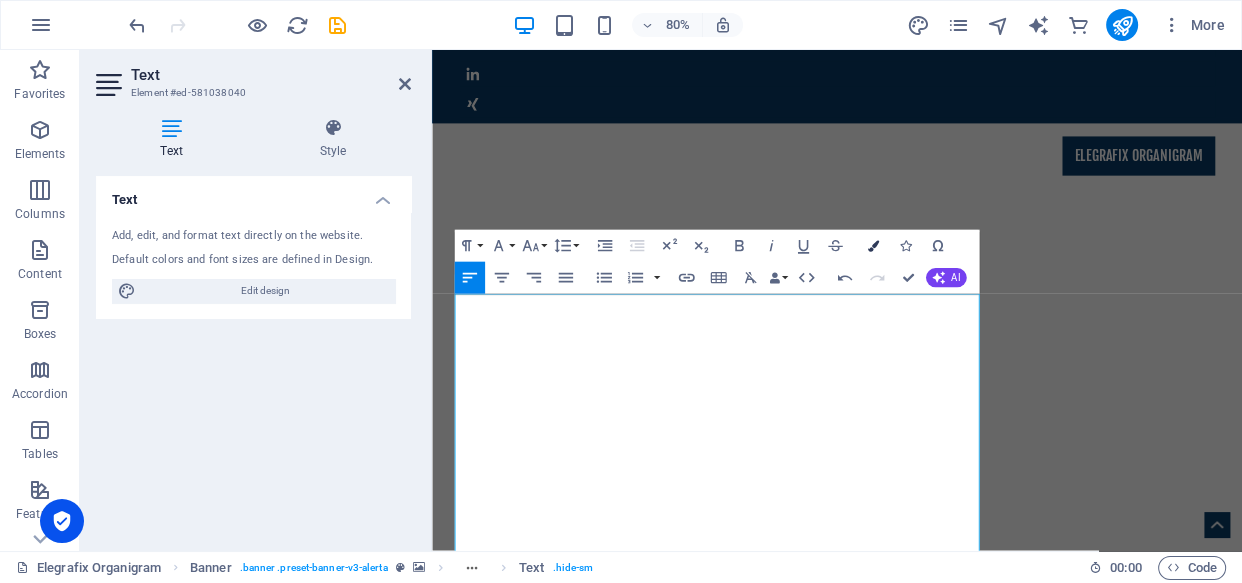 click at bounding box center (873, 245) 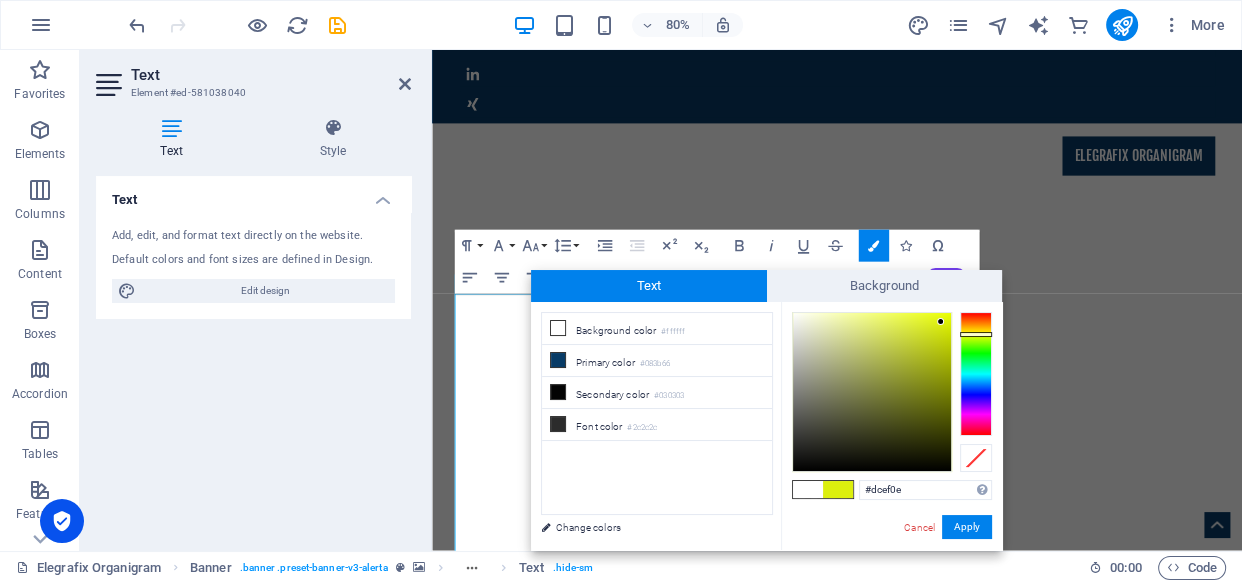 click at bounding box center (838, 489) 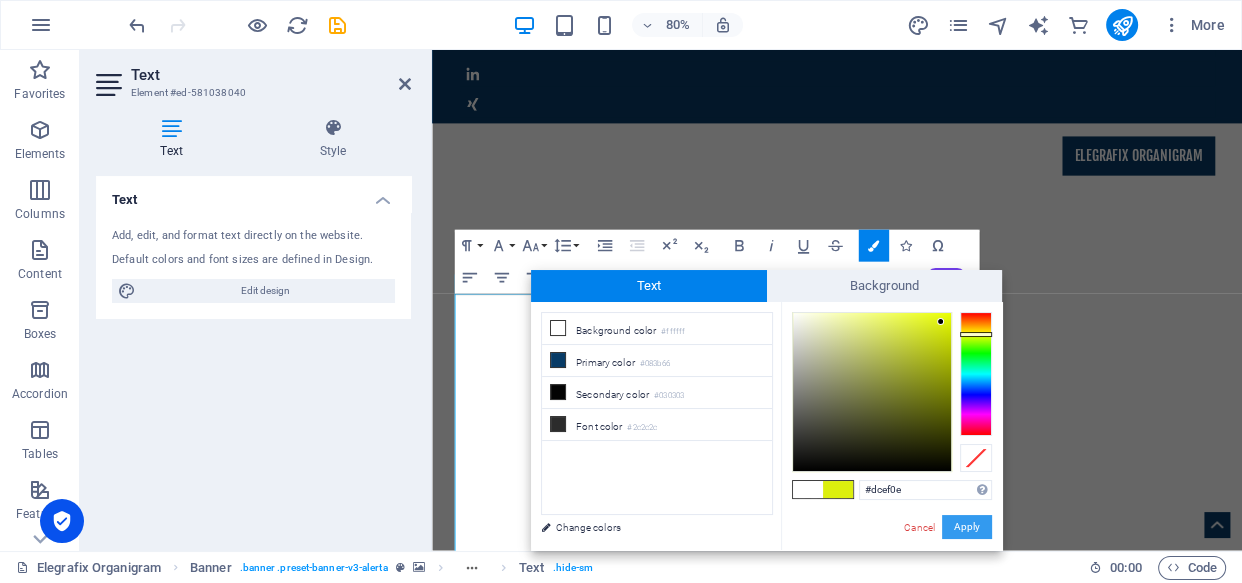 click on "Apply" at bounding box center [967, 527] 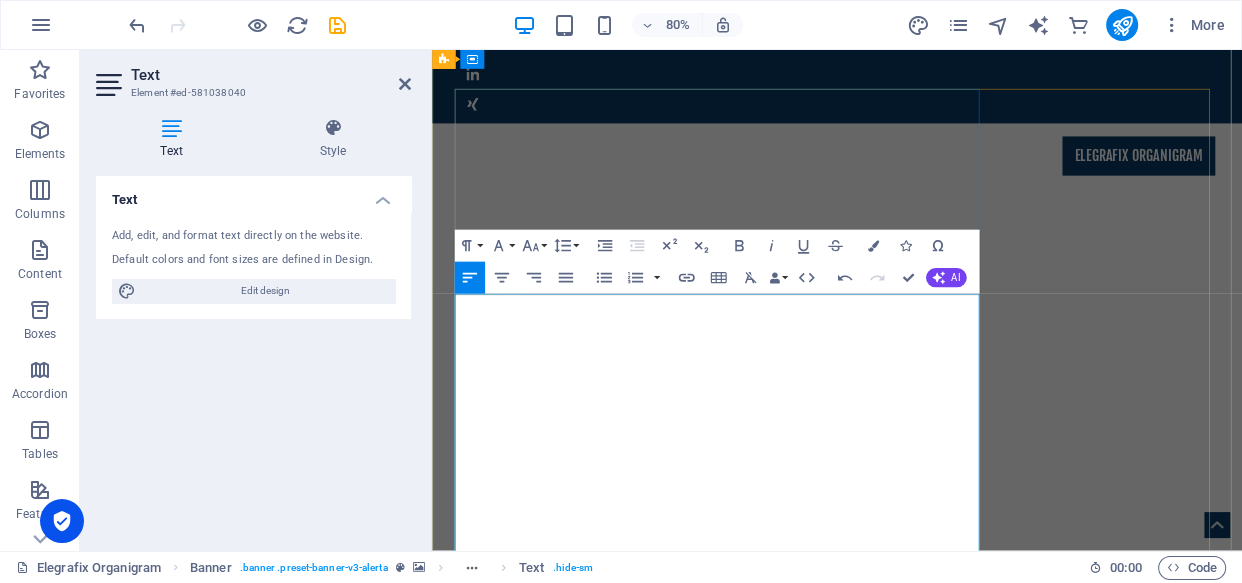 click on "At Elegrafix Integrated Services, our mission is to  "Redefine Synergy in Organizations."  We believe true potential is unlocked when people, processes, and technology work in perfect harmony. We transform fragmentation into fluid, collective triumph." at bounding box center [939, 3122] 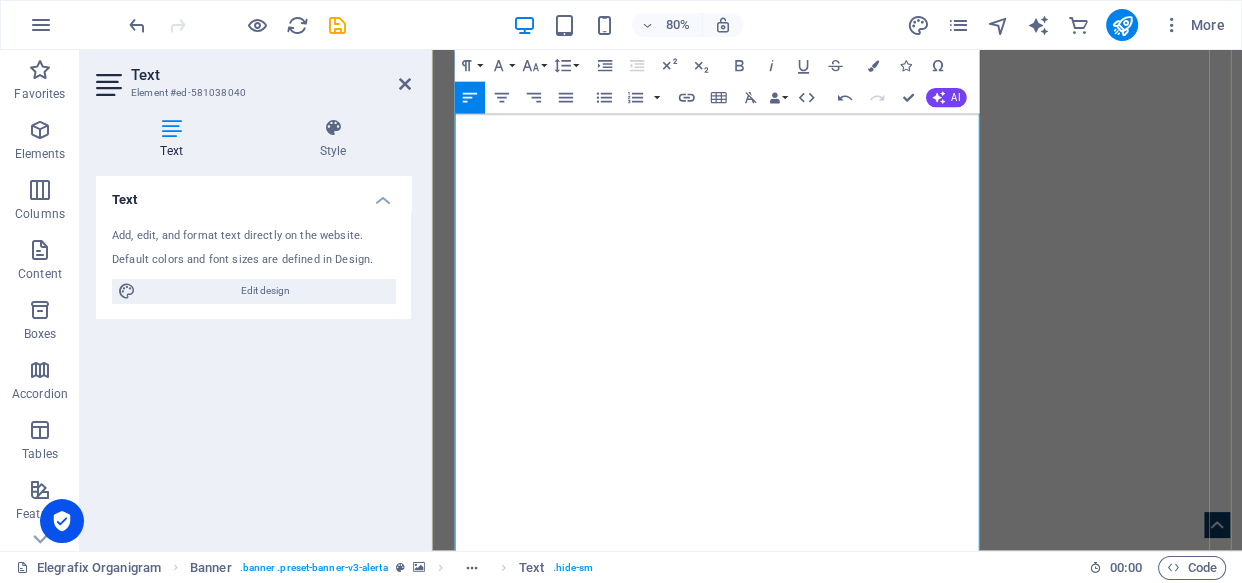 scroll, scrollTop: 786, scrollLeft: 0, axis: vertical 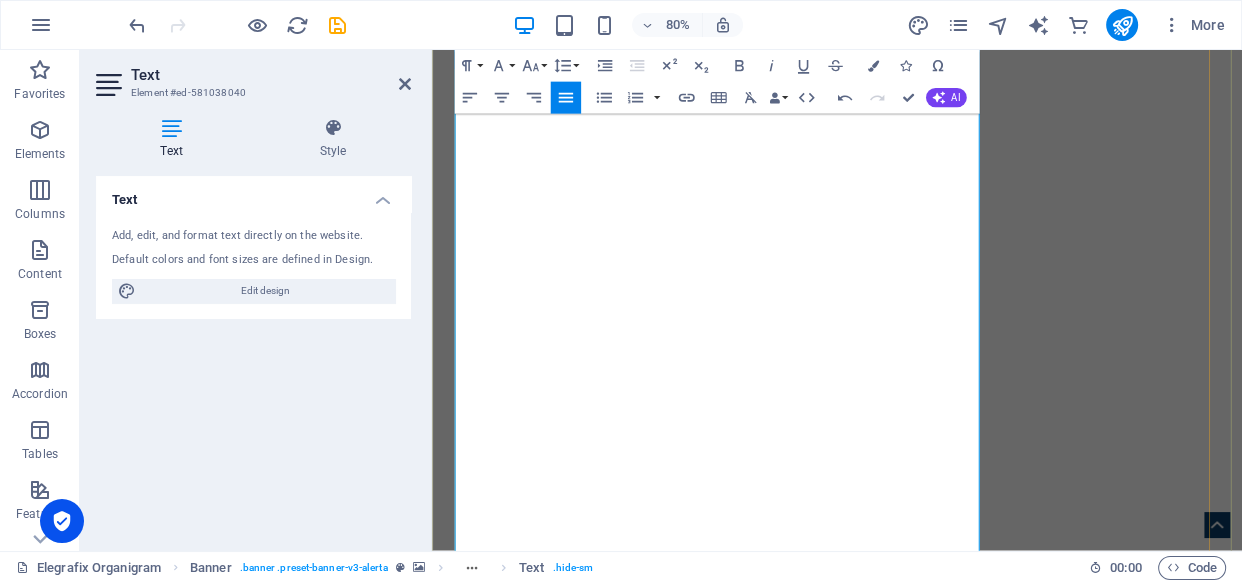 drag, startPoint x: 1046, startPoint y: 478, endPoint x: 472, endPoint y: 267, distance: 611.5529 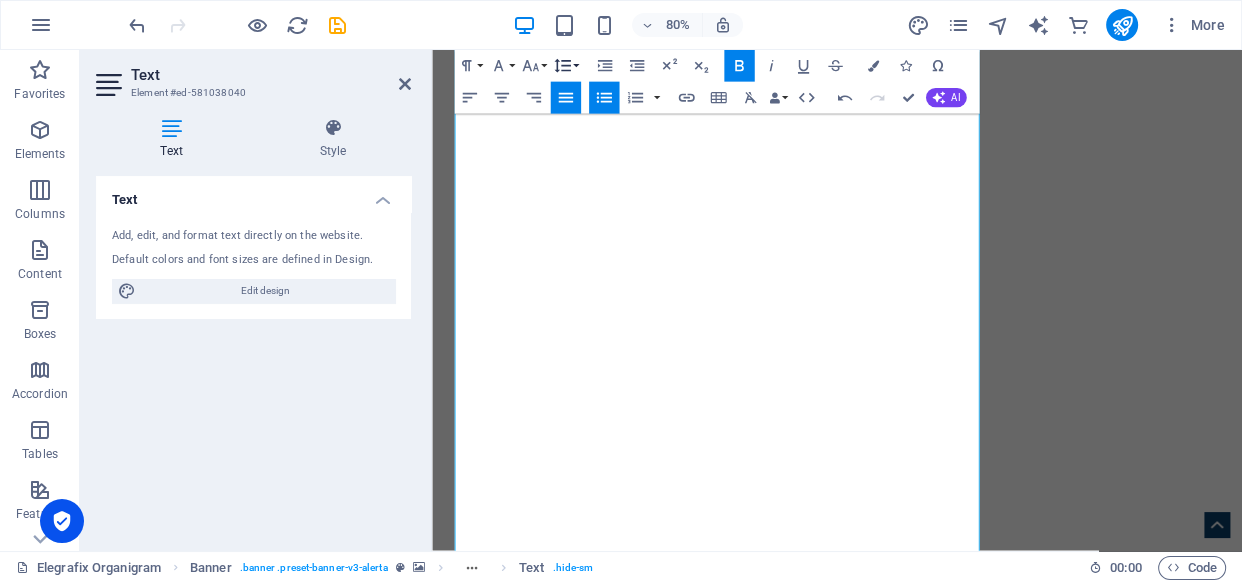 click on "Line Height" at bounding box center (565, 66) 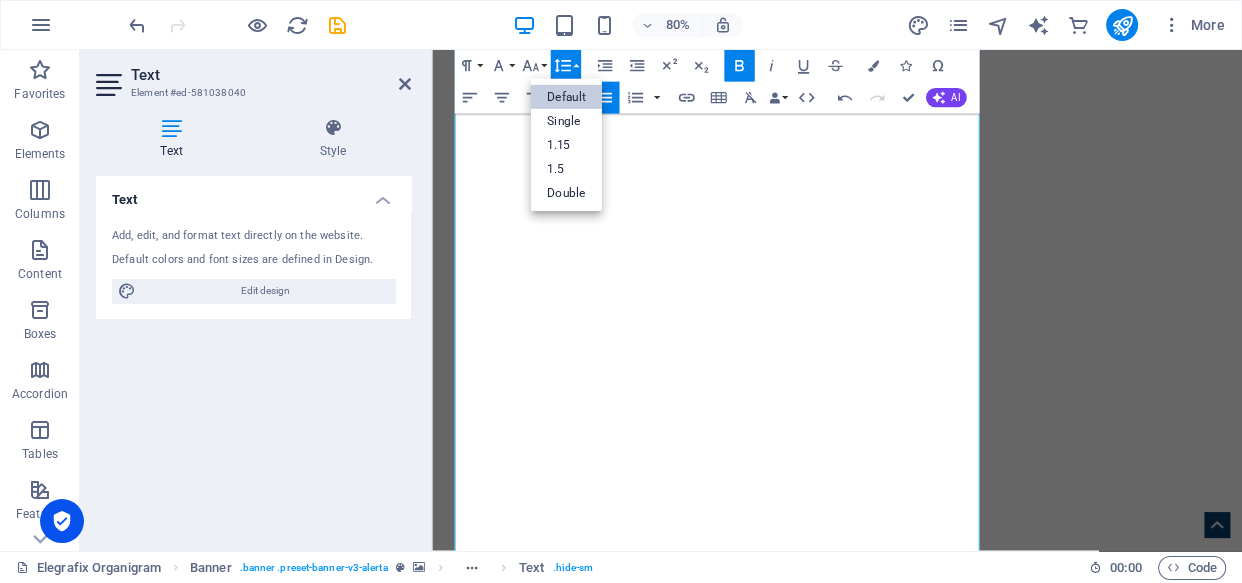 scroll, scrollTop: 0, scrollLeft: 0, axis: both 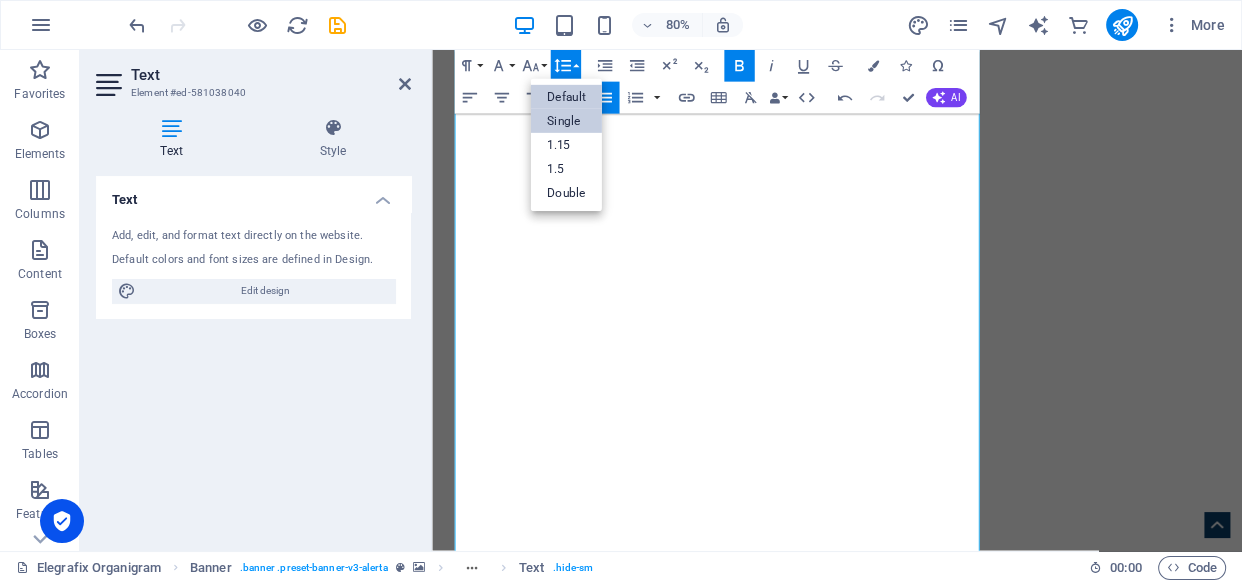 click on "Single" at bounding box center [566, 121] 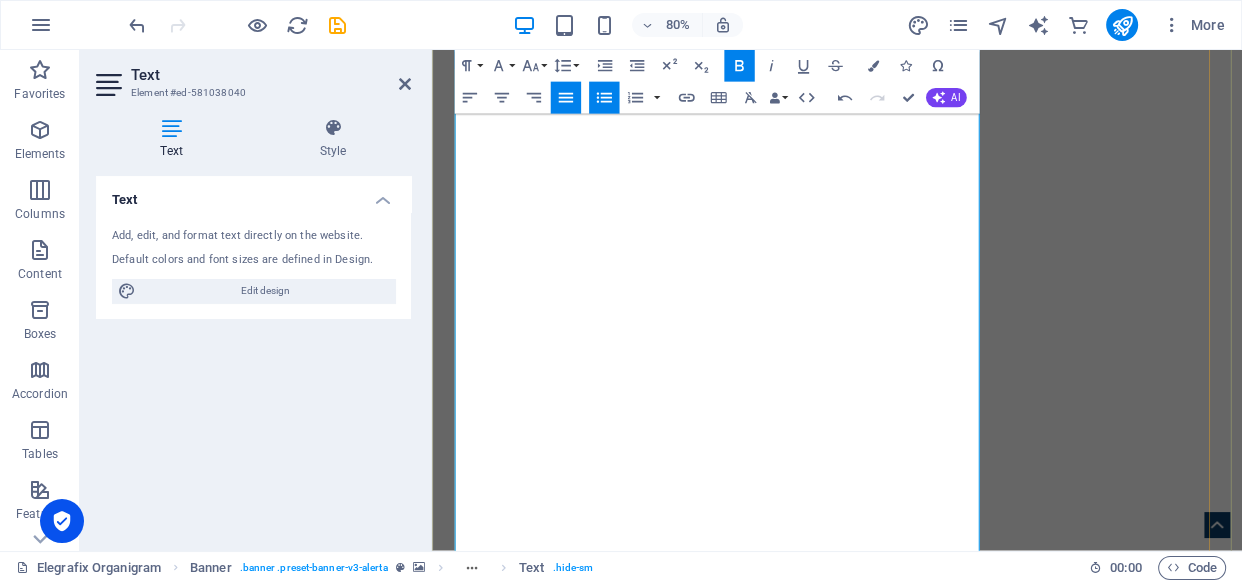 click on "Innovation:  Relentless pursuit of groundbreaking solutions." at bounding box center (947, 2878) 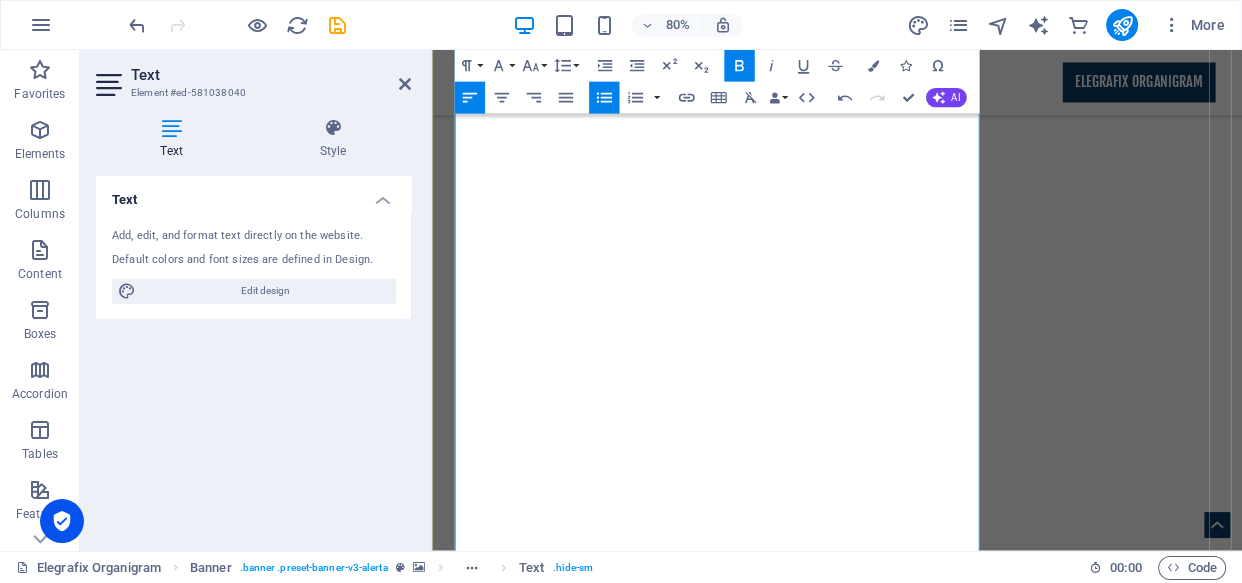 scroll, scrollTop: 1234, scrollLeft: 0, axis: vertical 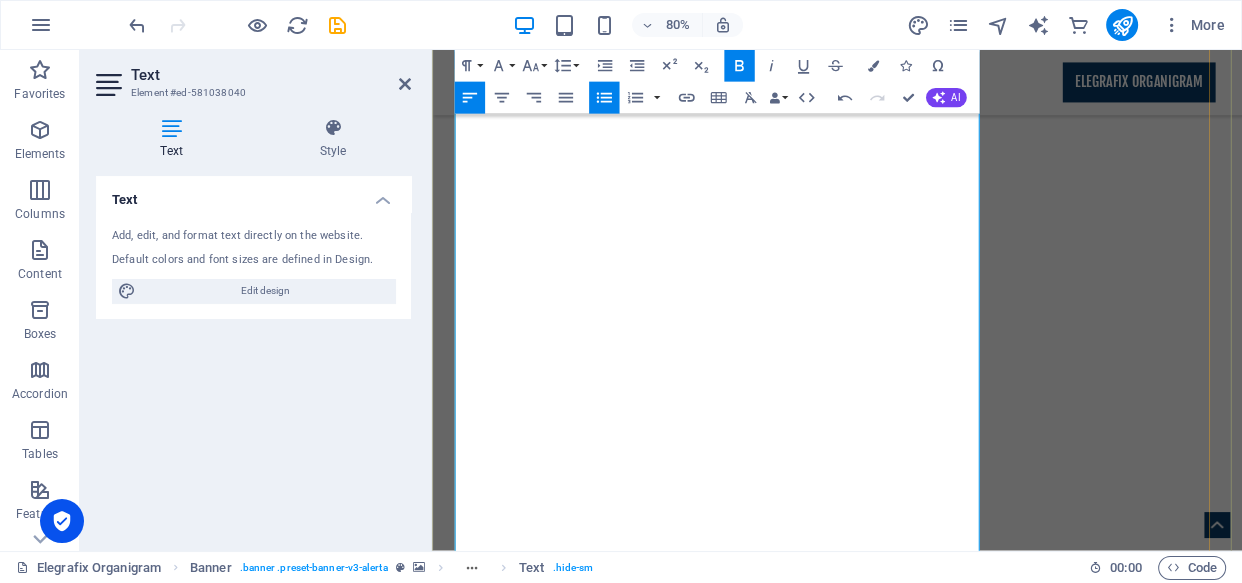 drag, startPoint x: 985, startPoint y: 493, endPoint x: 470, endPoint y: 302, distance: 549.2777 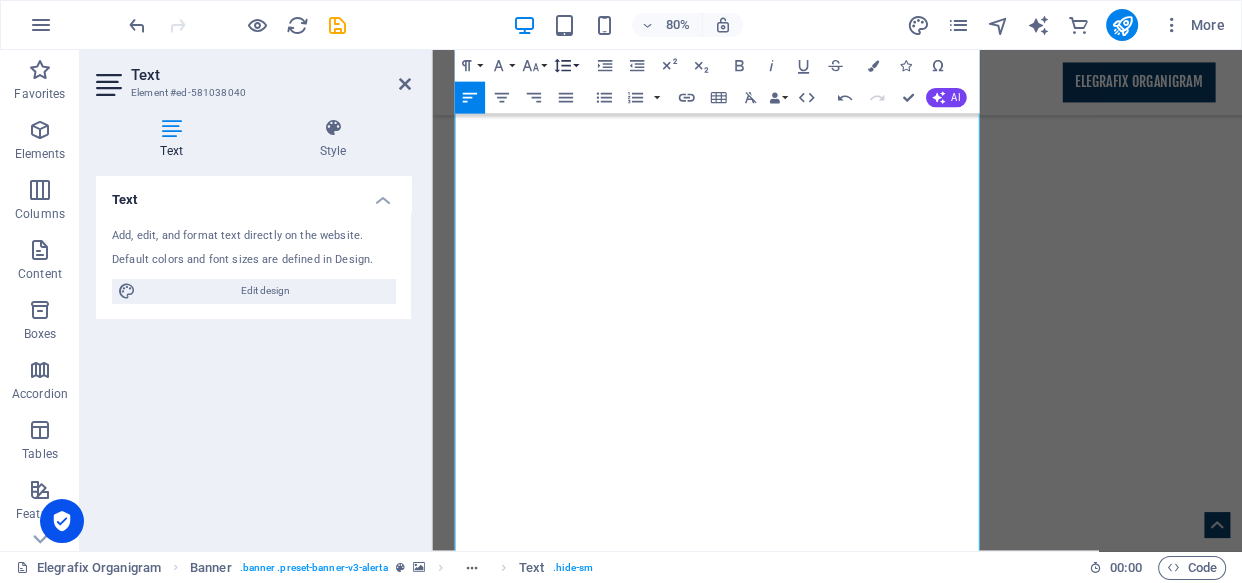 click 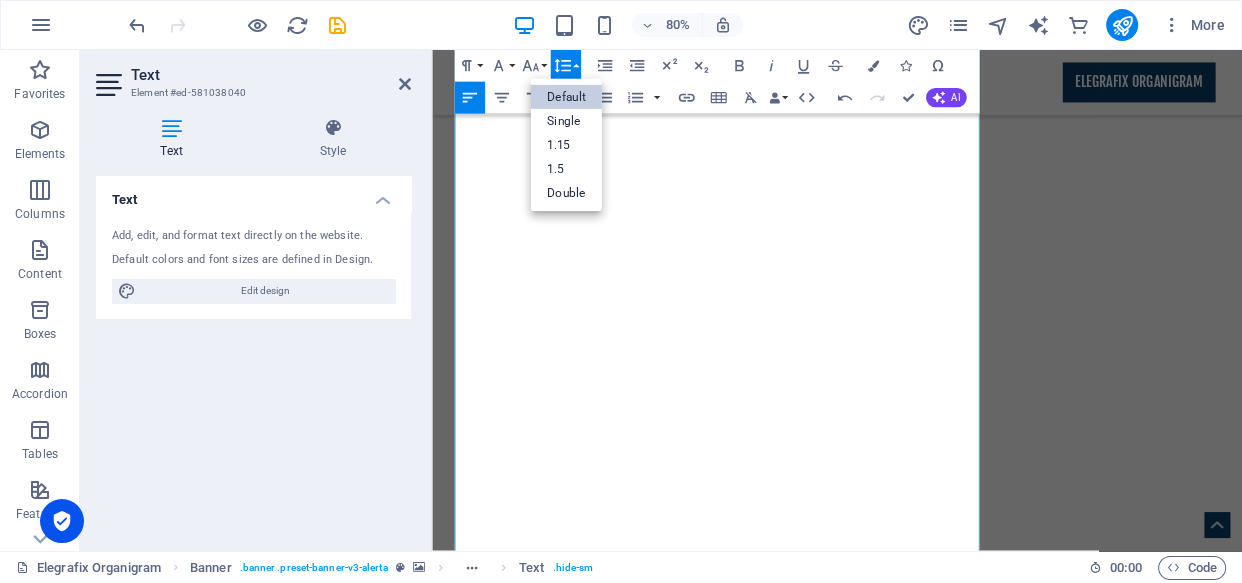 scroll, scrollTop: 0, scrollLeft: 0, axis: both 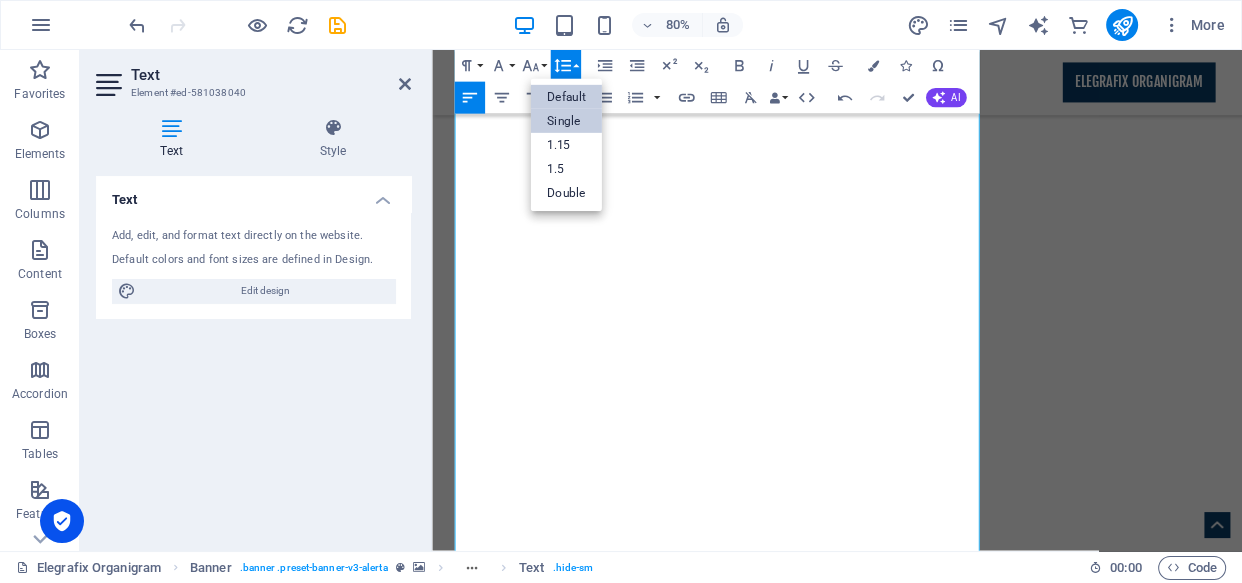 click on "Single" at bounding box center (566, 121) 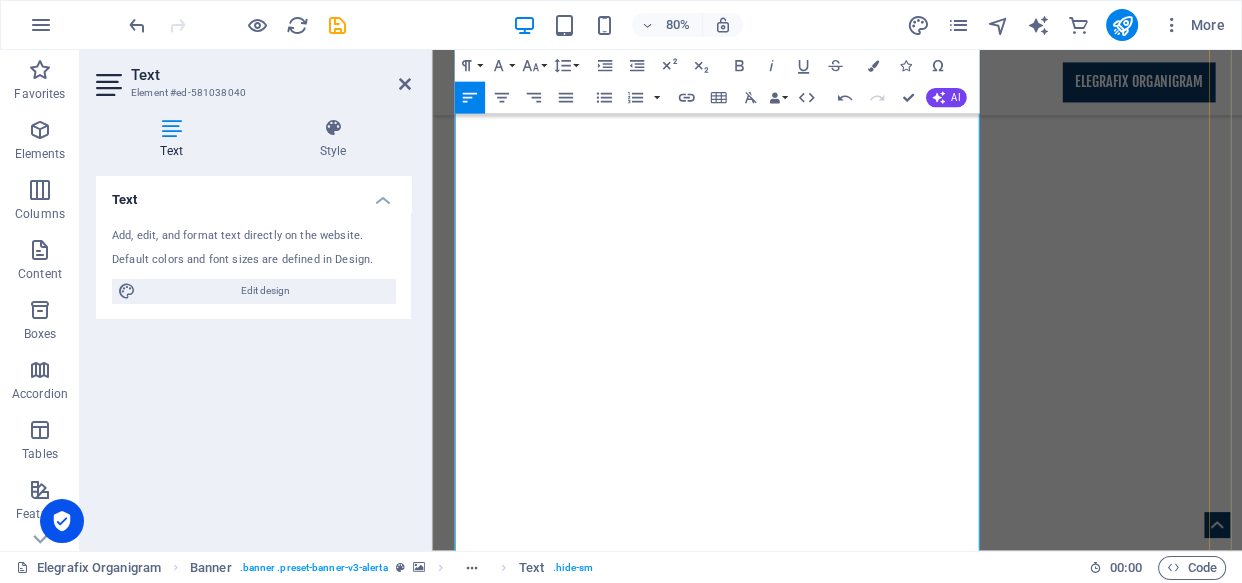 click on "Solves:  Misaligned goals, slow adoption, ineffective leadership." at bounding box center [947, 2807] 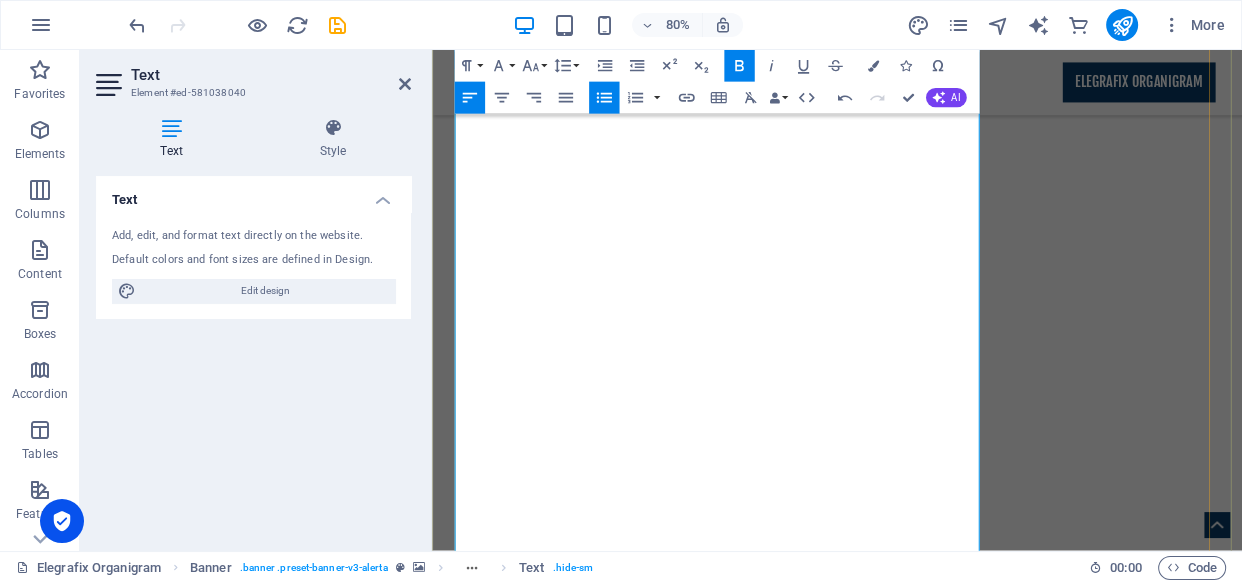 drag, startPoint x: 904, startPoint y: 309, endPoint x: 470, endPoint y: 285, distance: 434.6631 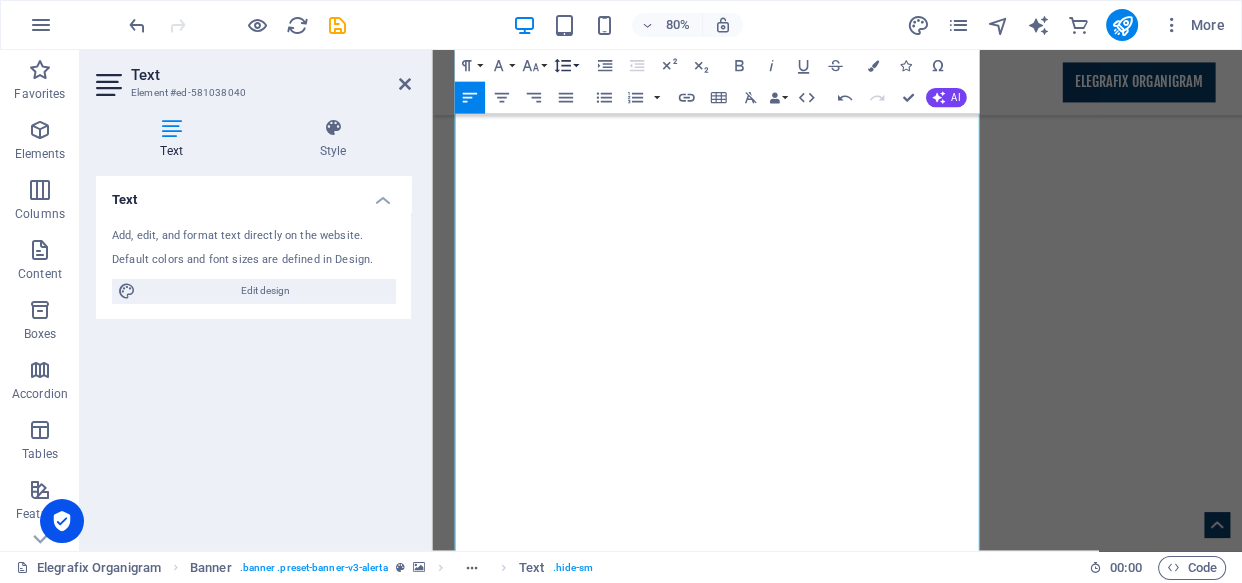 click on "Line Height" at bounding box center [565, 66] 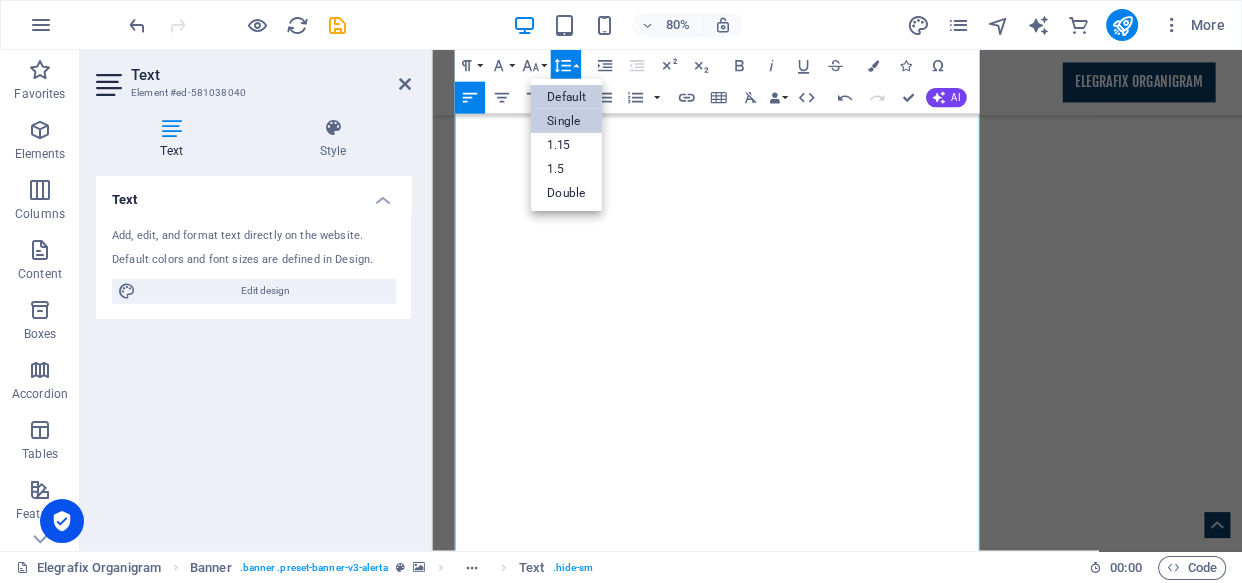 scroll, scrollTop: 0, scrollLeft: 0, axis: both 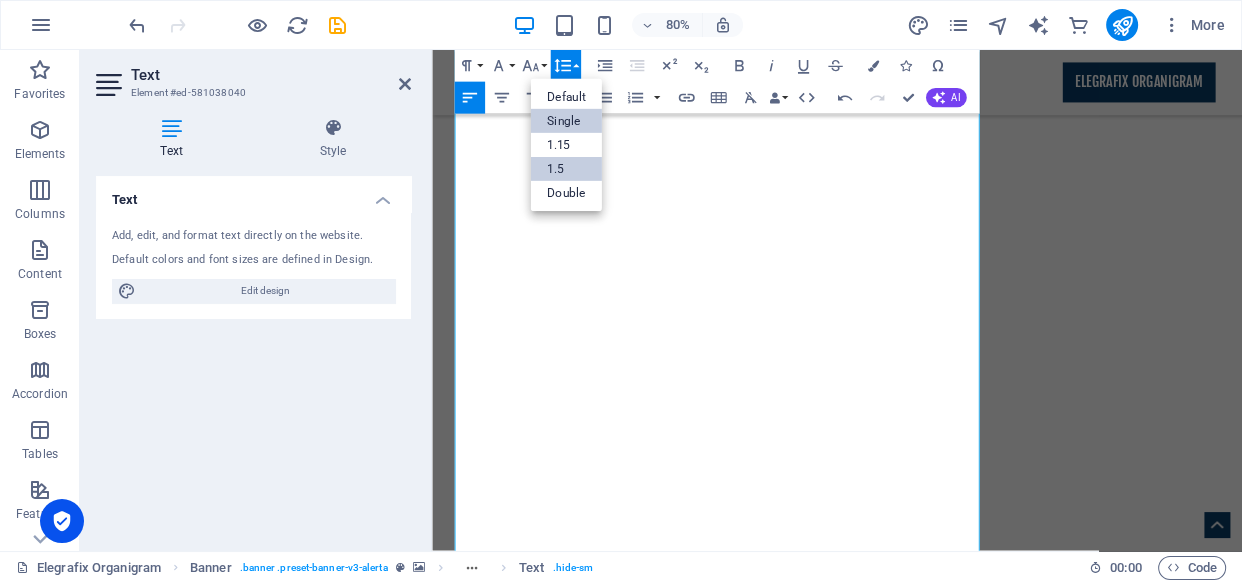 click on "1.5" at bounding box center (566, 169) 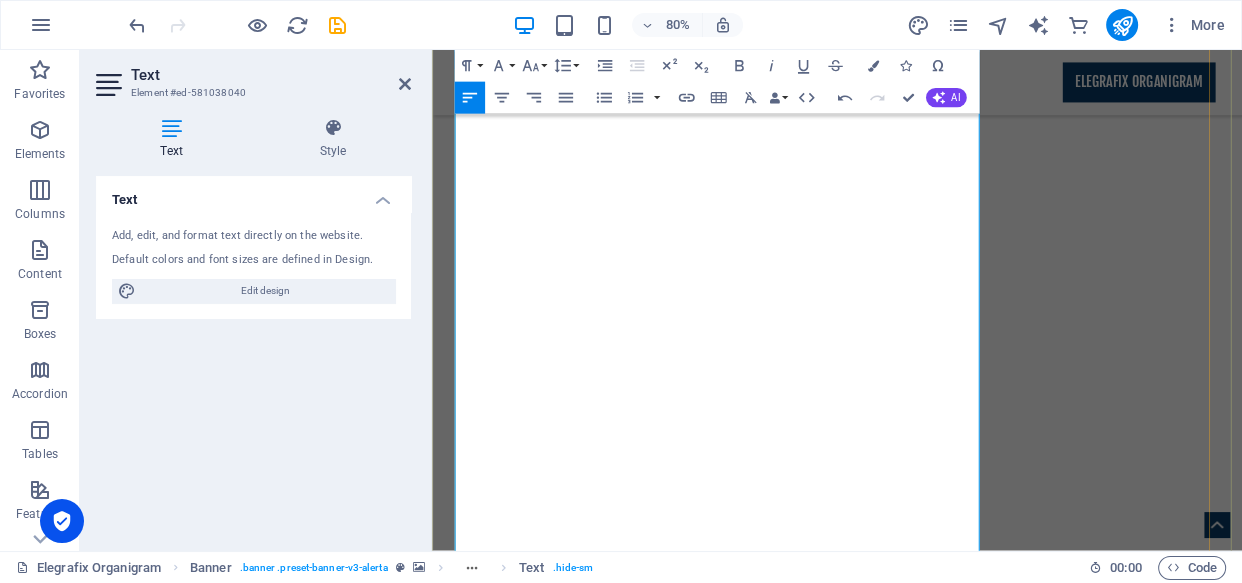 click on "Solves:  Misaligned goals, slow adoption, ineffective leadership." at bounding box center [947, 2852] 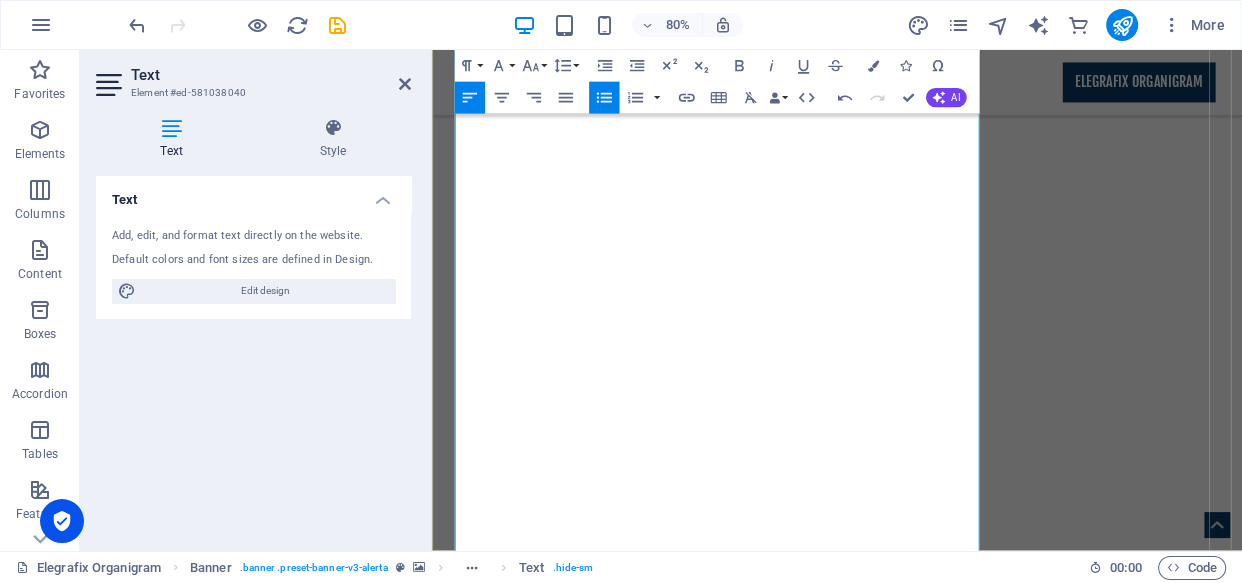 scroll, scrollTop: 1551, scrollLeft: 0, axis: vertical 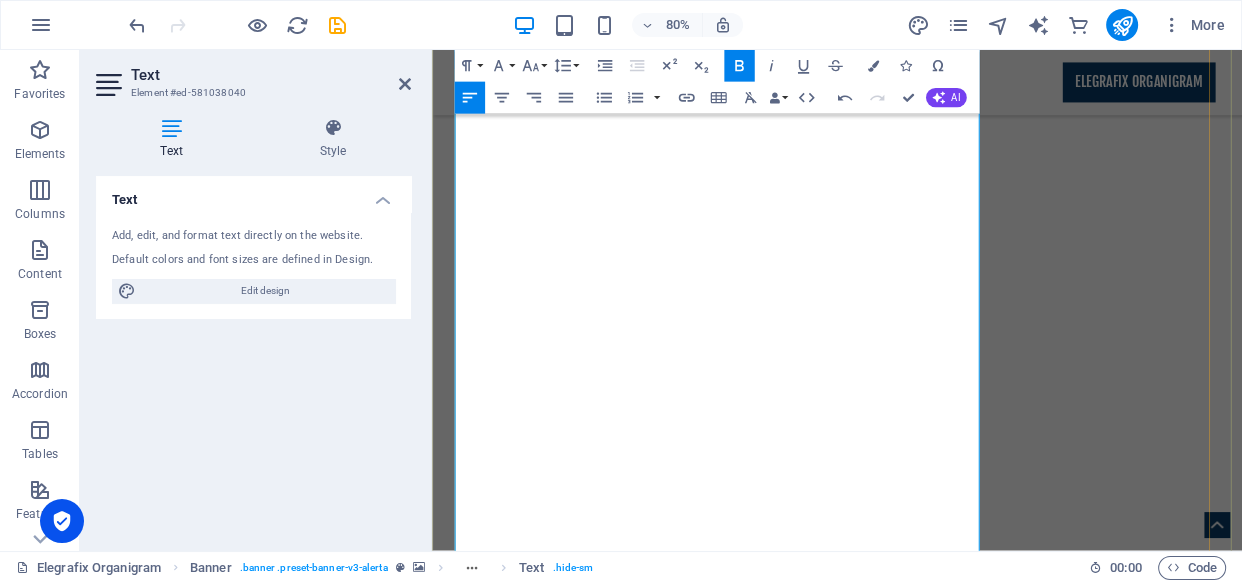 drag, startPoint x: 1018, startPoint y: 388, endPoint x: 459, endPoint y: 260, distance: 573.4675 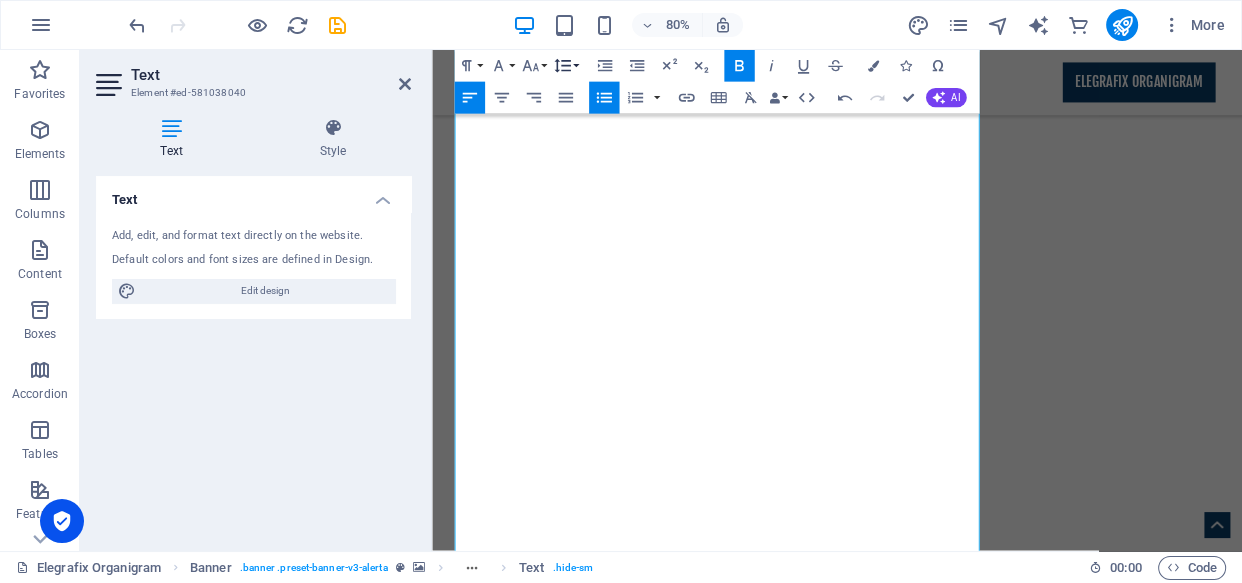 click on "Line Height" at bounding box center [565, 66] 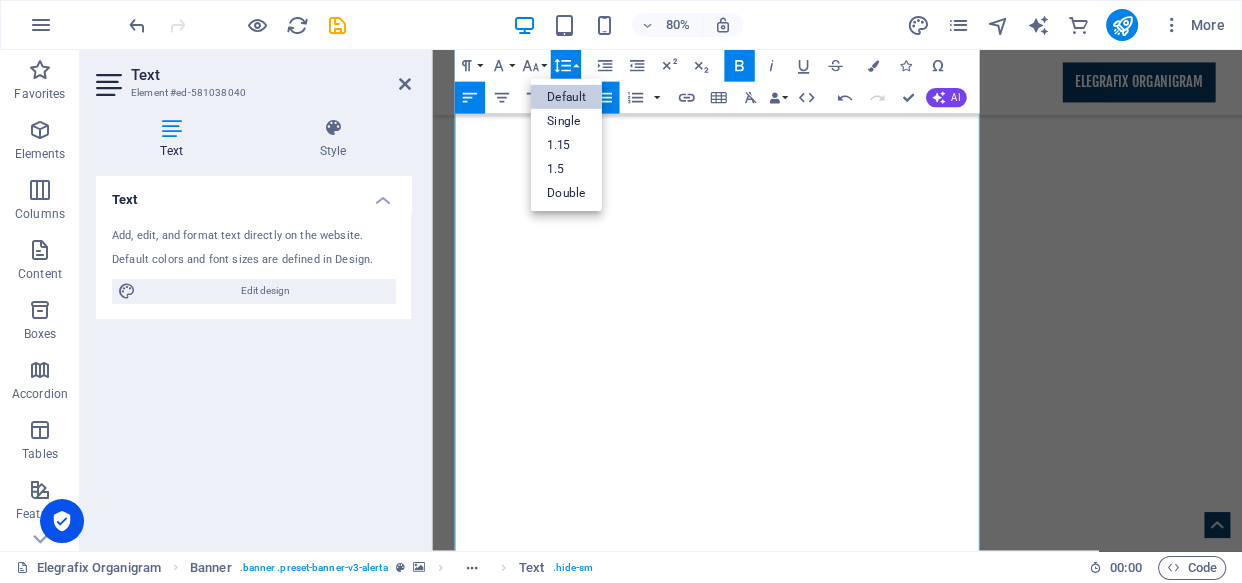 scroll, scrollTop: 0, scrollLeft: 0, axis: both 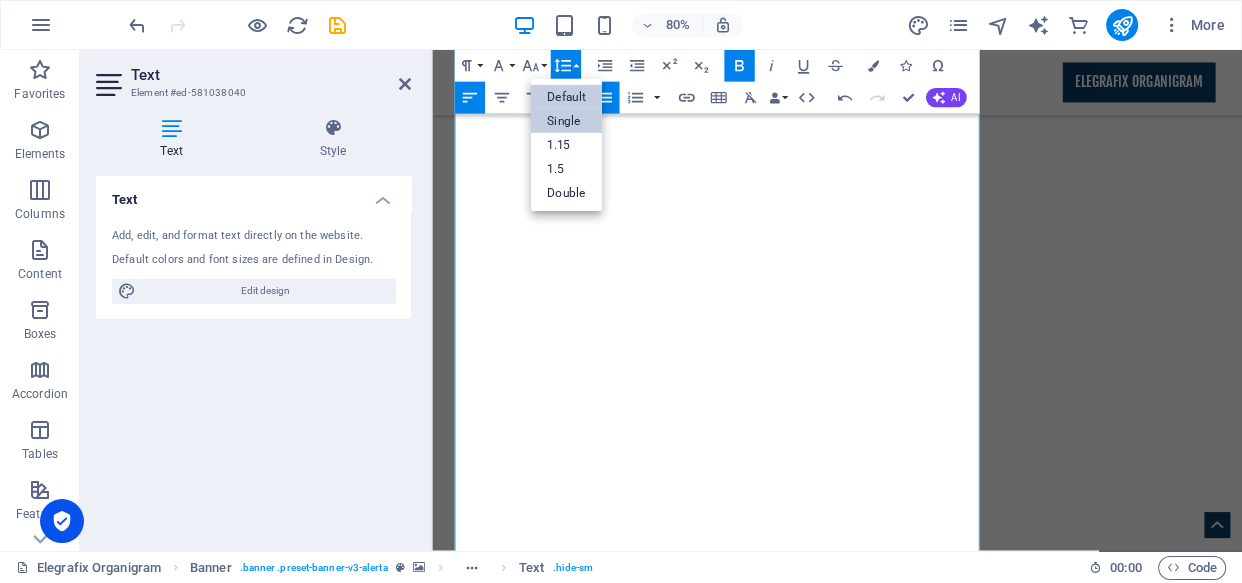 click on "Single" at bounding box center [566, 121] 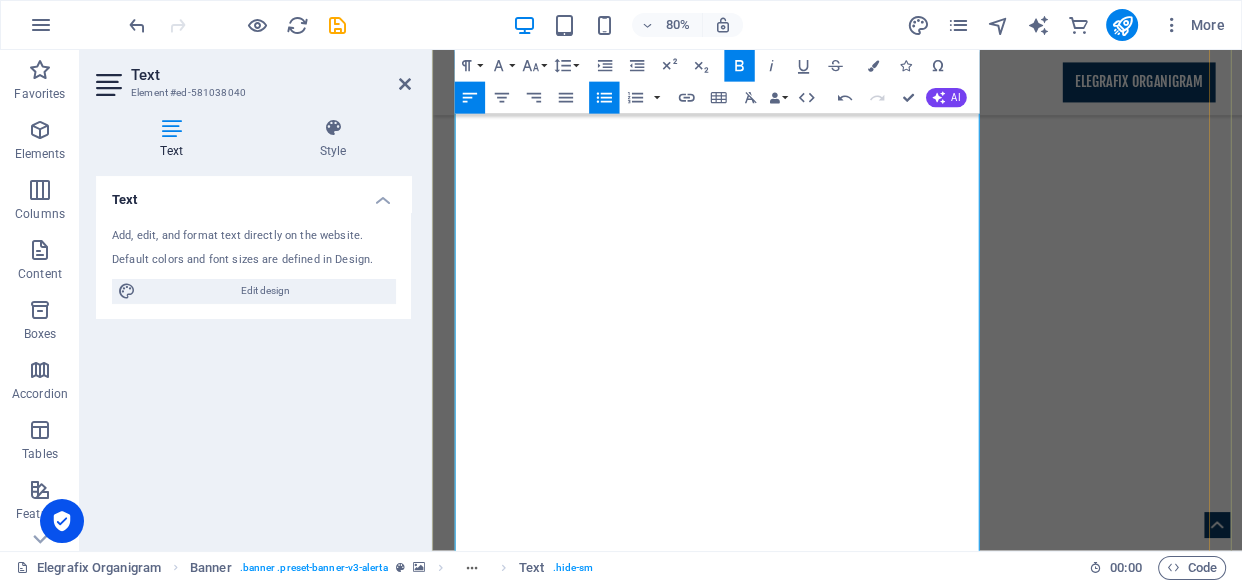 click on "We design and implement cohesive IT ecosystems (ERP, CRM, communication tools) to facilitate seamless information exchange and decision-making." at bounding box center [939, 2821] 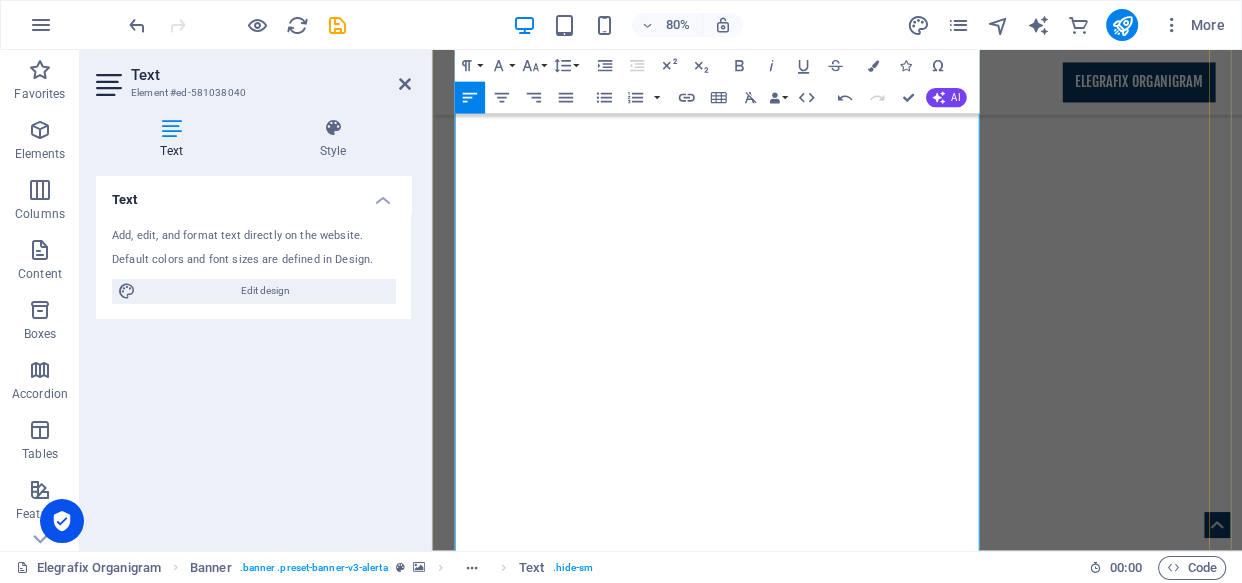 click on "Audience:  Organizations seeking to modernize infrastructure and leverage data." at bounding box center (947, 2980) 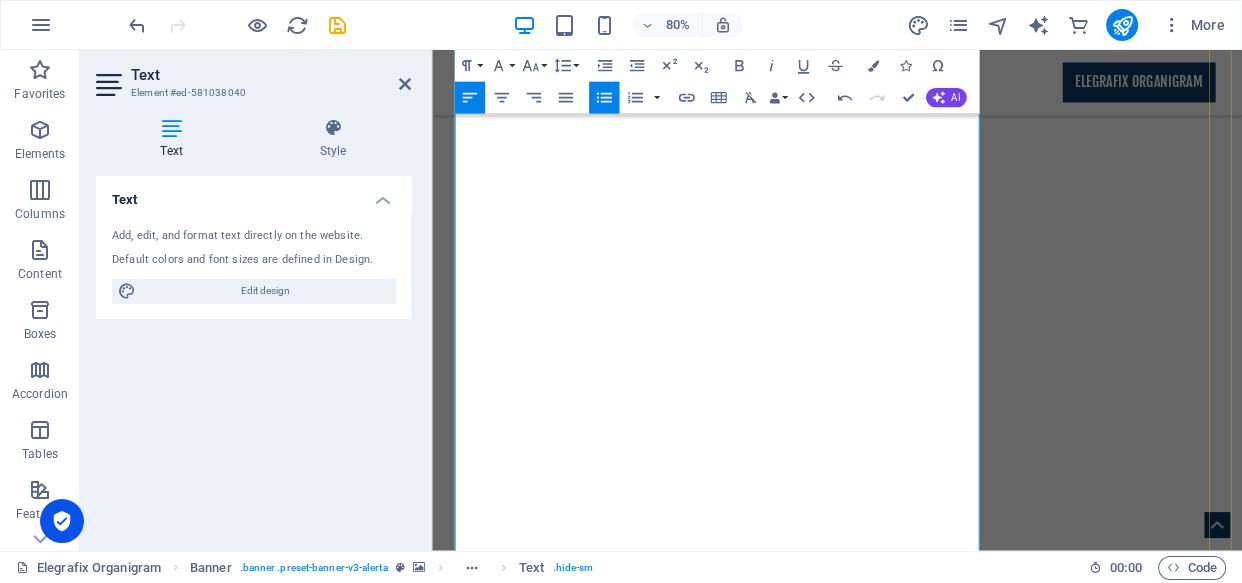 drag, startPoint x: 1076, startPoint y: 603, endPoint x: 463, endPoint y: 457, distance: 630.1468 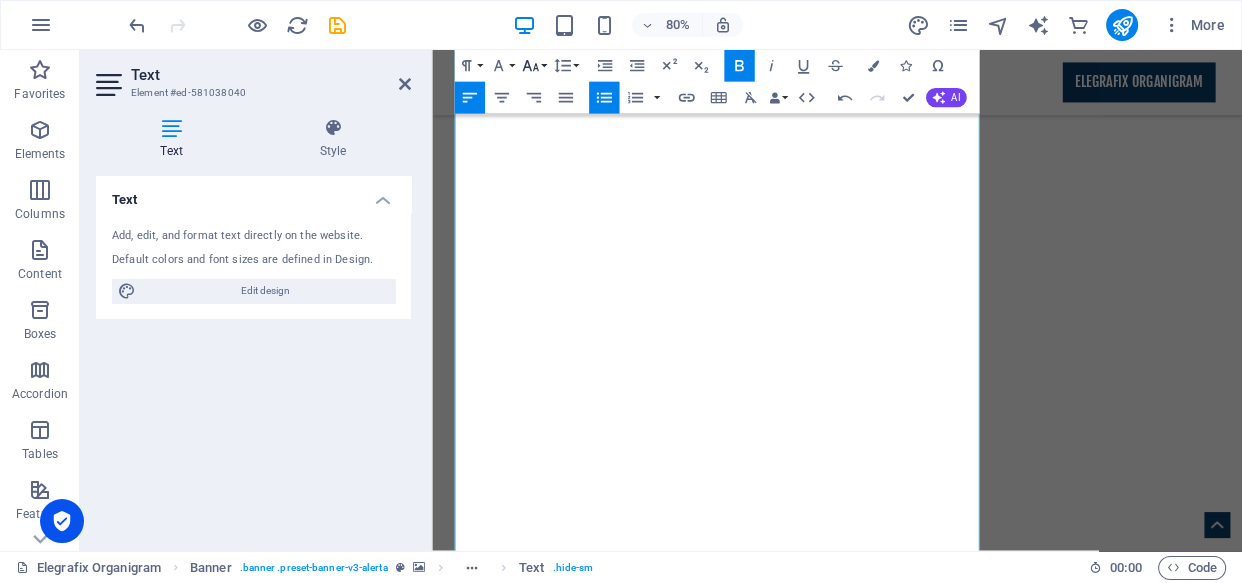 click on "Font Size" at bounding box center (533, 66) 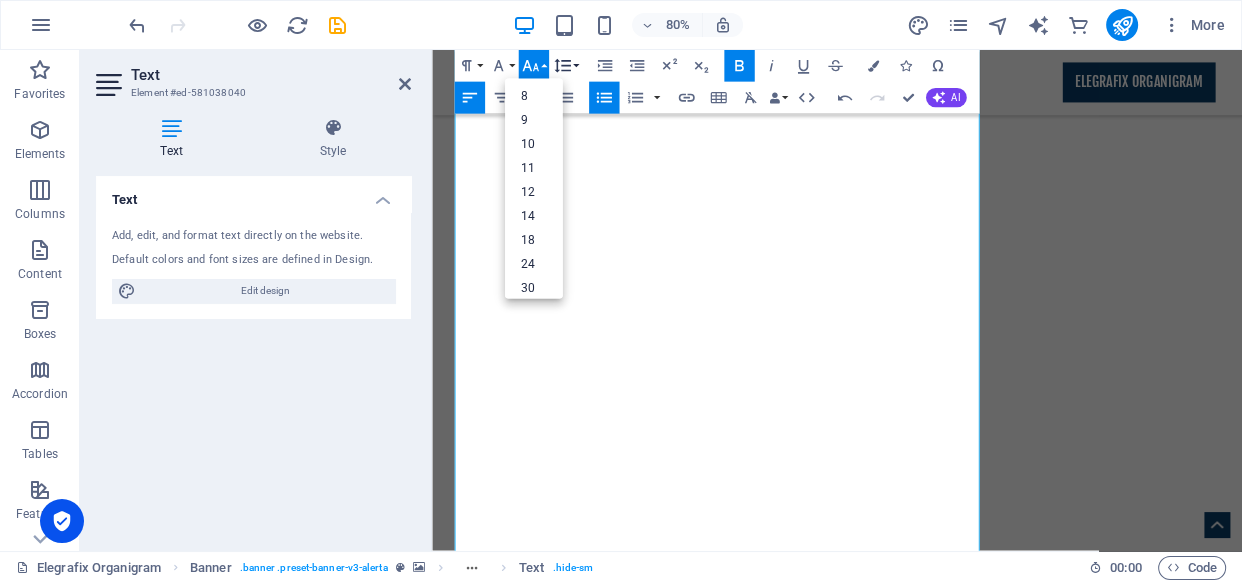 click on "Line Height" at bounding box center [565, 66] 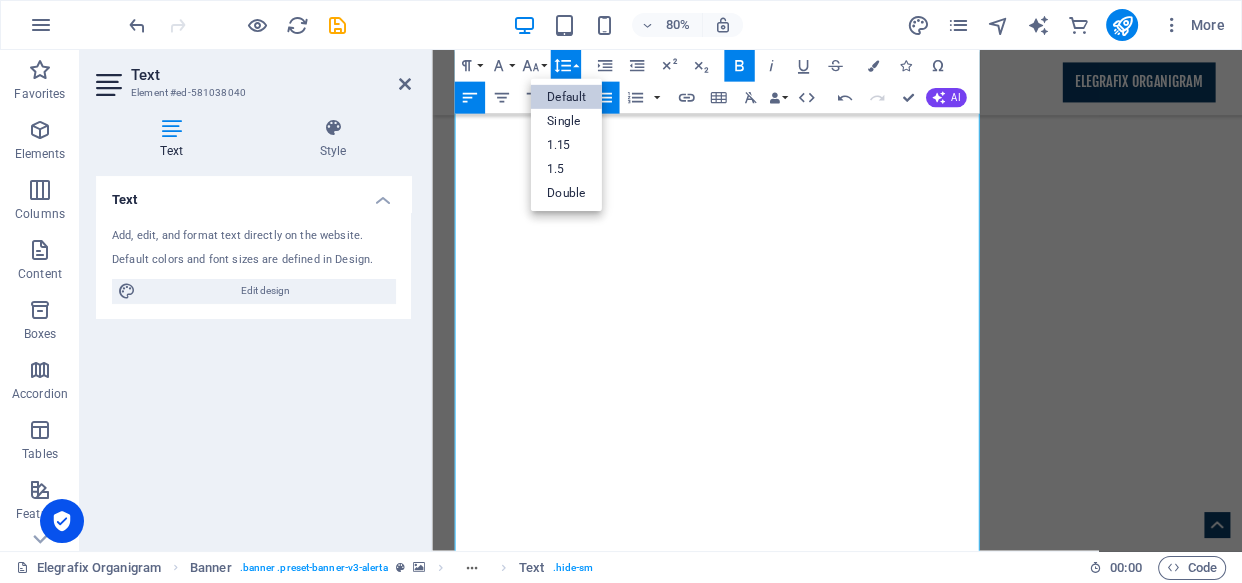 scroll, scrollTop: 0, scrollLeft: 0, axis: both 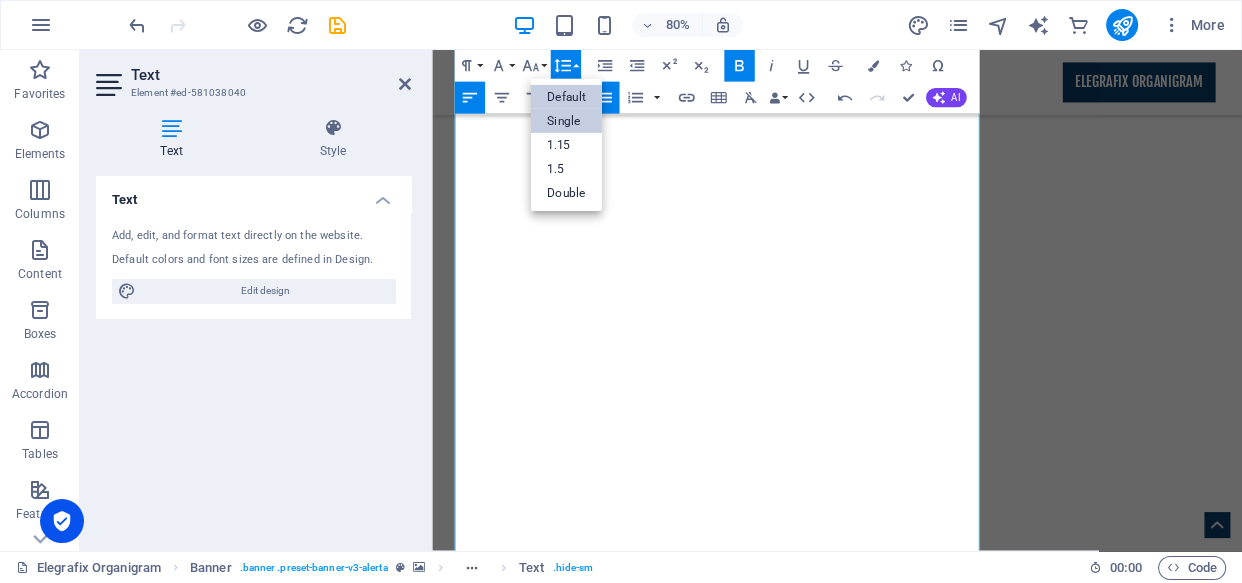 click on "Single" at bounding box center [566, 121] 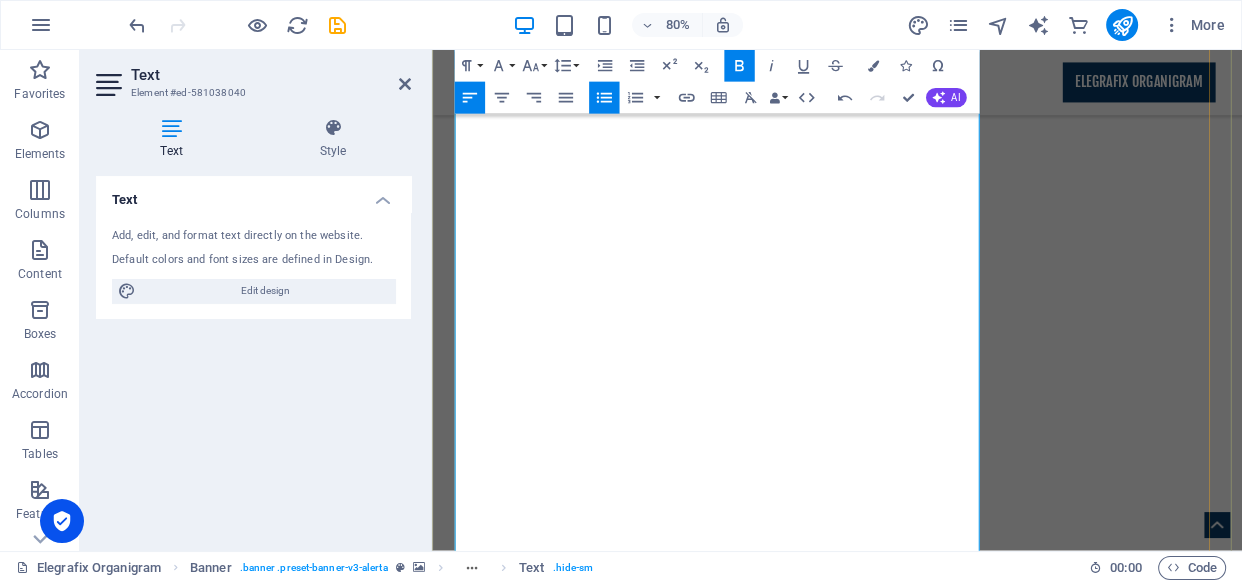 click on "Solves:  Disparate IT systems, lack of real-time insights, poor digital collaboration." at bounding box center (947, 2833) 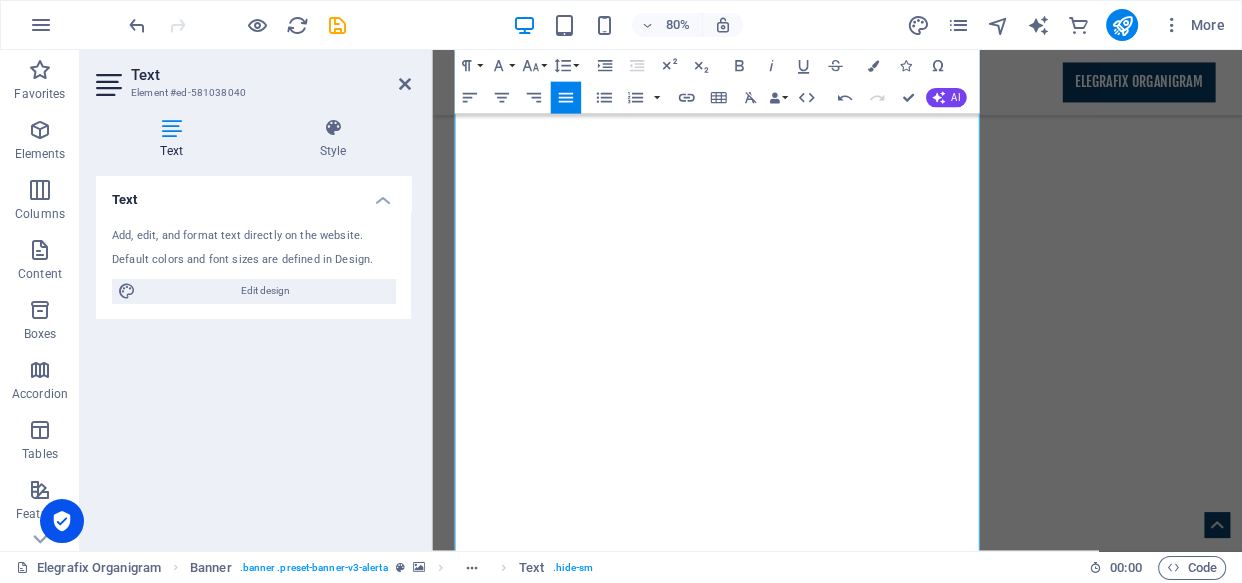 drag, startPoint x: 615, startPoint y: 571, endPoint x: 831, endPoint y: 380, distance: 288.33487 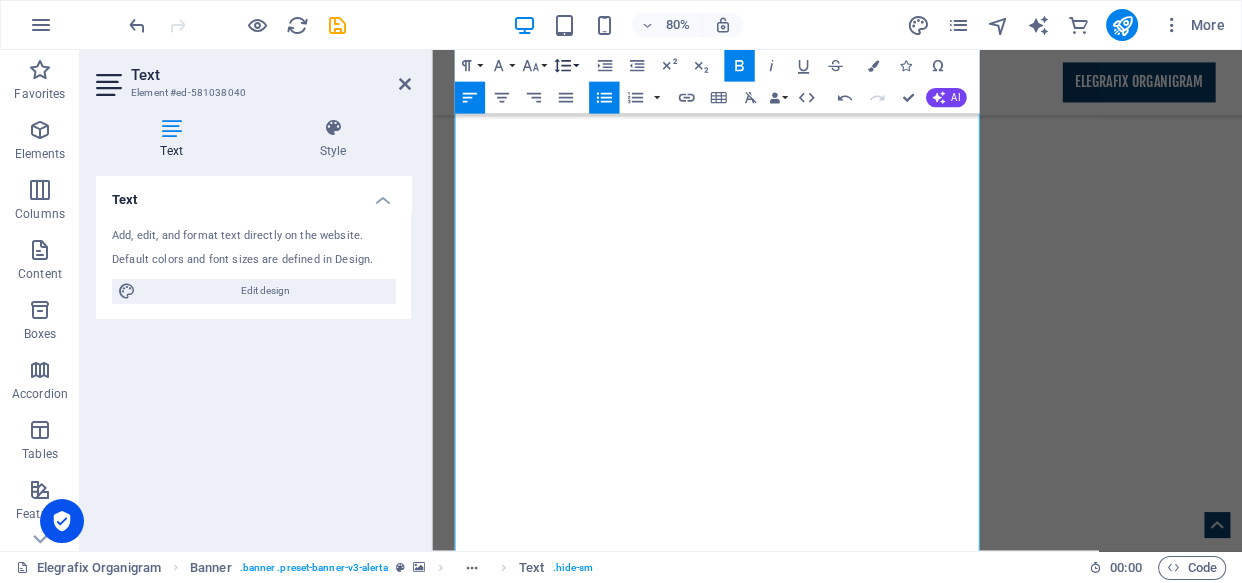 click on "Line Height" at bounding box center (565, 66) 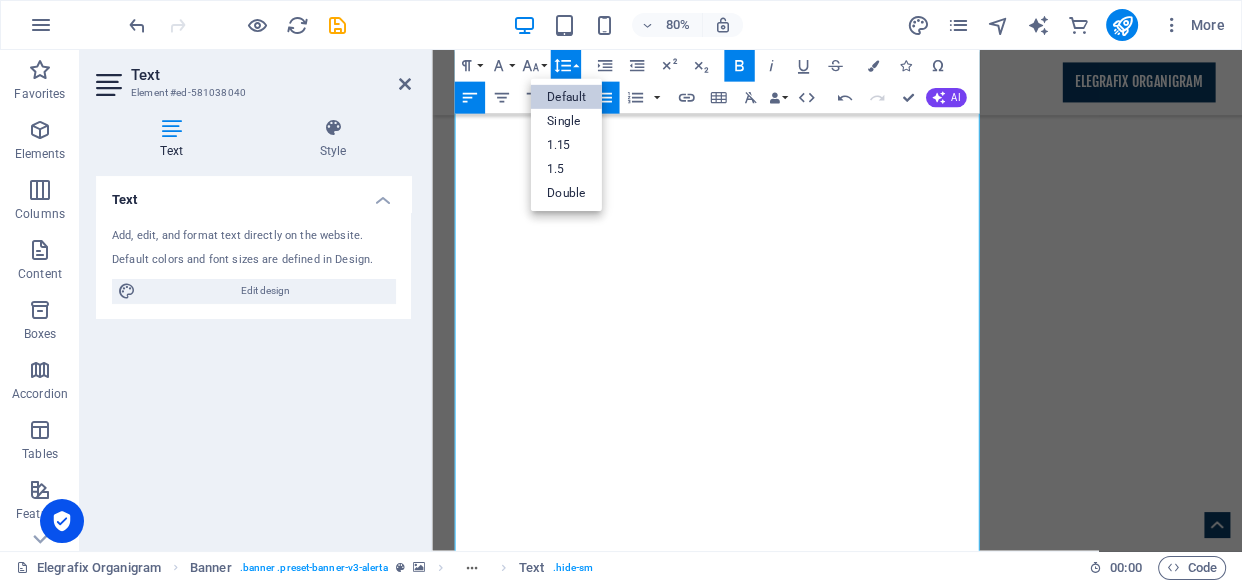 scroll, scrollTop: 0, scrollLeft: 0, axis: both 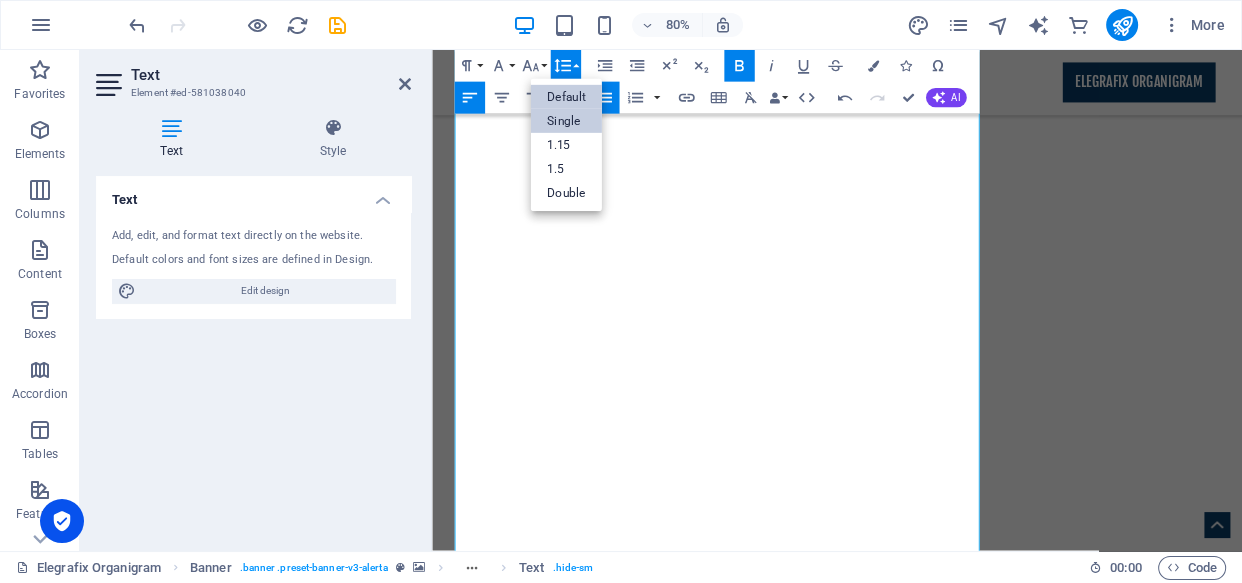 click on "Single" at bounding box center [566, 121] 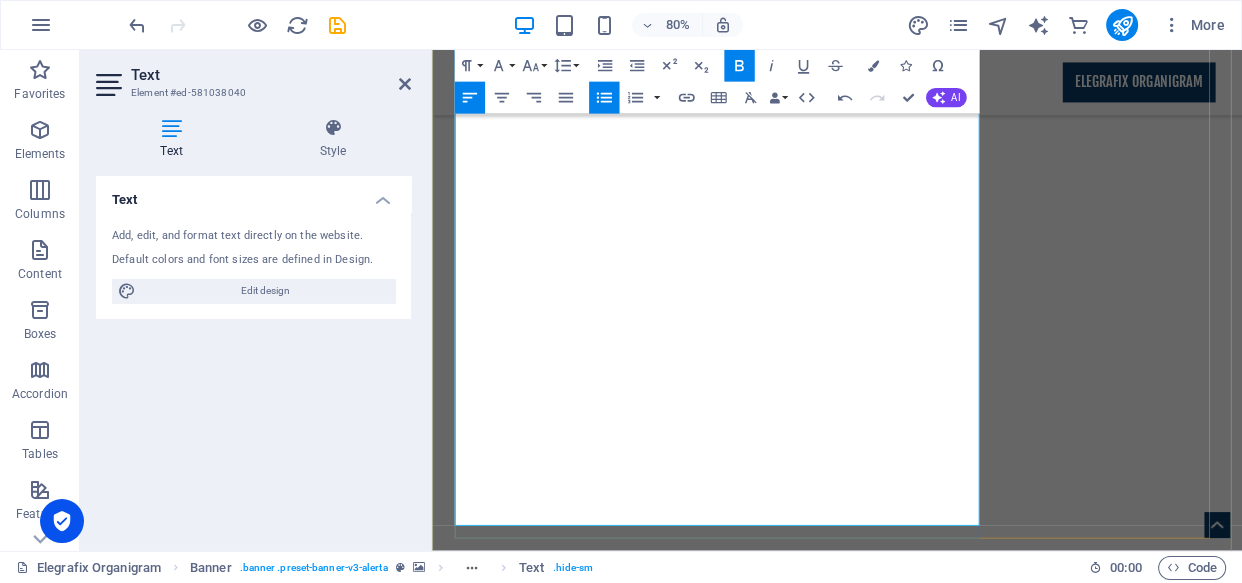 click on "4. Human Capital Integration & Collaborative Culture Building" at bounding box center (707, 2637) 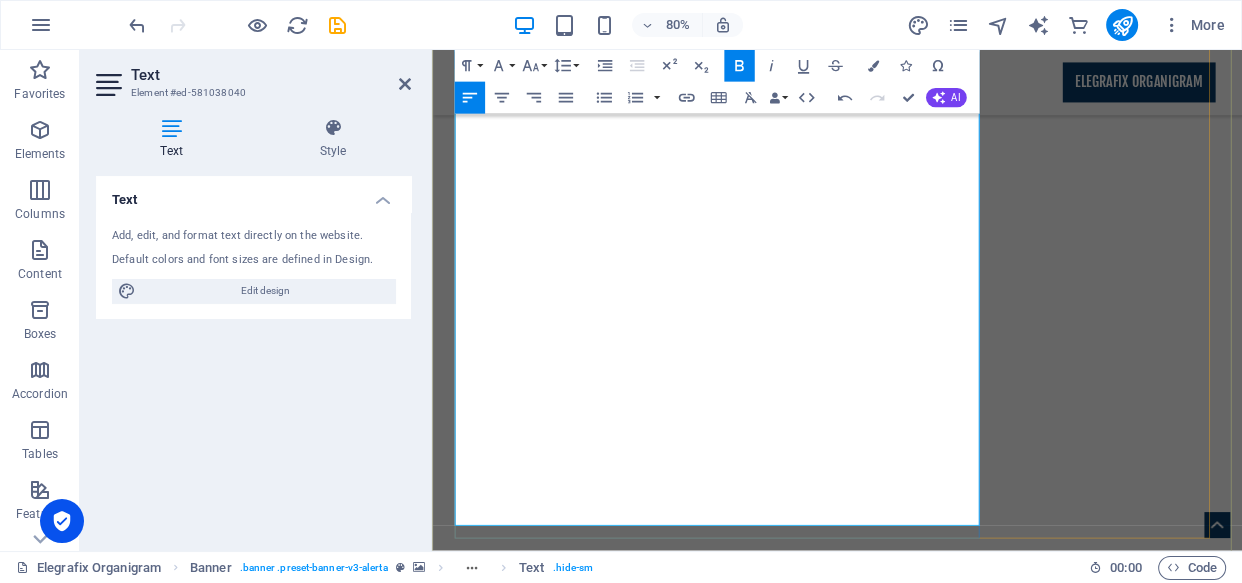 click on "At Elegrafix Integrated Services, we don't just provide solutions; we partner with you to cultivate a new era of organizational harmony, driving growth and ensuring your sustained leadership in a dynamic world." at bounding box center (939, 2869) 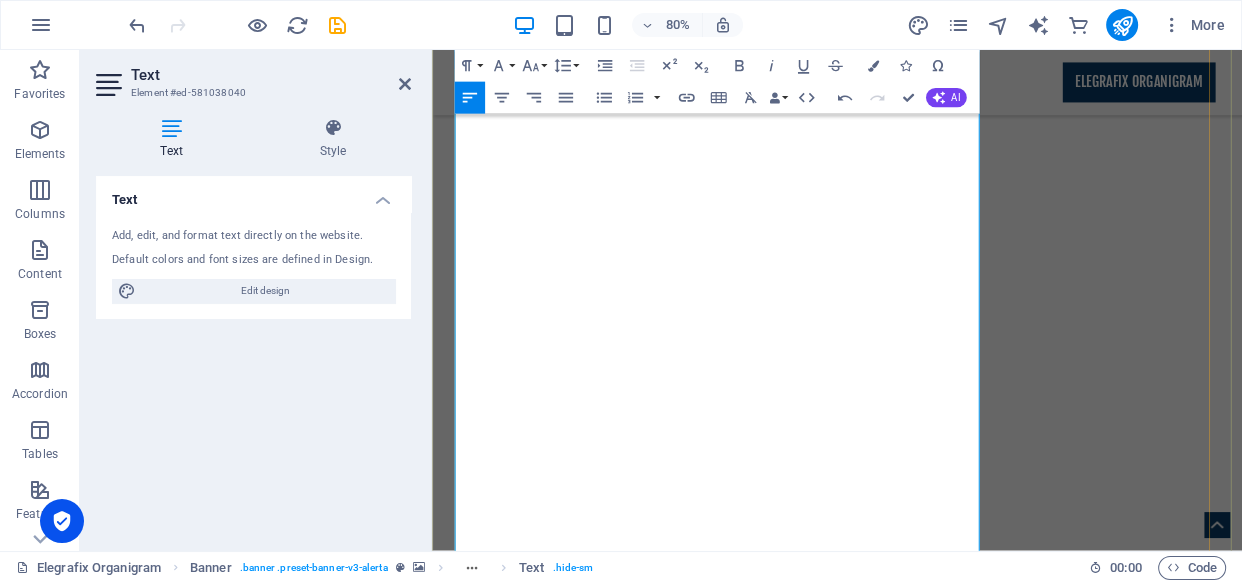 scroll, scrollTop: 1186, scrollLeft: 0, axis: vertical 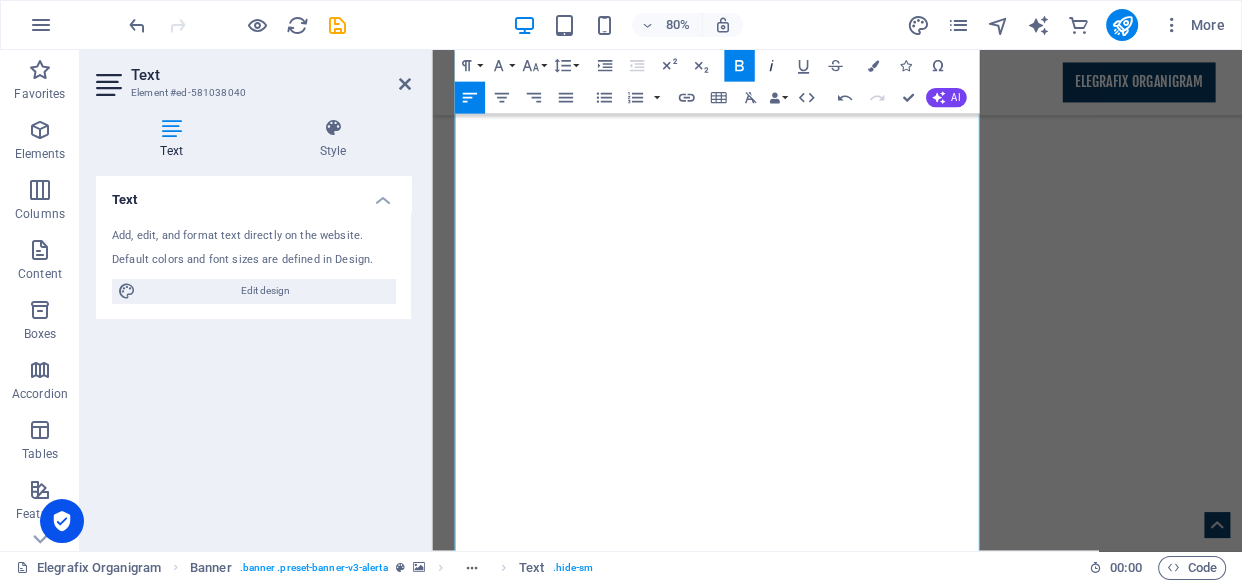 click 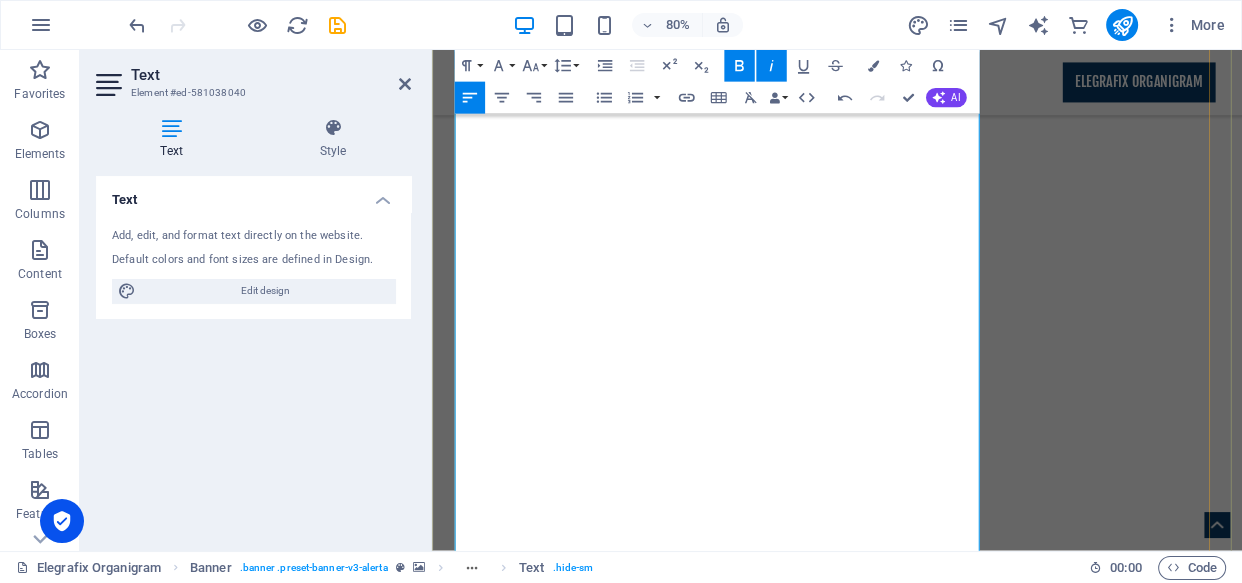 click on "Benefits:  Clearer strategy, faster goal achievement, stronger leadership, improved engagement." at bounding box center [947, 2837] 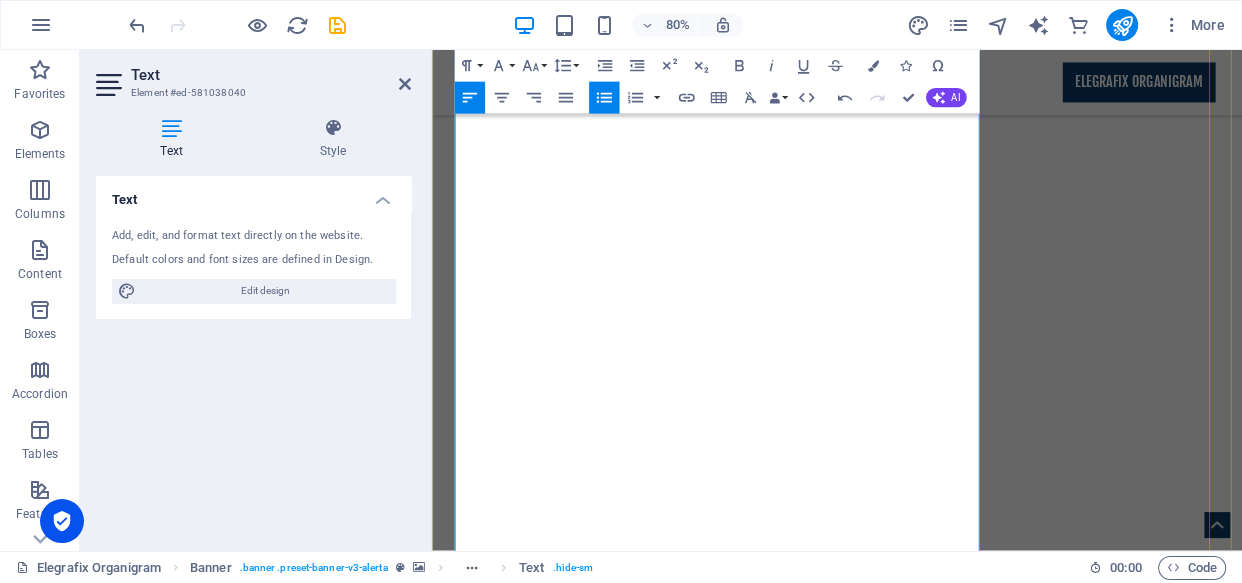 drag, startPoint x: 870, startPoint y: 317, endPoint x: 490, endPoint y: 323, distance: 380.04736 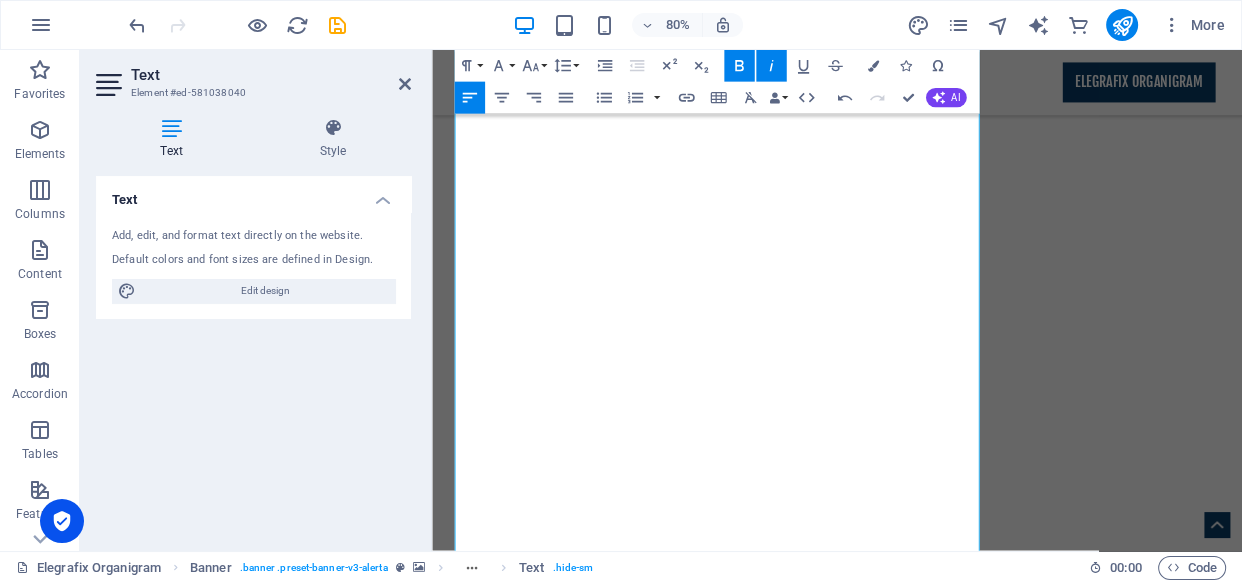 click 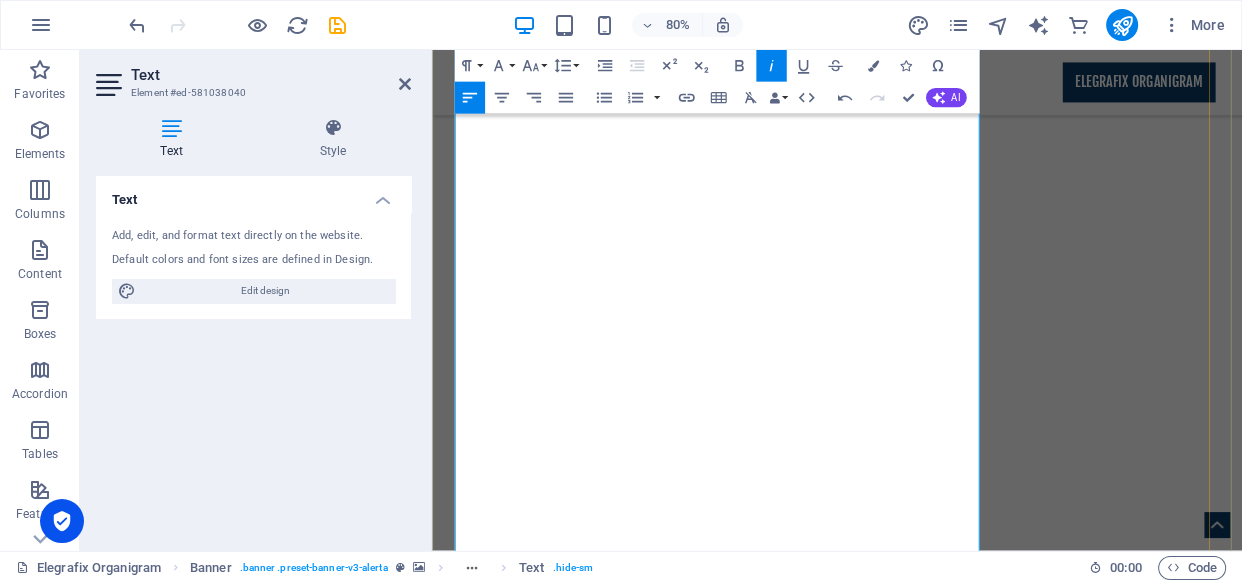 click on "Benefits:  Clearer strategy, faster goal achievement, stronger leadership, improved engagement." at bounding box center [947, 2837] 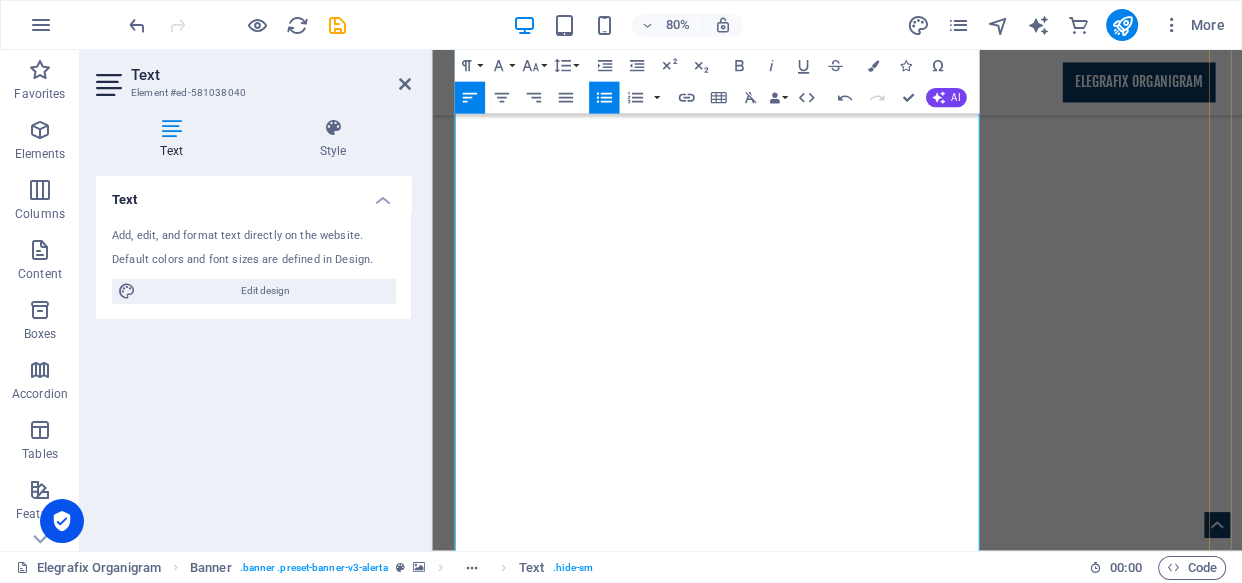 drag, startPoint x: 903, startPoint y: 534, endPoint x: 485, endPoint y: 532, distance: 418.0048 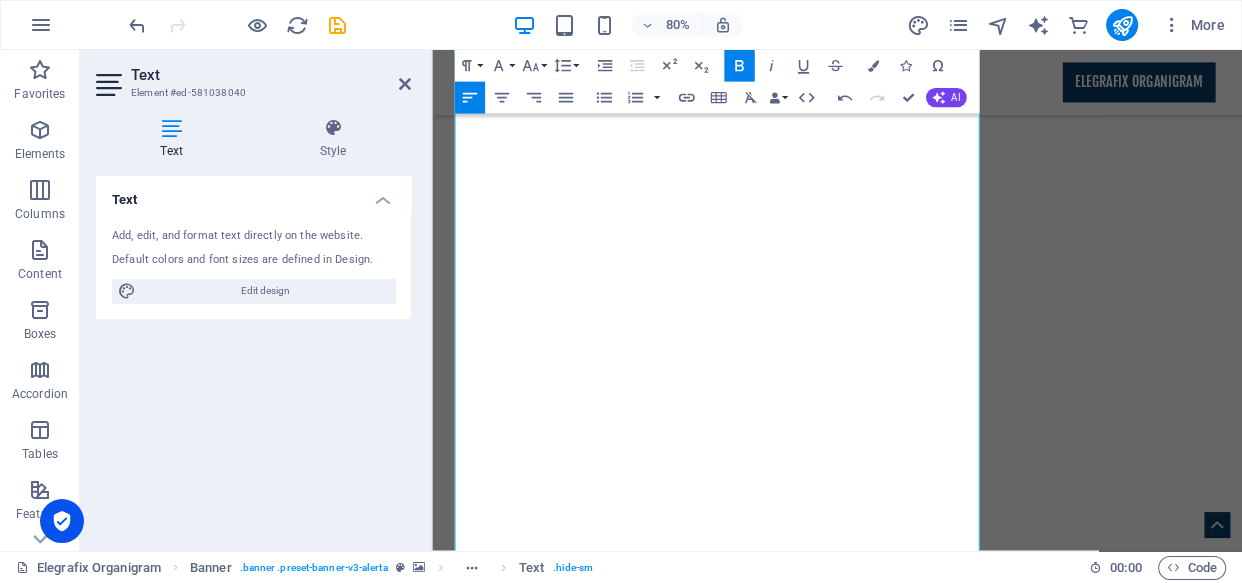 click 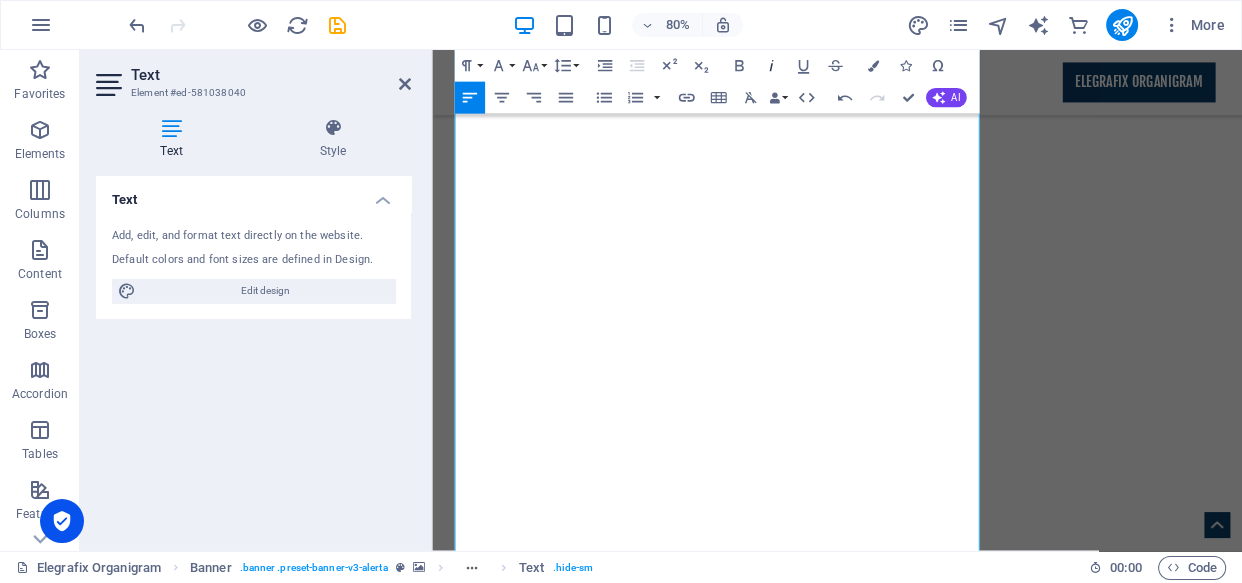 click 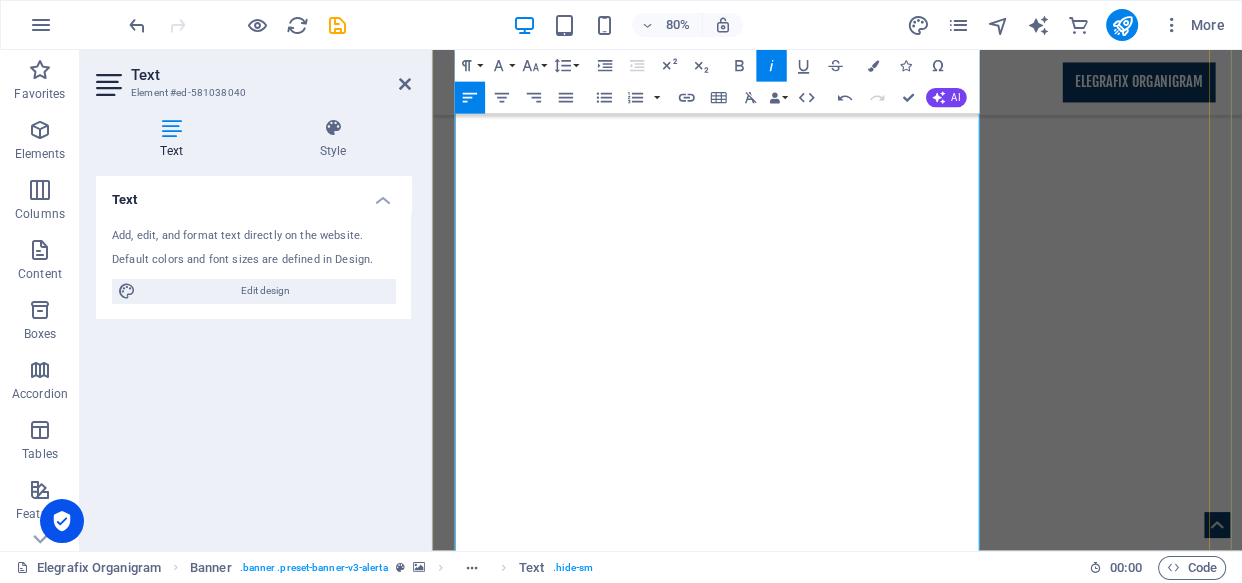 click on "Benefits:  Clearer strategy, faster goal achievement, stronger leadership, improved engagement." at bounding box center (947, 2837) 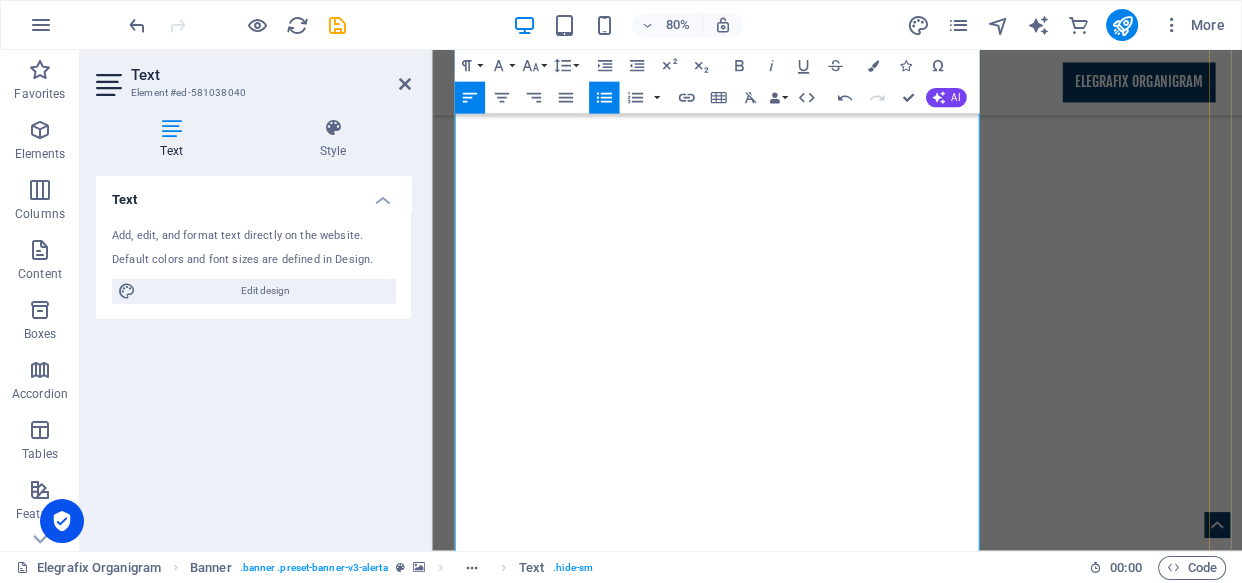 scroll, scrollTop: 1421, scrollLeft: 0, axis: vertical 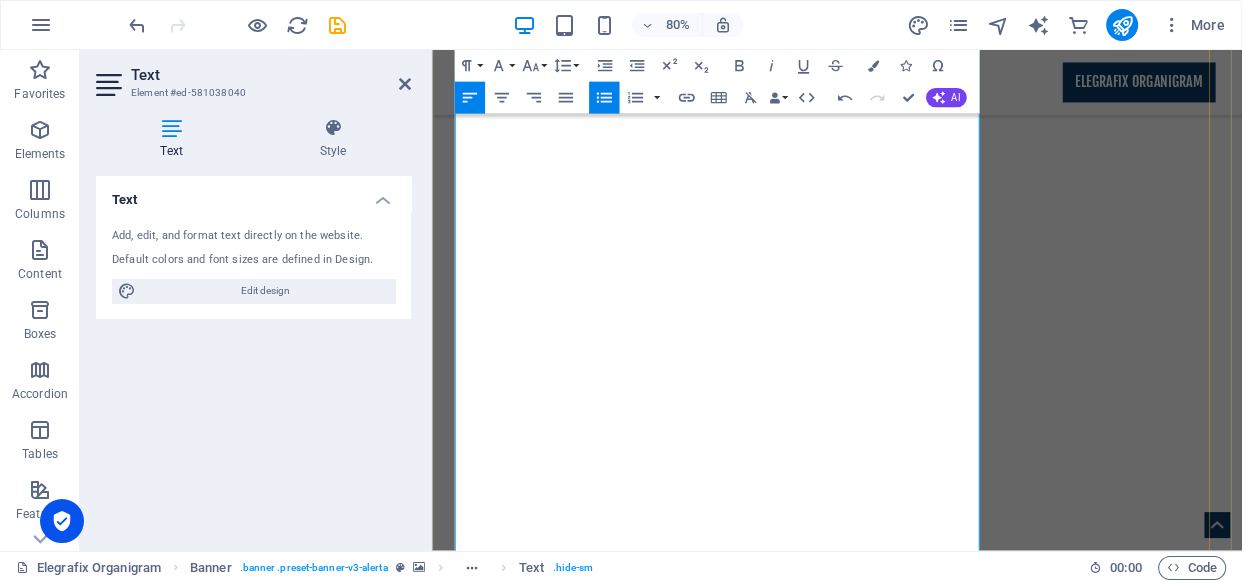 drag, startPoint x: 923, startPoint y: 513, endPoint x: 482, endPoint y: 514, distance: 441.00113 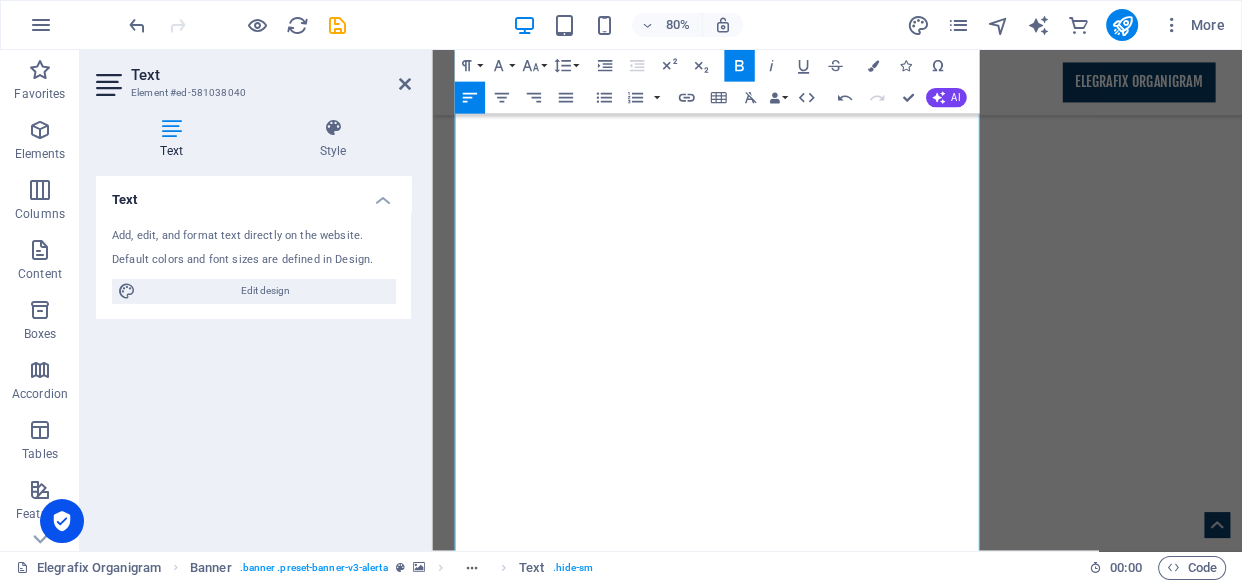 click 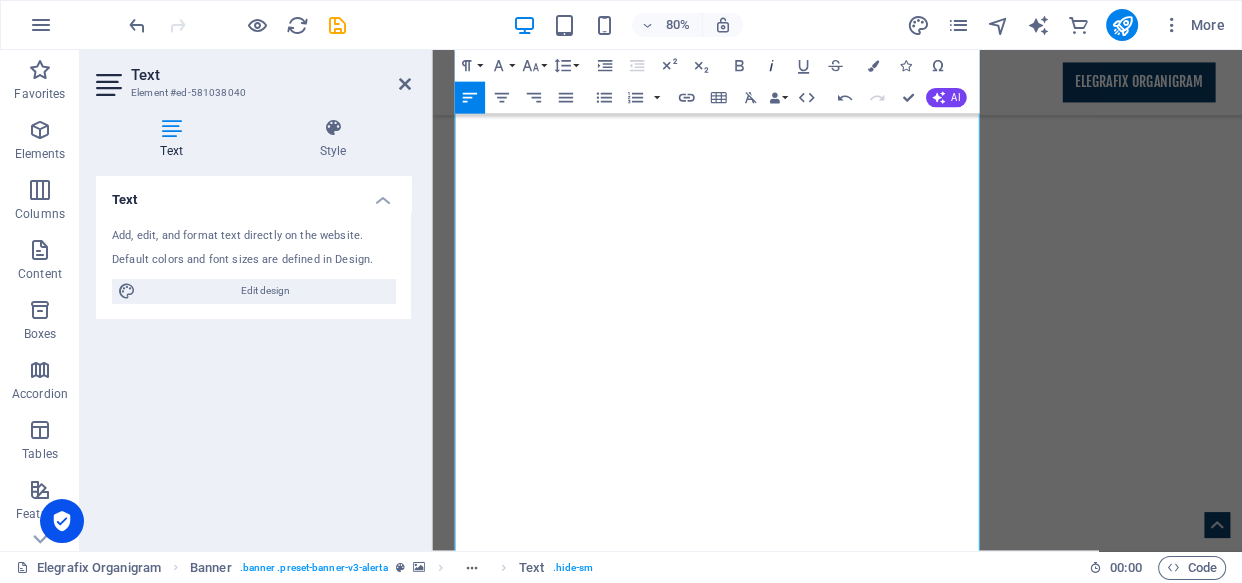 click 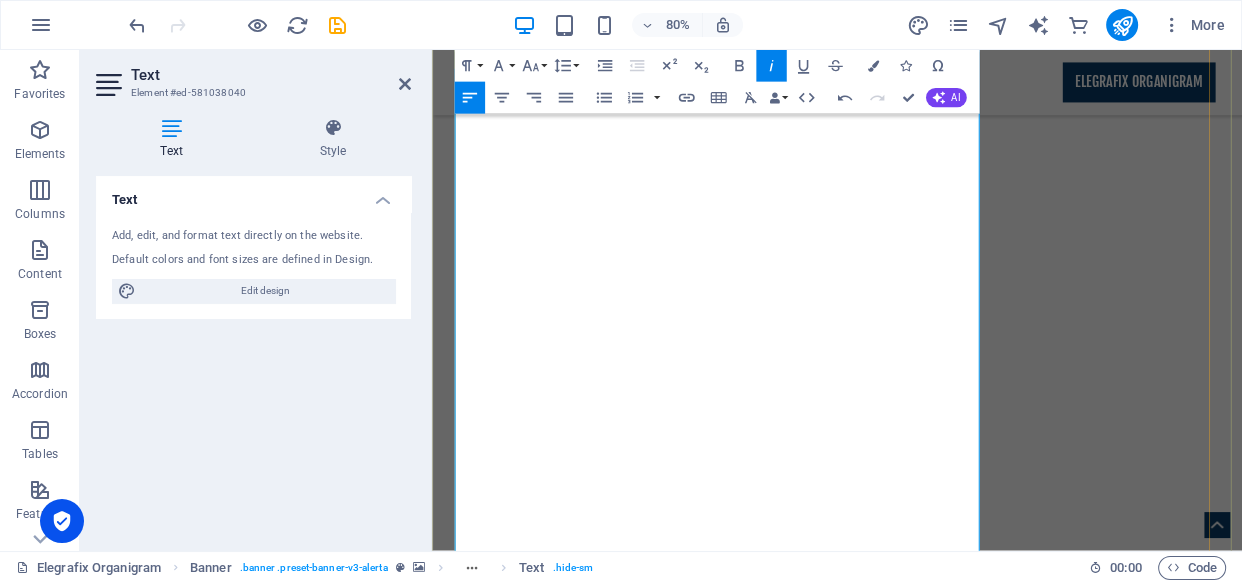 click on "Benefits:  Cost reduction, increased efficiency, faster project completion, improved accuracy." at bounding box center [947, 2765] 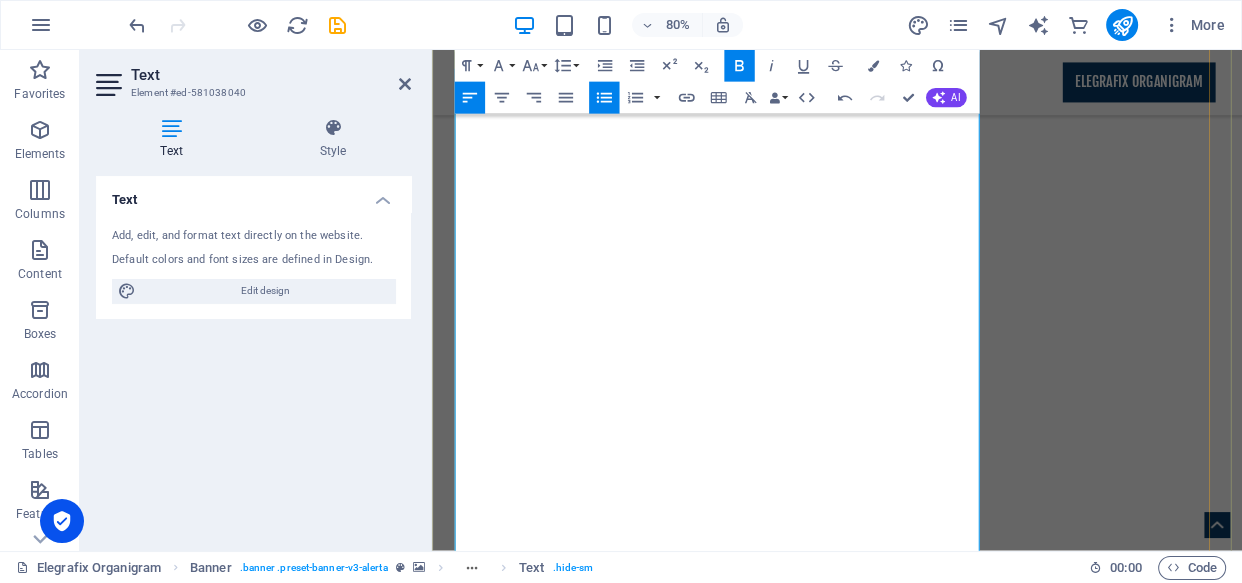 scroll, scrollTop: 1786, scrollLeft: 0, axis: vertical 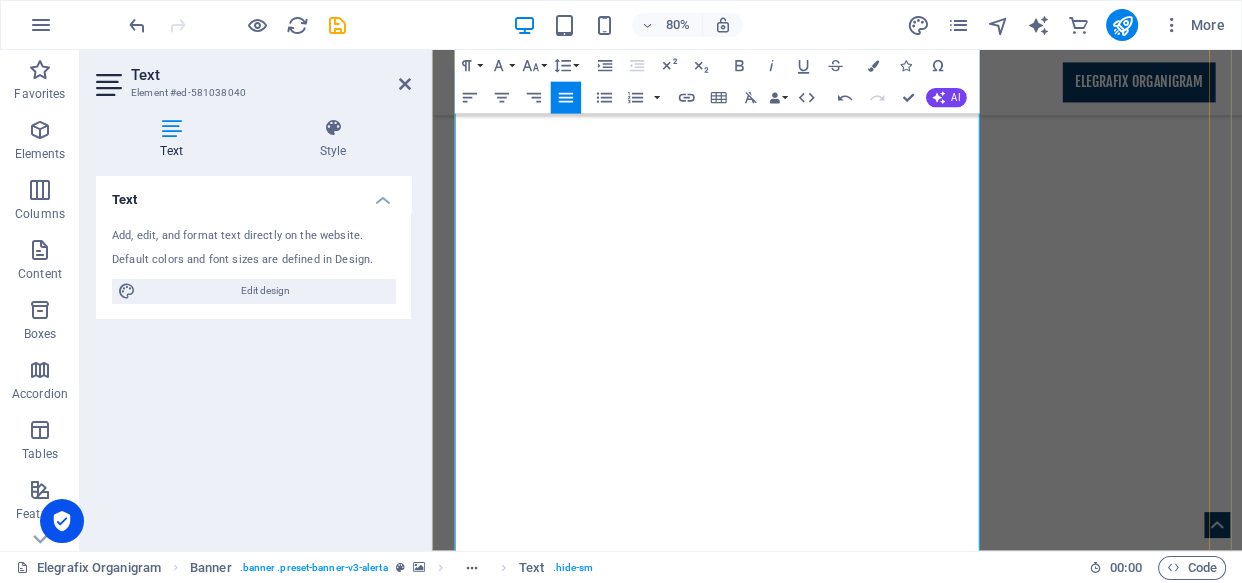 drag, startPoint x: 930, startPoint y: 368, endPoint x: 486, endPoint y: 365, distance: 444.01013 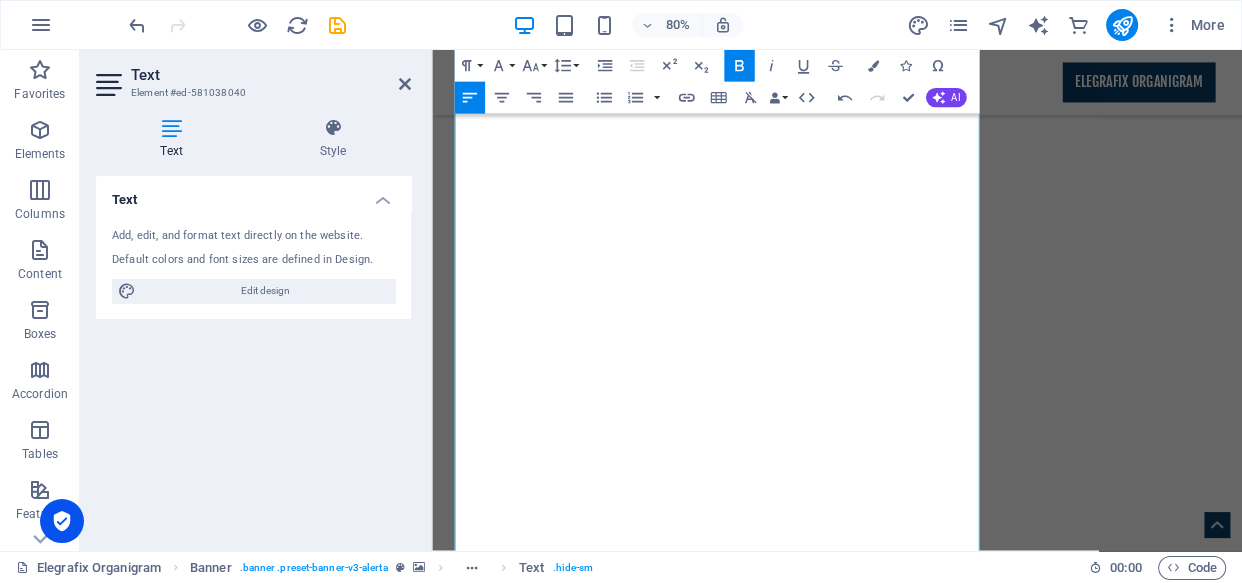 click 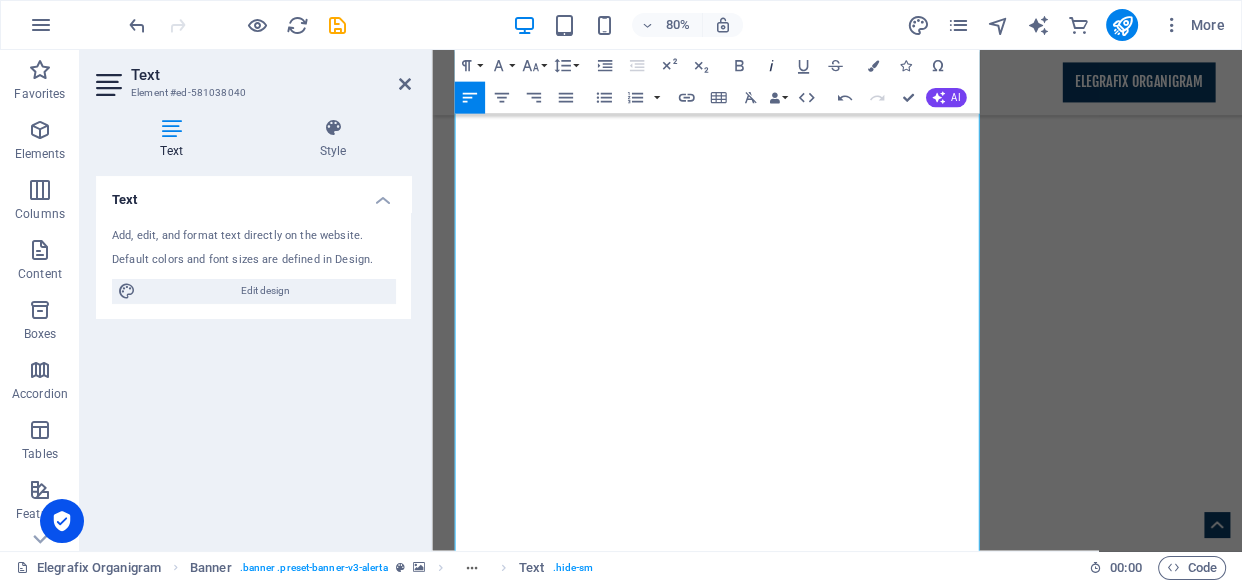 click 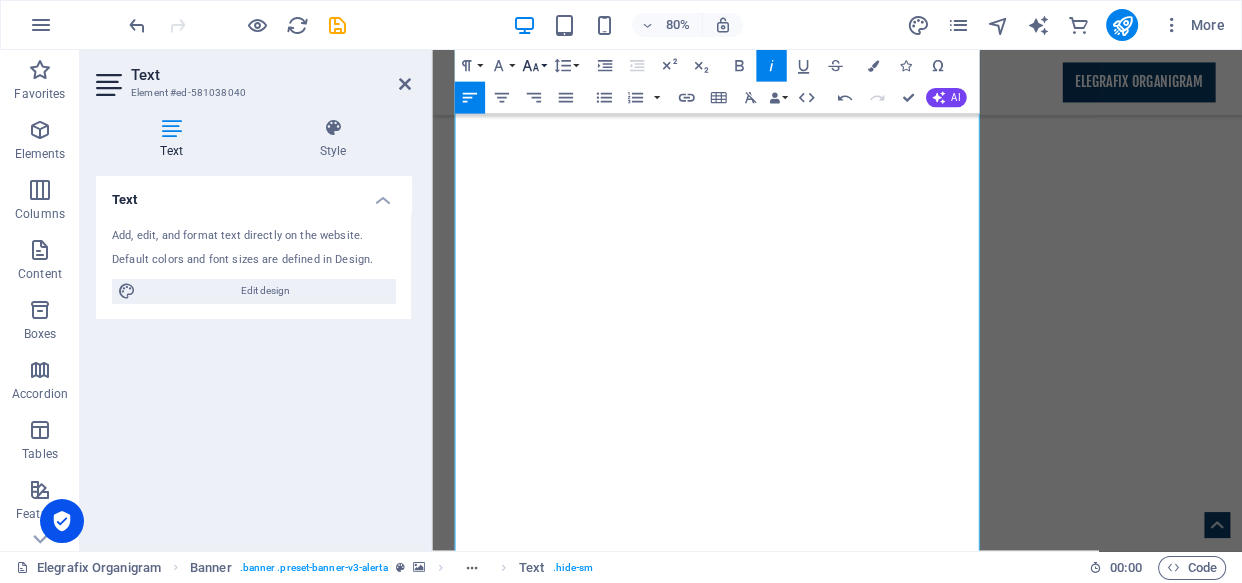 click on "Font Size" at bounding box center (533, 66) 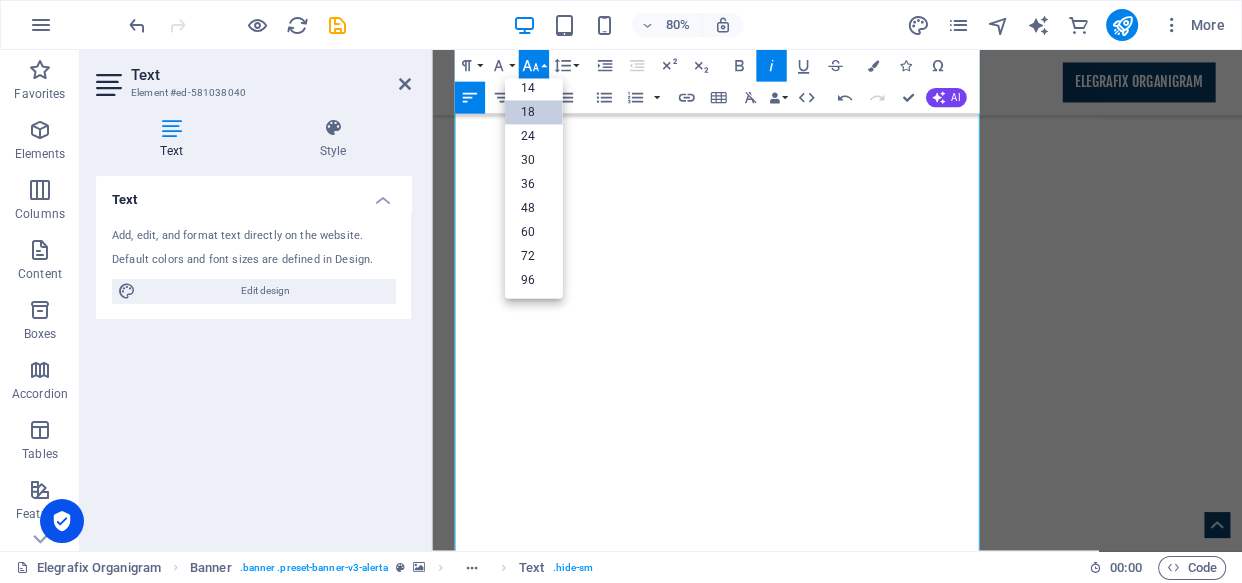 scroll, scrollTop: 160, scrollLeft: 0, axis: vertical 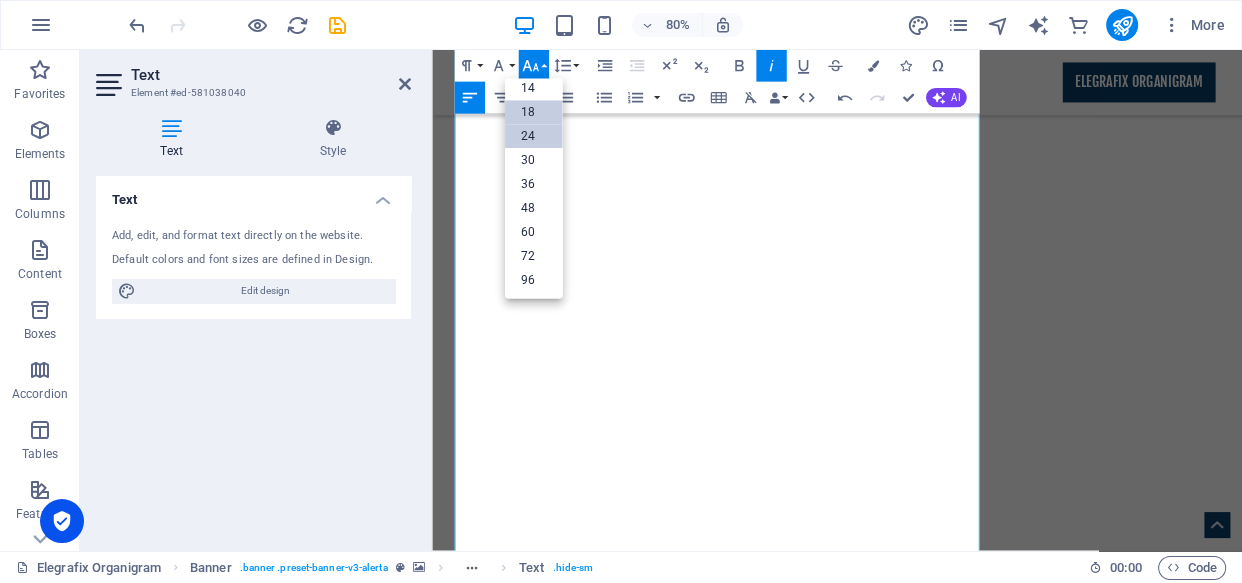 click on "24" at bounding box center (534, 137) 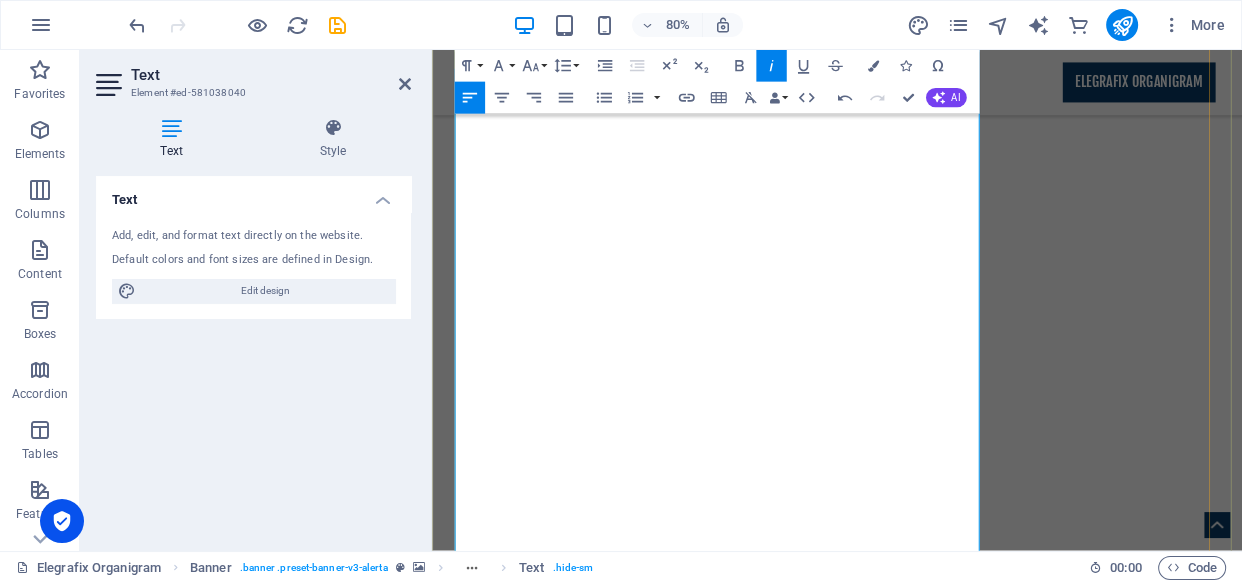 click on "Benefits:  Improved data integrity, enhanced communication, faster insights, scalable operations." at bounding box center [947, 2612] 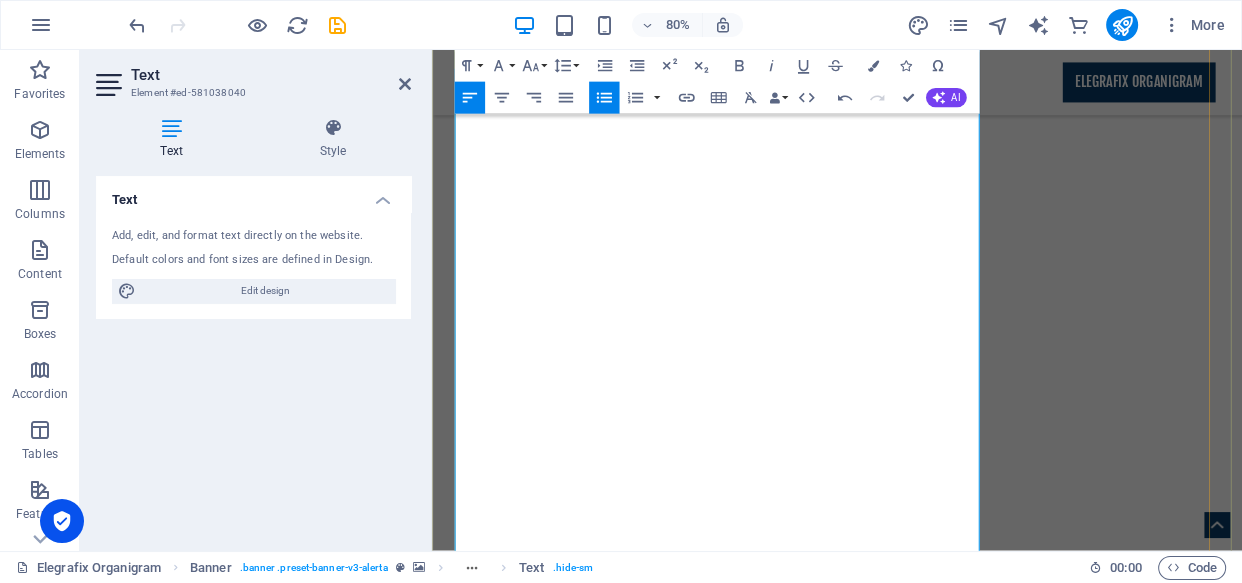 drag, startPoint x: 932, startPoint y: 146, endPoint x: 487, endPoint y: 153, distance: 445.05505 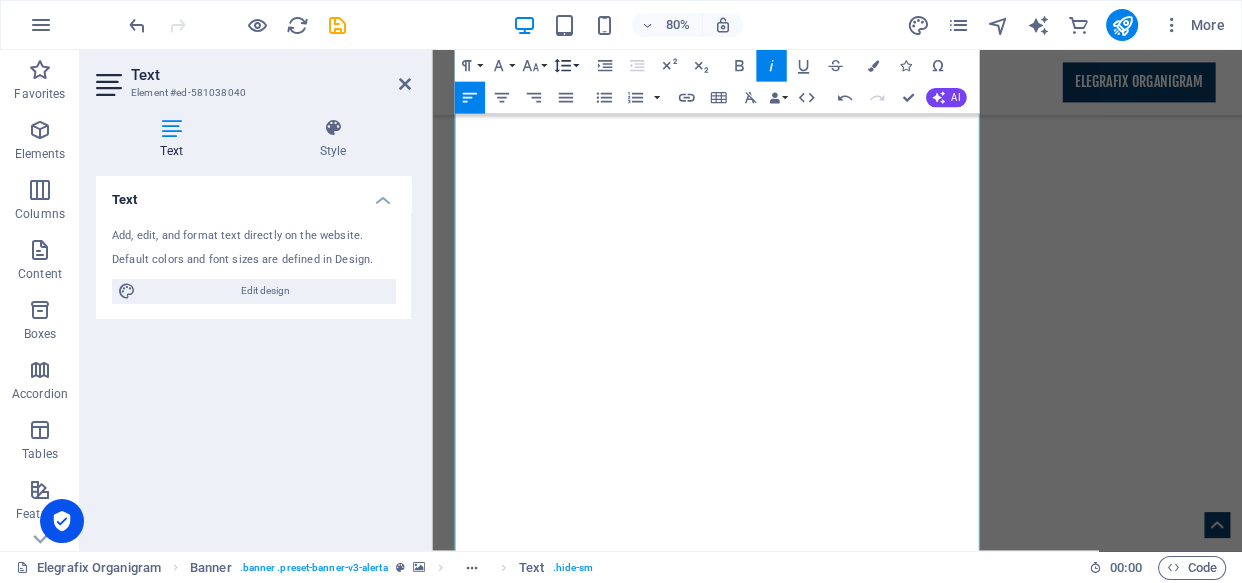 click on "Line Height" at bounding box center [565, 66] 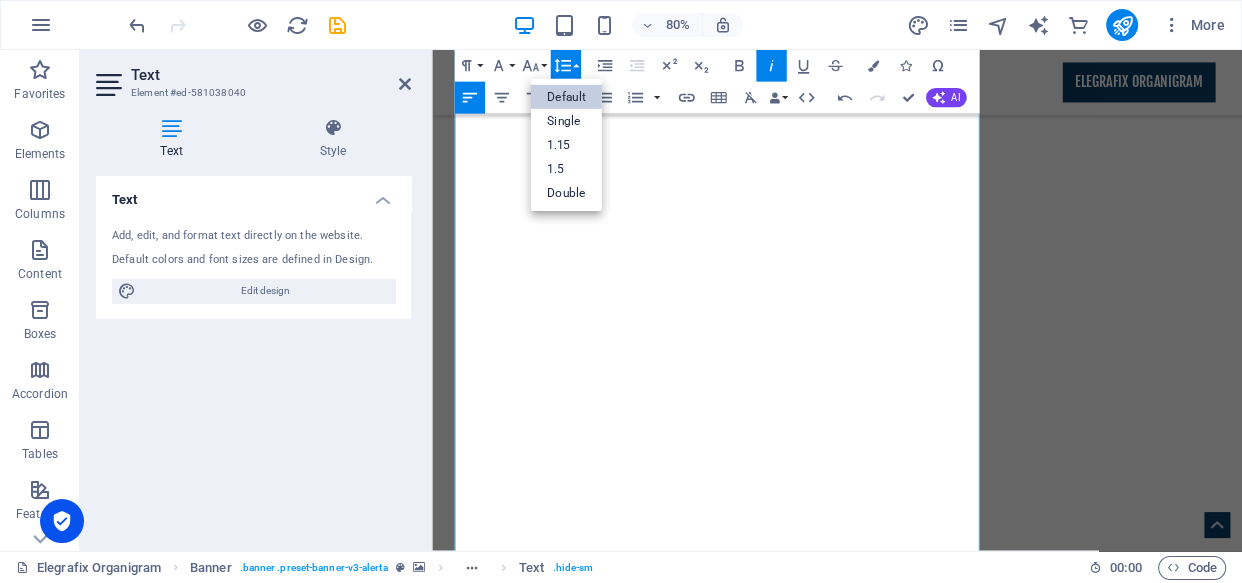 scroll, scrollTop: 0, scrollLeft: 0, axis: both 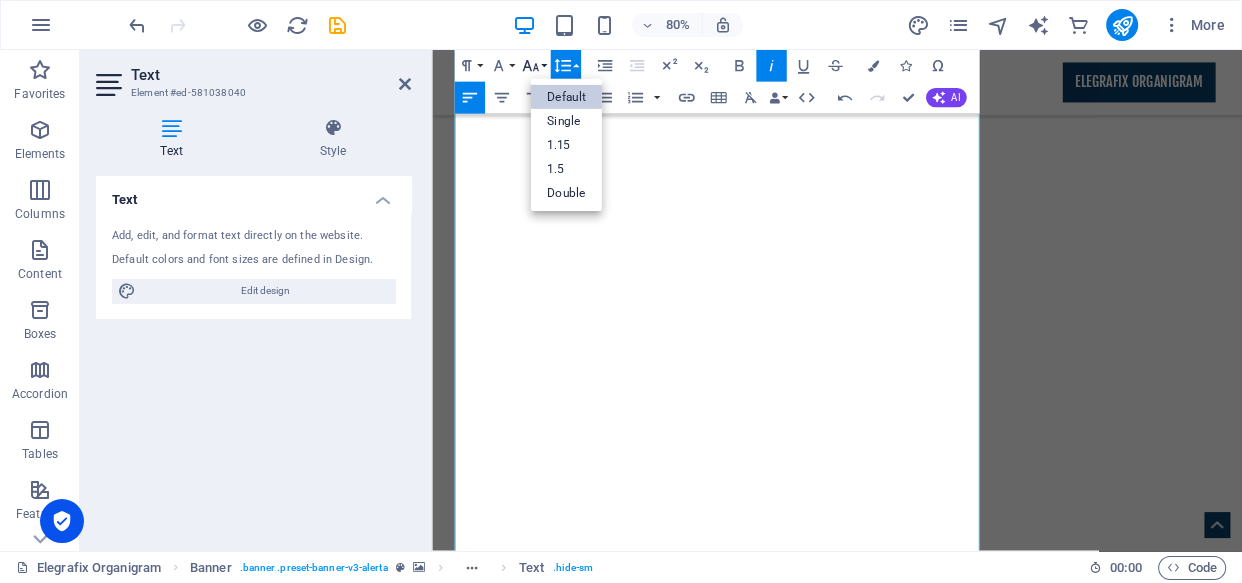 click on "Font Size" at bounding box center [533, 66] 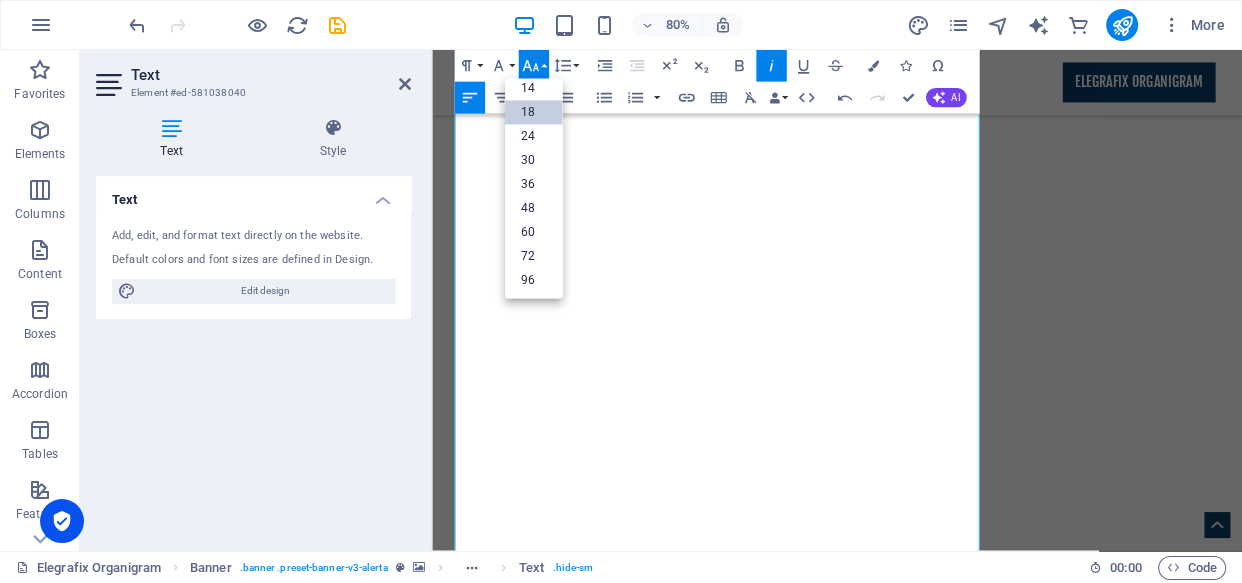 scroll, scrollTop: 160, scrollLeft: 0, axis: vertical 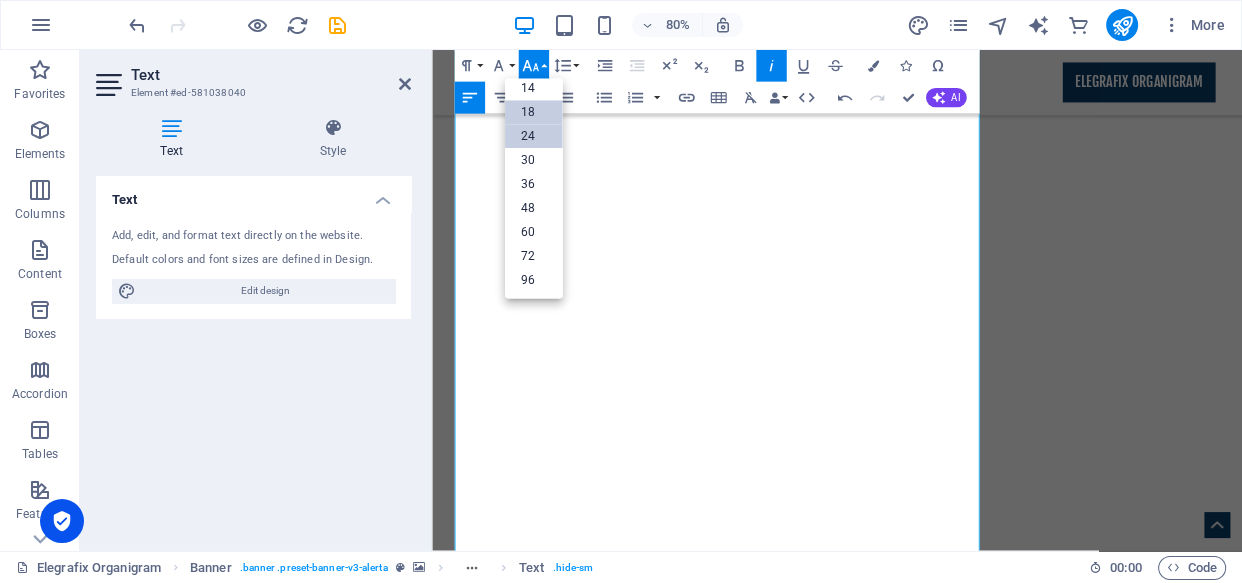click on "24" at bounding box center (534, 137) 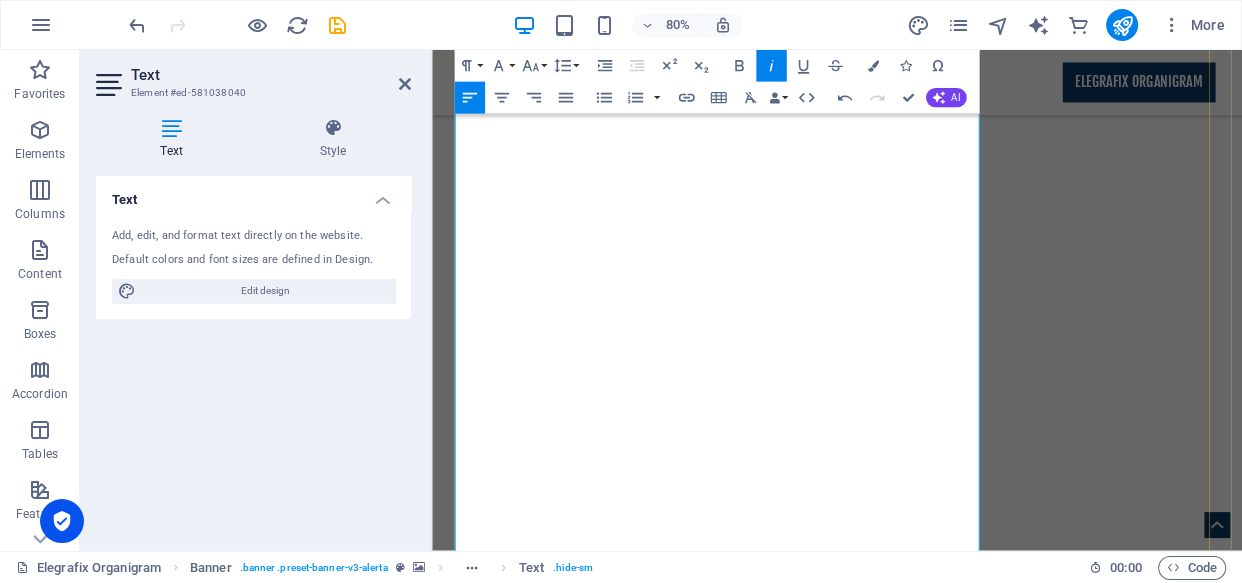 click on "Solves:  Disparate IT systems, lack of real-time insights, poor digital collaboration." at bounding box center [947, 2558] 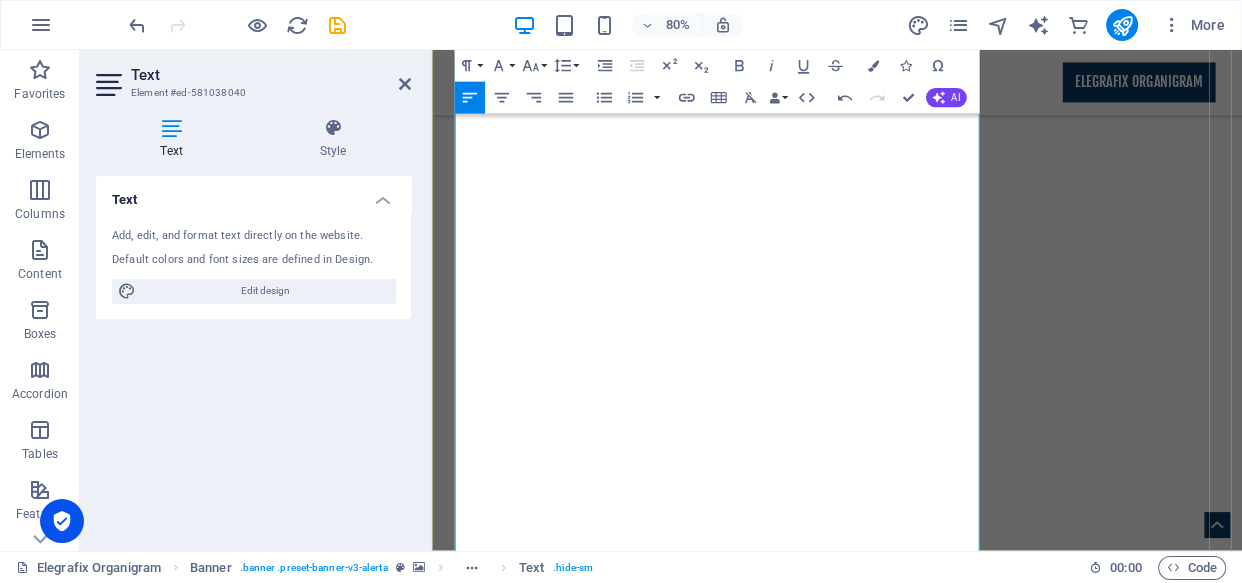 scroll, scrollTop: 1469, scrollLeft: 0, axis: vertical 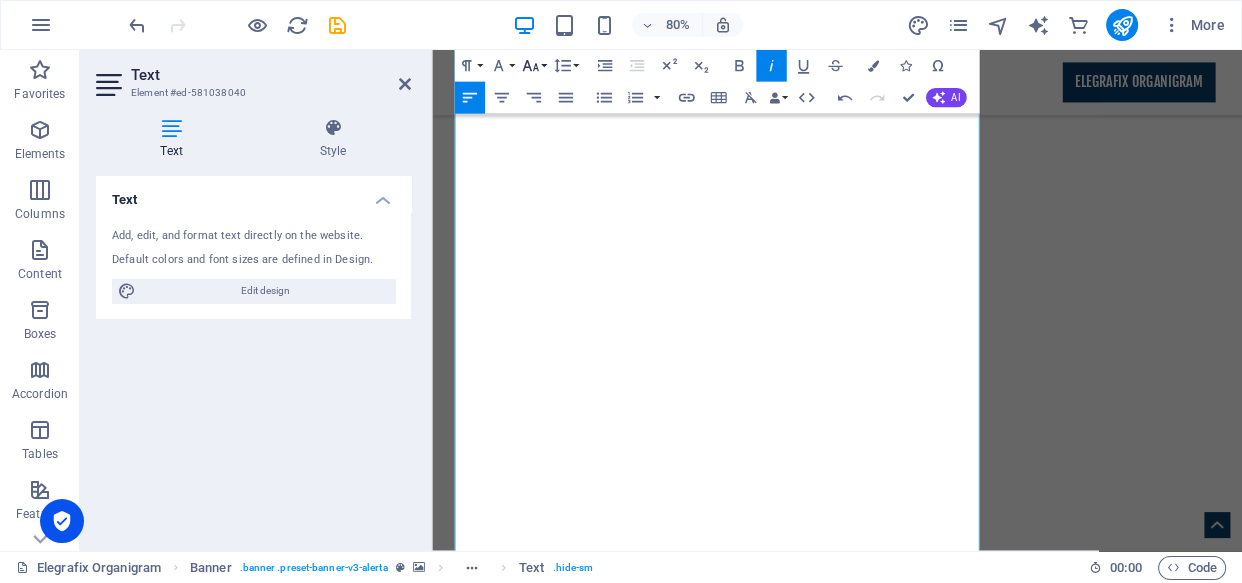 click on "Font Size" at bounding box center (533, 66) 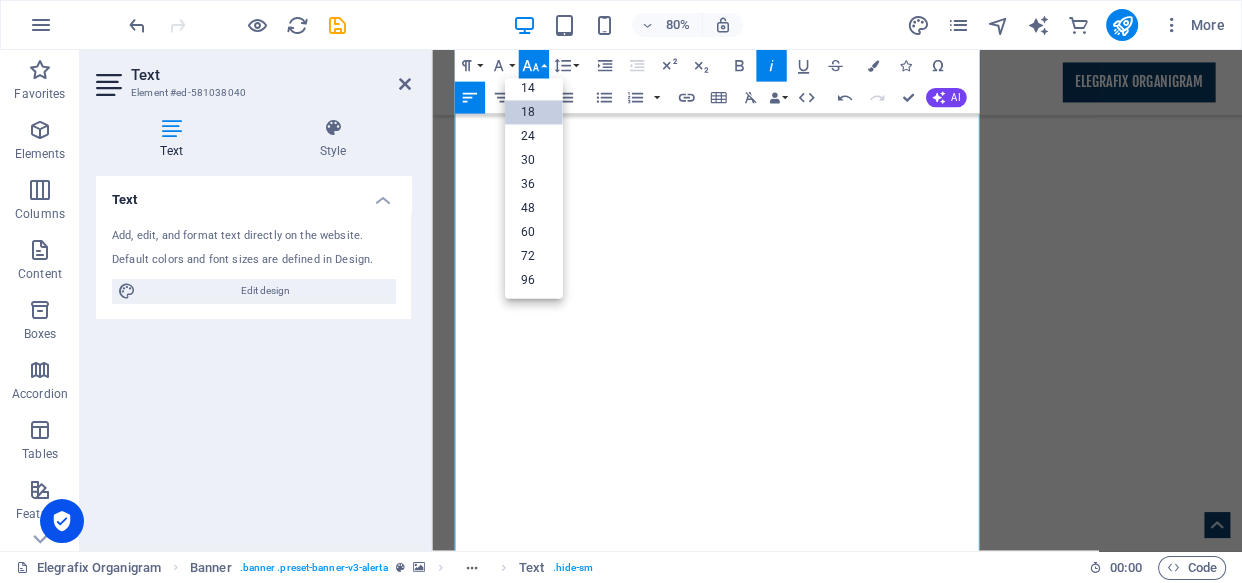 scroll, scrollTop: 160, scrollLeft: 0, axis: vertical 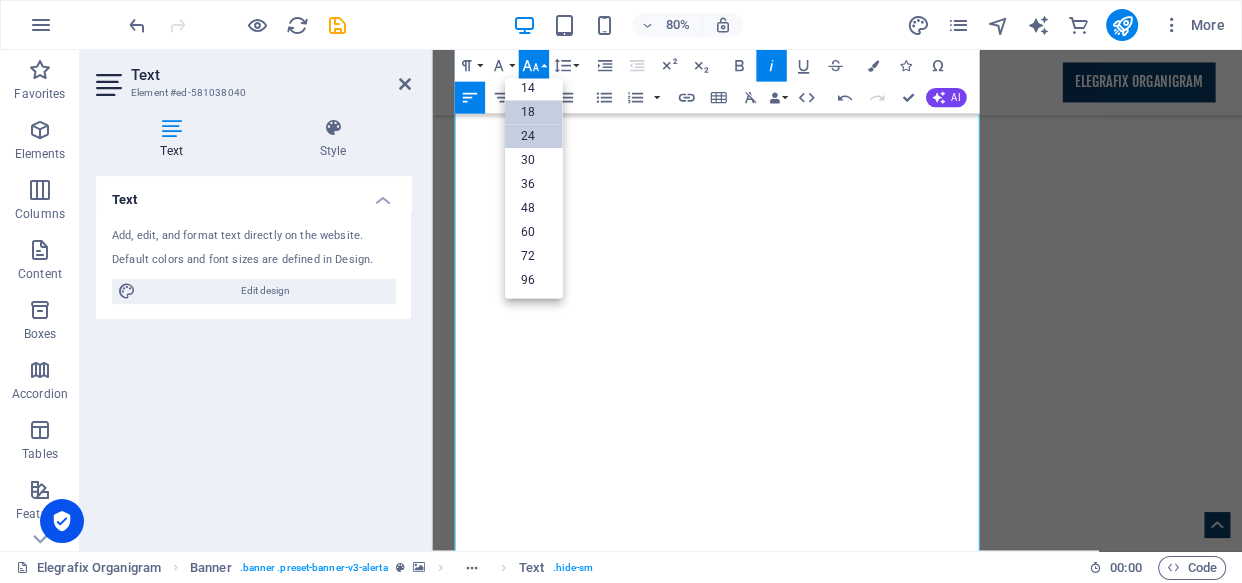 click on "24" at bounding box center [534, 137] 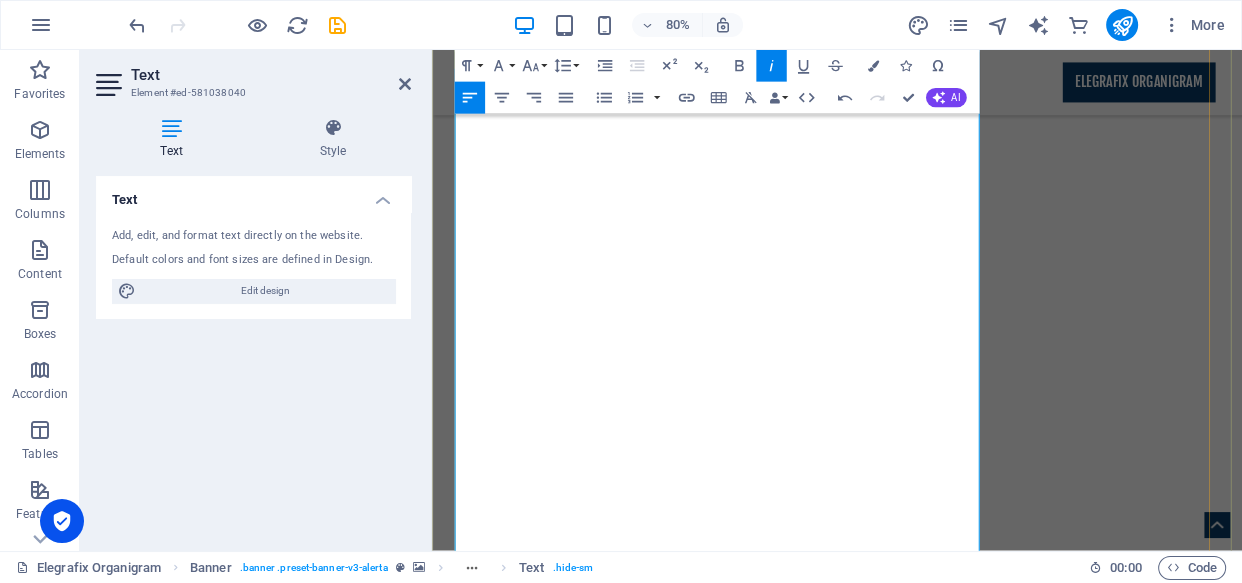 click on "Advanced Process Optimization & Workflow Automation" at bounding box center [764, 2617] 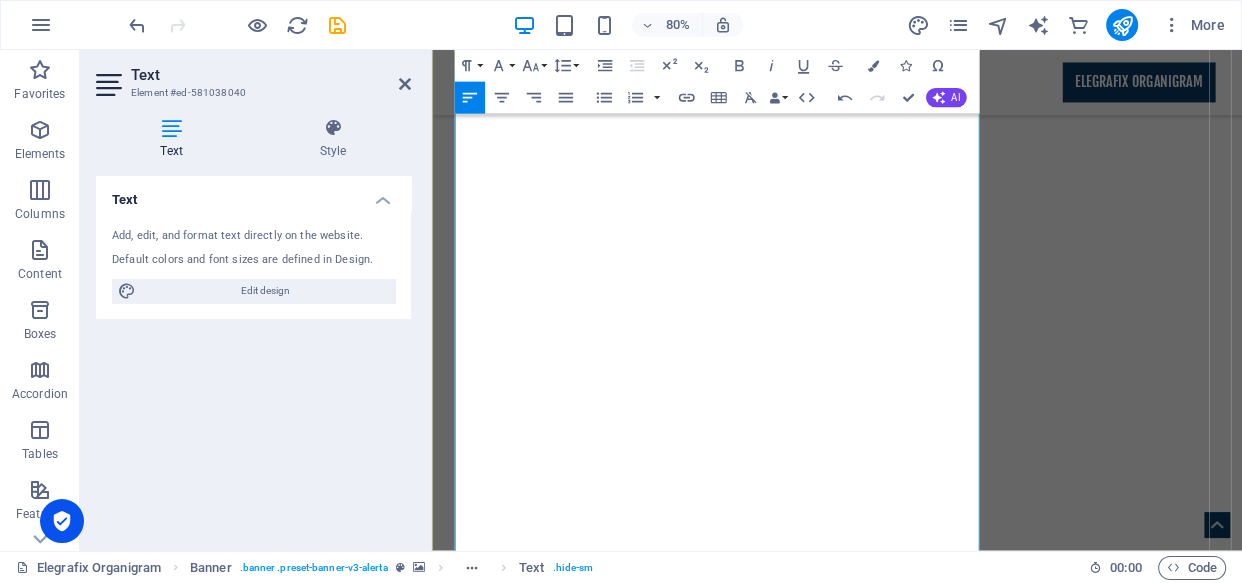 scroll, scrollTop: 1215, scrollLeft: 0, axis: vertical 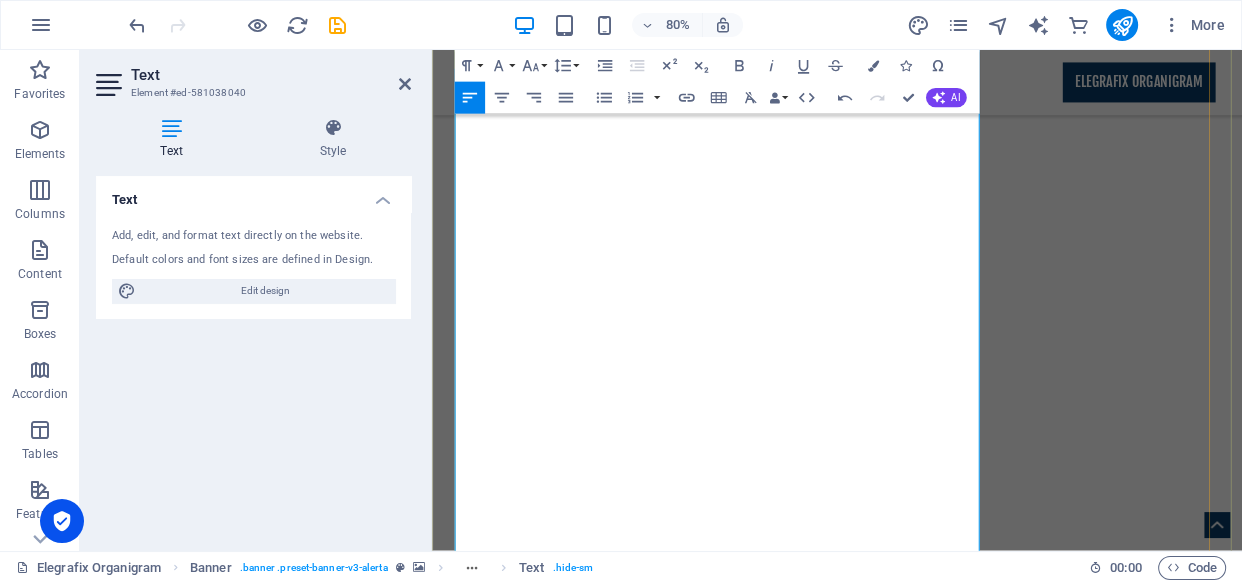 drag, startPoint x: 873, startPoint y: 287, endPoint x: 488, endPoint y: 289, distance: 385.0052 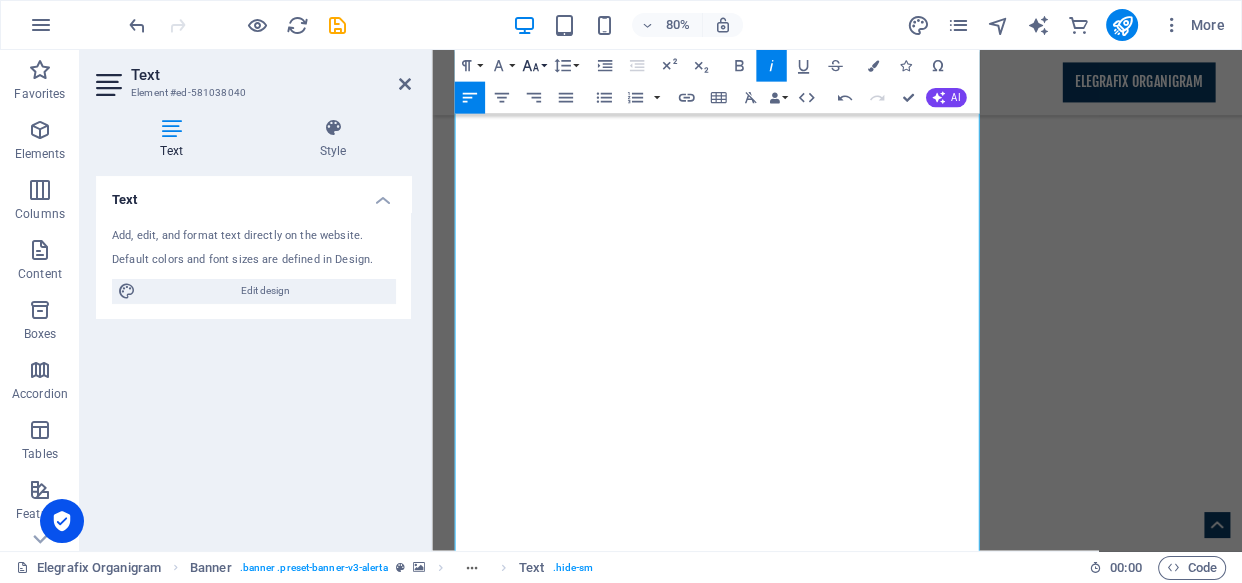 click on "Font Size" at bounding box center [533, 66] 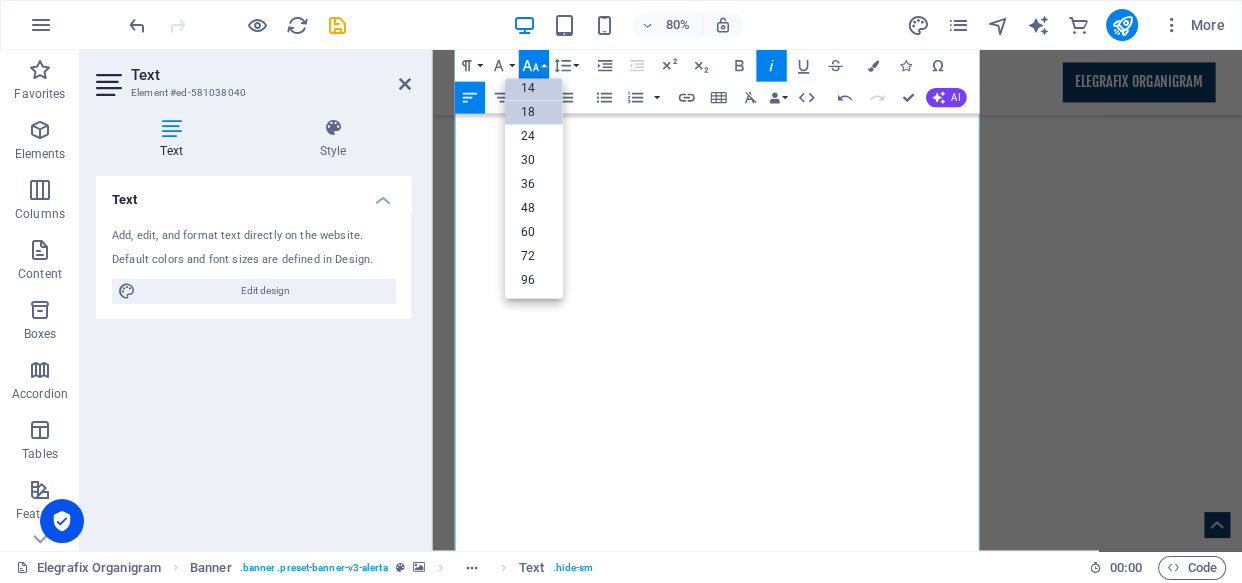 scroll, scrollTop: 160, scrollLeft: 0, axis: vertical 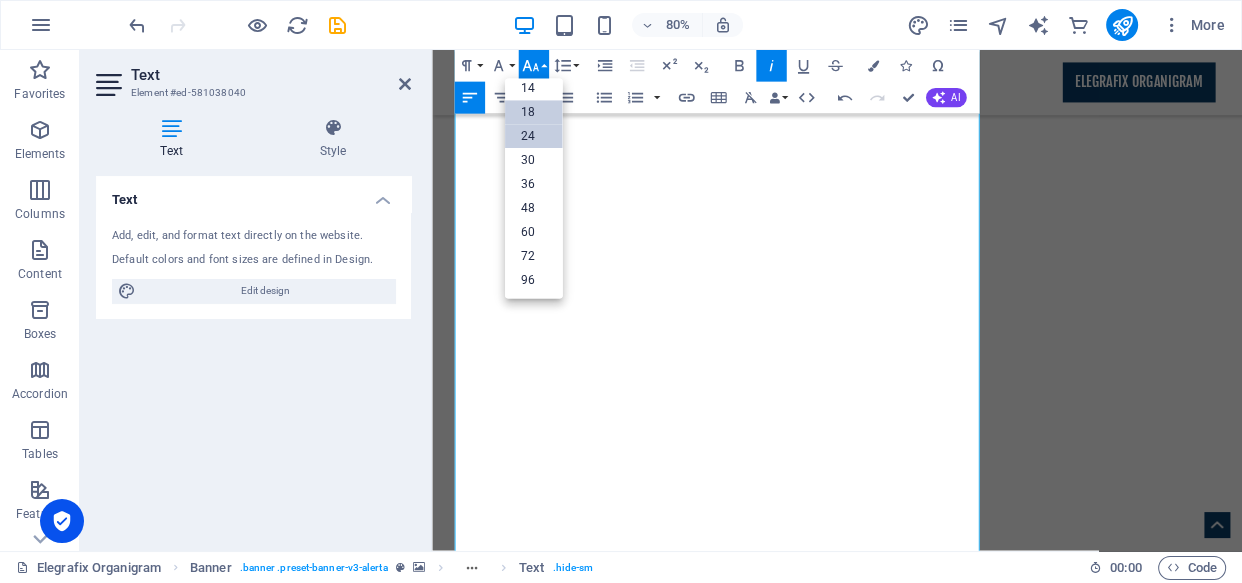 click on "24" at bounding box center [534, 137] 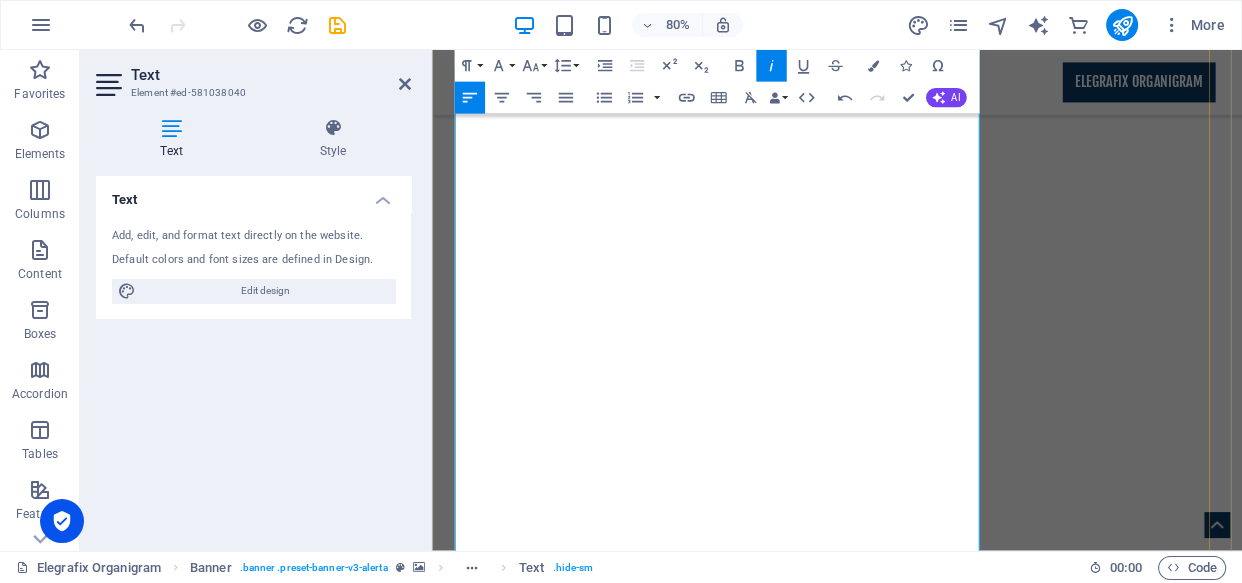click on "We clarify vision and align all organizational levels to shared goals, offering leadership development and change management to embed synergy." at bounding box center (939, 2710) 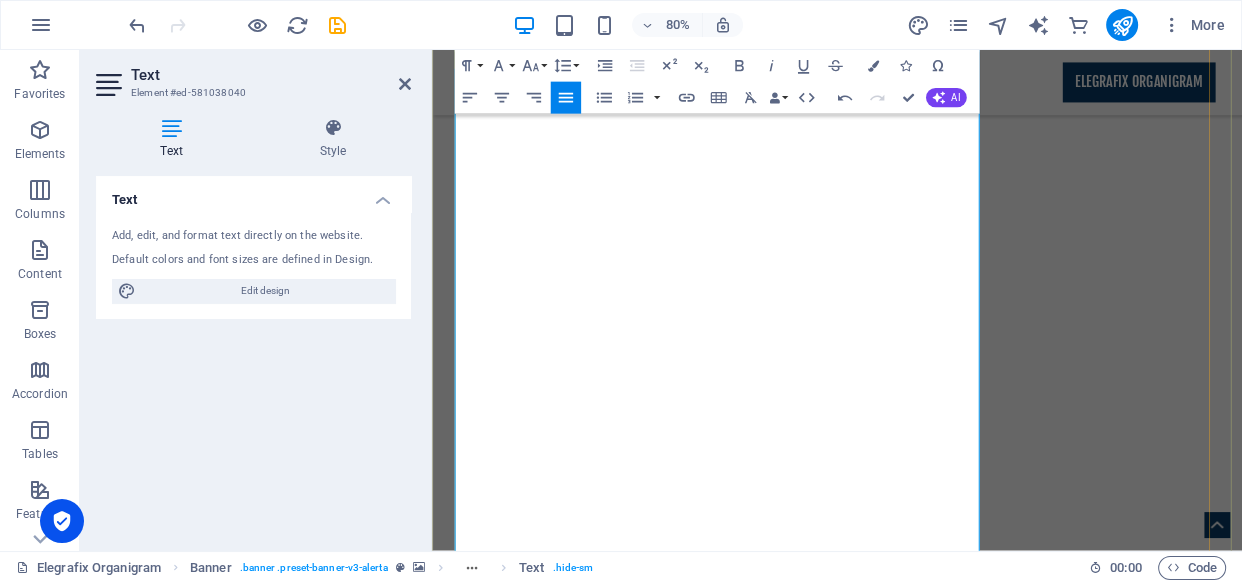 scroll, scrollTop: 1762, scrollLeft: 0, axis: vertical 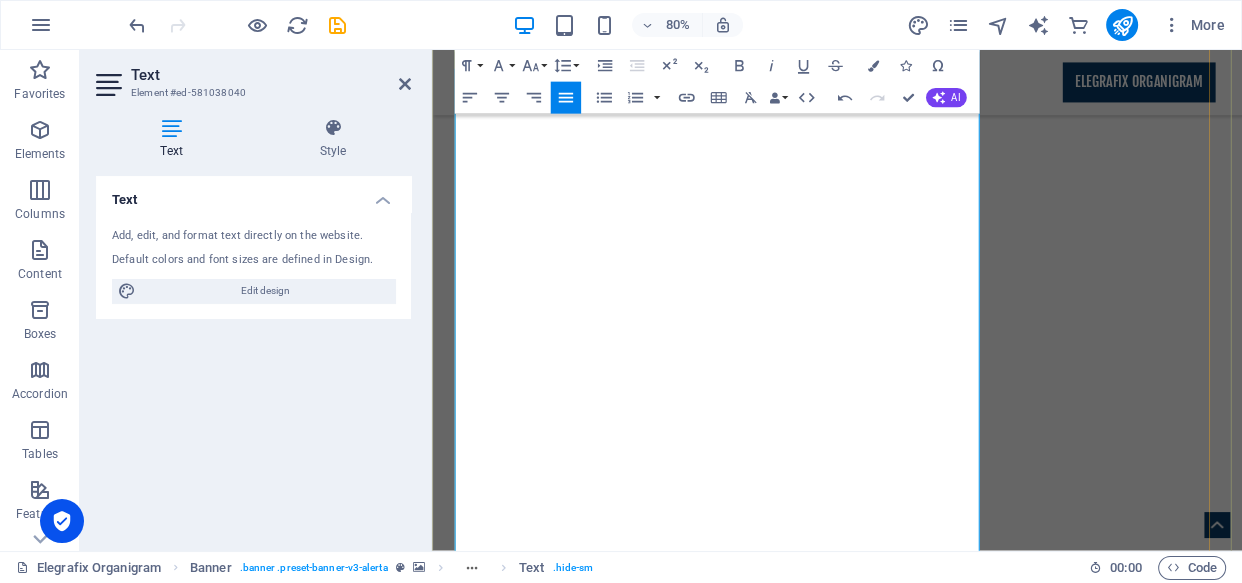 click on "3.  I ntegrated Technology Solutions & Digital Transformation" at bounding box center (939, 2500) 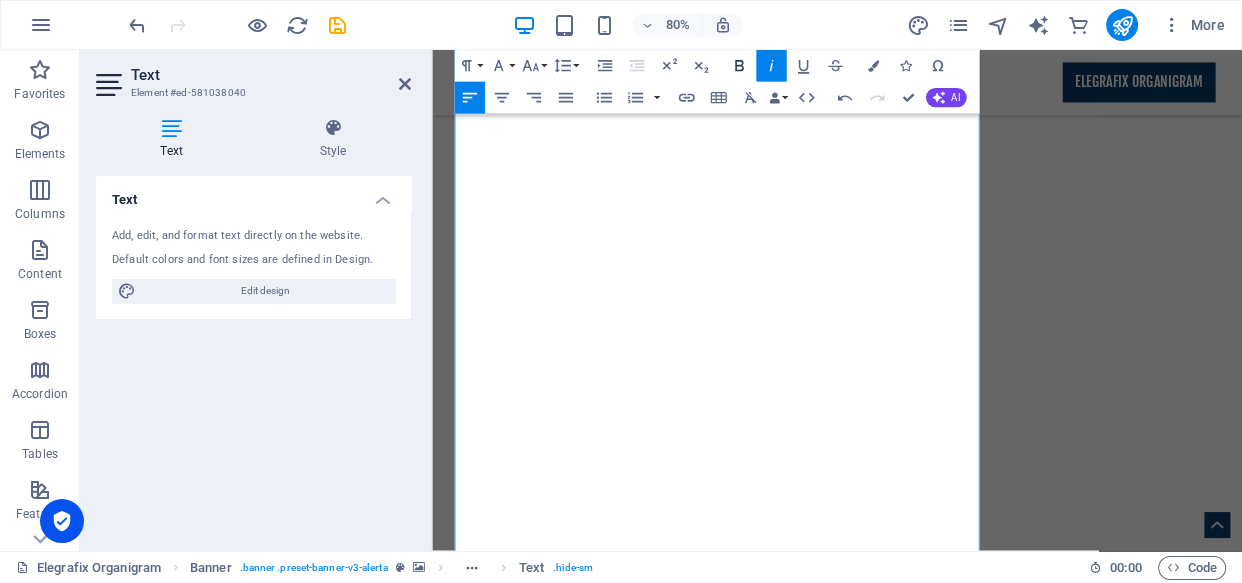 click 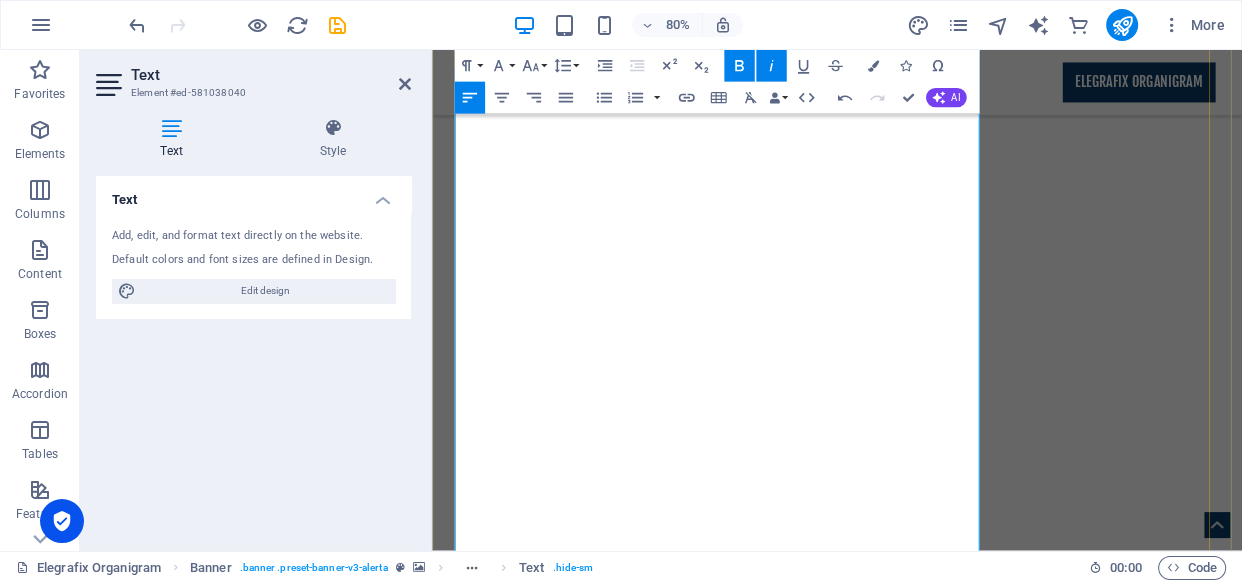 click on "We design and implement cohesive IT ecosystems (ERP, CRM, communication tools) to facilitate seamless information exchange and decision-making." at bounding box center [939, 2538] 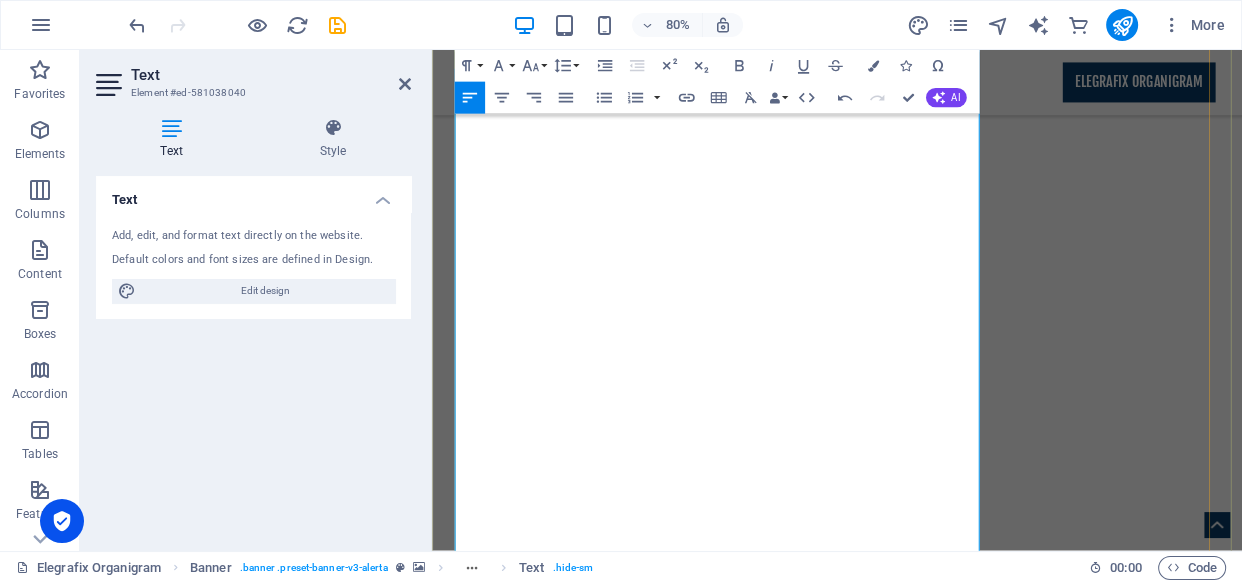 click on "ntegrated Technology Solutions & Digital Transformation" at bounding box center (781, 2500) 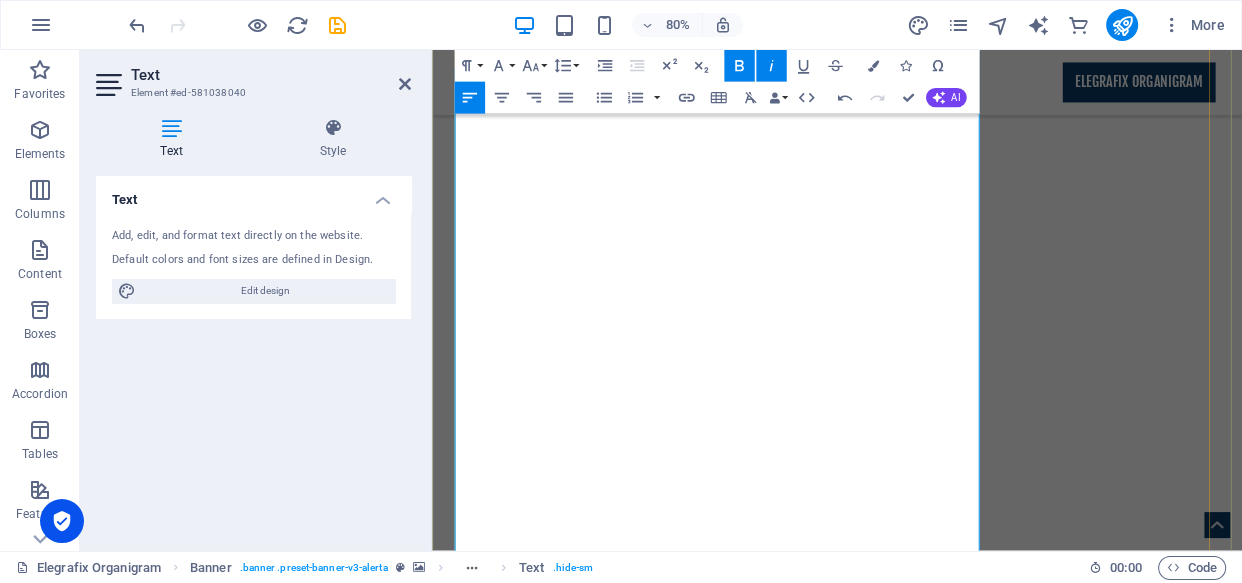 drag, startPoint x: 485, startPoint y: 170, endPoint x: 498, endPoint y: 171, distance: 13.038404 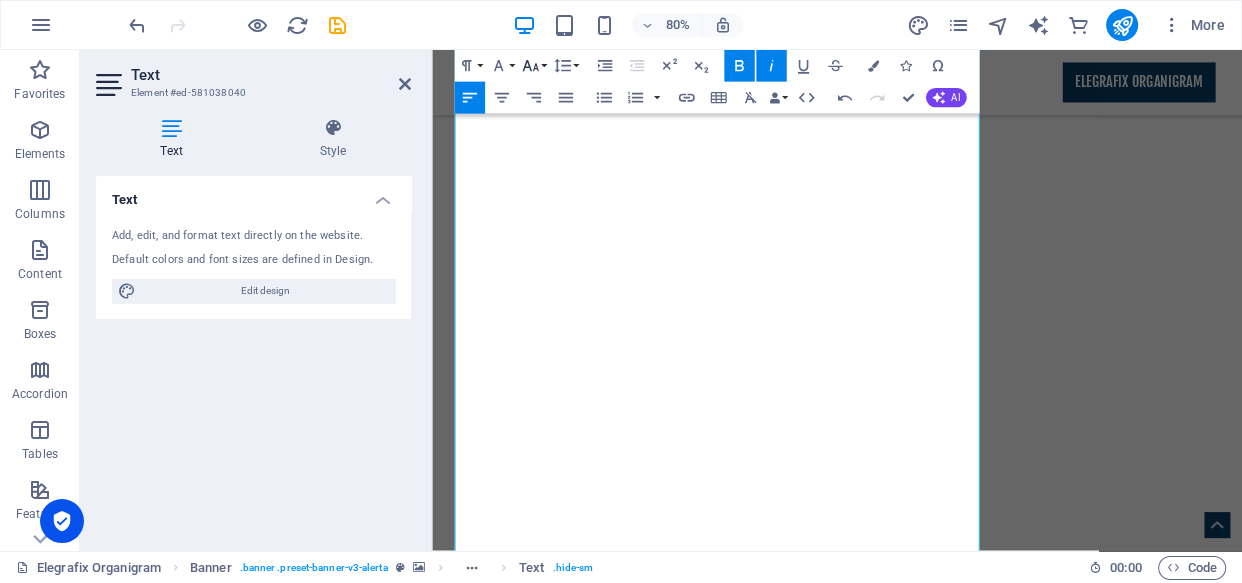 click on "Font Size" at bounding box center [533, 66] 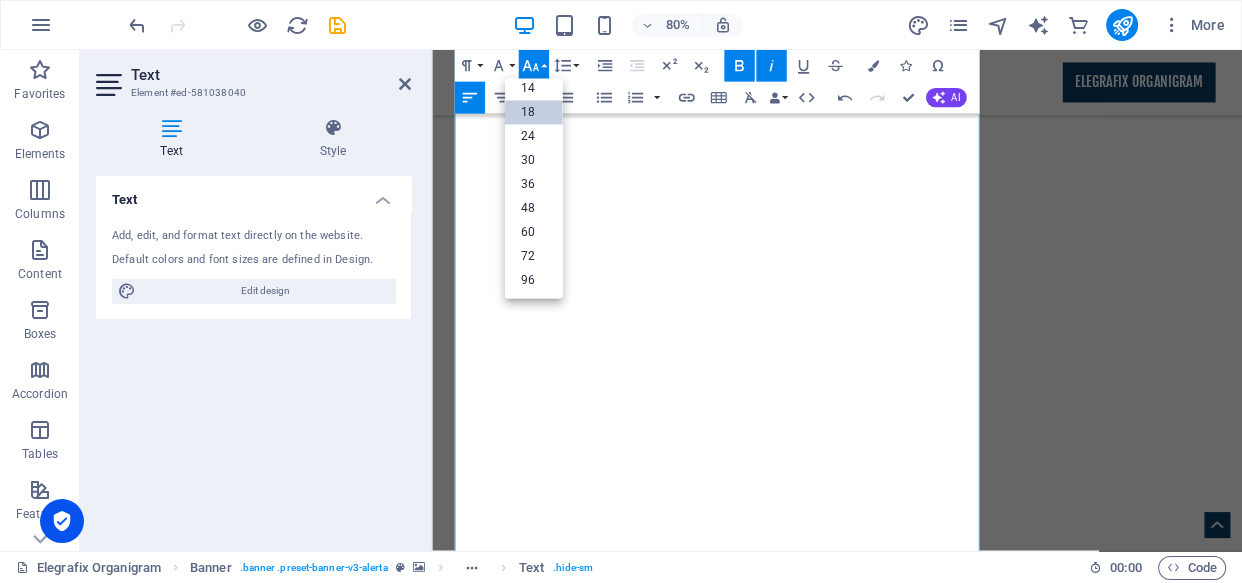 scroll, scrollTop: 160, scrollLeft: 0, axis: vertical 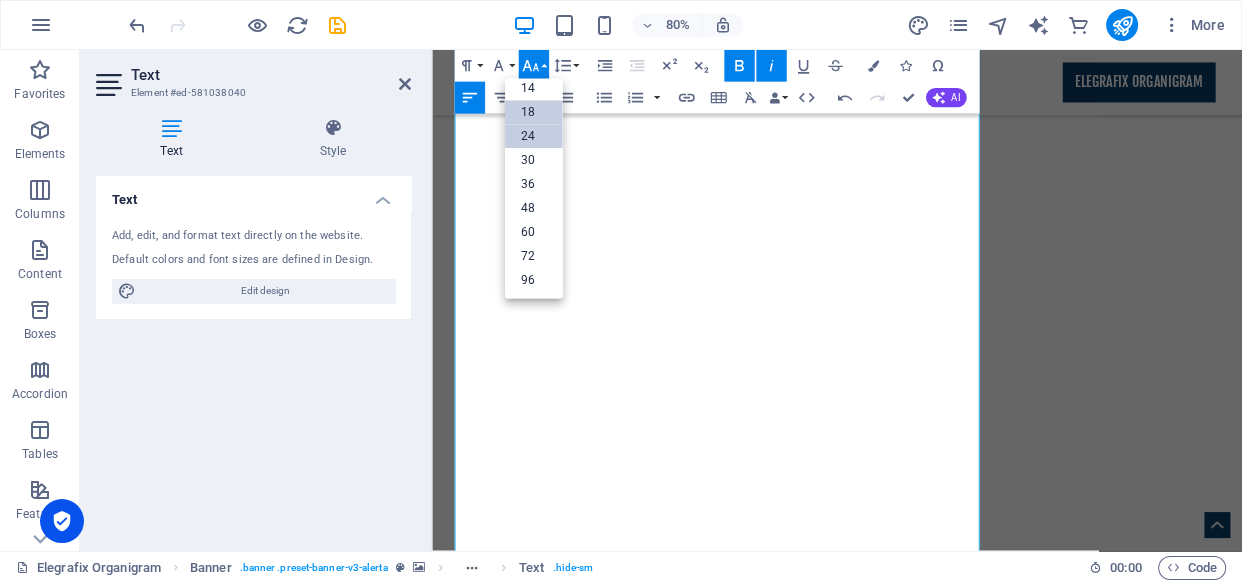 click on "24" at bounding box center [534, 137] 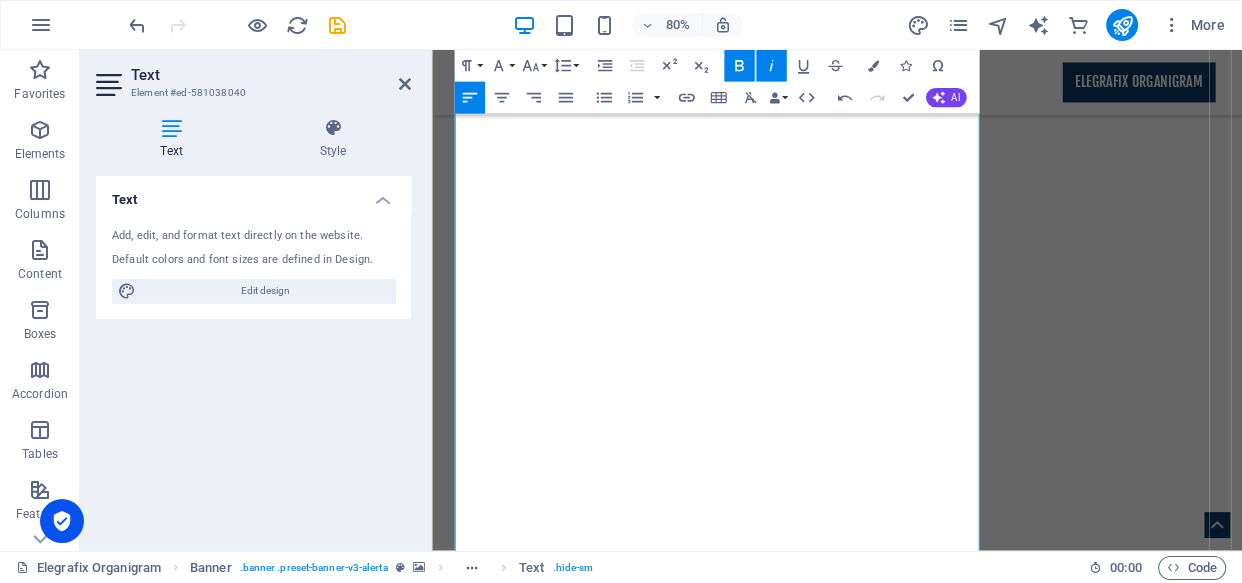 click on "We design and implement cohesive IT ecosystems (ERP, CRM, communication tools) to facilitate seamless information exchange and decision-making." at bounding box center (939, 2538) 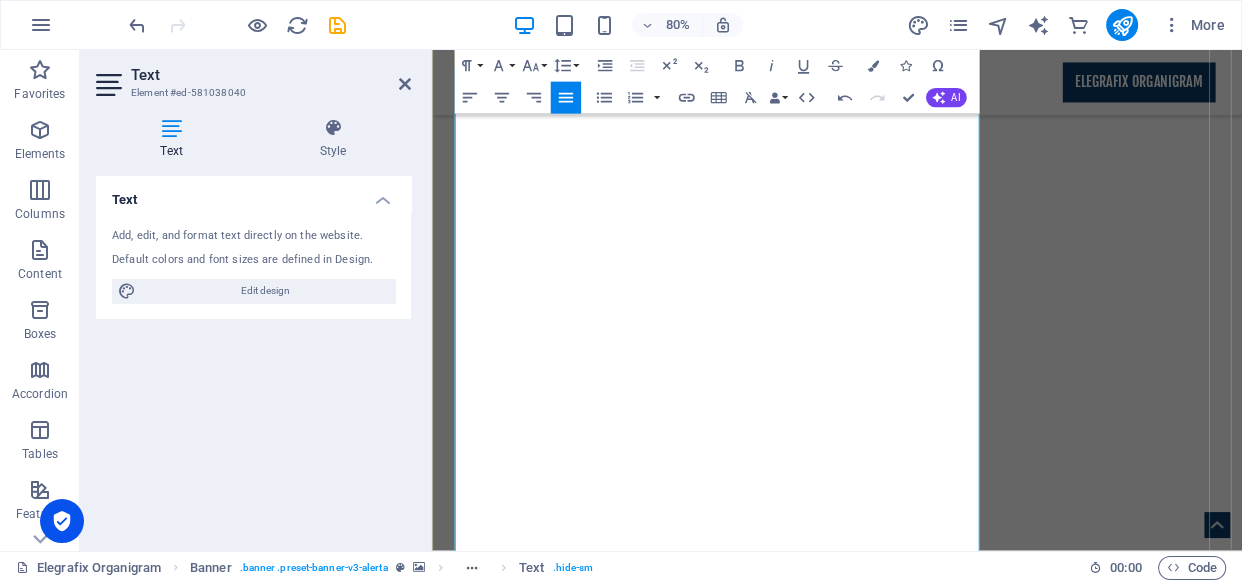 scroll, scrollTop: 1786, scrollLeft: 0, axis: vertical 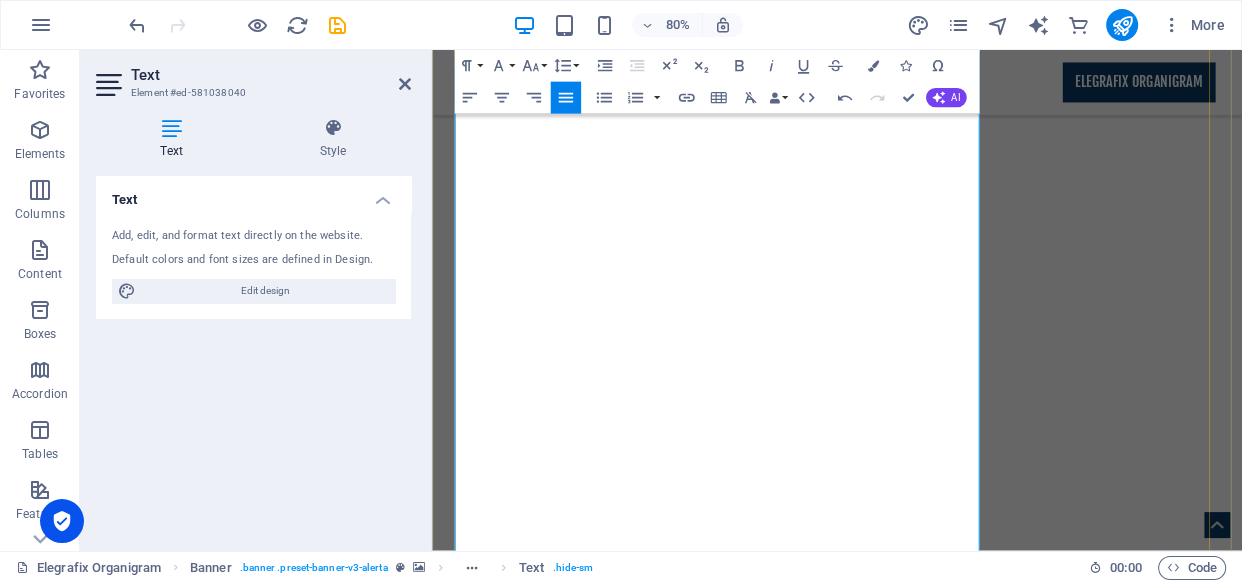 click at bounding box center [939, 2873] 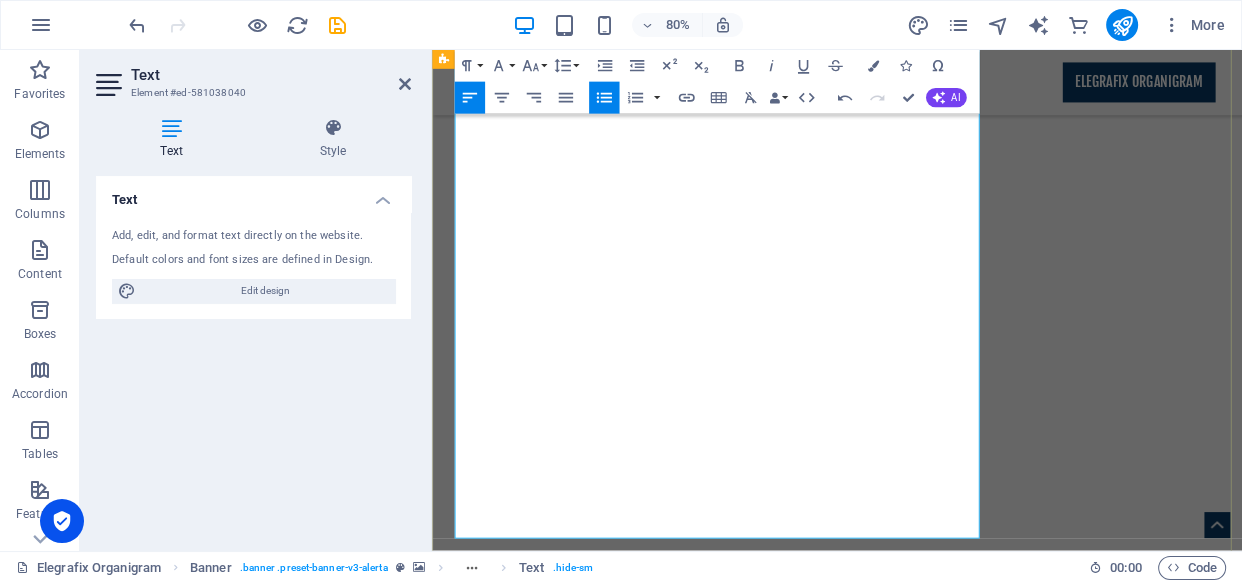 drag, startPoint x: 779, startPoint y: 638, endPoint x: 447, endPoint y: 597, distance: 334.52203 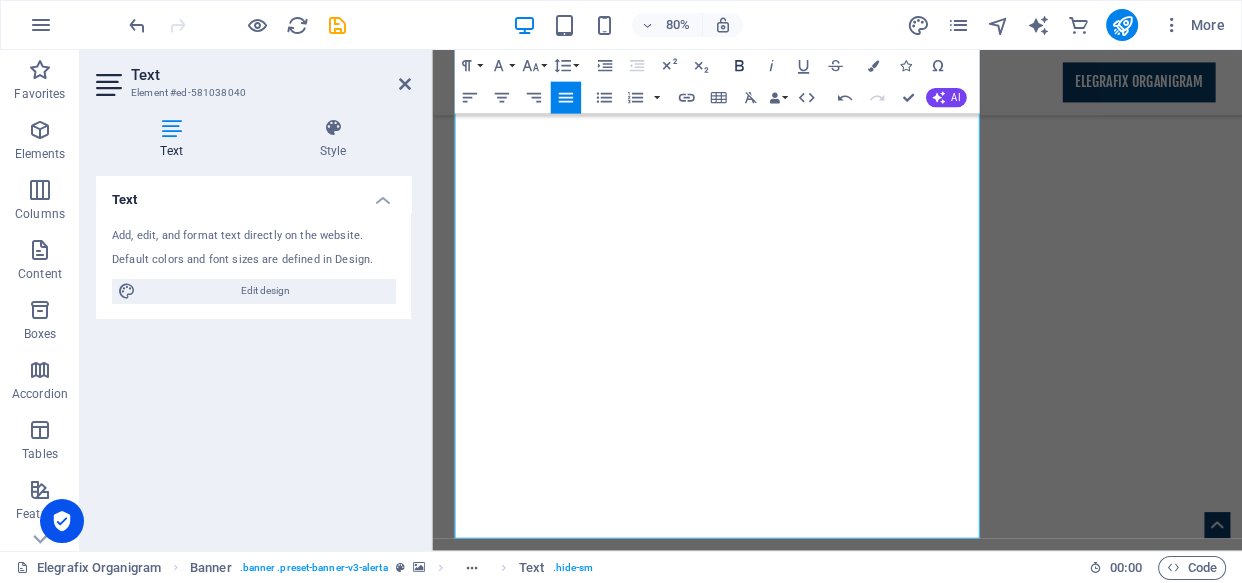 click 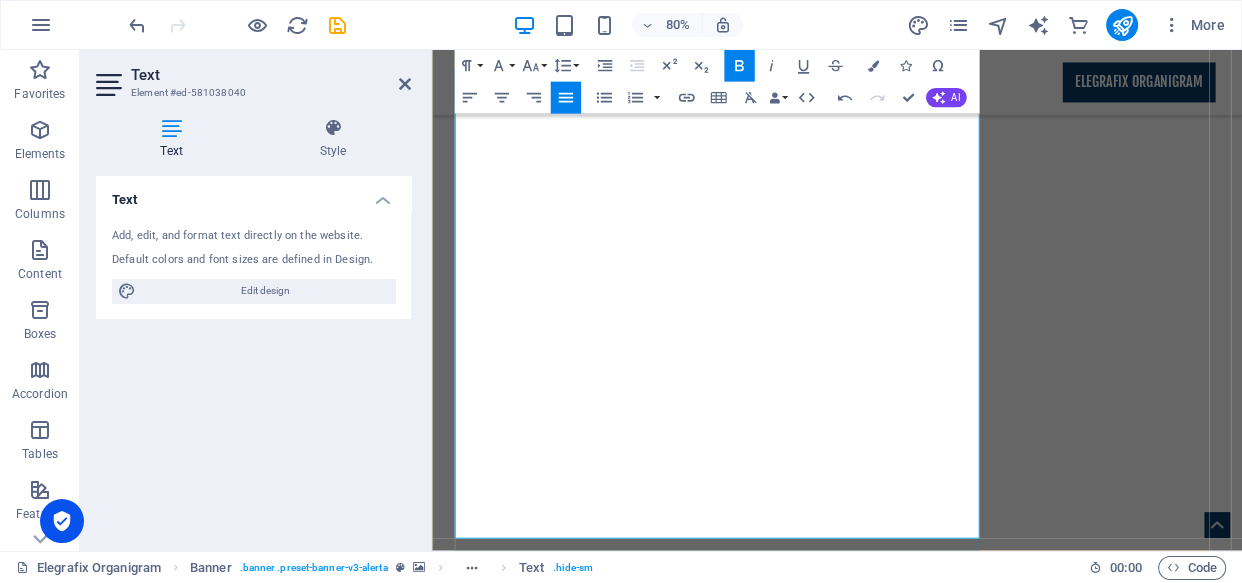click on "Audience:  All organizations looking to build high-performance, collaborative workforces." at bounding box center [947, 2829] 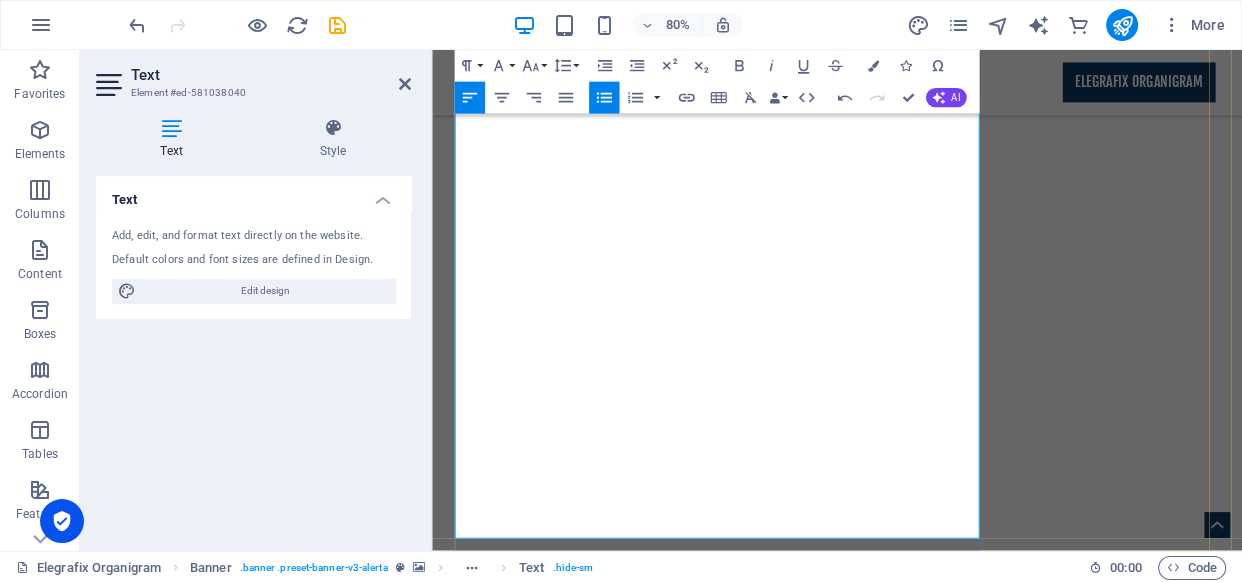 click on "Audience:  Organizations seeking to modernize infrastructure and leverage data." at bounding box center (947, 2629) 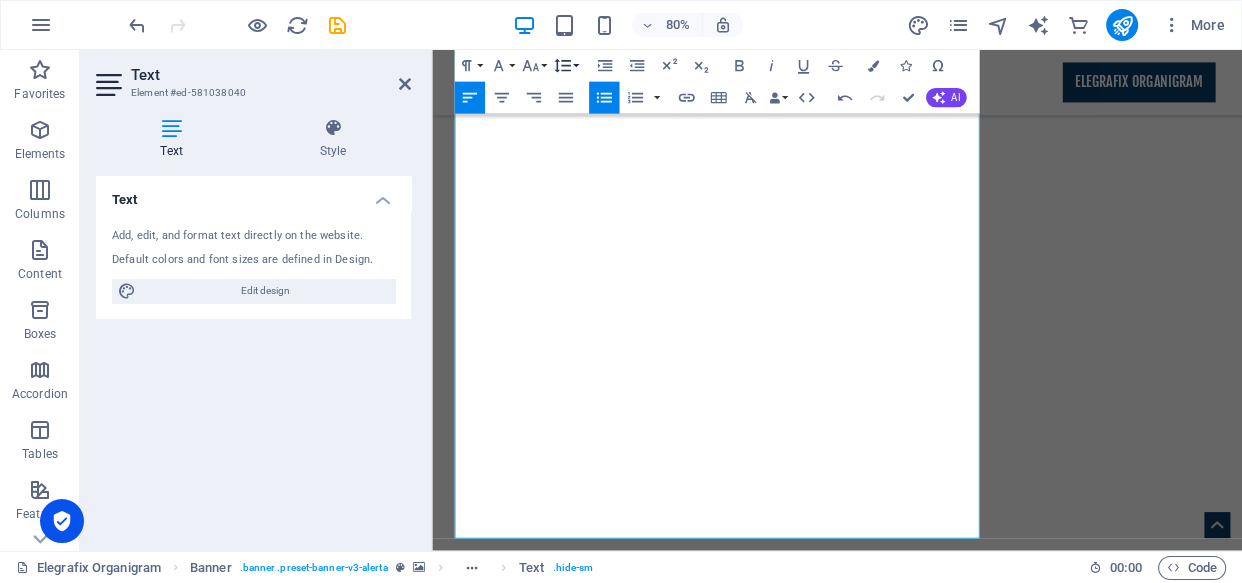 click on "Line Height" at bounding box center [565, 66] 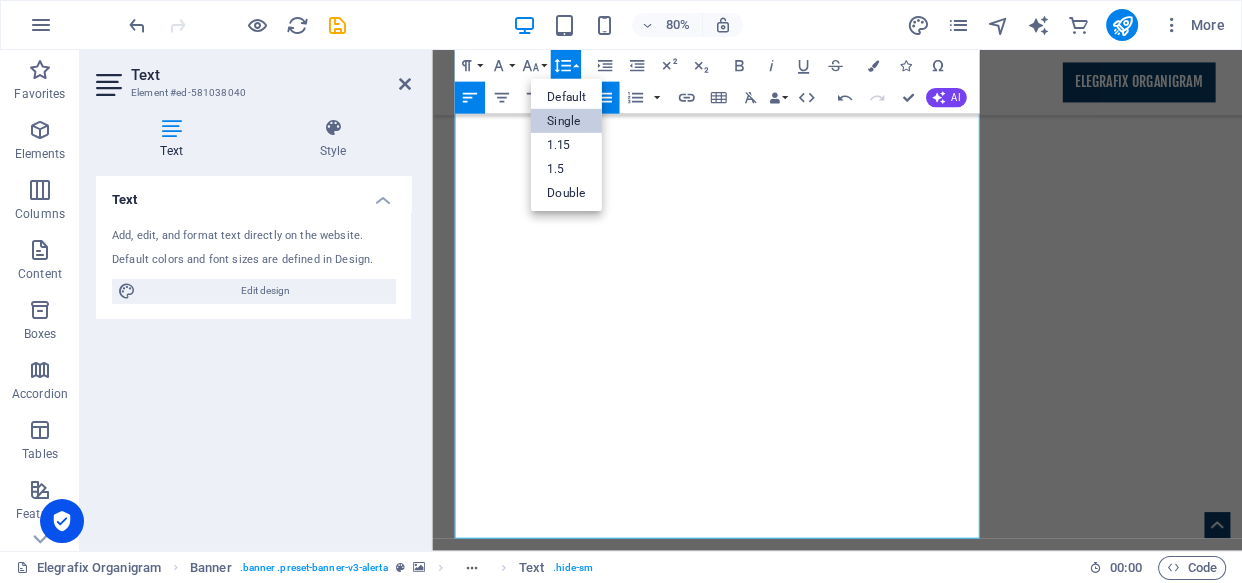 scroll, scrollTop: 0, scrollLeft: 0, axis: both 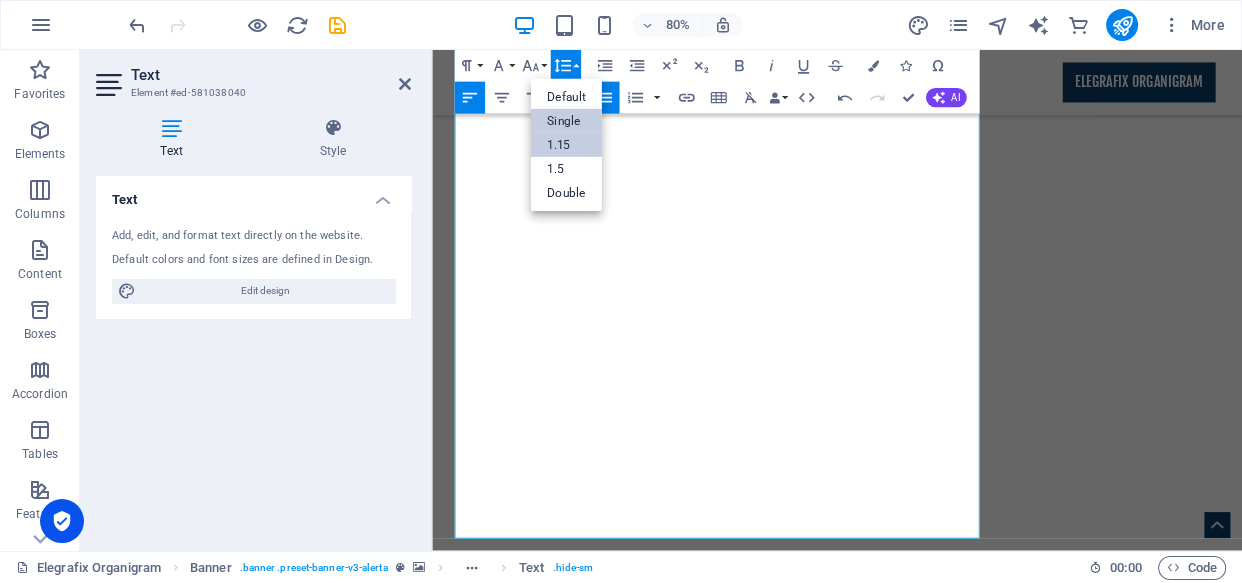 click on "1.15" at bounding box center [566, 145] 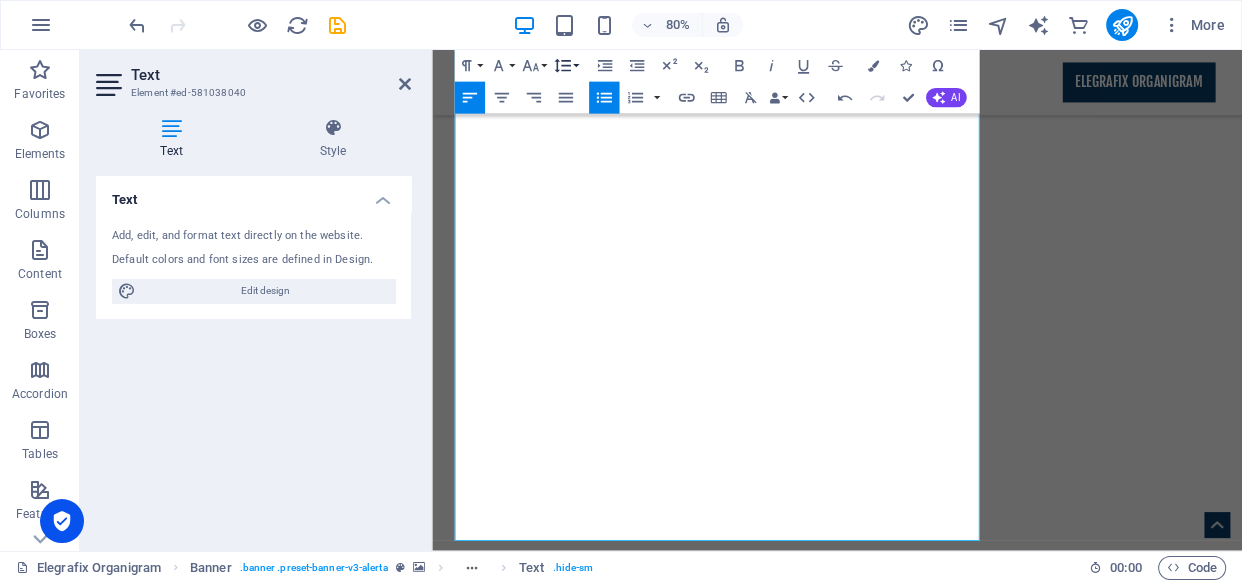 click on "Line Height" at bounding box center (565, 66) 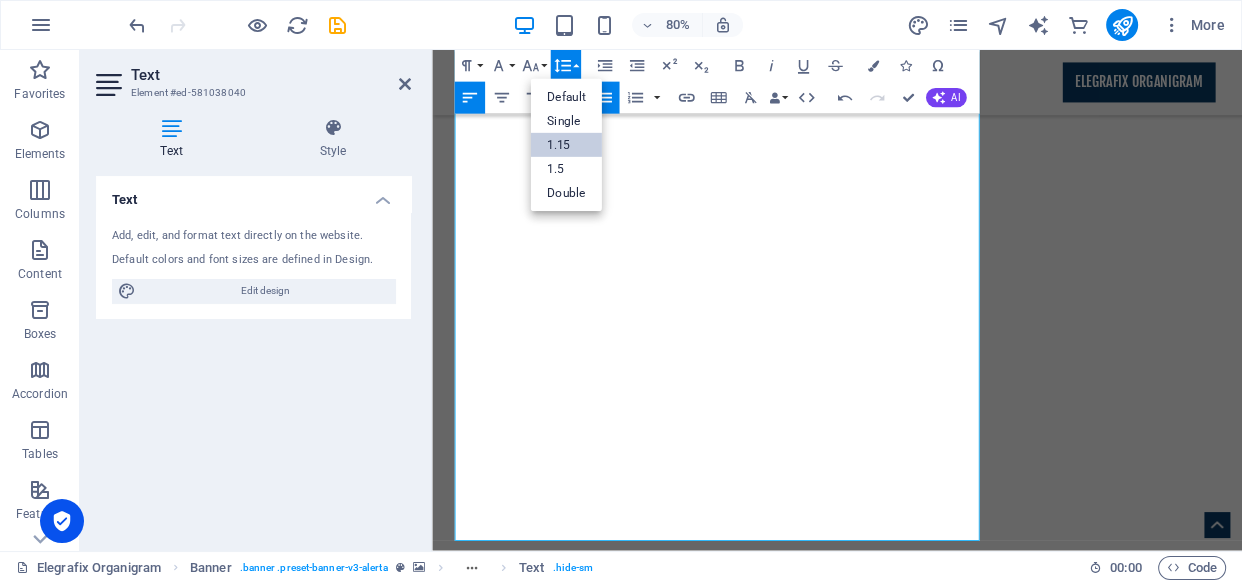 scroll, scrollTop: 0, scrollLeft: 0, axis: both 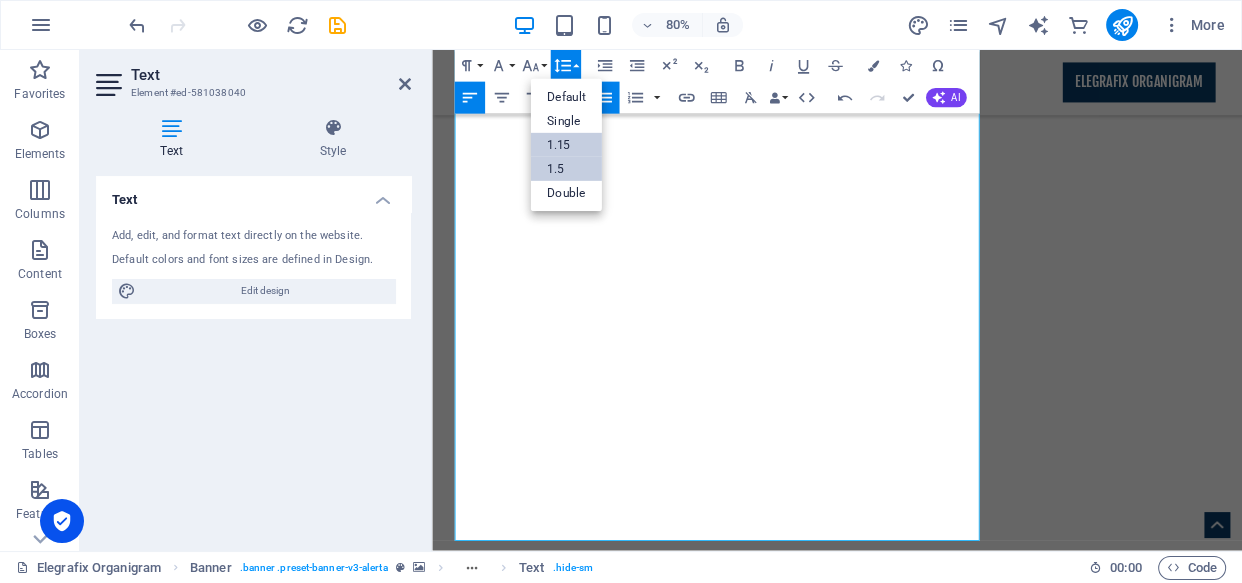 click on "1.5" at bounding box center (566, 169) 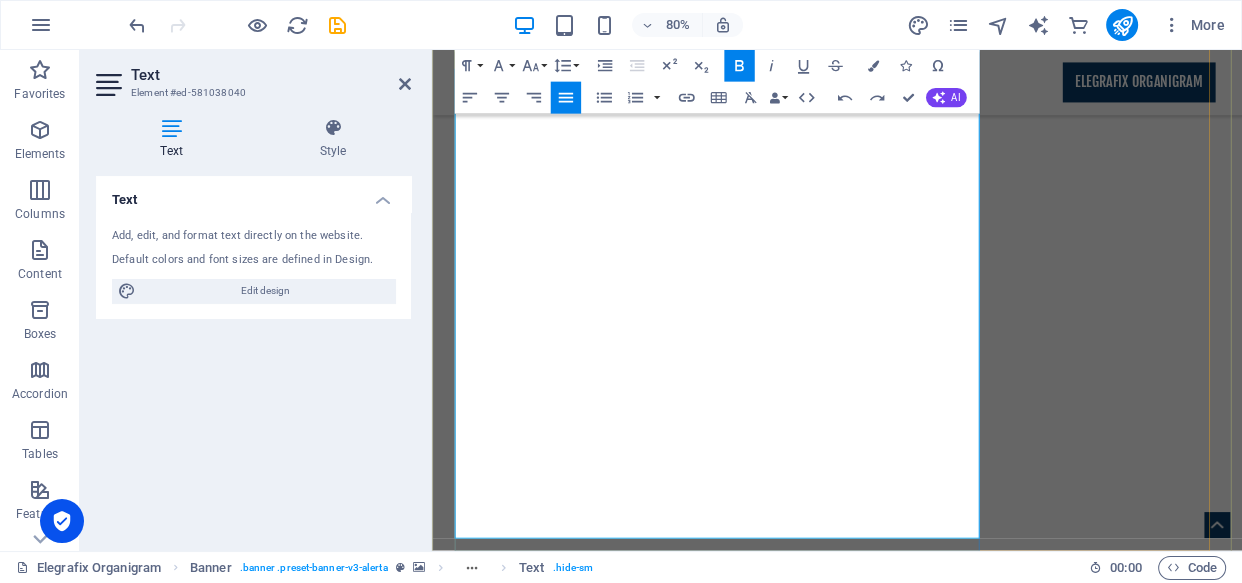 click on "At Elegrafix Integrated Services, we don't just provide solutions; we partner with you to cultivate a new era of organizational harmony, driving growth and ensuring your sustained leadership in a dynamic world." at bounding box center [939, 2861] 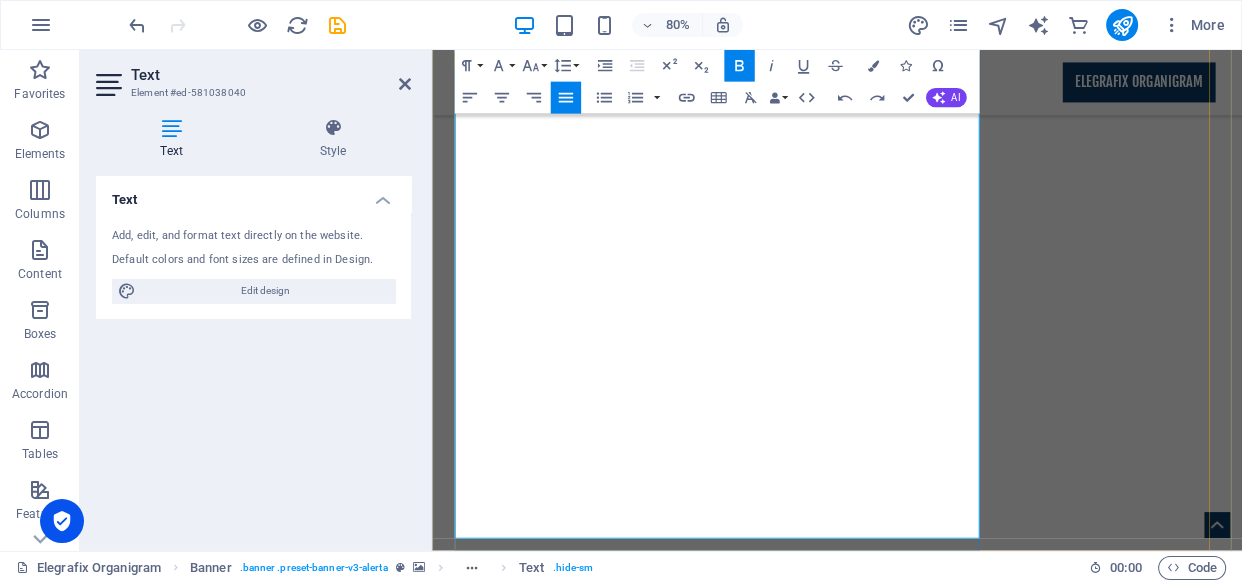 click on "Audience:  Organizations seeking to modernize infrastructure and leverage data." at bounding box center (947, 2629) 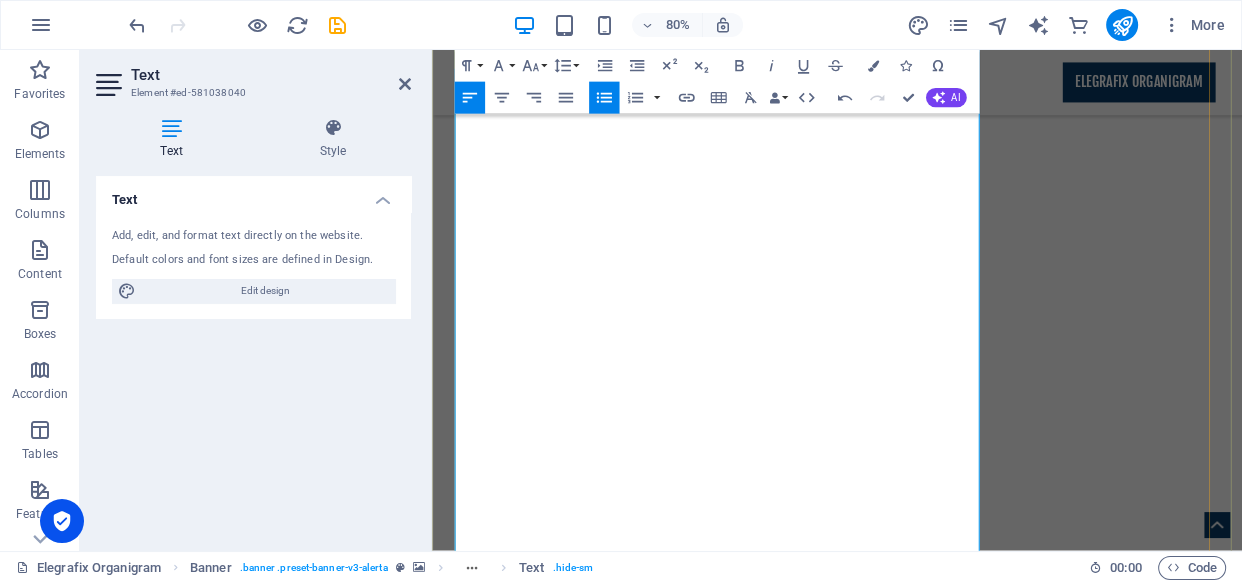 click at bounding box center [947, 2698] 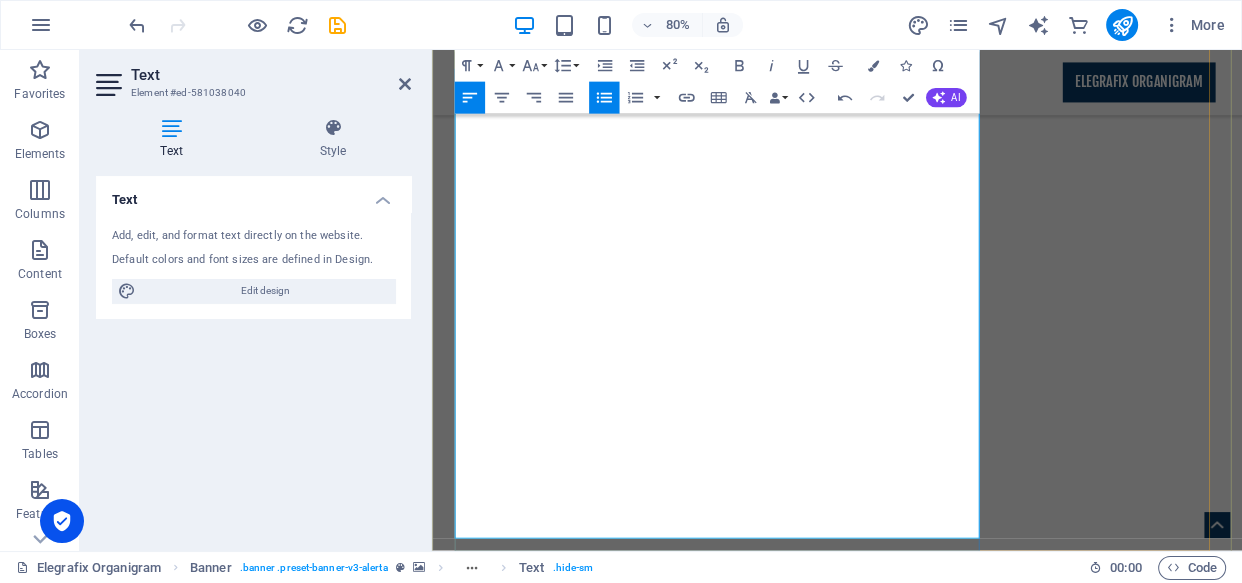 click on "Audience:  Organizations seeking to modernize infrastructure and leverage data." at bounding box center [947, 2629] 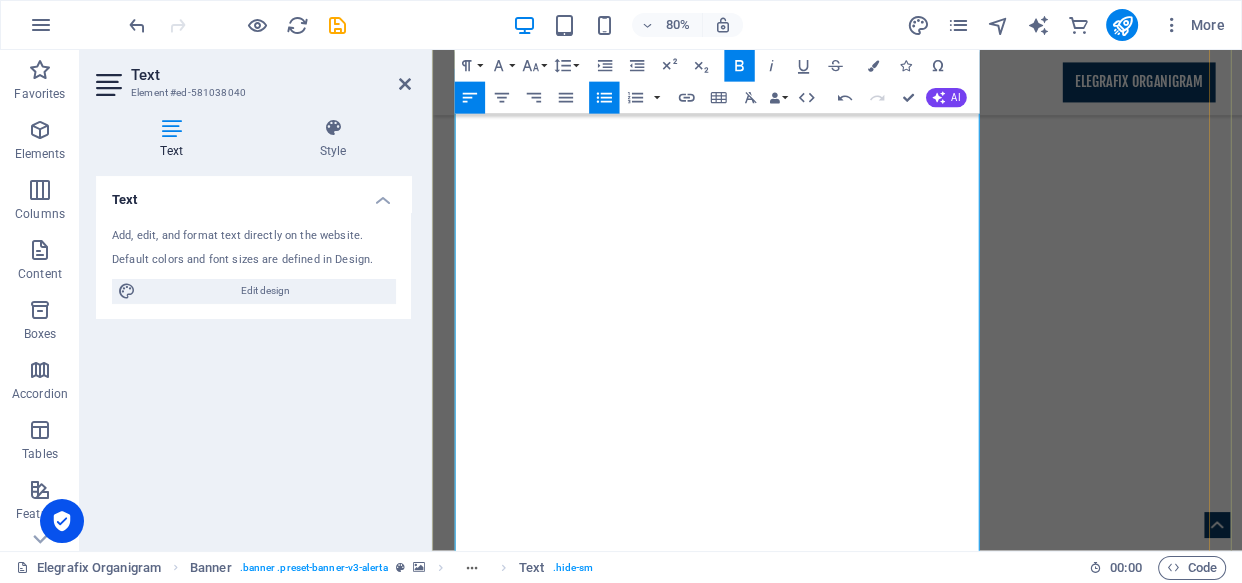 scroll, scrollTop: 1752, scrollLeft: 0, axis: vertical 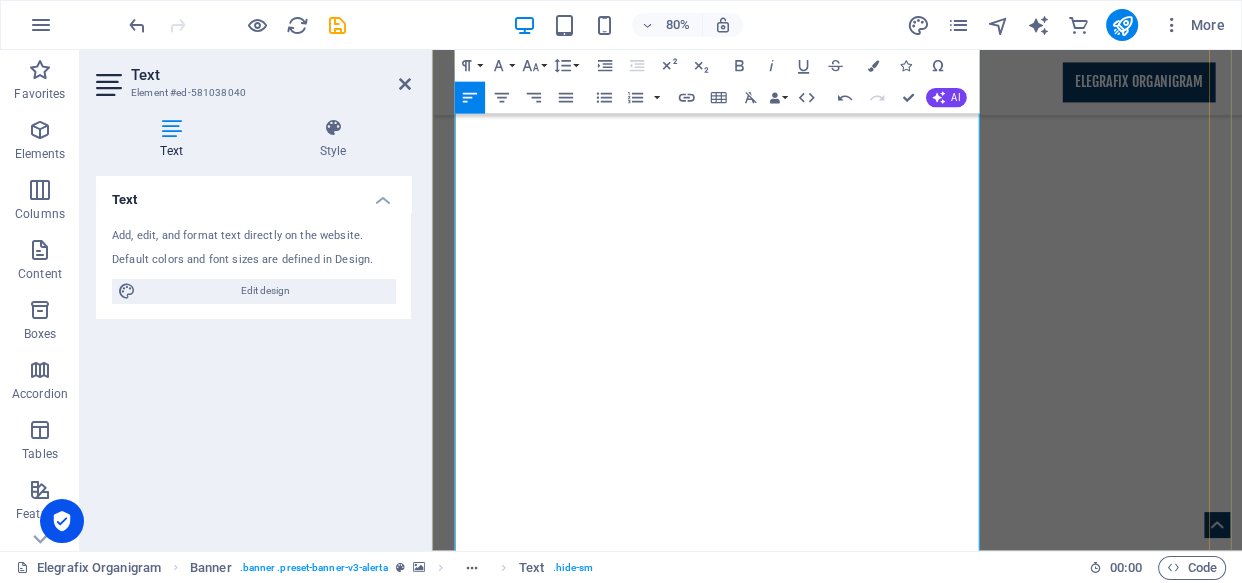 drag, startPoint x: 596, startPoint y: 390, endPoint x: 518, endPoint y: 355, distance: 85.49269 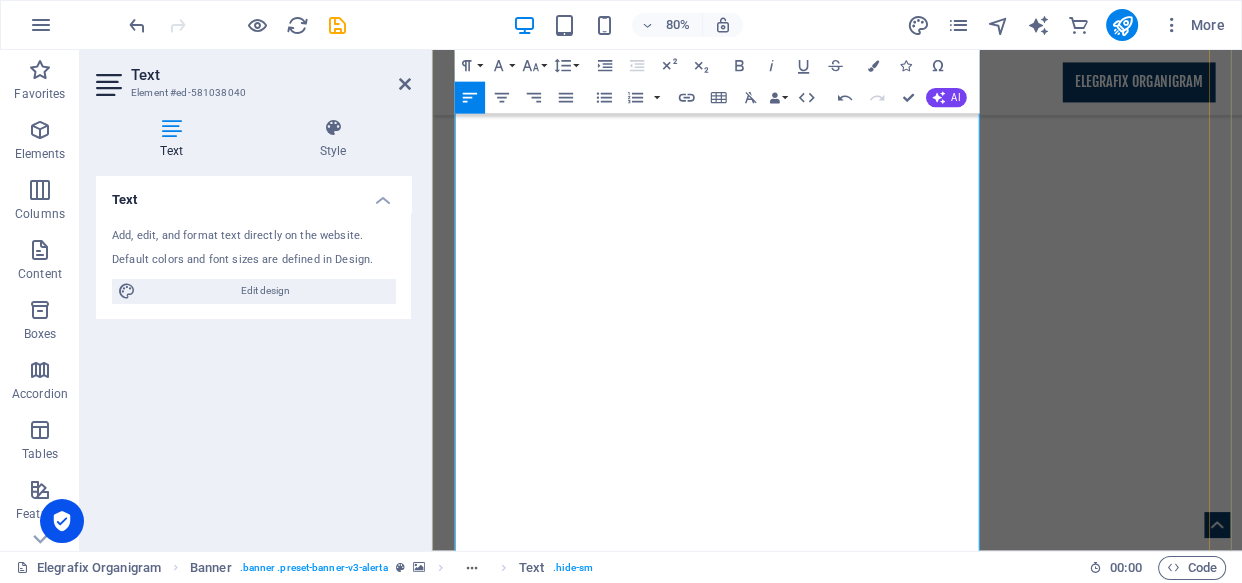 click at bounding box center (939, 2731) 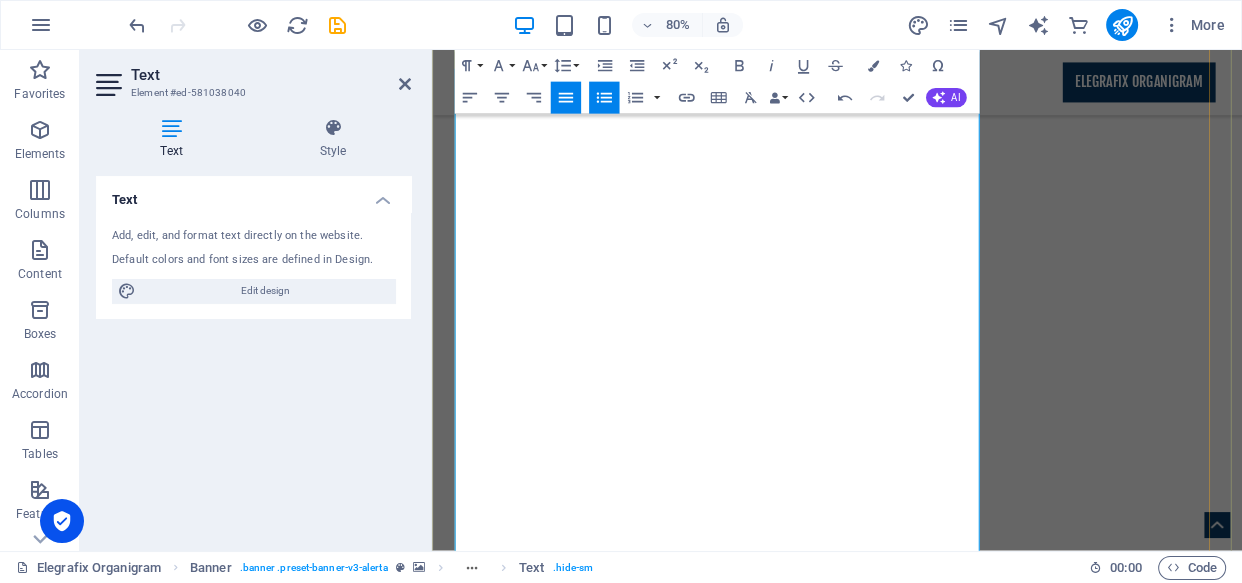 click at bounding box center (939, 2801) 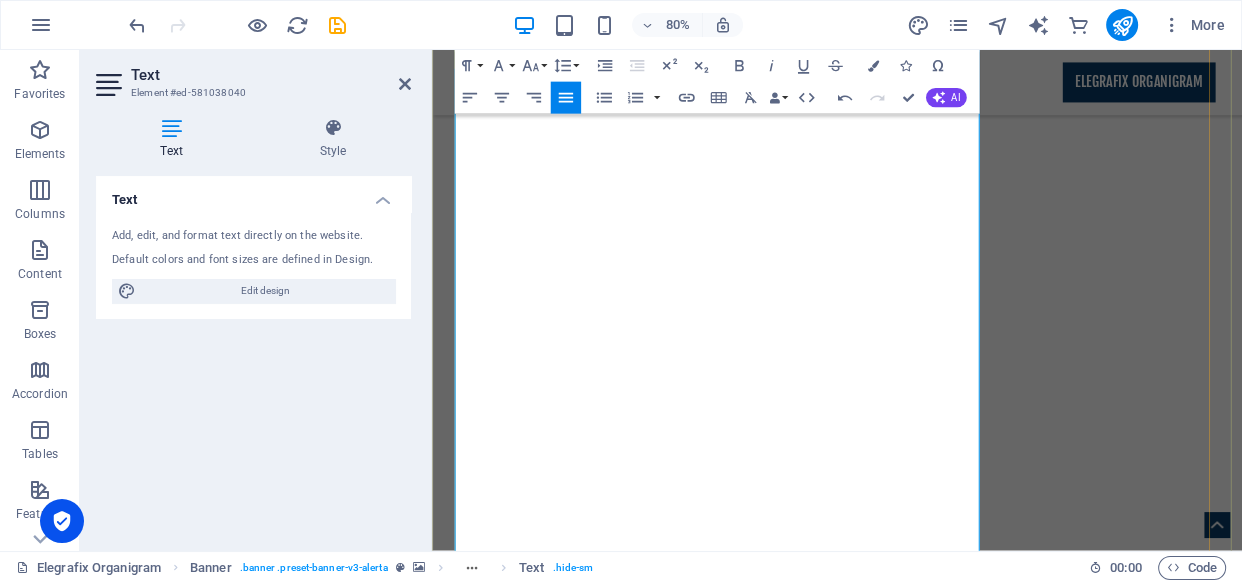 drag, startPoint x: 594, startPoint y: 356, endPoint x: 627, endPoint y: 323, distance: 46.66905 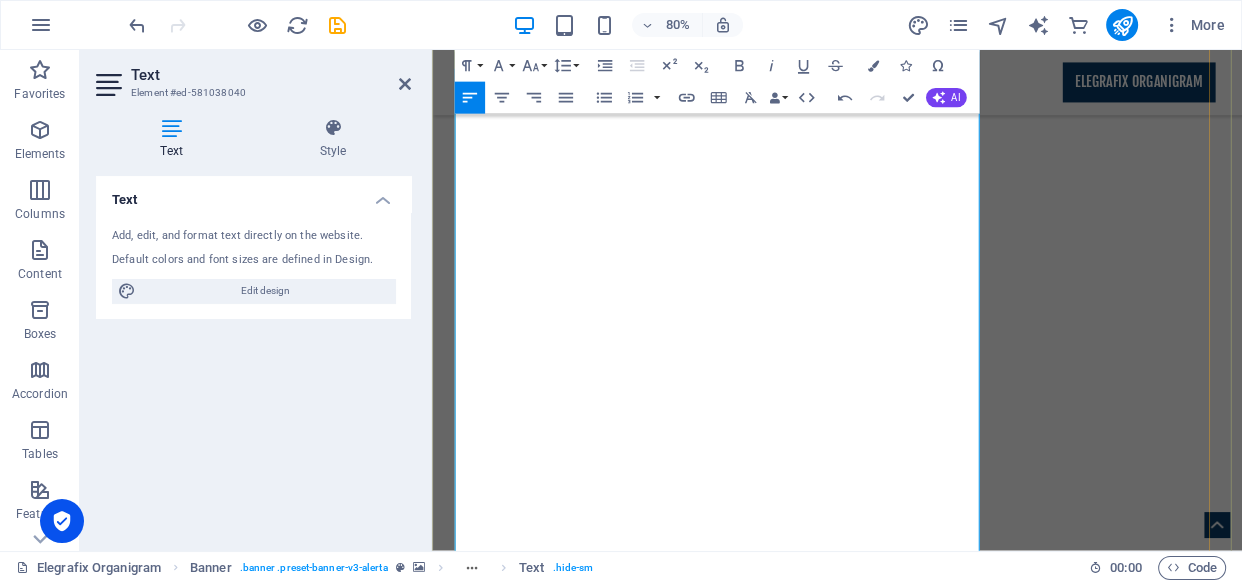 click on "Solutions: Orchestrating Organizational Harmony" at bounding box center (820, 2698) 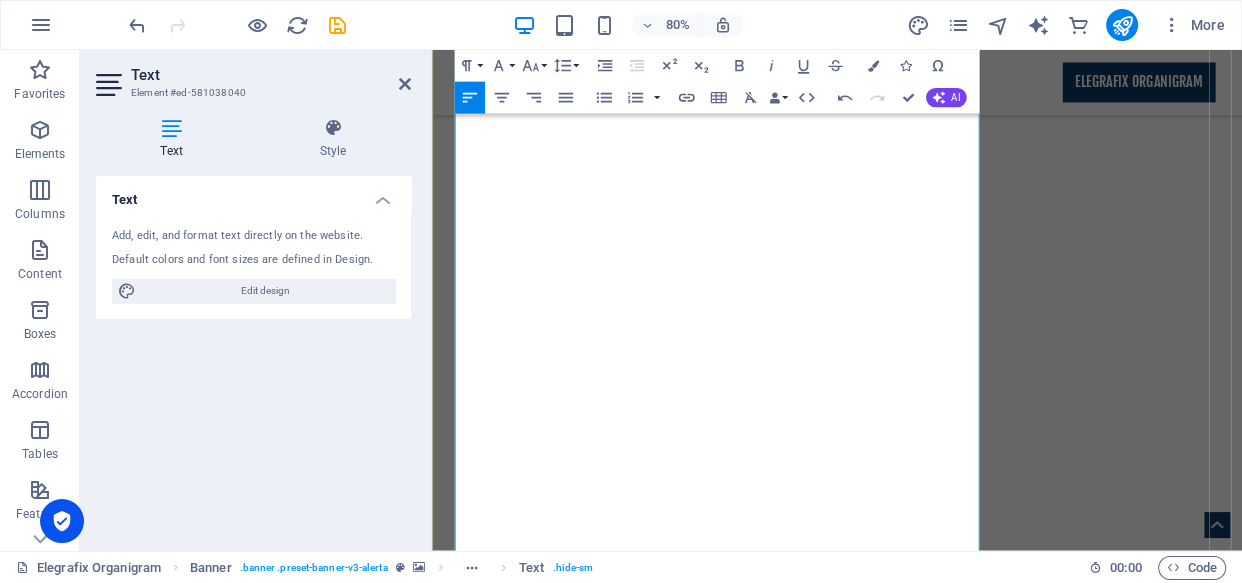 drag, startPoint x: 604, startPoint y: 356, endPoint x: 481, endPoint y: 323, distance: 127.349915 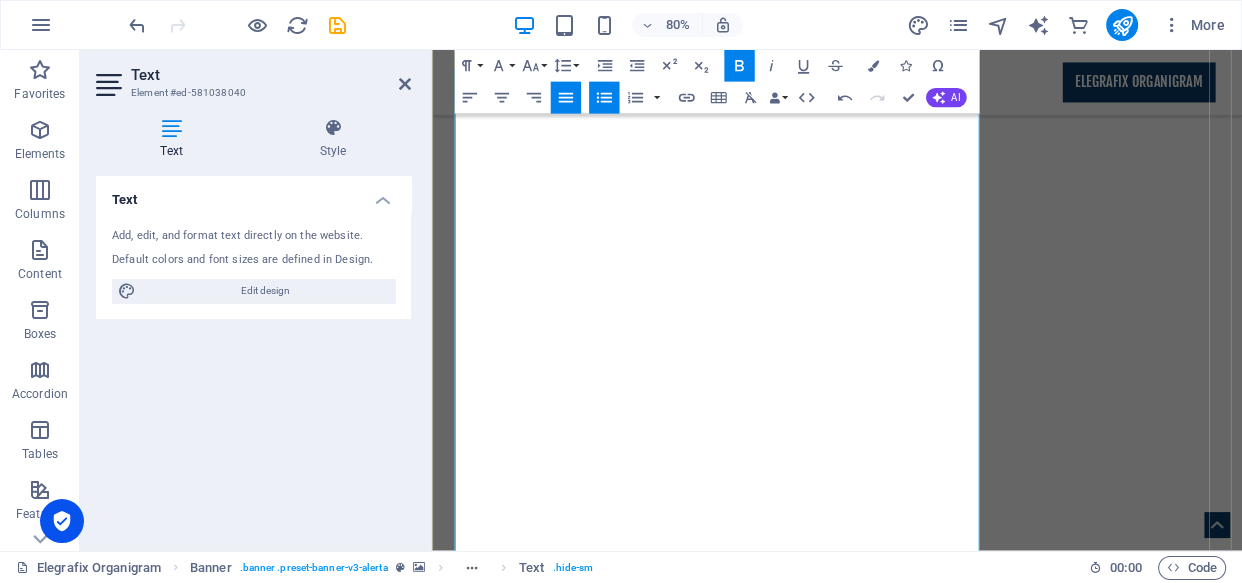 drag, startPoint x: 615, startPoint y: 361, endPoint x: 501, endPoint y: 318, distance: 121.84006 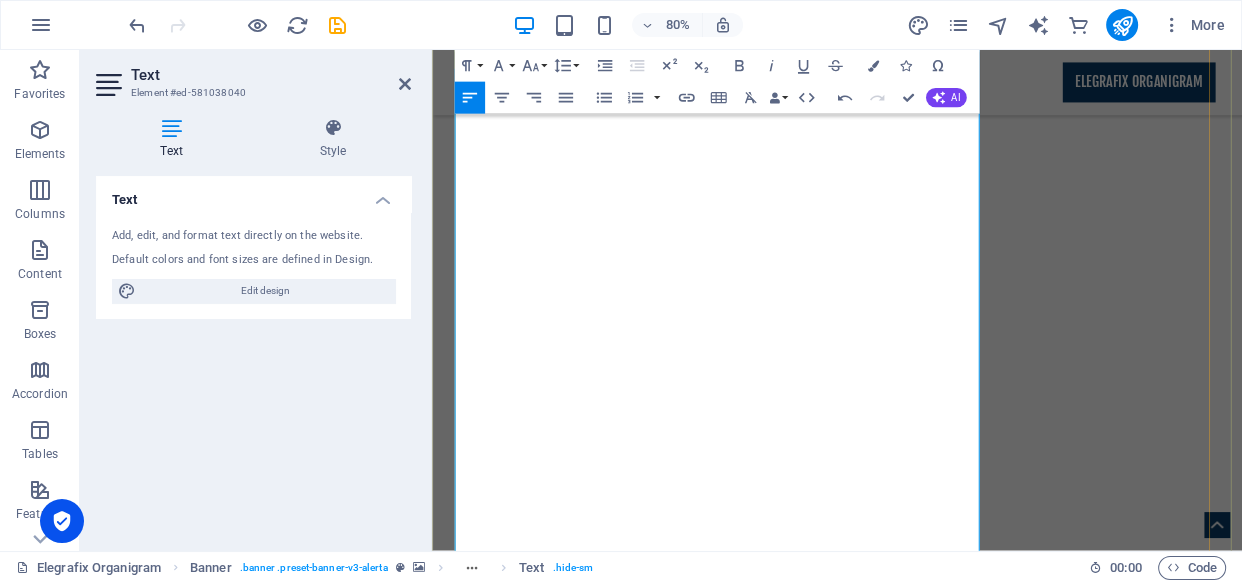 click on "Solutions: Orchestrating Organizational Harmony" at bounding box center (820, 2698) 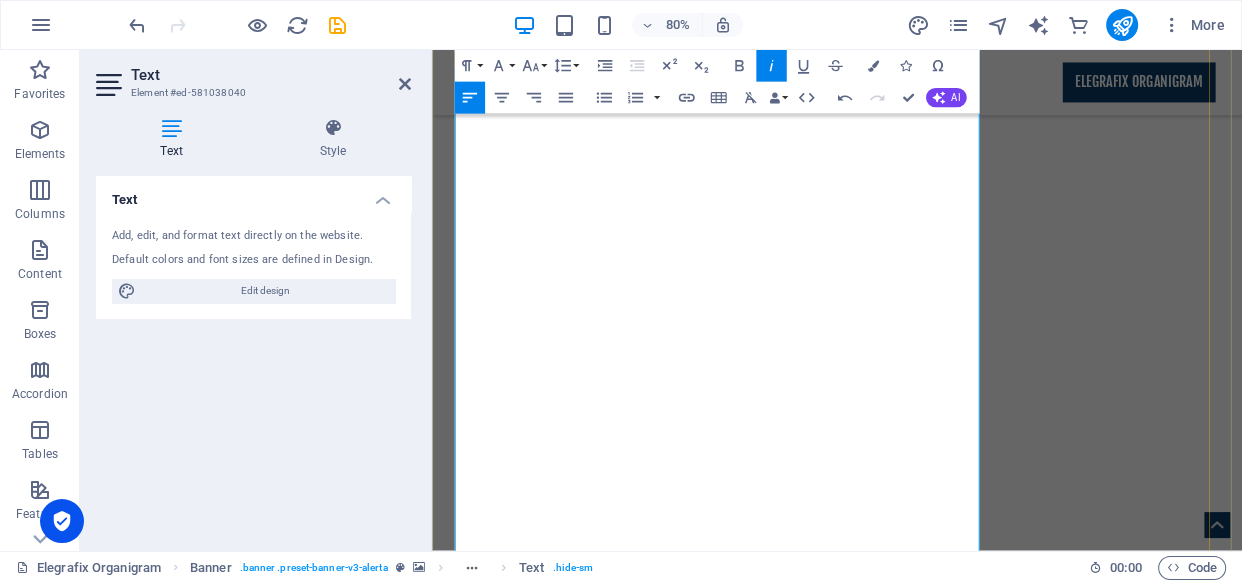 scroll, scrollTop: 1040, scrollLeft: 0, axis: vertical 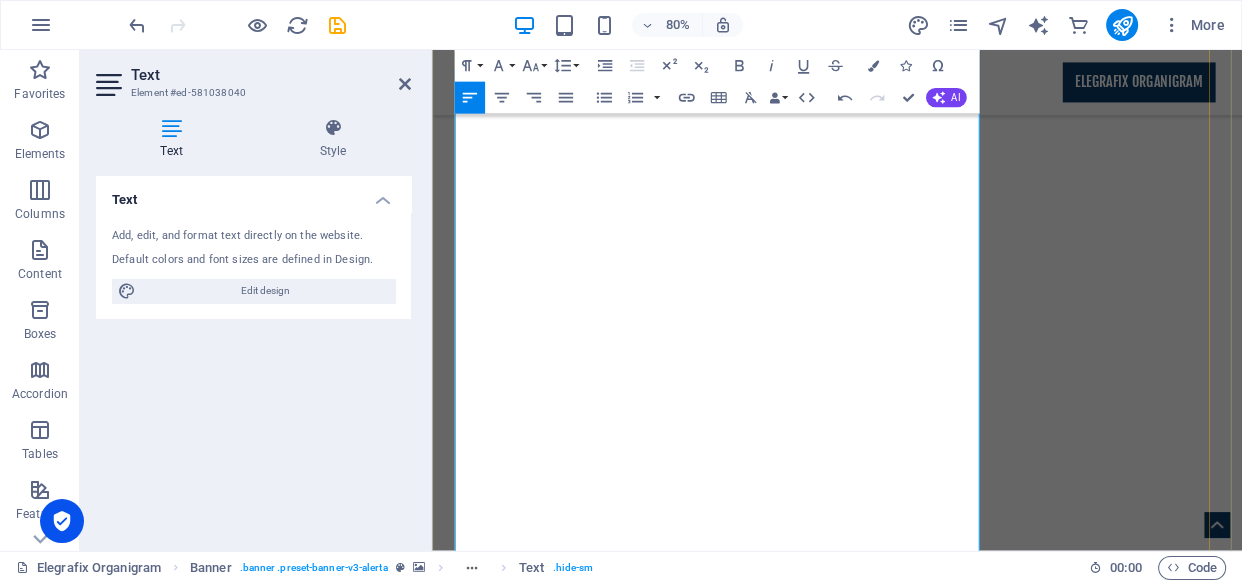 drag, startPoint x: 643, startPoint y: 244, endPoint x: 624, endPoint y: 217, distance: 33.01515 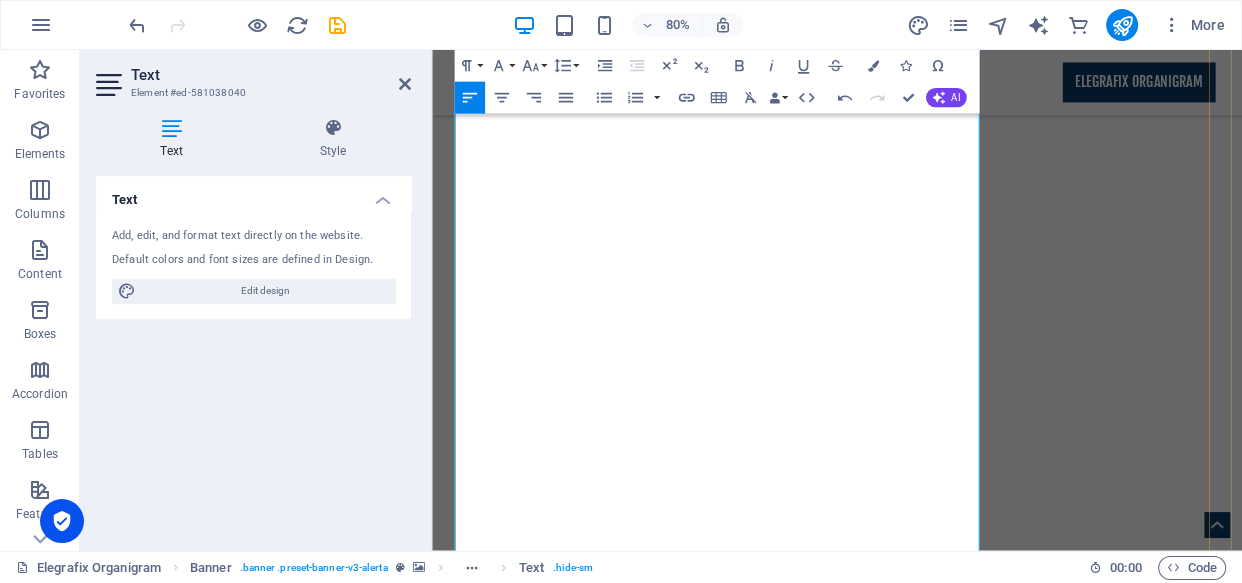 drag, startPoint x: 619, startPoint y: 217, endPoint x: 642, endPoint y: 261, distance: 49.648766 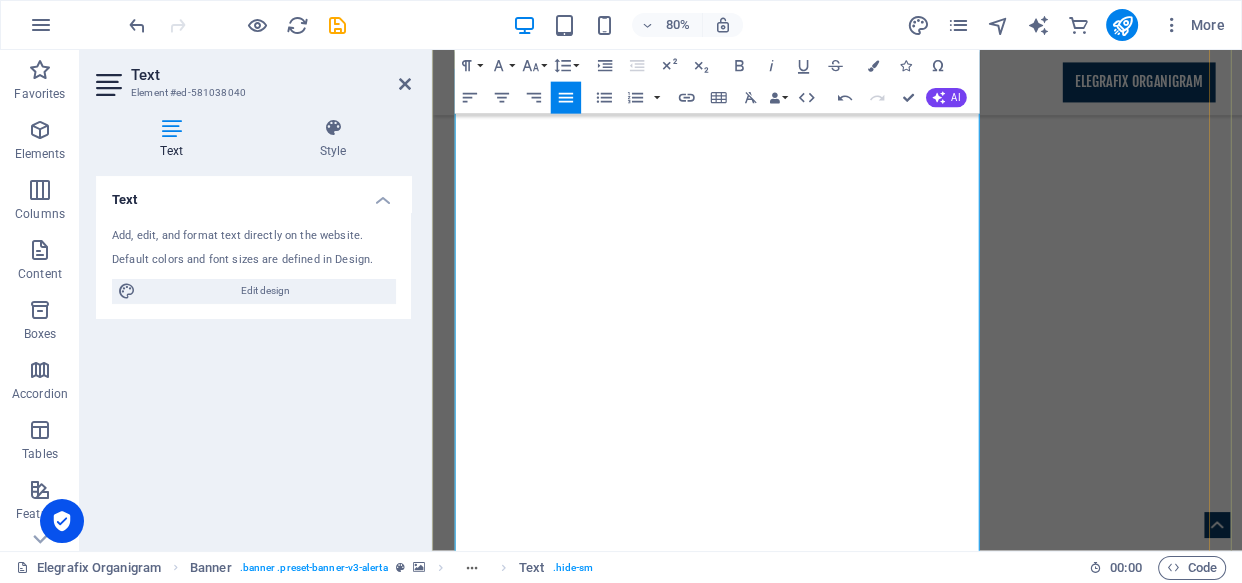 click on "Solutions: Orchestrating Organizational Harmony" at bounding box center [820, 2595] 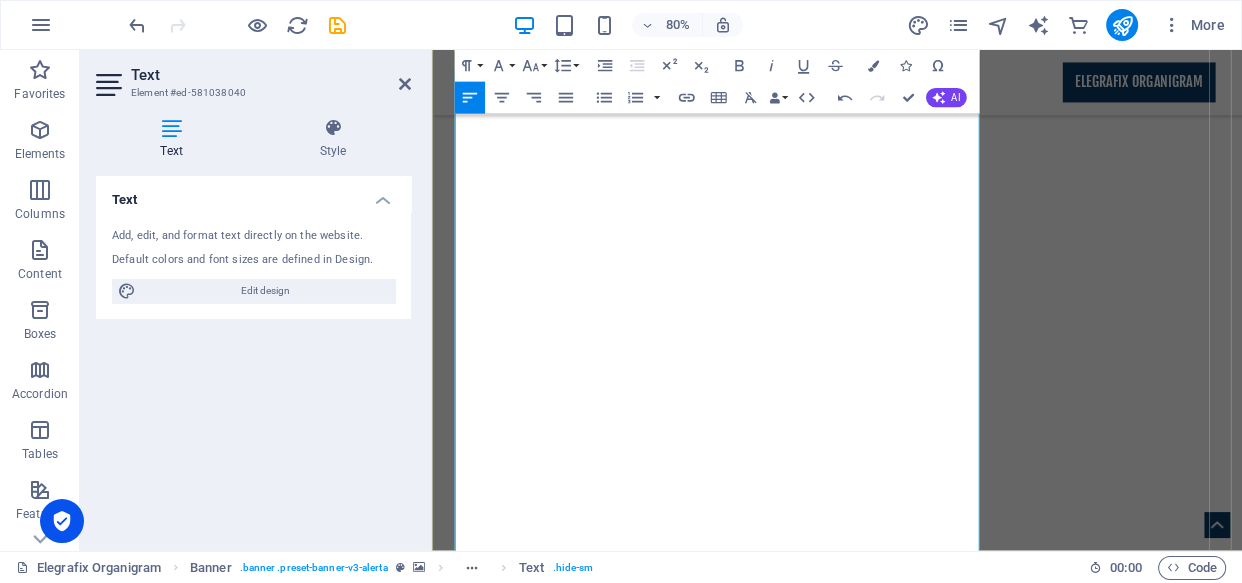 type 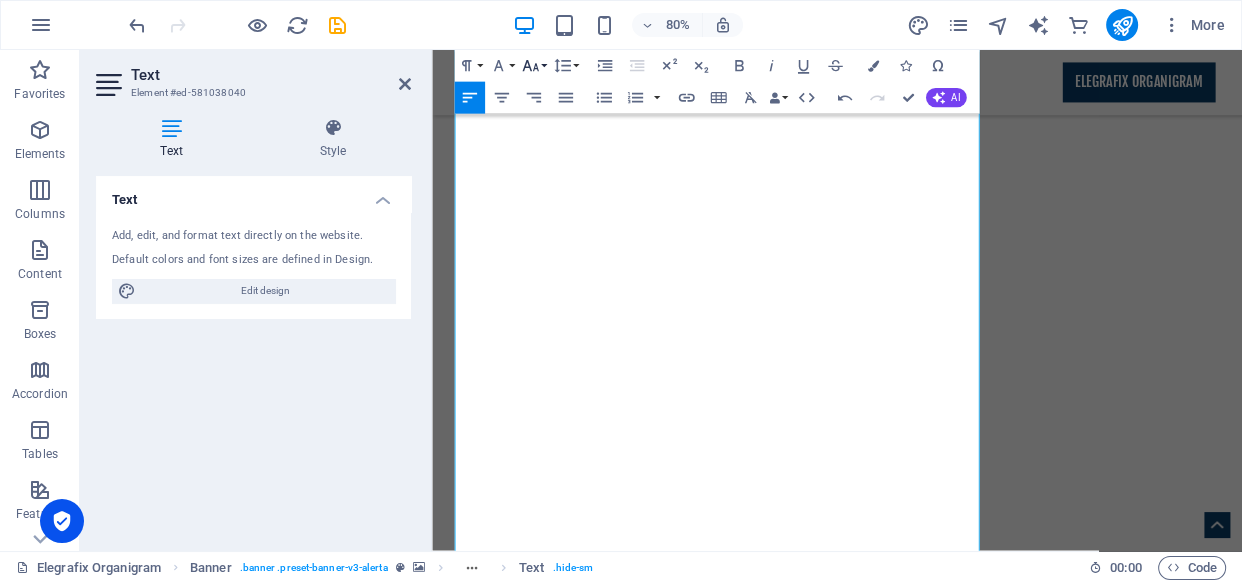 click on "Font Size" at bounding box center [533, 66] 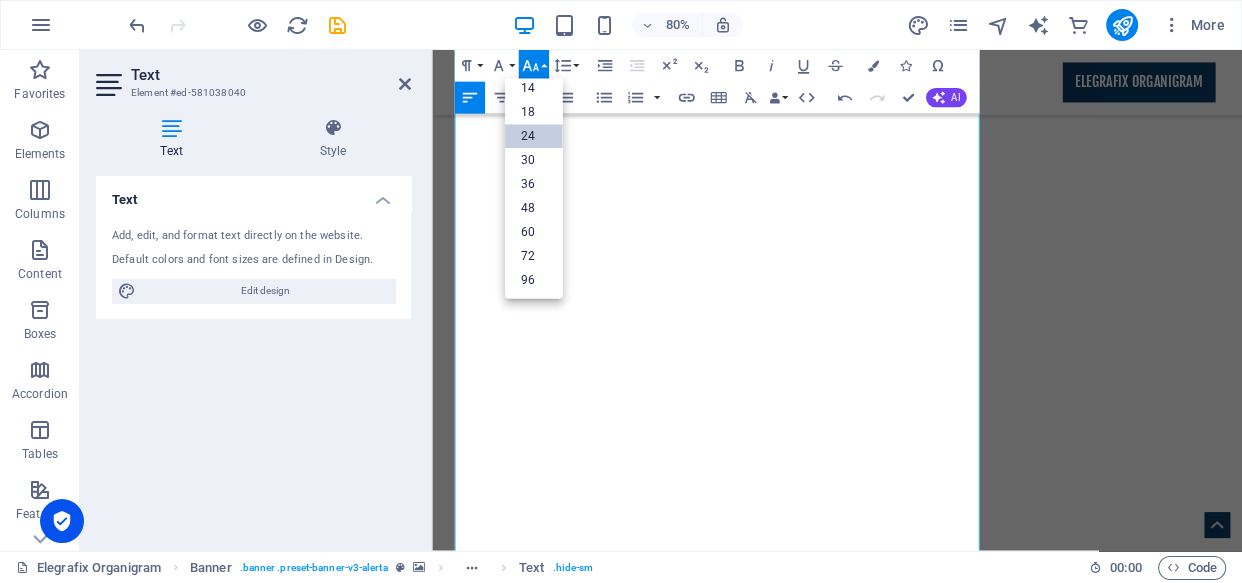 click on "24" at bounding box center (534, 137) 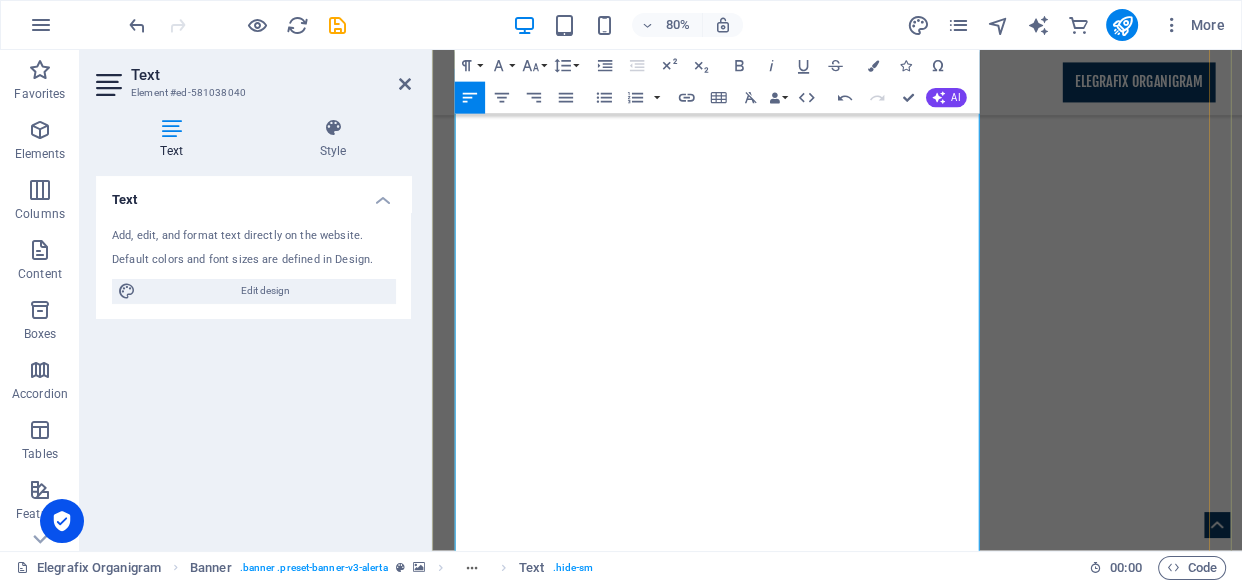 click on "Solutions: Orchestrating Organizational Harmony through thought ledership" at bounding box center (873, 2598) 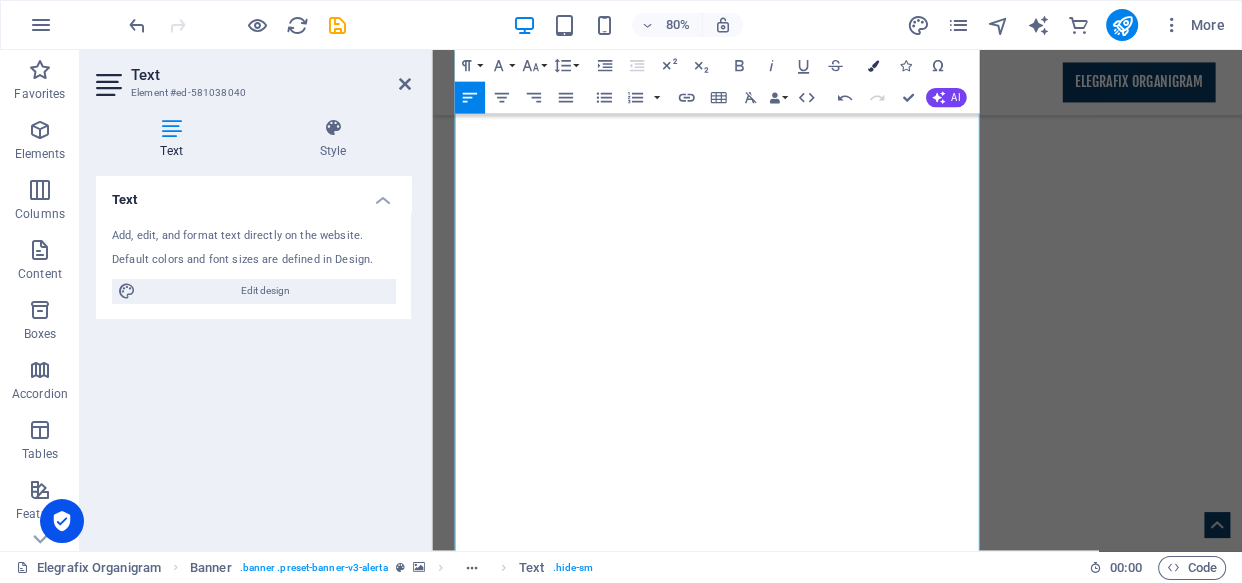 click on "Colors" at bounding box center (873, 66) 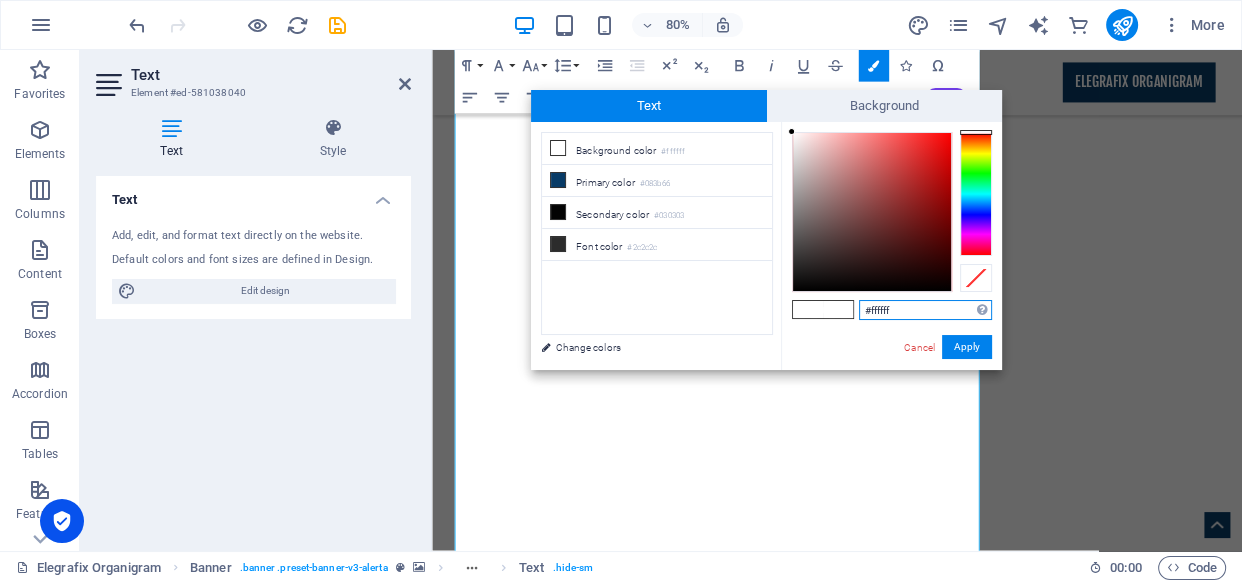 click at bounding box center (976, 194) 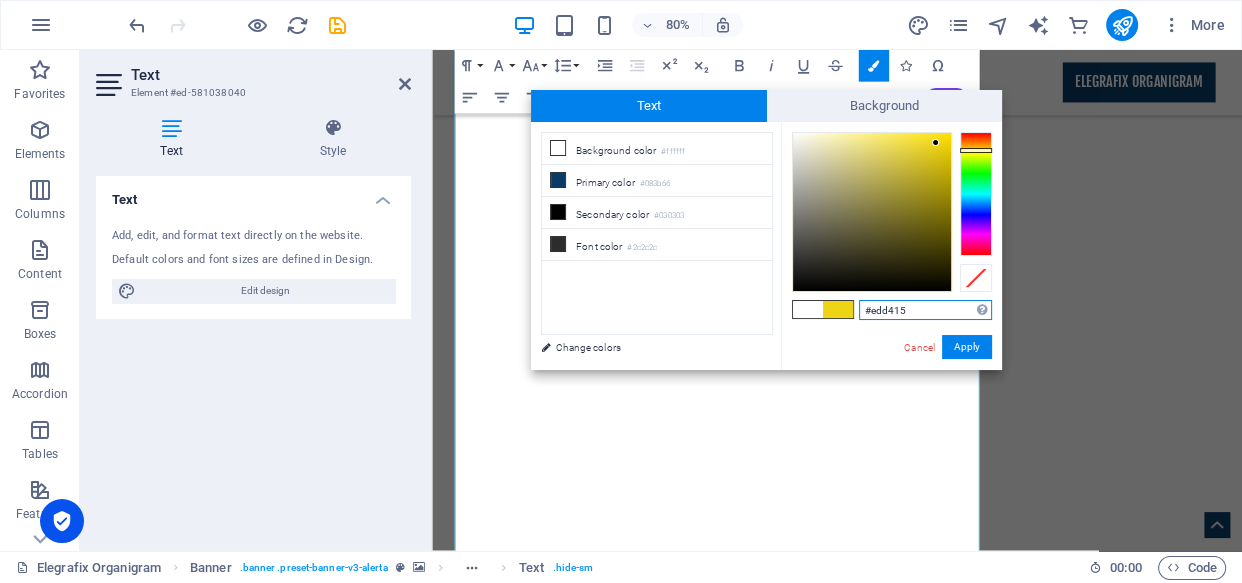 click at bounding box center [872, 212] 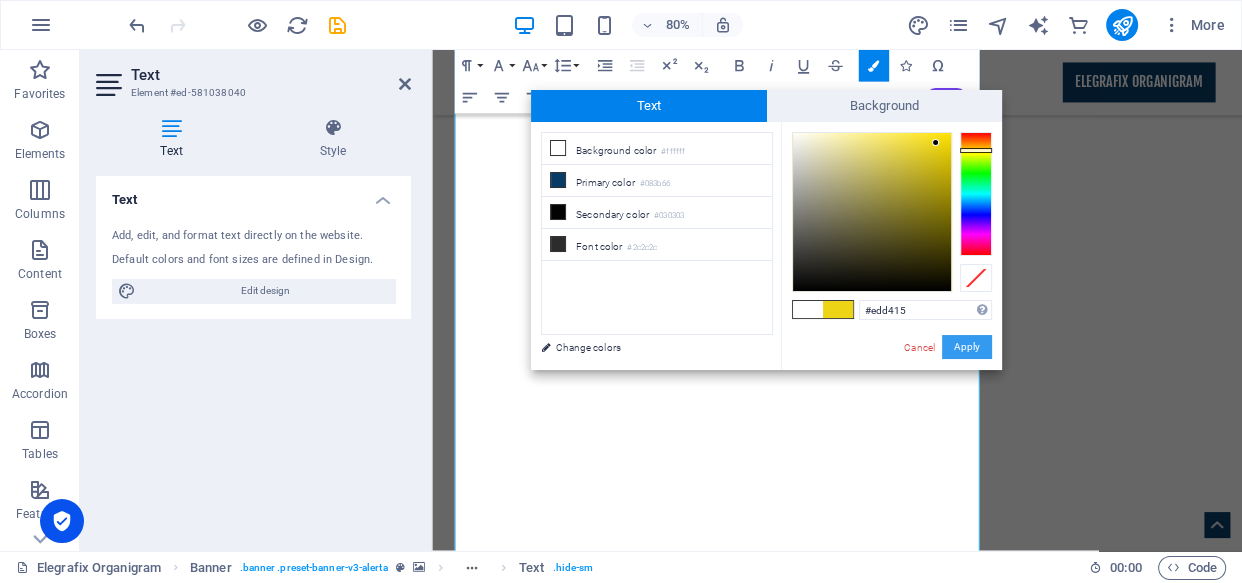 click on "Apply" at bounding box center (967, 347) 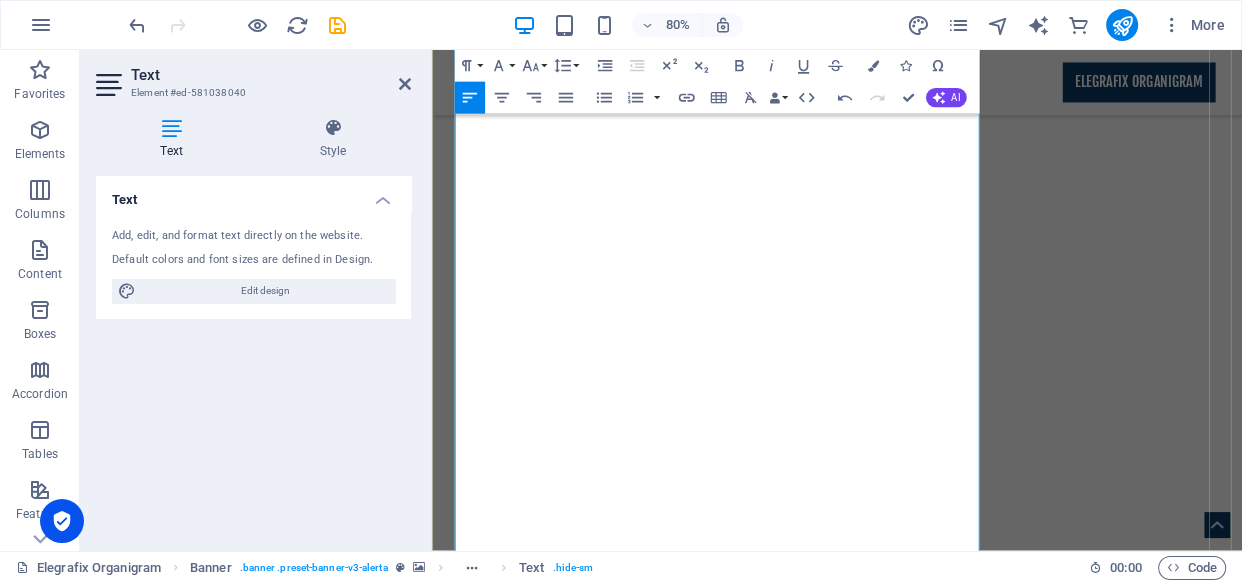 click on "Solutions: Orchestrating Organizational Harmony through thought ledership" at bounding box center (873, 2598) 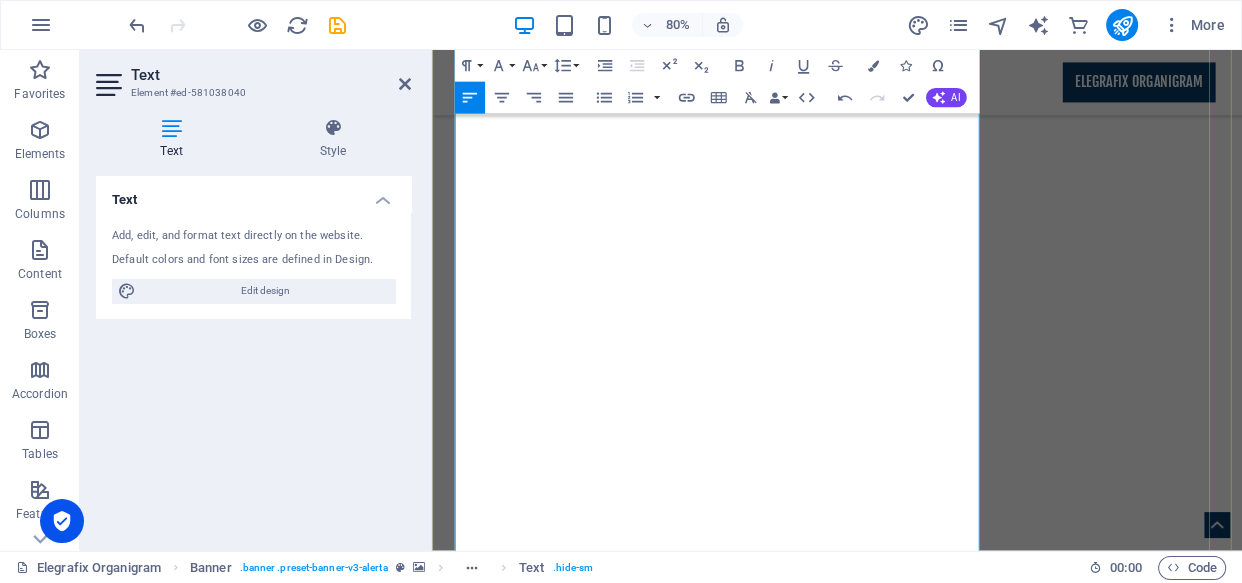 drag, startPoint x: 574, startPoint y: 212, endPoint x: 473, endPoint y: 214, distance: 101.0198 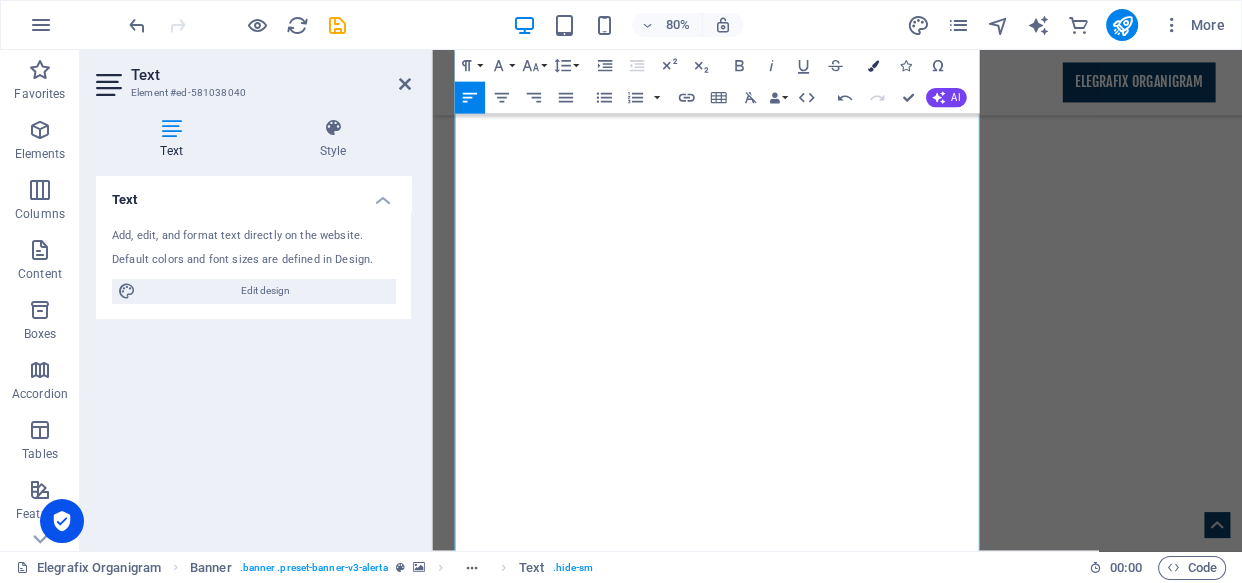 click at bounding box center [873, 65] 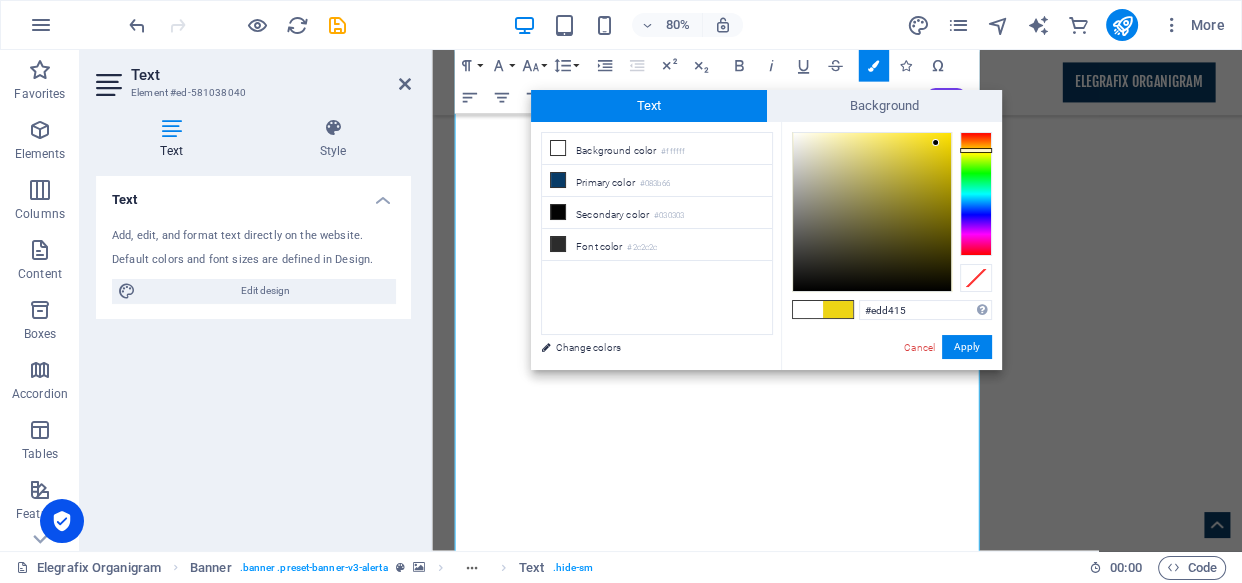 click at bounding box center [808, 309] 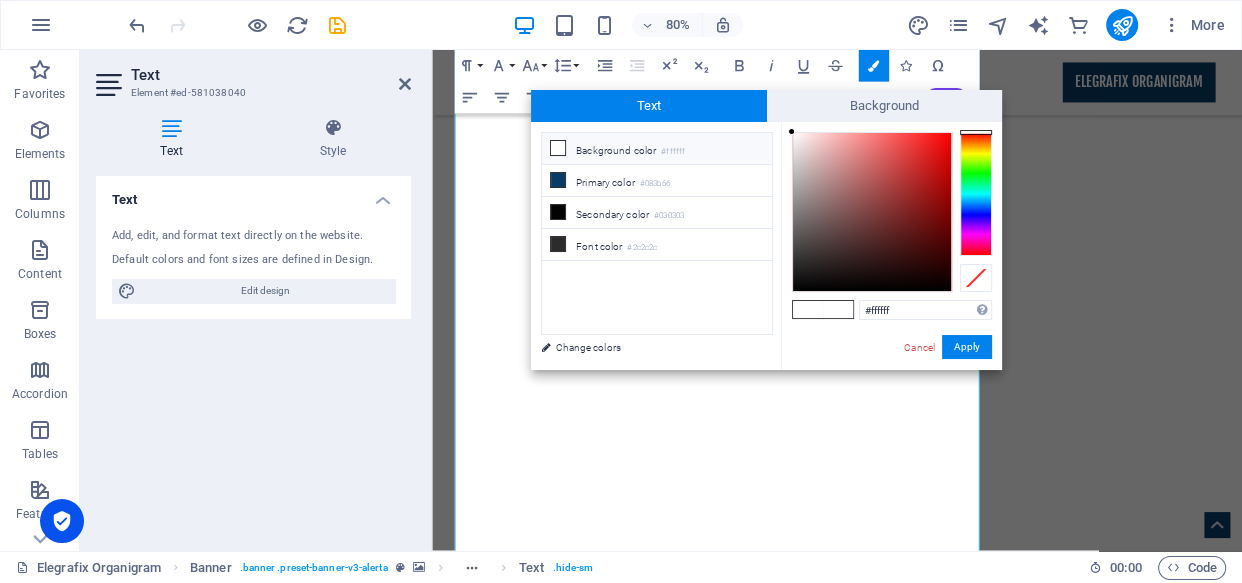 click at bounding box center [558, 148] 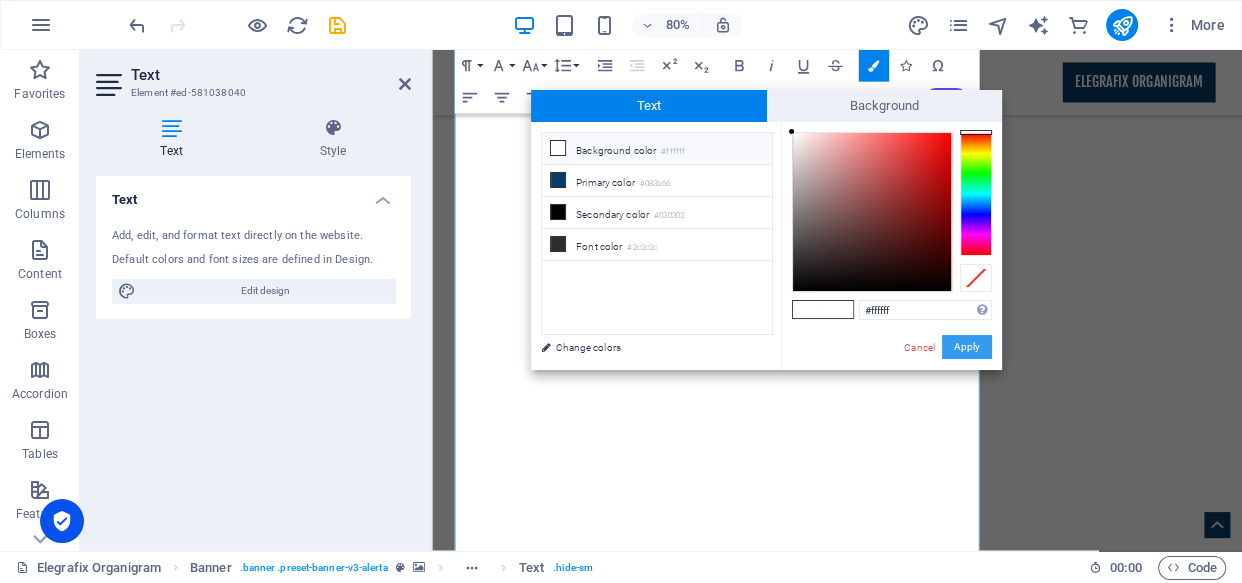 click on "Apply" at bounding box center (967, 347) 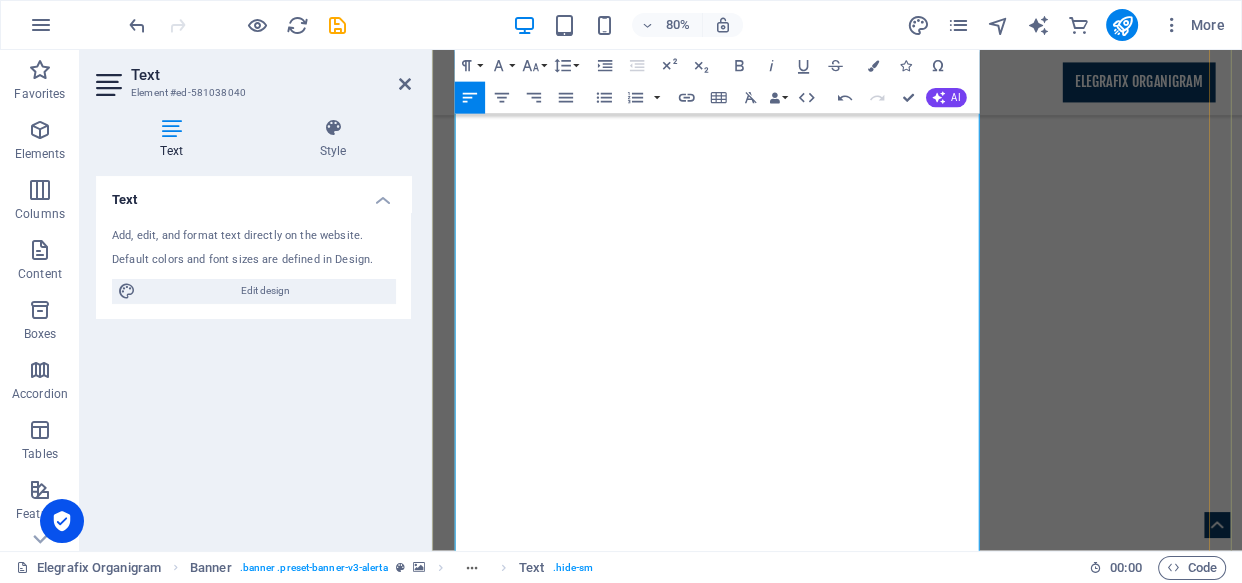 click on "Elegrafix provides integrated solutions that harmonize people, processes, and technology, fostering a profound transformation from fragmented efforts to synergistic excellence." at bounding box center [939, 2646] 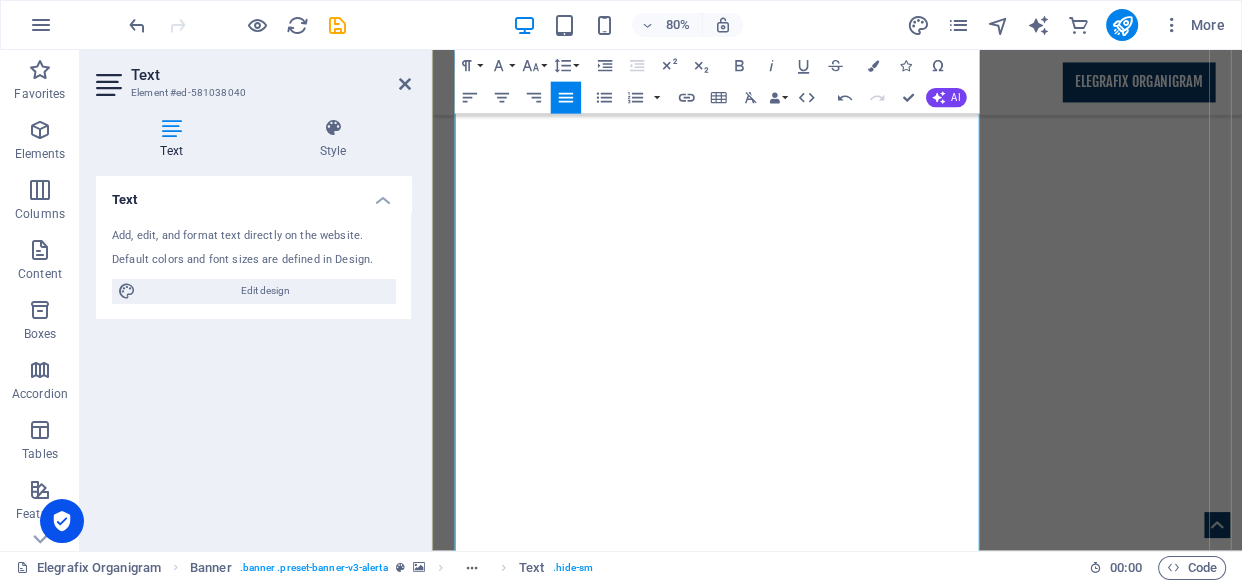 click on "Solutions : Orchestrating Organizational Harmony through thought ledership" at bounding box center (873, 2595) 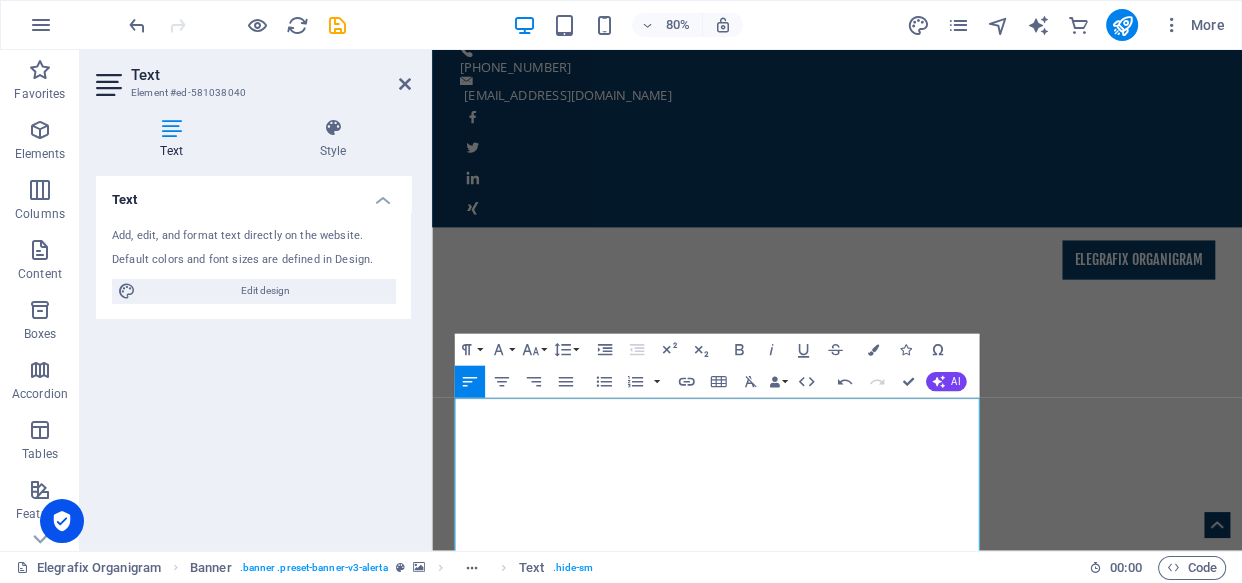 scroll, scrollTop: 0, scrollLeft: 0, axis: both 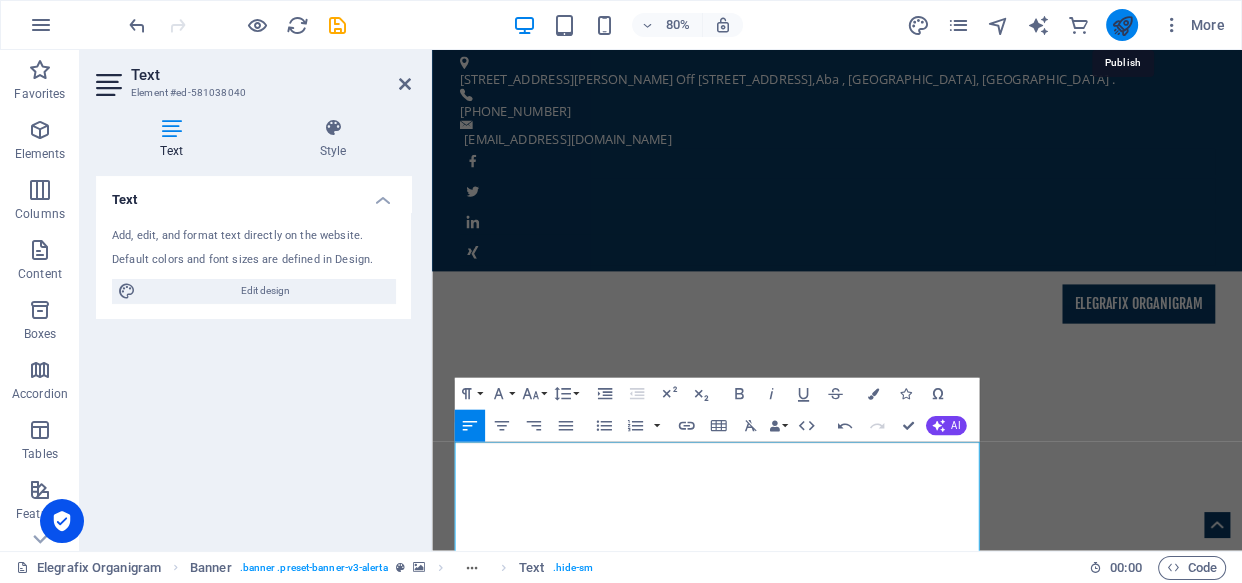 click at bounding box center [1121, 25] 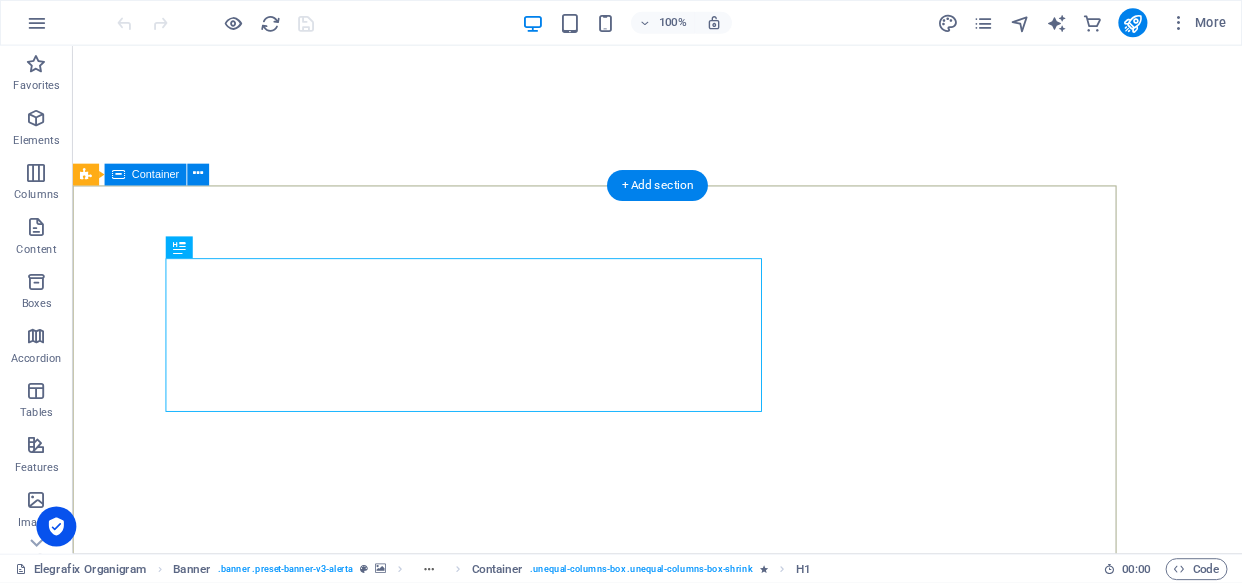 scroll, scrollTop: 0, scrollLeft: 0, axis: both 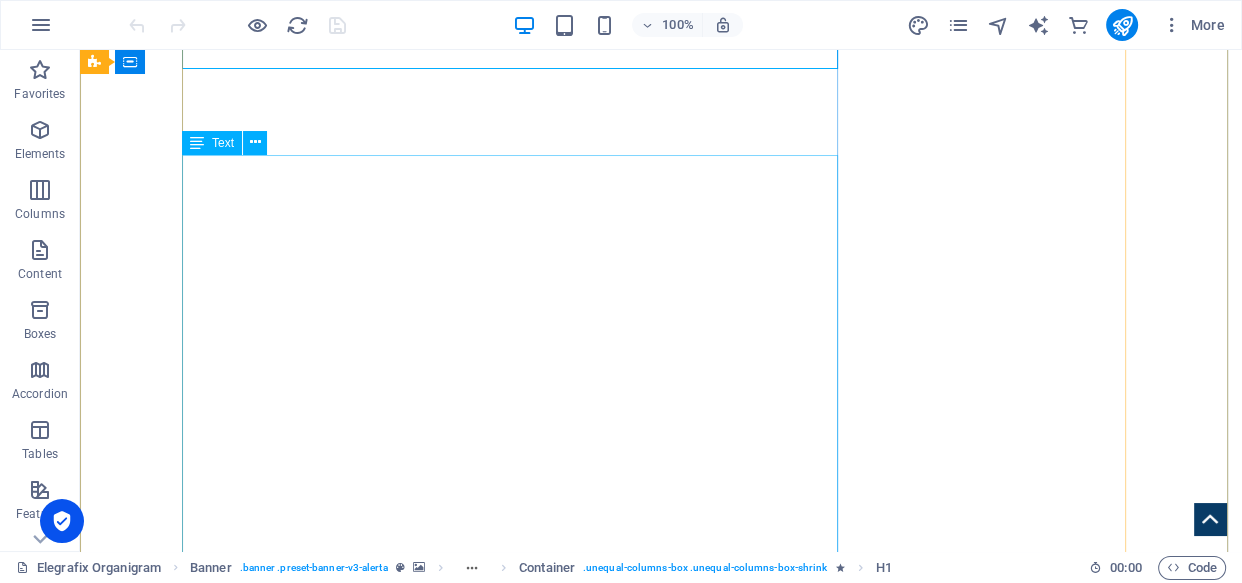 click on "About Us: Redefining Synergy At Elegrafix Integrated Services, our mission is to  "Redefine Synergy in Organizations."  We believe true potential is unlocked when people, processes, and technology work in perfect harmony. We transform fragmentation into fluid, collective triumph. Our Mission: Unleashing Collective Power We empower organizations to achieve unprecedented efficiency, innovation, and growth by fostering seamless integration and collaboration. We break down silos, optimize workflows, and align strategic objectives to turn operational challenges into strategic advantages. Our Vision: A Future of Integrated Success We envision a global business landscape where organizations operate with effortless cohesion, adaptability, and purpose. Elegrafix aims to be the leader in this transformation, building resilient, interconnected enterprises ready for the future. Our Values: Pillars of Cohesion Integrity:  Unwavering honesty and transparency. Innovation:  Relentless pursuit of groundbreaking solutions. 1." at bounding box center (661, 3398) 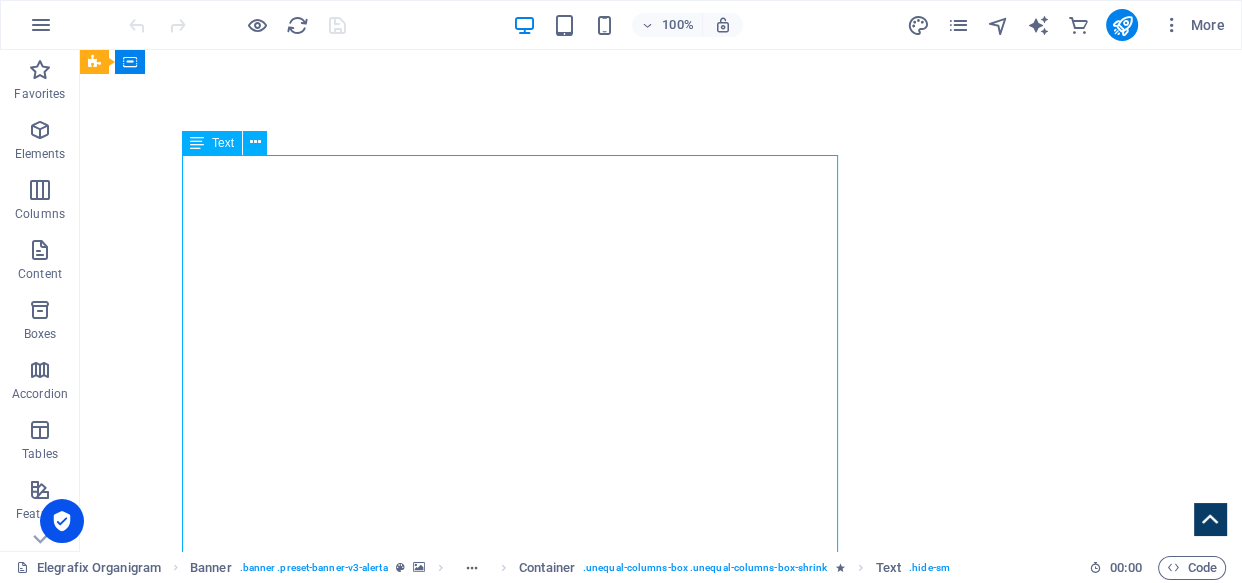 click on "About Us: Redefining Synergy At Elegrafix Integrated Services, our mission is to  "Redefine Synergy in Organizations."  We believe true potential is unlocked when people, processes, and technology work in perfect harmony. We transform fragmentation into fluid, collective triumph. Our Mission: Unleashing Collective Power We empower organizations to achieve unprecedented efficiency, innovation, and growth by fostering seamless integration and collaboration. We break down silos, optimize workflows, and align strategic objectives to turn operational challenges into strategic advantages. Our Vision: A Future of Integrated Success We envision a global business landscape where organizations operate with effortless cohesion, adaptability, and purpose. Elegrafix aims to be the leader in this transformation, building resilient, interconnected enterprises ready for the future. Our Values: Pillars of Cohesion Integrity:  Unwavering honesty and transparency. Innovation:  Relentless pursuit of groundbreaking solutions. 1." at bounding box center [661, 3398] 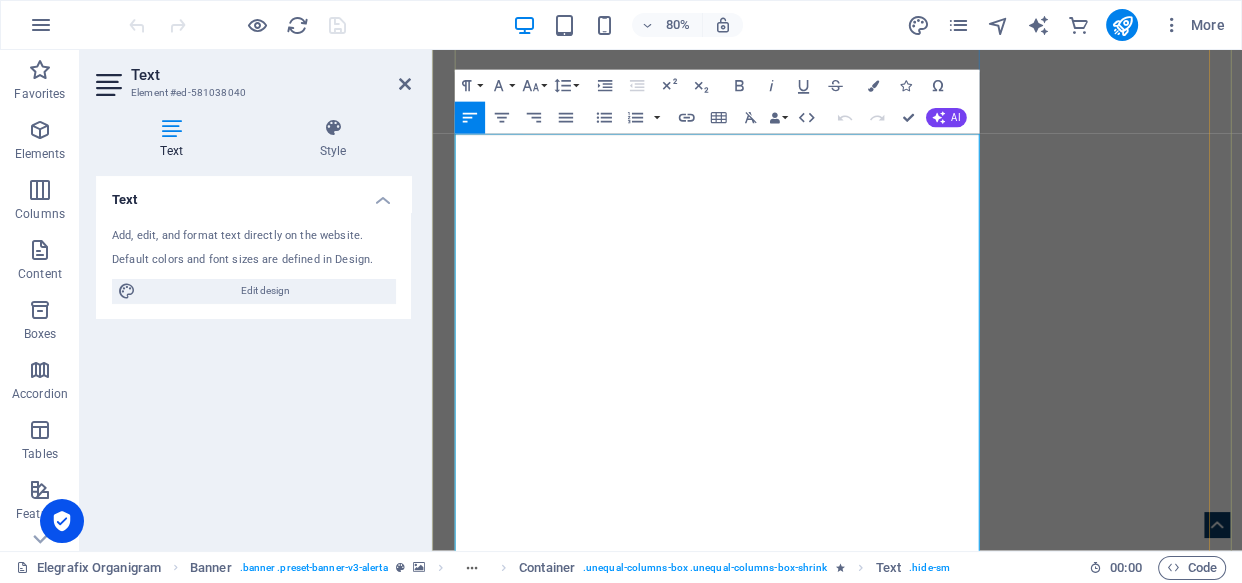 drag, startPoint x: 587, startPoint y: 192, endPoint x: 479, endPoint y: 182, distance: 108.461975 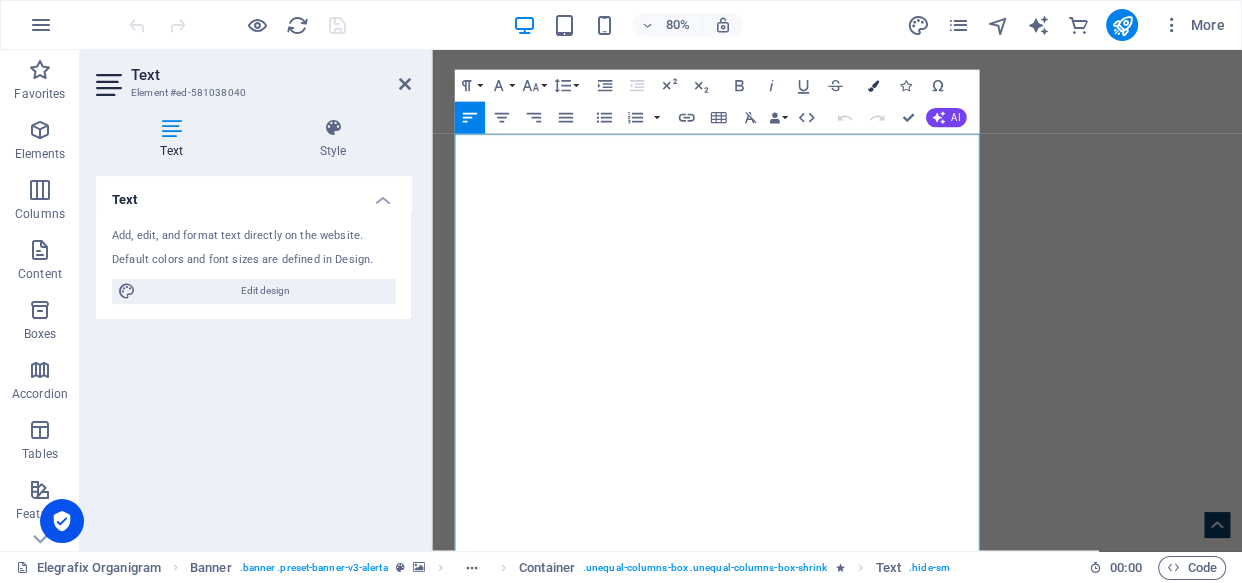 click at bounding box center [873, 85] 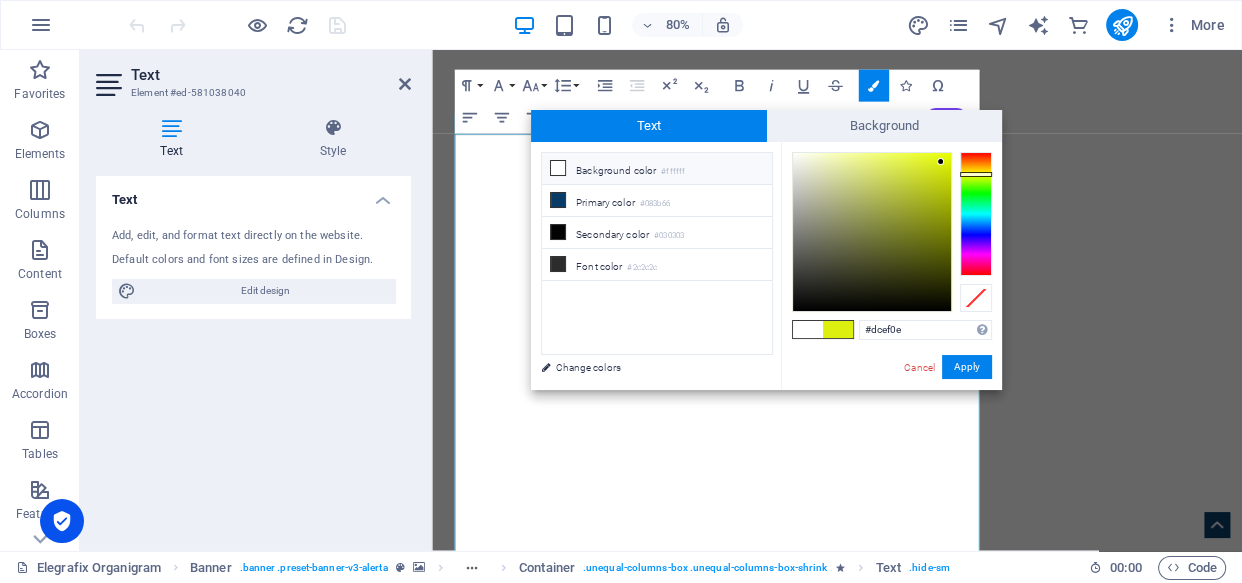 click at bounding box center [558, 168] 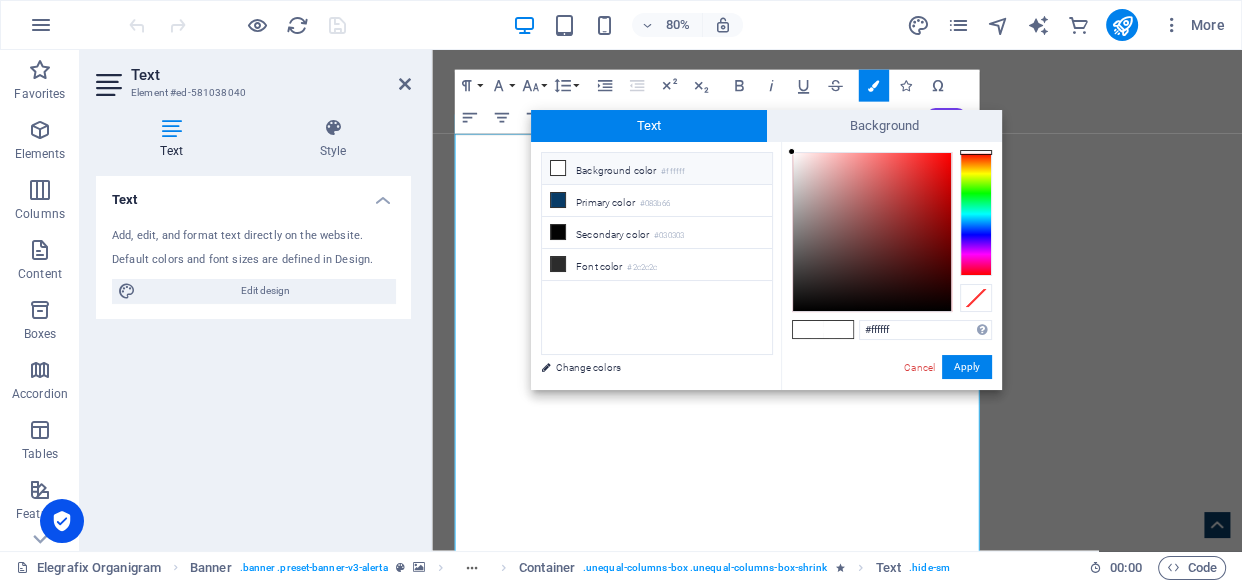 click at bounding box center (558, 168) 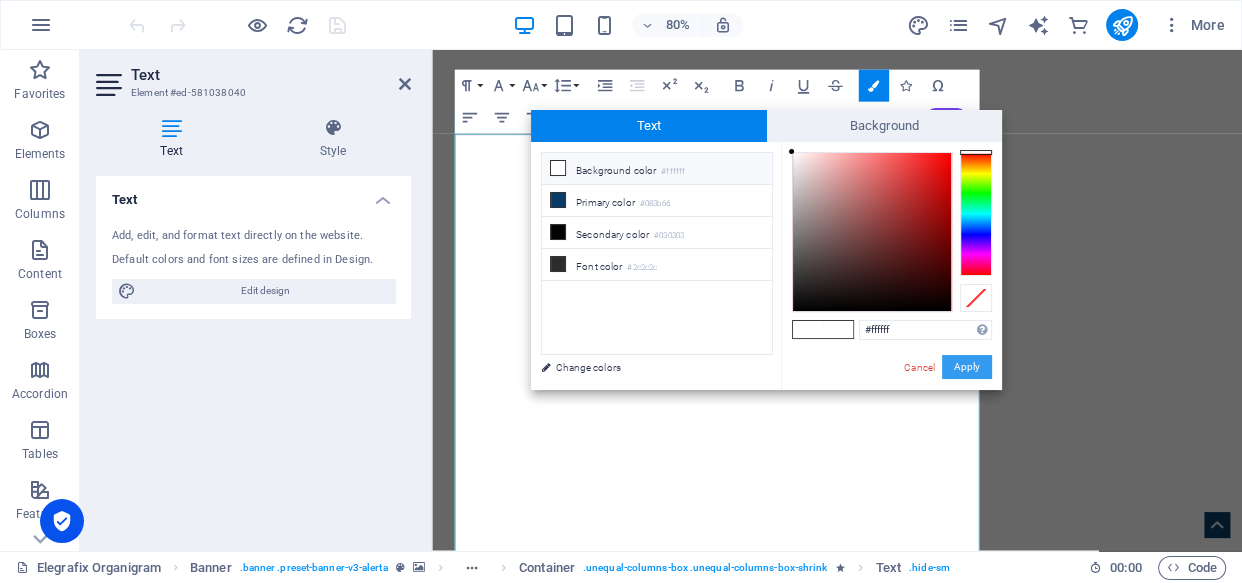 click on "Apply" at bounding box center [967, 367] 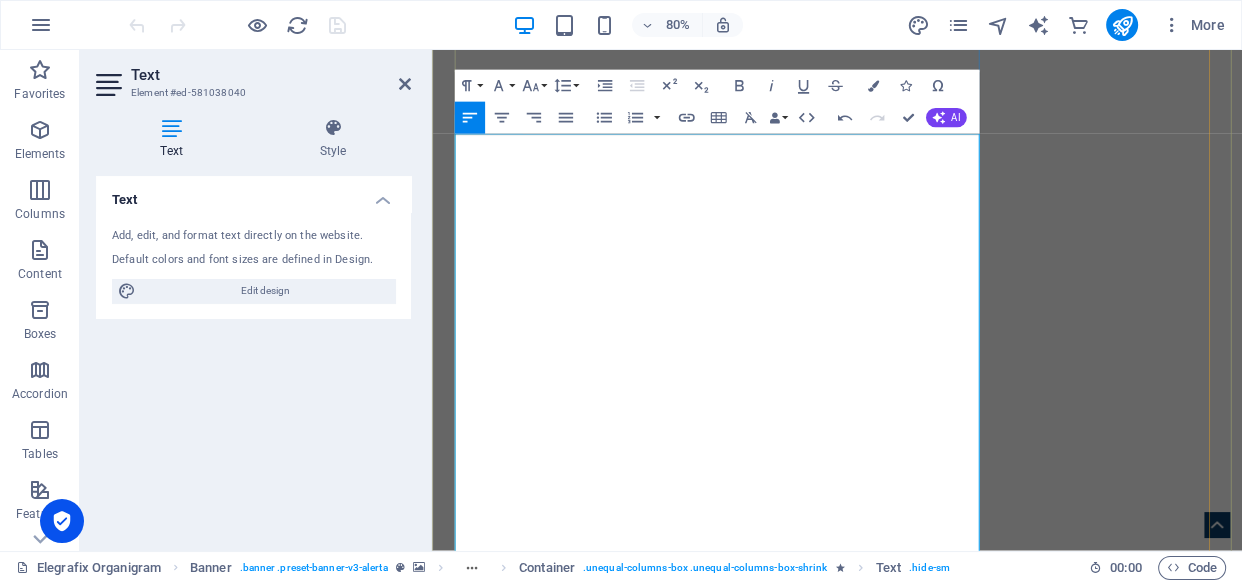 click on "We empower organizations to achieve unprecedented efficiency, innovation, and growth by fostering seamless integration and collaboration. We break down silos, optimize workflows, and align strategic objectives to turn operational challenges into strategic advantages." at bounding box center [939, 2811] 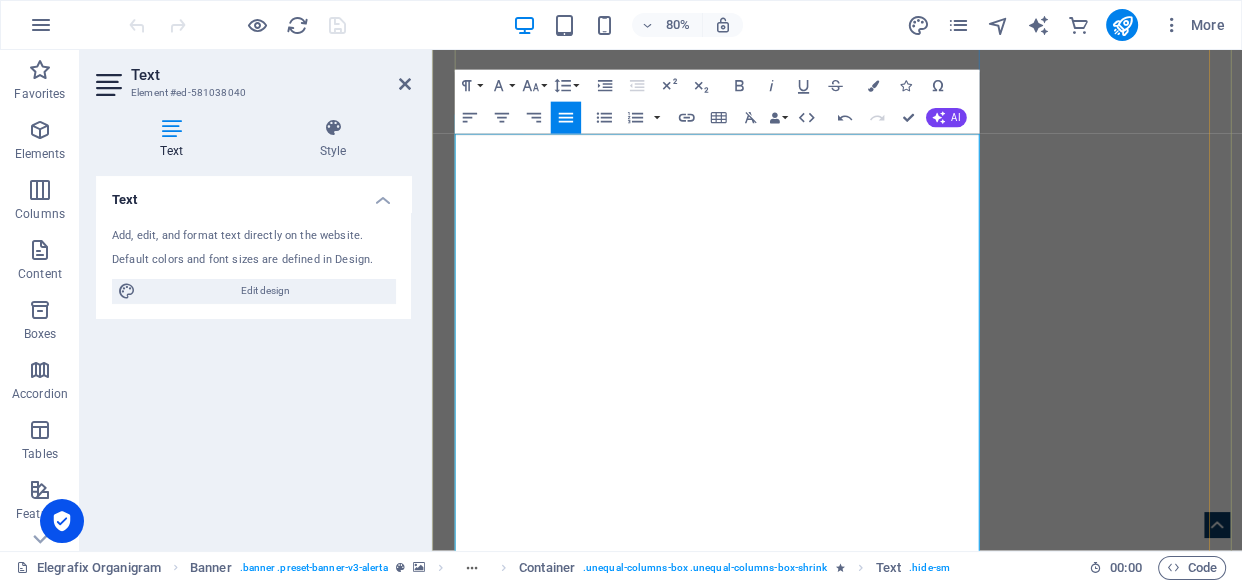 scroll, scrollTop: 430, scrollLeft: 0, axis: vertical 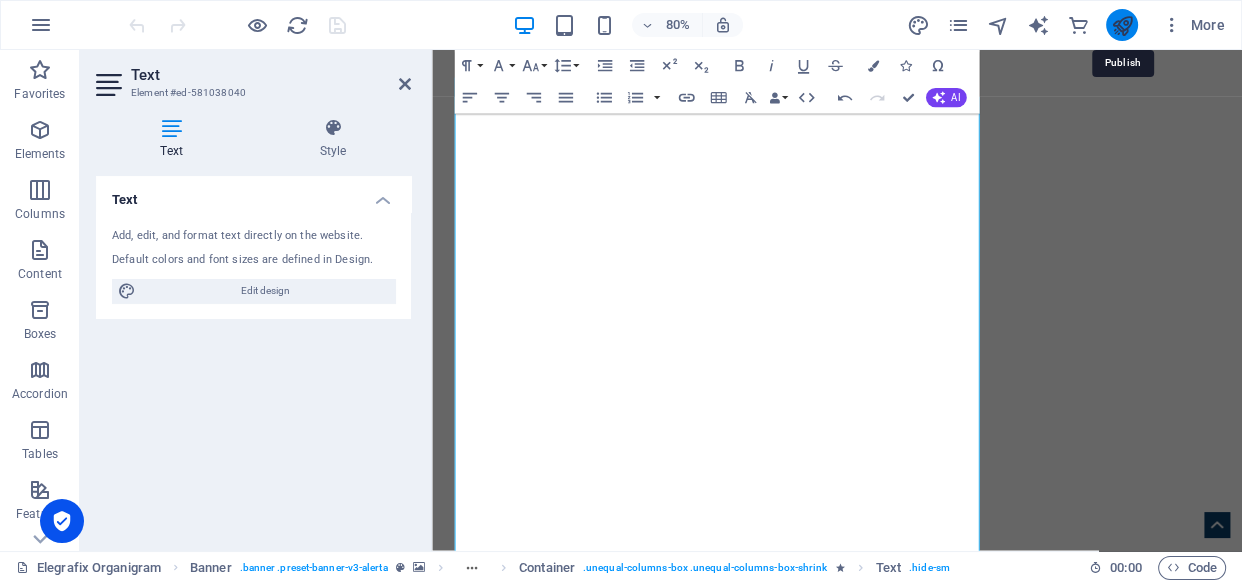 click at bounding box center [1121, 25] 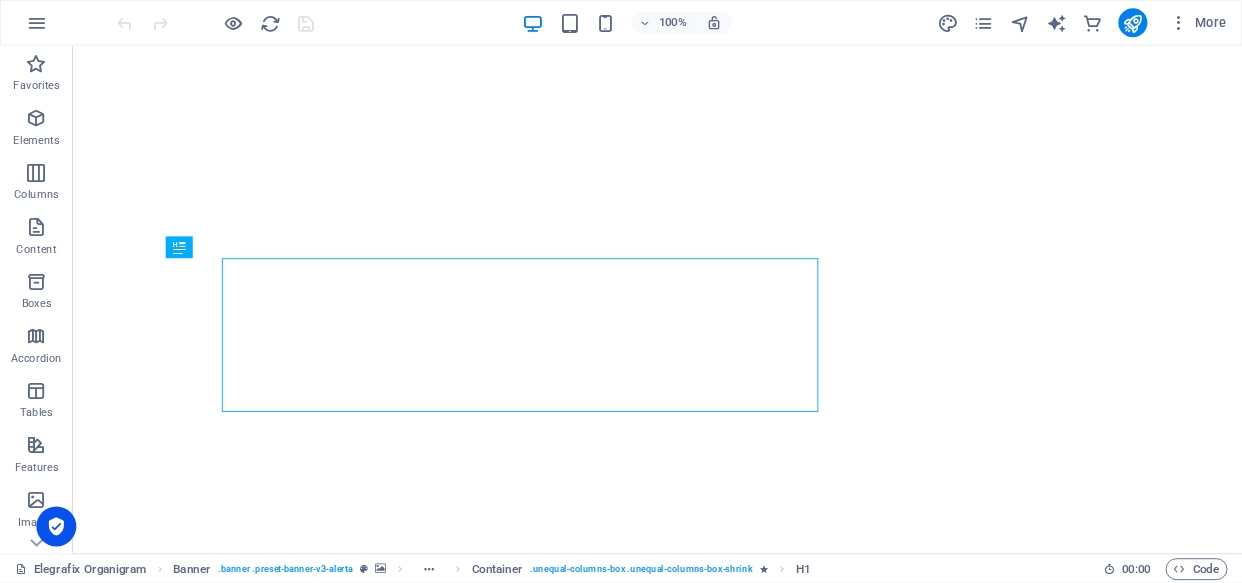 scroll, scrollTop: 0, scrollLeft: 0, axis: both 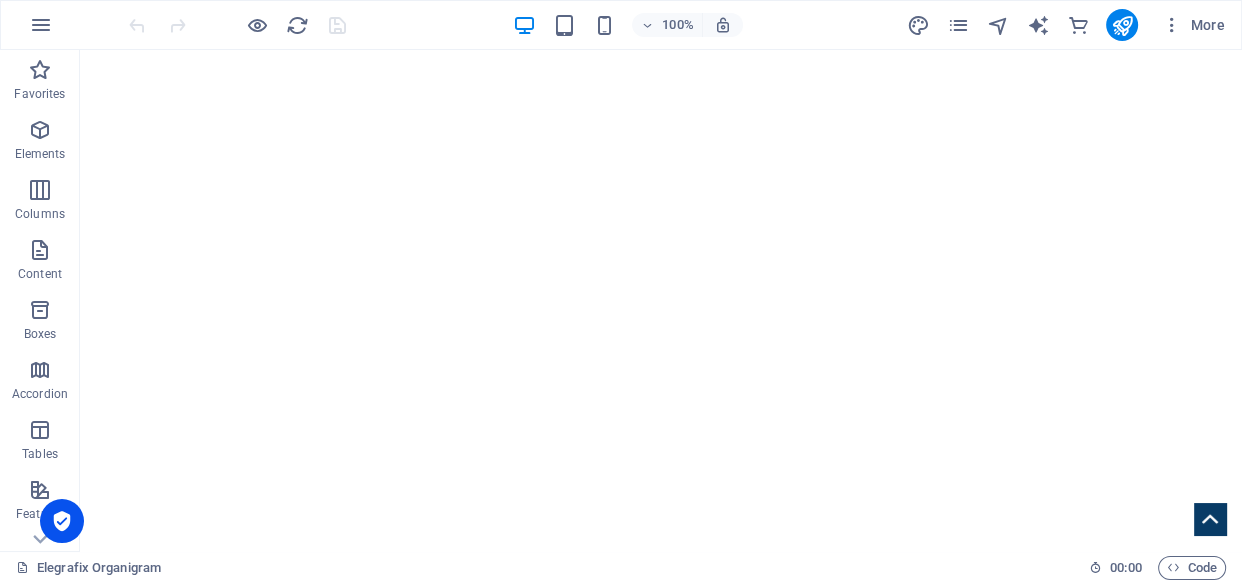 drag, startPoint x: 1240, startPoint y: 109, endPoint x: 292, endPoint y: 398, distance: 991.07263 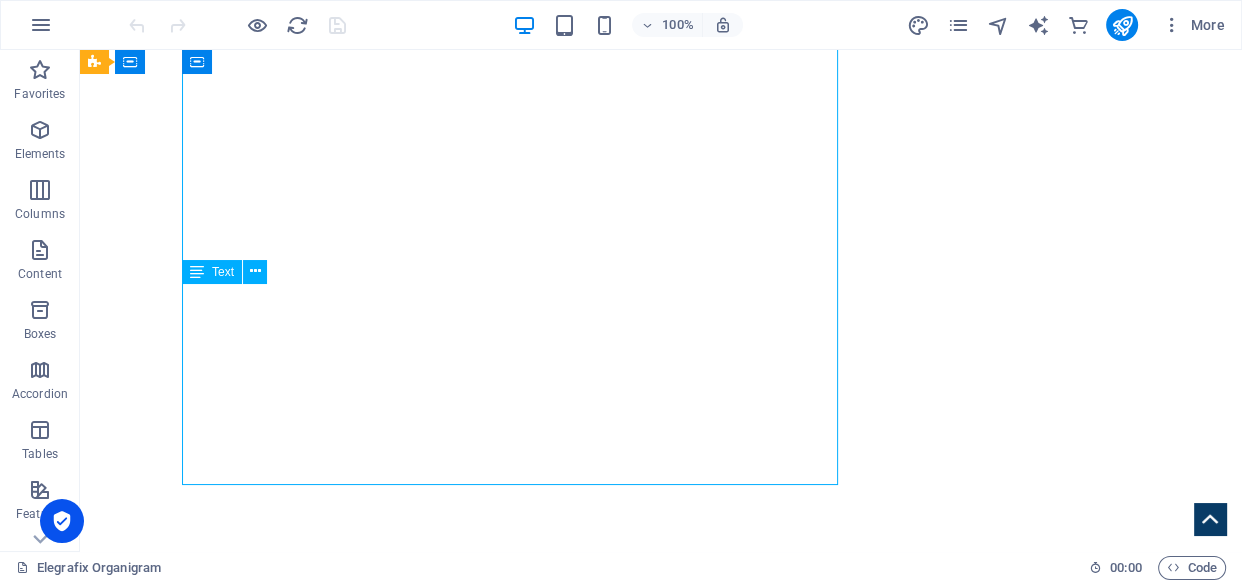 drag, startPoint x: 292, startPoint y: 398, endPoint x: 380, endPoint y: 448, distance: 101.21265 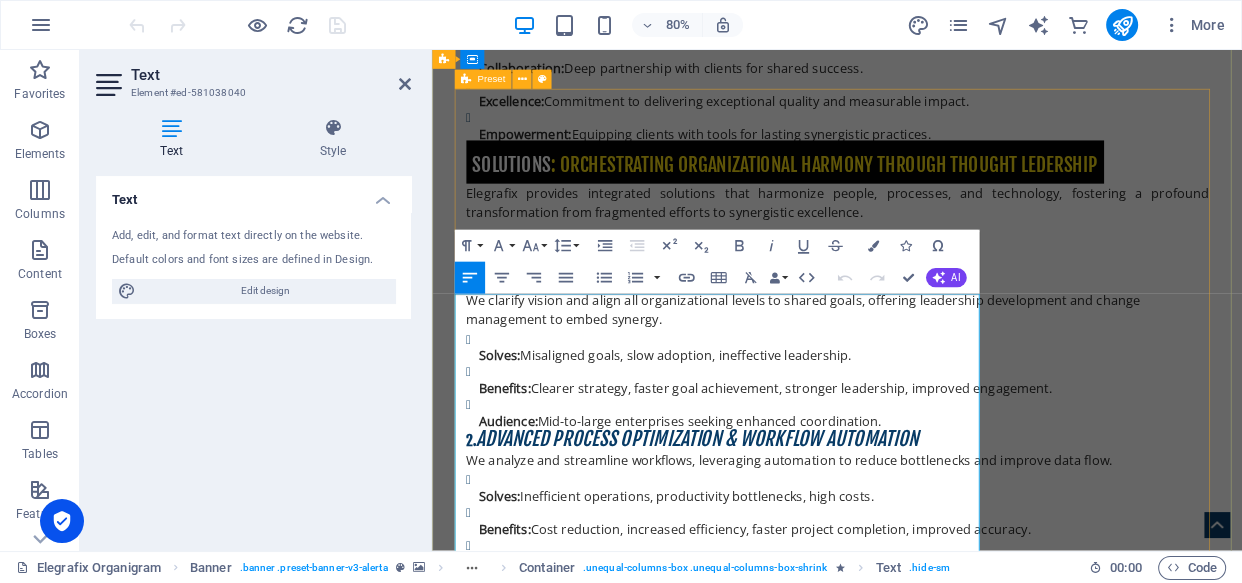 scroll, scrollTop: 184, scrollLeft: 0, axis: vertical 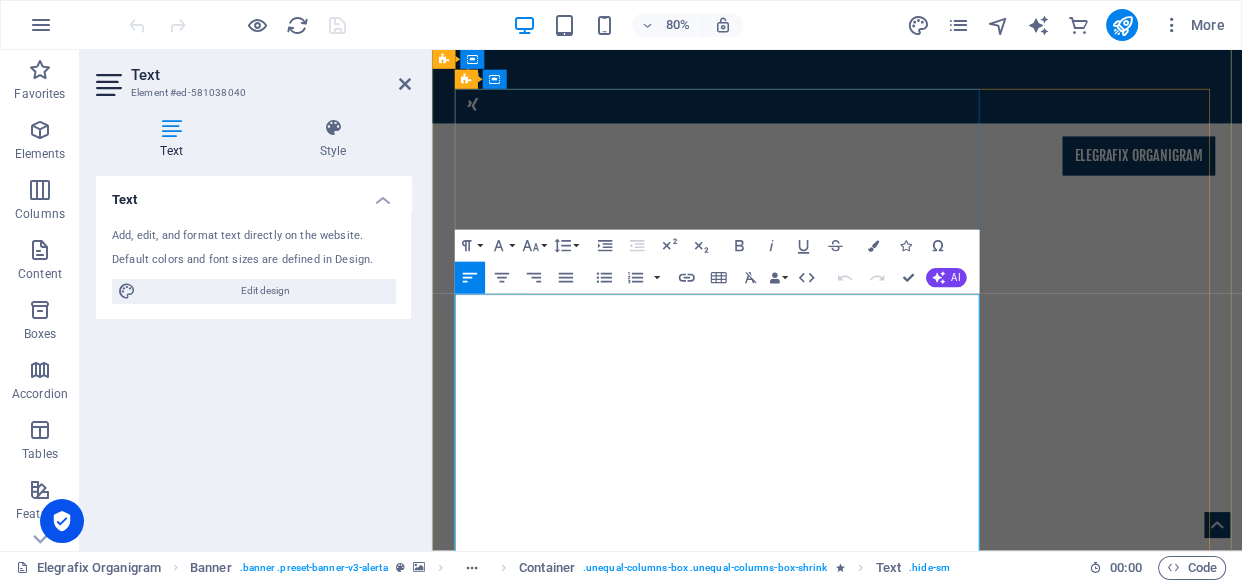 click on "Our Mission: Unleashing Collective Power" at bounding box center (939, 1435) 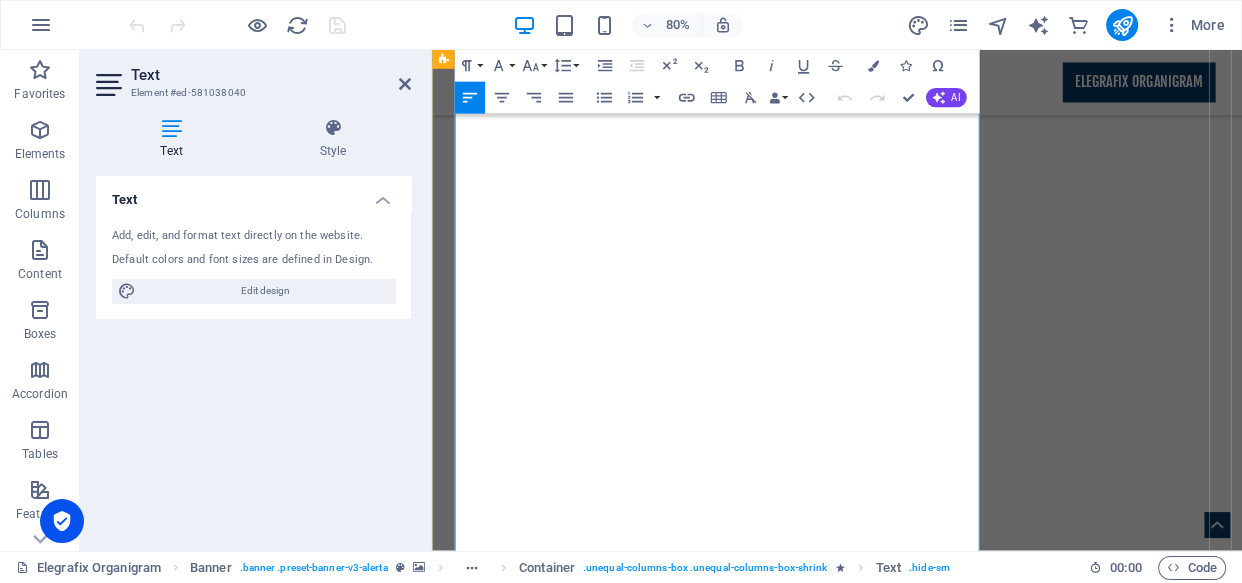 scroll, scrollTop: 1722, scrollLeft: 0, axis: vertical 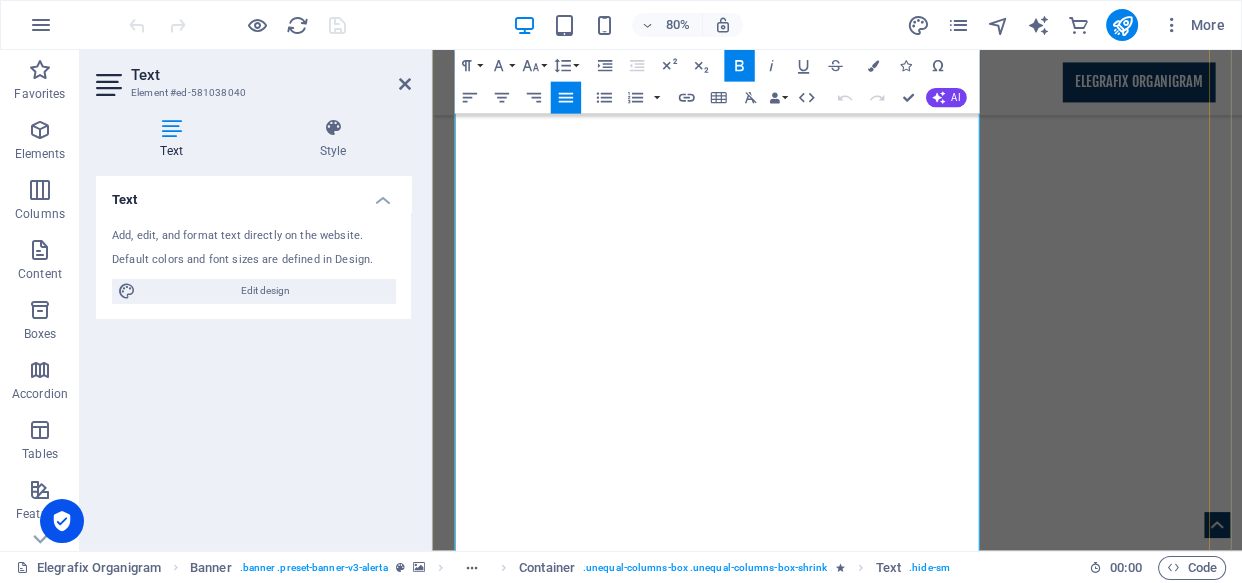click on "Audience:  All organizations looking to build high-performance, collaborative workforces." at bounding box center (947, 2813) 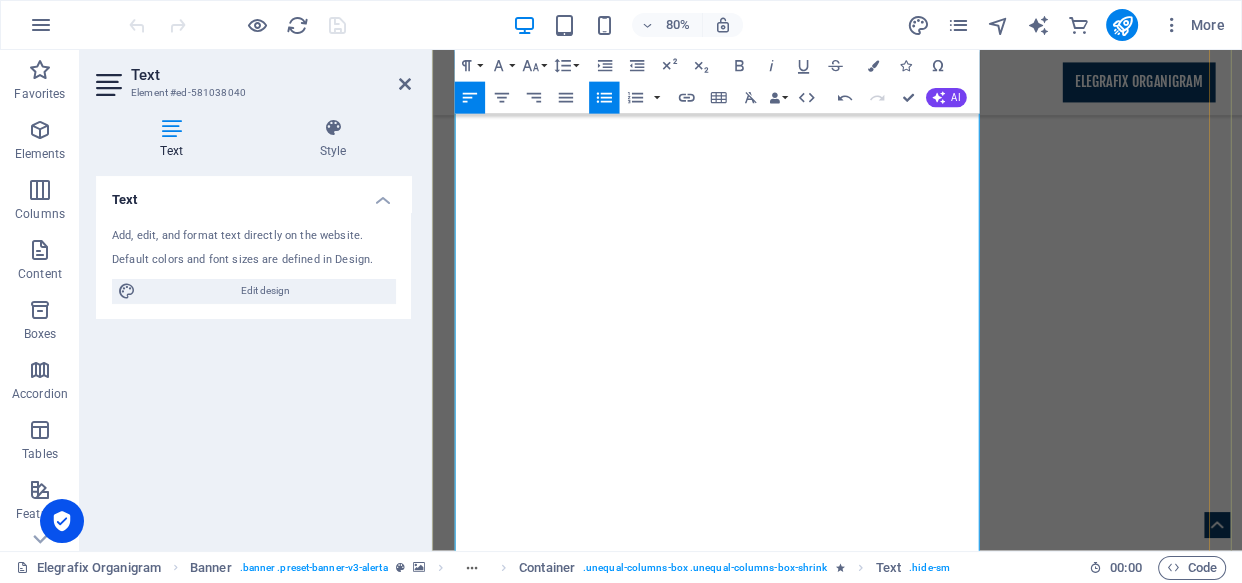 click at bounding box center [947, 2882] 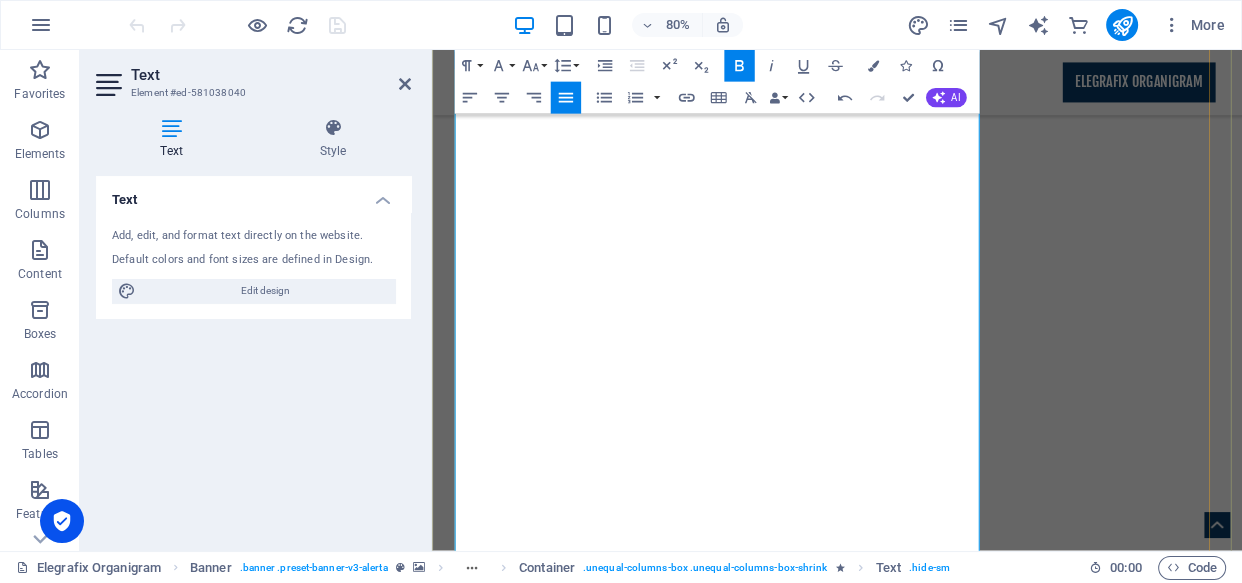 scroll, scrollTop: 1786, scrollLeft: 0, axis: vertical 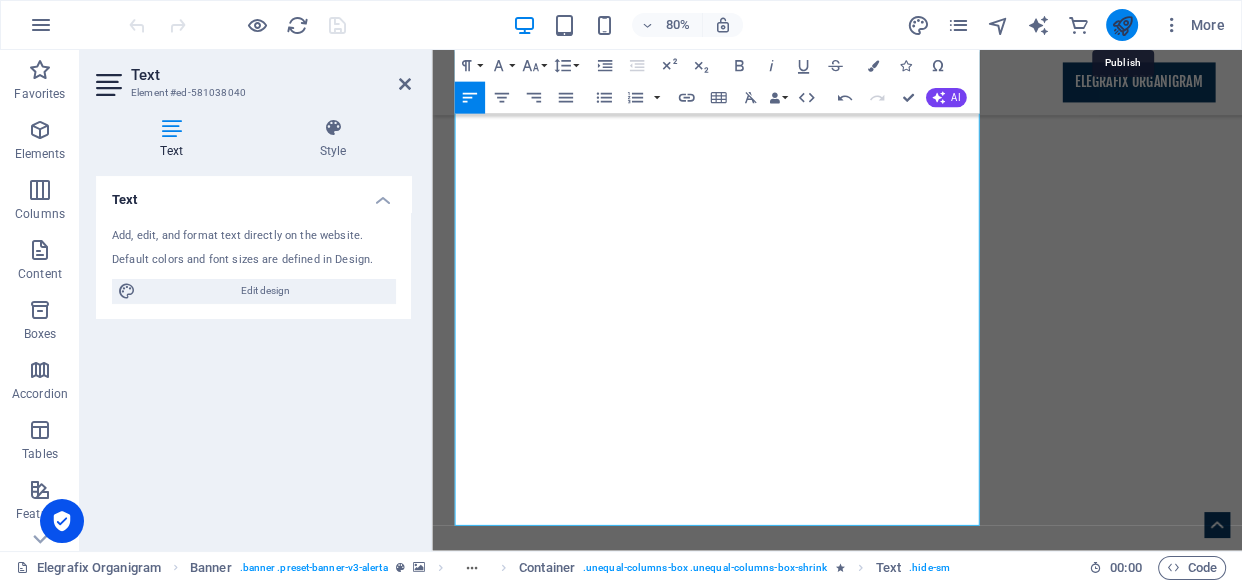 click at bounding box center (1121, 25) 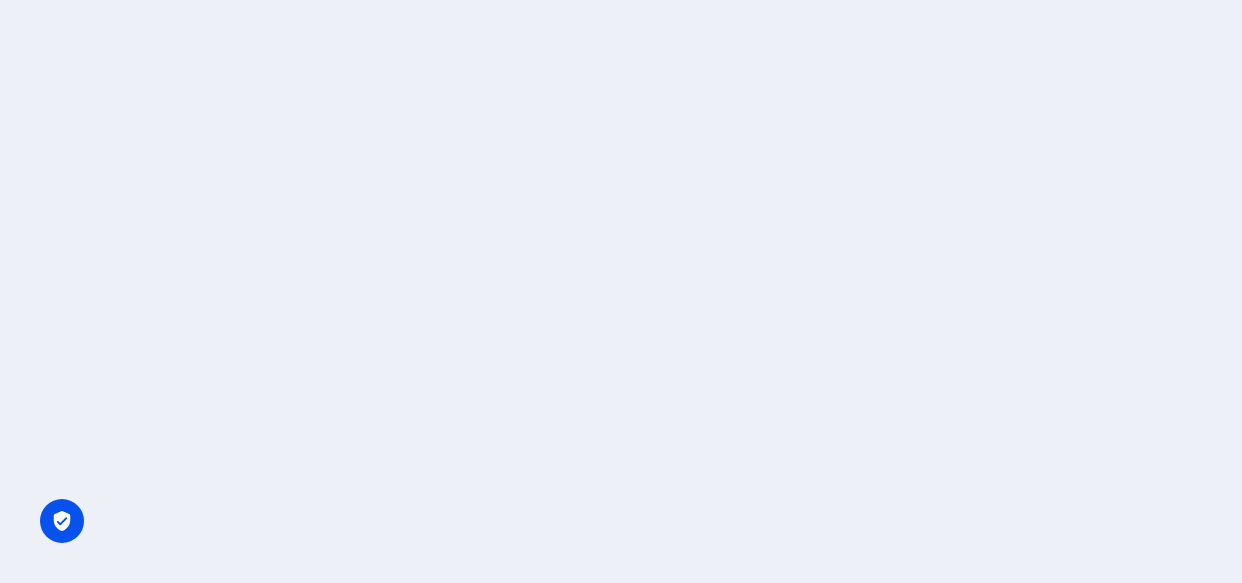 scroll, scrollTop: 0, scrollLeft: 0, axis: both 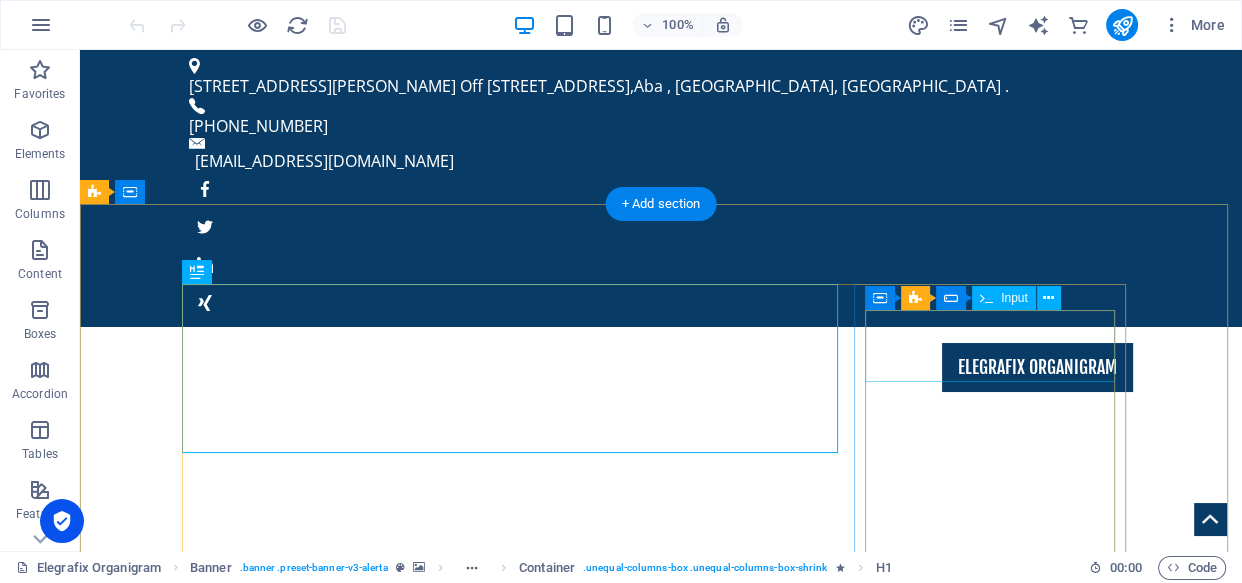 click on "Drop A Message" at bounding box center (661, 4718) 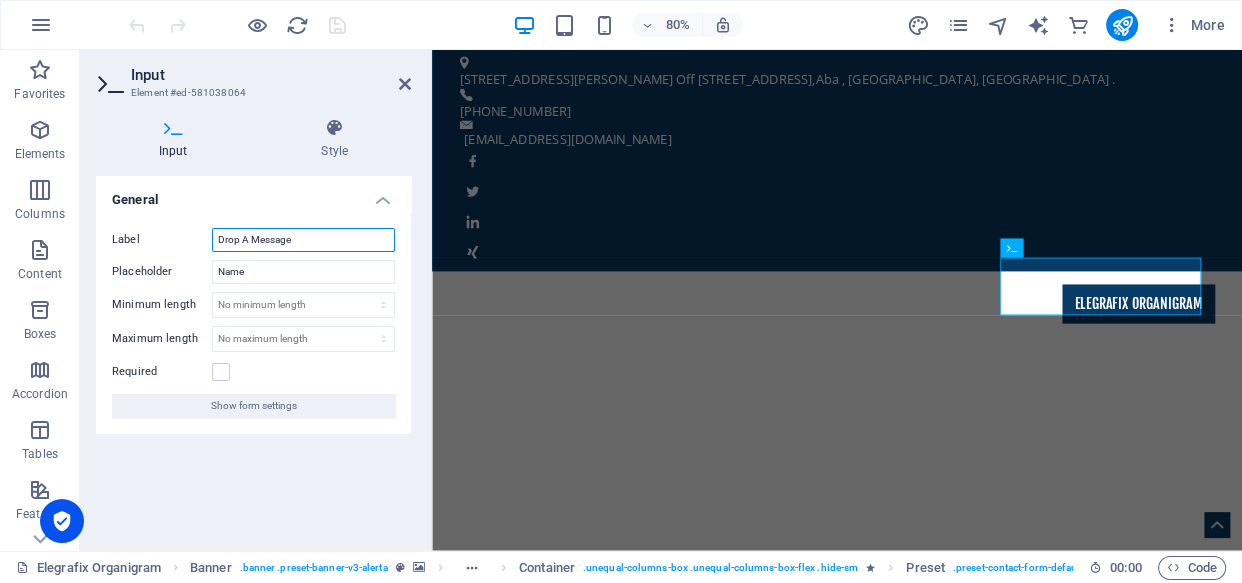 click on "Drop A Message" at bounding box center (303, 240) 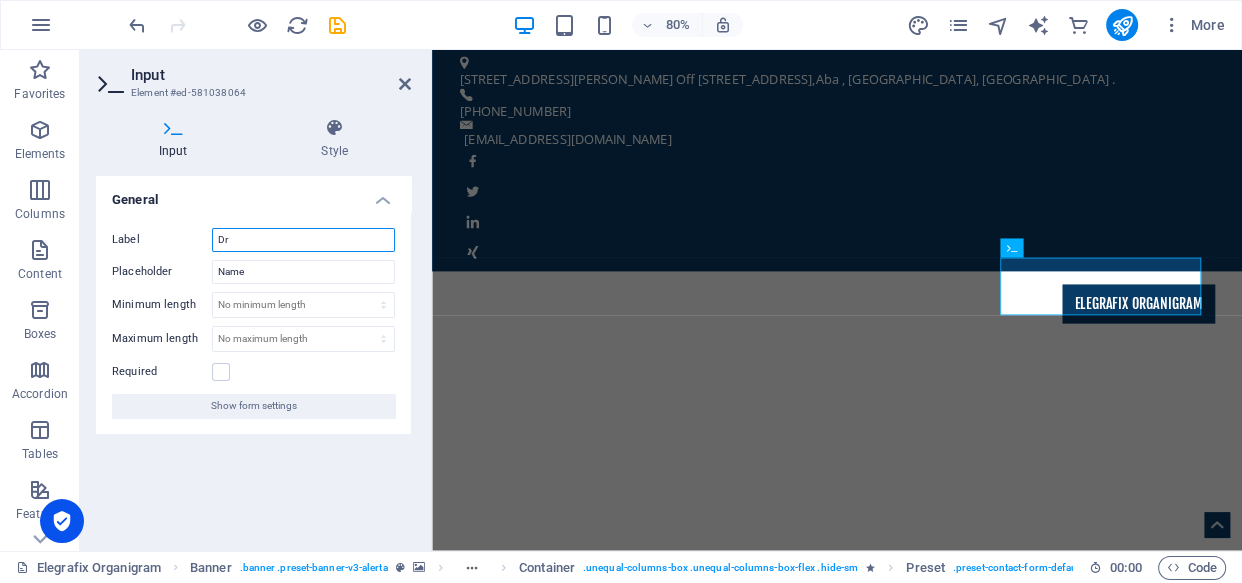 type on "D" 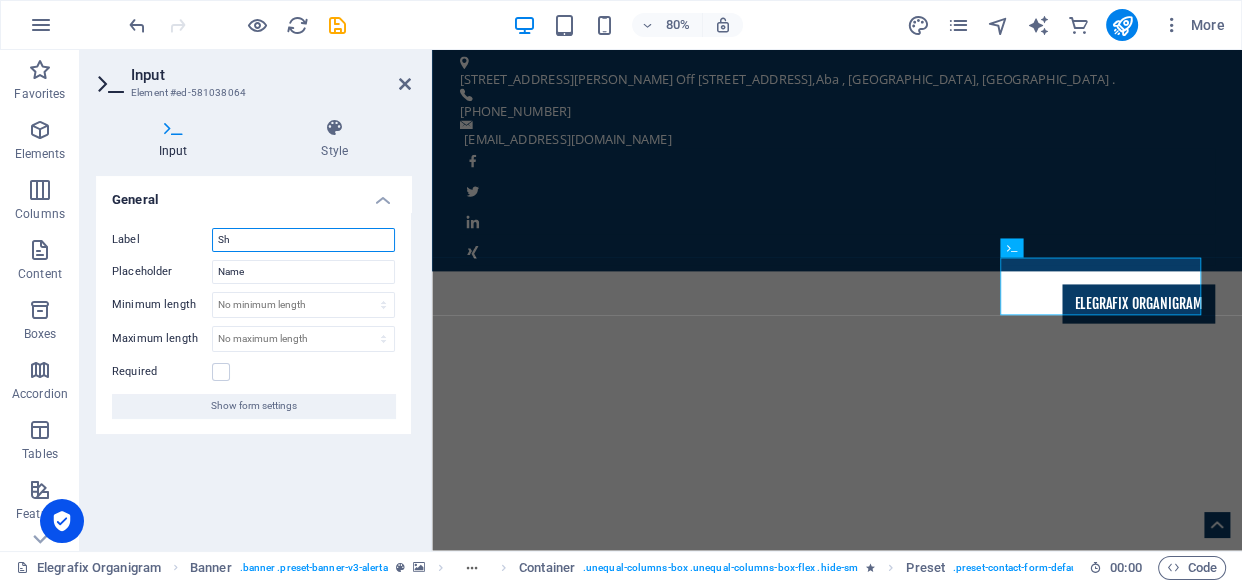 type on "S" 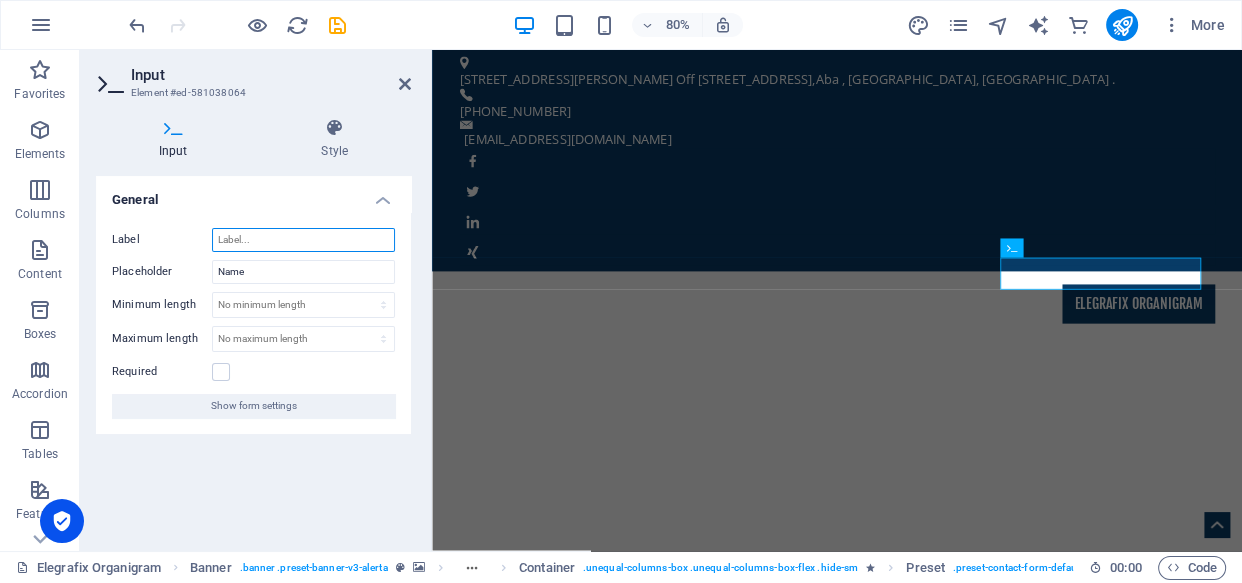 type on "W" 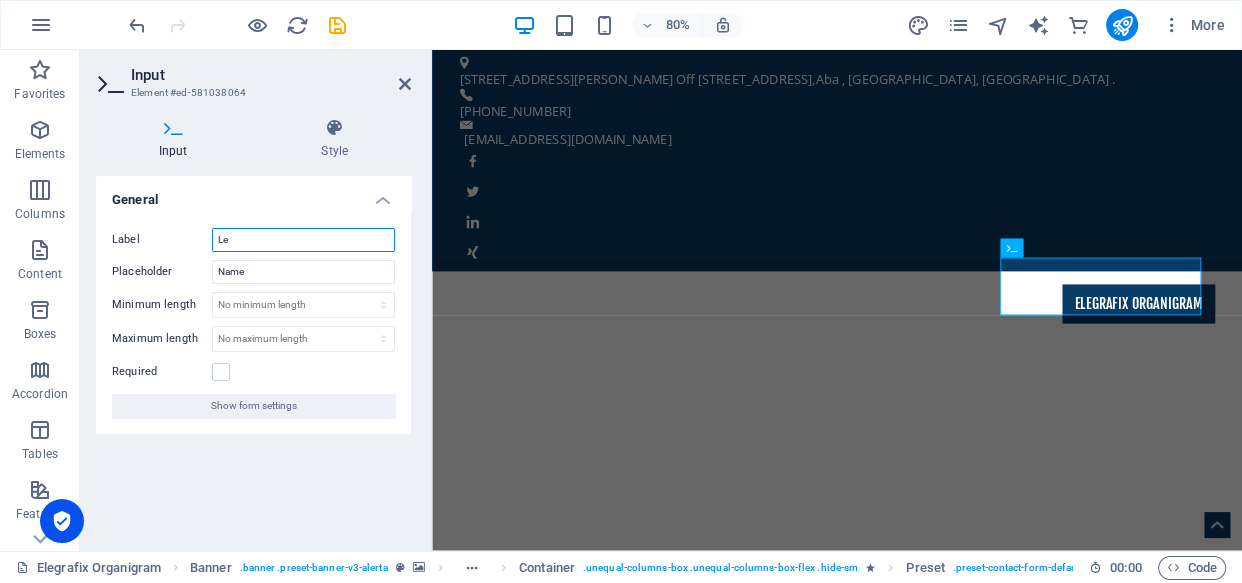 type on "L" 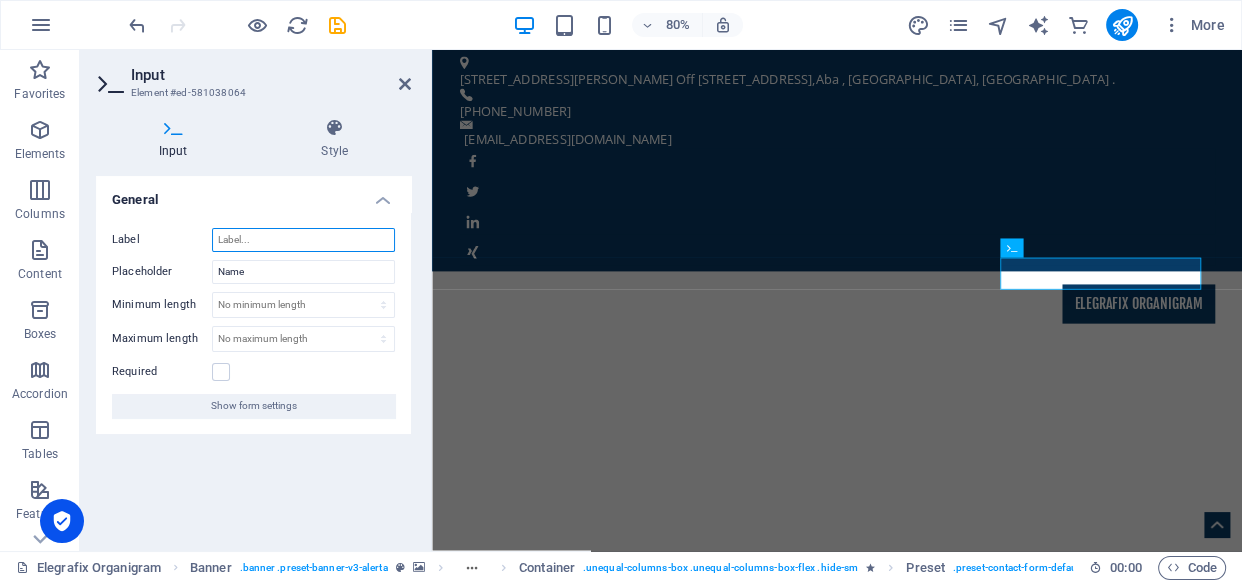 click on "Label" at bounding box center (303, 240) 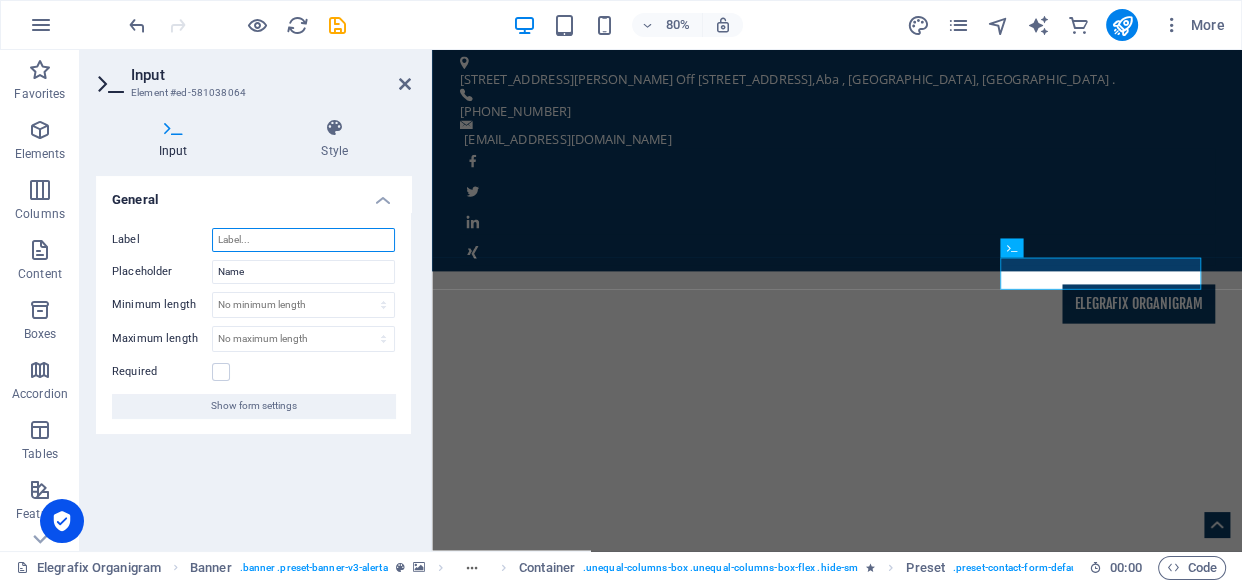 type on "Drop A Message" 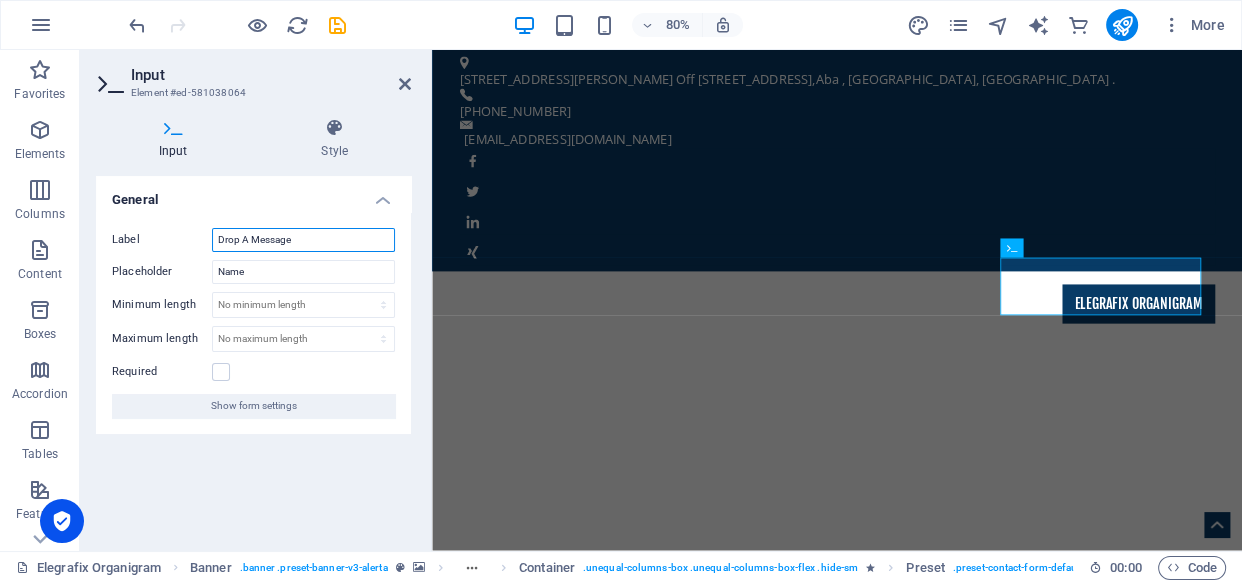 click on "Drop A Message" at bounding box center [303, 240] 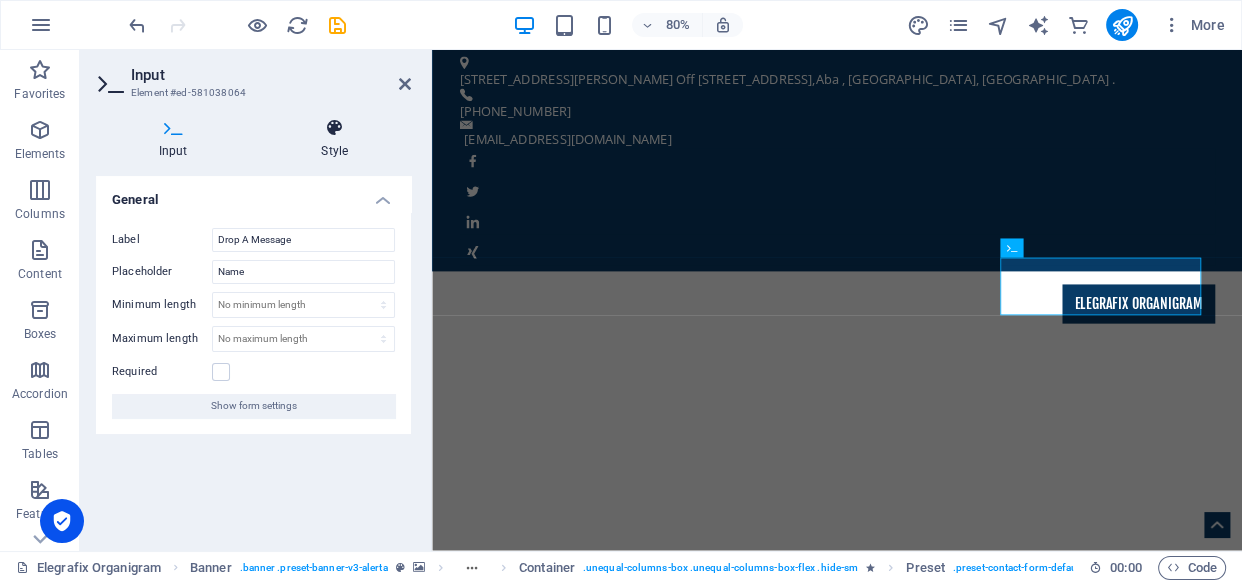 click on "Style" at bounding box center (335, 139) 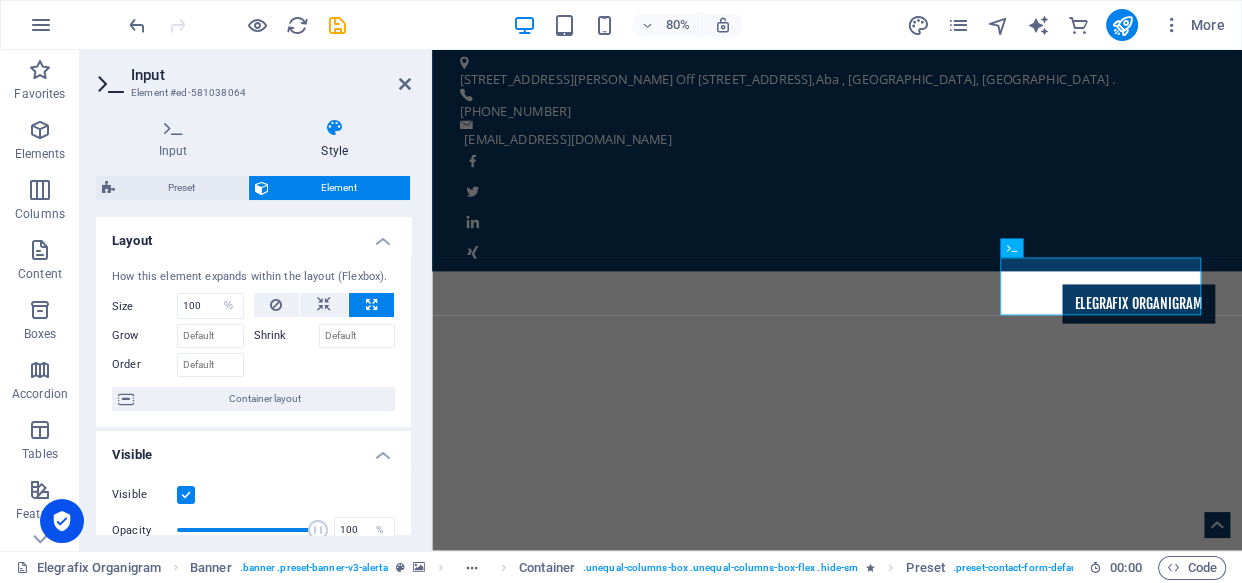 click on "Element" at bounding box center (340, 188) 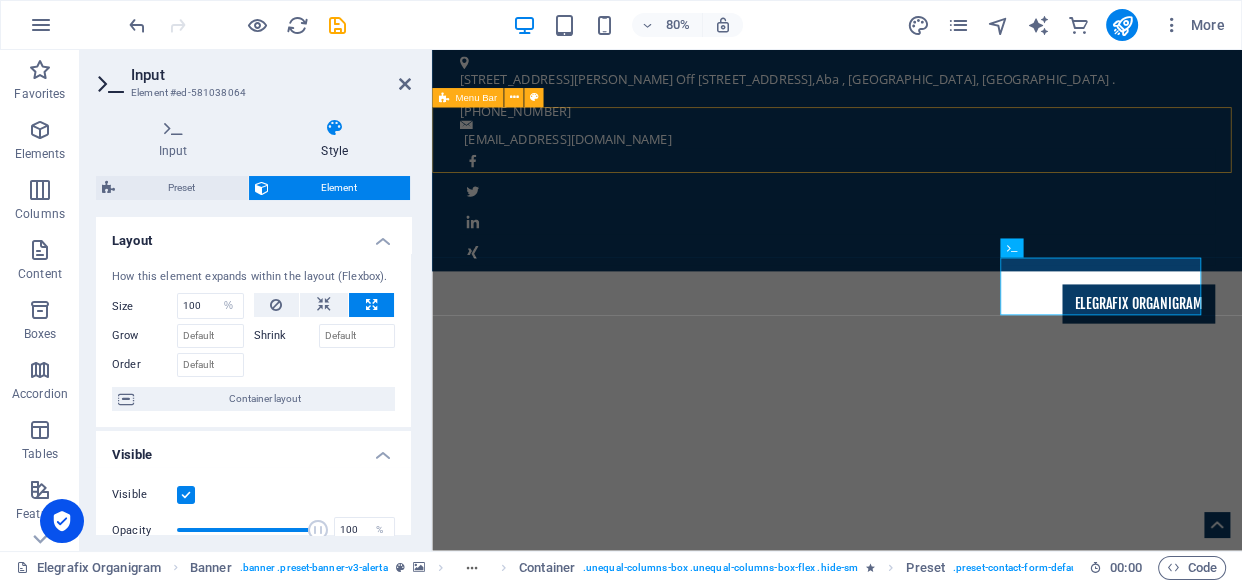 drag, startPoint x: 1374, startPoint y: 121, endPoint x: 1376, endPoint y: 152, distance: 31.06445 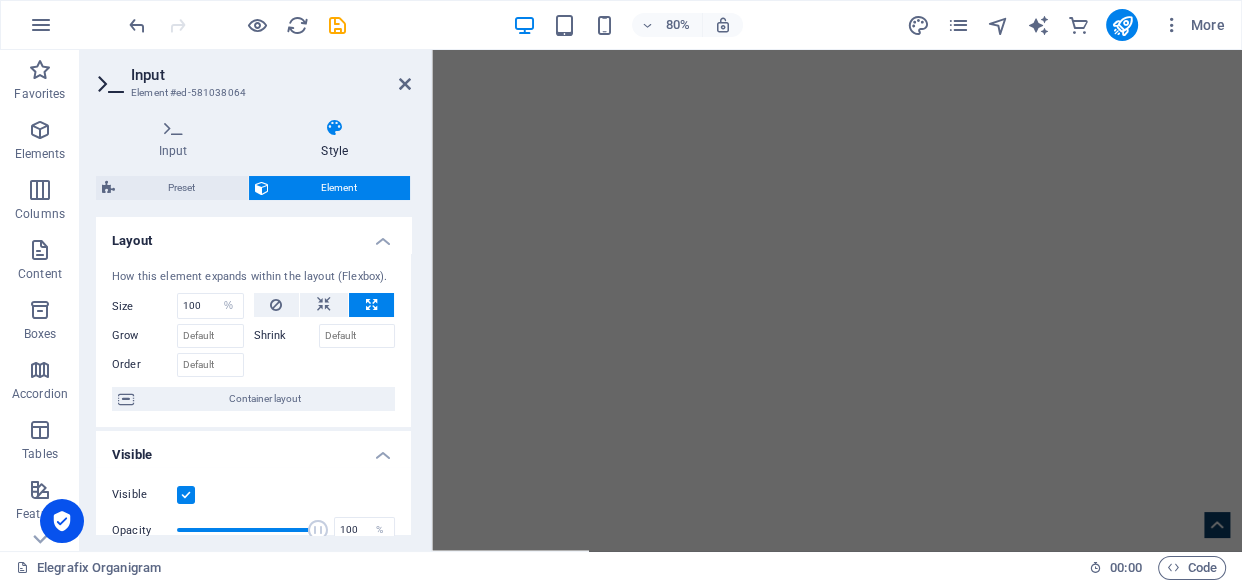scroll, scrollTop: 643, scrollLeft: 0, axis: vertical 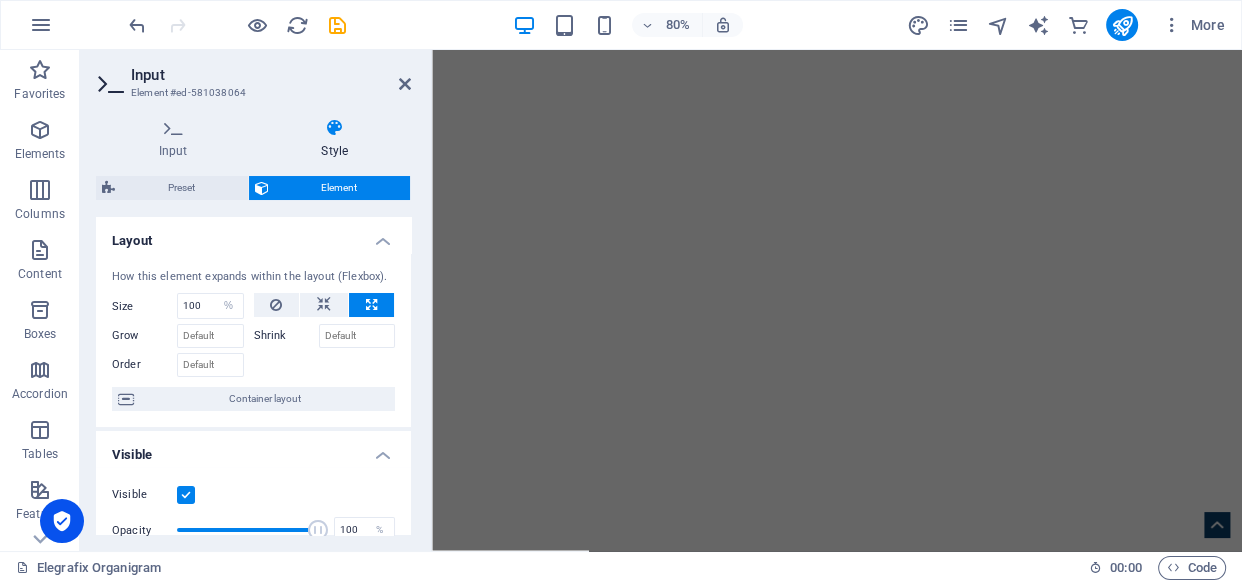 click on "Visible" at bounding box center [253, 449] 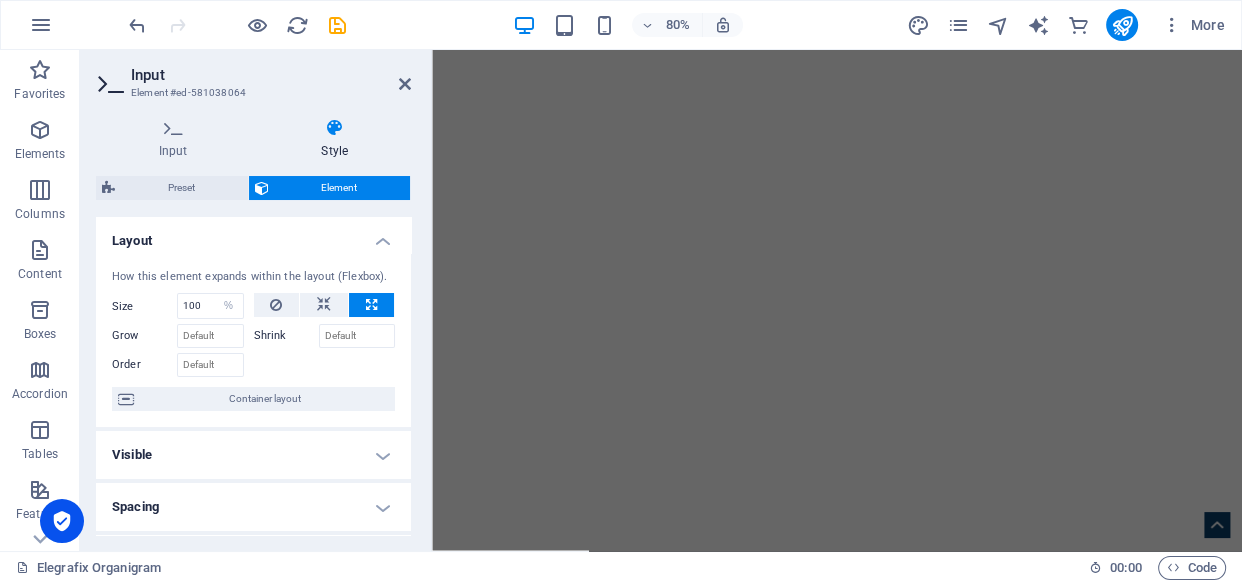 click on "Visible" at bounding box center (253, 455) 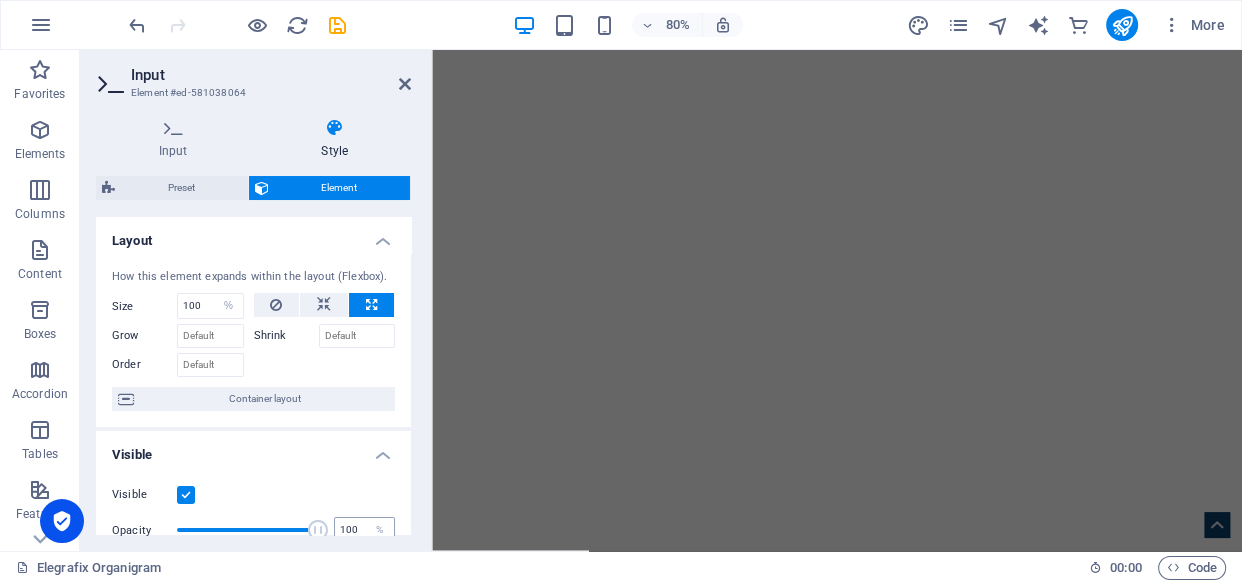 scroll, scrollTop: 5, scrollLeft: 0, axis: vertical 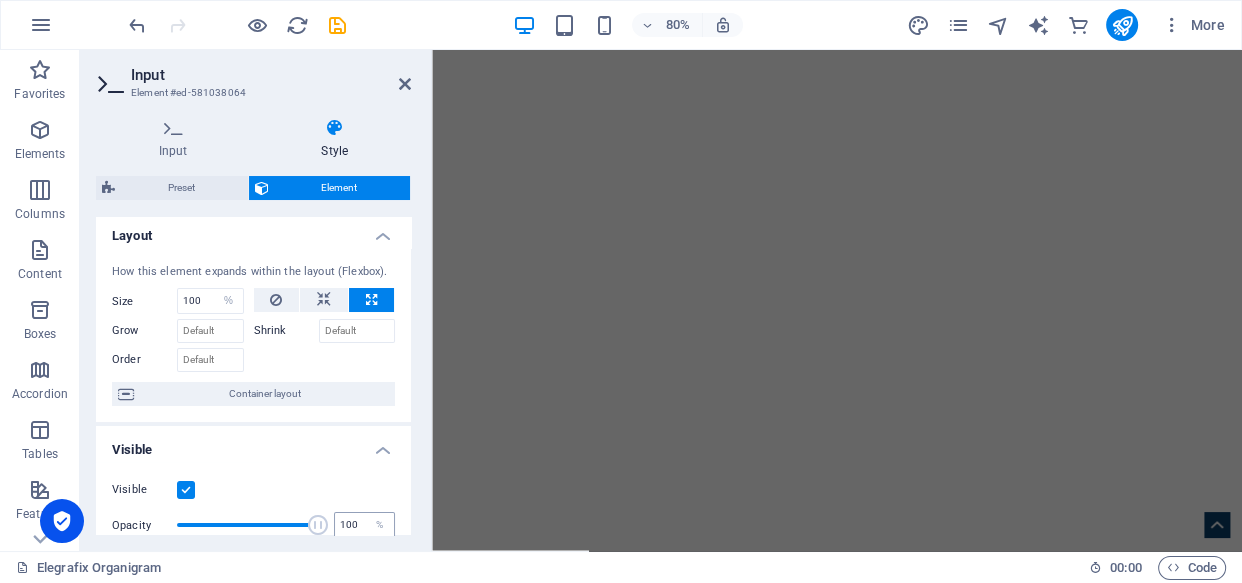 drag, startPoint x: 316, startPoint y: 528, endPoint x: 353, endPoint y: 528, distance: 37 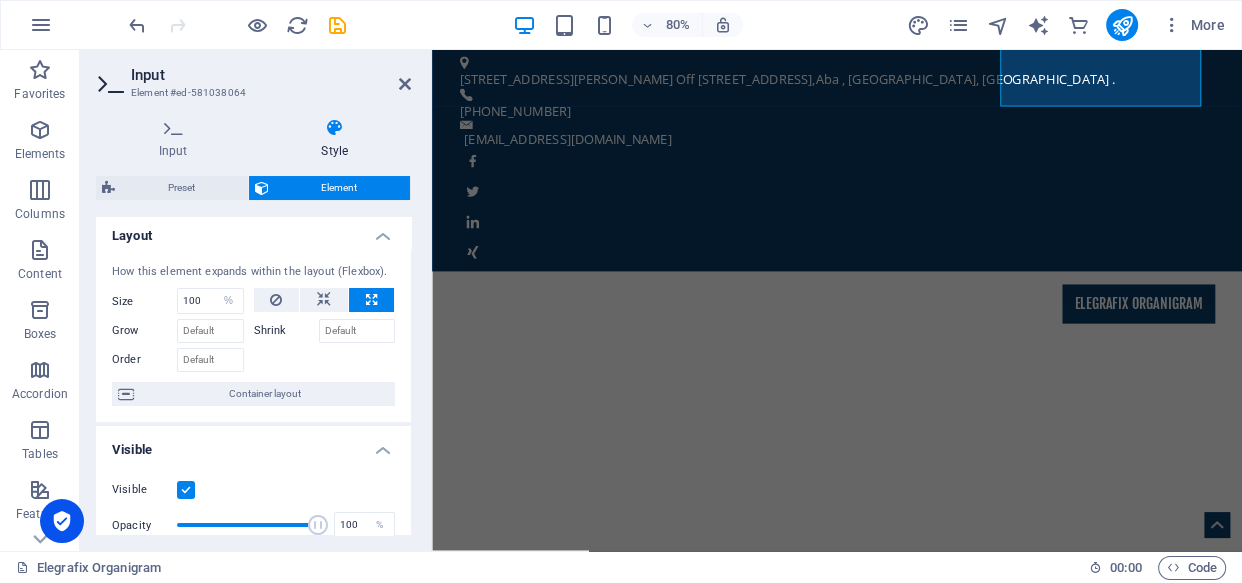 scroll, scrollTop: 558, scrollLeft: 0, axis: vertical 